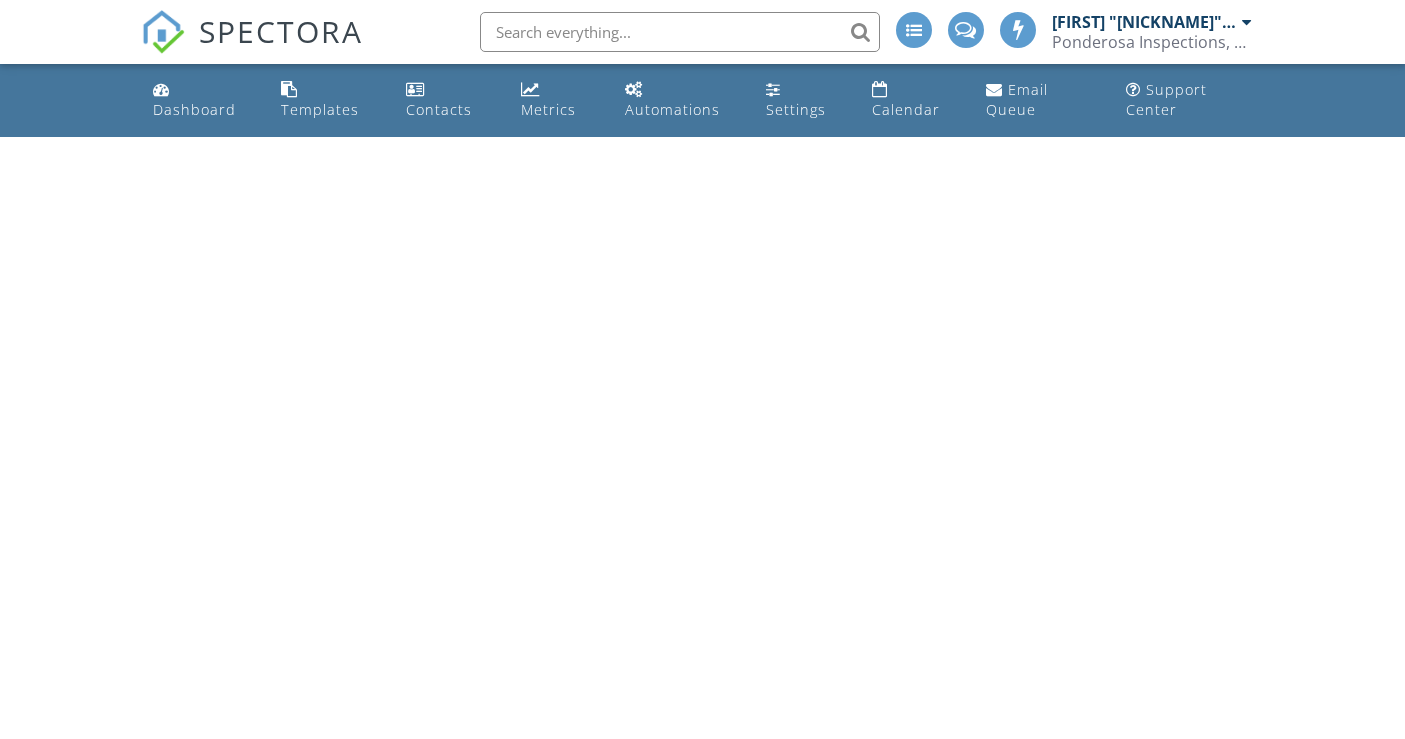 scroll, scrollTop: 0, scrollLeft: 0, axis: both 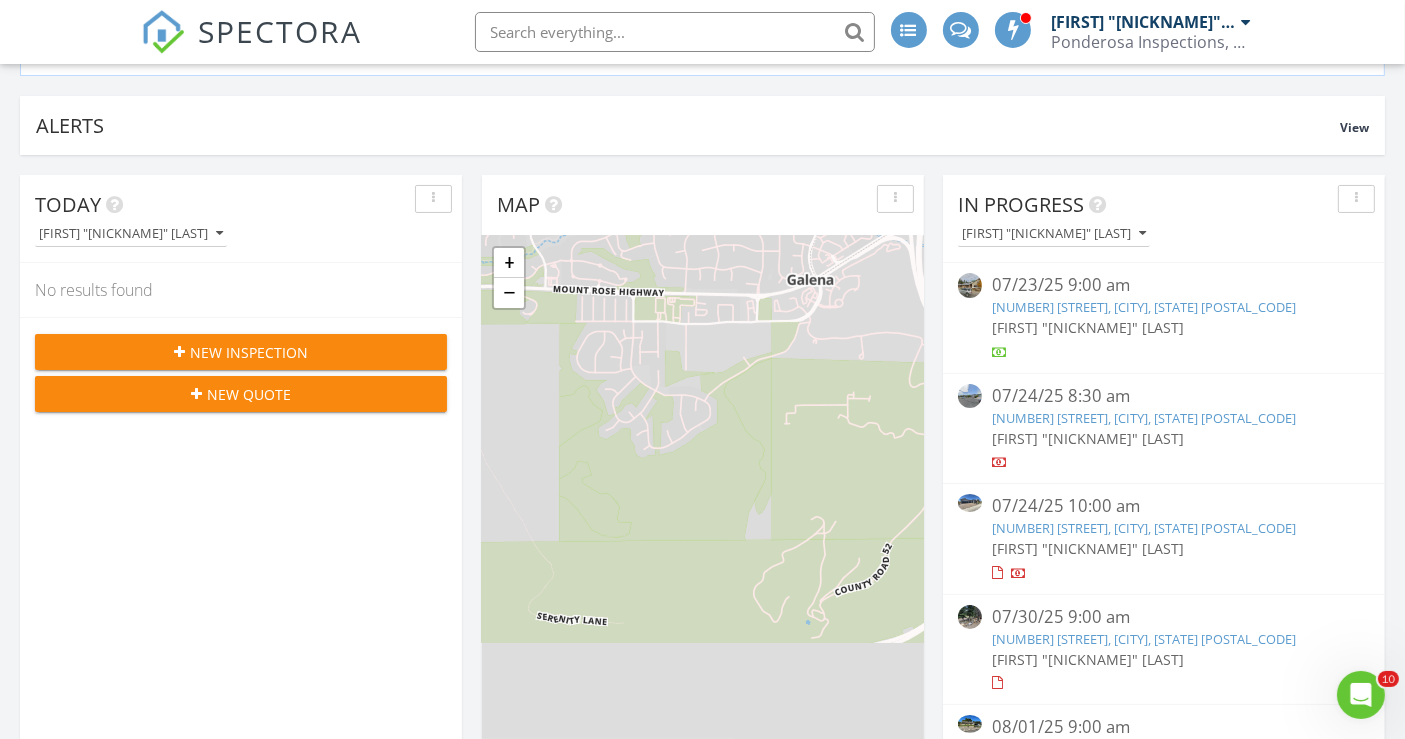 click on "7250 Timber Ridge Ct, Reno, NV 89523" at bounding box center [1144, 418] 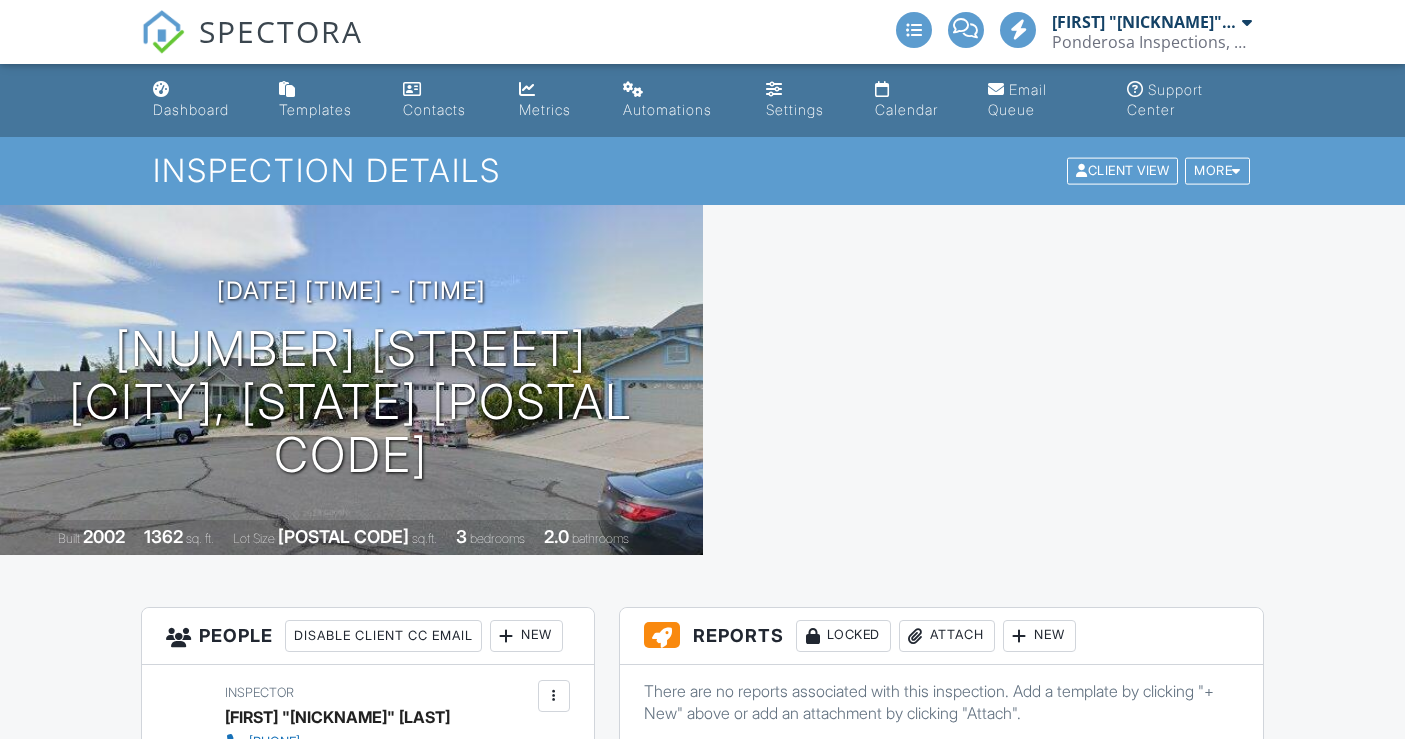 scroll, scrollTop: 0, scrollLeft: 0, axis: both 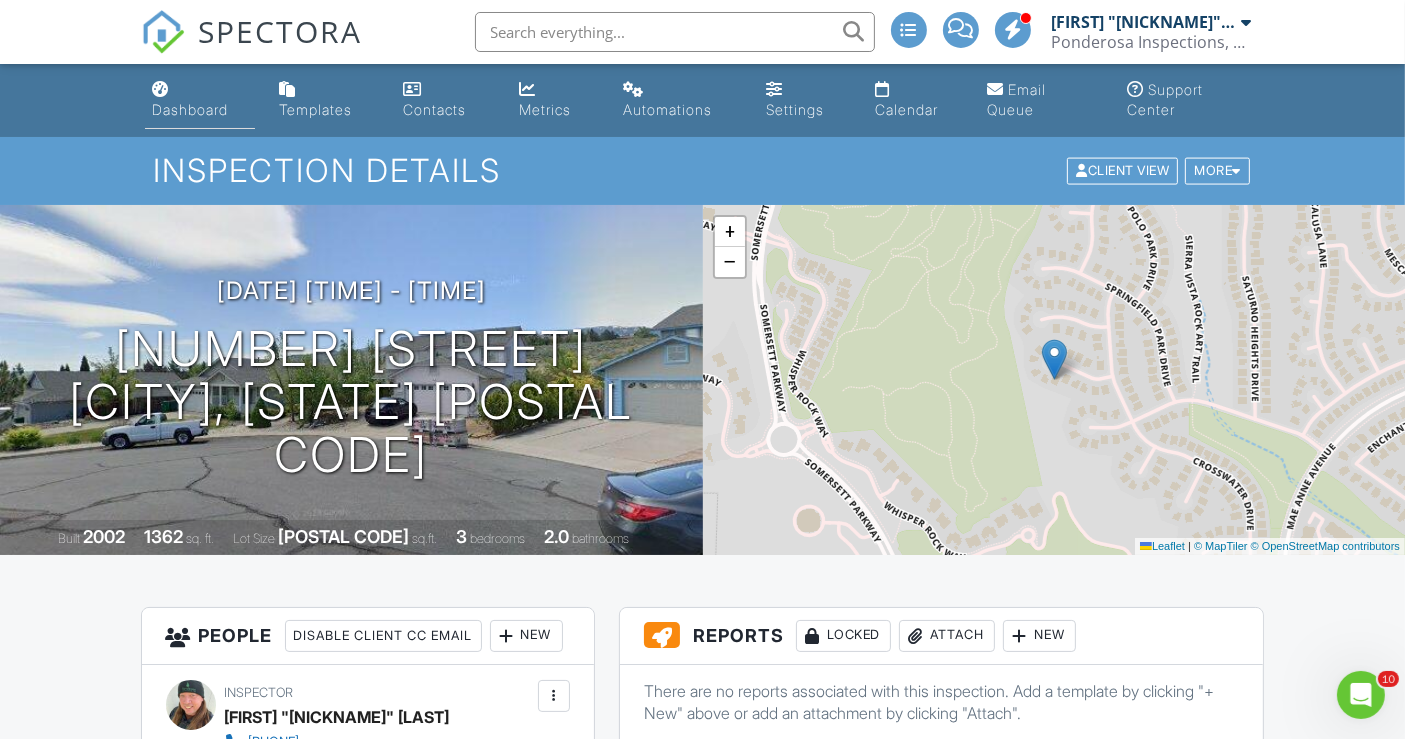 click on "Dashboard" at bounding box center (191, 109) 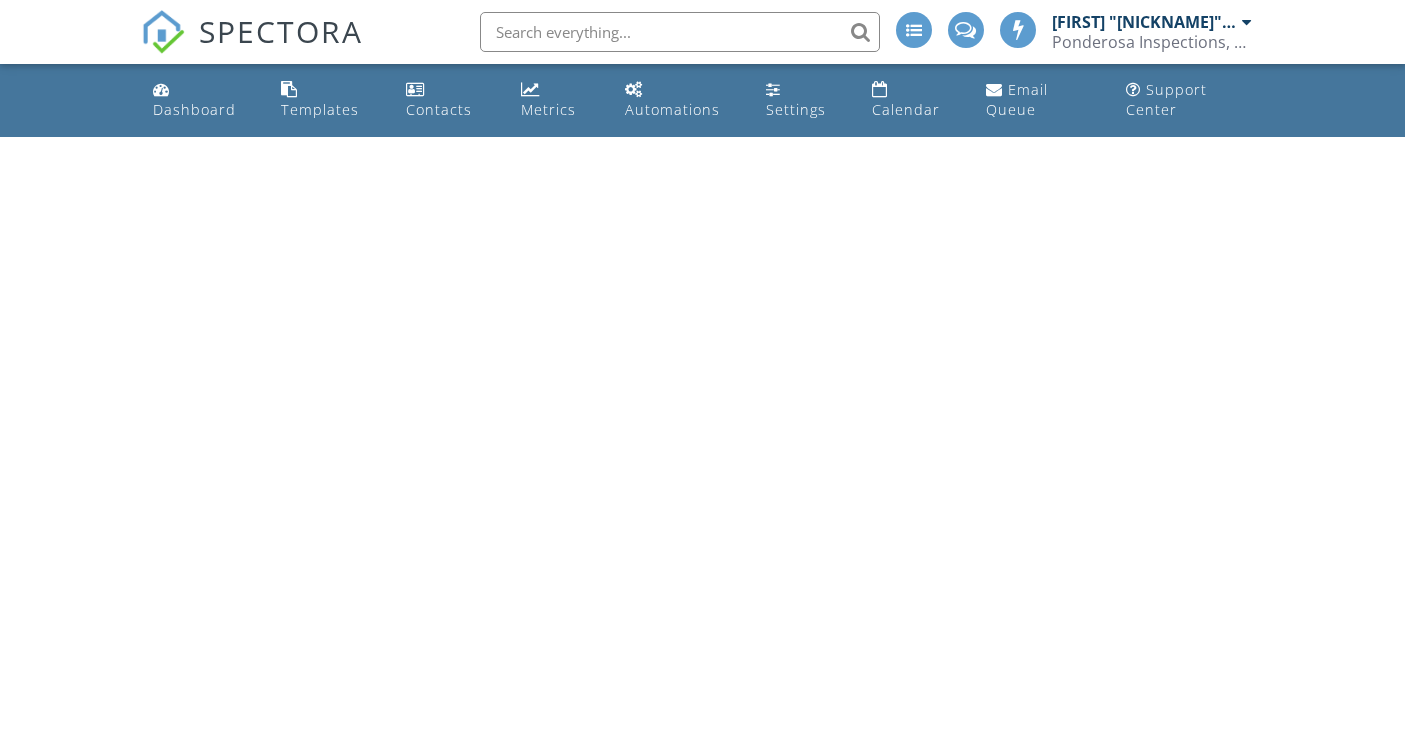 scroll, scrollTop: 0, scrollLeft: 0, axis: both 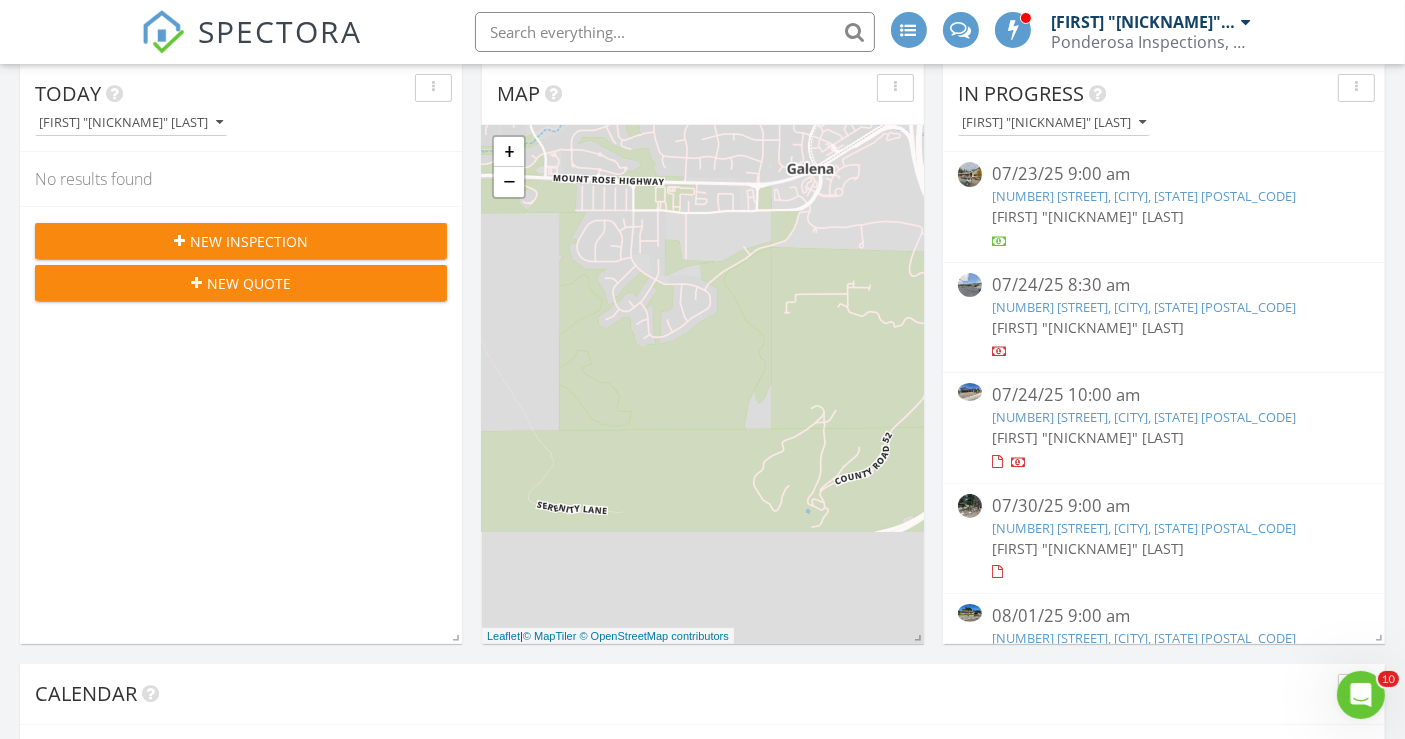click at bounding box center (675, 32) 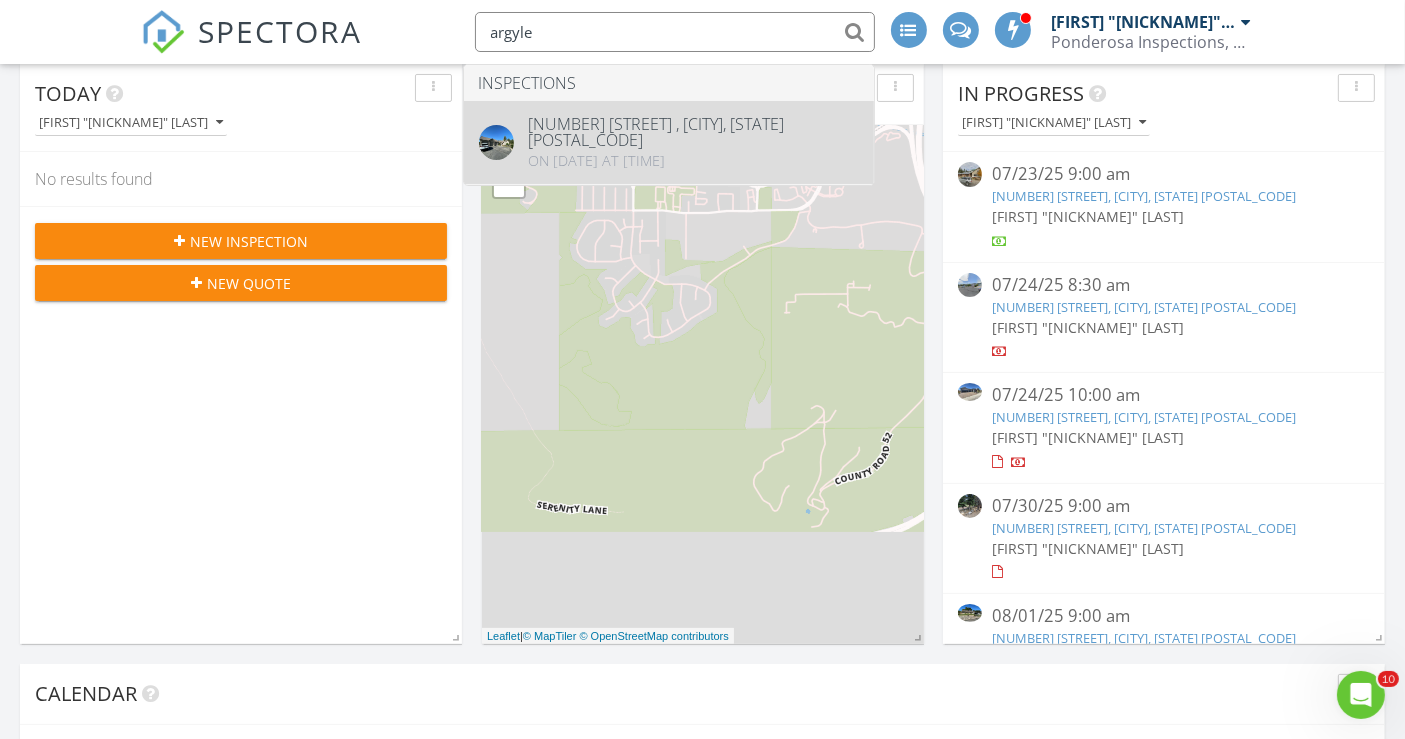 type on "argyle" 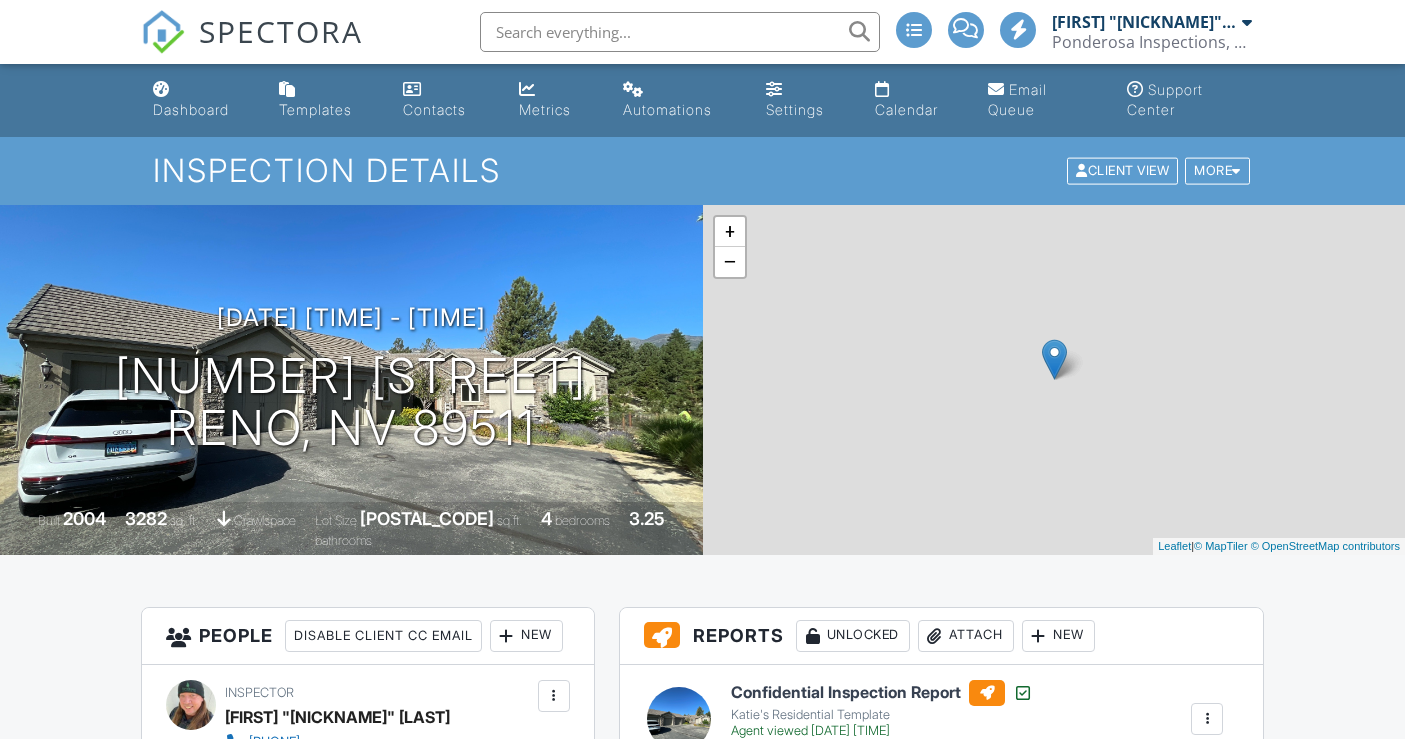 scroll, scrollTop: 0, scrollLeft: 0, axis: both 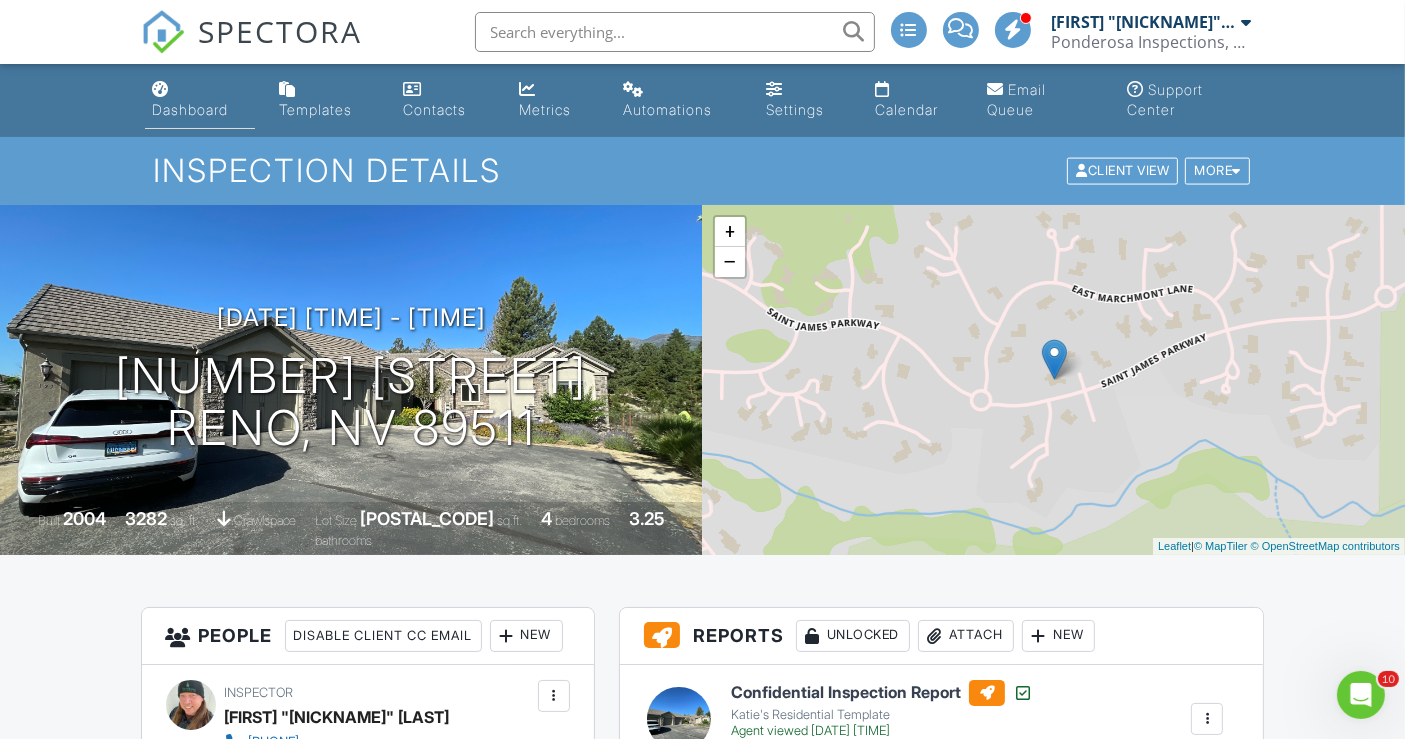 click on "Dashboard" at bounding box center [191, 109] 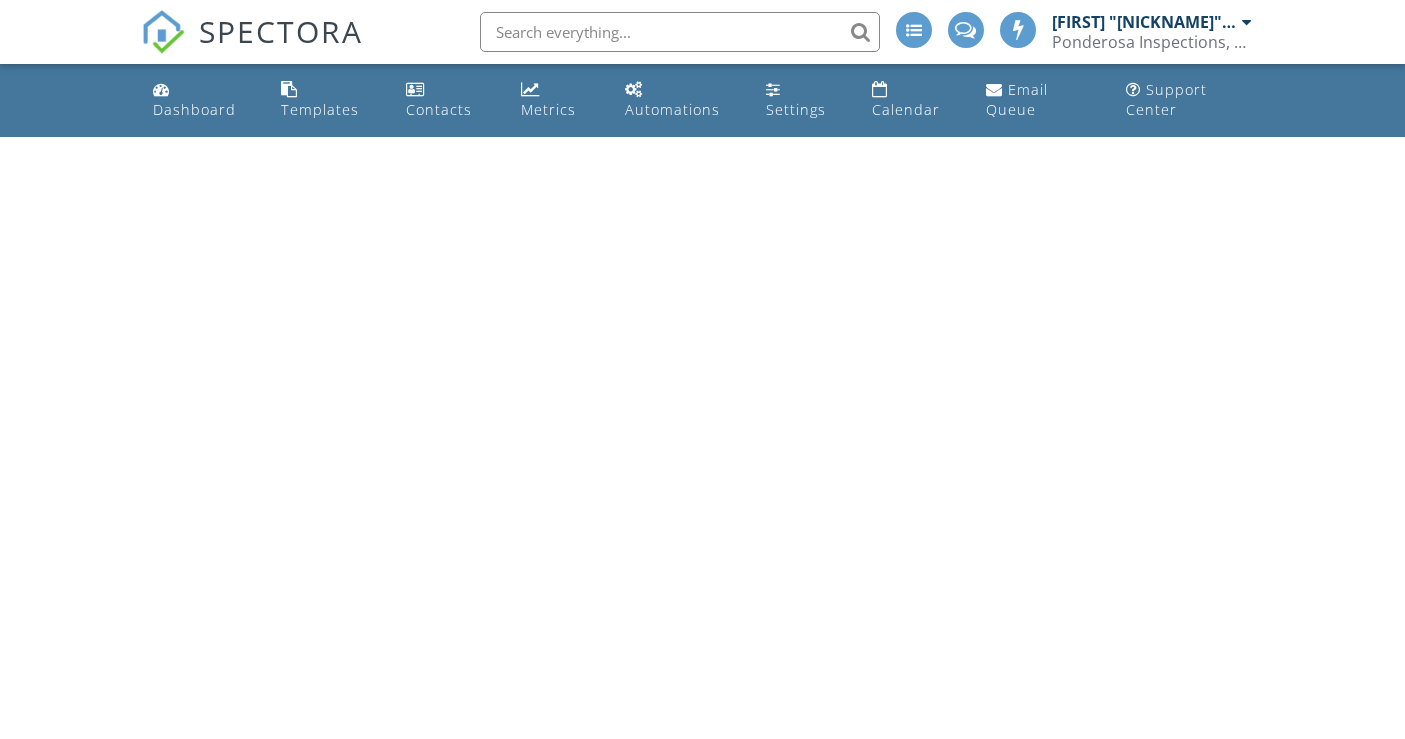 scroll, scrollTop: 0, scrollLeft: 0, axis: both 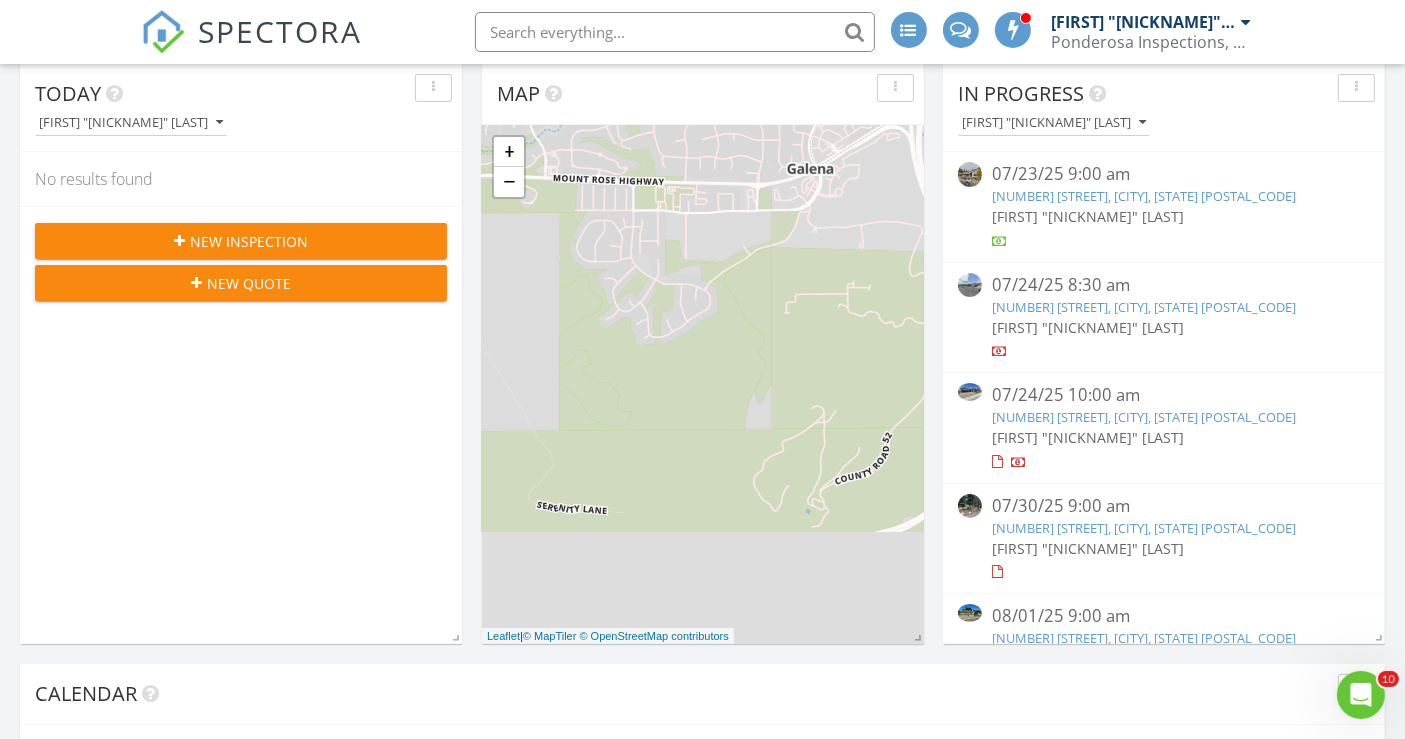 click on "1903 Red Loam Rd, Sparks, NV 89436" at bounding box center (1144, 417) 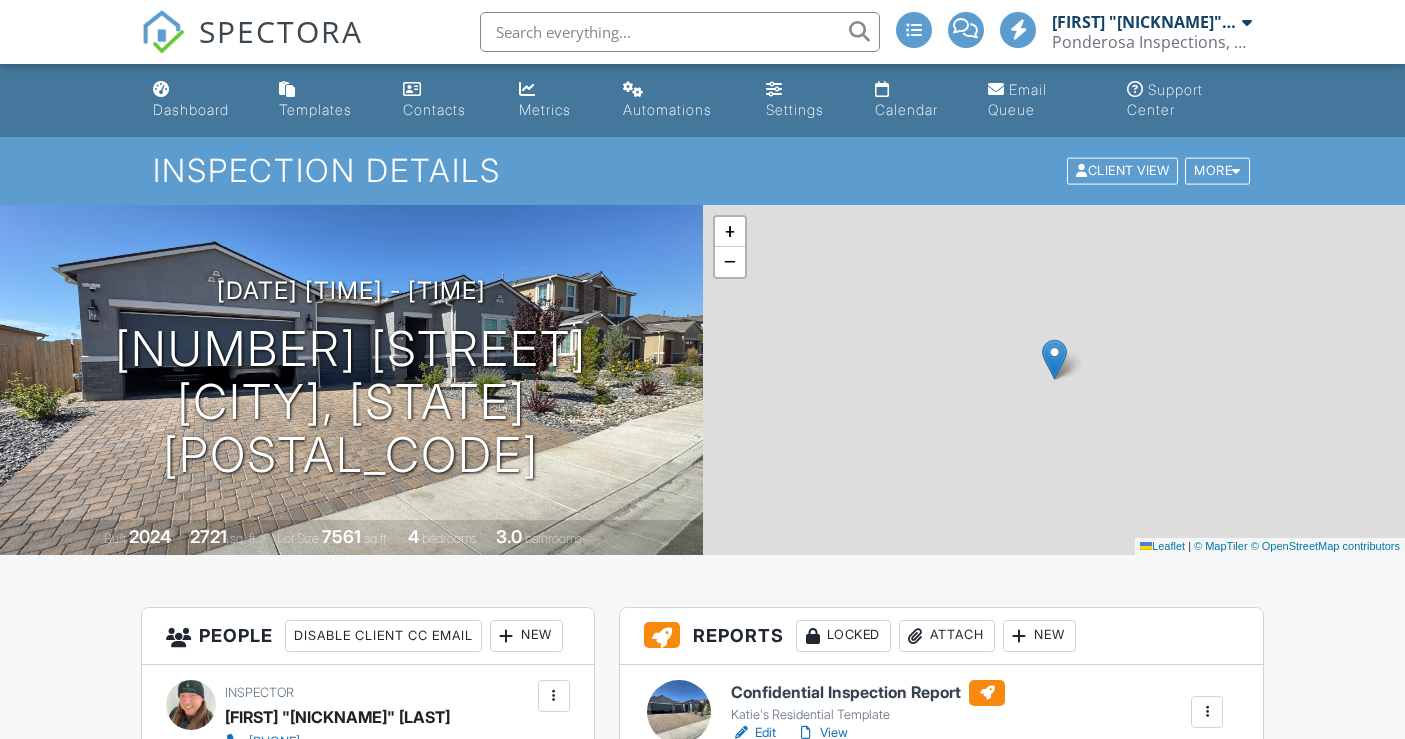 scroll, scrollTop: 0, scrollLeft: 0, axis: both 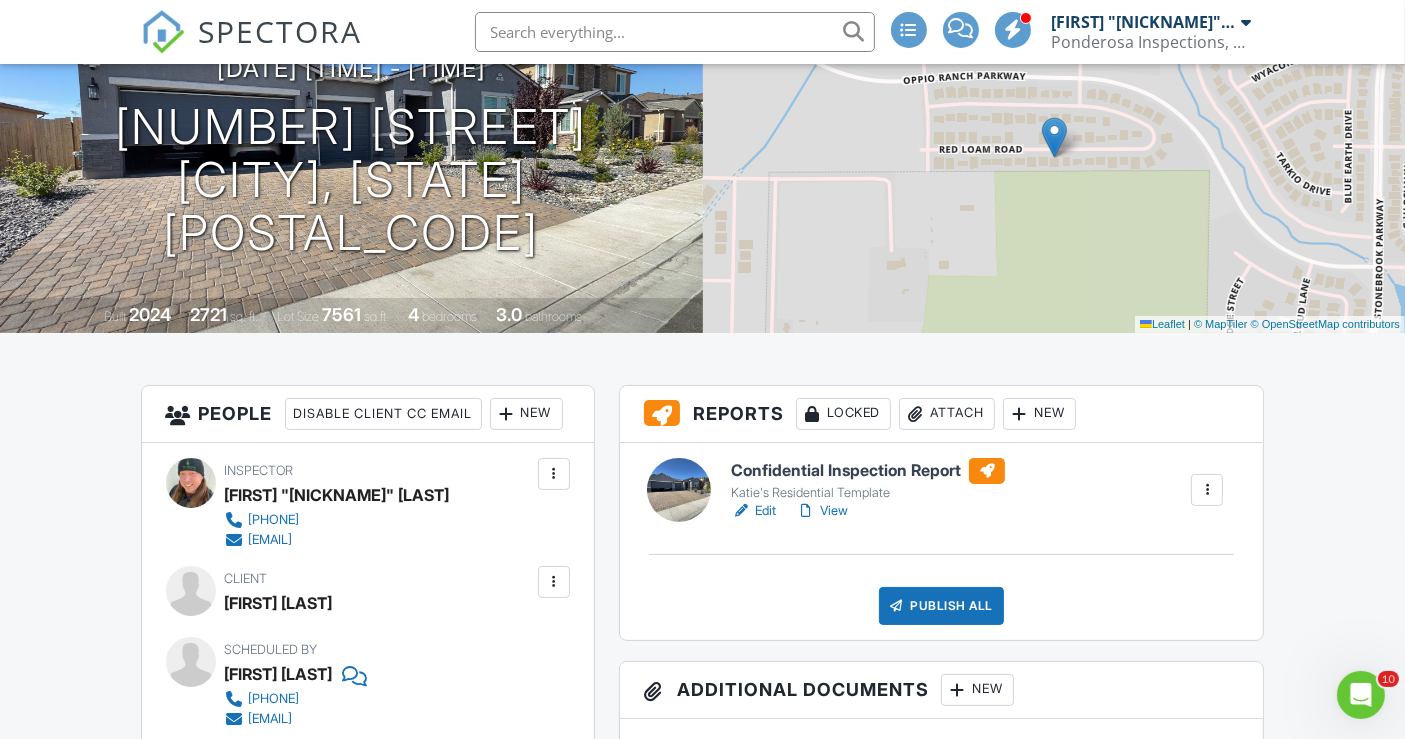 click at bounding box center [675, 32] 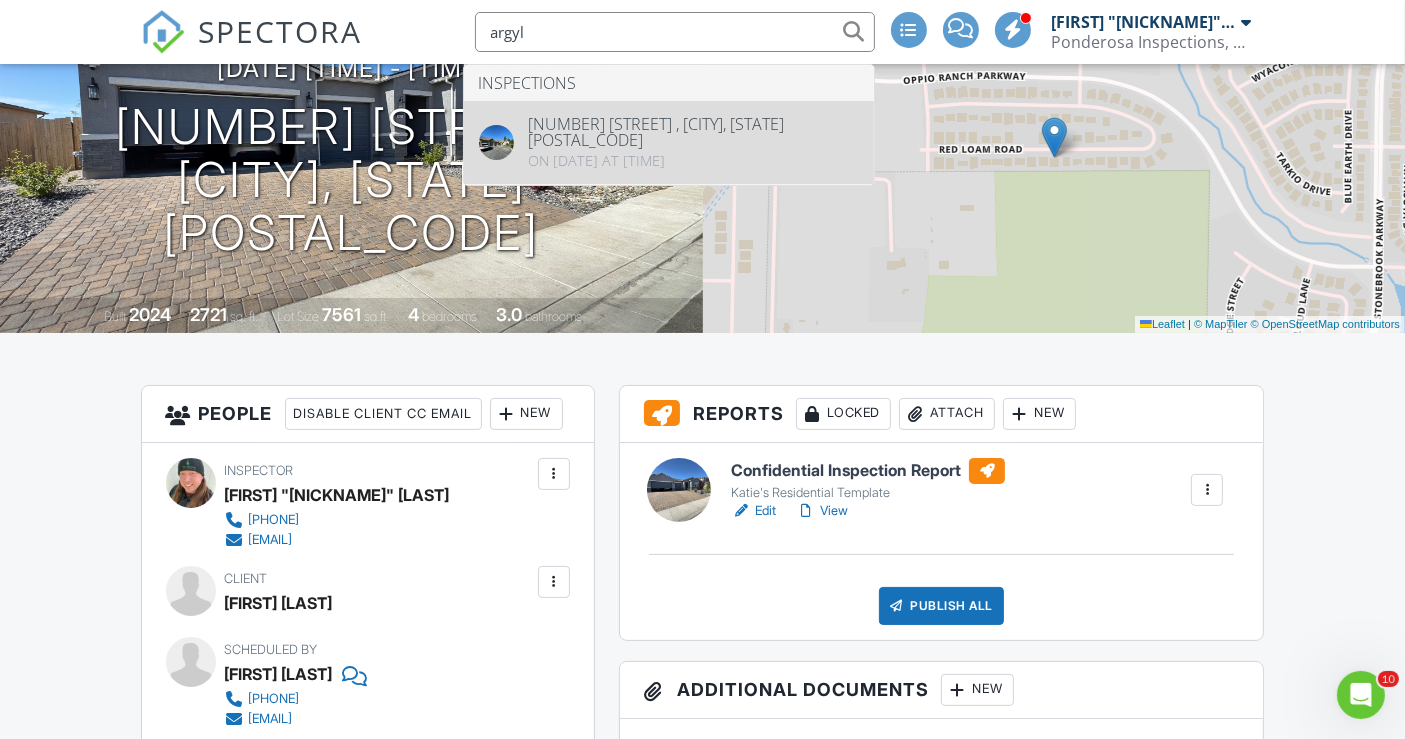 type on "argyl" 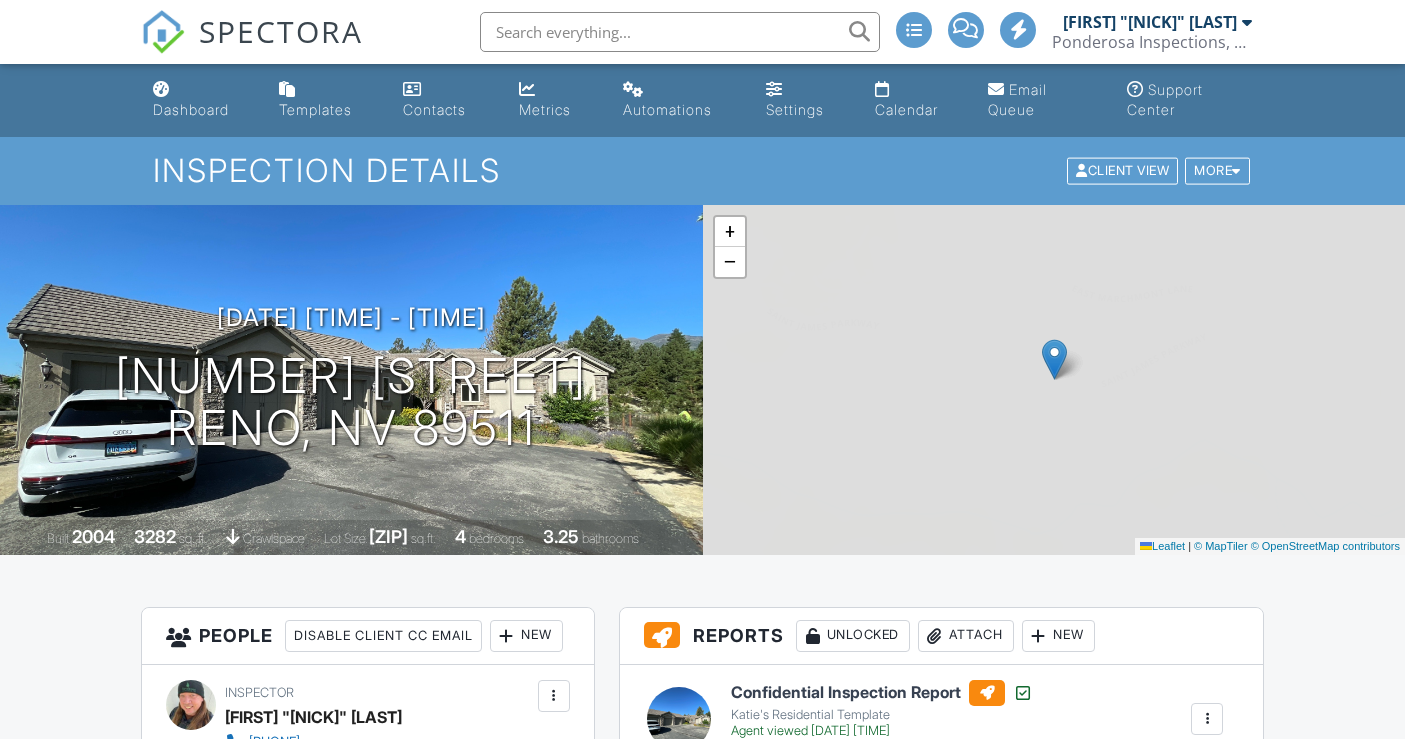 scroll, scrollTop: 0, scrollLeft: 0, axis: both 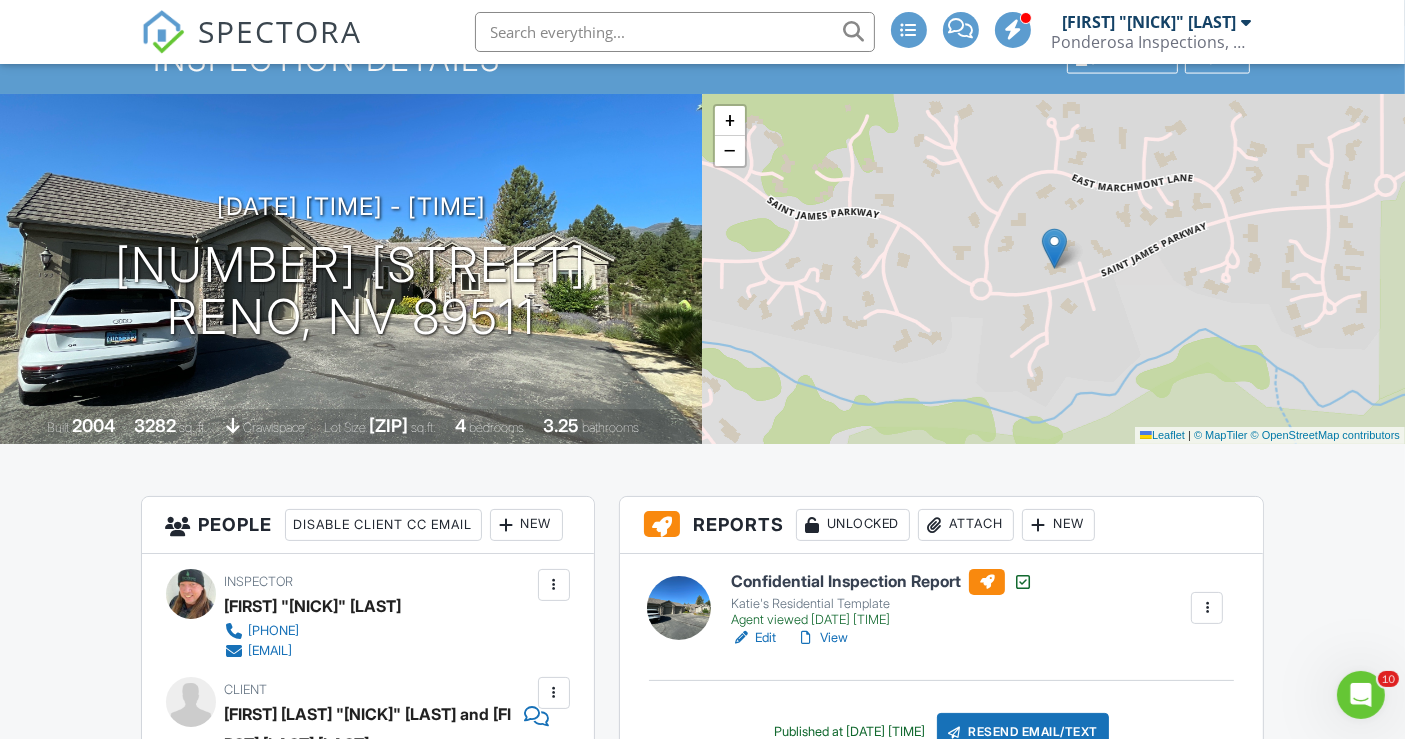 click on "SPECTORA" at bounding box center [281, 31] 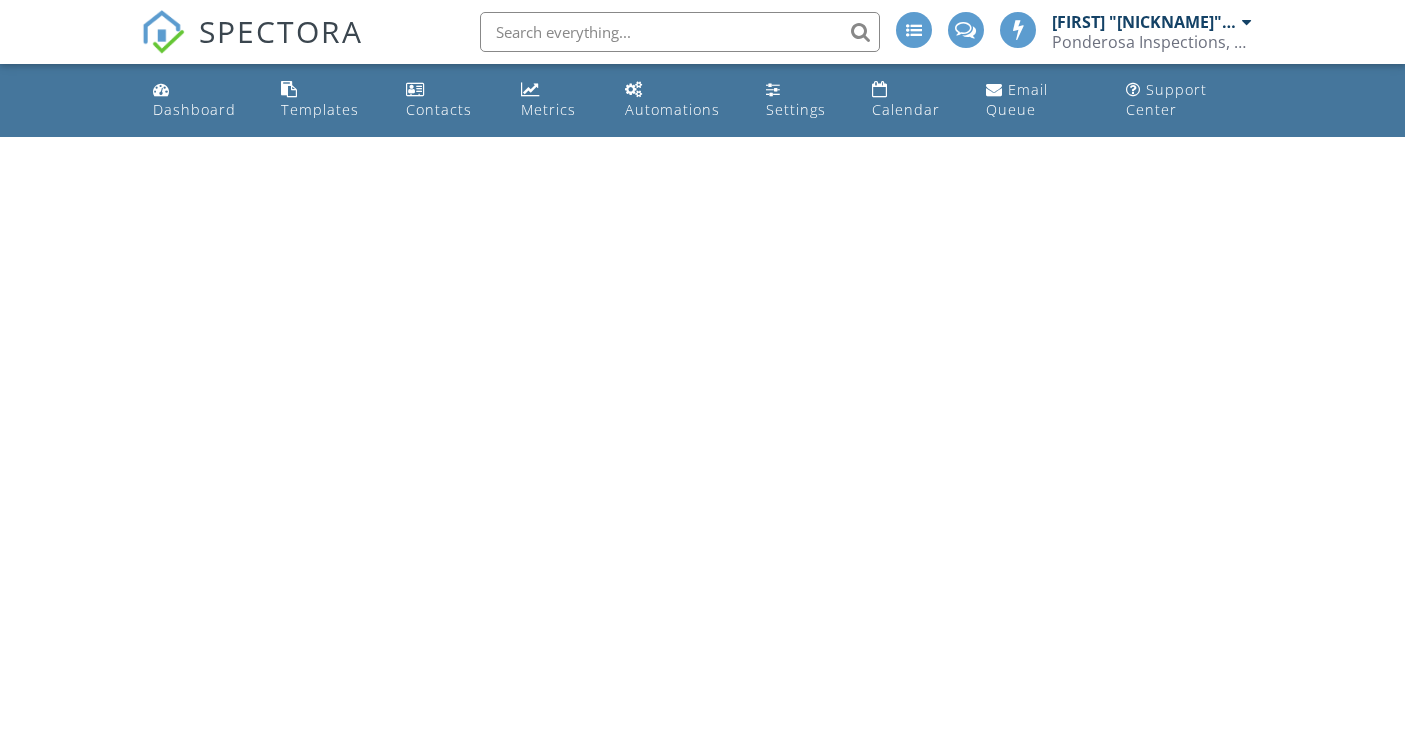 scroll, scrollTop: 0, scrollLeft: 0, axis: both 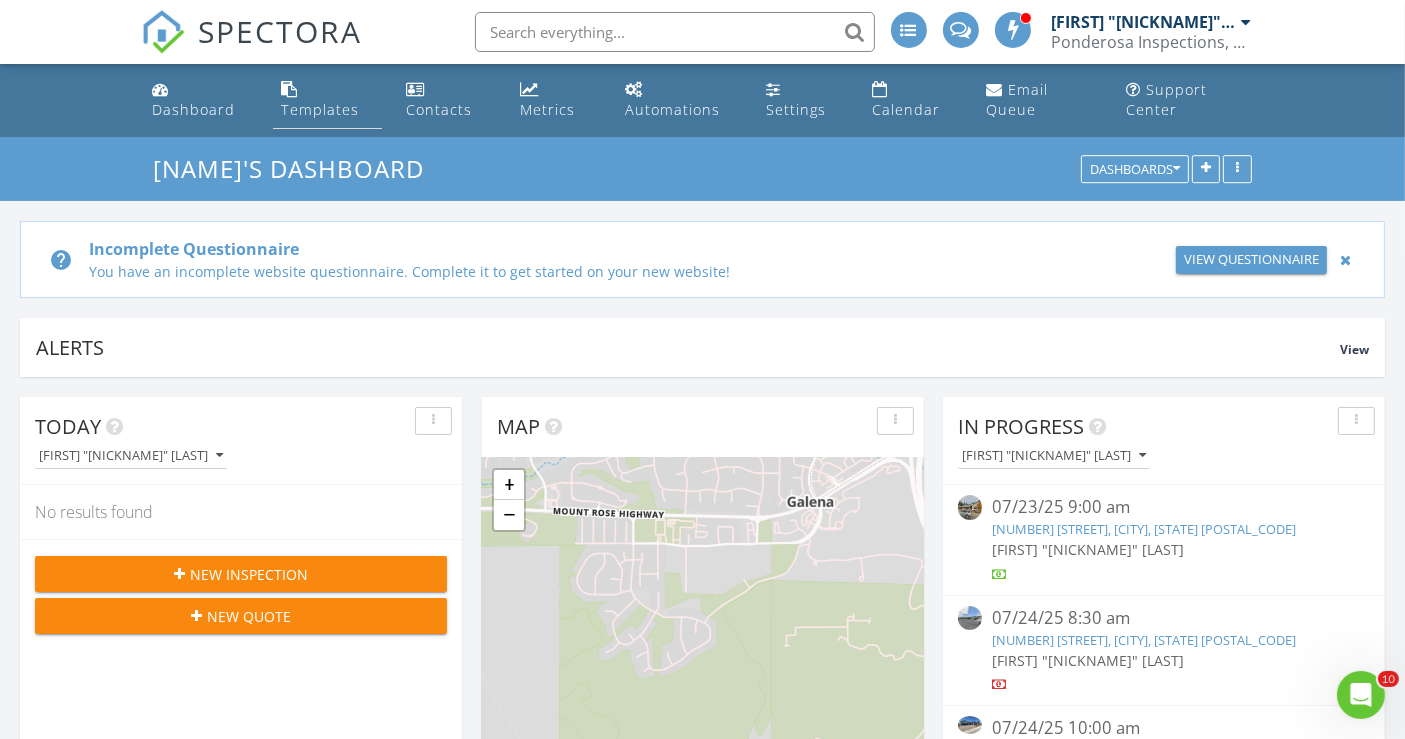 click on "Templates" at bounding box center (320, 109) 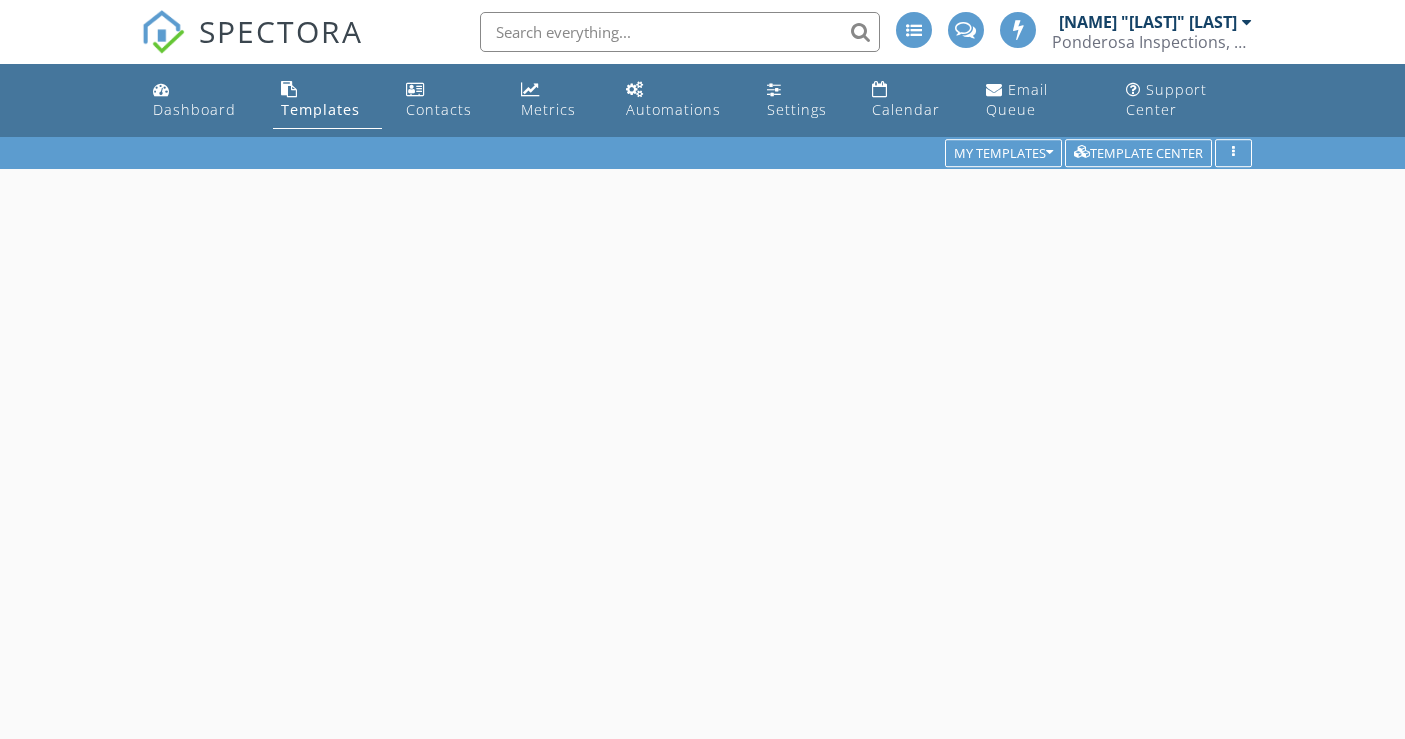 scroll, scrollTop: 0, scrollLeft: 0, axis: both 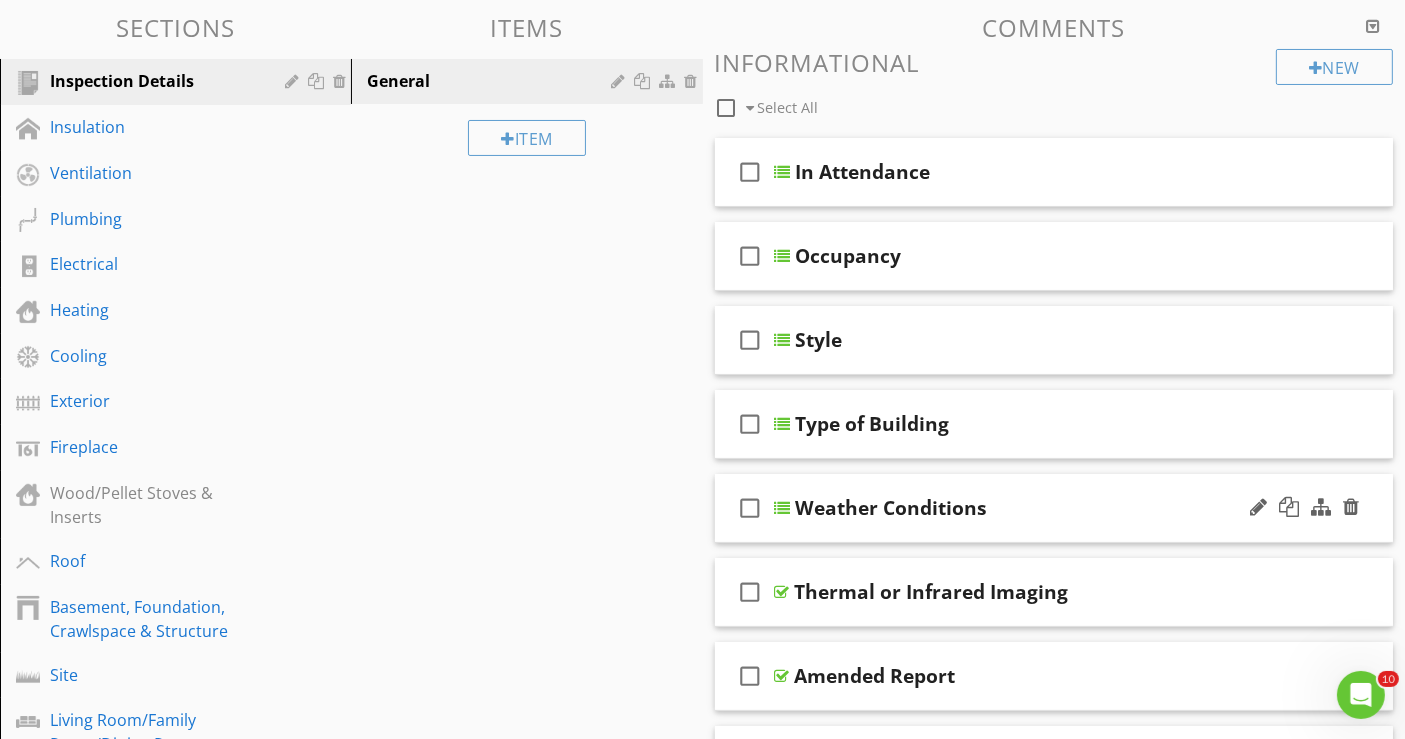 click on "check_box_outline_blank
Weather Conditions" at bounding box center [1054, 508] 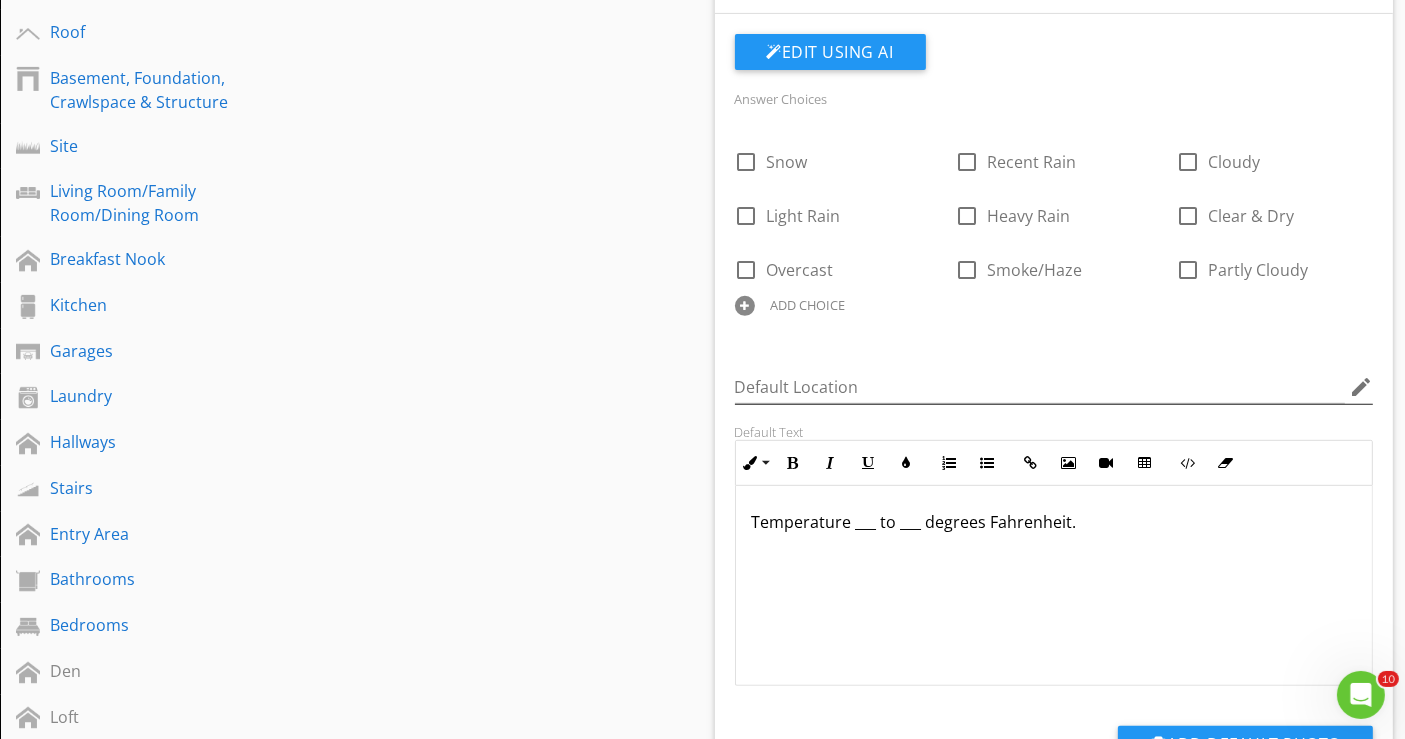 scroll, scrollTop: 888, scrollLeft: 0, axis: vertical 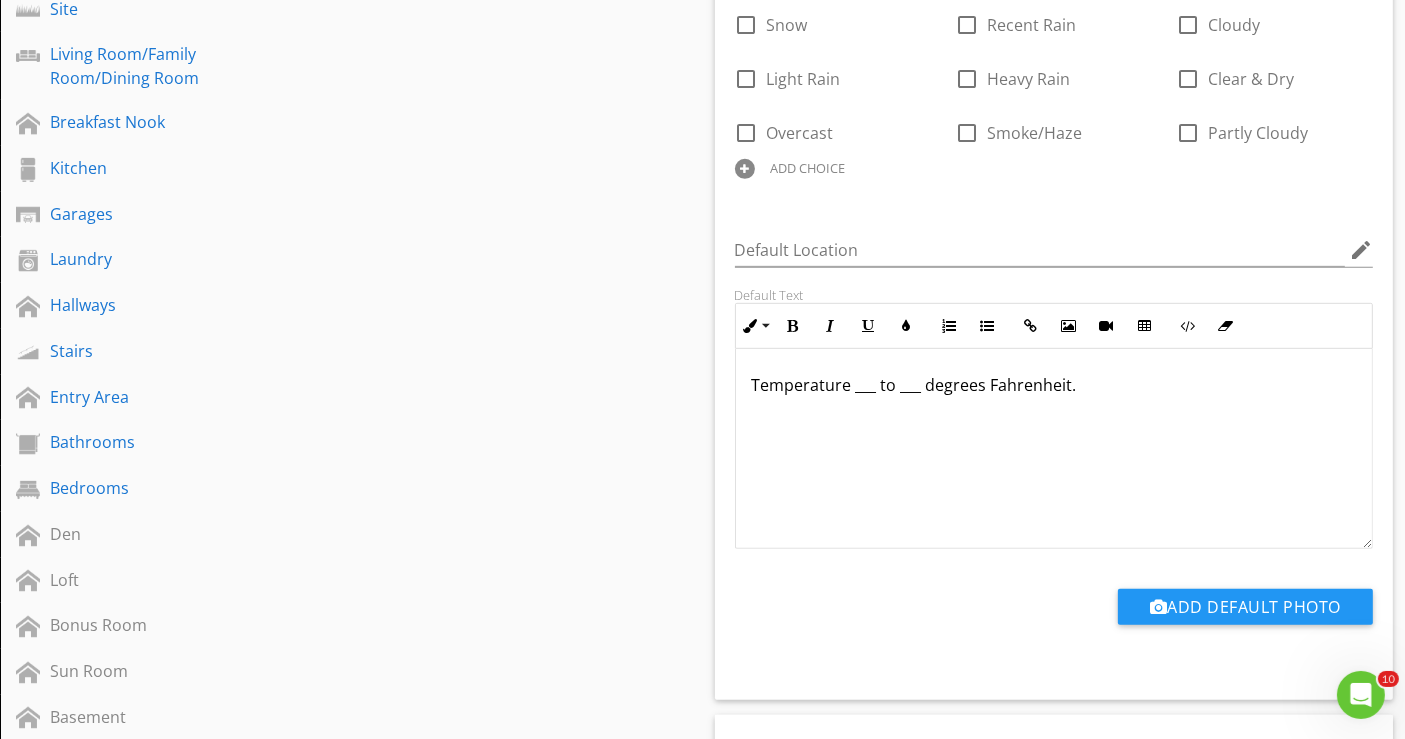 click on "Temperature ___ to ___ degrees Fahrenheit." at bounding box center (1054, 385) 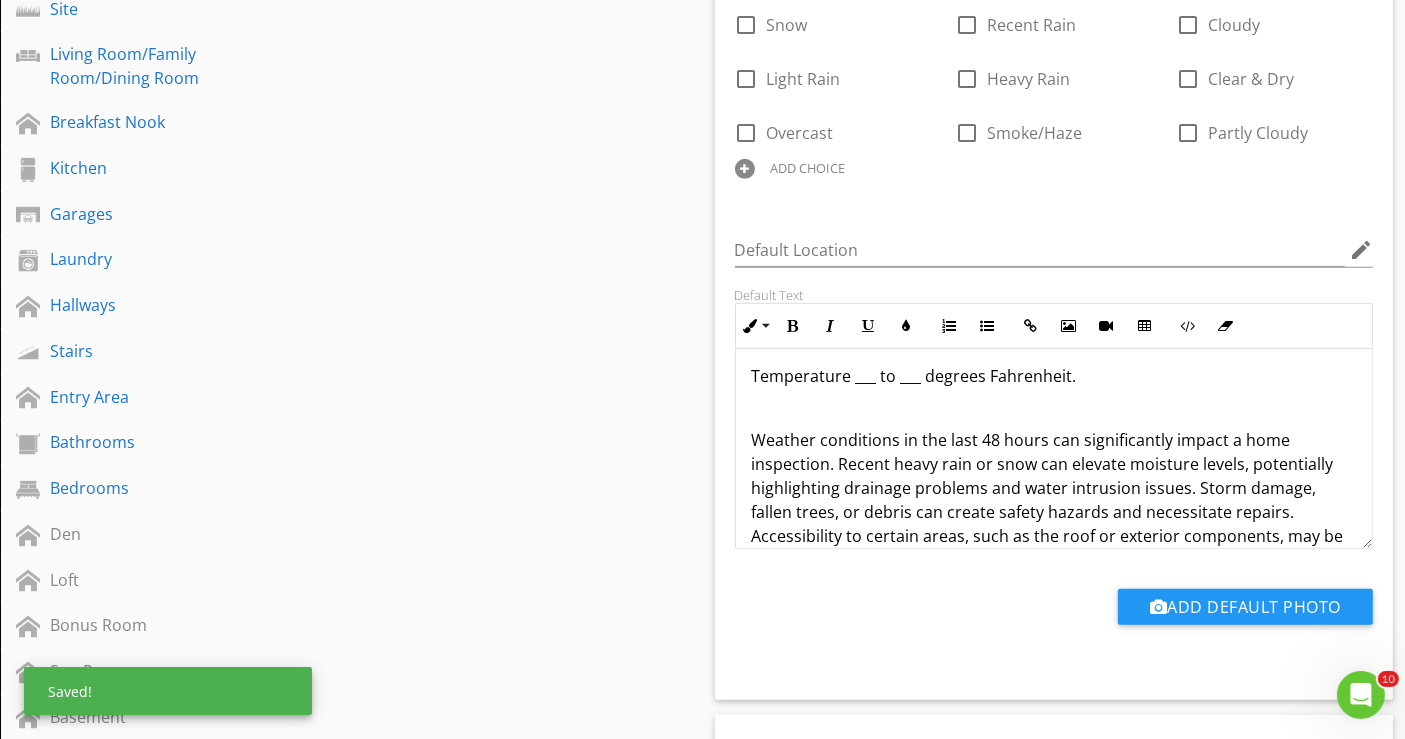 scroll, scrollTop: 0, scrollLeft: 0, axis: both 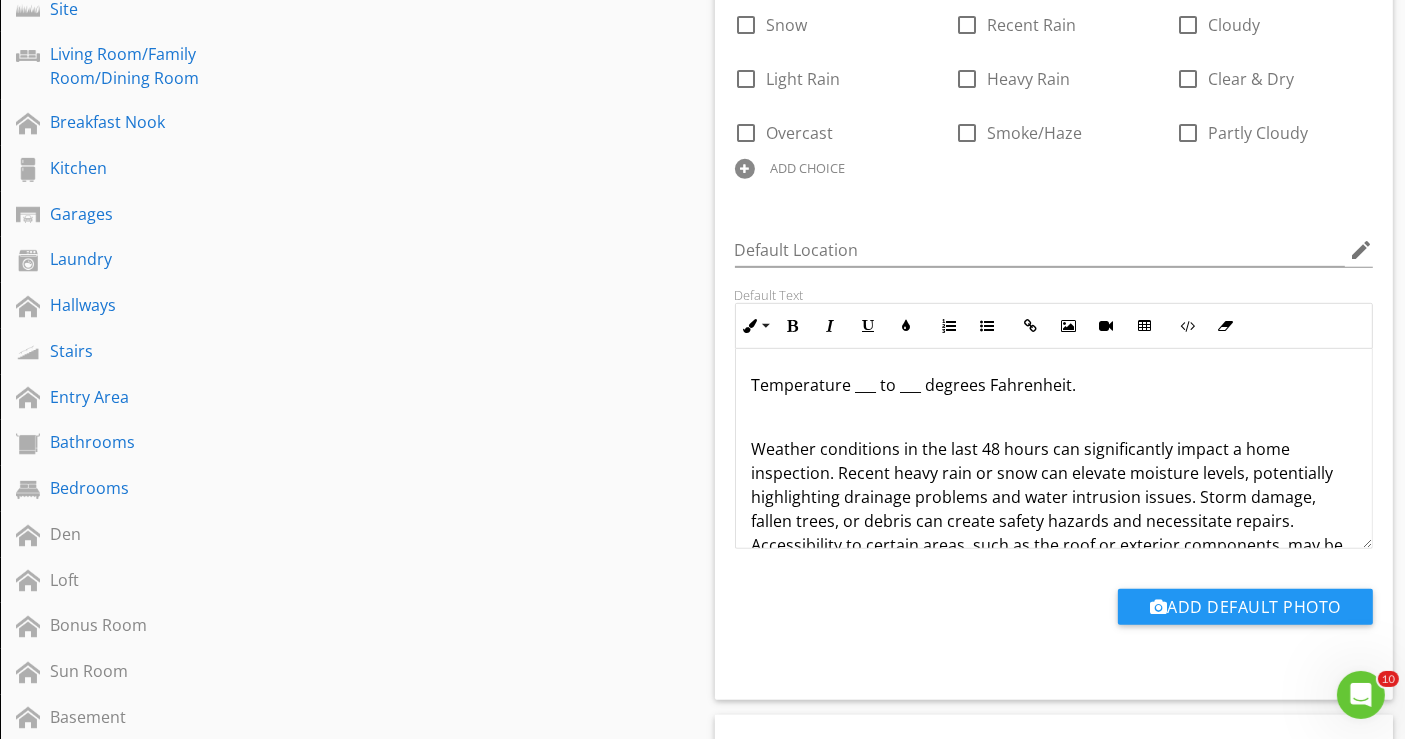 click on "Weather conditions in the last 48 hours can significantly impact a home inspection. Recent heavy rain or snow can elevate moisture levels, potentially highlighting drainage problems and water intrusion issues. Storm damage, fallen trees, or debris can create safety hazards and necessitate repairs. Accessibility to certain areas, such as the roof or exterior components, may be limited due to snow or ice accumulation. Temperature fluctuations can affect the performance of HVAC systems and expose frozen pipes. Recent weather can also reveal landscaping and drainage problems, and changes in pest behavior may necessitate a closer inspection for signs of infestations. Home inspectors will consider these weather-related factors when conducting their assessments and may recommend follow-up inspections or further evaluations as needed." at bounding box center [1054, 581] 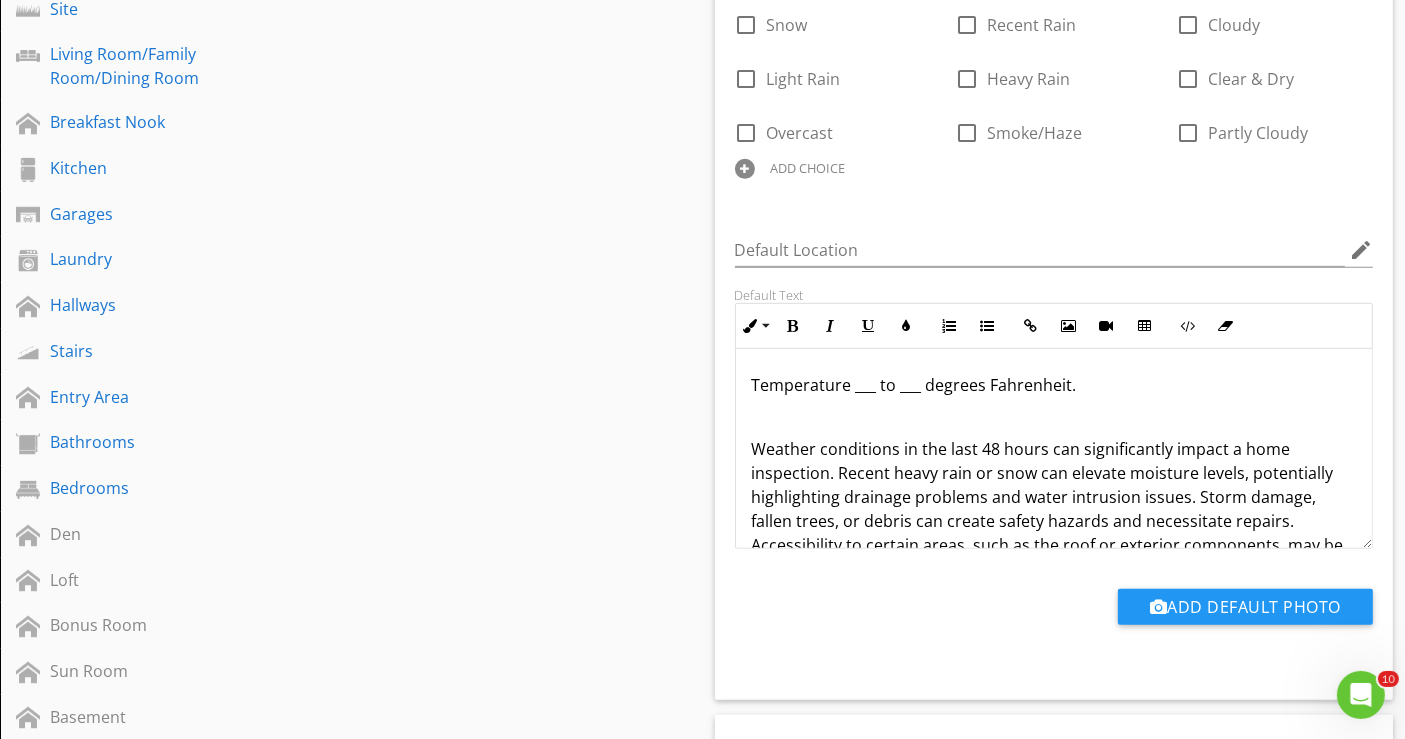 type 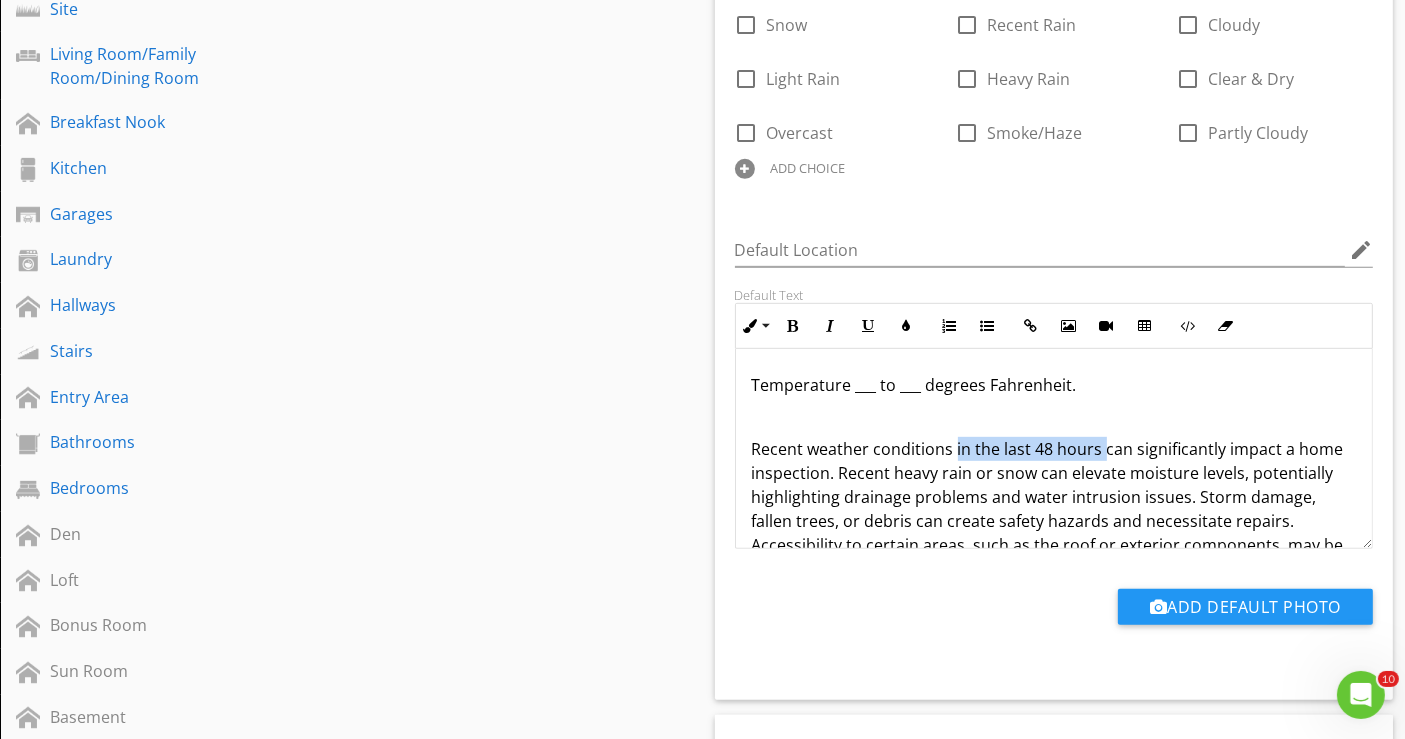 drag, startPoint x: 954, startPoint y: 442, endPoint x: 1101, endPoint y: 445, distance: 147.03061 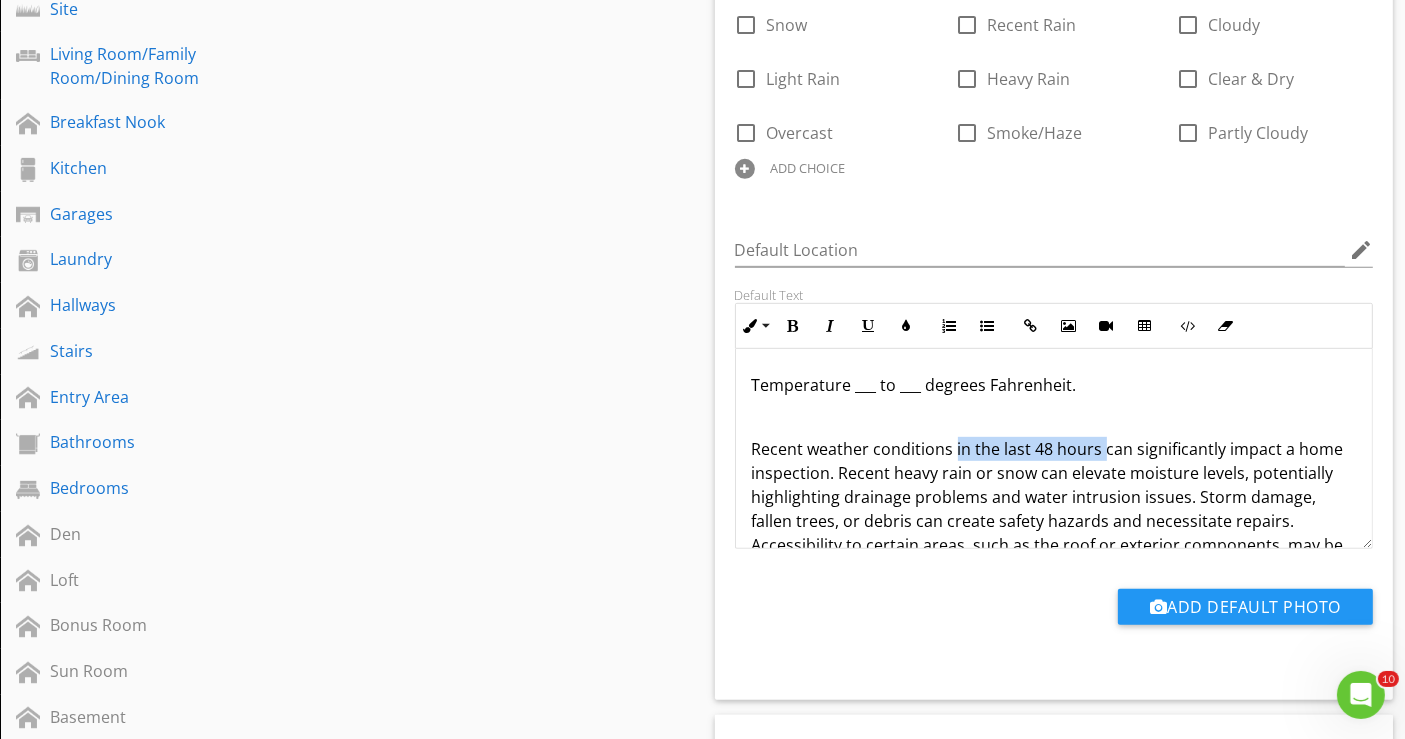 click on "Recent weather conditions in the last 48 hours can significantly impact a home inspection. Recent heavy rain or snow can elevate moisture levels, potentially highlighting drainage problems and water intrusion issues. Storm damage, fallen trees, or debris can create safety hazards and necessitate repairs. Accessibility to certain areas, such as the roof or exterior components, may be limited due to snow or ice accumulation. Temperature fluctuations can affect the performance of HVAC systems and expose frozen pipes. Recent weather can also reveal landscaping and drainage problems, and changes in pest behavior may necessitate a closer inspection for signs of infestations. Home inspectors will consider these weather-related factors when conducting their assessments and may recommend follow-up inspections or further evaluations as needed." at bounding box center (1054, 581) 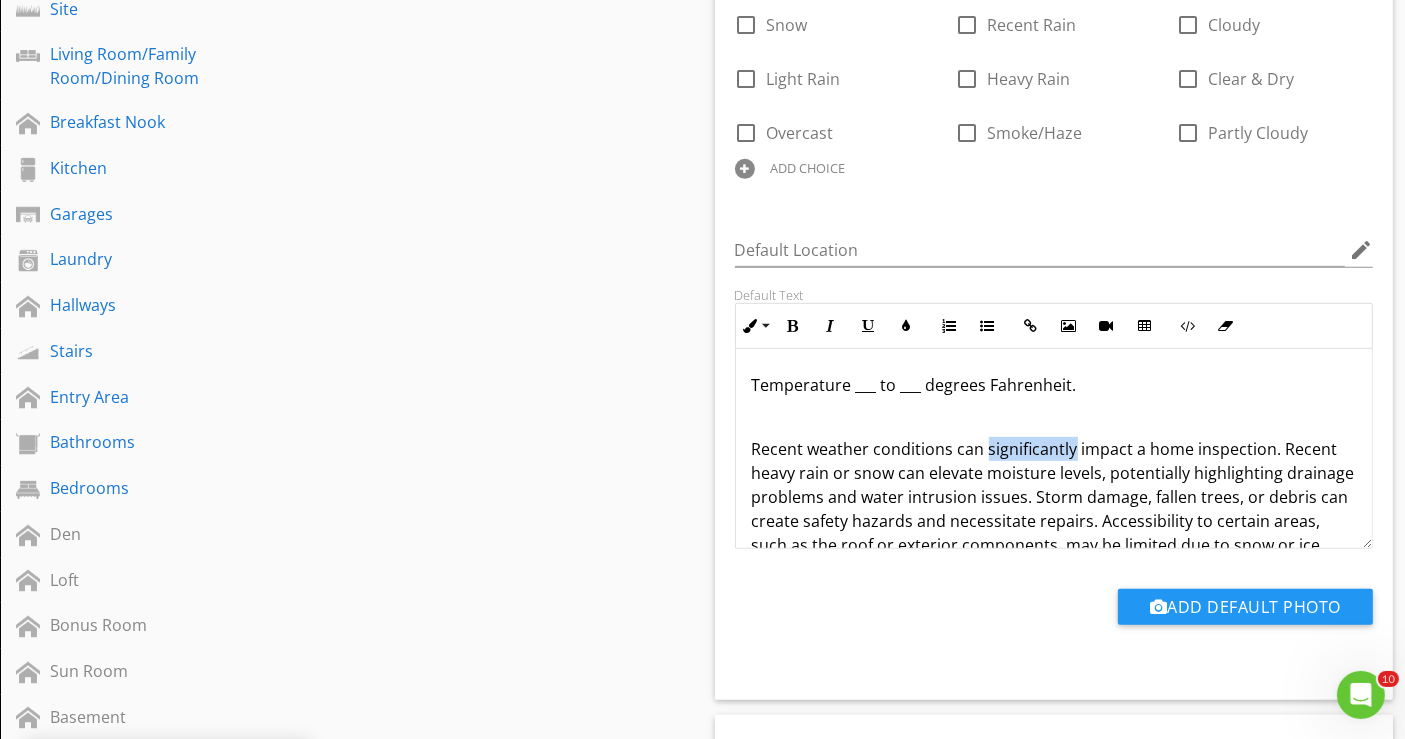 drag, startPoint x: 984, startPoint y: 445, endPoint x: 1071, endPoint y: 447, distance: 87.02299 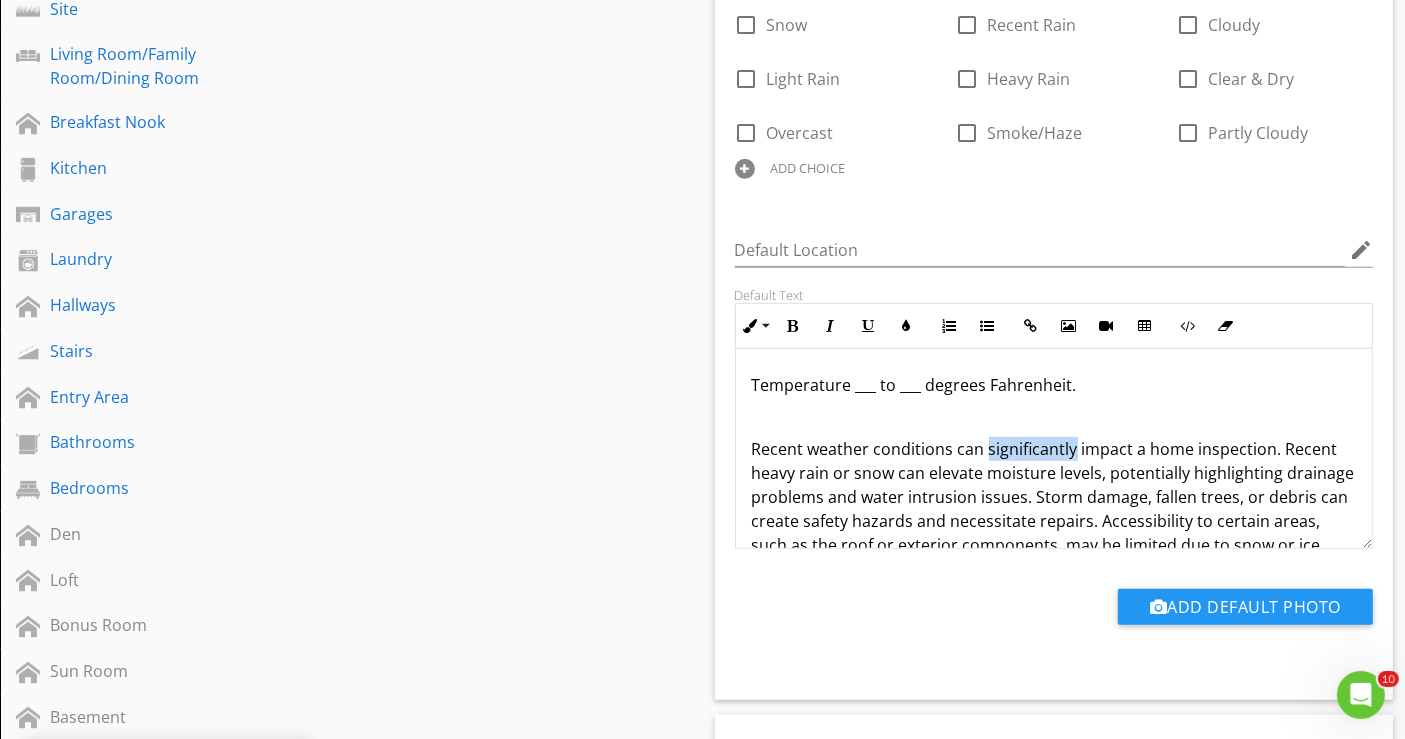 click on "Recent weather conditions can significantly impact a home inspection. Recent heavy rain or snow can elevate moisture levels, potentially highlighting drainage problems and water intrusion issues. Storm damage, fallen trees, or debris can create safety hazards and necessitate repairs. Accessibility to certain areas, such as the roof or exterior components, may be limited due to snow or ice accumulation. Temperature fluctuations can affect the performance of HVAC systems and expose frozen pipes. Recent weather can also reveal landscaping and drainage problems, and changes in pest behavior may necessitate a closer inspection for signs of infestations. Home inspectors will consider these weather-related factors when conducting their assessments and may recommend follow-up inspections or further evaluations as needed." at bounding box center [1054, 569] 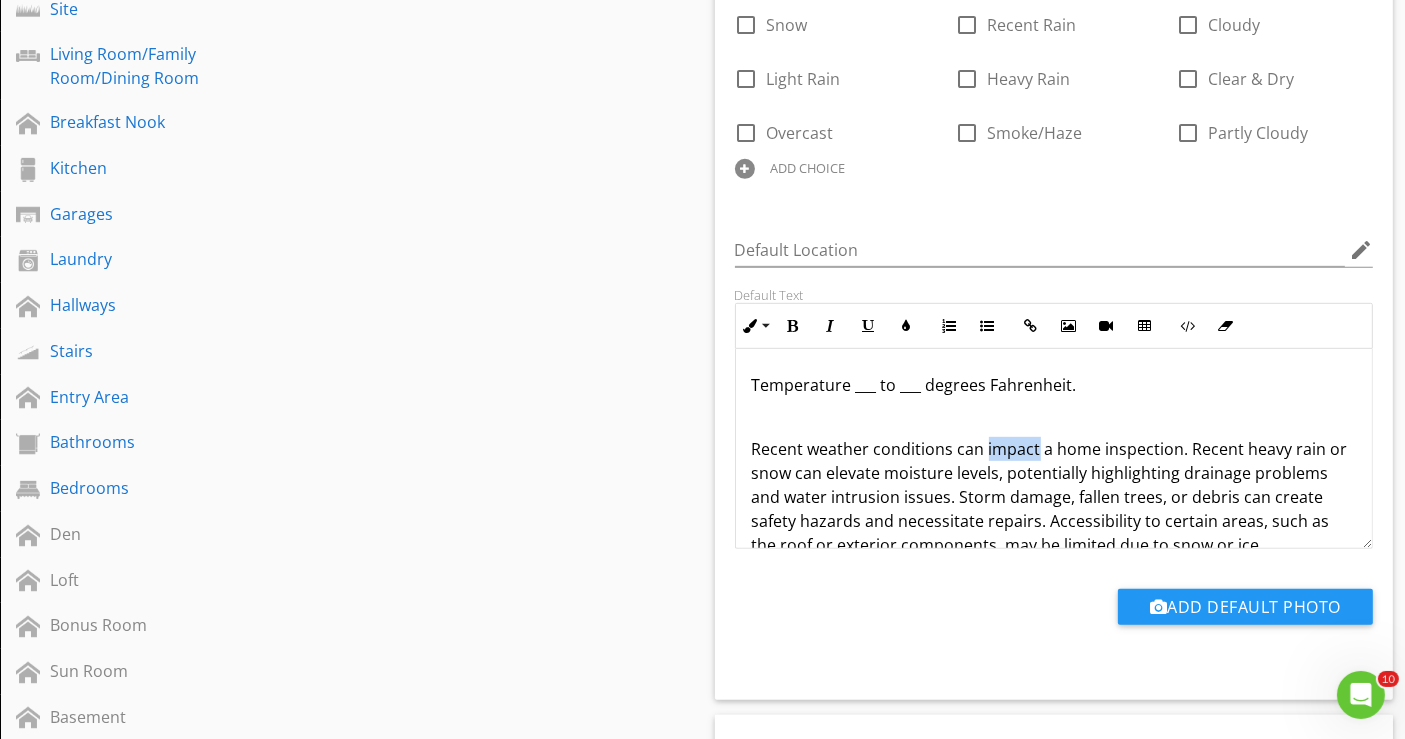drag, startPoint x: 985, startPoint y: 445, endPoint x: 1037, endPoint y: 447, distance: 52.03845 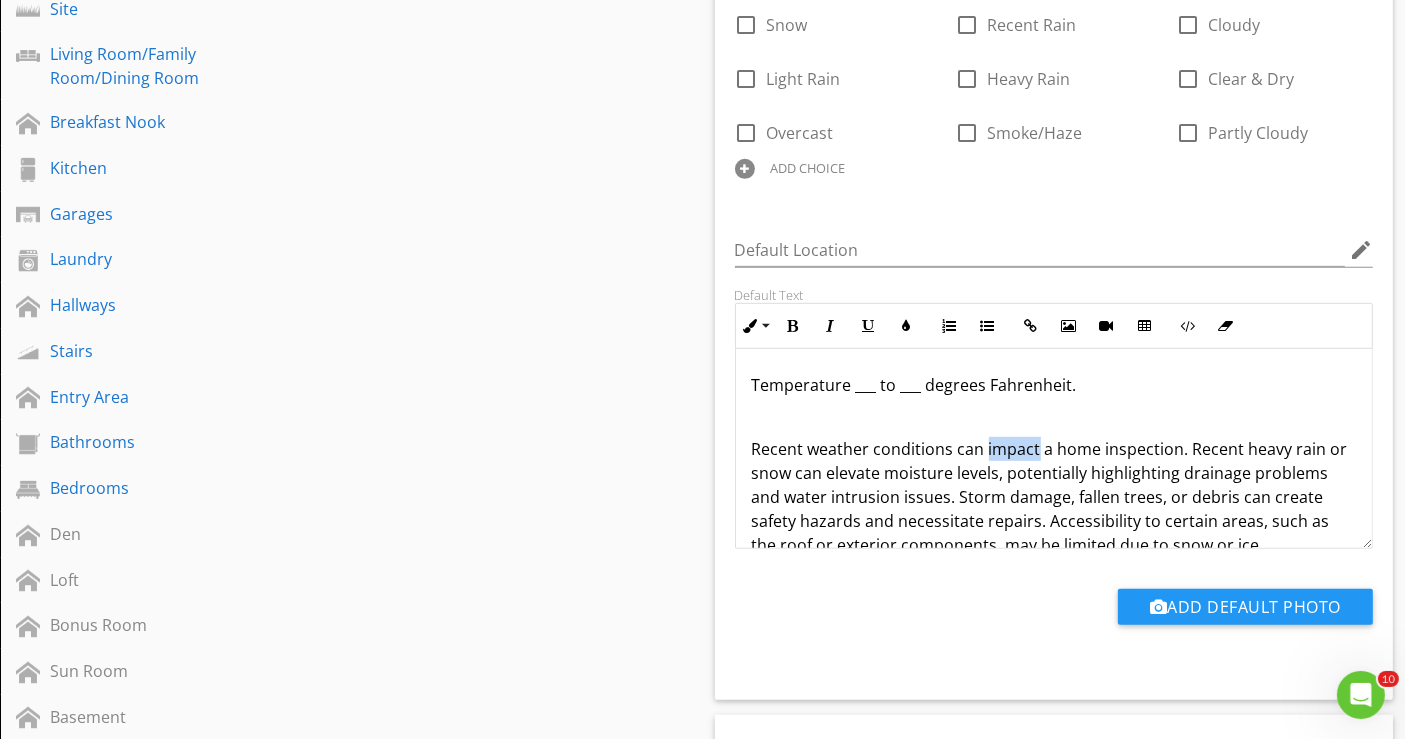 click on "Recent weather conditions can impact a home inspection. Recent heavy rain or snow can elevate moisture levels, potentially highlighting drainage problems and water intrusion issues. Storm damage, fallen trees, or debris can create safety hazards and necessitate repairs. Accessibility to certain areas, such as the roof or exterior components, may be limited due to snow or ice accumulation. Temperature fluctuations can affect the performance of HVAC systems and expose frozen pipes. Recent weather can also reveal landscaping and drainage problems, and changes in pest behavior may necessitate a closer inspection for signs of infestations. Home inspectors will consider these weather-related factors when conducting their assessments and may recommend follow-up inspections or further evaluations as needed." at bounding box center (1054, 569) 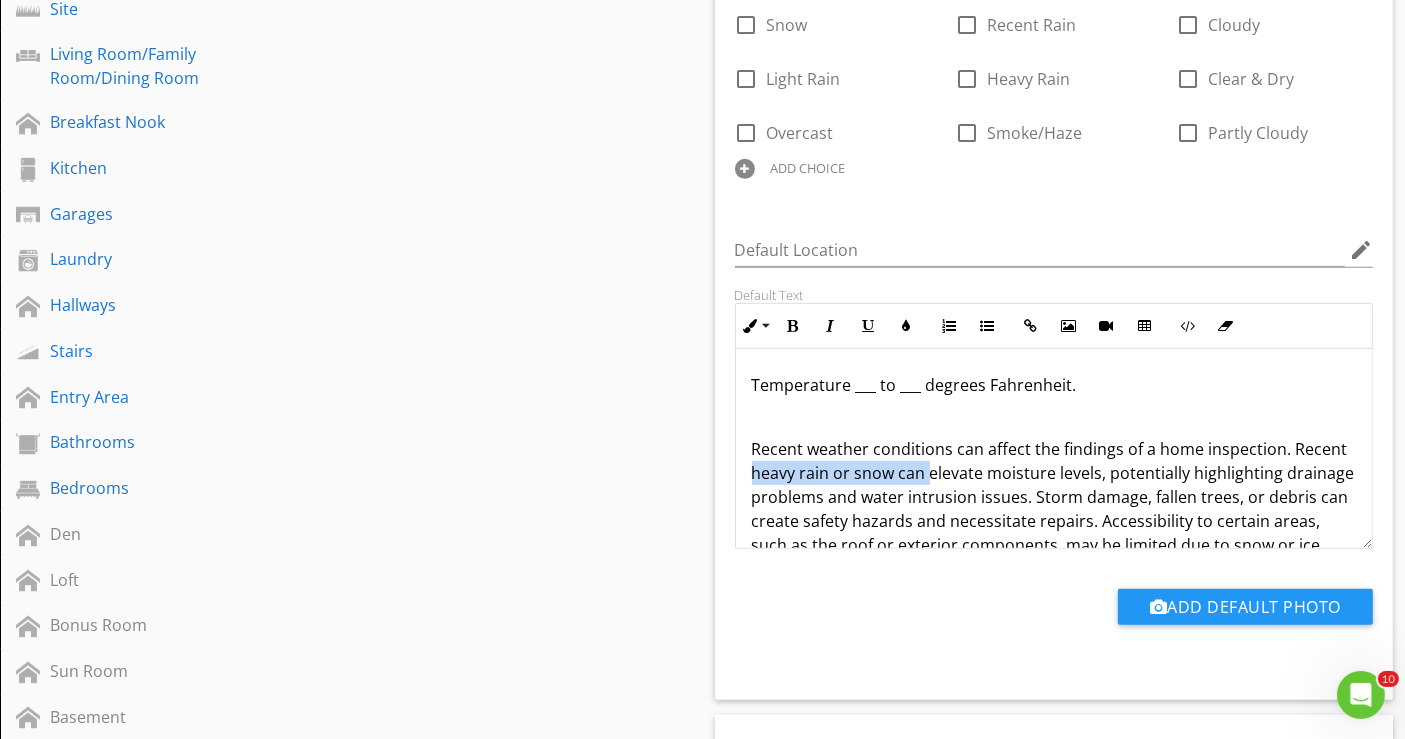 drag, startPoint x: 754, startPoint y: 470, endPoint x: 929, endPoint y: 477, distance: 175.13994 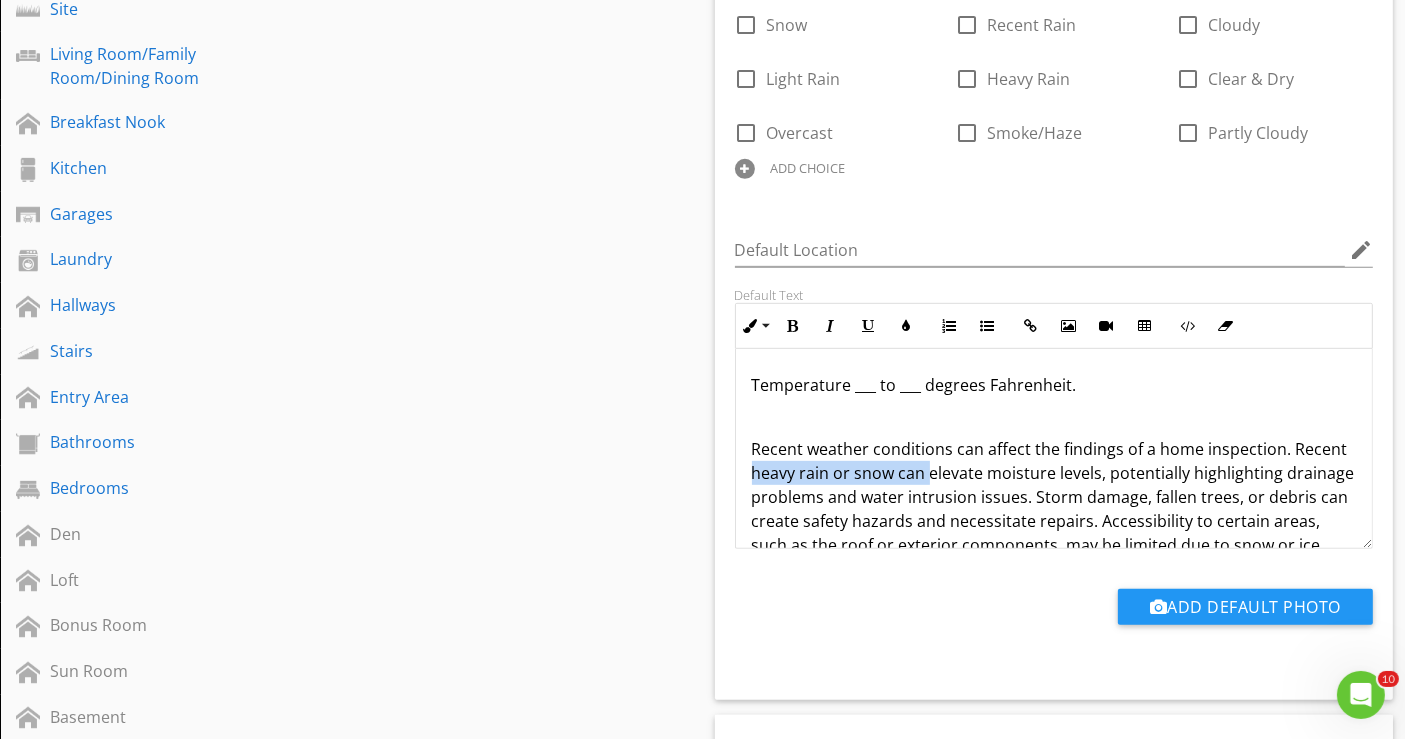 click on "Recent weather conditions can affect the findings of a home inspection. Recent heavy rain or snow can elevate moisture levels, potentially highlighting drainage problems and water intrusion issues. Storm damage, fallen trees, or debris can create safety hazards and necessitate repairs. Accessibility to certain areas, such as the roof or exterior components, may be limited due to snow or ice accumulation. Temperature fluctuations can affect the performance of HVAC systems and expose frozen pipes. Recent weather can also reveal landscaping and drainage problems, and changes in pest behavior may necessitate a closer inspection for signs of infestations. Home inspectors will consider these weather-related factors when conducting their assessments and may recommend follow-up inspections or further evaluations as needed." at bounding box center [1054, 569] 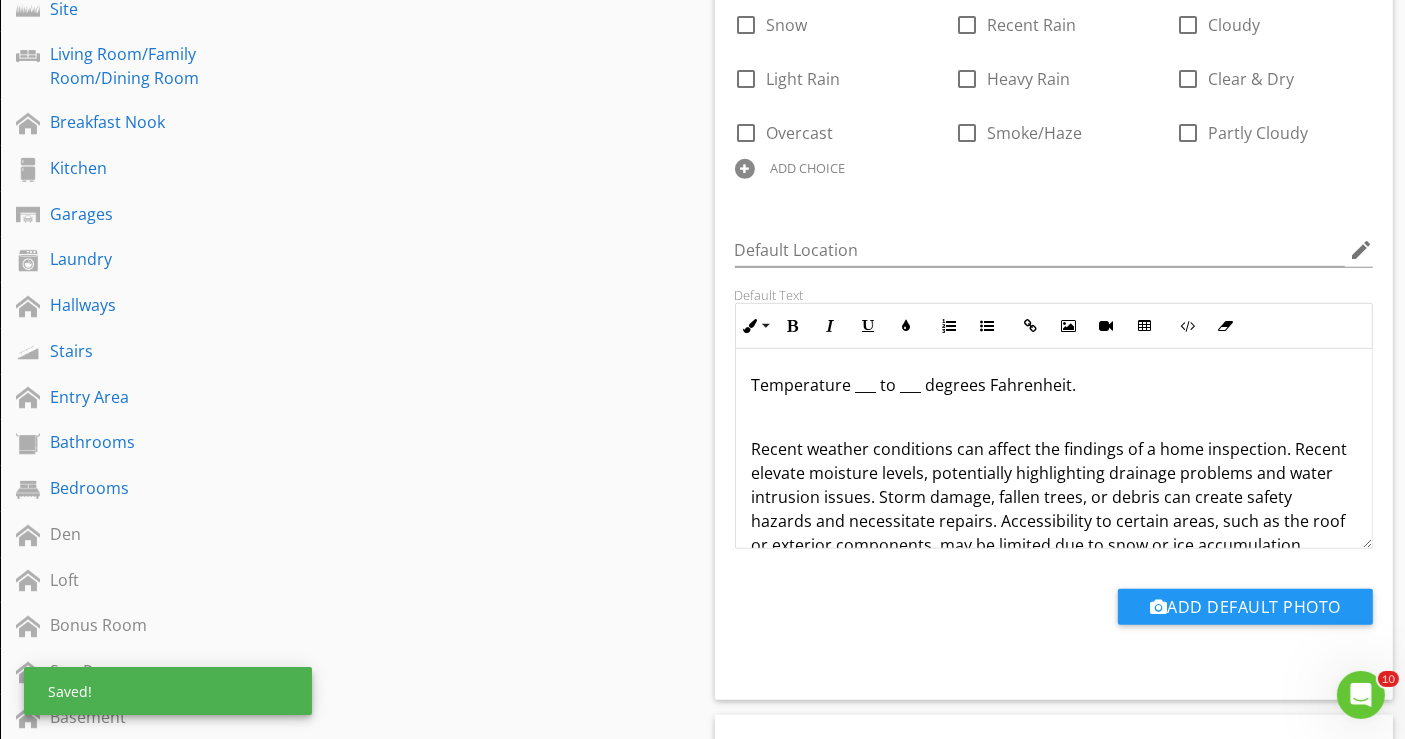 click on "Recent weather conditions can affect the findings of a home inspection. Recent elevate moisture levels, potentially highlighting drainage problems and water intrusion issues. Storm damage, fallen trees, or debris can create safety hazards and necessitate repairs. Accessibility to certain areas, such as the roof or exterior components, may be limited due to snow or ice accumulation. Temperature fluctuations can affect the performance of HVAC systems and expose frozen pipes. Recent weather can also reveal landscaping and drainage problems, and changes in pest behavior may necessitate a closer inspection for signs of infestations. Home inspectors will consider these weather-related factors when conducting their assessments and may recommend follow-up inspections or further evaluations as needed." at bounding box center (1054, 569) 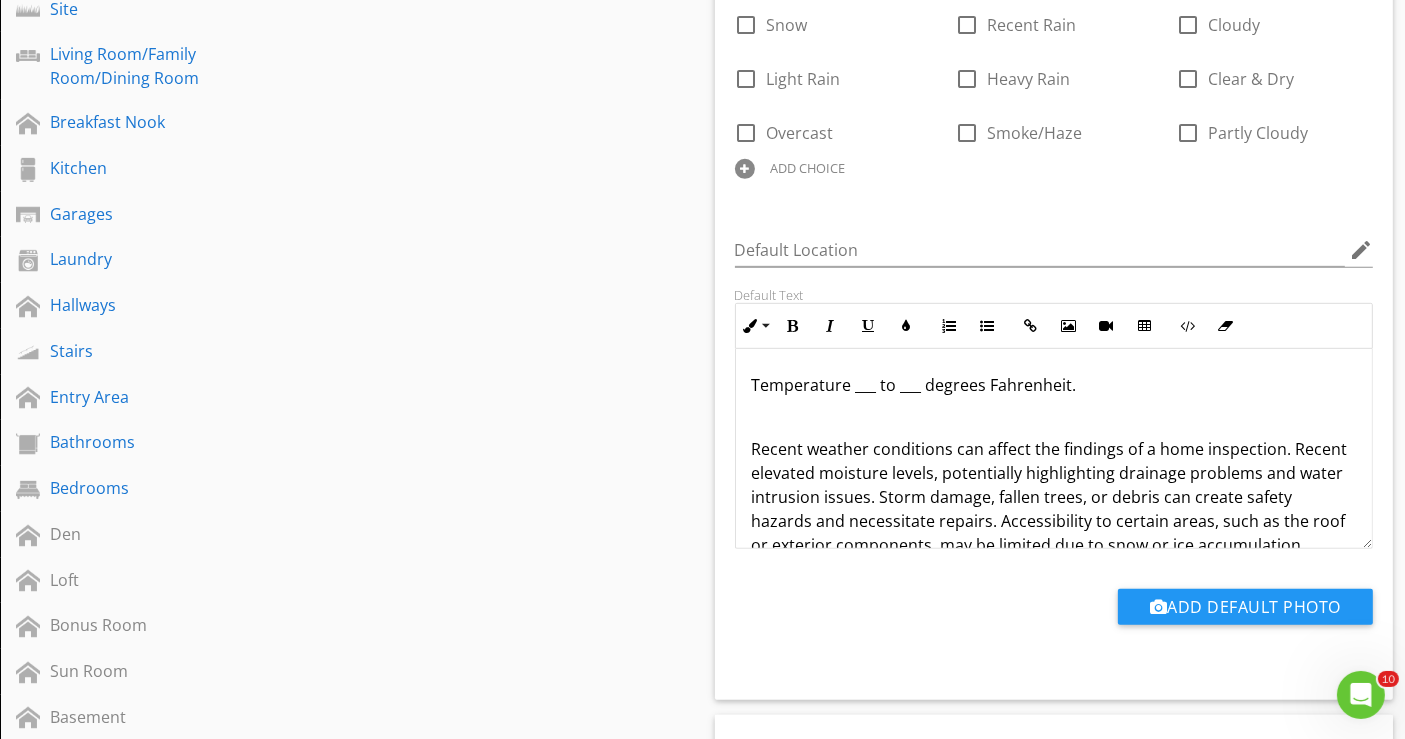 click on "Recent weather conditions can affect the findings of a home inspection. Recent elevated moisture levels, potentially highlighting drainage problems and water intrusion issues. Storm damage, fallen trees, or debris can create safety hazards and necessitate repairs. Accessibility to certain areas, such as the roof or exterior components, may be limited due to snow or ice accumulation. Temperature fluctuations can affect the performance of HVAC systems and expose frozen pipes. Recent weather can also reveal landscaping and drainage problems, and changes in pest behavior may necessitate a closer inspection for signs of infestations. Home inspectors will consider these weather-related factors when conducting their assessments and may recommend follow-up inspections or further evaluations as needed." at bounding box center (1054, 569) 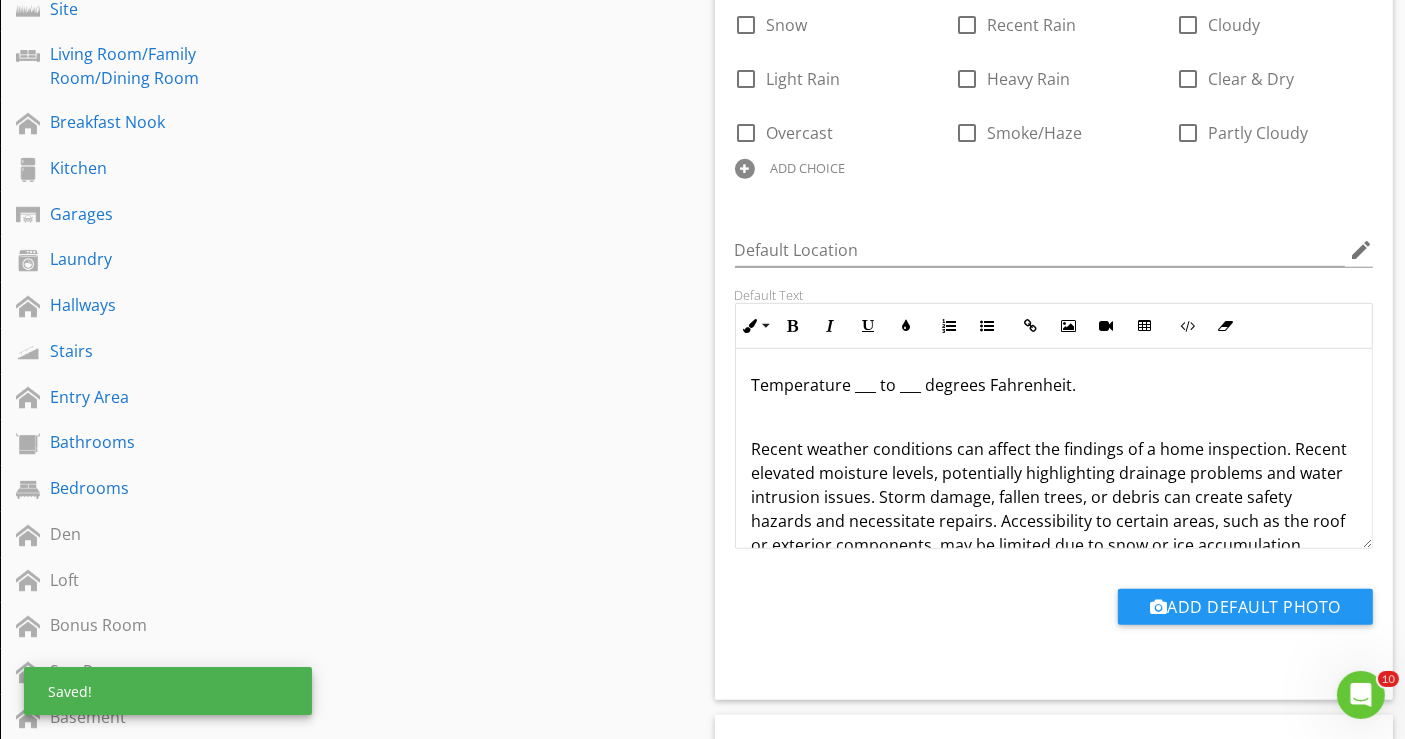 click on "Recent weather conditions can affect the findings of a home inspection. Recent elevated moisture levels, potentially highlighting drainage problems and water intrusion issues. Storm damage, fallen trees, or debris can create safety hazards and necessitate repairs. Accessibility to certain areas, such as the roof or exterior components, may be limited due to snow or ice accumulation. Temperature fluctuations can affect the performance of HVAC systems and expose frozen pipes. Recent weather can also reveal landscaping and drainage problems, and changes in pest behavior may necessitate a closer inspection for signs of infestations. Home inspectors will consider these weather-related factors when conducting their assessments and may recommend follow-up inspections or further evaluations as needed." at bounding box center (1054, 569) 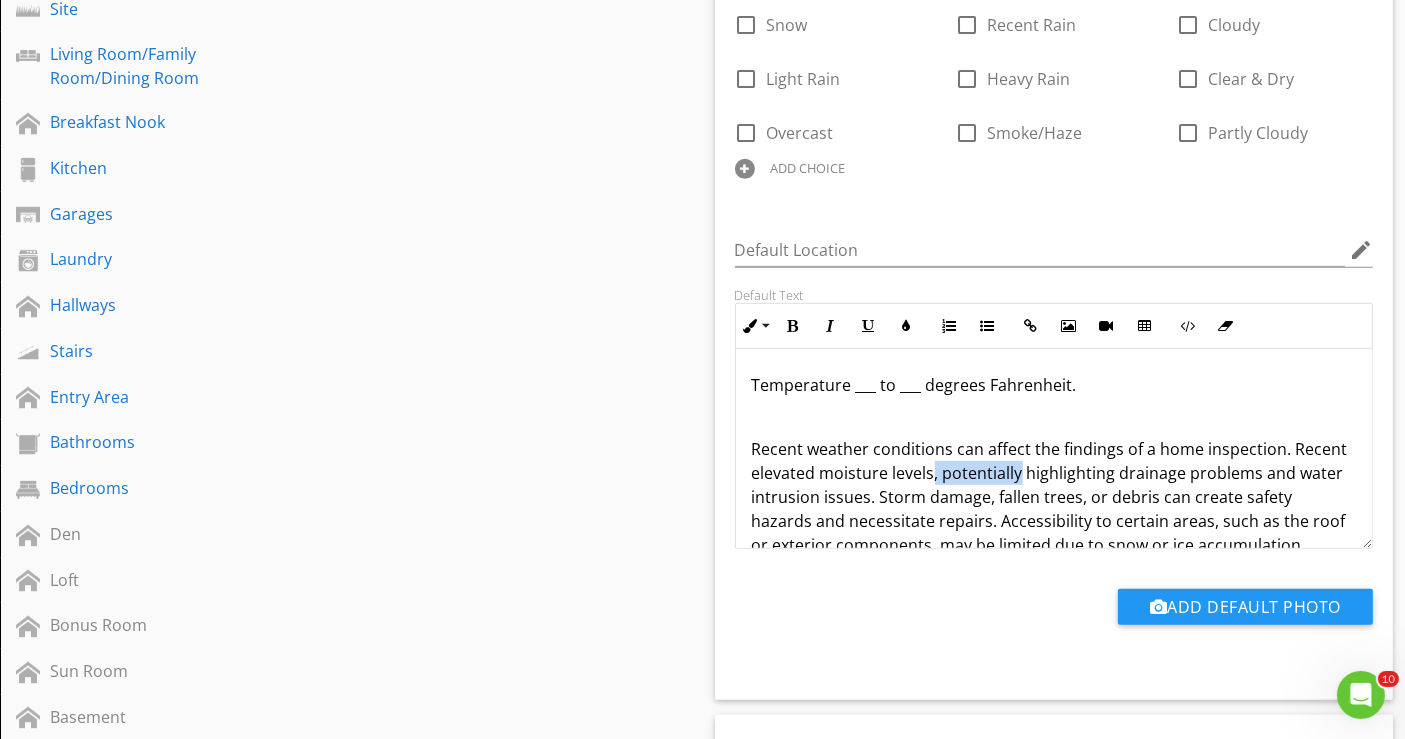 drag, startPoint x: 933, startPoint y: 468, endPoint x: 1019, endPoint y: 470, distance: 86.023254 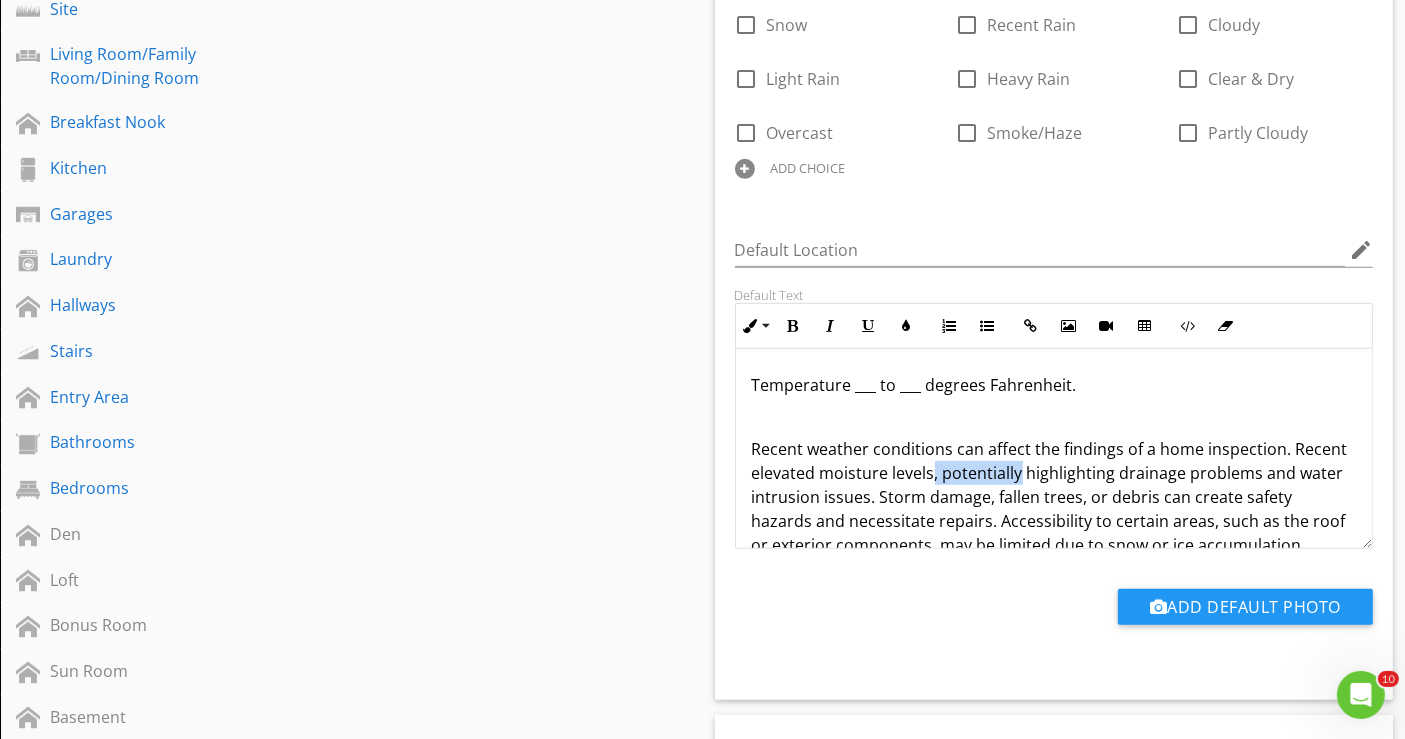 click on "Recent weather conditions can affect the findings of a home inspection. Recent elevated moisture levels, potentially highlighting drainage problems and water intrusion issues. Storm damage, fallen trees, or debris can create safety hazards and necessitate repairs. Accessibility to certain areas, such as the roof or exterior components, may be limited due to snow or ice accumulation. Temperature fluctuations can affect the performance of HVAC systems and expose frozen pipes. Recent weather can also reveal landscaping and drainage problems, and changes in pest behavior may necessitate a closer inspection for signs of infestations. Home inspectors will consider these weather-related factors when conducting their assessments and may recommend follow-up inspections or further evaluations as needed." at bounding box center [1054, 569] 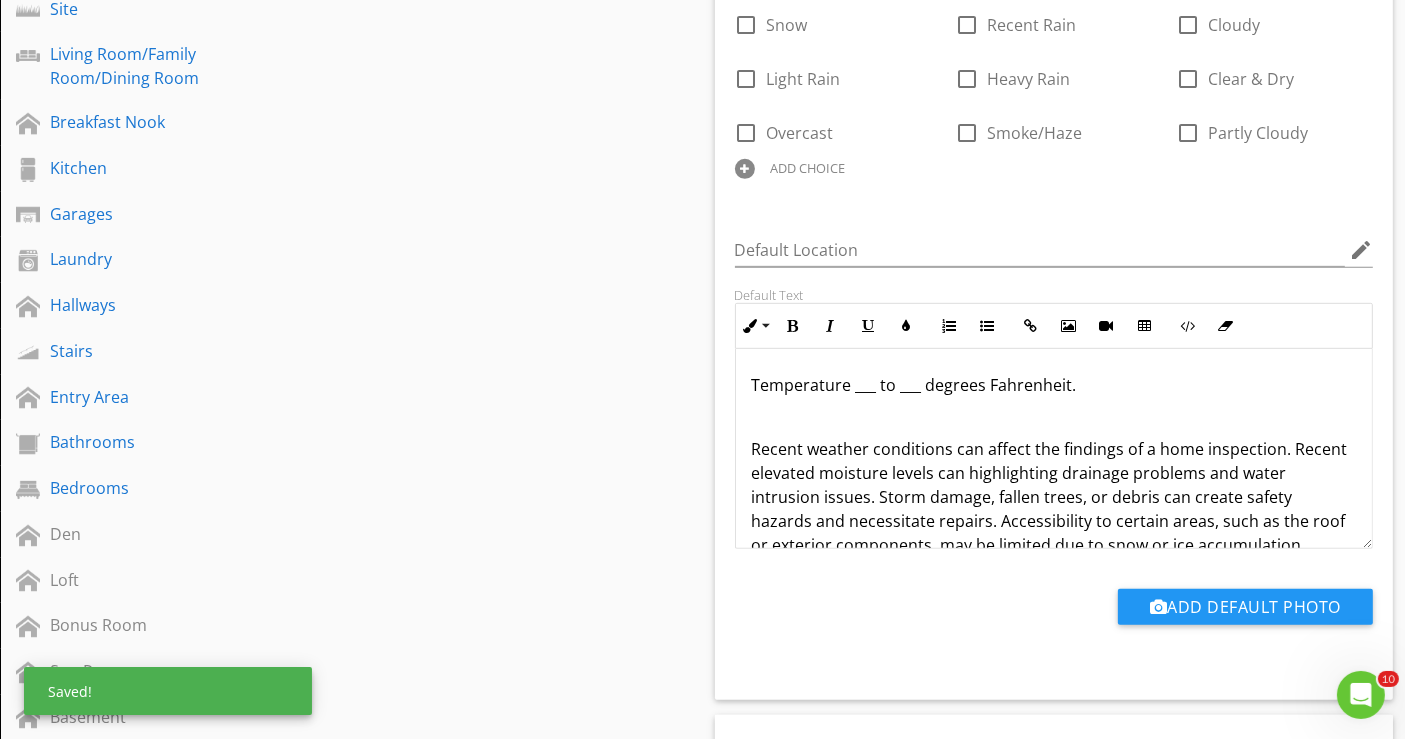 click on "Recent weather conditions can affect the findings of a home inspection. Recent elevated moisture levels can highlighting drainage problems and water intrusion issues. Storm damage, fallen trees, or debris can create safety hazards and necessitate repairs. Accessibility to certain areas, such as the roof or exterior components, may be limited due to snow or ice accumulation. Temperature fluctuations can affect the performance of HVAC systems and expose frozen pipes. Recent weather can also reveal landscaping and drainage problems, and changes in pest behavior may necessitate a closer inspection for signs of infestations. Home inspectors will consider these weather-related factors when conducting their assessments and may recommend follow-up inspections or further evaluations as needed." at bounding box center (1054, 569) 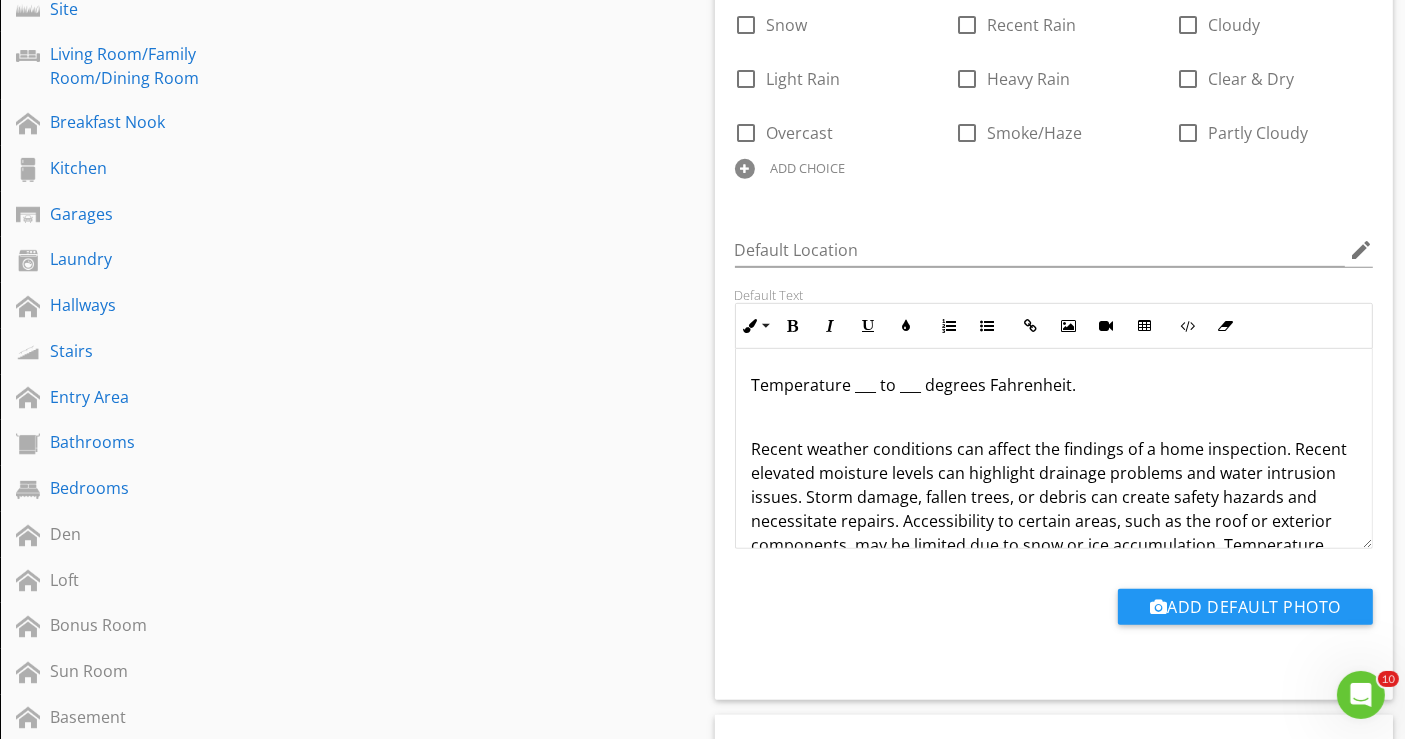 click on "Recent weather conditions can affect the findings of a home inspection. Recent elevated moisture levels can highlight drainage problems and water intrusion issues. Storm damage, fallen trees, or debris can create safety hazards and necessitate repairs. Accessibility to certain areas, such as the roof or exterior components, may be limited due to snow or ice accumulation. Temperature fluctuations can affect the performance of HVAC systems and expose frozen pipes. Recent weather can also reveal landscaping and drainage problems, and changes in pest behavior may necessitate a closer inspection for signs of infestations. Home inspectors will consider these weather-related factors when conducting their assessments and may recommend follow-up inspections or further evaluations as needed." at bounding box center (1054, 569) 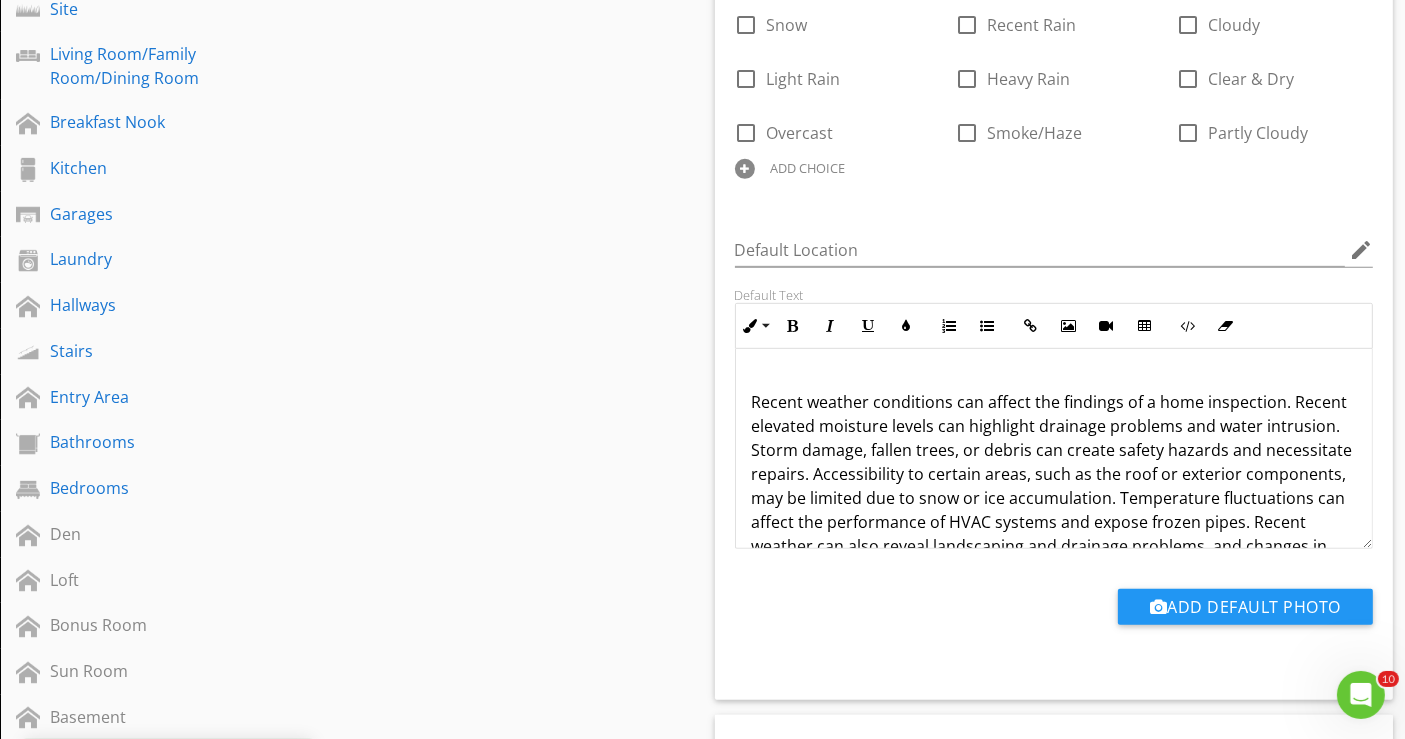 scroll, scrollTop: 111, scrollLeft: 0, axis: vertical 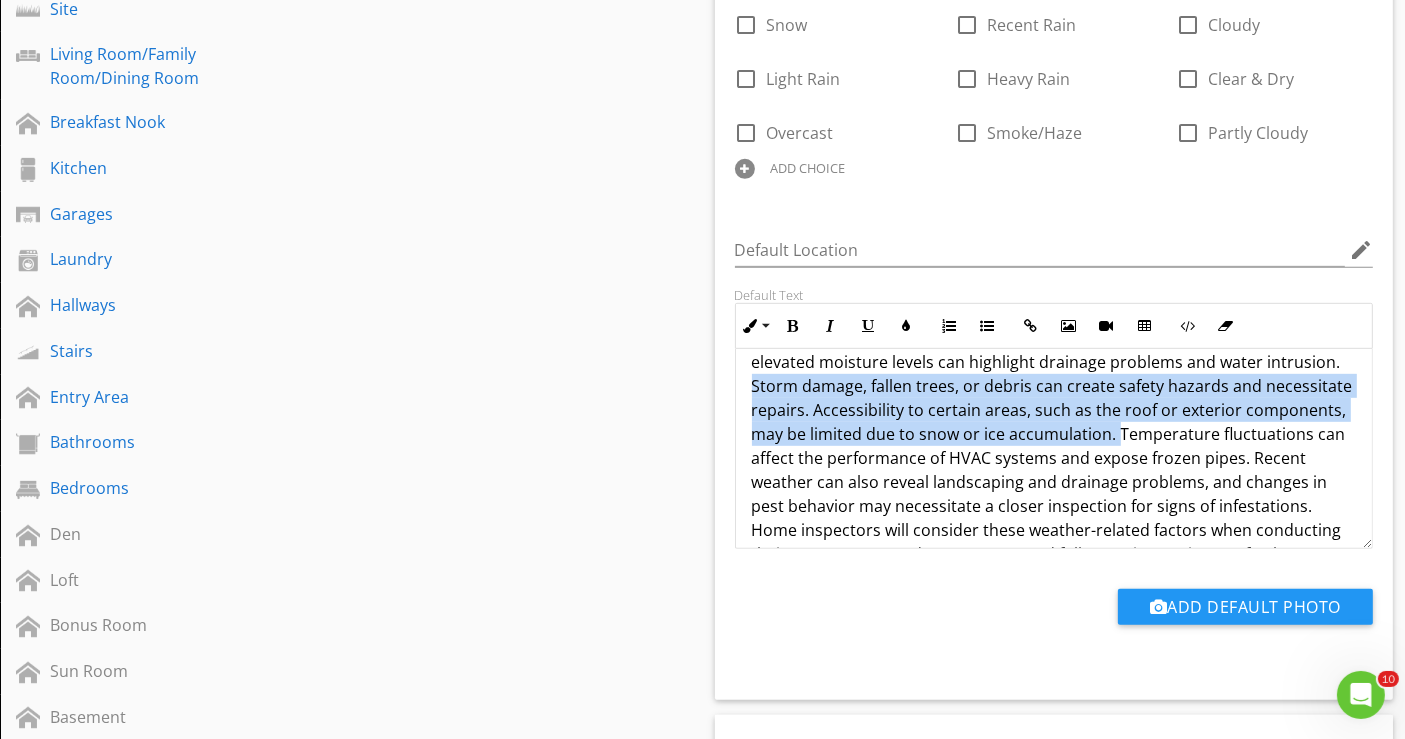 drag, startPoint x: 753, startPoint y: 382, endPoint x: 1218, endPoint y: 430, distance: 467.47086 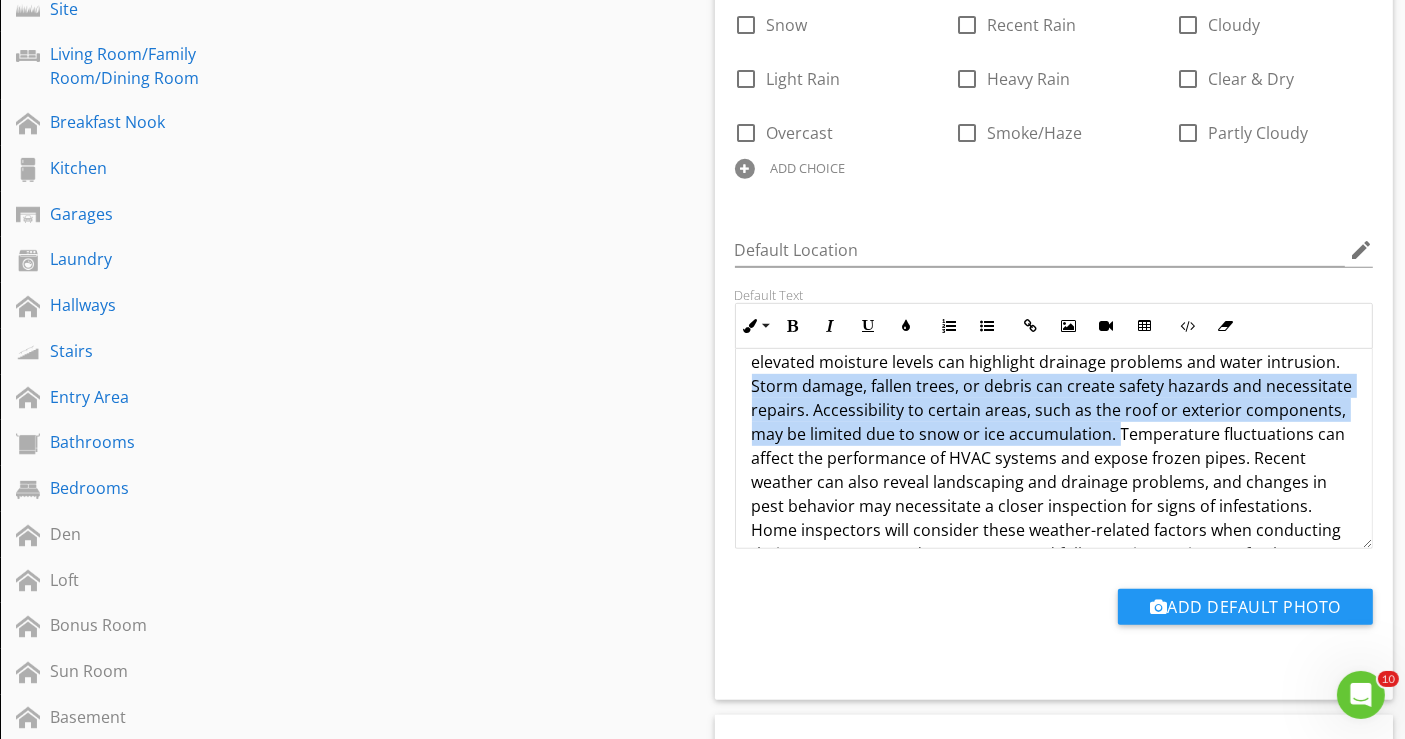 click on "Recent weather conditions can affect the findings of a home inspection. Recent elevated moisture levels can highlight drainage problems and water intrusion. Storm damage, fallen trees, or debris can create safety hazards and necessitate repairs. Accessibility to certain areas, such as the roof or exterior components, may be limited due to snow or ice accumulation. Temperature fluctuations can affect the performance of HVAC systems and expose frozen pipes. Recent weather can also reveal landscaping and drainage problems, and changes in pest behavior may necessitate a closer inspection for signs of infestations. Home inspectors will consider these weather-related factors when conducting their assessments and may recommend follow-up inspections or further evaluations as needed." at bounding box center [1054, 458] 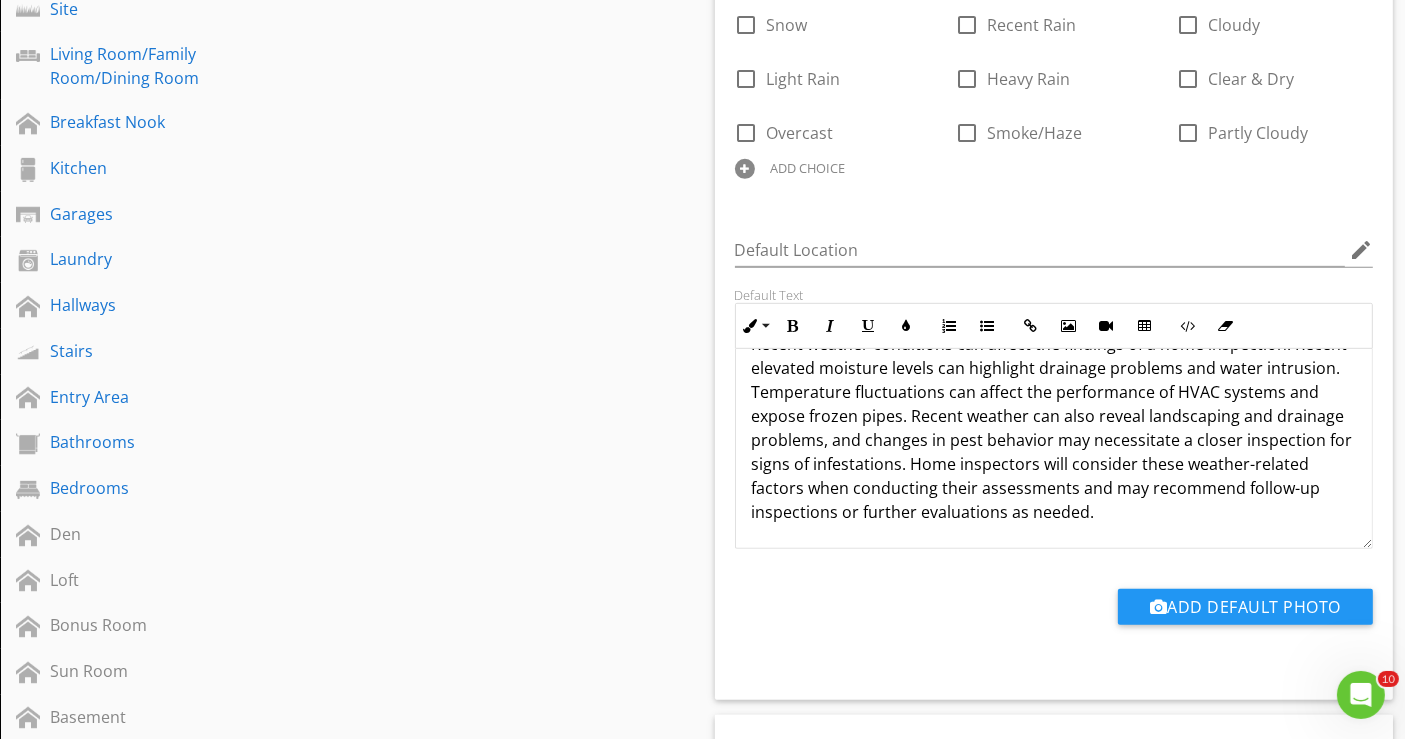 scroll, scrollTop: 104, scrollLeft: 0, axis: vertical 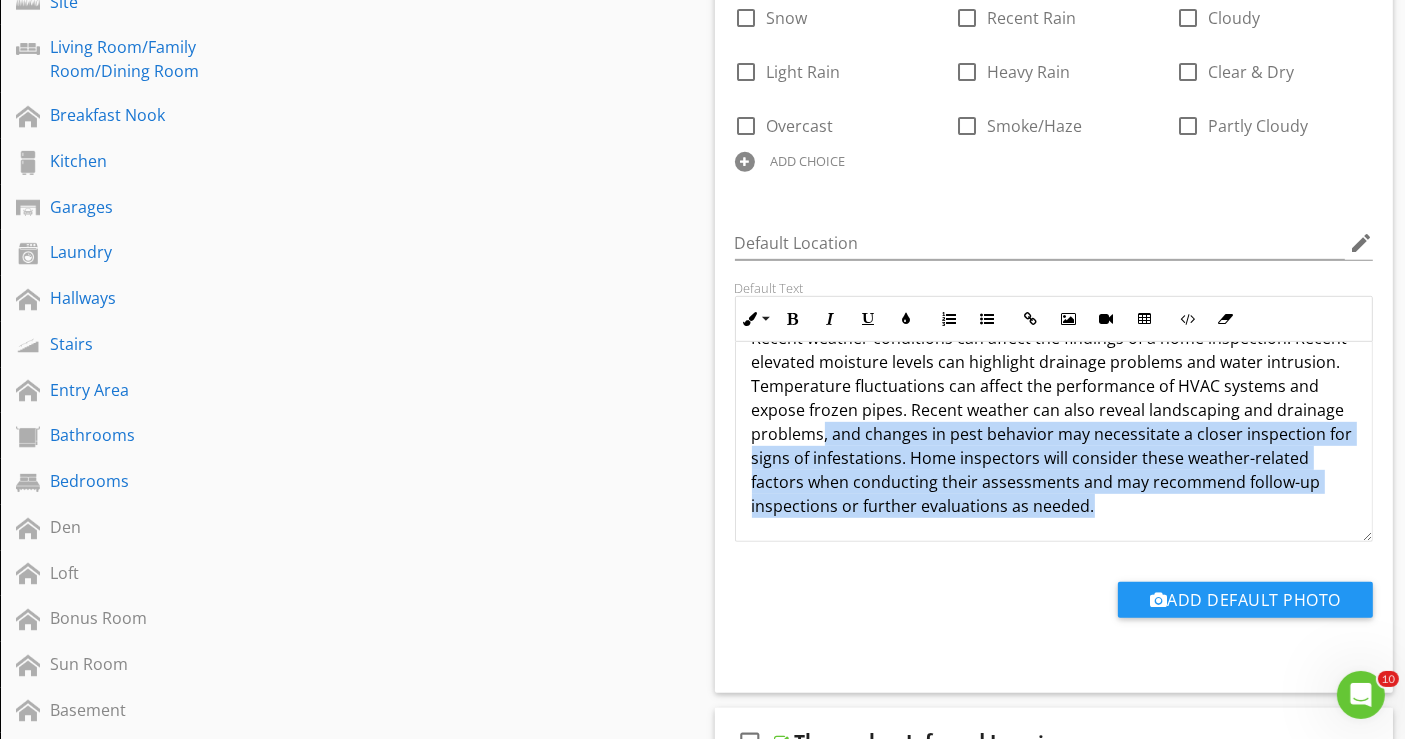 drag, startPoint x: 822, startPoint y: 432, endPoint x: 1116, endPoint y: 515, distance: 305.4914 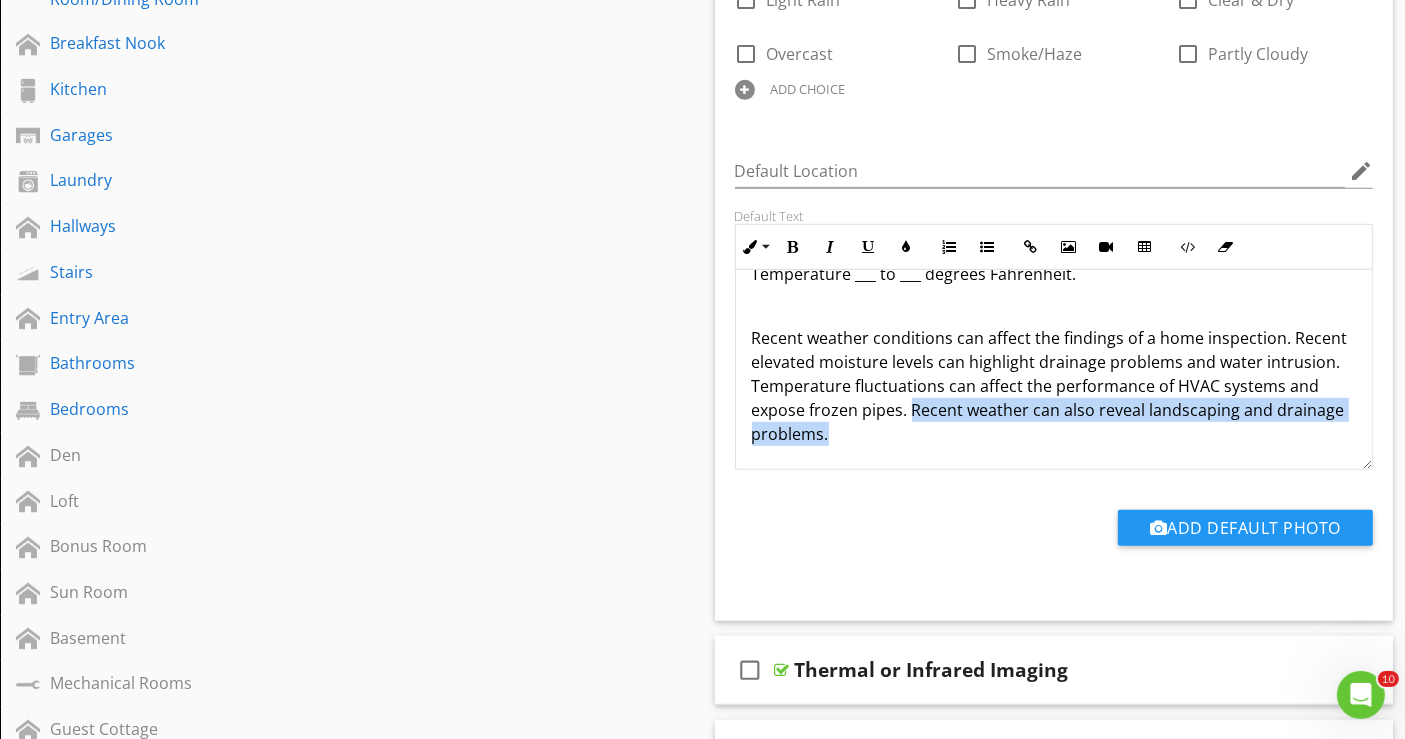 drag, startPoint x: 912, startPoint y: 404, endPoint x: 914, endPoint y: 423, distance: 19.104973 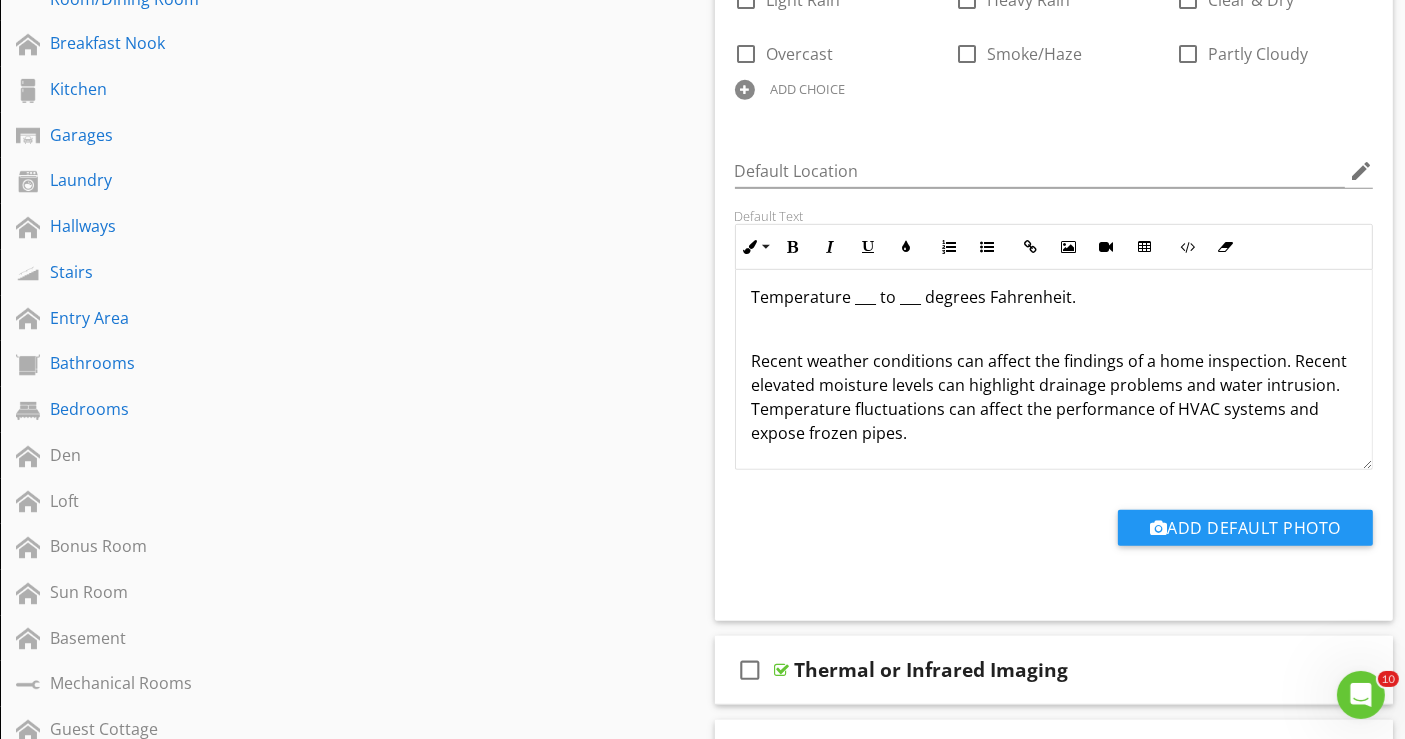scroll, scrollTop: 8, scrollLeft: 0, axis: vertical 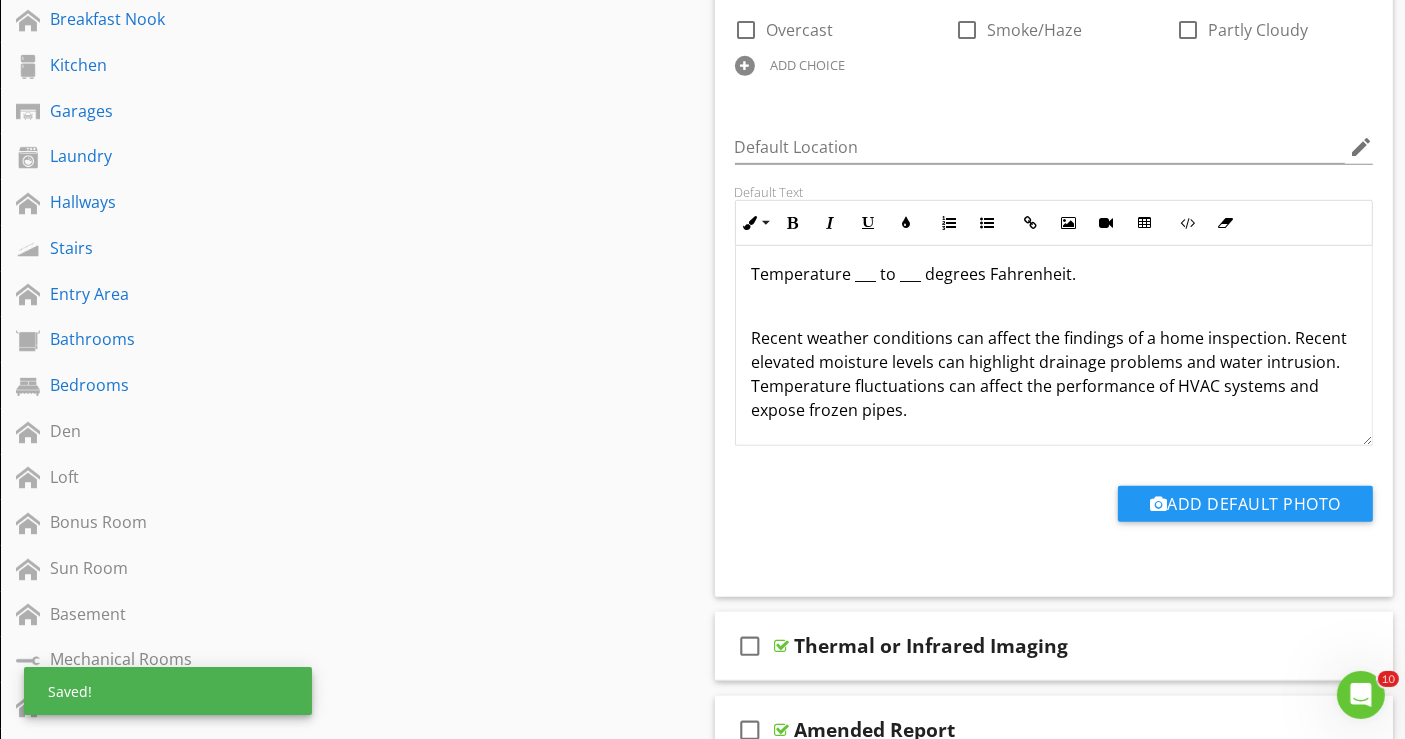 click on "Recent weather conditions can affect the findings of a home inspection. Recent elevated moisture levels can highlight drainage problems and water intrusion. Temperature fluctuations can affect the performance of HVAC systems and expose frozen pipes." at bounding box center (1054, 374) 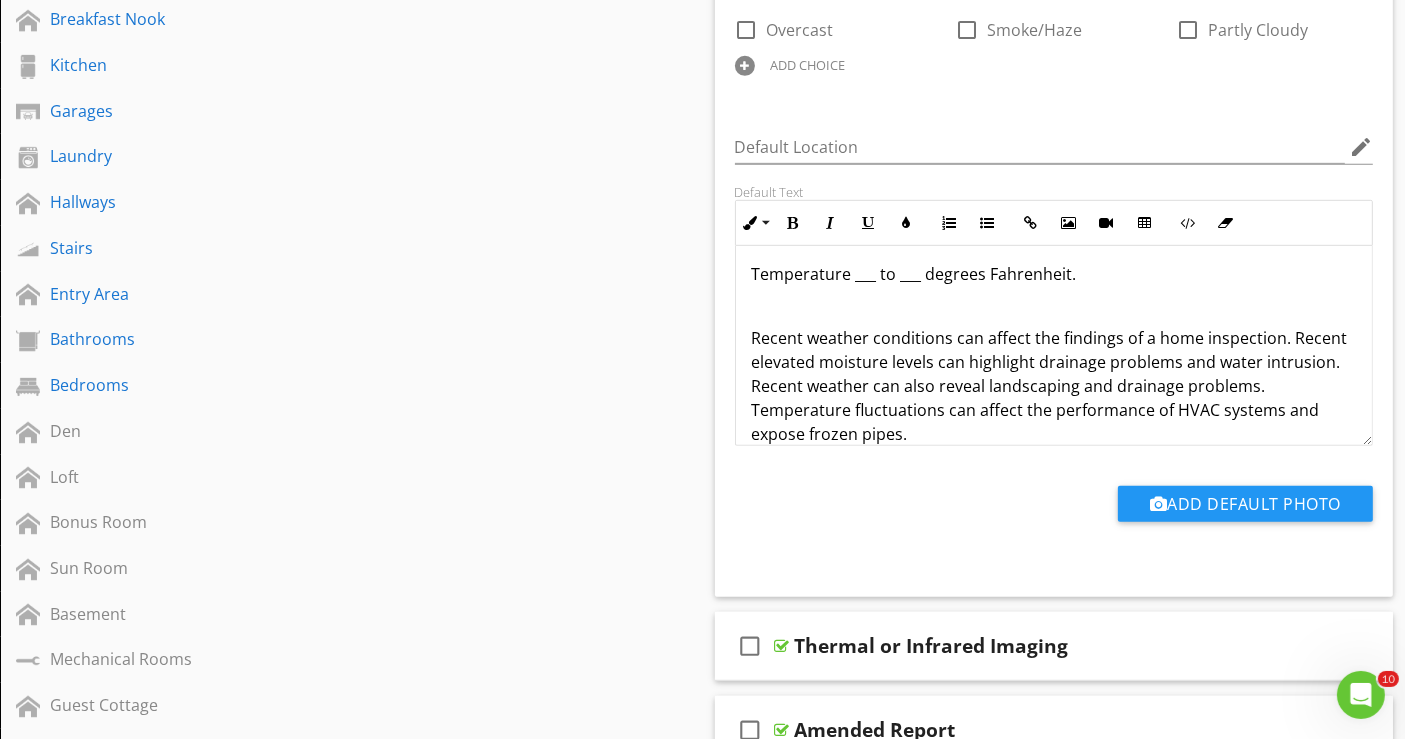 scroll, scrollTop: 32, scrollLeft: 0, axis: vertical 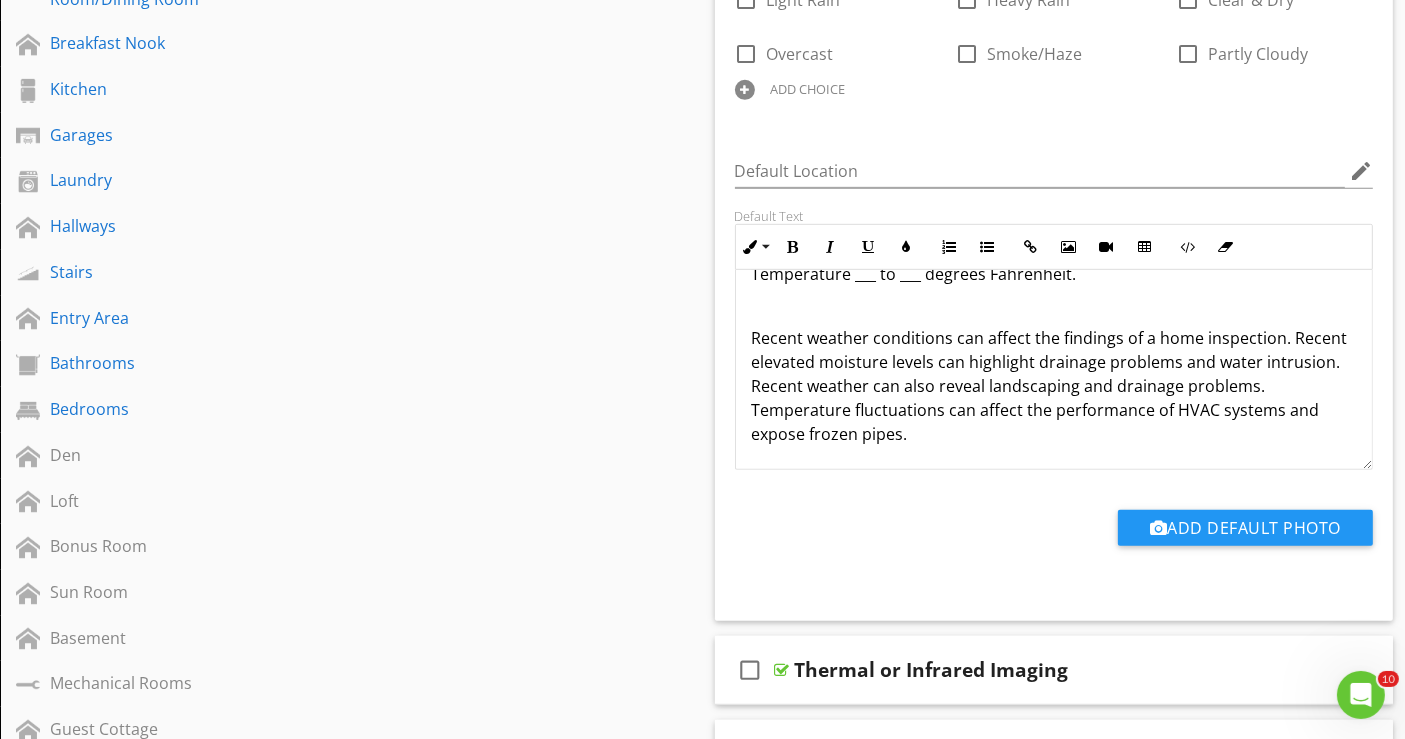 click on "Recent weather conditions can affect the findings of a home inspection. Recent elevated moisture levels can highlight drainage problems and water intrusion. Recent weather can also reveal landscaping and drainage problems. Temperature fluctuations can affect the performance of HVAC systems and expose frozen pipes." at bounding box center [1054, 386] 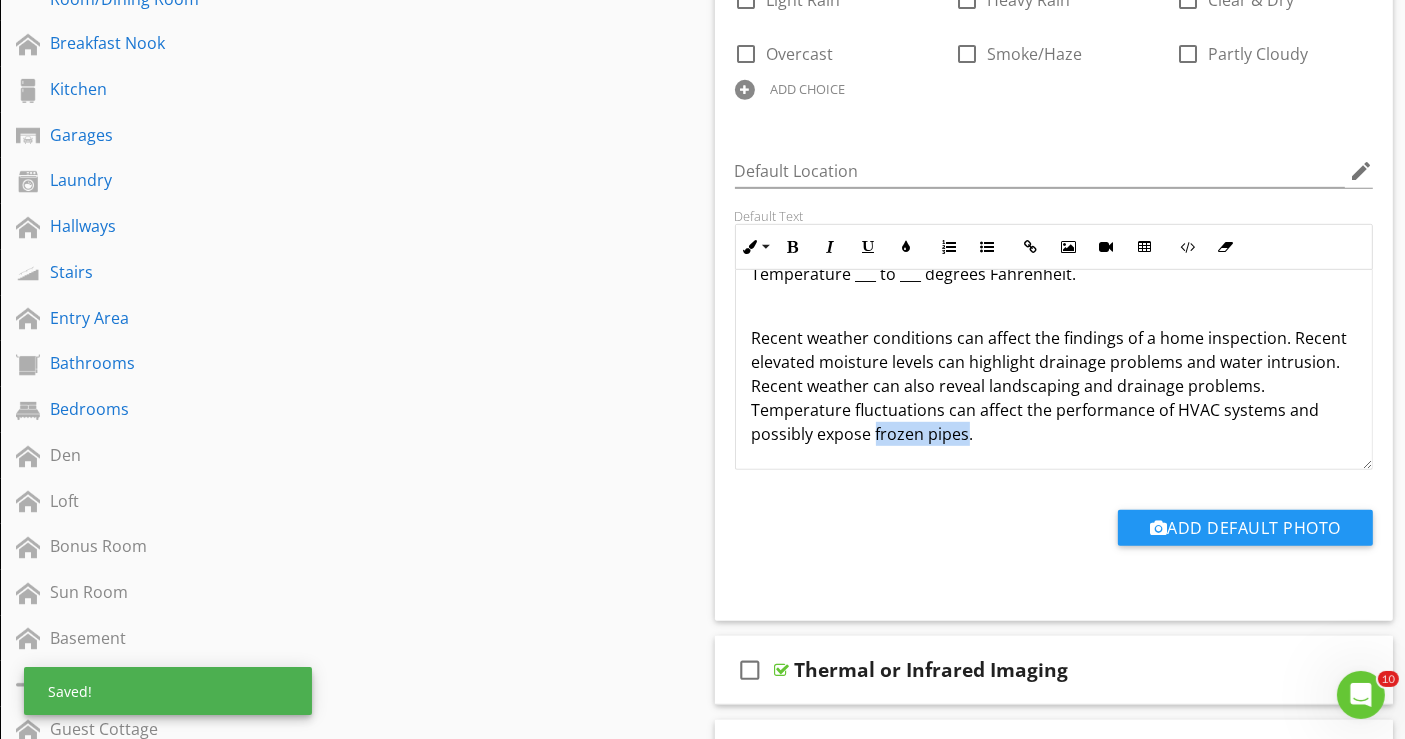 drag, startPoint x: 875, startPoint y: 430, endPoint x: 965, endPoint y: 433, distance: 90.04999 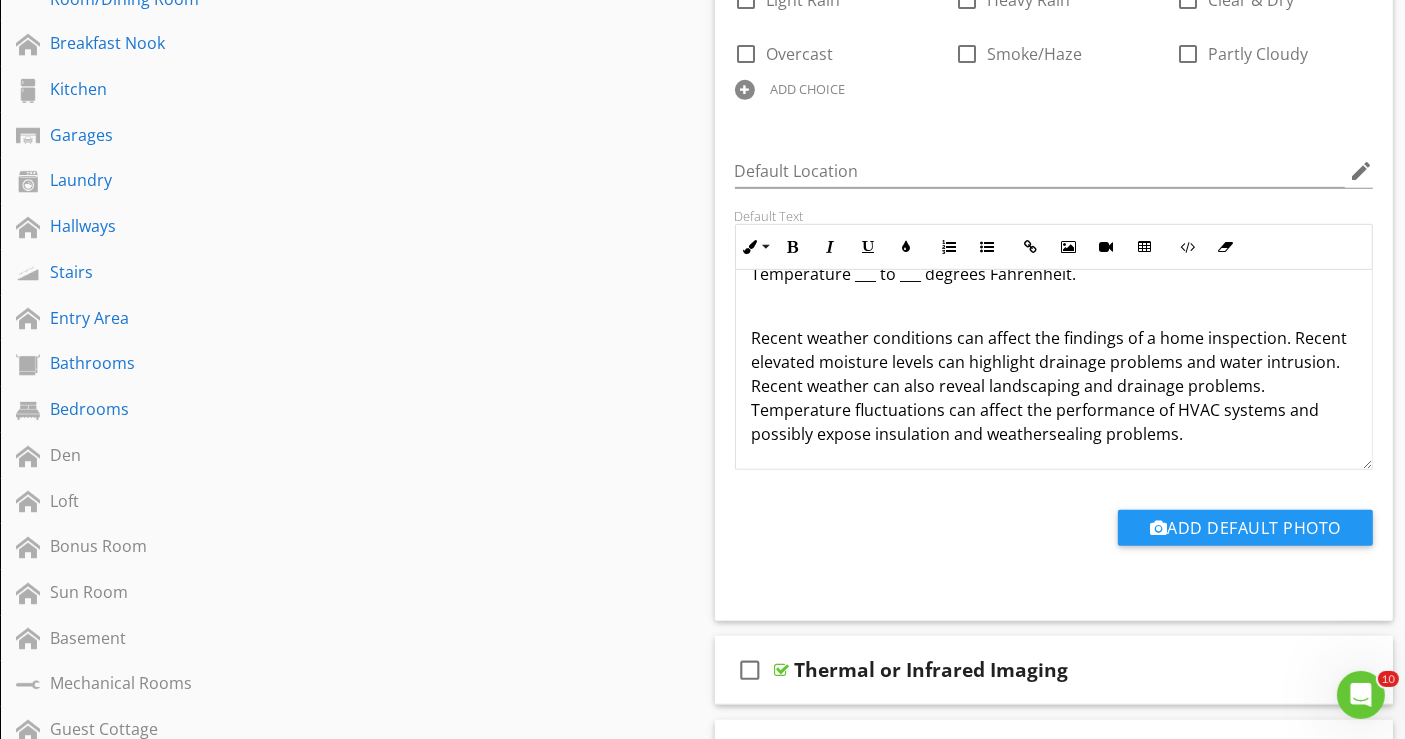 click on "Recent weather conditions can affect the findings of a home inspection. Recent elevated moisture levels can highlight drainage problems and water intrusion. Recent weather can also reveal landscaping and drainage problems. Temperature fluctuations can affect the performance of HVAC systems and possibly expose insulation and weathersealing problems." at bounding box center (1054, 386) 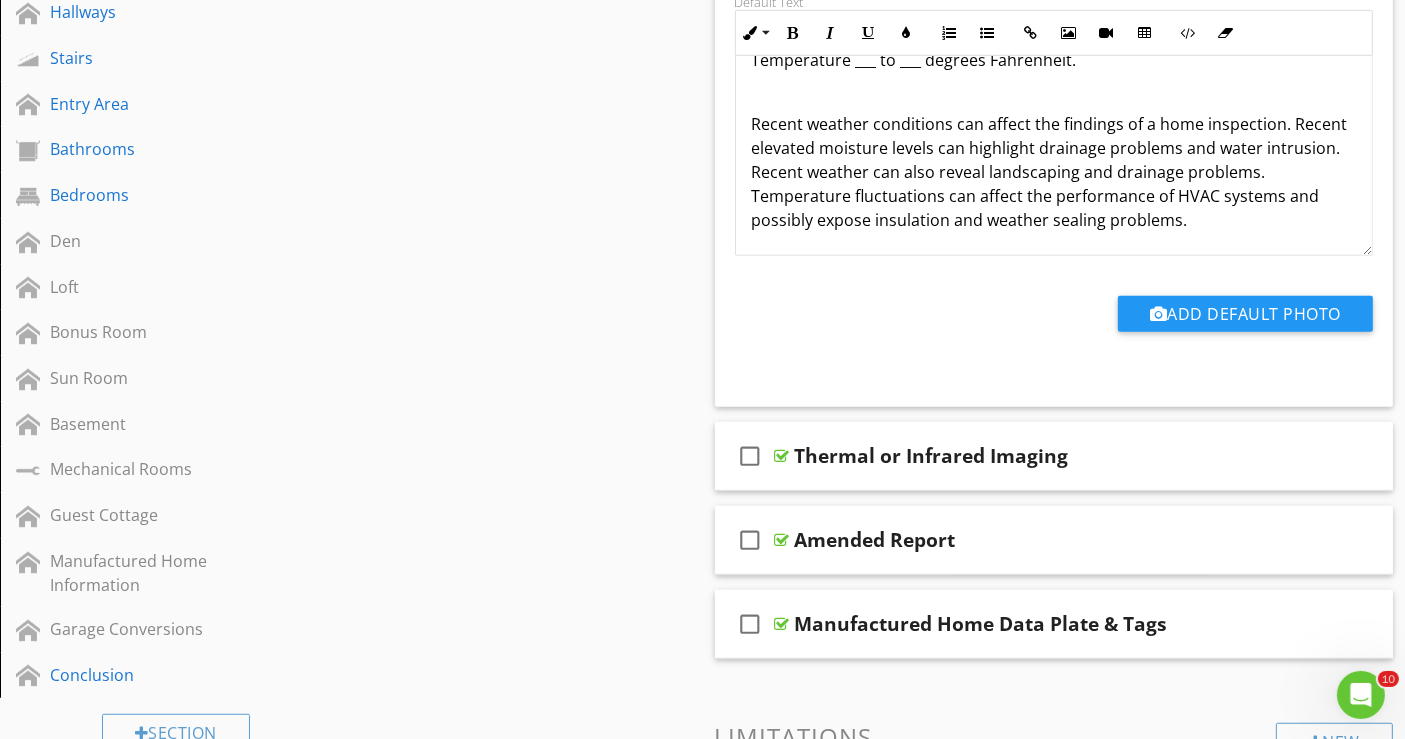 scroll, scrollTop: 1078, scrollLeft: 0, axis: vertical 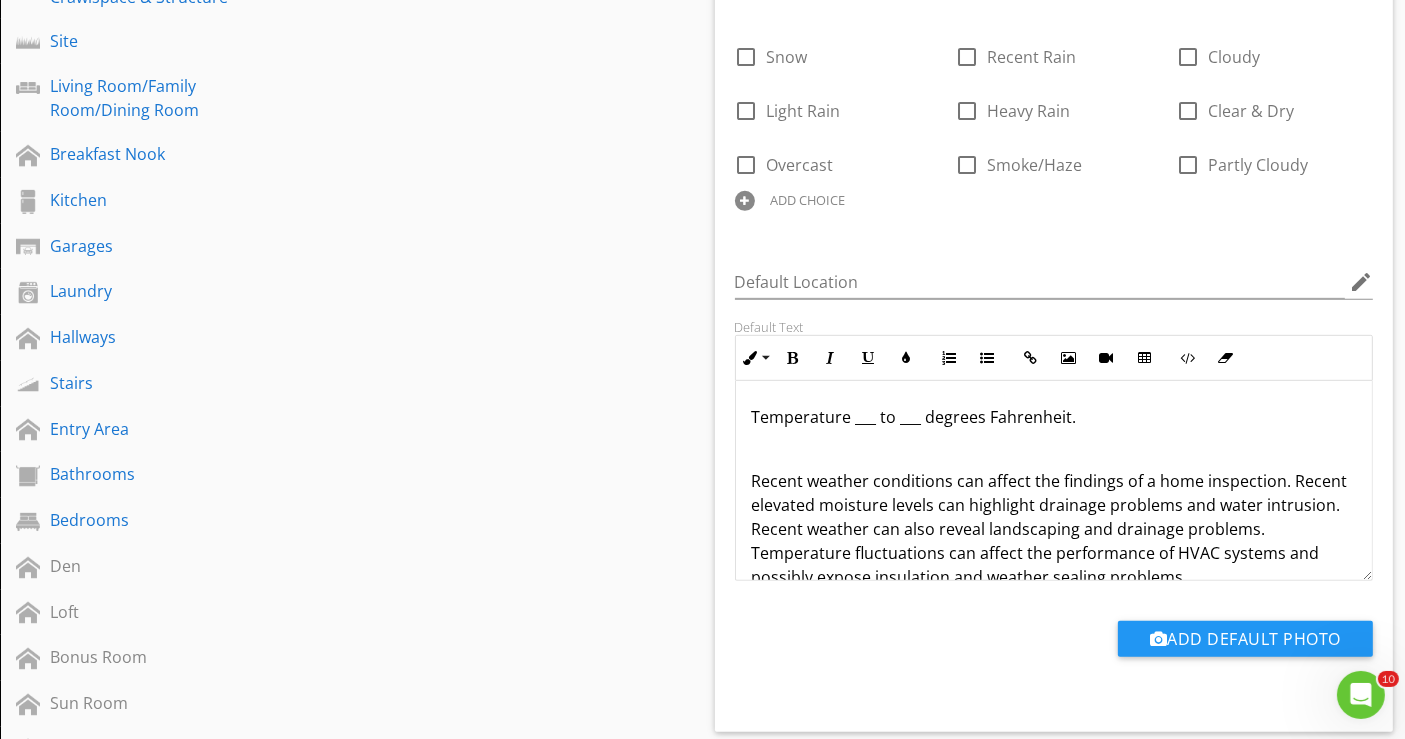 click on "Recent weather conditions can affect the findings of a home inspection. Recent elevated moisture levels can highlight drainage problems and water intrusion. Recent weather can also reveal landscaping and drainage problems. Temperature fluctuations can affect the performance of HVAC systems and possibly expose insulation and weather sealing problems." at bounding box center (1054, 529) 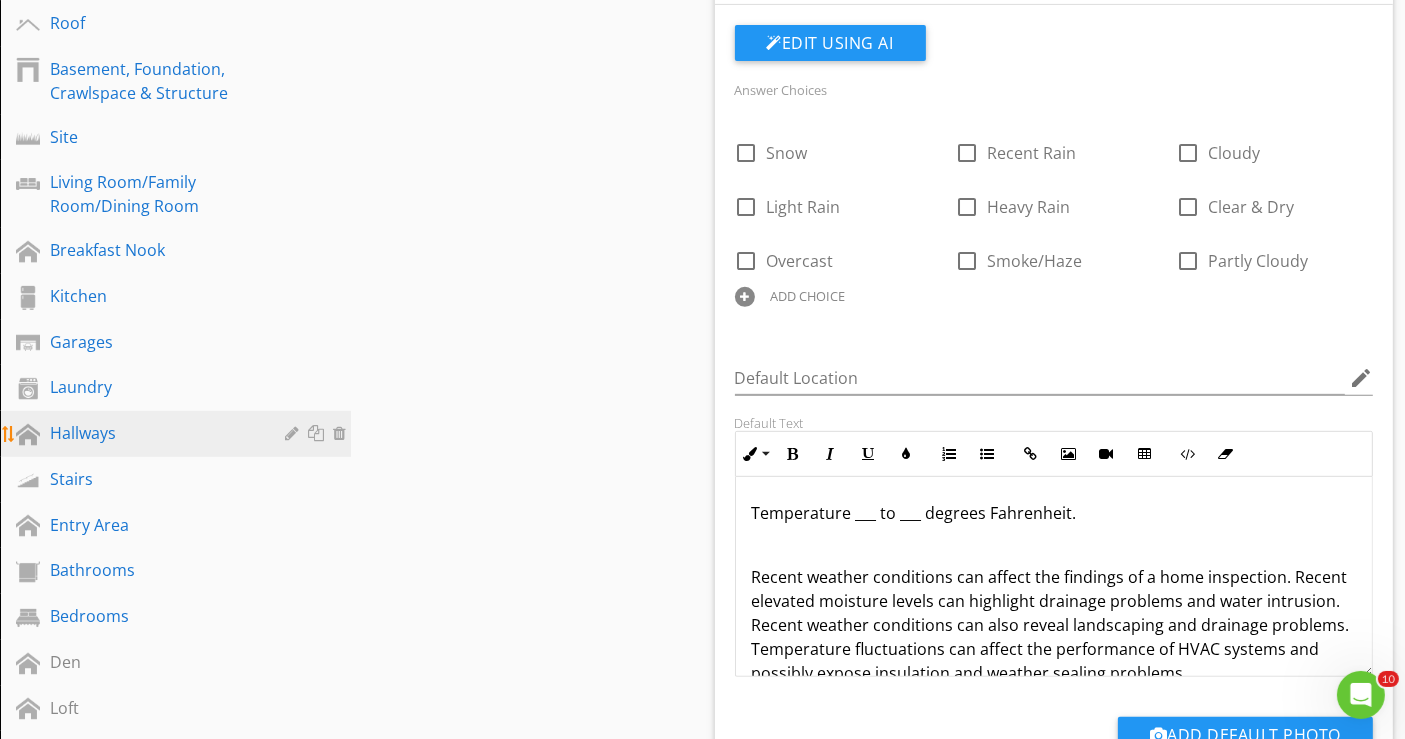scroll, scrollTop: 745, scrollLeft: 0, axis: vertical 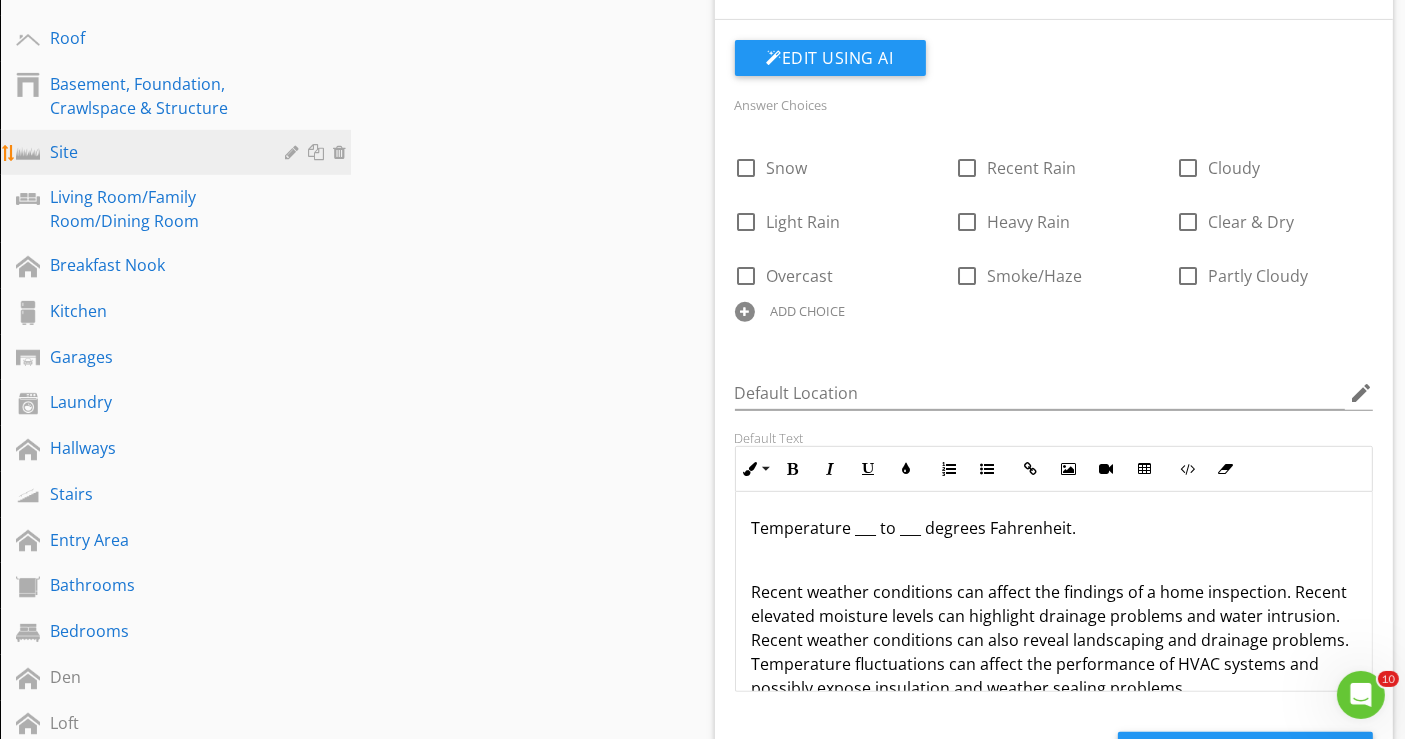 click on "Site" at bounding box center (153, 152) 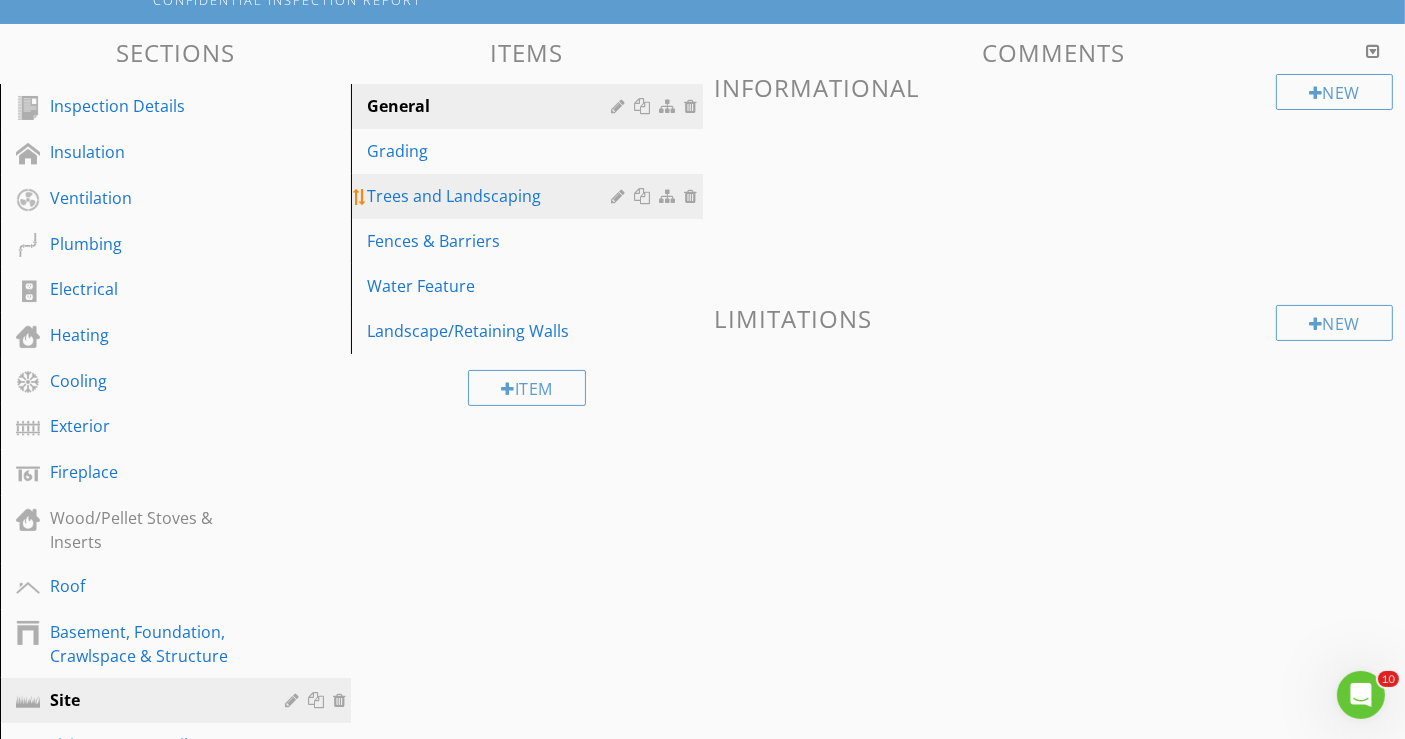 scroll, scrollTop: 0, scrollLeft: 0, axis: both 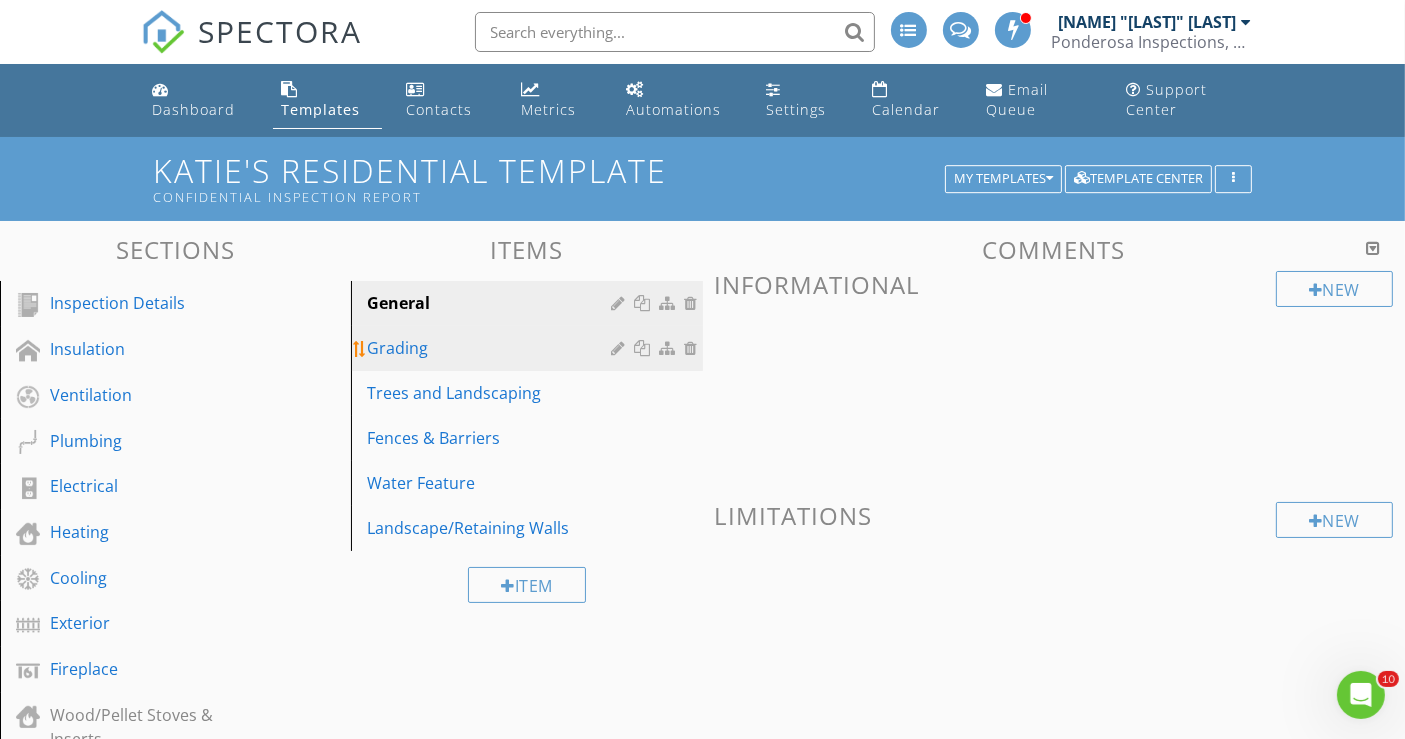 click on "Grading" at bounding box center (492, 348) 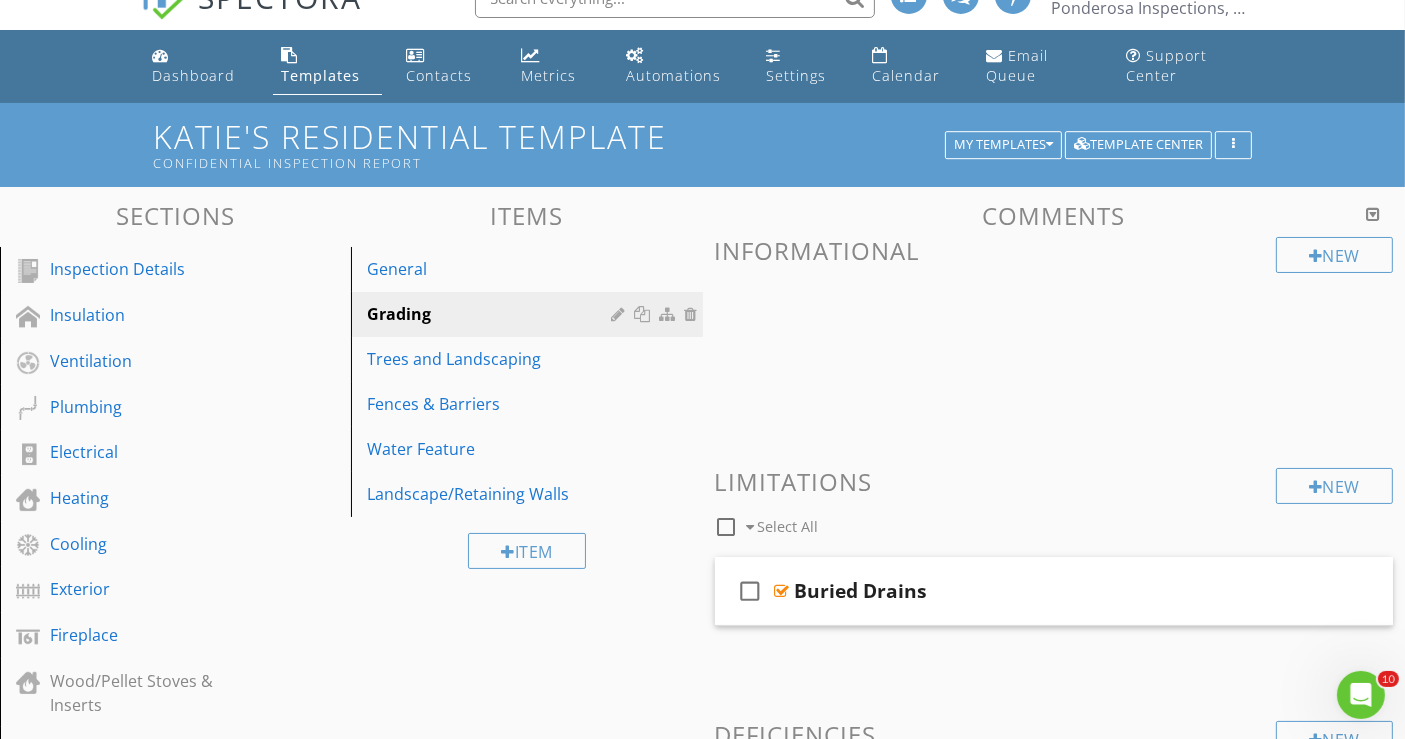 scroll, scrollTop: 0, scrollLeft: 0, axis: both 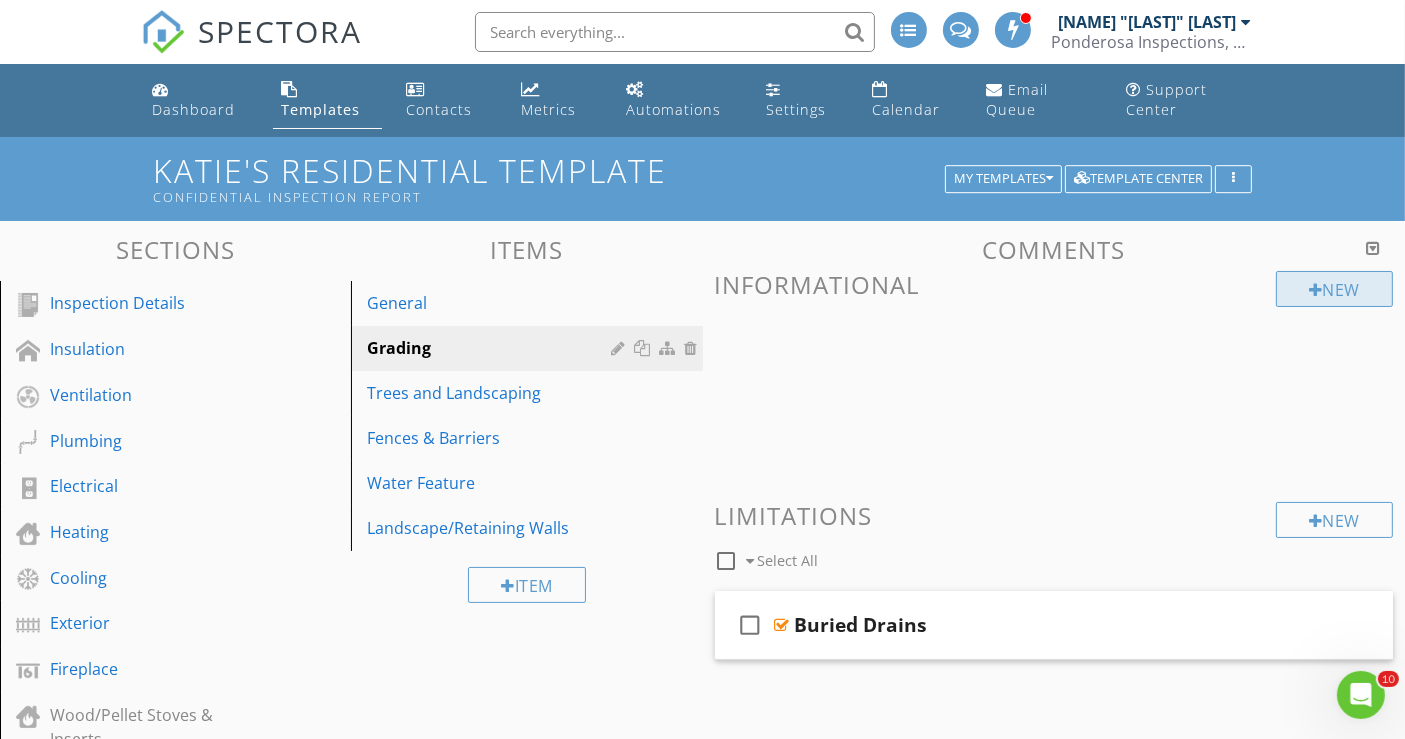 click on "New" at bounding box center [1334, 289] 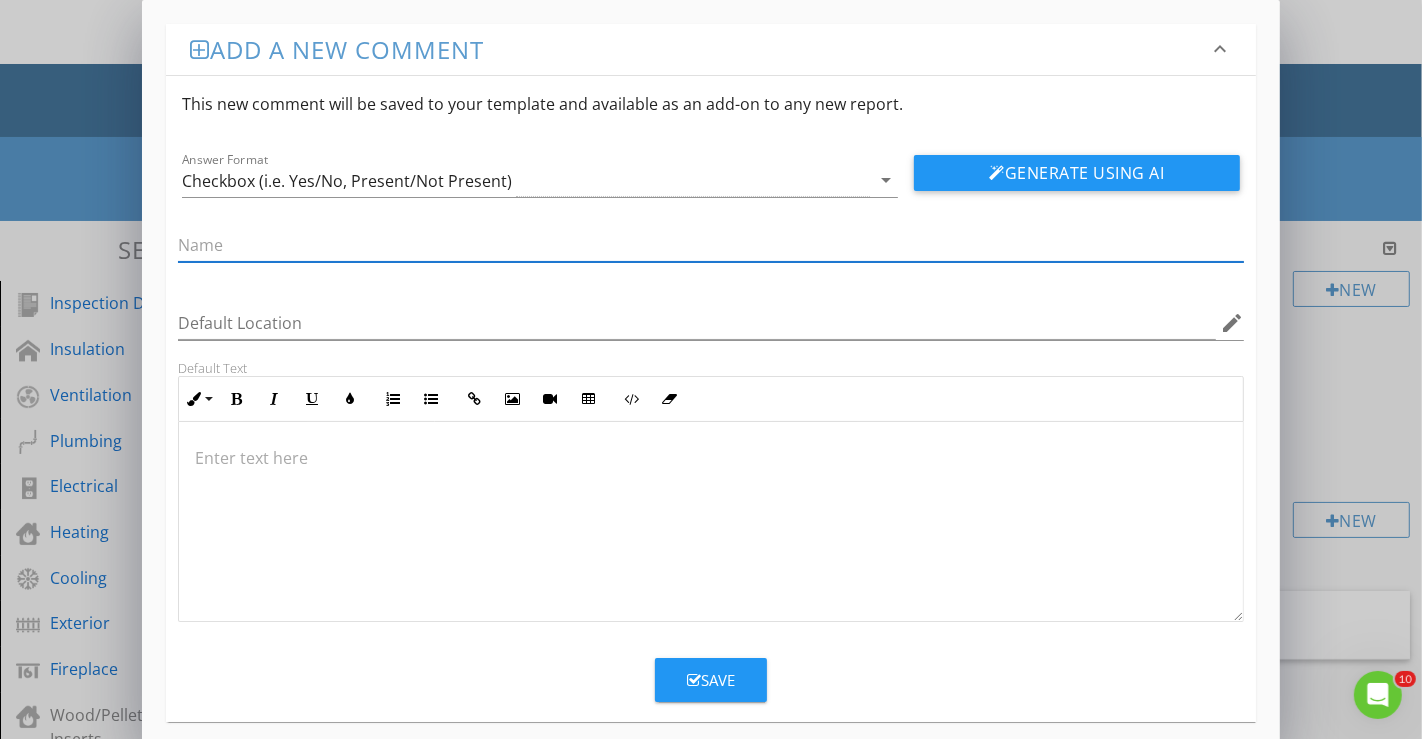 click at bounding box center [711, 458] 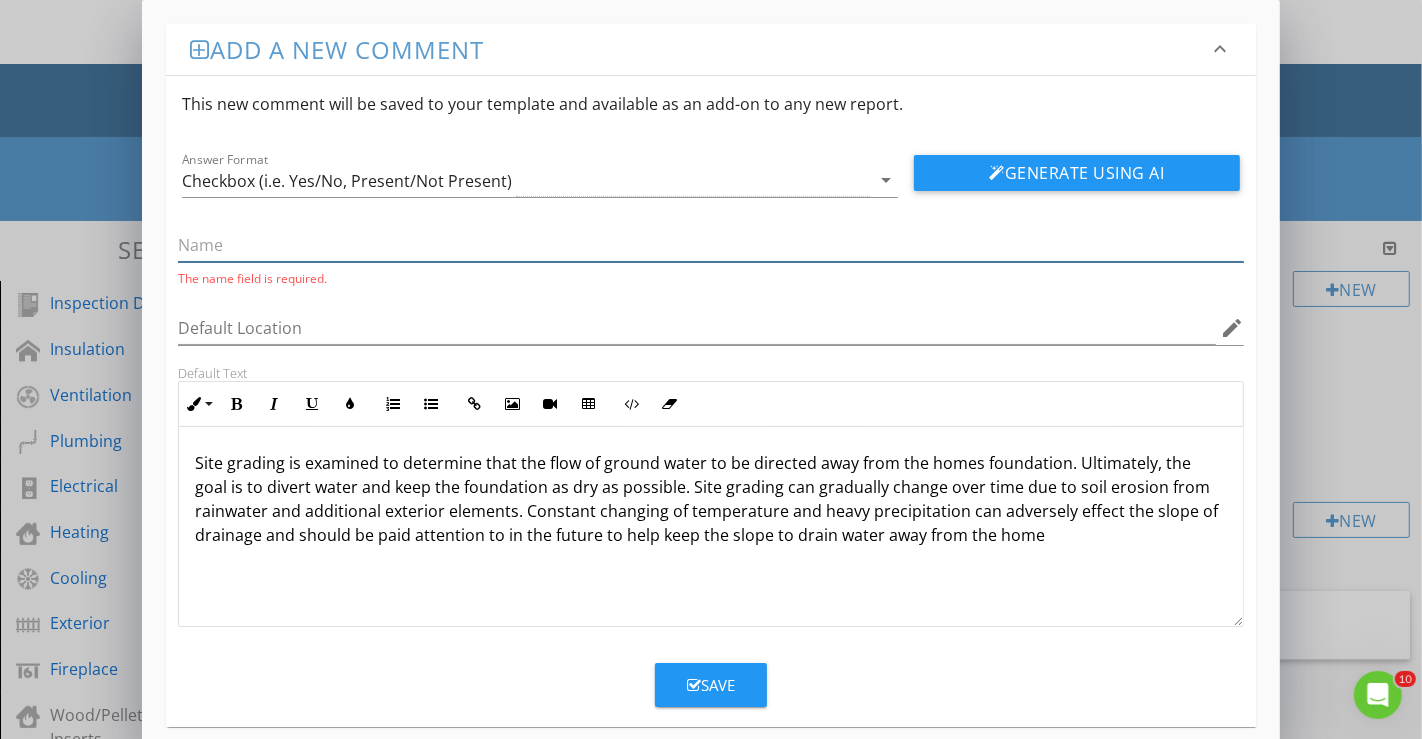 click at bounding box center [711, 245] 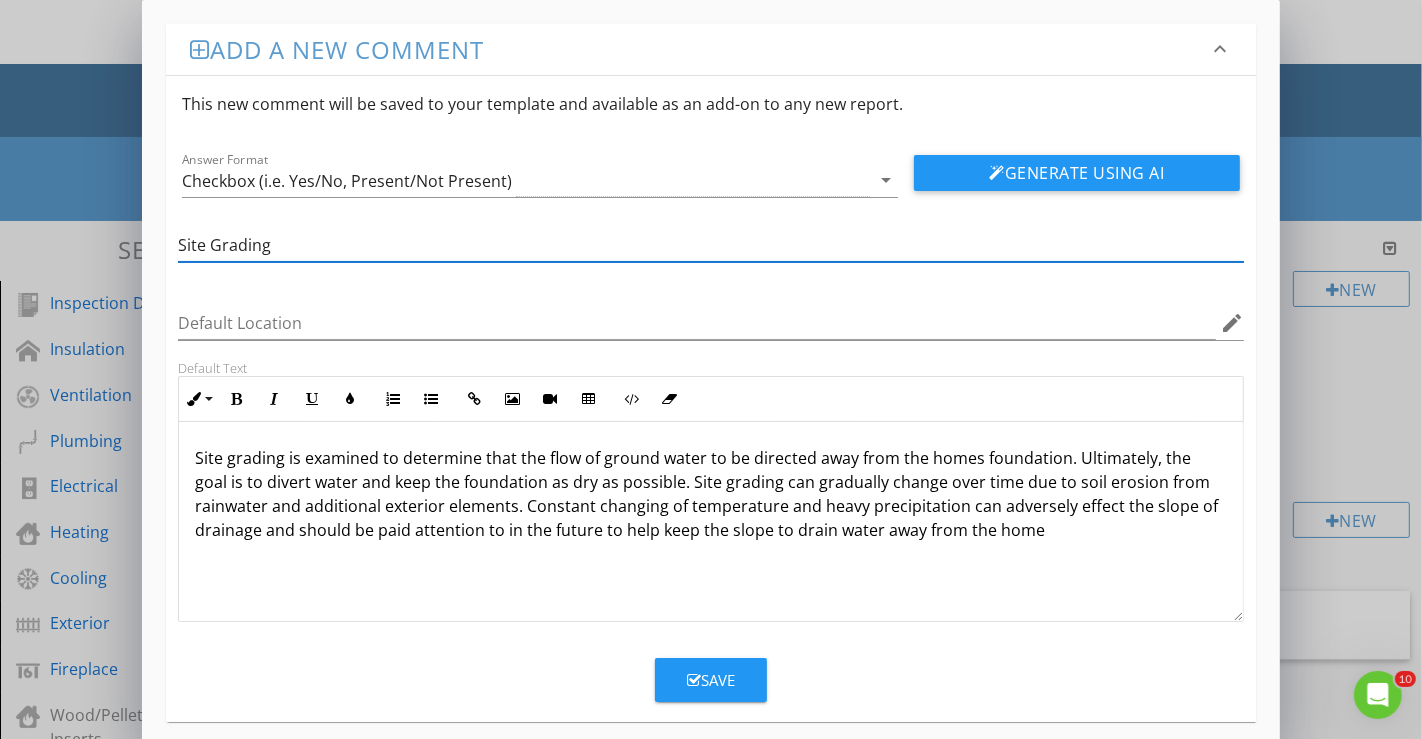 type on "Site Grading" 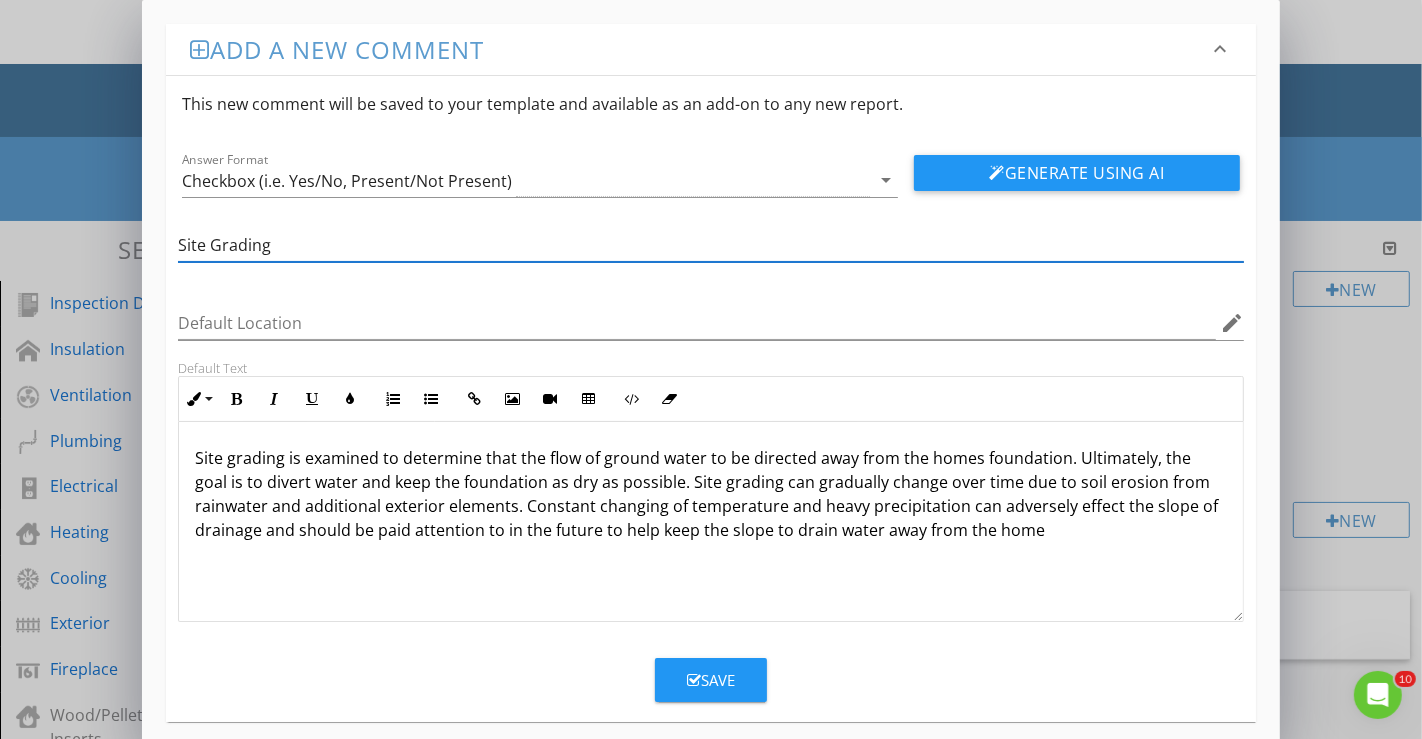 click on "Site grading is examined to determine that the flow of ground water to be directed away from the homes foundation. Ultimately, the goal is to divert water and keep the foundation as dry as possible. Site grading can gradually change over time due to soil erosion from rainwater and additional exterior elements. Constant changing of temperature and heavy precipitation can adversely effect the slope of drainage and should be paid attention to in the future to help keep the slope to drain water away from the home" at bounding box center [711, 494] 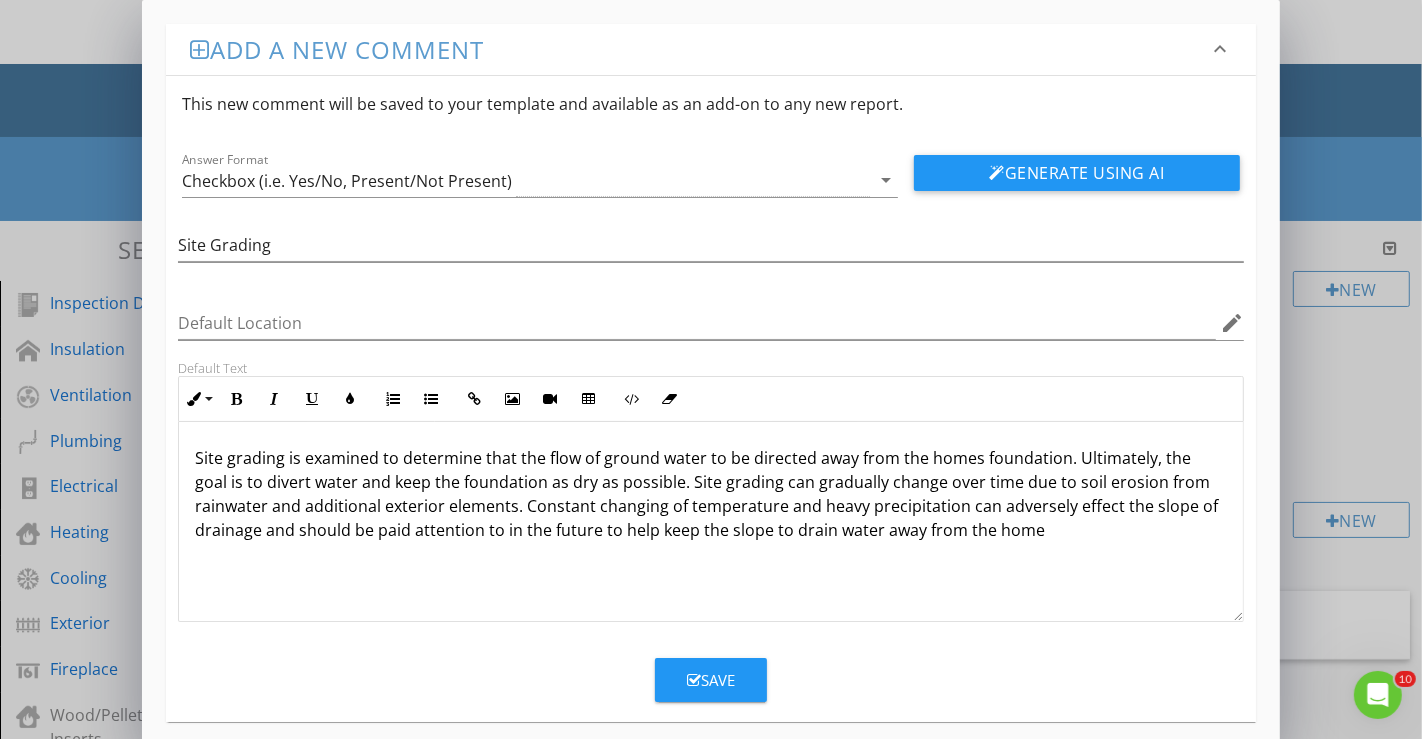 type 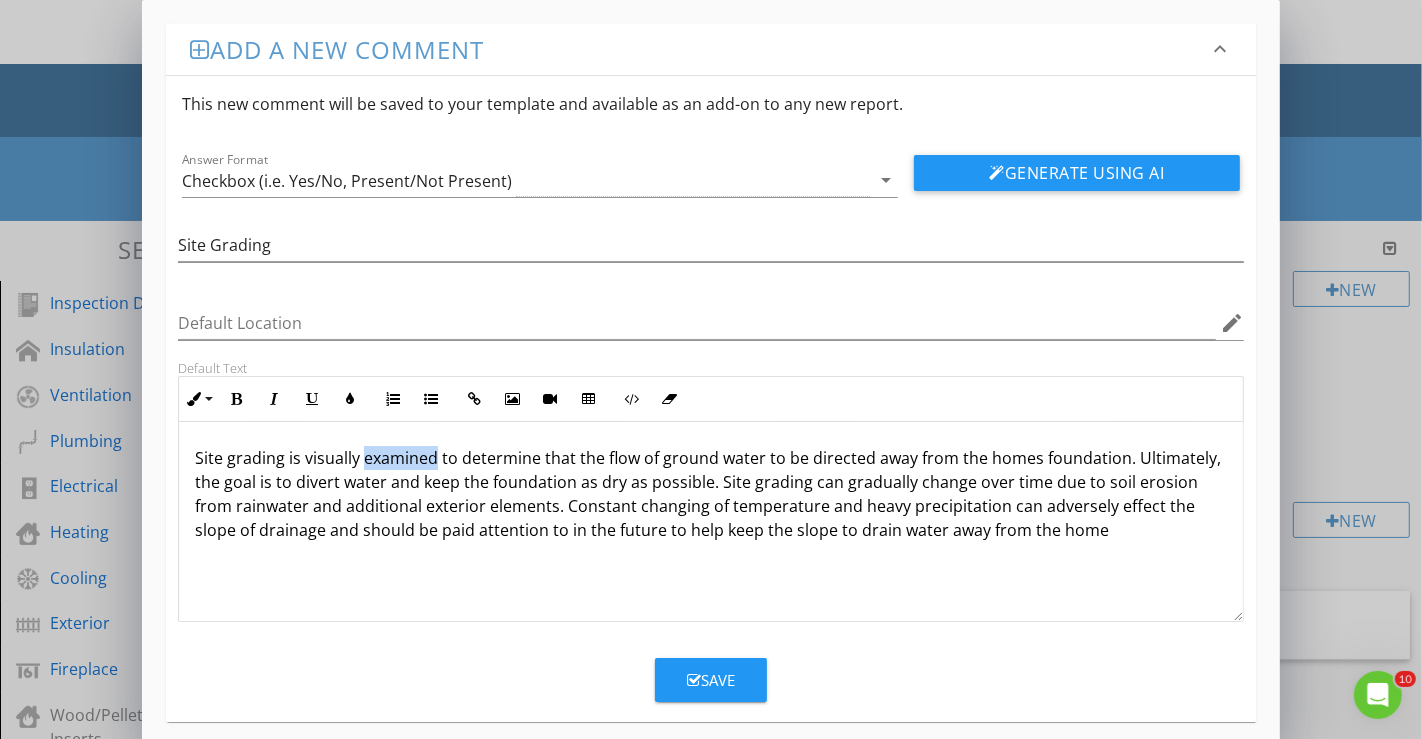 drag, startPoint x: 363, startPoint y: 454, endPoint x: 432, endPoint y: 458, distance: 69.115845 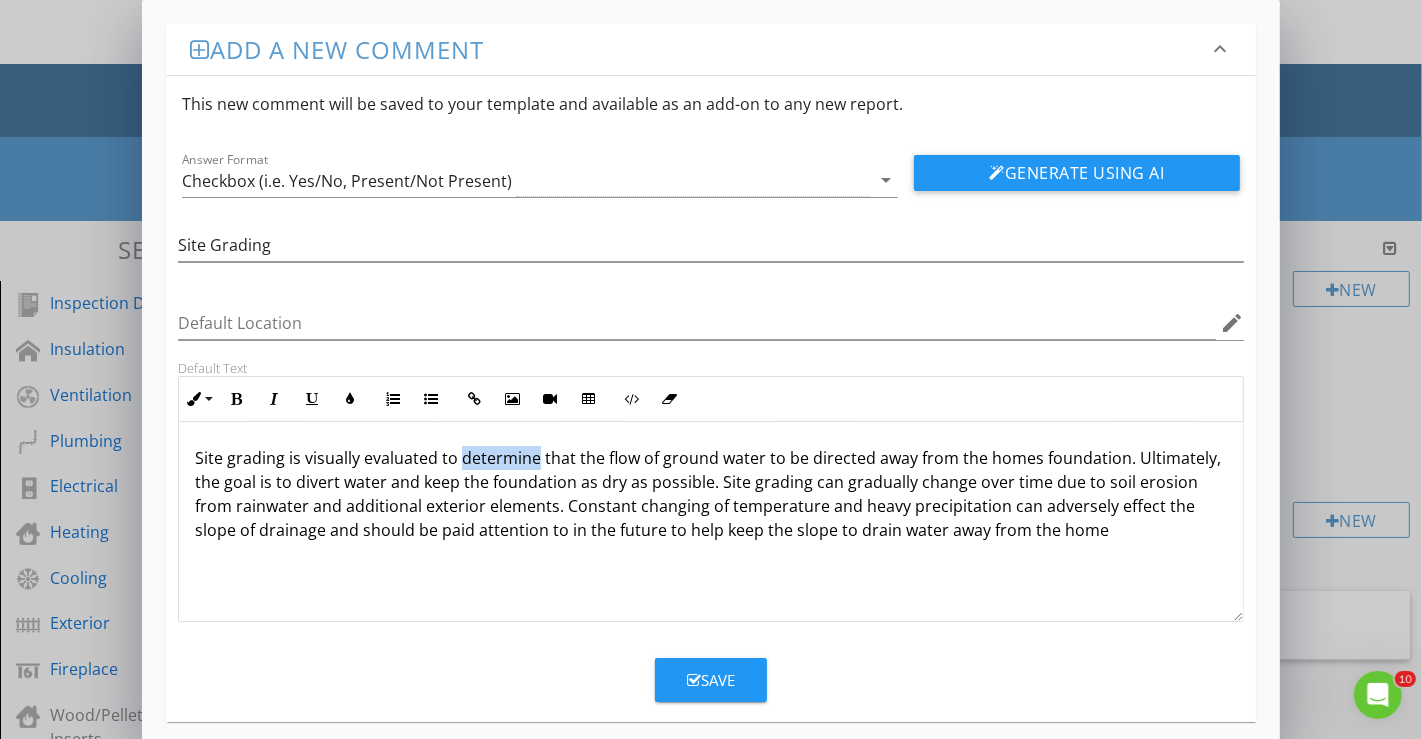 drag, startPoint x: 460, startPoint y: 457, endPoint x: 532, endPoint y: 460, distance: 72.06247 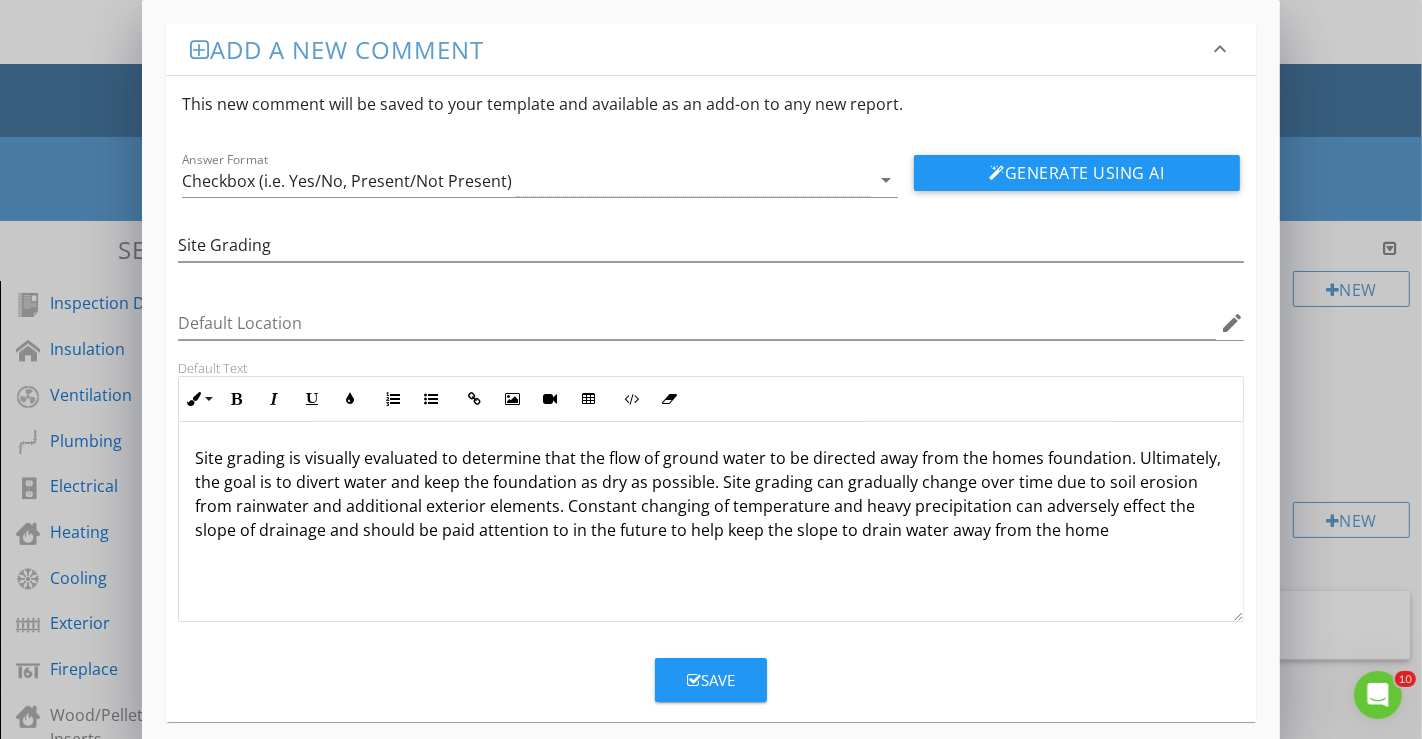 click on "Site grading is visually evaluated to determine that the flow of ground water to be directed away from the homes foundation. Ultimately, the goal is to divert water and keep the foundation as dry as possible. Site grading can gradually change over time due to soil erosion from rainwater and additional exterior elements. Constant changing of temperature and heavy precipitation can adversely effect the slope of drainage and should be paid attention to in the future to help keep the slope to drain water away from the home" at bounding box center (711, 494) 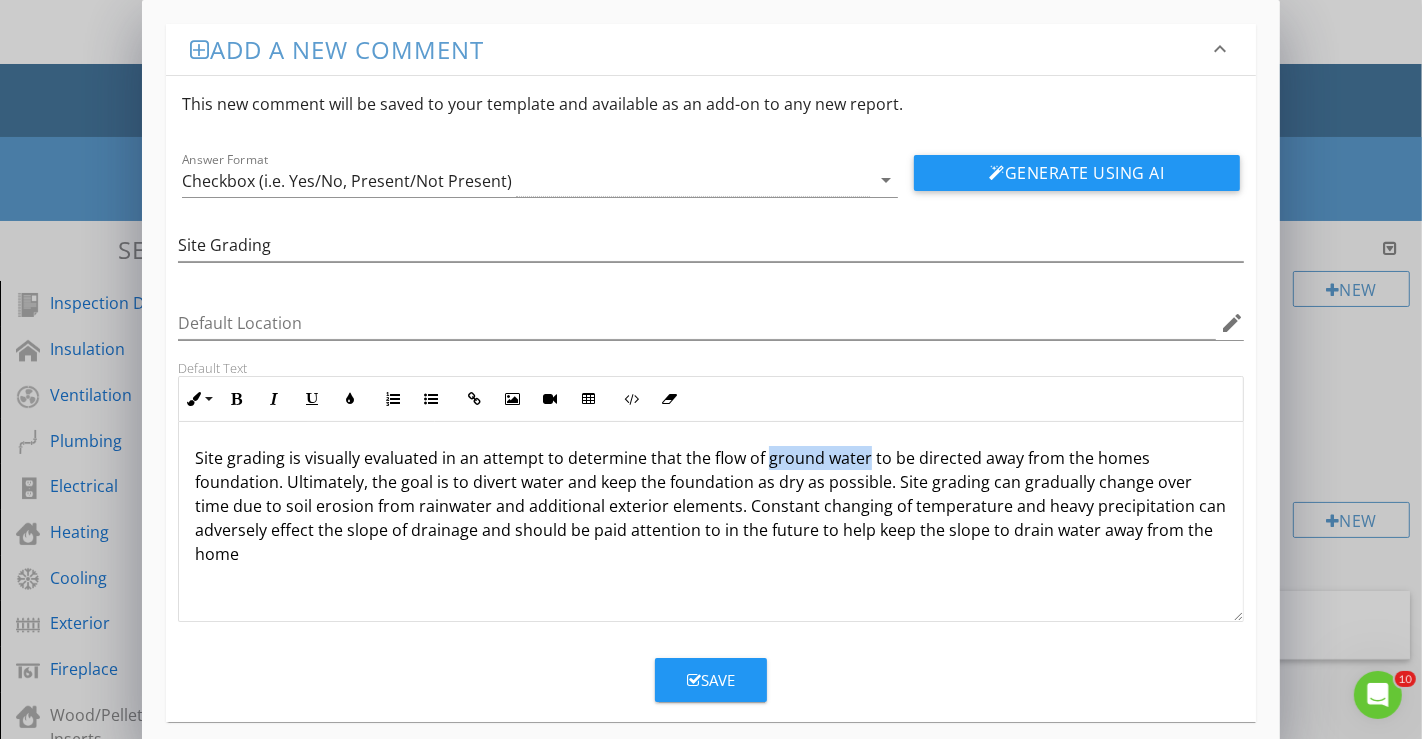drag, startPoint x: 765, startPoint y: 457, endPoint x: 863, endPoint y: 461, distance: 98.0816 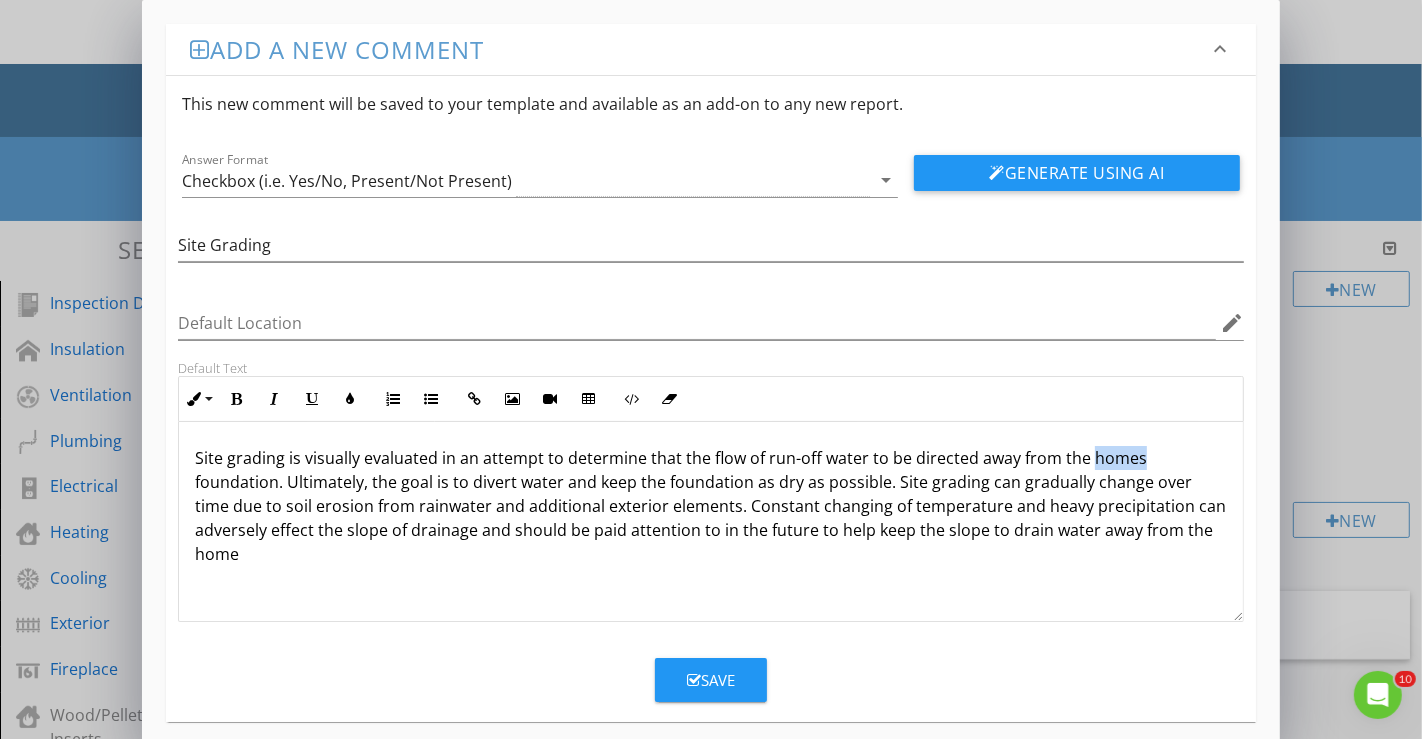 drag, startPoint x: 1086, startPoint y: 458, endPoint x: 1131, endPoint y: 462, distance: 45.17743 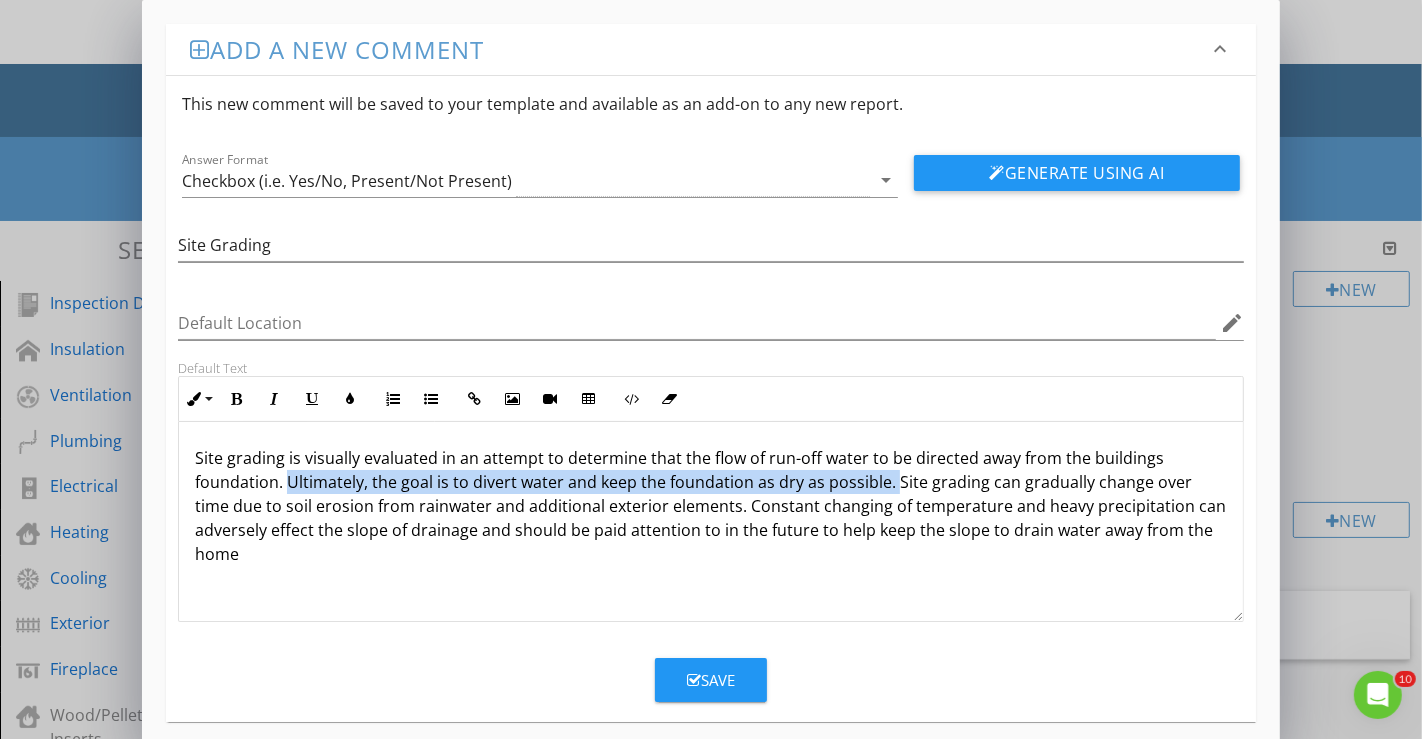 drag, startPoint x: 287, startPoint y: 481, endPoint x: 893, endPoint y: 489, distance: 606.0528 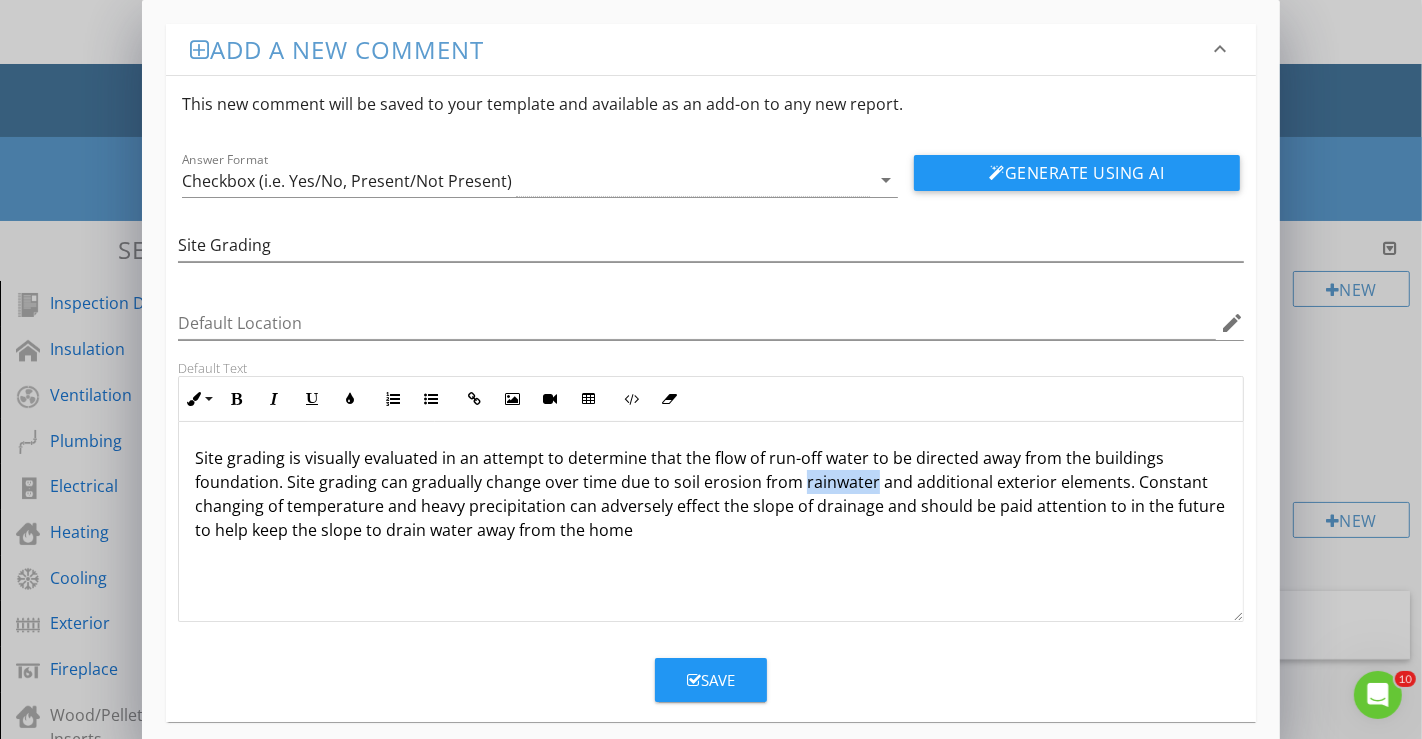 drag, startPoint x: 797, startPoint y: 484, endPoint x: 868, endPoint y: 490, distance: 71.25307 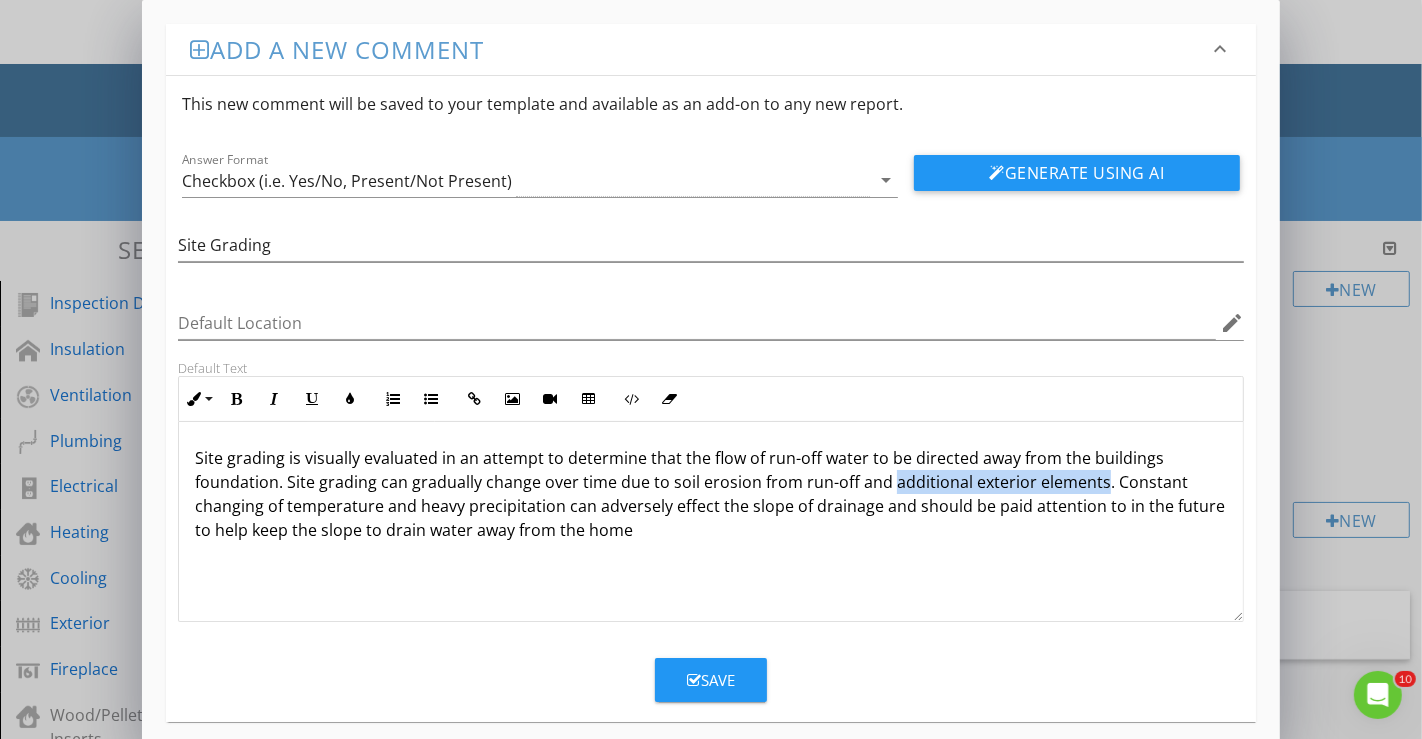 drag, startPoint x: 887, startPoint y: 481, endPoint x: 1095, endPoint y: 486, distance: 208.06009 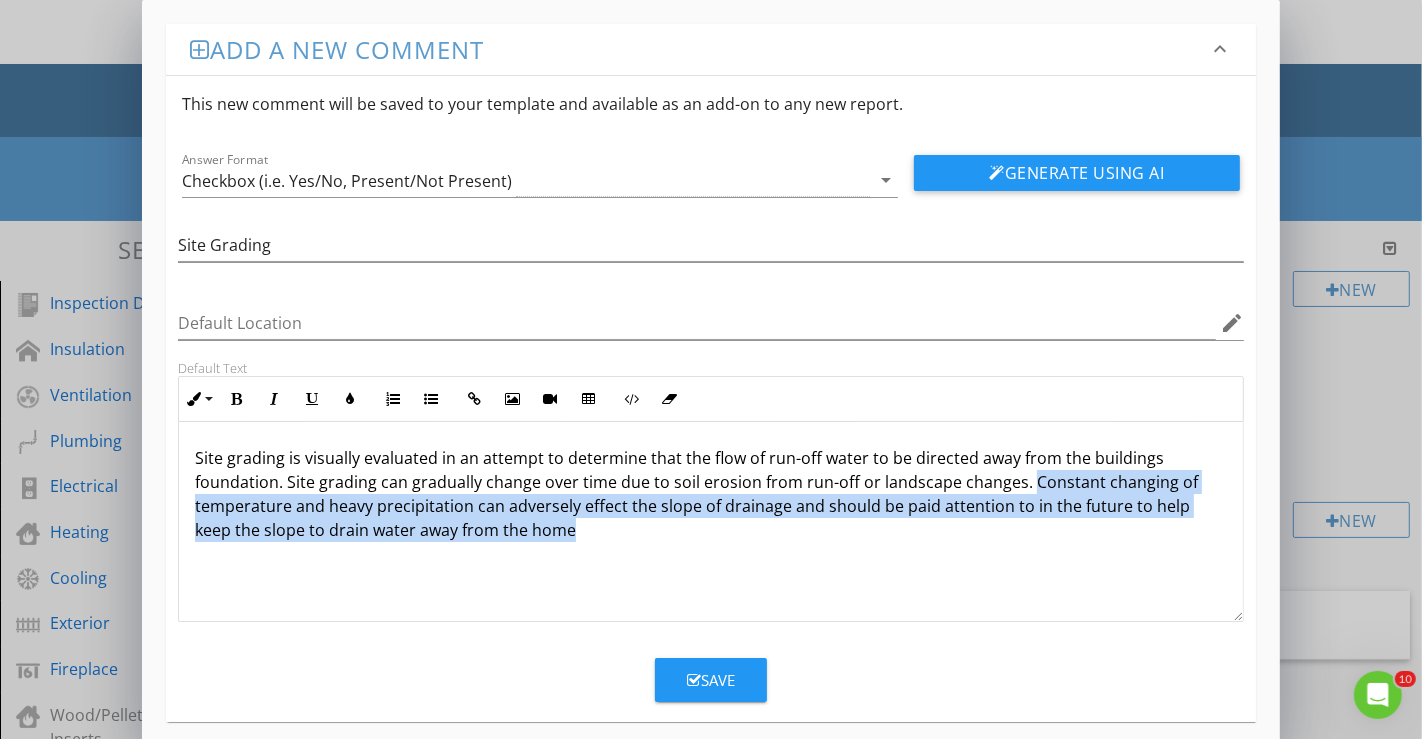 drag, startPoint x: 1025, startPoint y: 484, endPoint x: 1041, endPoint y: 524, distance: 43.081318 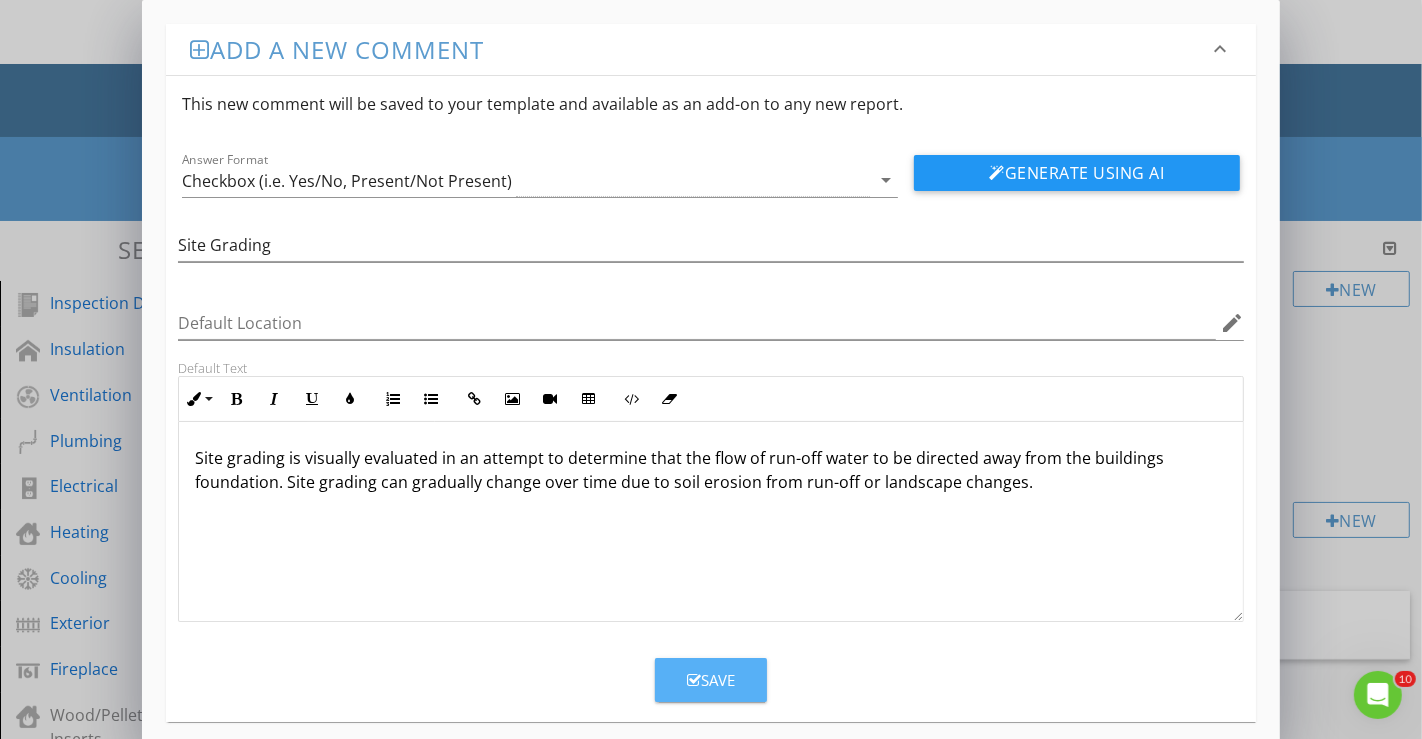 click on "Save" at bounding box center (711, 680) 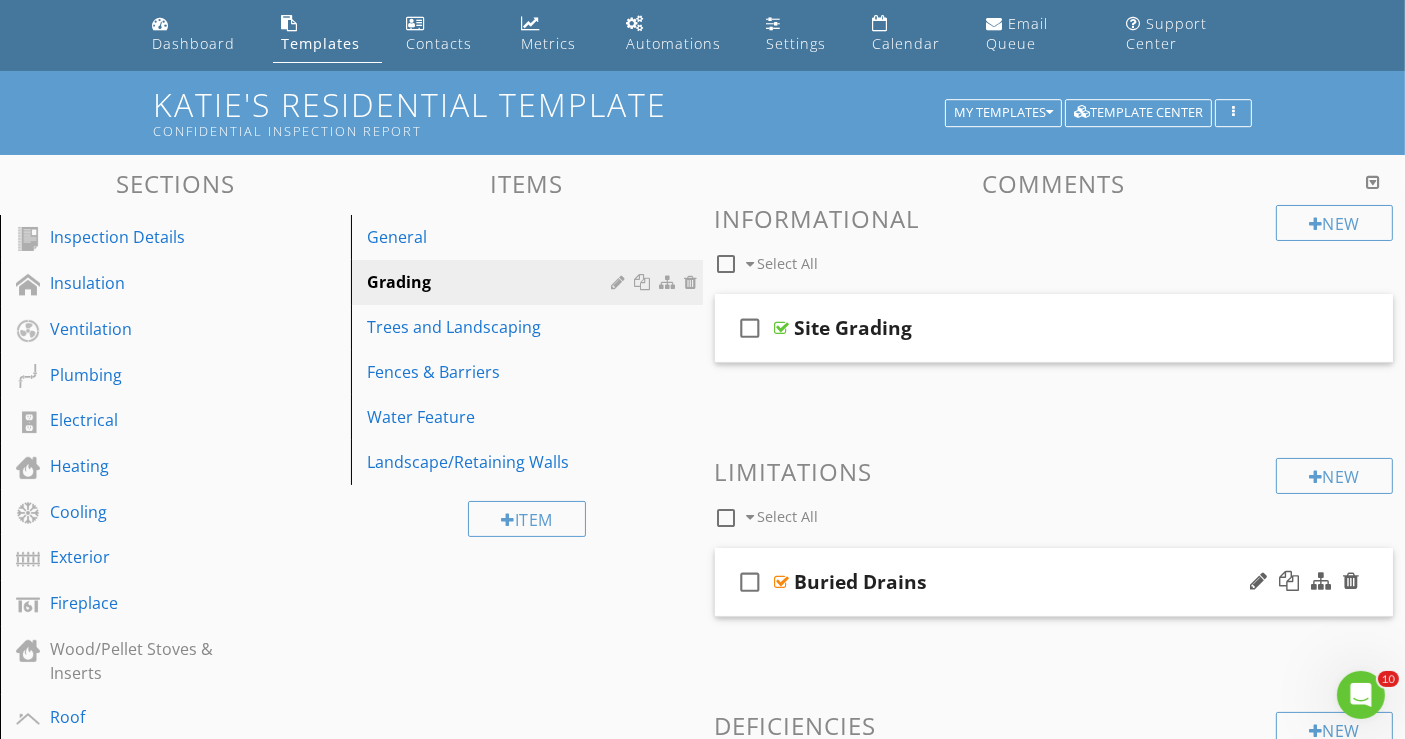 scroll, scrollTop: 0, scrollLeft: 0, axis: both 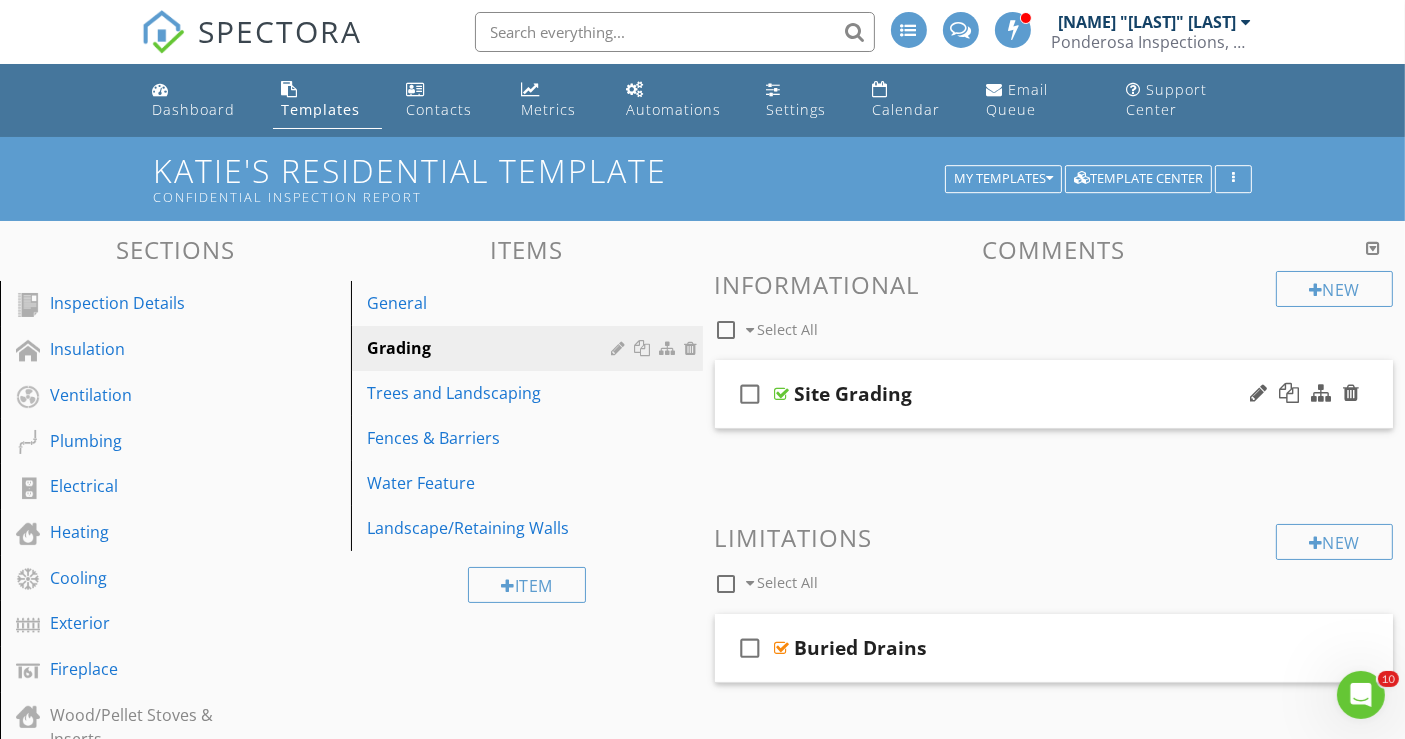 click on "Site Grading" at bounding box center [1034, 394] 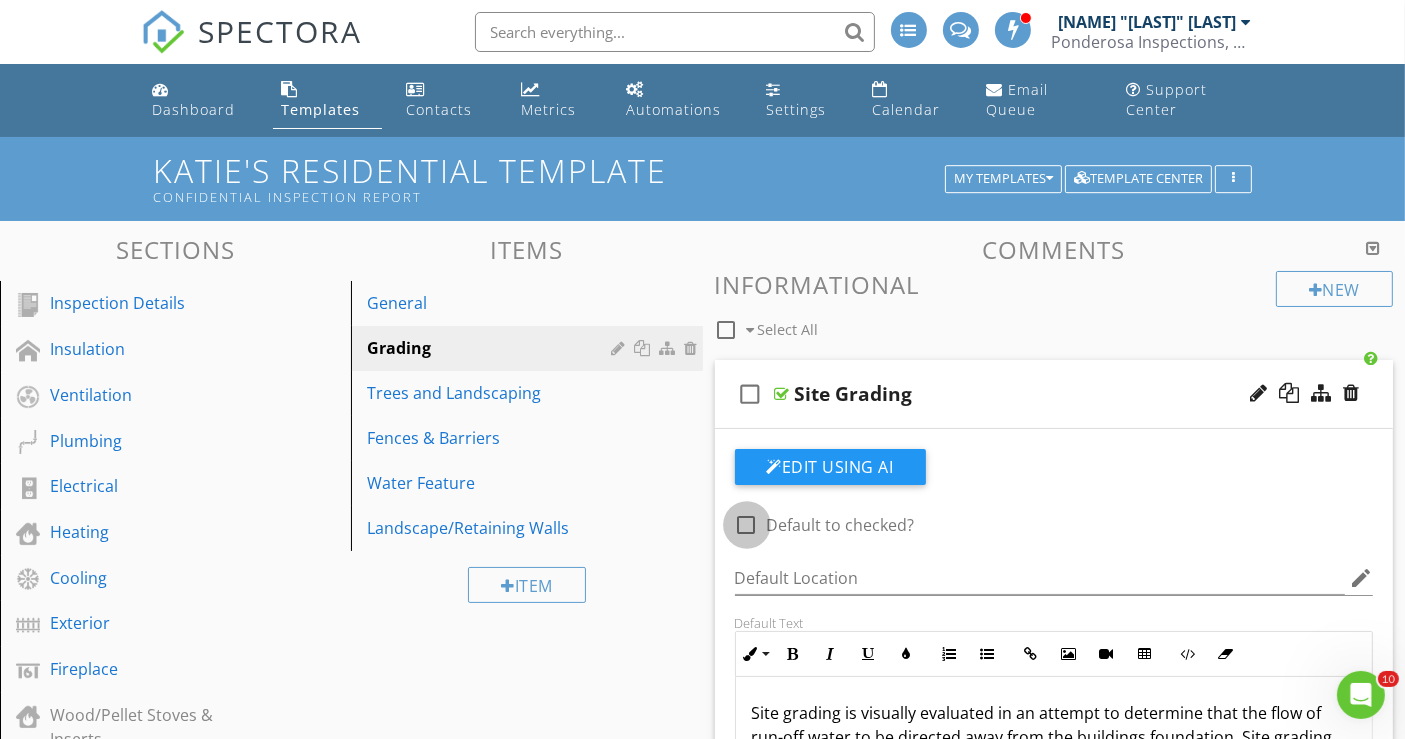 click at bounding box center (747, 525) 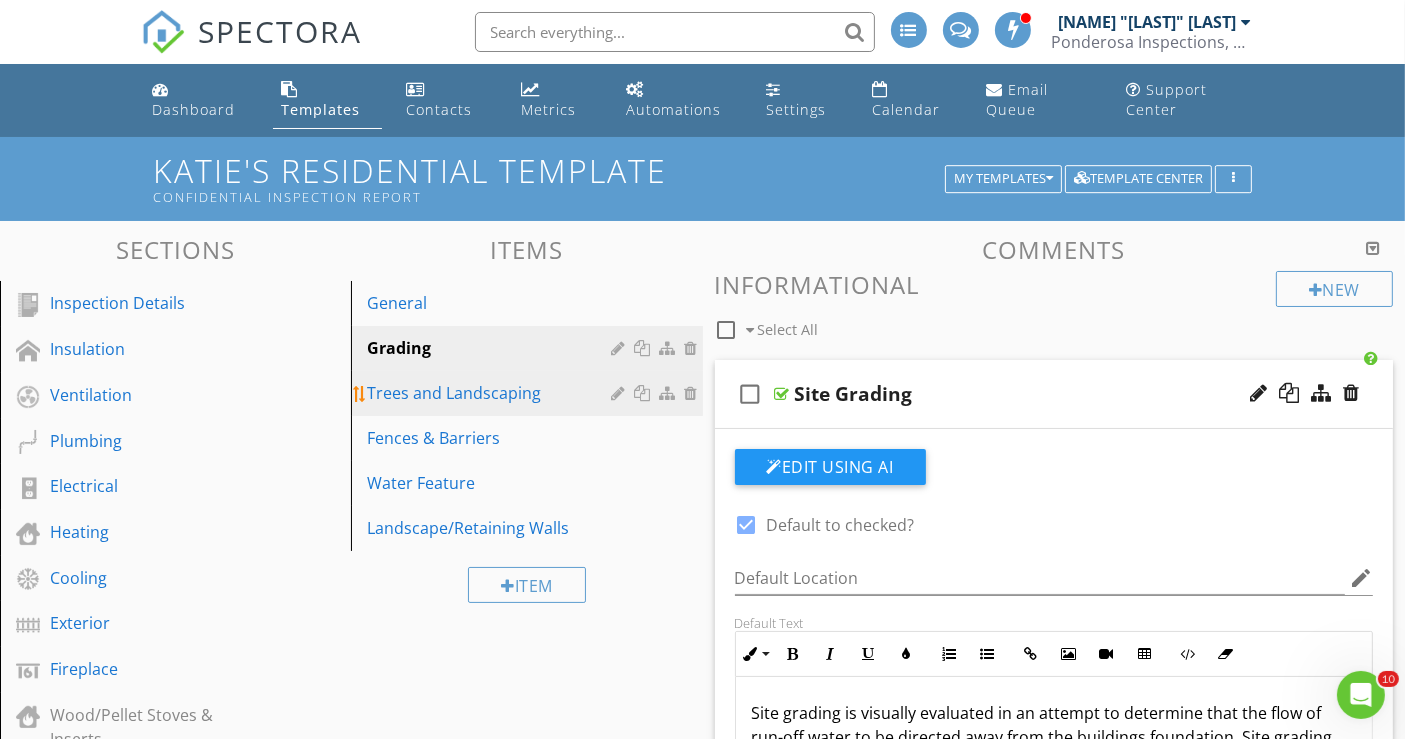 click on "Trees and Landscaping" at bounding box center [492, 393] 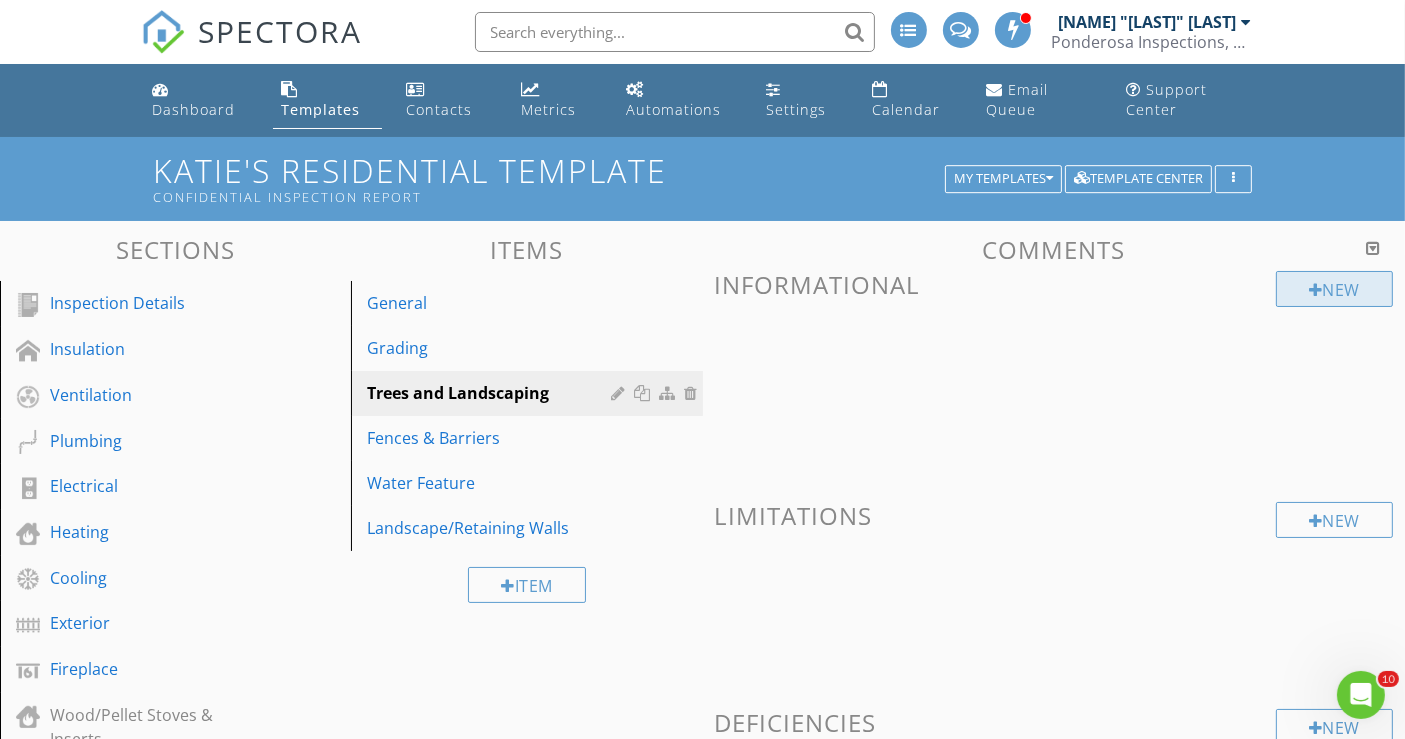 click on "New" at bounding box center [1334, 289] 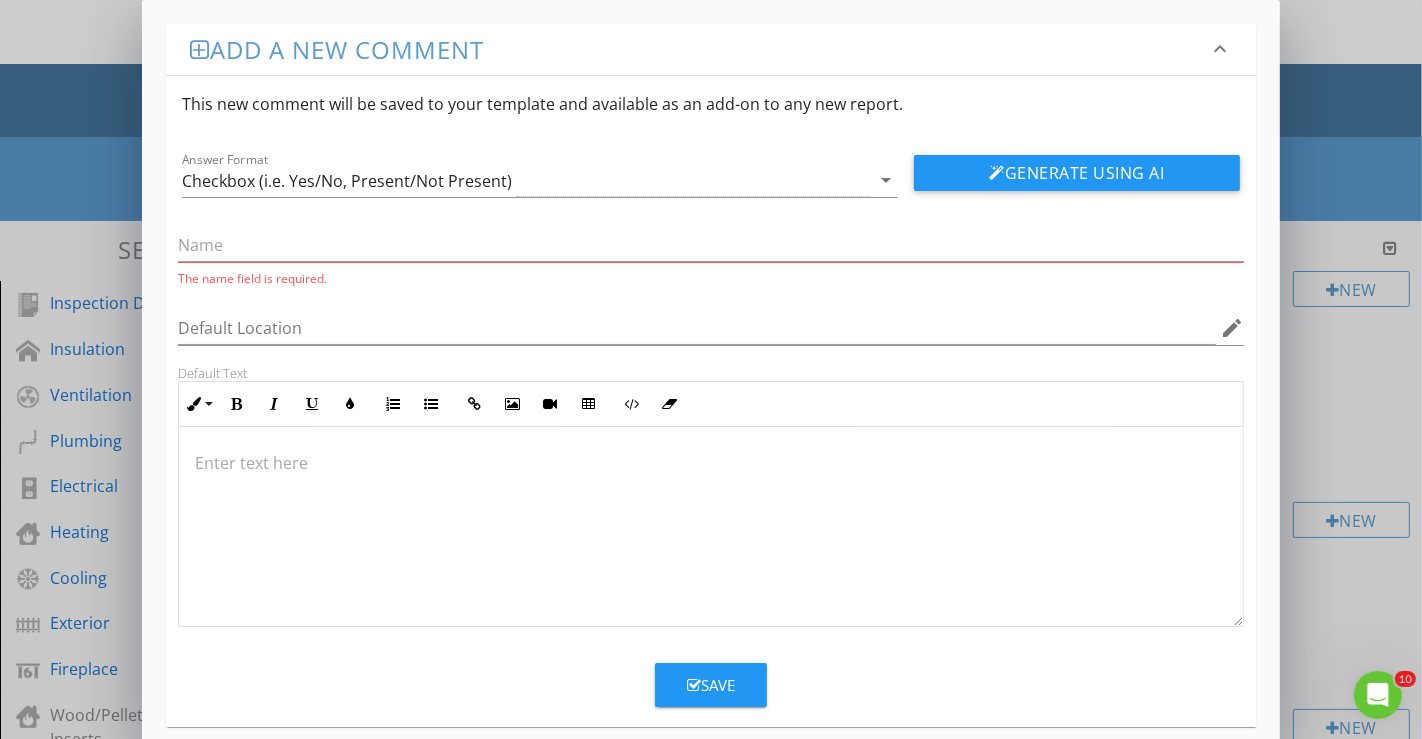 click at bounding box center [711, 463] 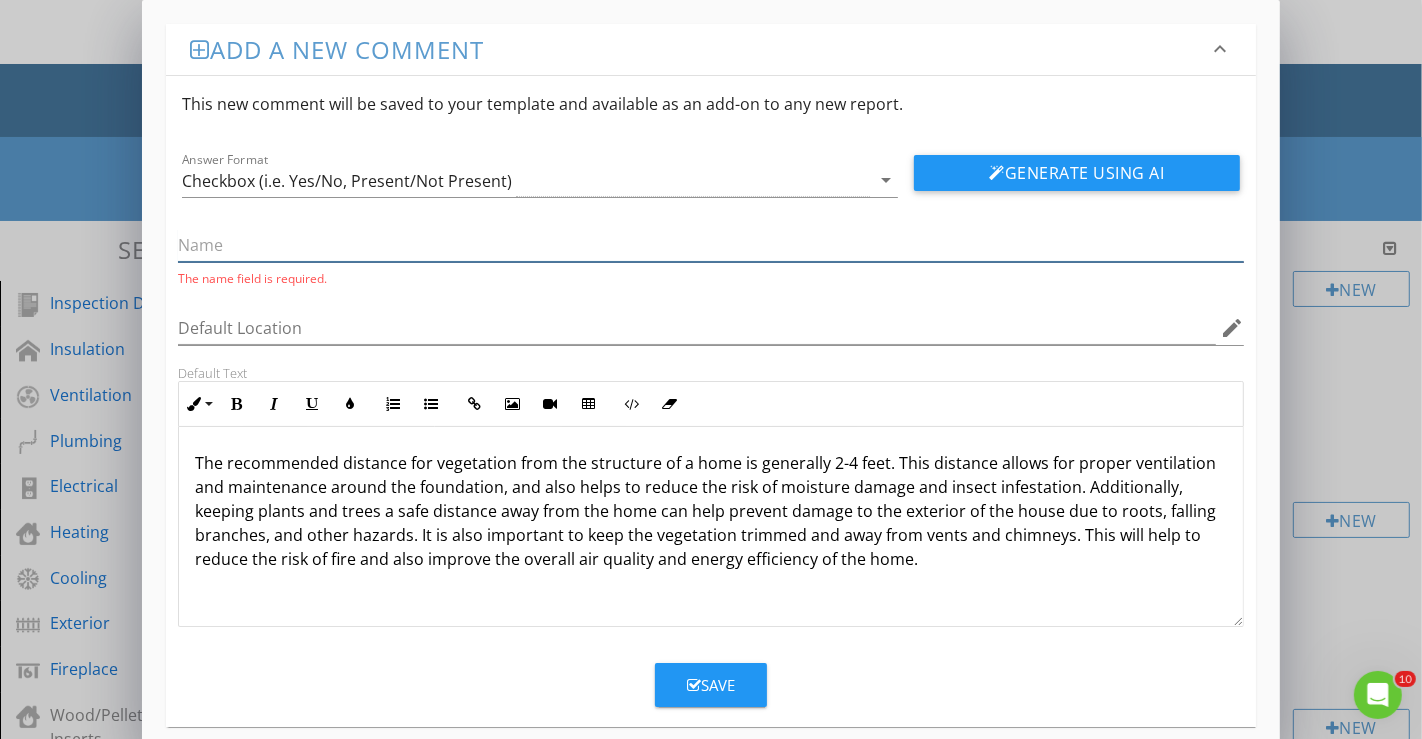 click at bounding box center [711, 245] 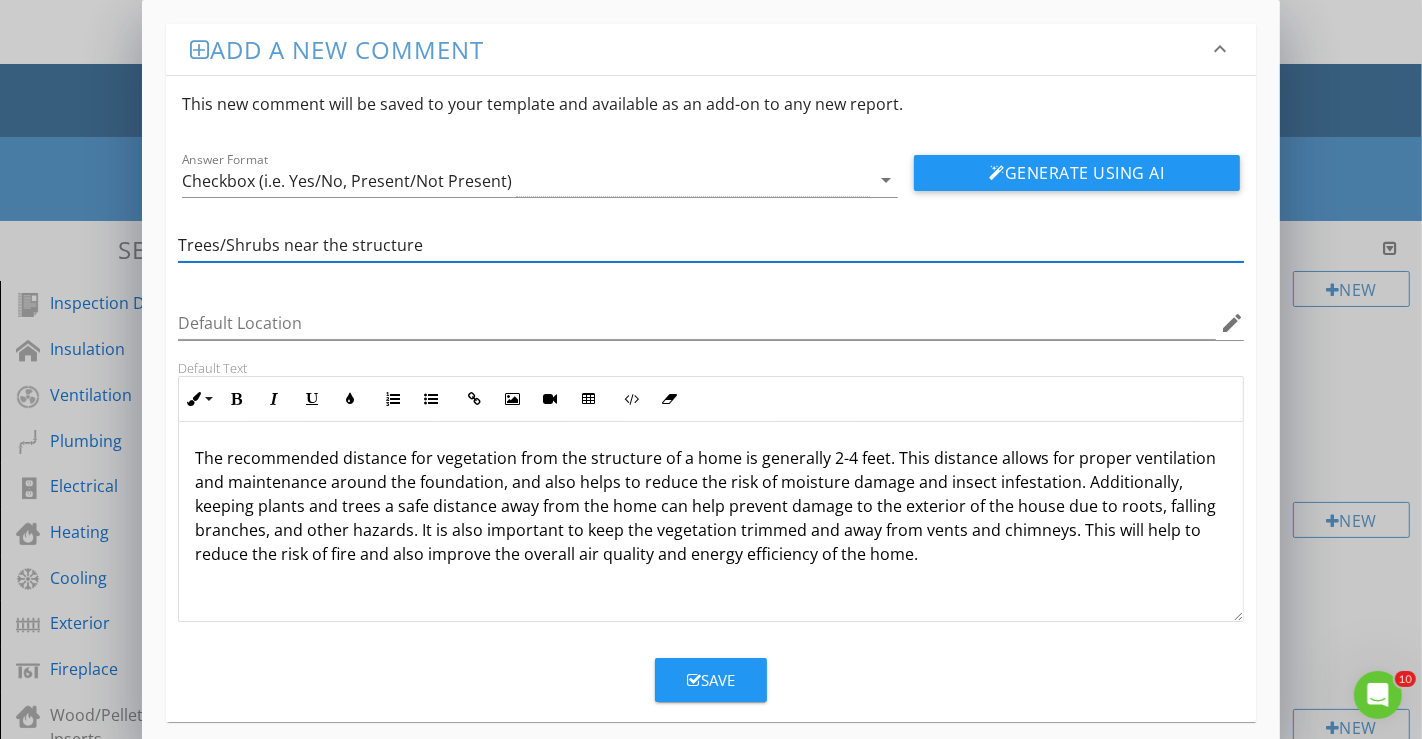 type on "Trees/Shrubs near the structure" 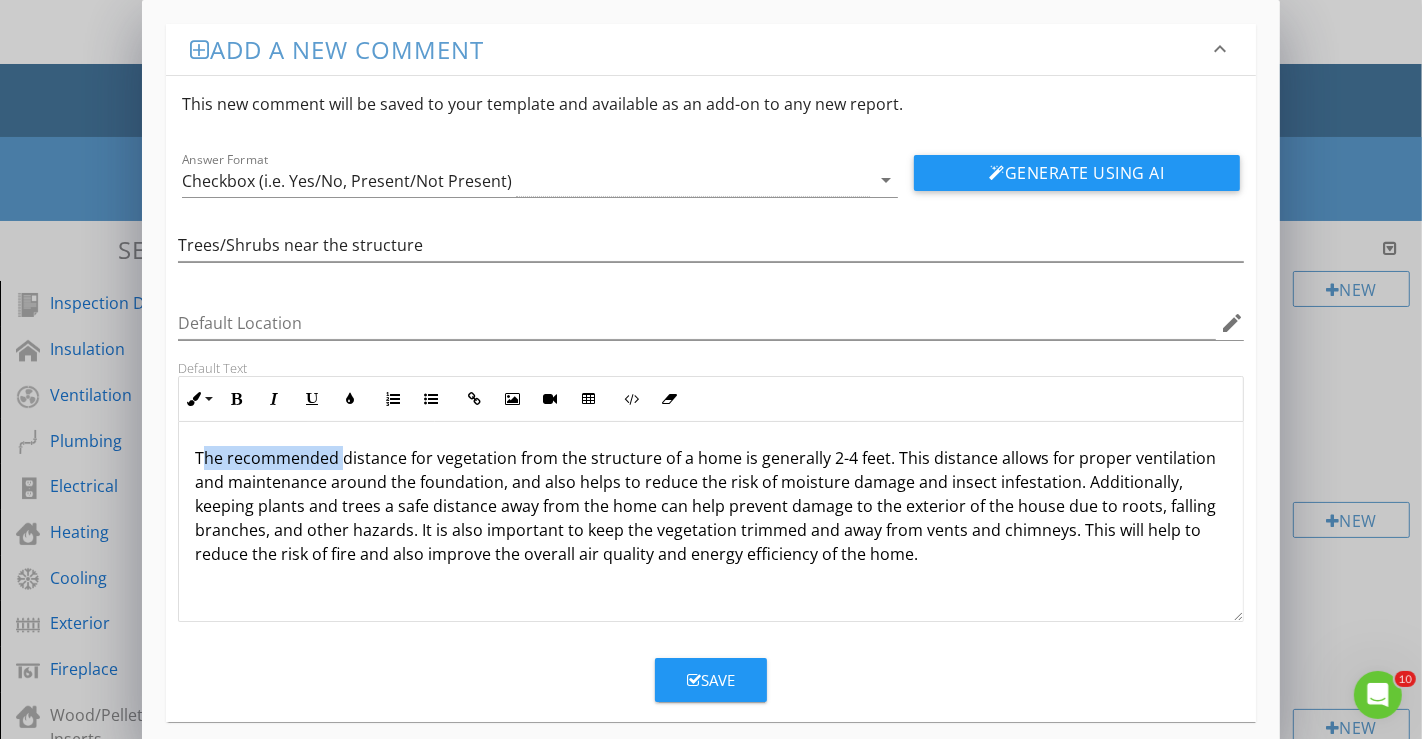drag, startPoint x: 205, startPoint y: 456, endPoint x: 339, endPoint y: 457, distance: 134.00374 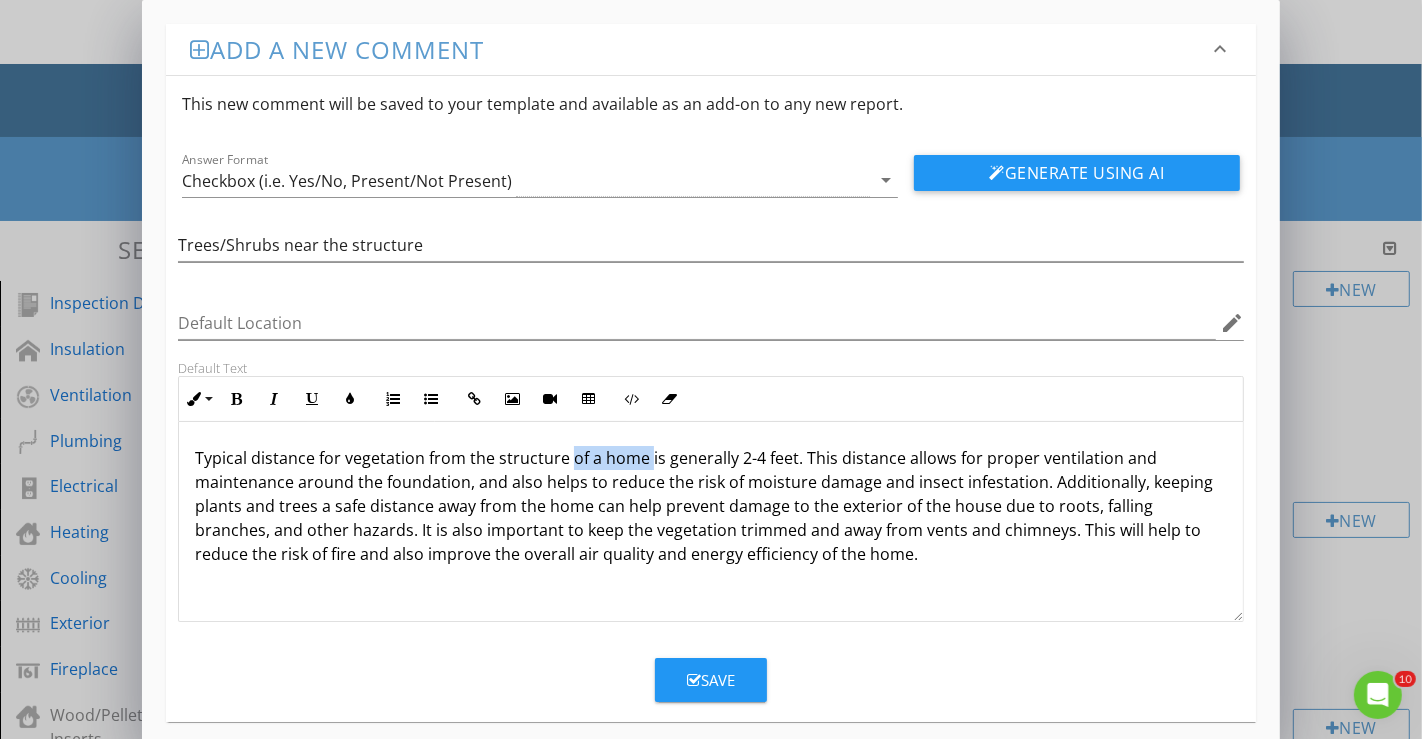 drag, startPoint x: 566, startPoint y: 455, endPoint x: 645, endPoint y: 458, distance: 79.05694 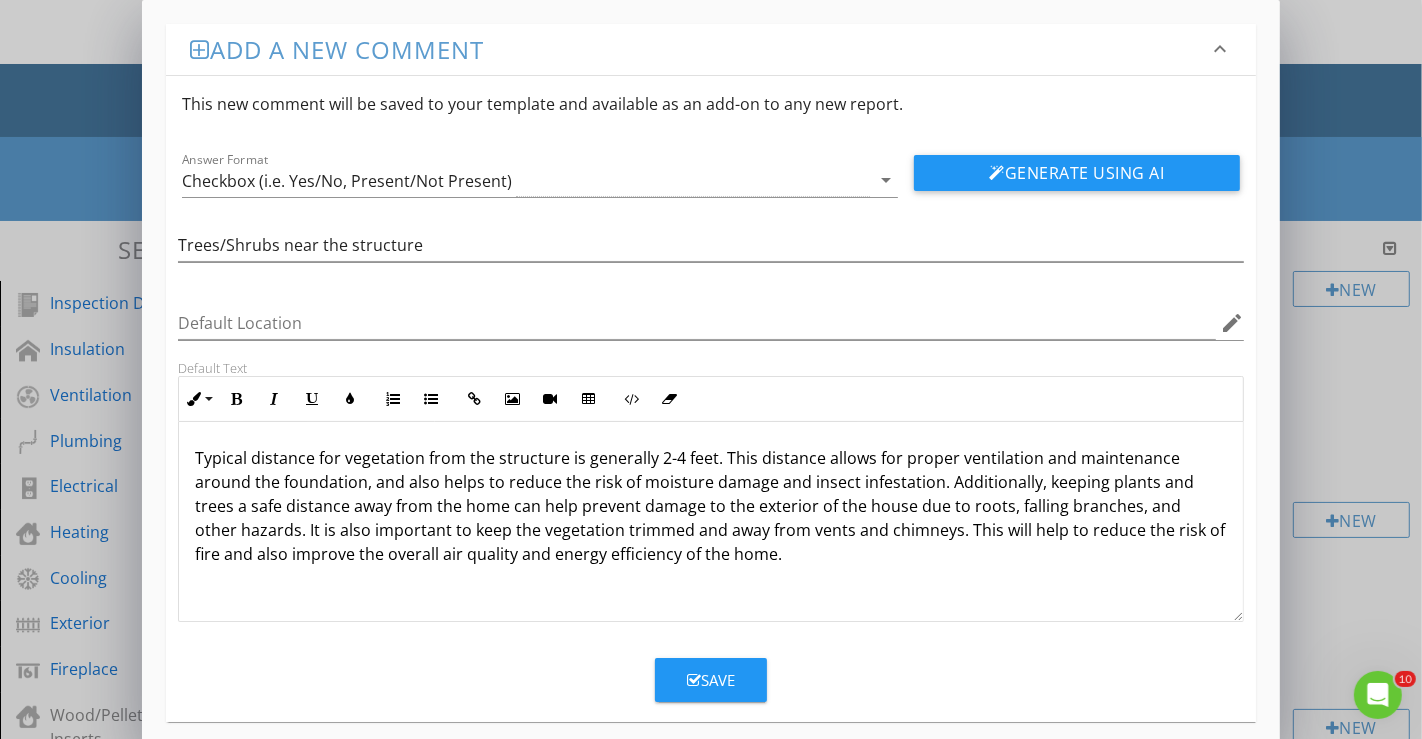 click on "Typical distance for vegetation from the structure is generally 2-4 feet. This distance allows for proper ventilation and maintenance around the foundation, and also helps to reduce the risk of moisture damage and insect infestation. Additionally, keeping plants and trees a safe distance away from the home can help prevent damage to the exterior of the house due to roots, falling branches, and other hazards. It is also important to keep the vegetation trimmed and away from vents and chimneys. This will help to reduce the risk of fire and also improve the overall air quality and energy efficiency of the home." at bounding box center [711, 506] 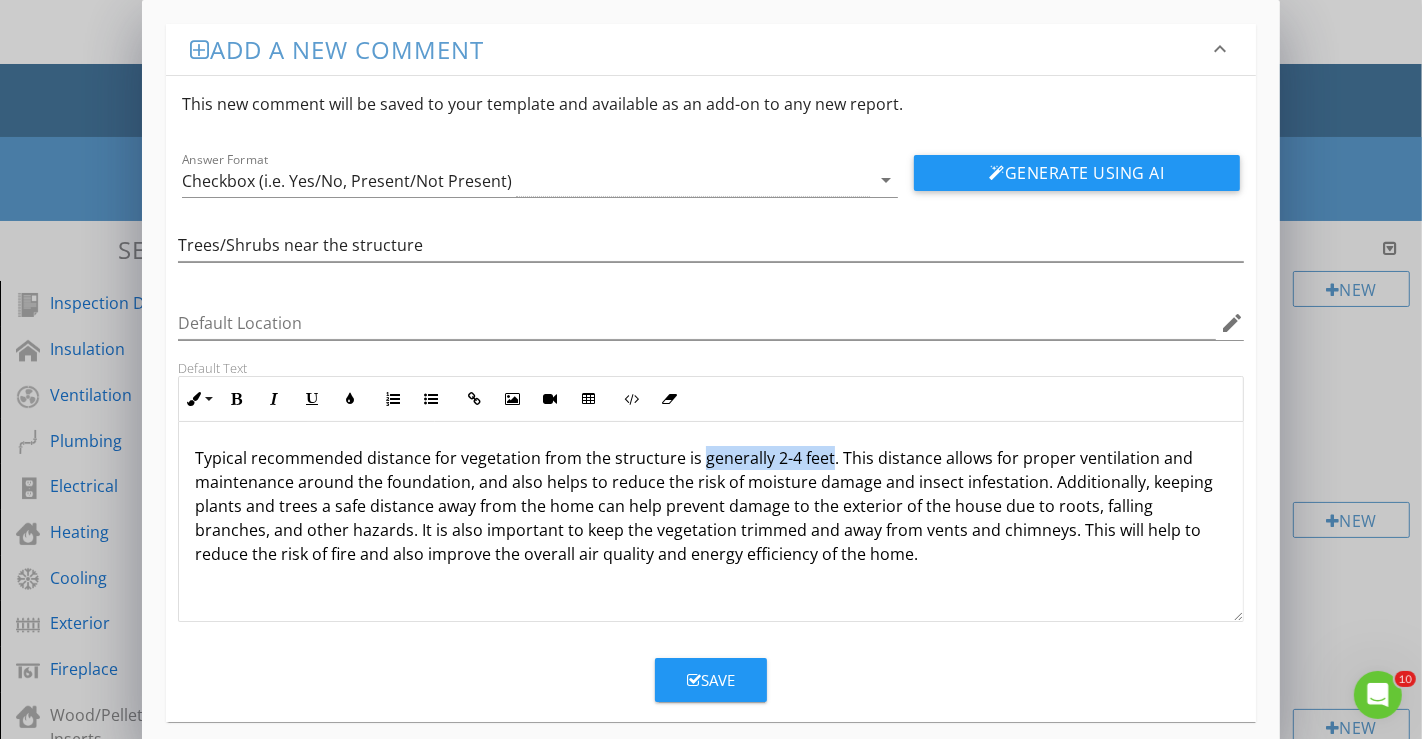 drag, startPoint x: 697, startPoint y: 458, endPoint x: 825, endPoint y: 464, distance: 128.14055 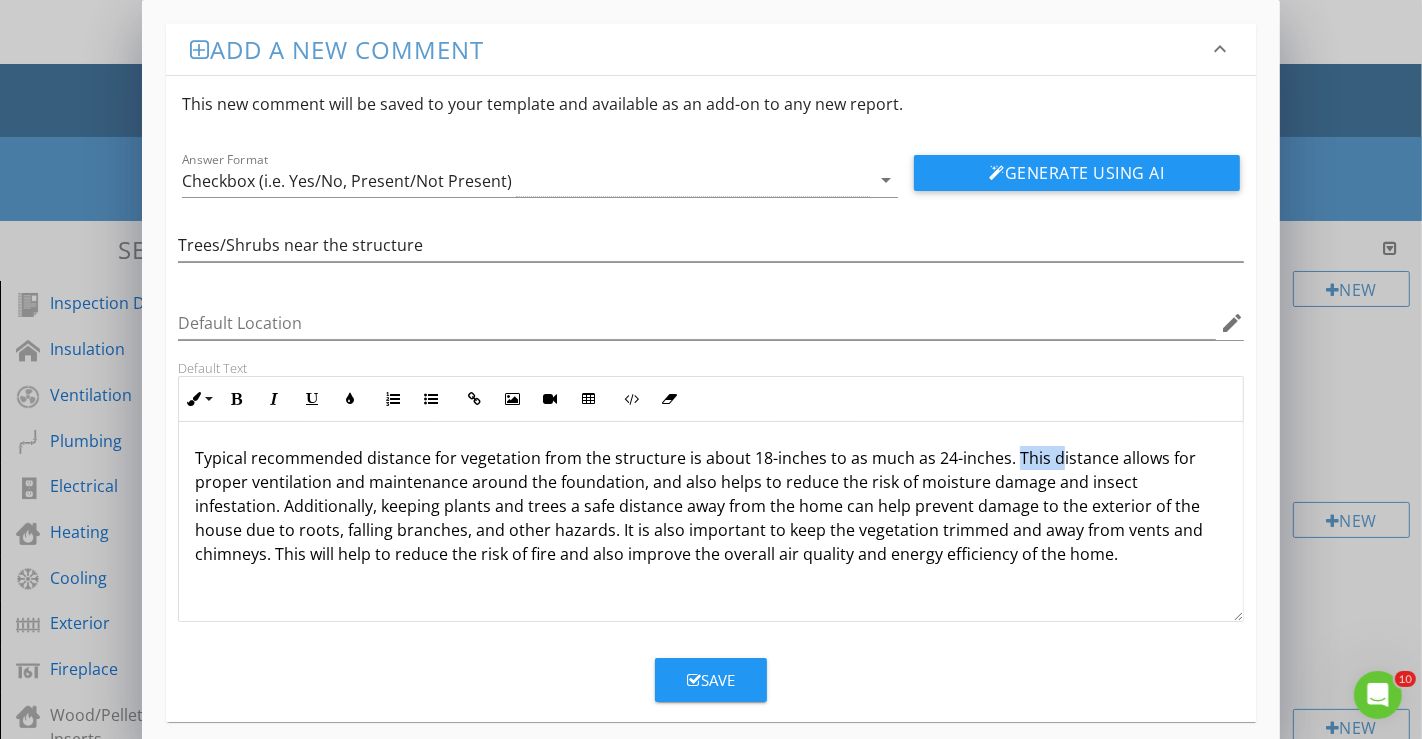 drag, startPoint x: 1011, startPoint y: 456, endPoint x: 1049, endPoint y: 464, distance: 38.832977 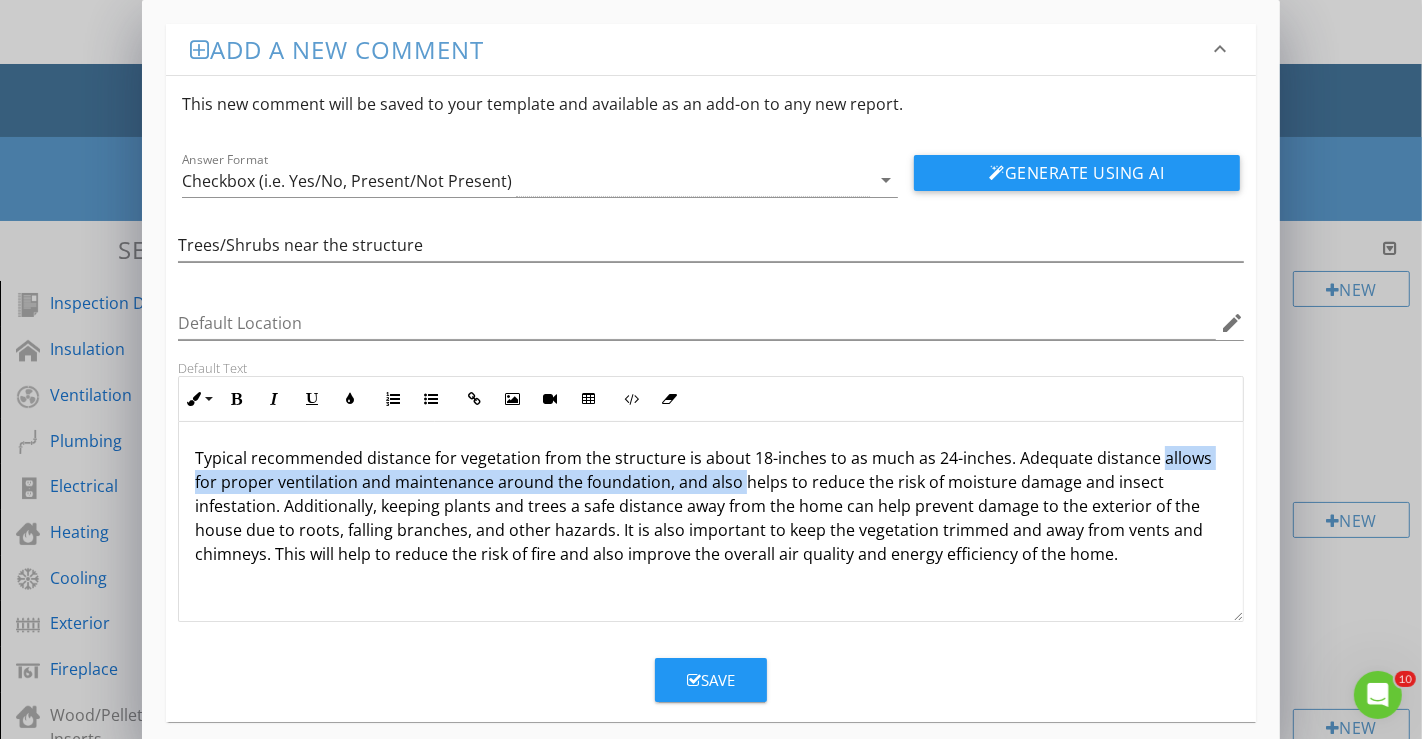 drag, startPoint x: 1151, startPoint y: 455, endPoint x: 738, endPoint y: 483, distance: 413.94806 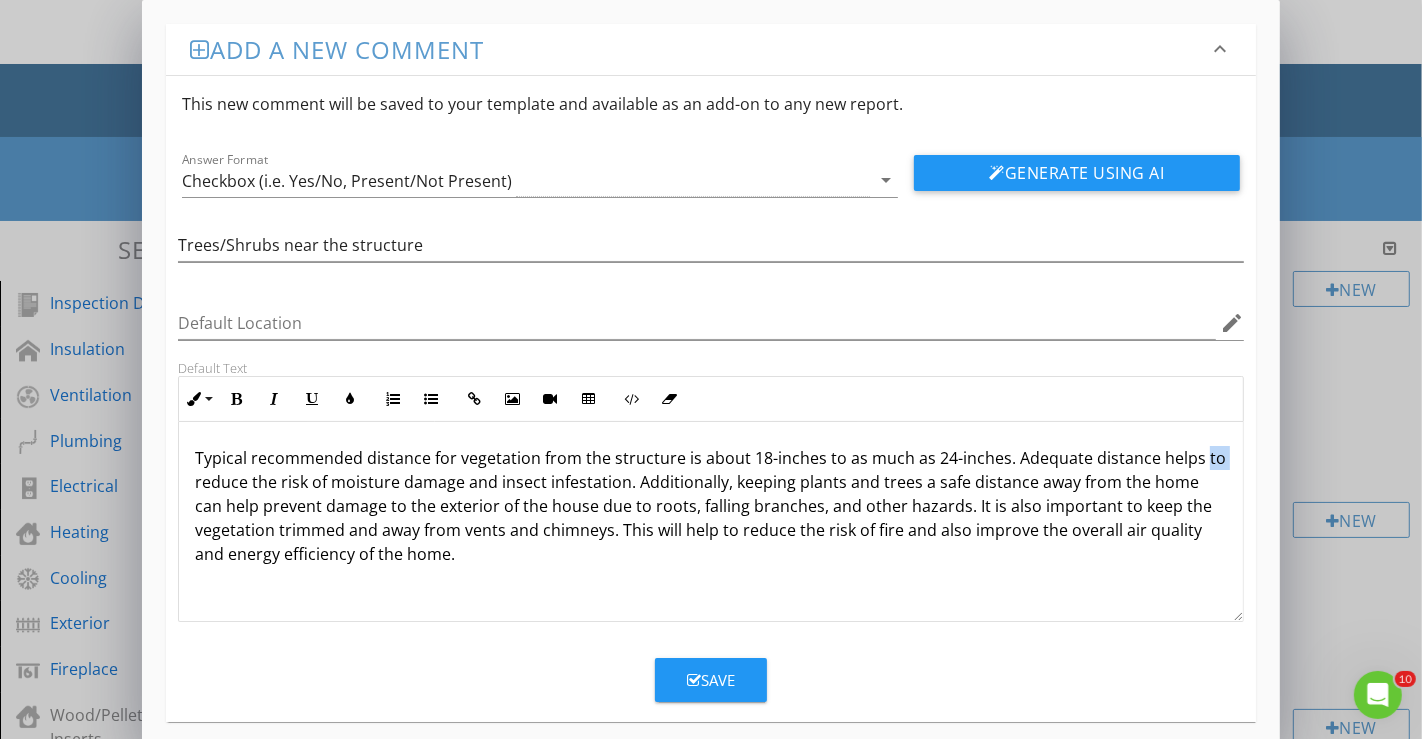 drag, startPoint x: 1193, startPoint y: 454, endPoint x: 193, endPoint y: 484, distance: 1000.4499 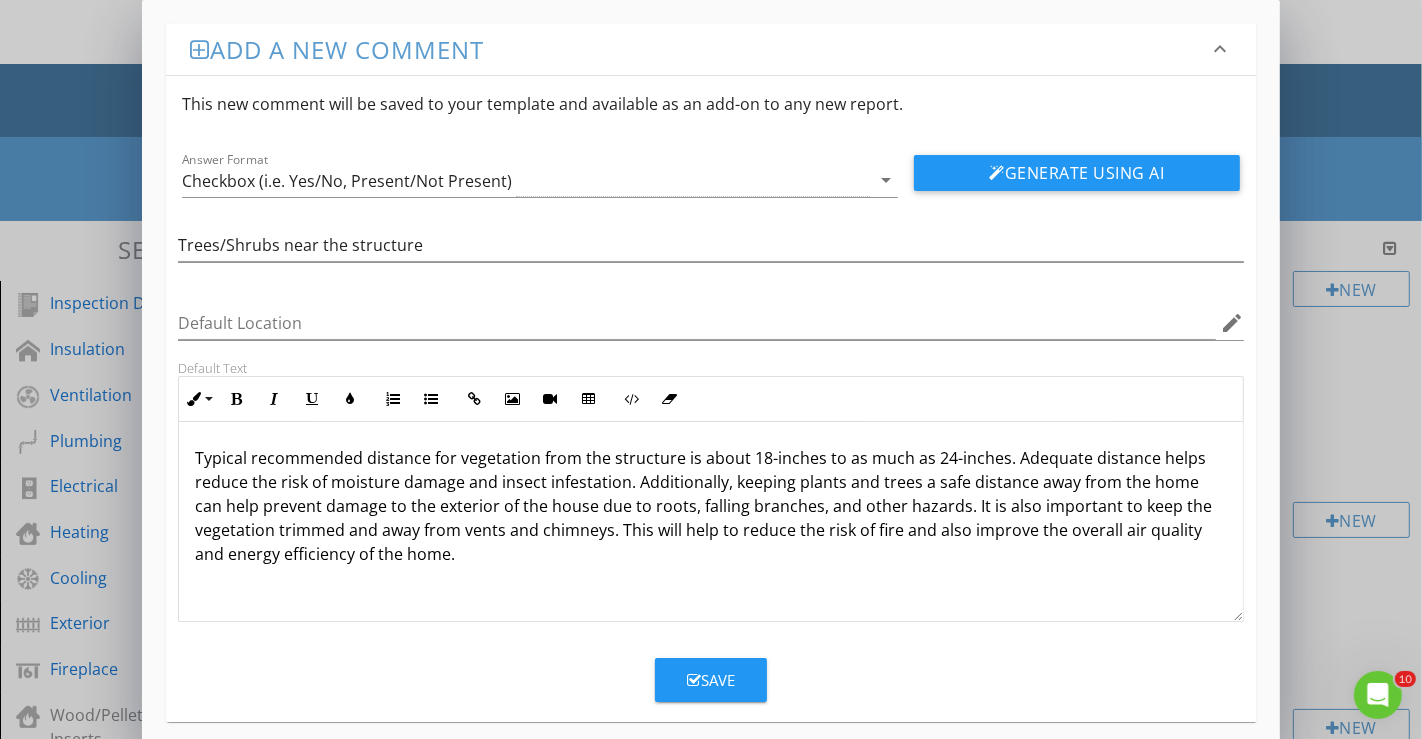 click on "Typical recommended distance for vegetation from the structure is about 18-inches to as much as 24-inches. Adequate distance helps reduce the risk of moisture damage and insect infestation. Additionally, keeping plants and trees a safe distance away from the home can help prevent damage to the exterior of the house due to roots, falling branches, and other hazards. It is also important to keep the vegetation trimmed and away from vents and chimneys. This will help to reduce the risk of fire and also improve the overall air quality and energy efficiency of the home." at bounding box center [711, 506] 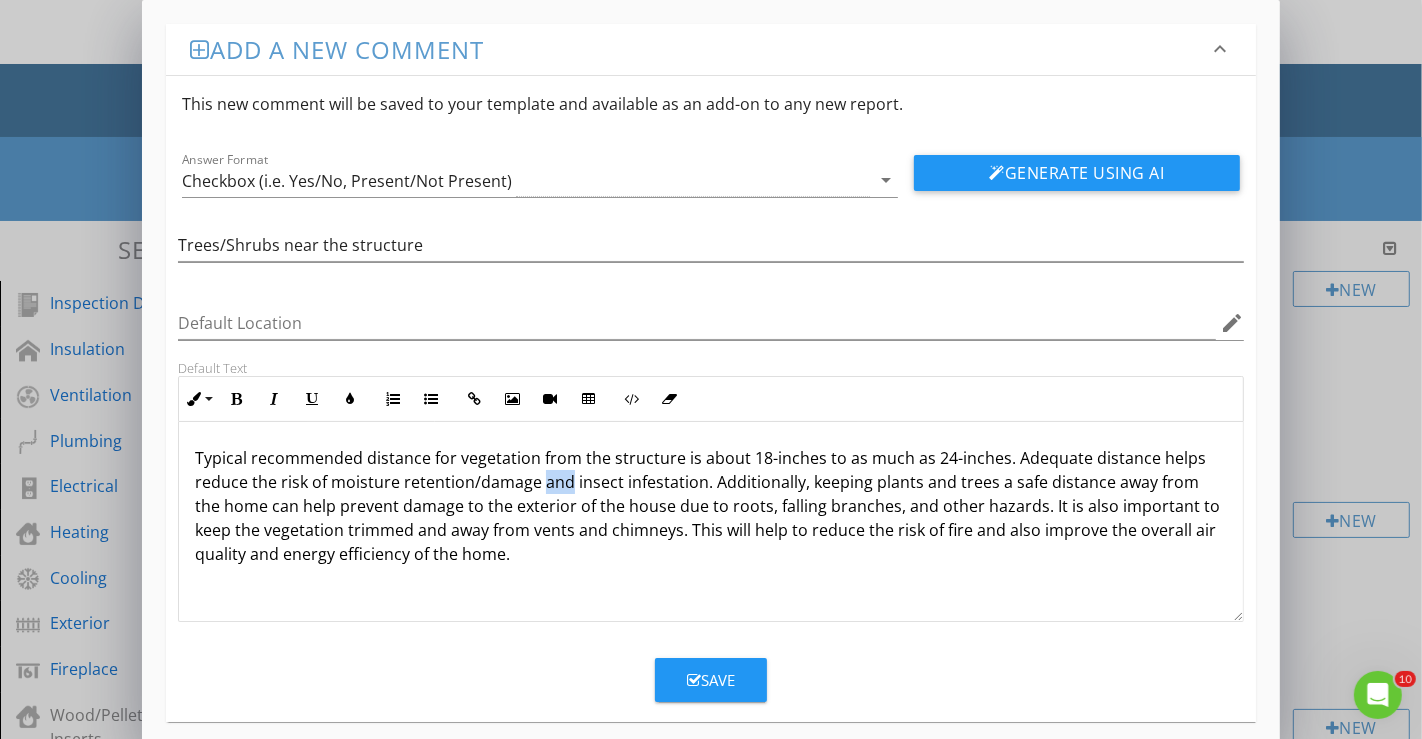 drag, startPoint x: 543, startPoint y: 479, endPoint x: 565, endPoint y: 482, distance: 22.203604 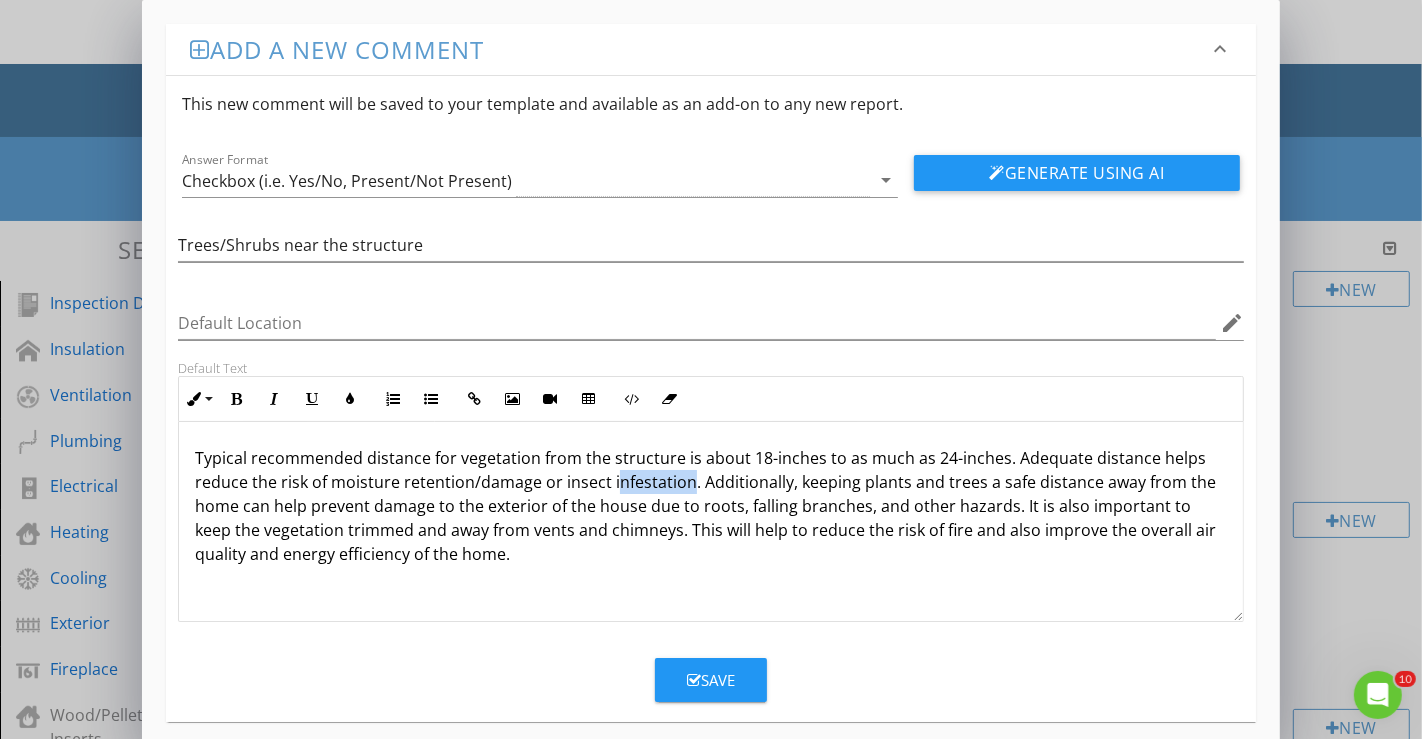 drag, startPoint x: 611, startPoint y: 485, endPoint x: 687, endPoint y: 487, distance: 76.02631 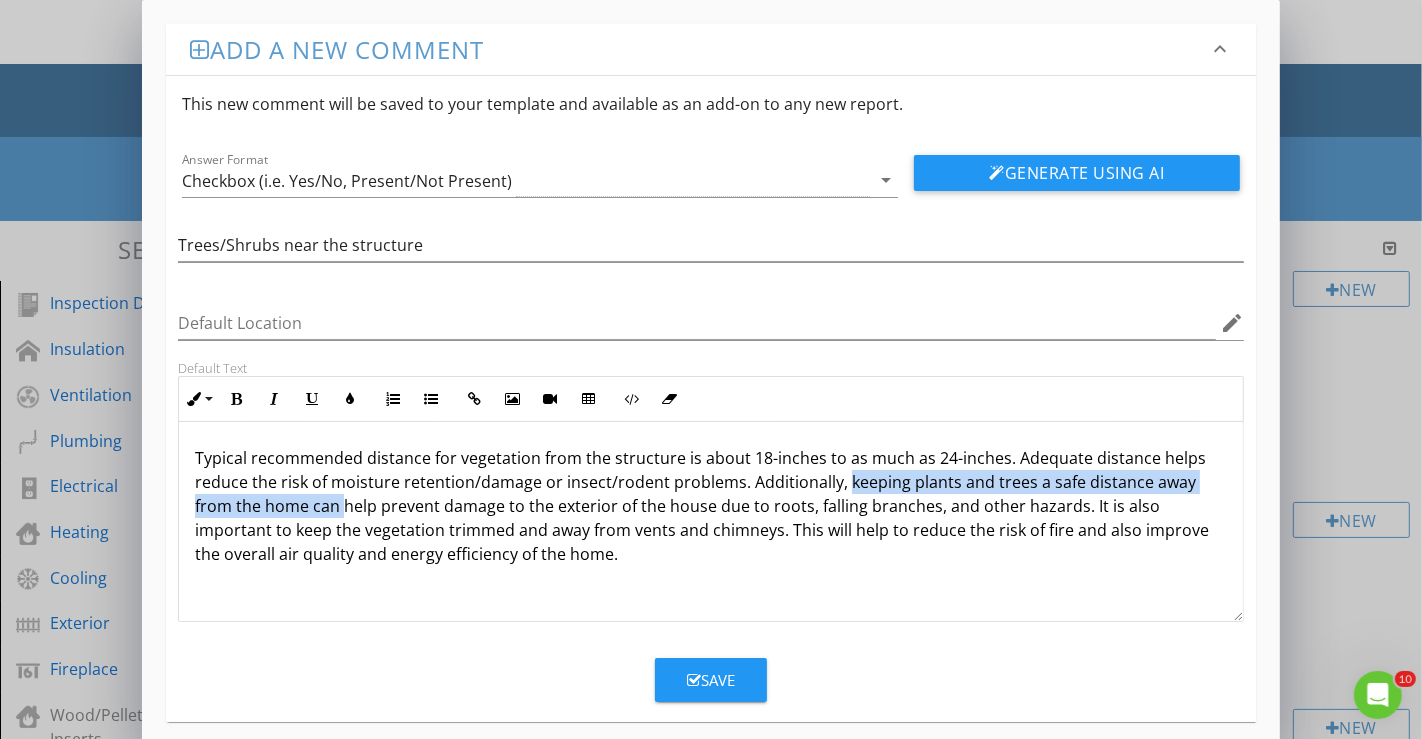 drag, startPoint x: 841, startPoint y: 481, endPoint x: 347, endPoint y: 511, distance: 494.9101 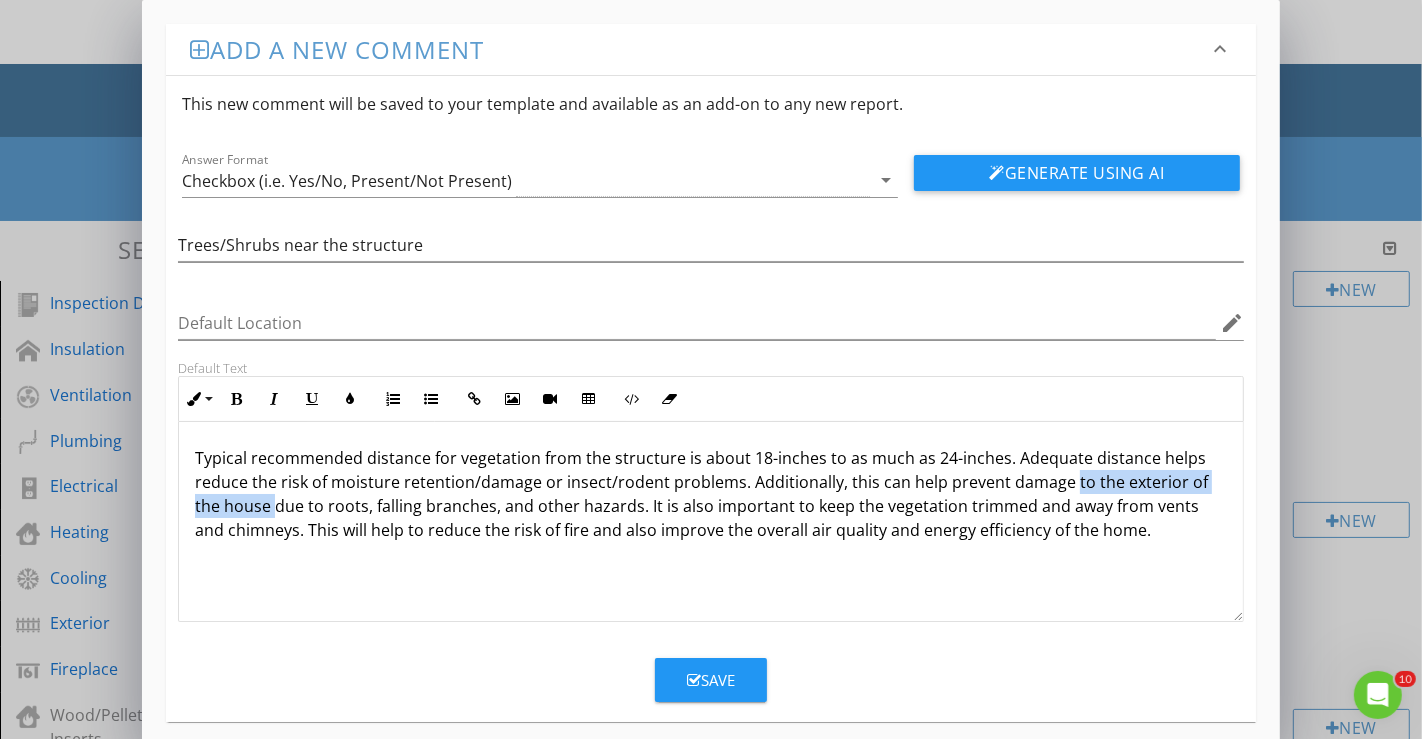 drag, startPoint x: 1067, startPoint y: 480, endPoint x: 274, endPoint y: 507, distance: 793.45953 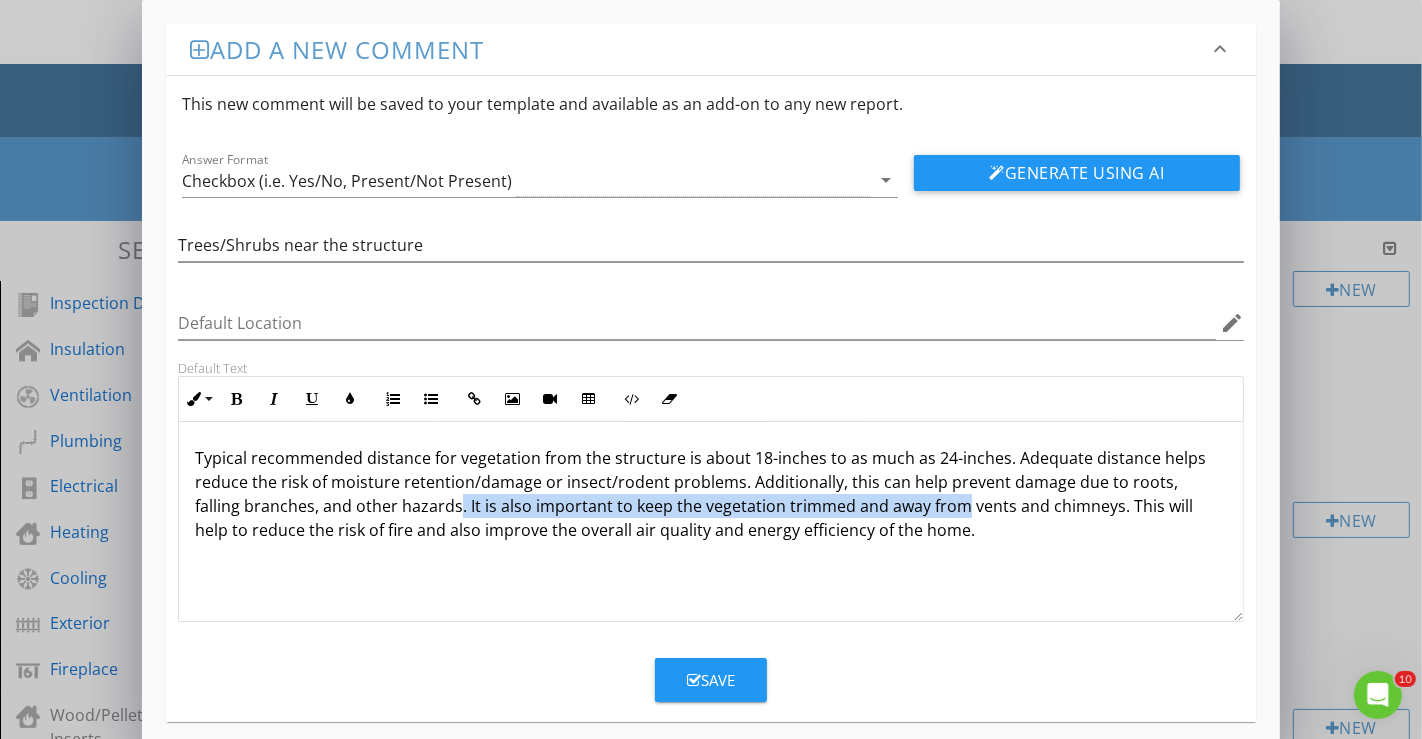 drag, startPoint x: 408, startPoint y: 508, endPoint x: 911, endPoint y: 512, distance: 503.0159 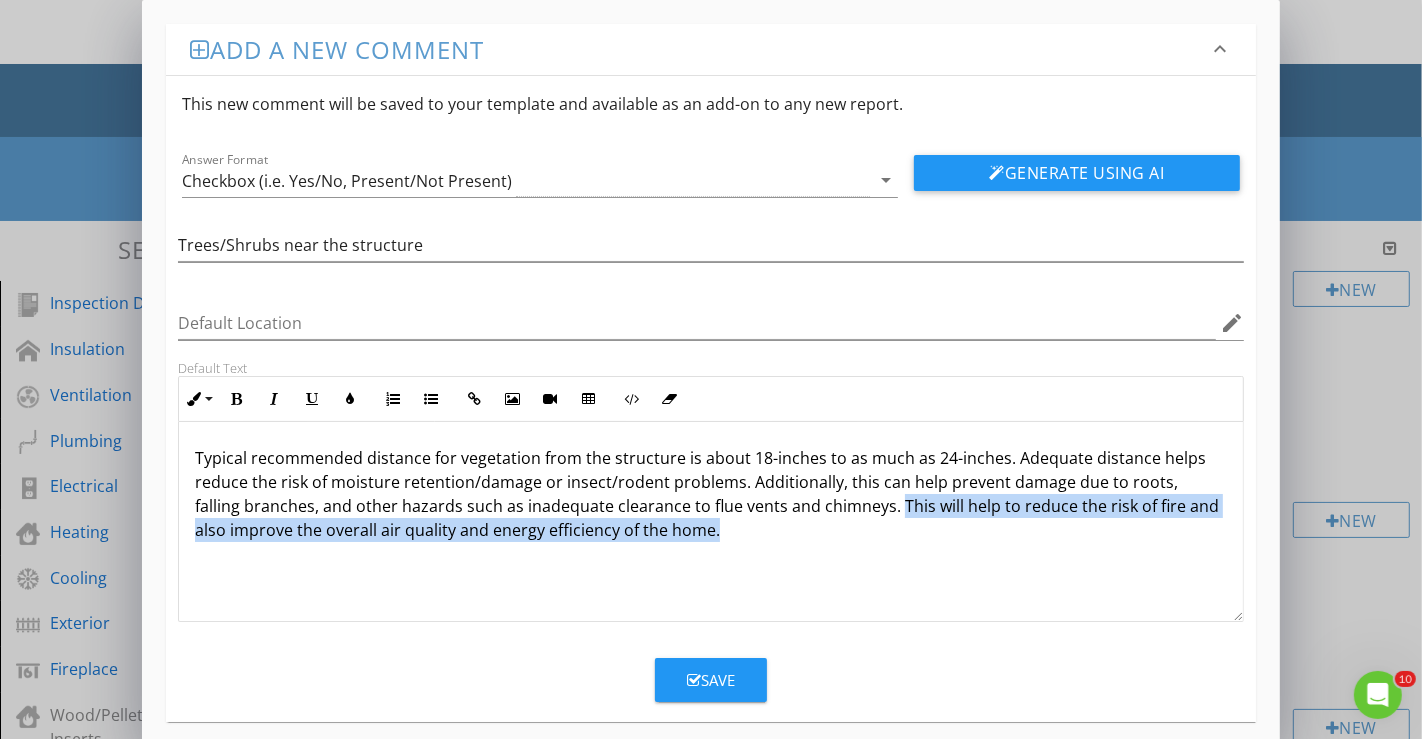 drag, startPoint x: 845, startPoint y: 502, endPoint x: 865, endPoint y: 543, distance: 45.617977 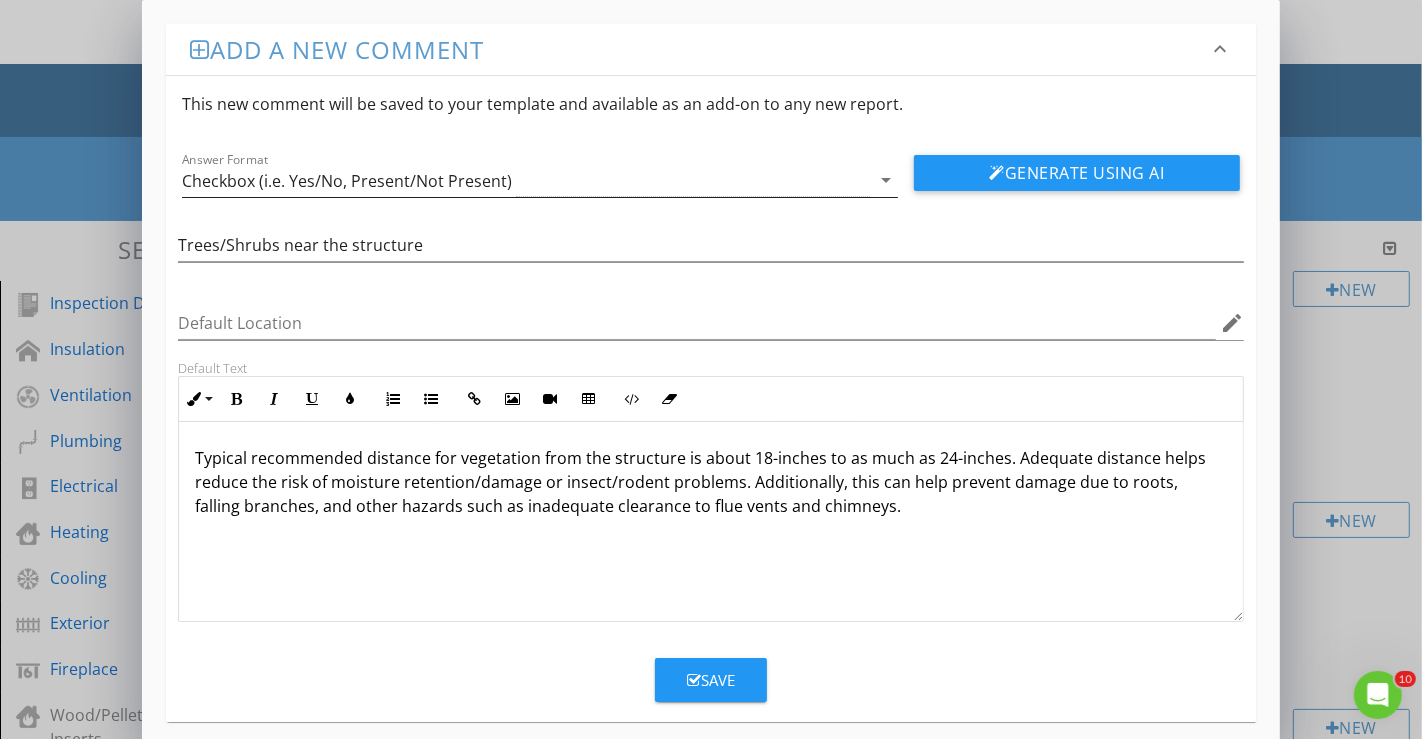 click on "Checkbox (i.e. Yes/No, Present/Not Present)" at bounding box center (526, 180) 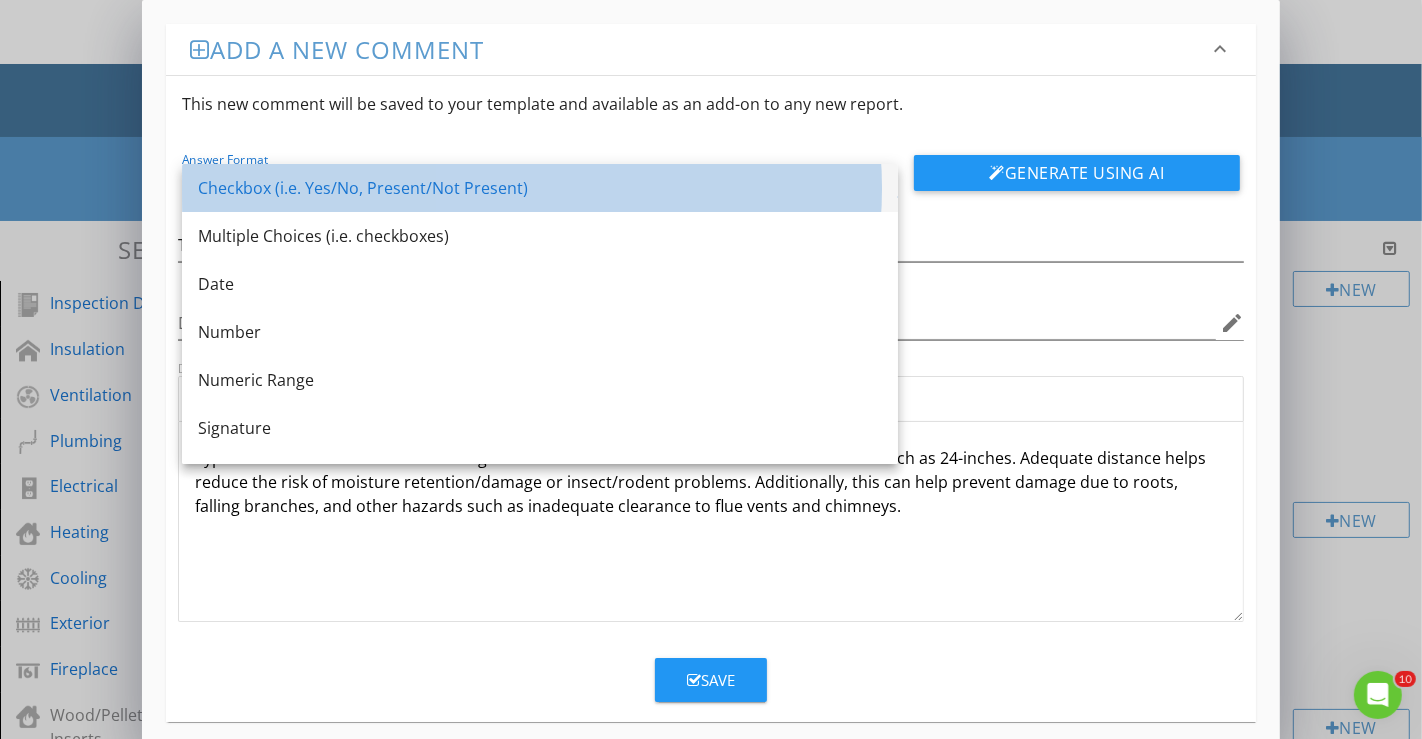 click on "Checkbox (i.e. Yes/No, Present/Not Present)" at bounding box center (540, 188) 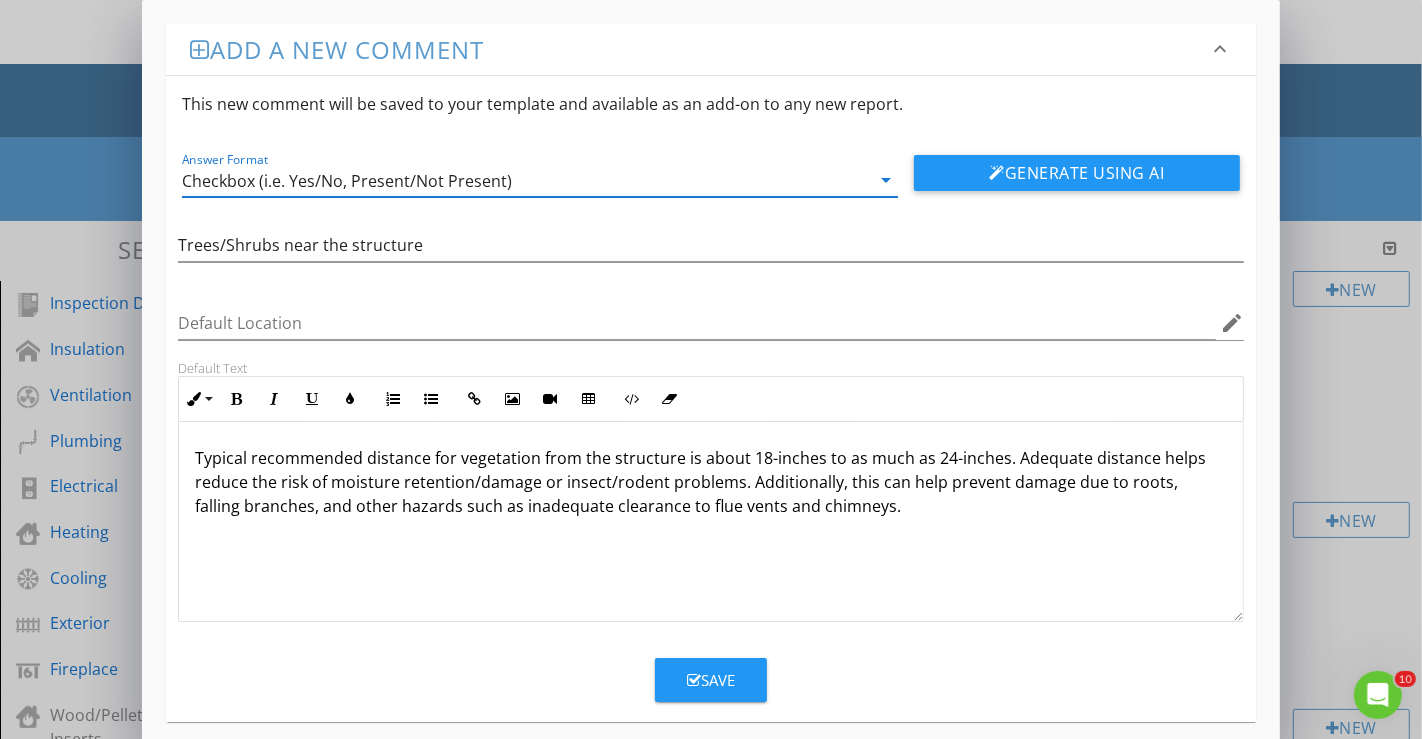 click on "Save" at bounding box center (711, 680) 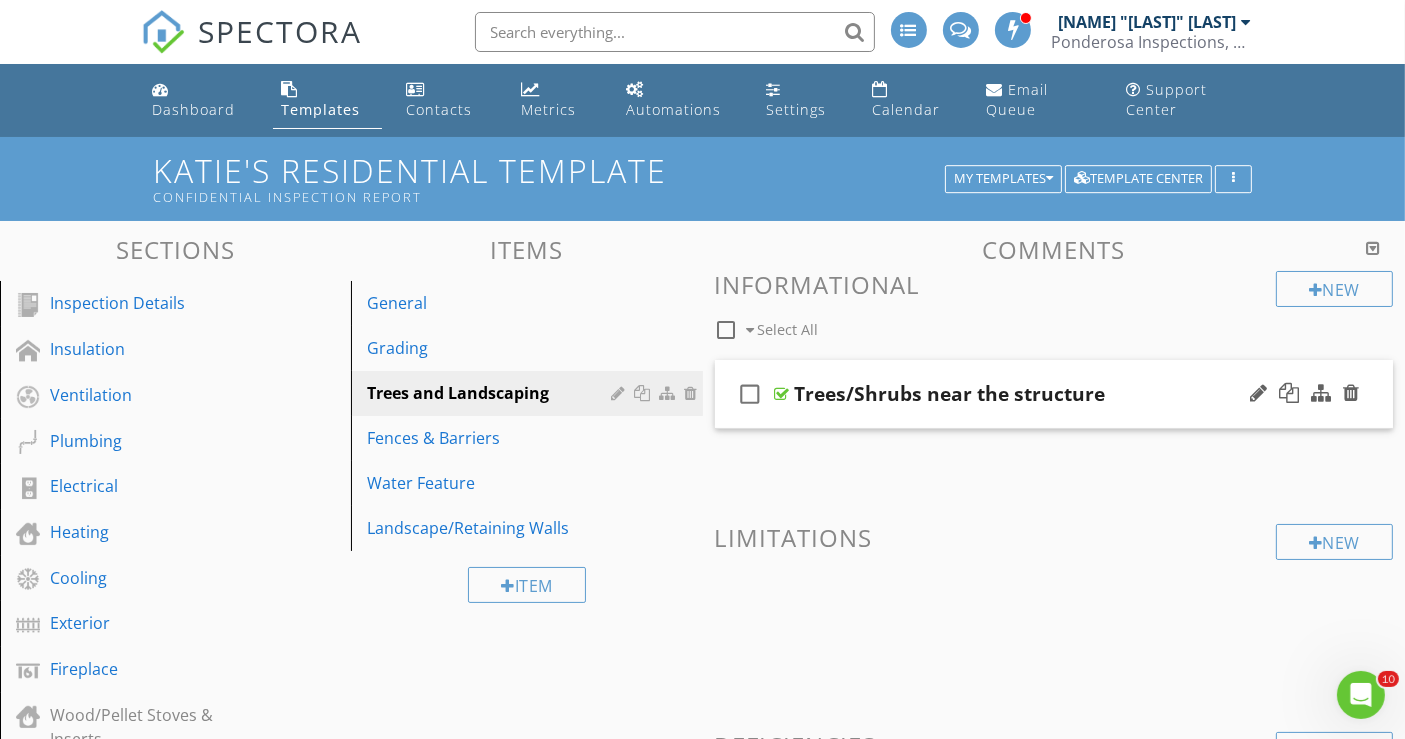click on "Trees/Shrubs near the structure" at bounding box center (1034, 394) 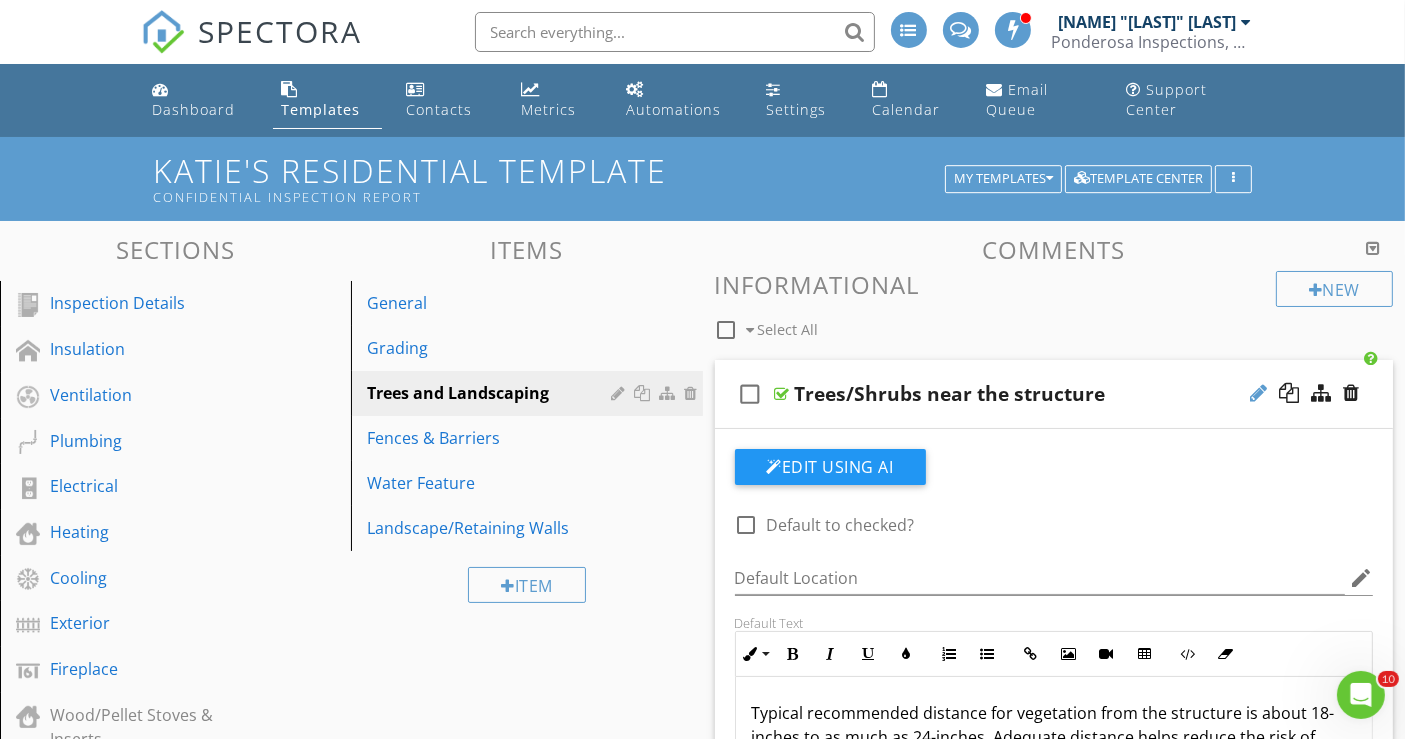 click at bounding box center (1258, 393) 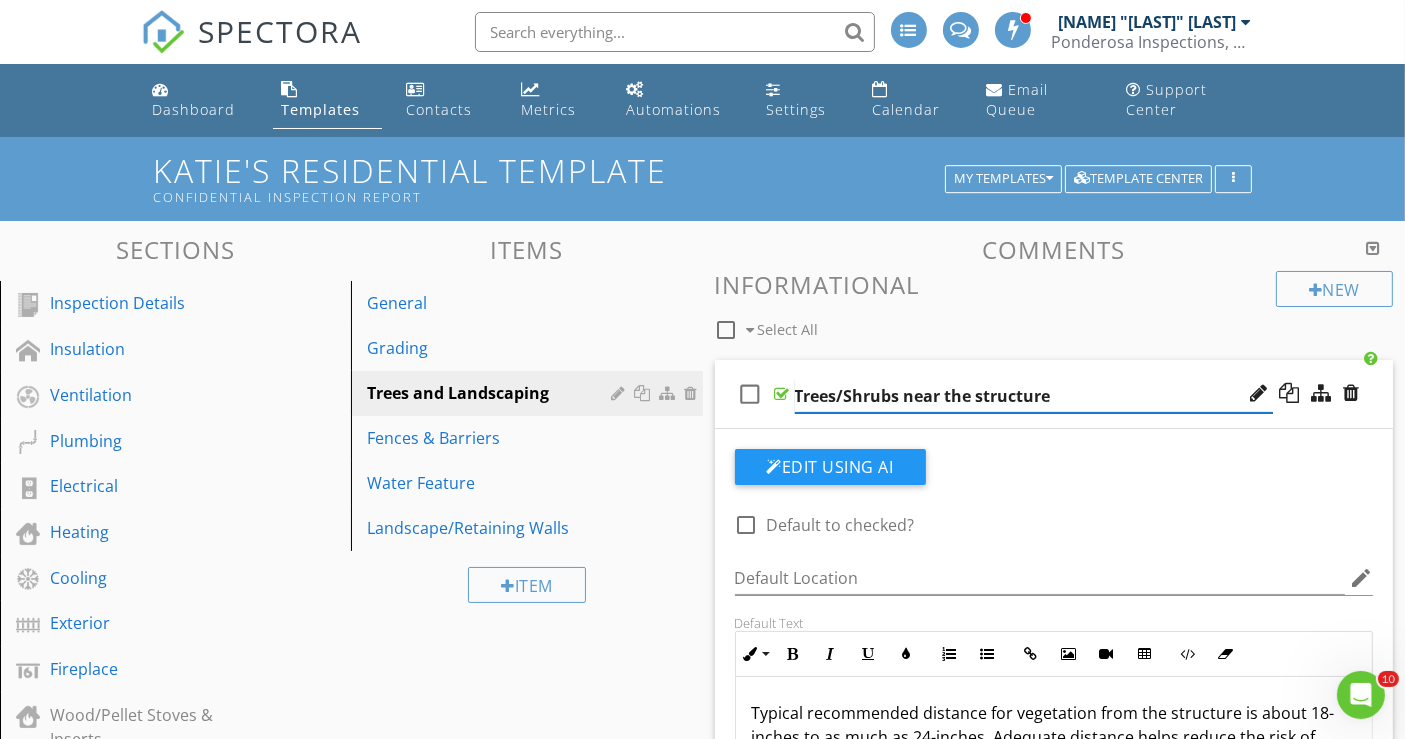 click on "Trees/Shrubs near the structure" at bounding box center [1034, 396] 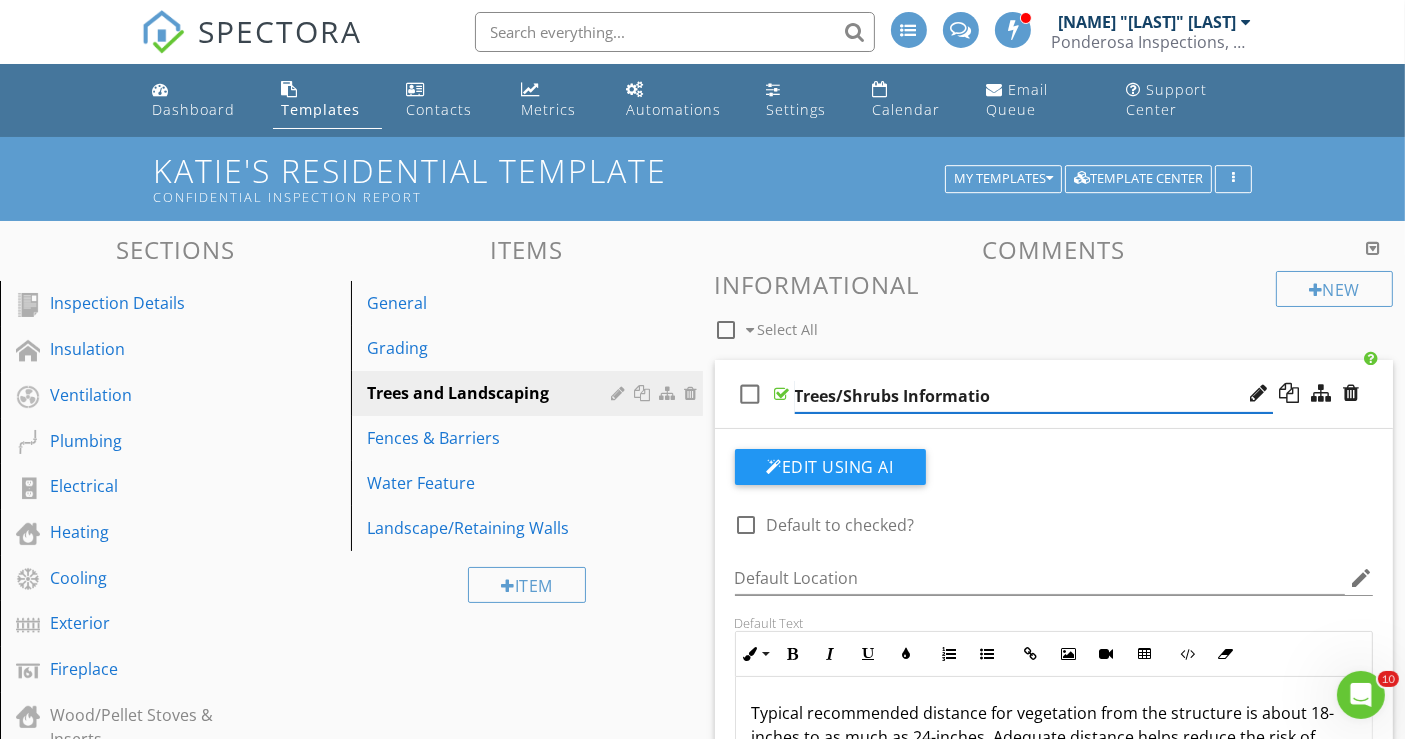 type on "Trees/Shrubs Information" 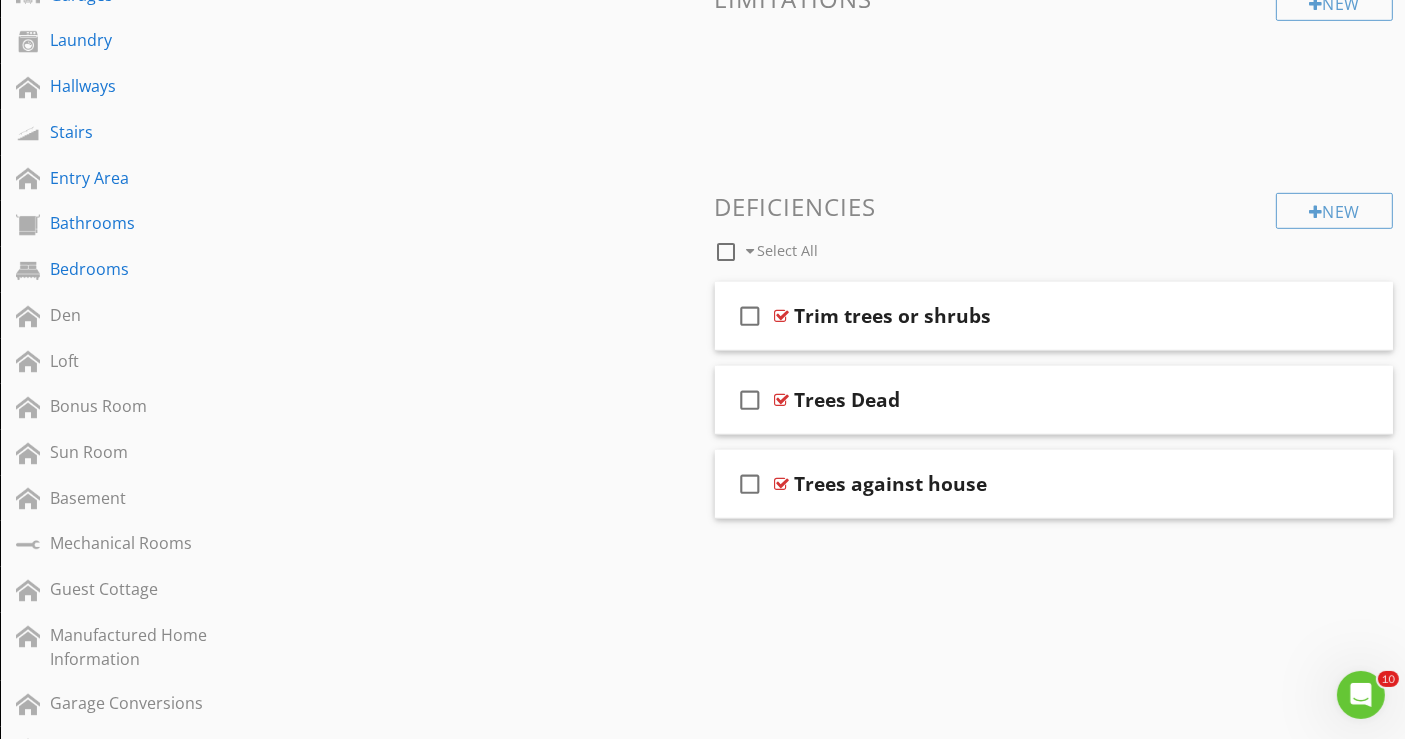 scroll, scrollTop: 1111, scrollLeft: 0, axis: vertical 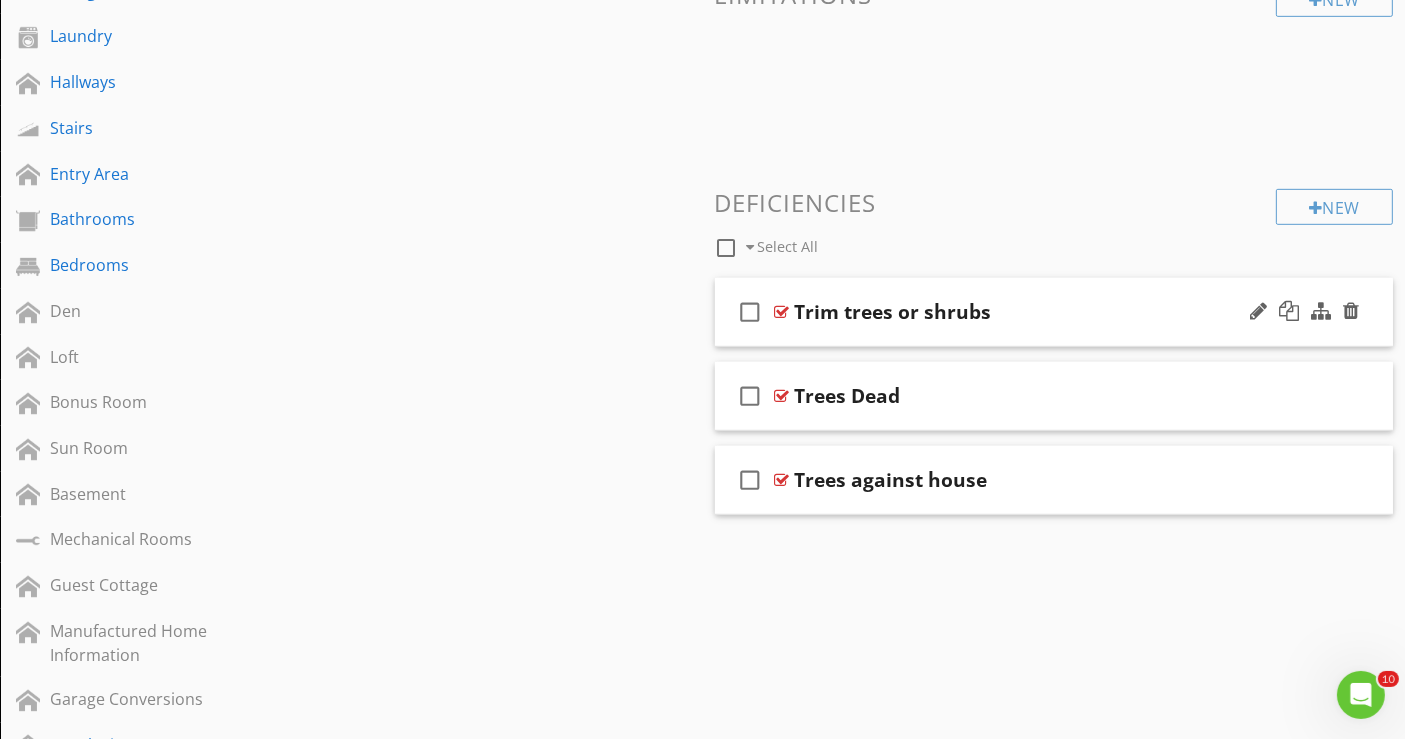 click on "check_box_outline_blank
Trim trees or shrubs" at bounding box center [1054, 312] 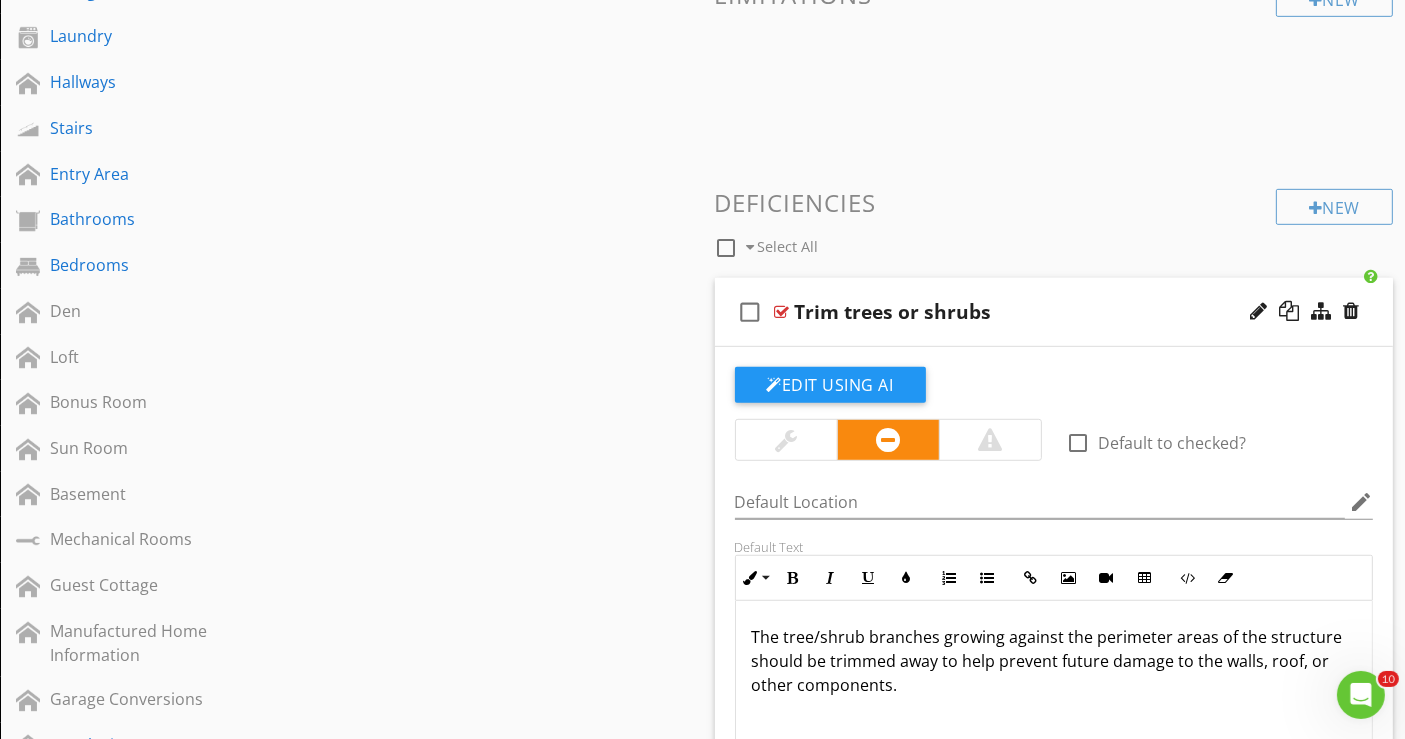 scroll, scrollTop: 0, scrollLeft: 0, axis: both 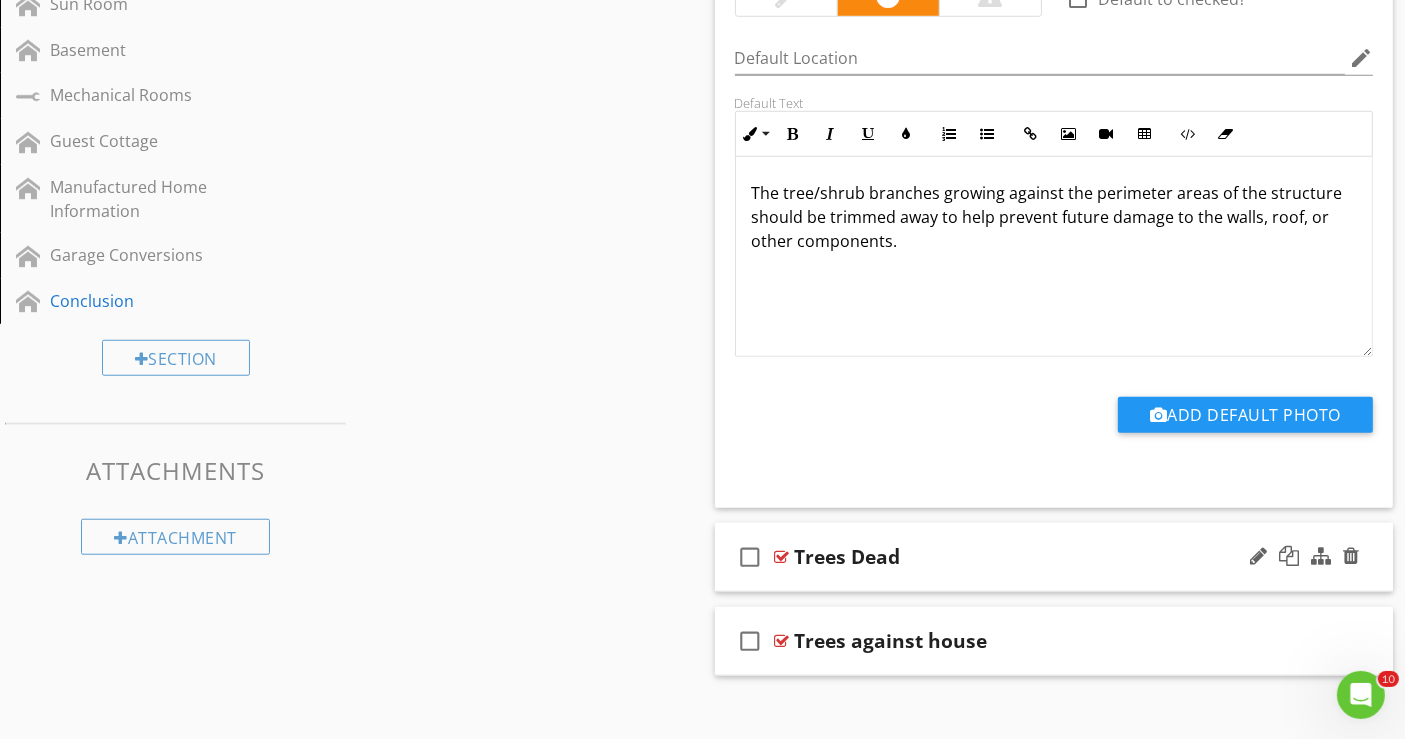 click on "check_box_outline_blank
Trees Dead" at bounding box center [1054, 557] 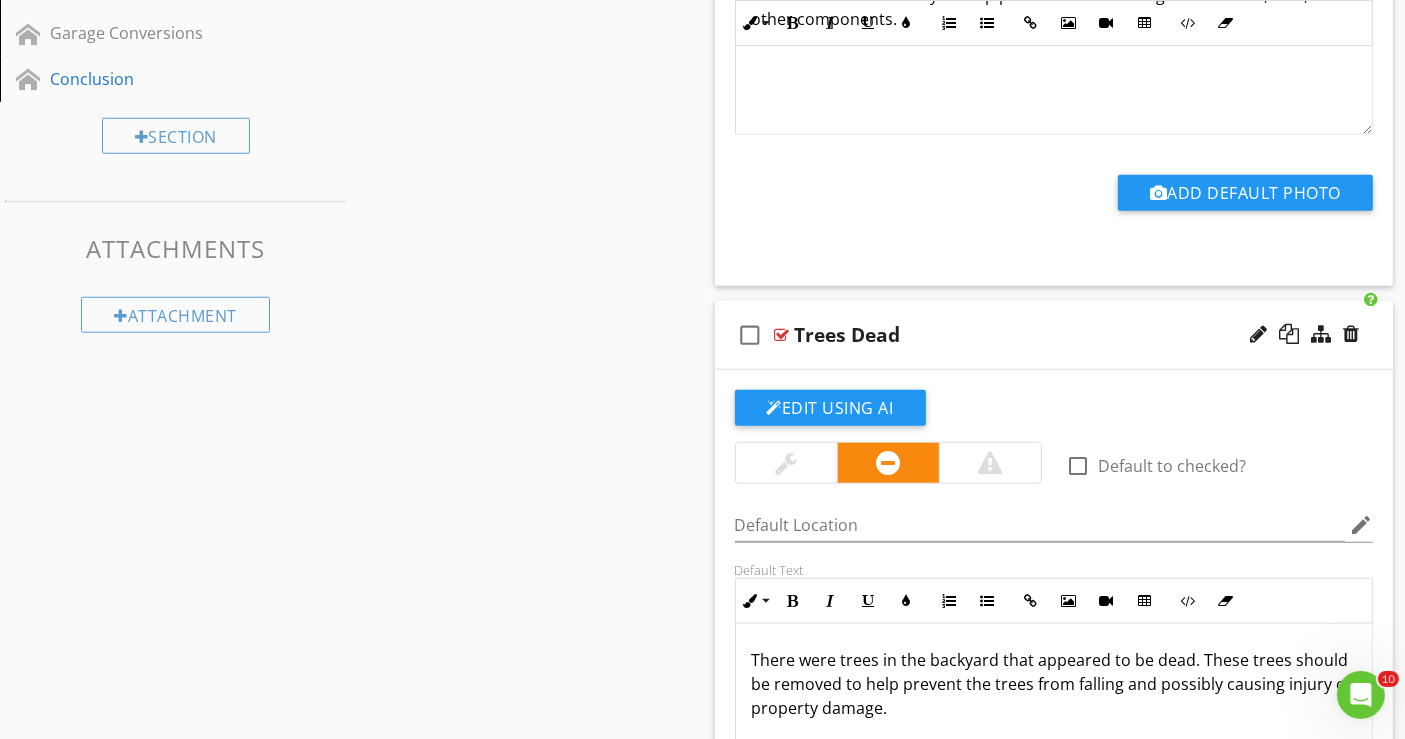 scroll, scrollTop: 1888, scrollLeft: 0, axis: vertical 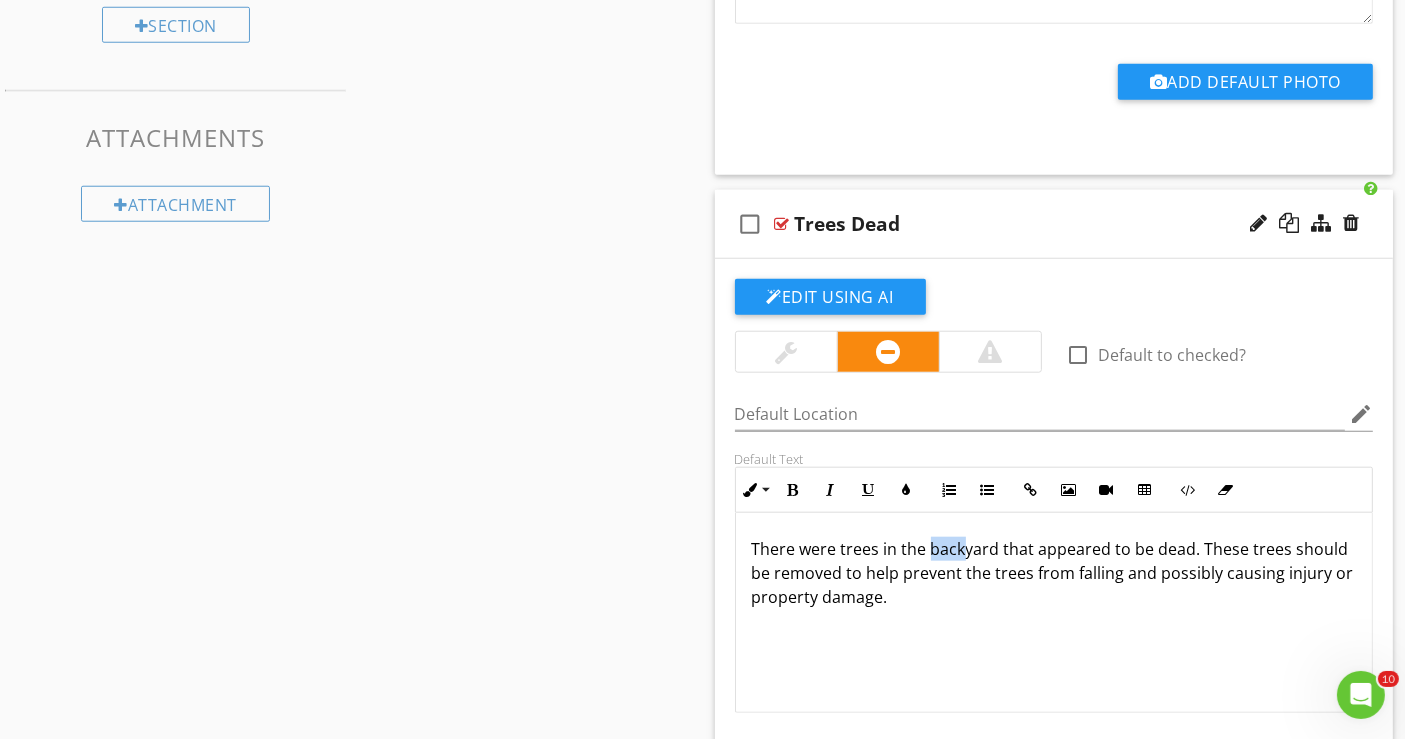drag, startPoint x: 928, startPoint y: 547, endPoint x: 962, endPoint y: 548, distance: 34.0147 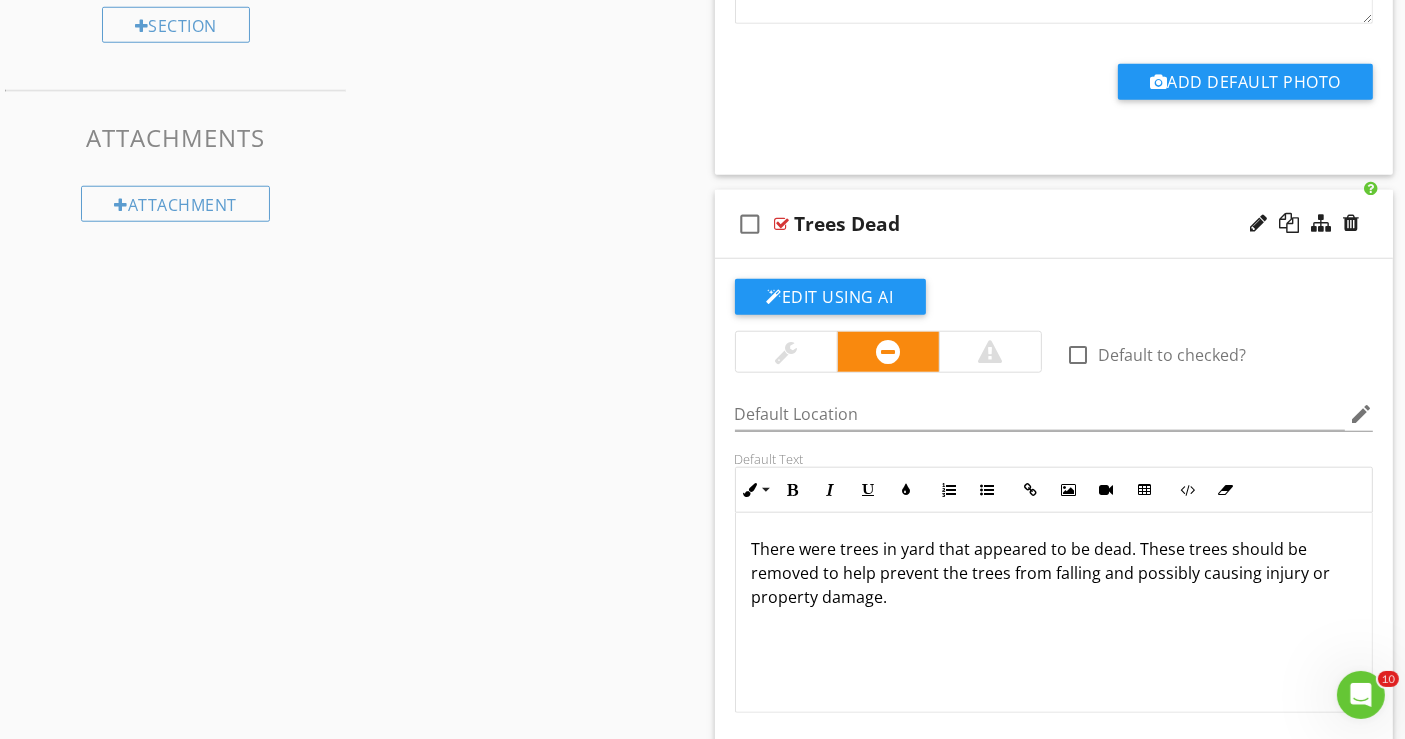 type 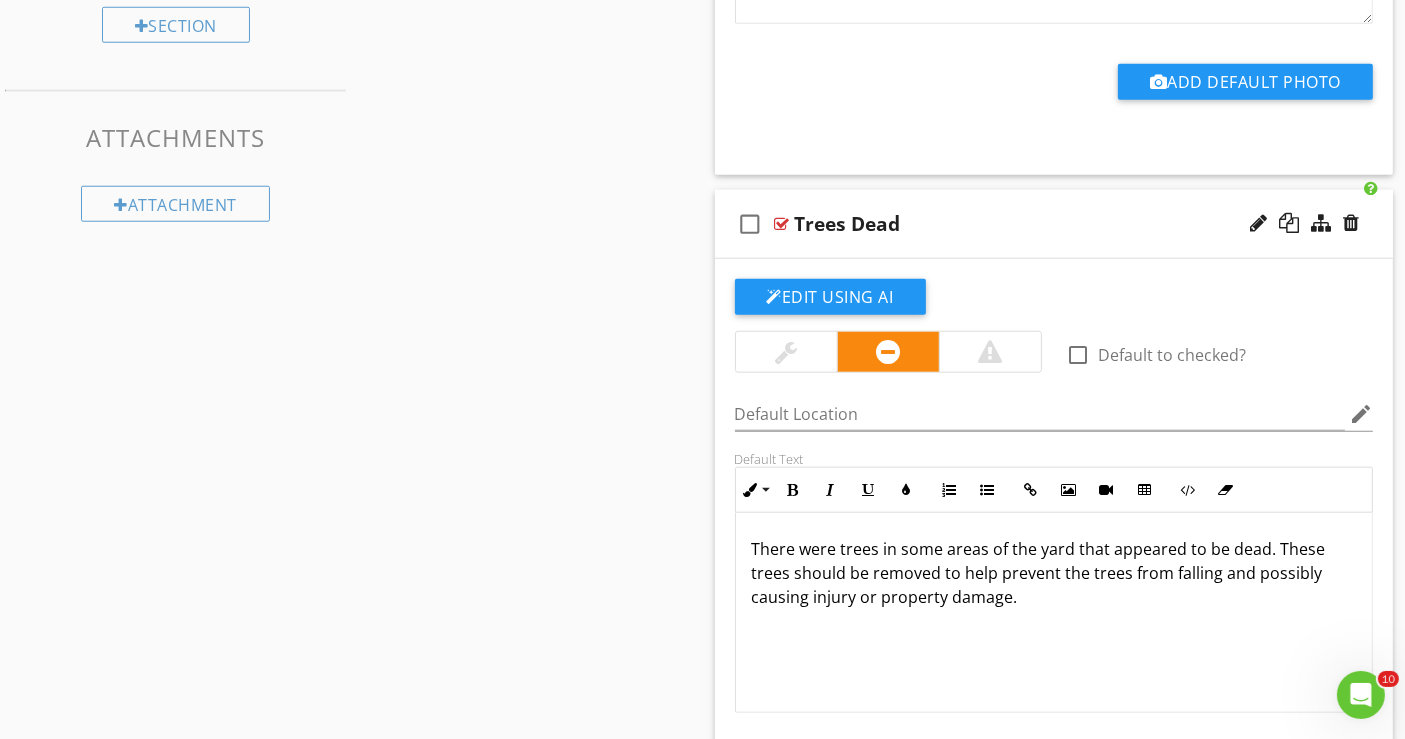 click on "There were trees in some areas of the yard that appeared to be dead. These trees should be removed to help prevent the trees from falling and possibly causing injury or property damage." at bounding box center (1054, 573) 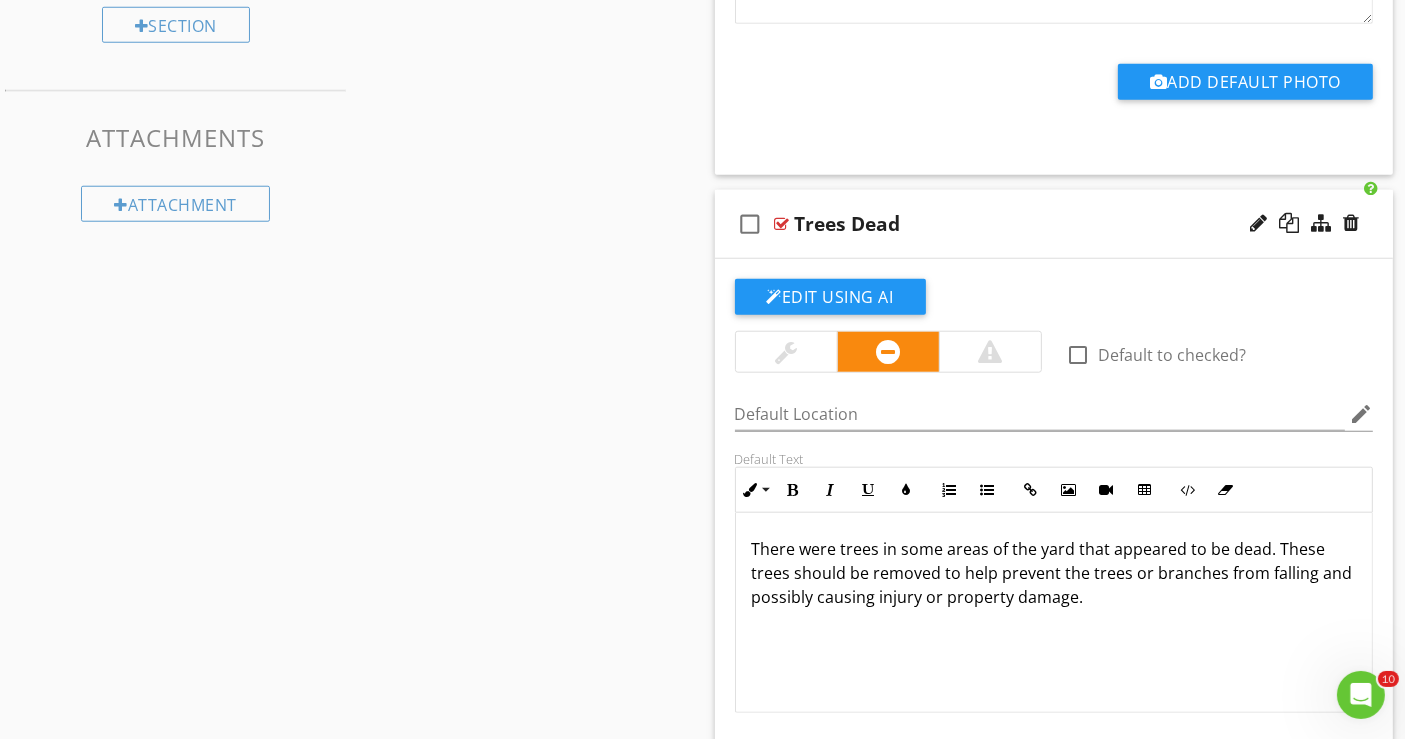 click on "There were trees in some areas of the yard that appeared to be dead. These trees should be removed to help prevent the trees or branches from falling and possibly causing injury or property damage." at bounding box center (1054, 573) 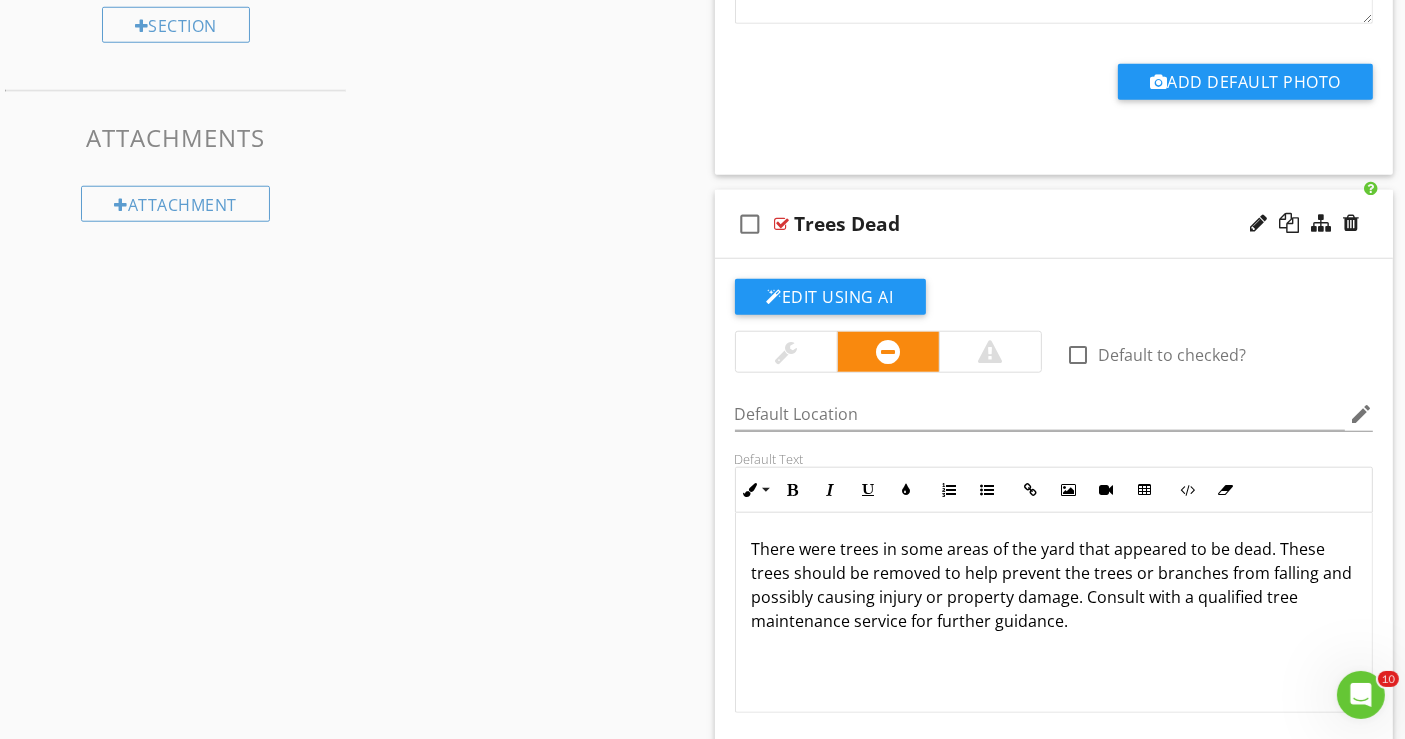 scroll, scrollTop: 2175, scrollLeft: 0, axis: vertical 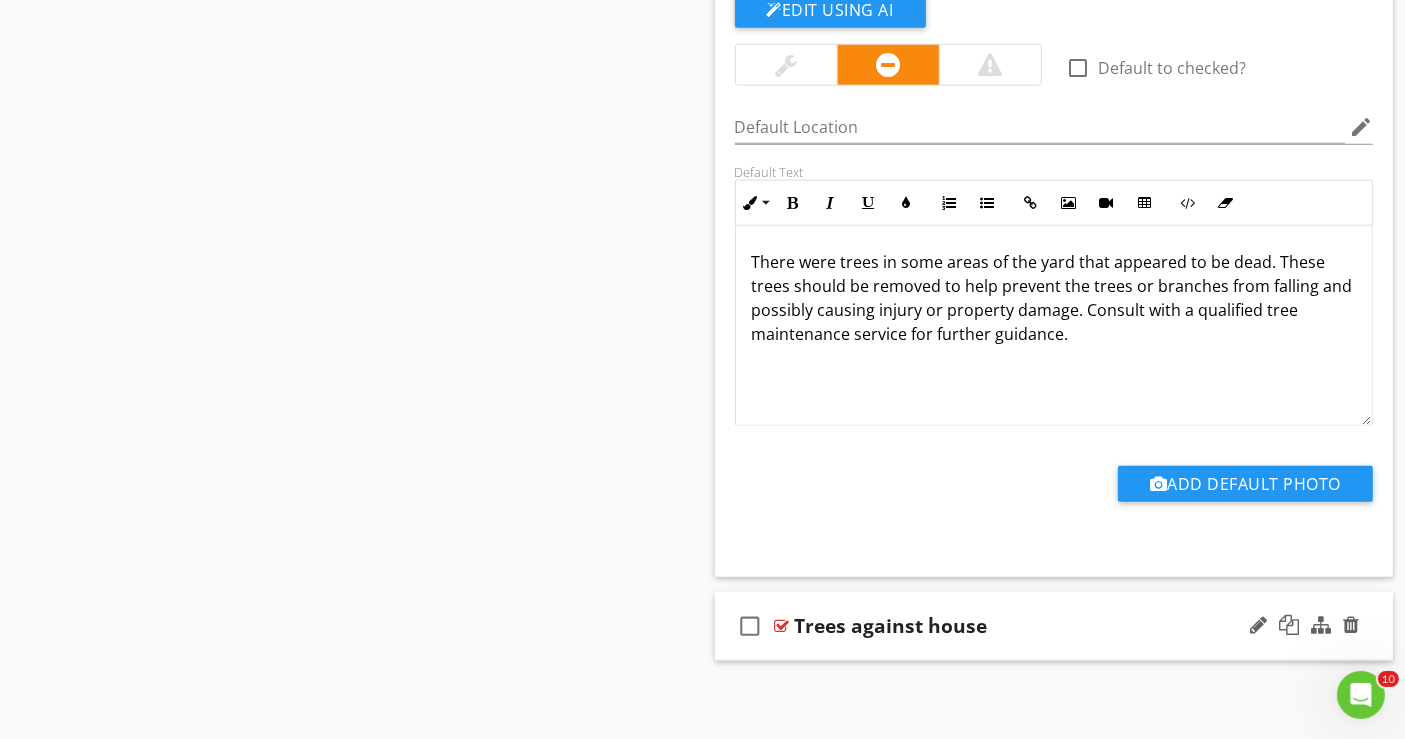 click on "check_box_outline_blank
Trees against house" at bounding box center [1054, 626] 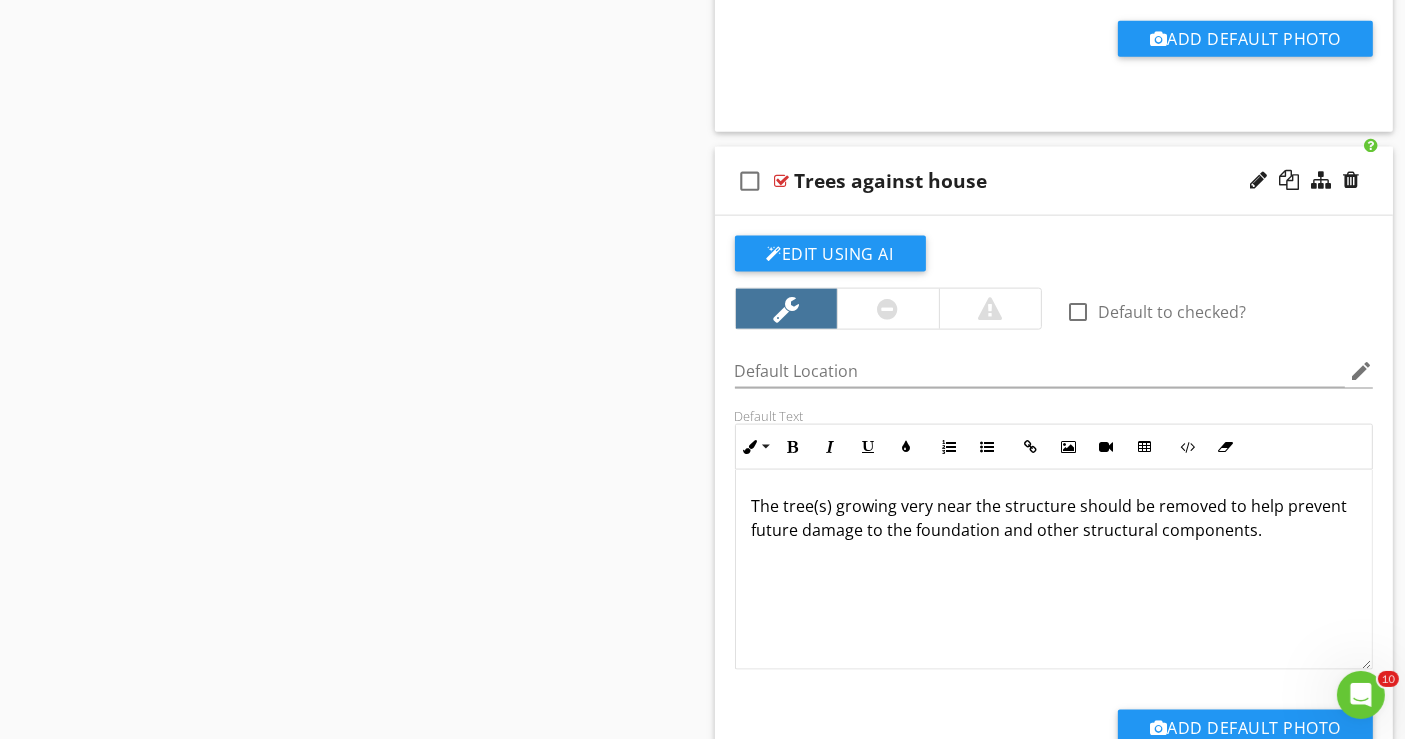 scroll, scrollTop: 2397, scrollLeft: 0, axis: vertical 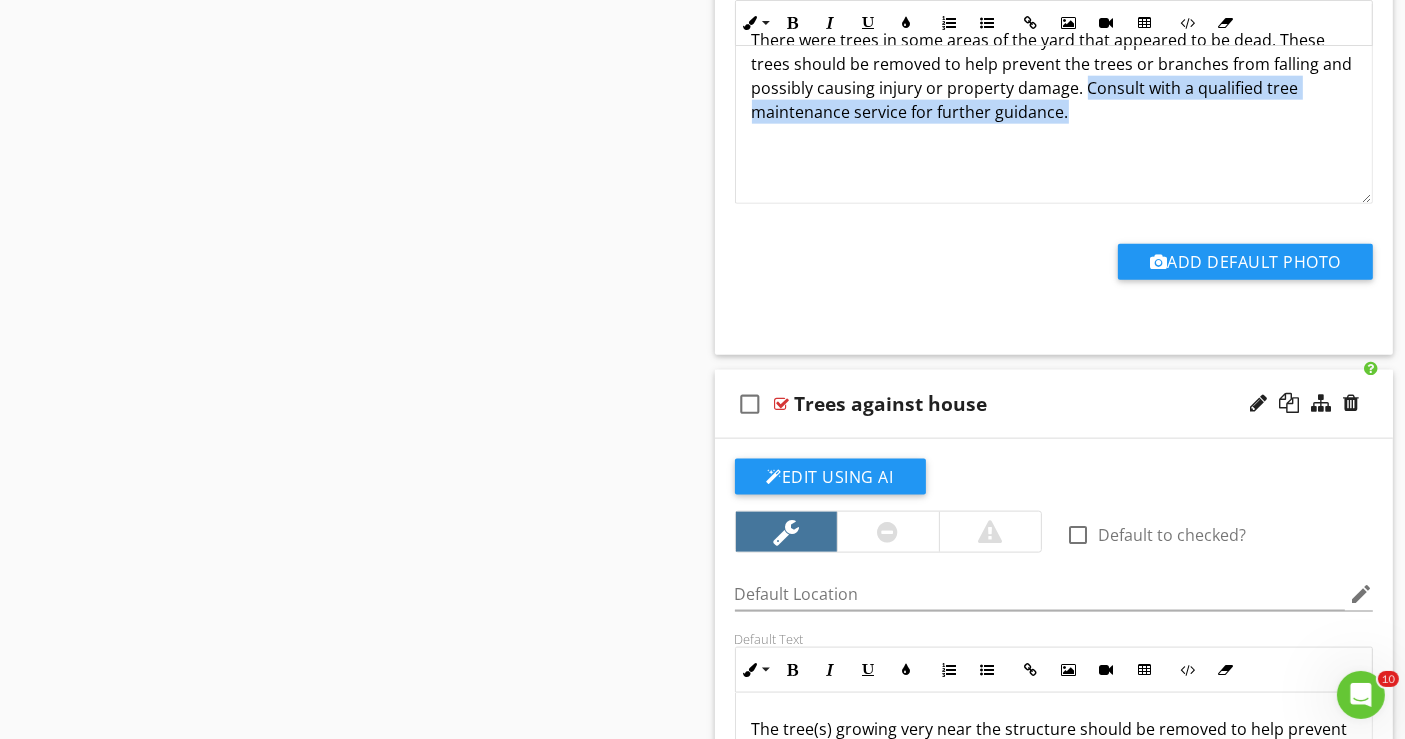 drag, startPoint x: 1115, startPoint y: 83, endPoint x: 1120, endPoint y: 108, distance: 25.495098 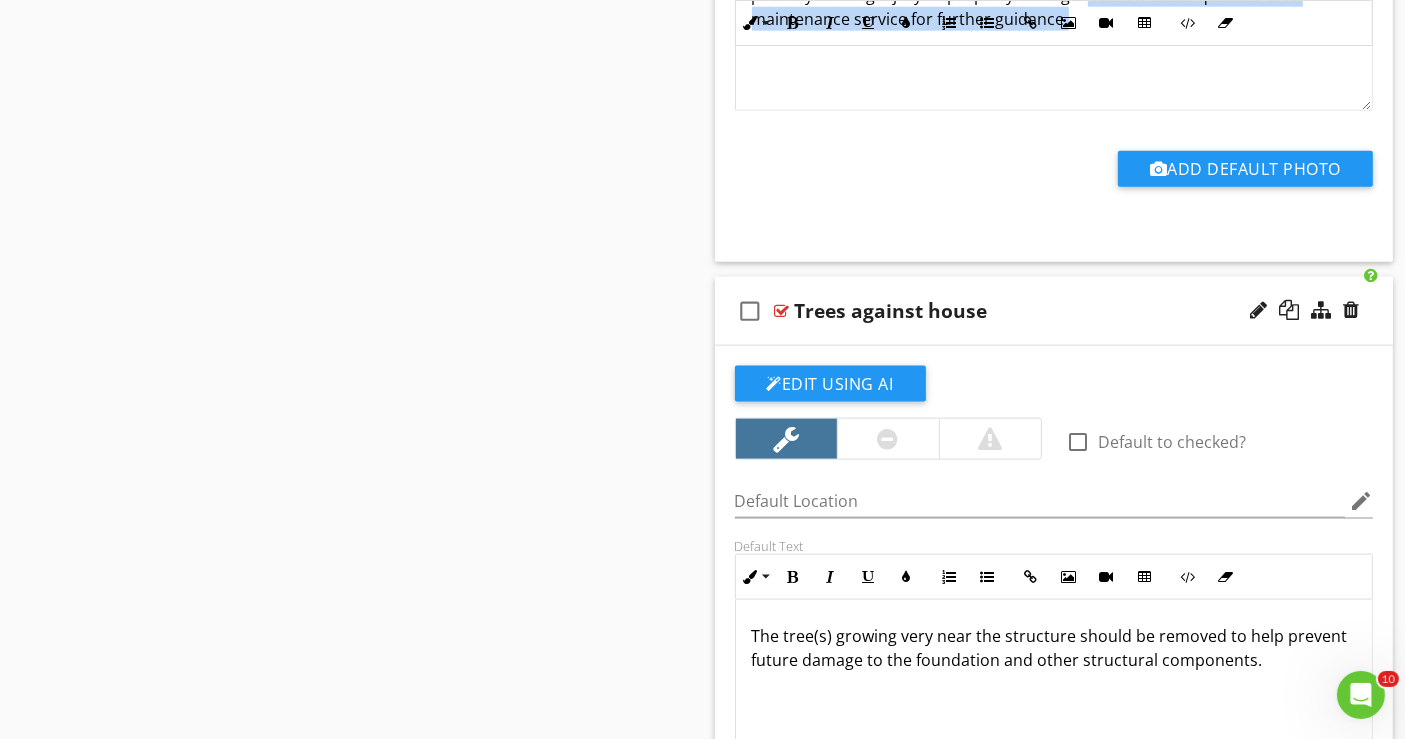 scroll, scrollTop: 2620, scrollLeft: 0, axis: vertical 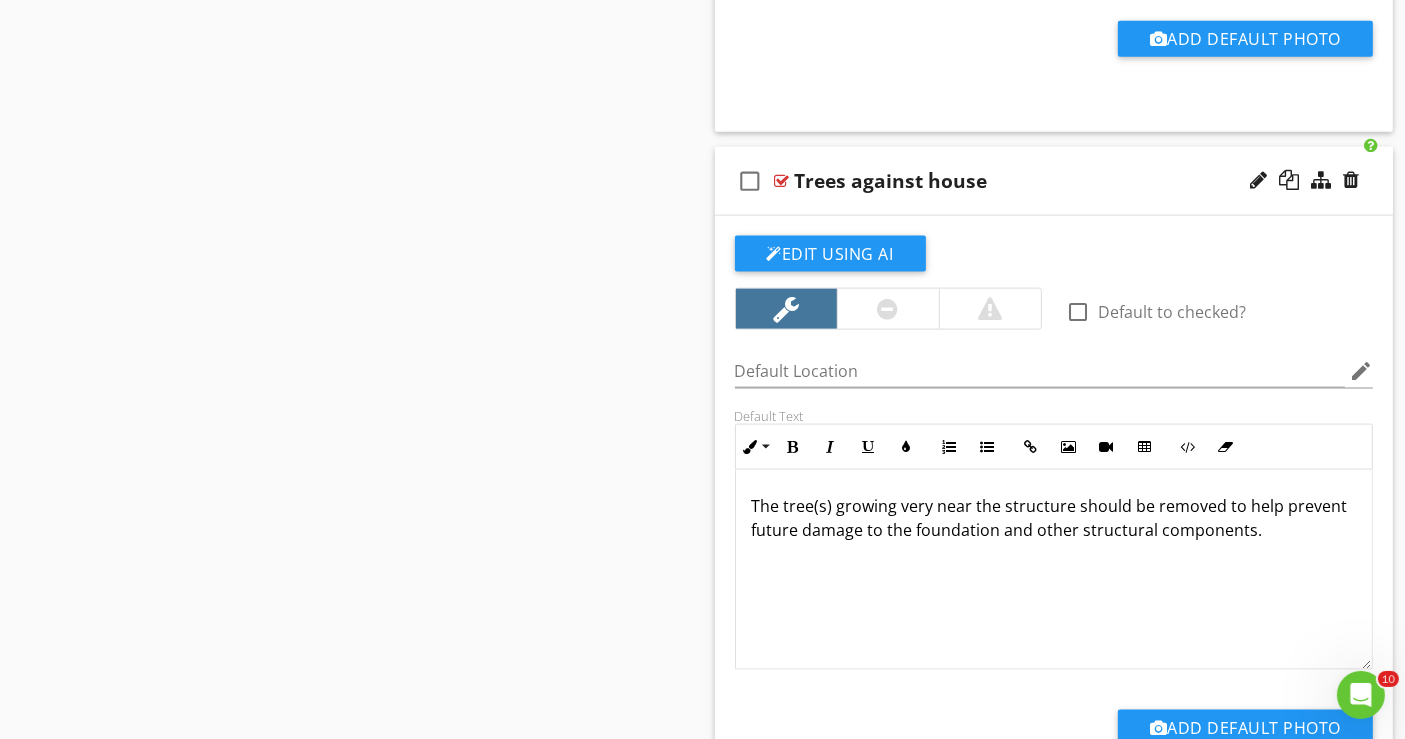 click on "The tree(s) growing very near the structure should be removed to help prevent future damage to the foundation and other structural components." at bounding box center [1054, 518] 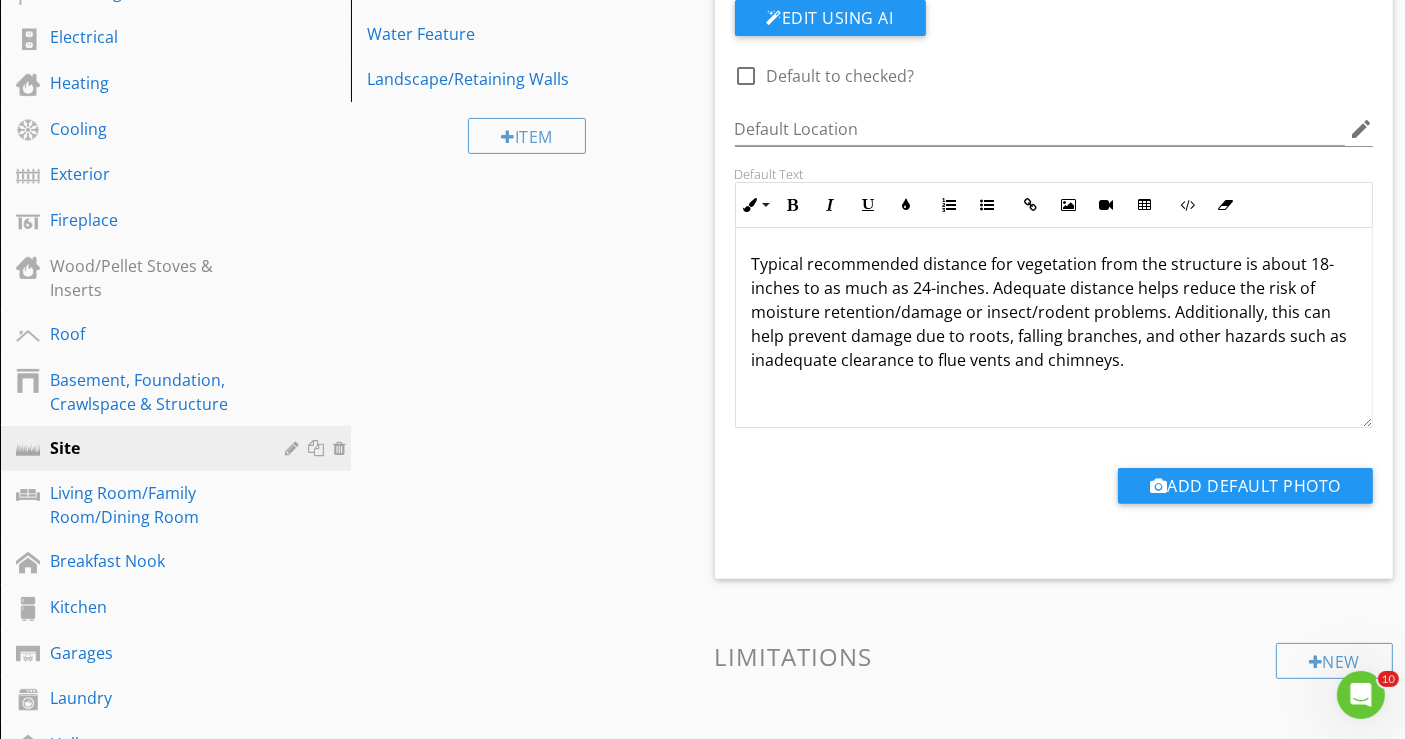 scroll, scrollTop: 175, scrollLeft: 0, axis: vertical 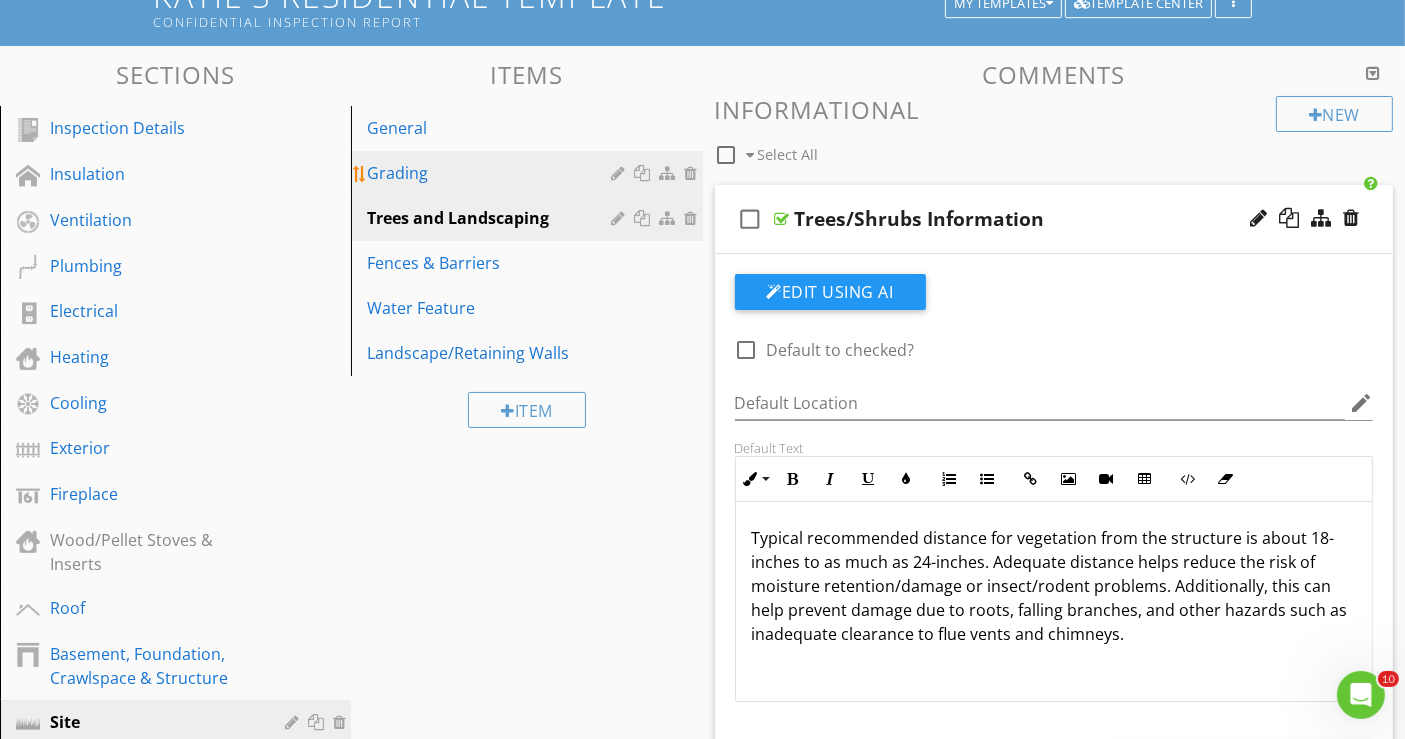 click on "Grading" at bounding box center (492, 173) 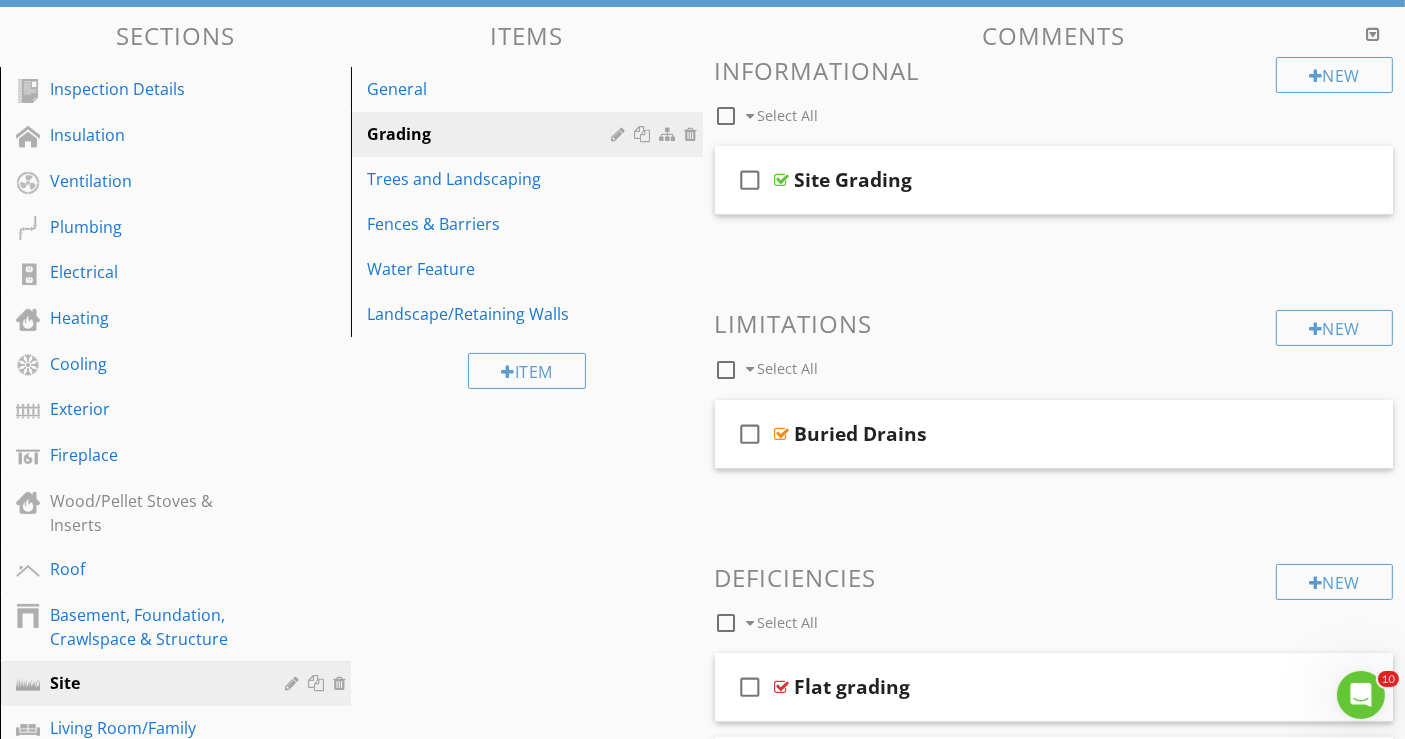 scroll, scrollTop: 64, scrollLeft: 0, axis: vertical 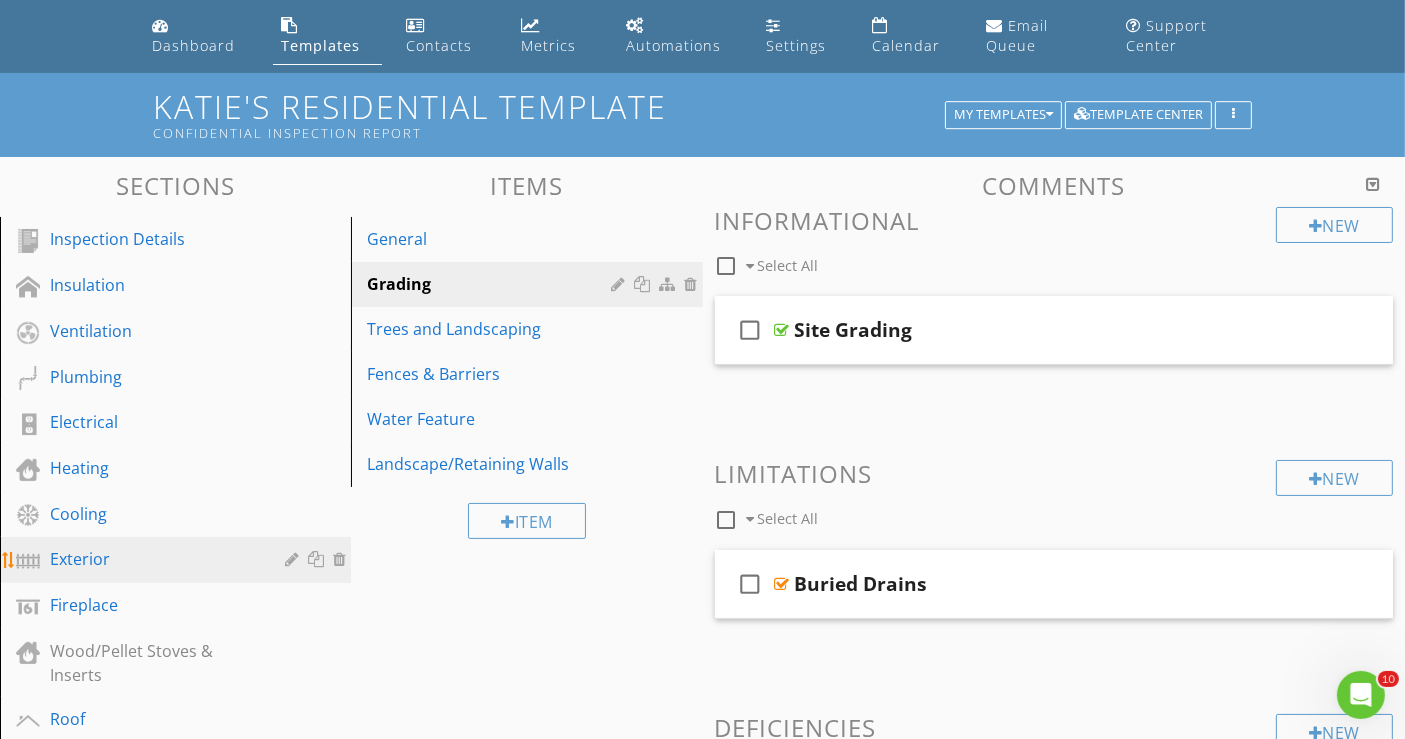 click on "Exterior" at bounding box center (153, 559) 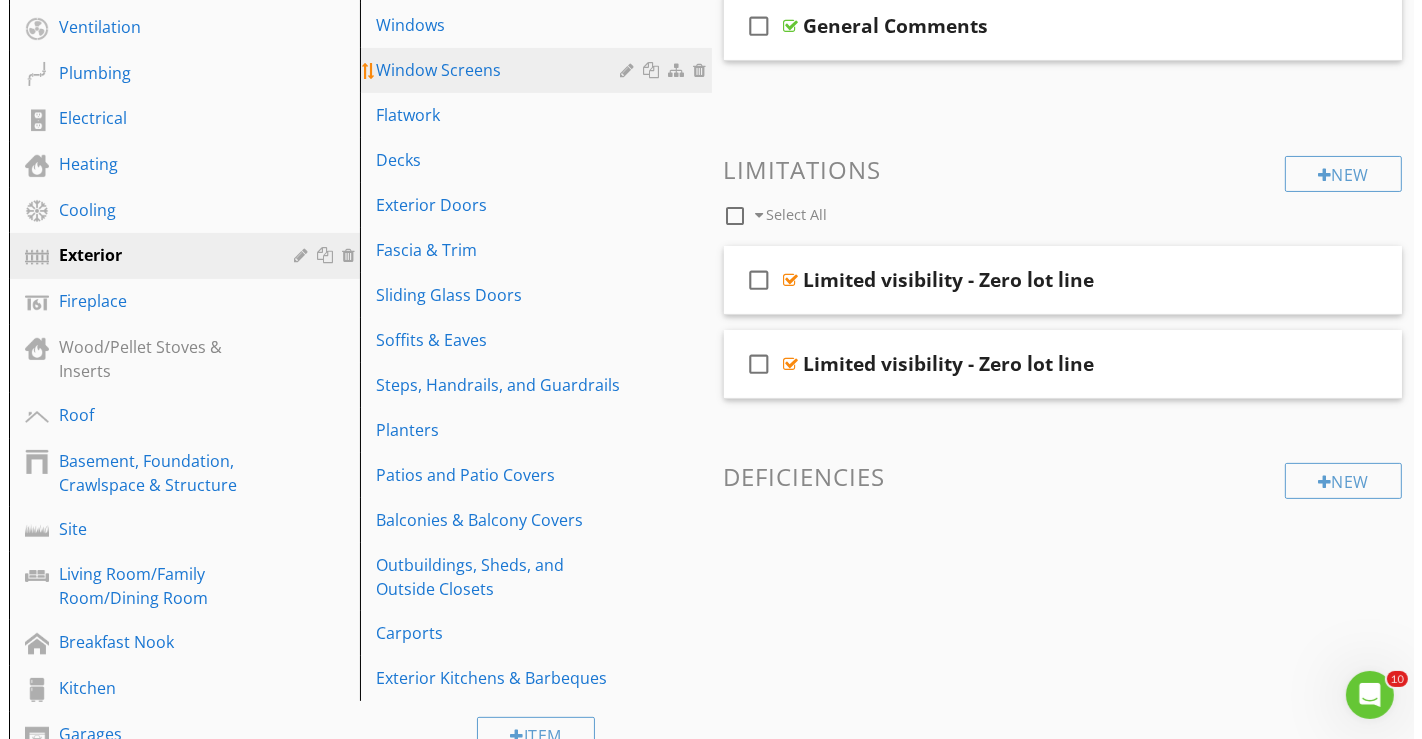 scroll, scrollTop: 397, scrollLeft: 0, axis: vertical 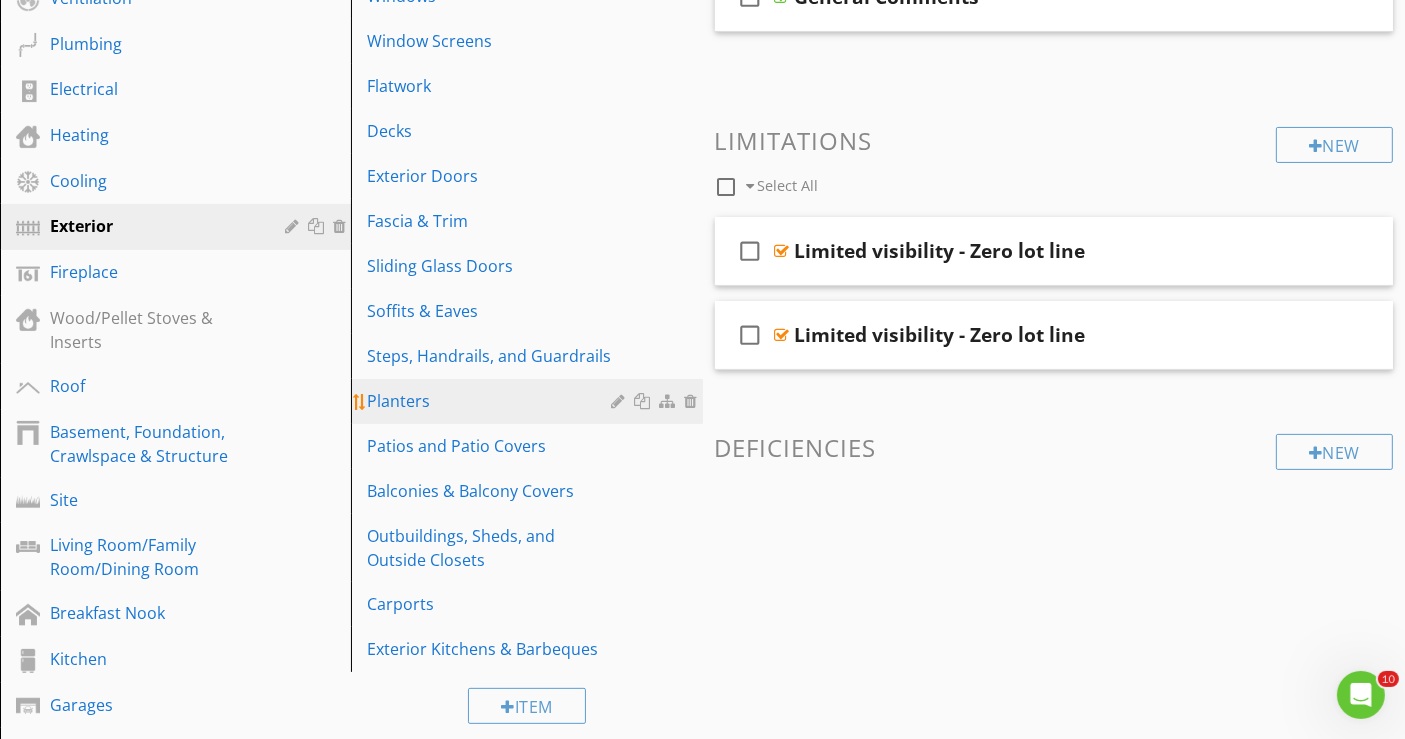 click at bounding box center [670, 401] 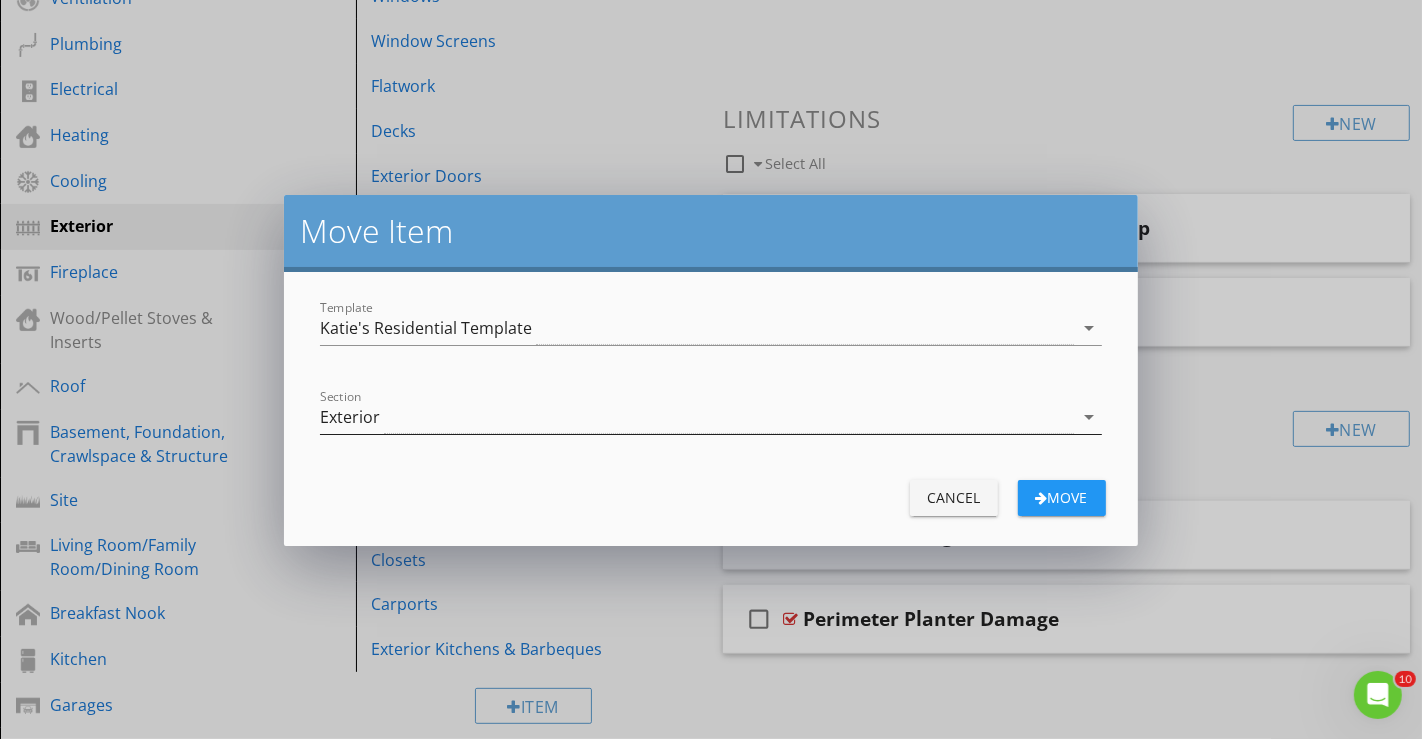 click on "Exterior" at bounding box center [696, 417] 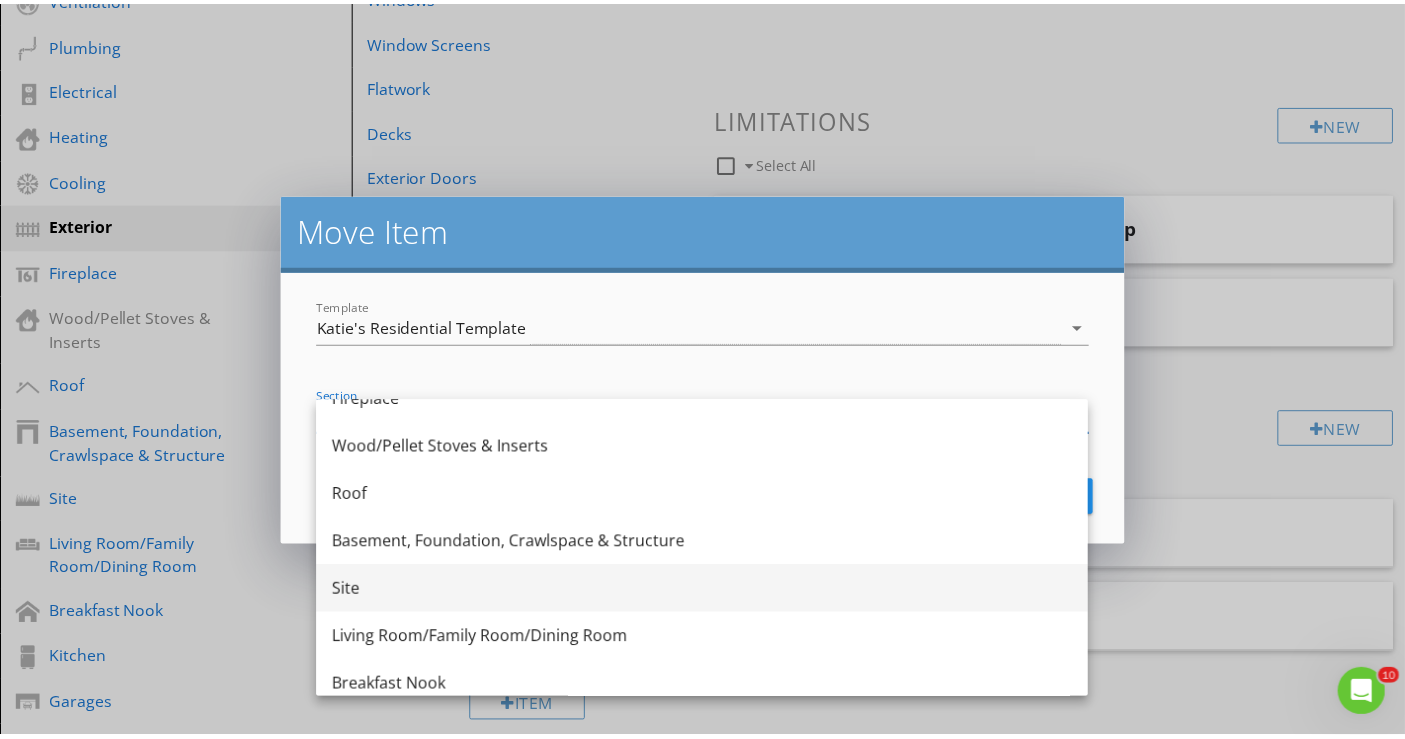 scroll, scrollTop: 444, scrollLeft: 0, axis: vertical 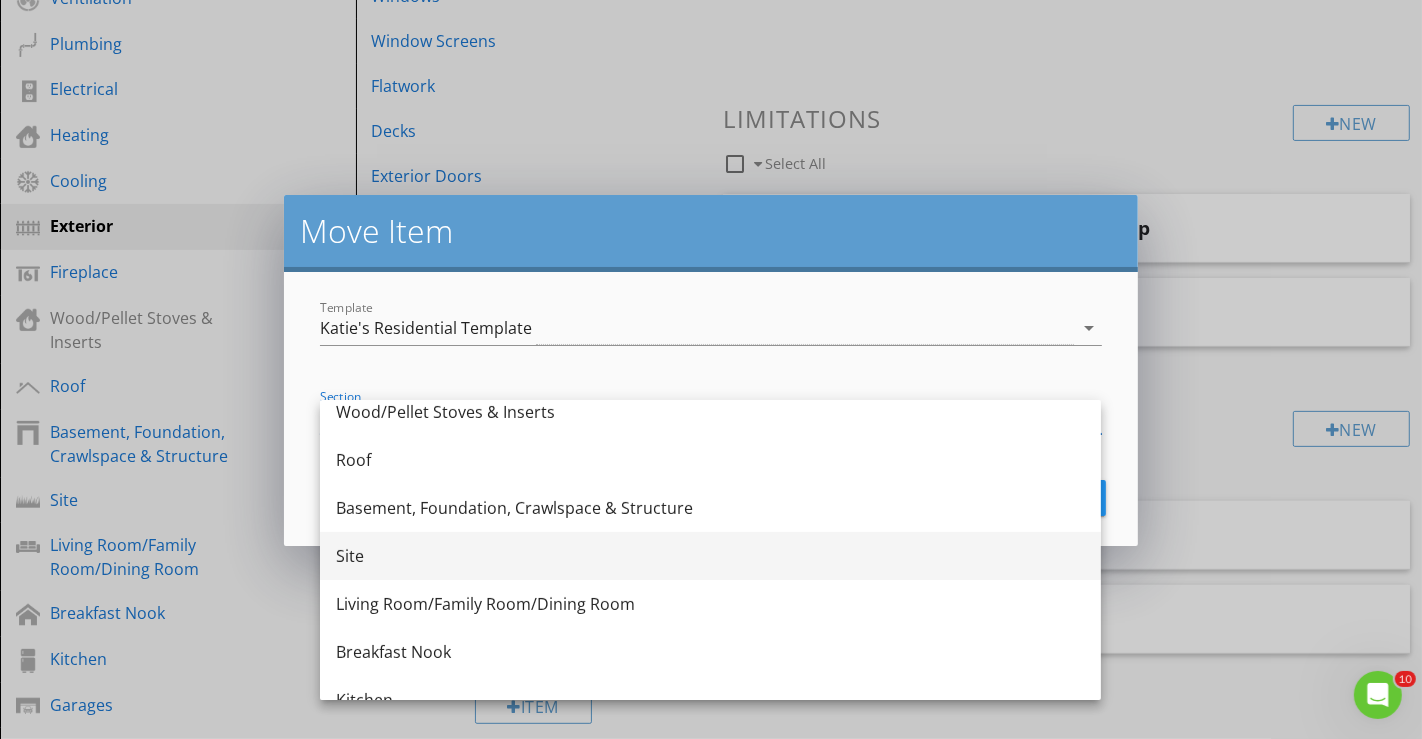 click on "Site" at bounding box center (710, 556) 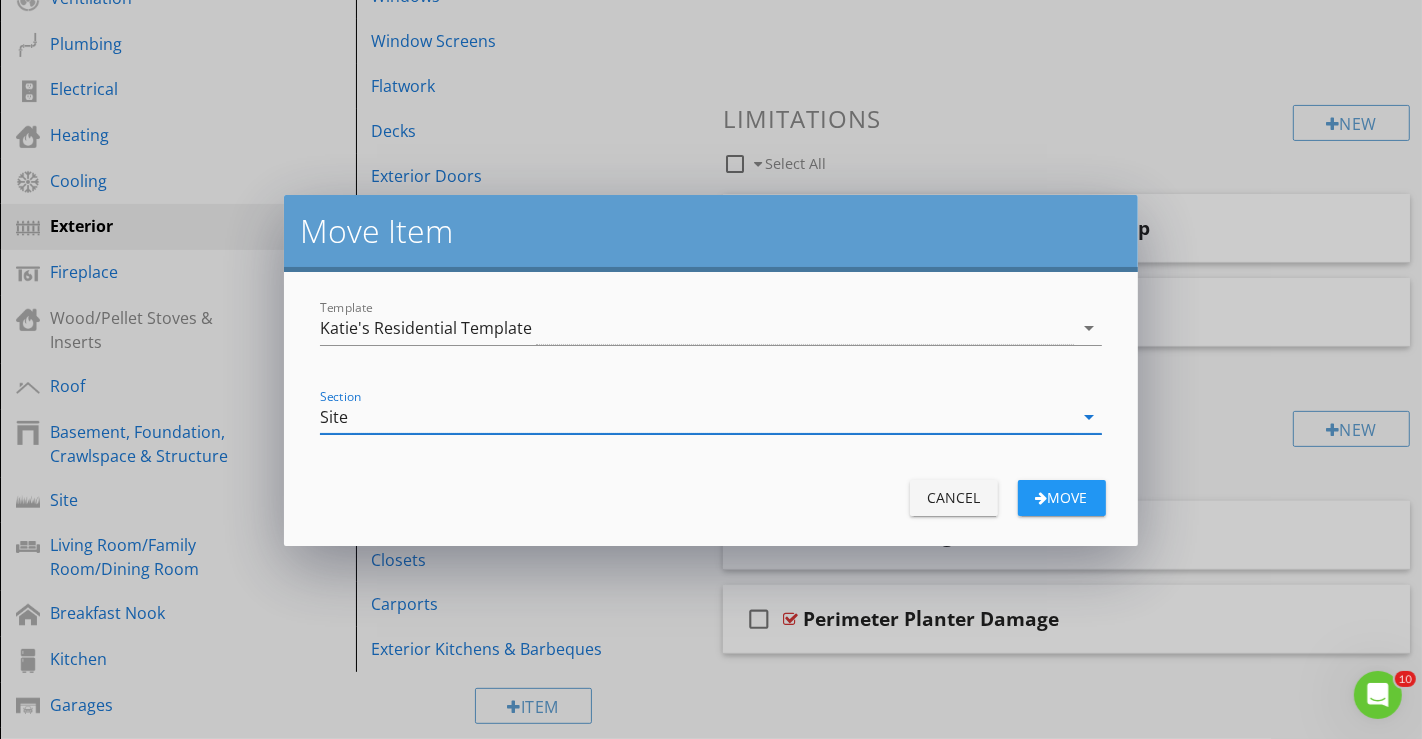 click on "Move" at bounding box center (1062, 497) 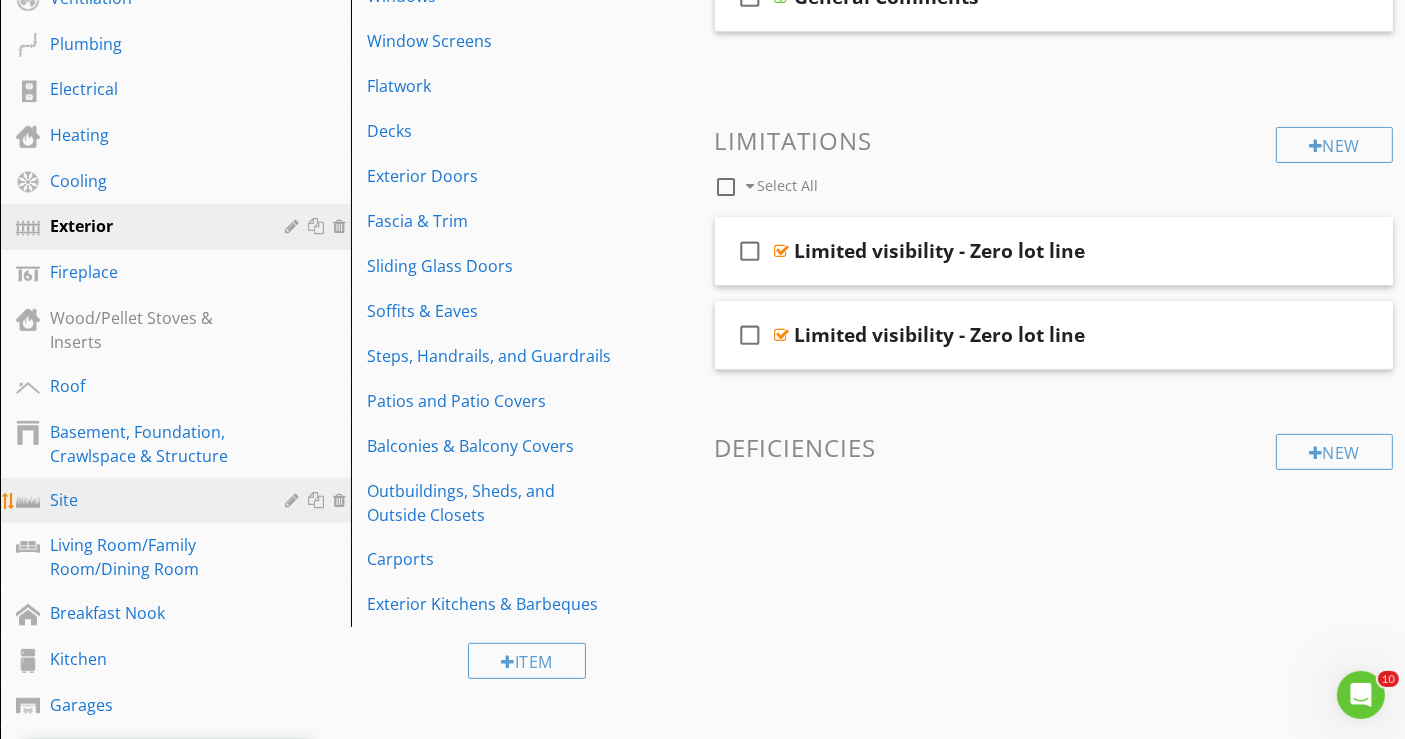 click on "Site" at bounding box center [153, 500] 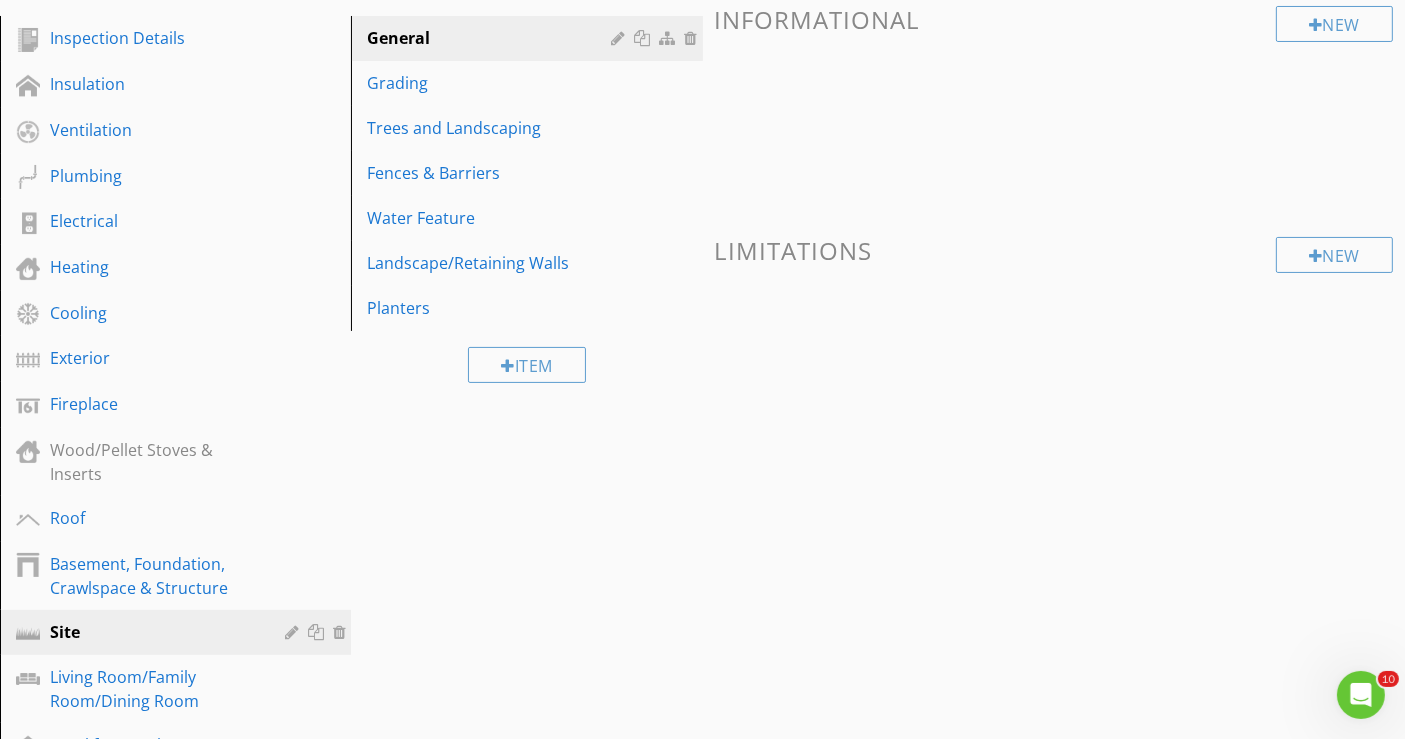 scroll, scrollTop: 175, scrollLeft: 0, axis: vertical 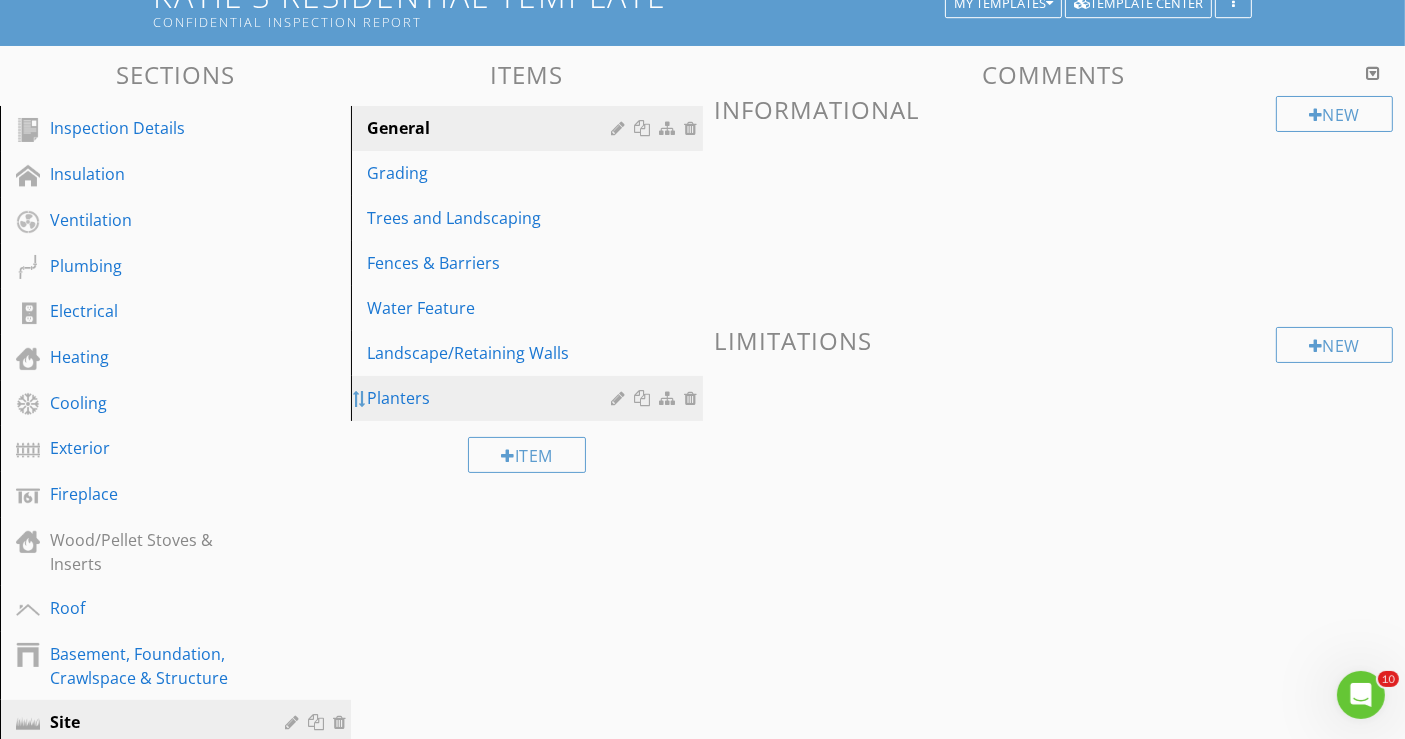 click at bounding box center (360, 399) 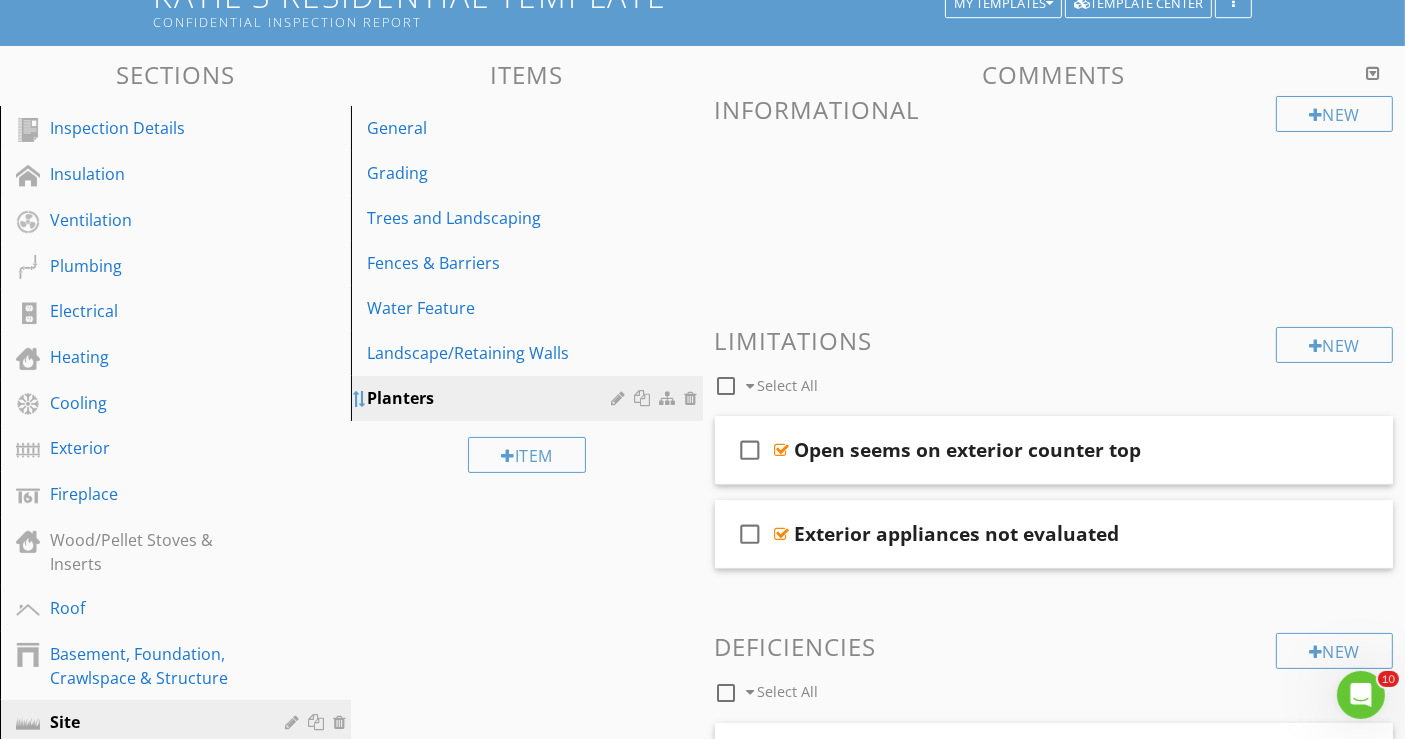 type 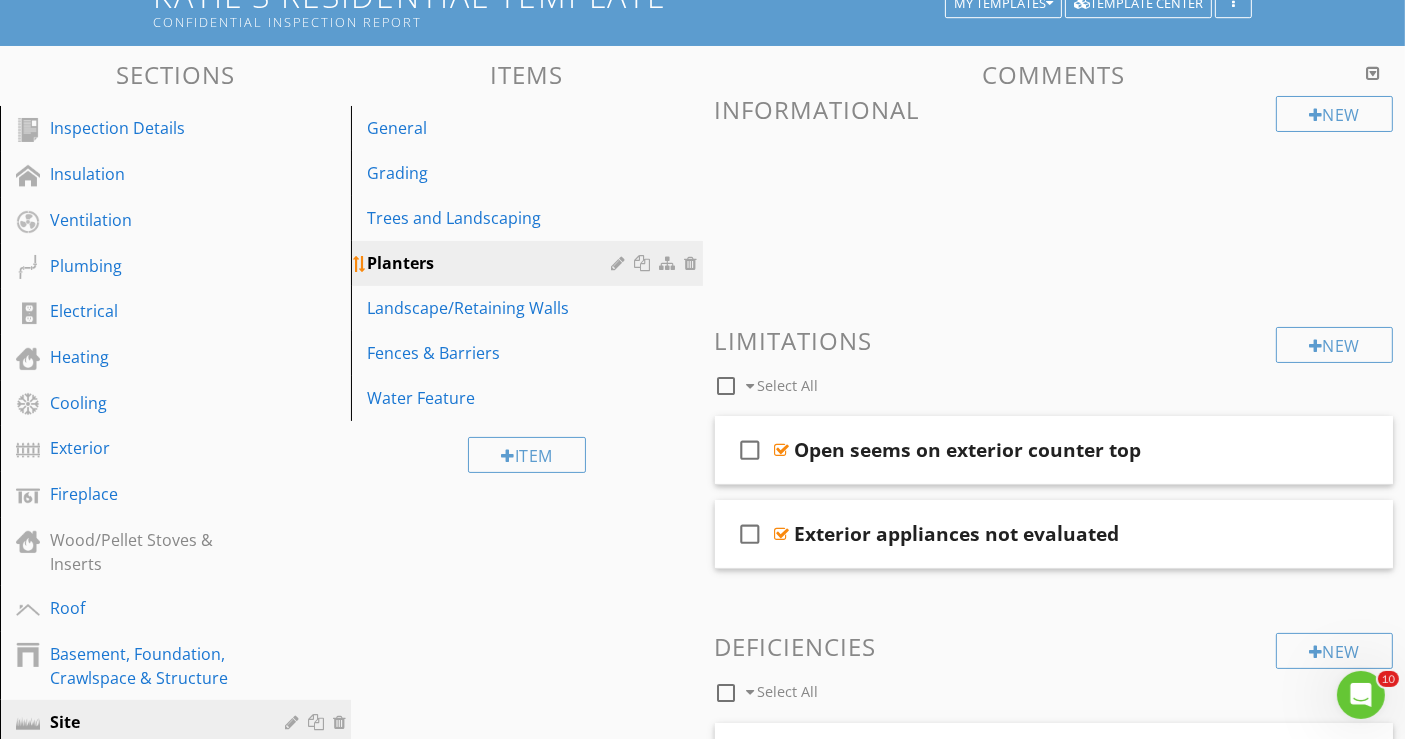 click on "Planters" at bounding box center (492, 263) 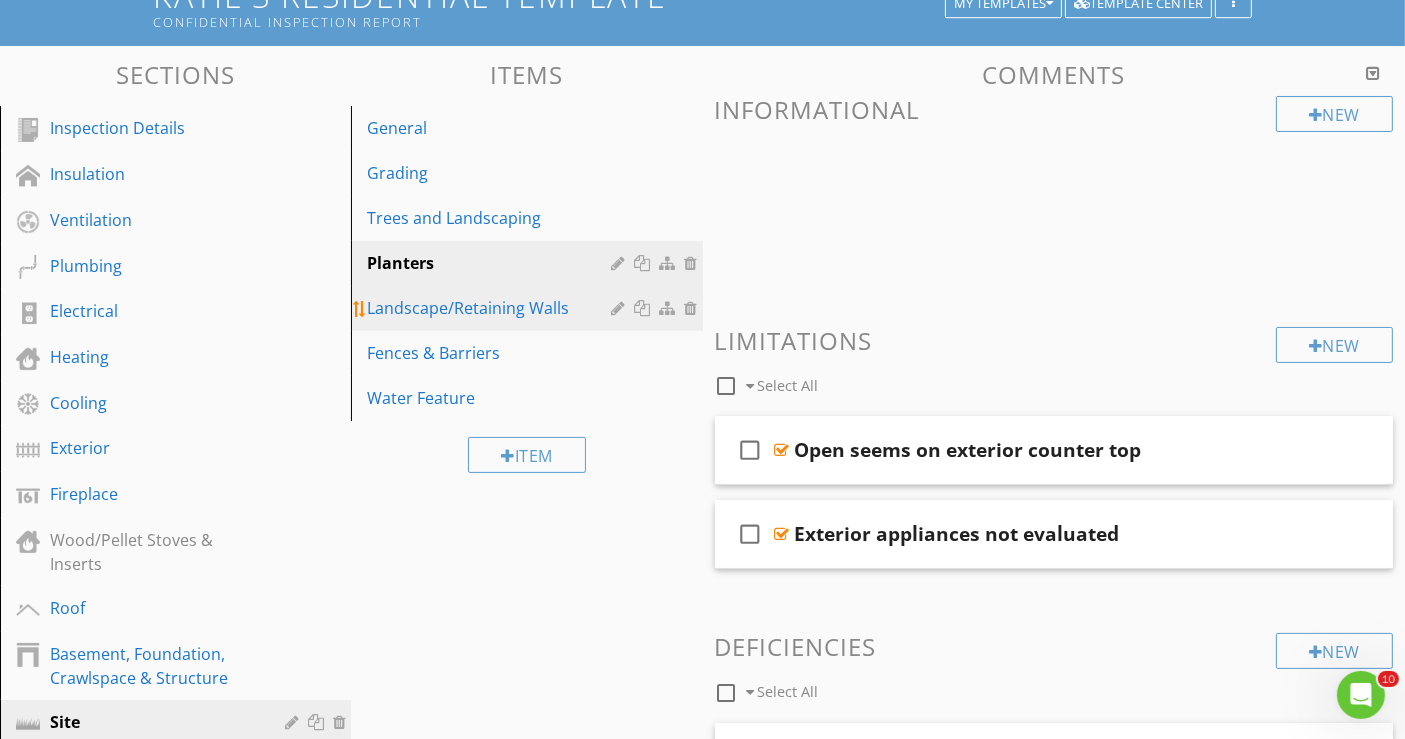 click on "Landscape/Retaining Walls" at bounding box center [492, 308] 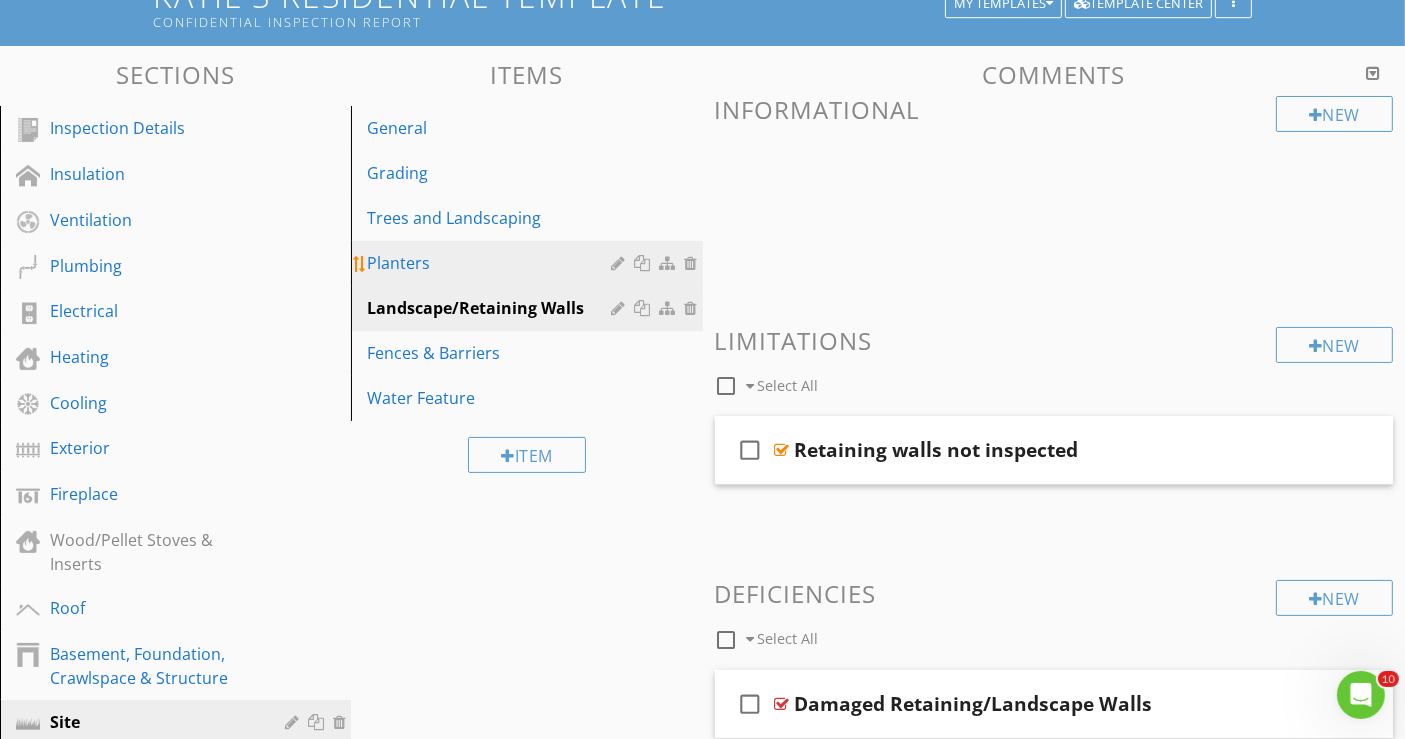 click on "Planters" at bounding box center (492, 263) 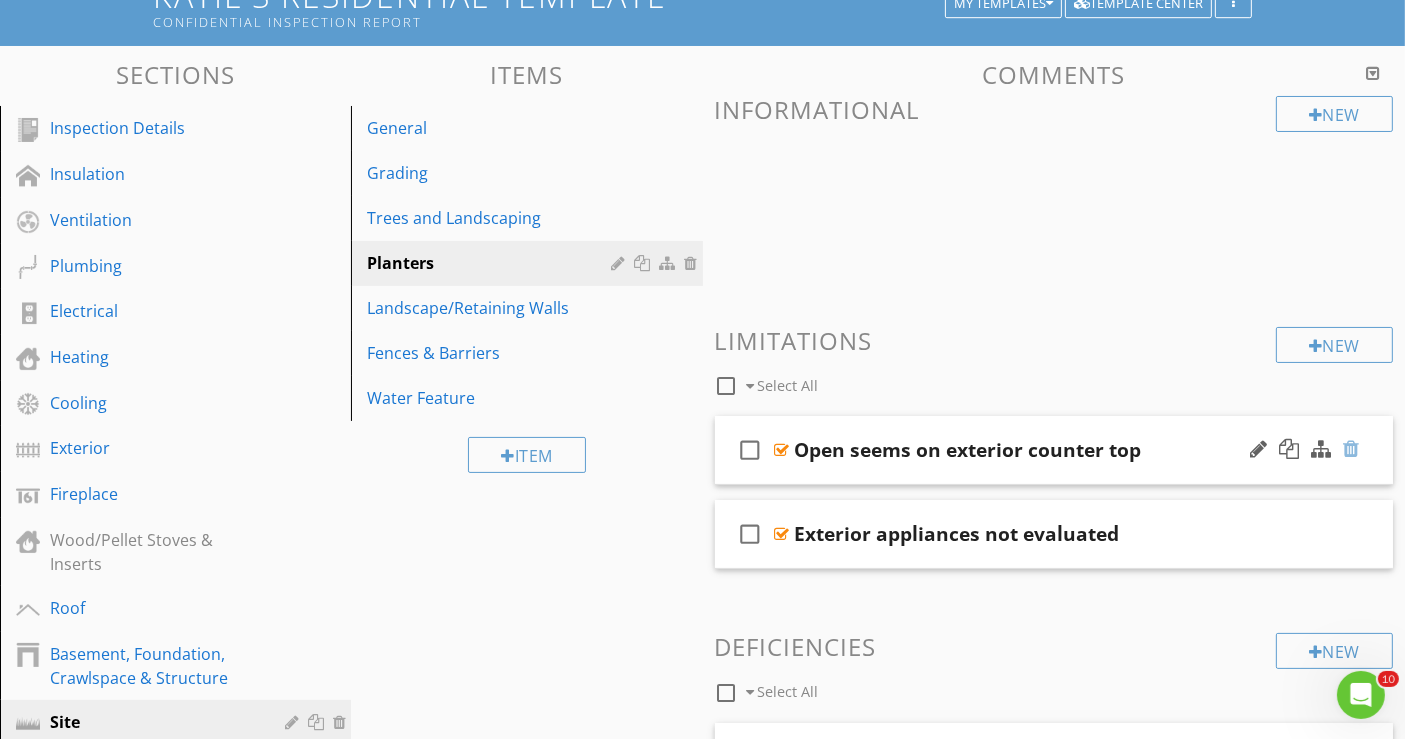 click at bounding box center [1351, 449] 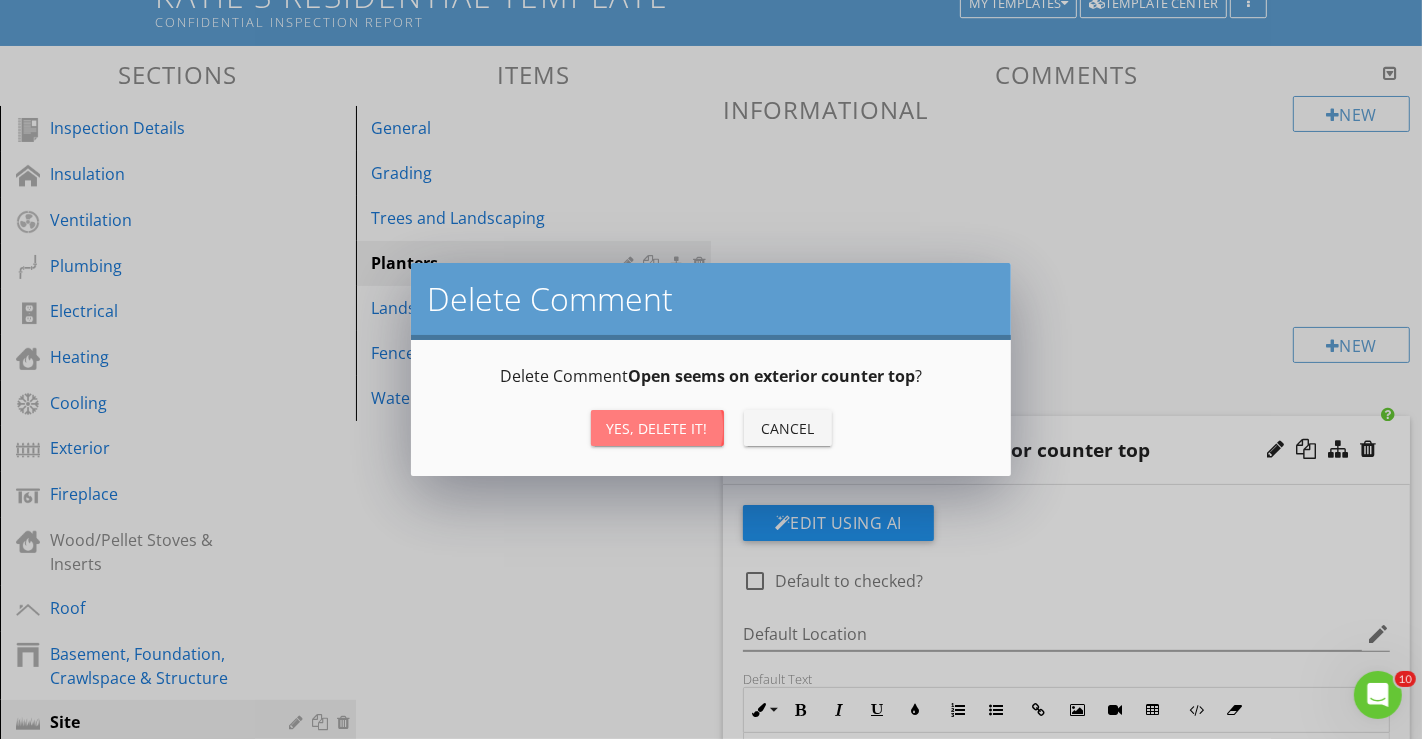 click on "Yes, Delete it!" at bounding box center (657, 428) 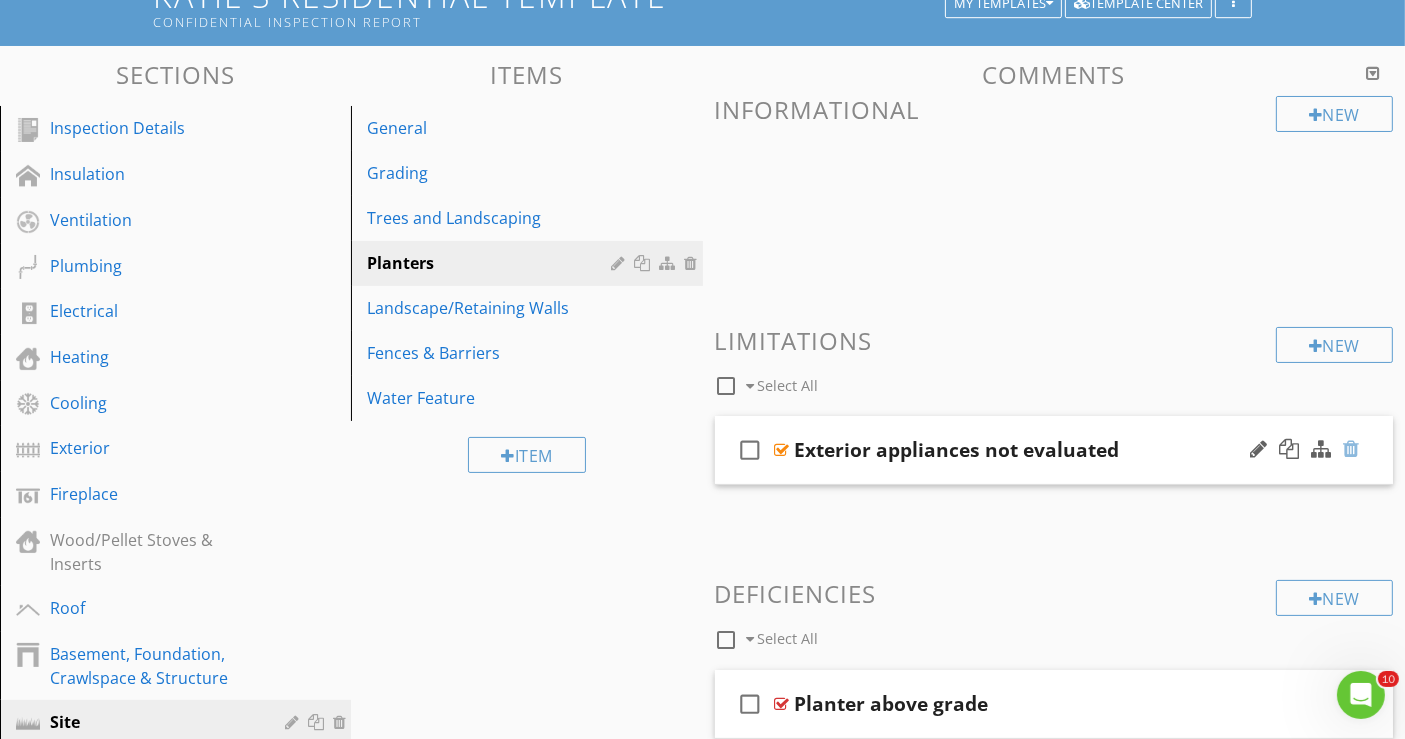 click at bounding box center [1351, 449] 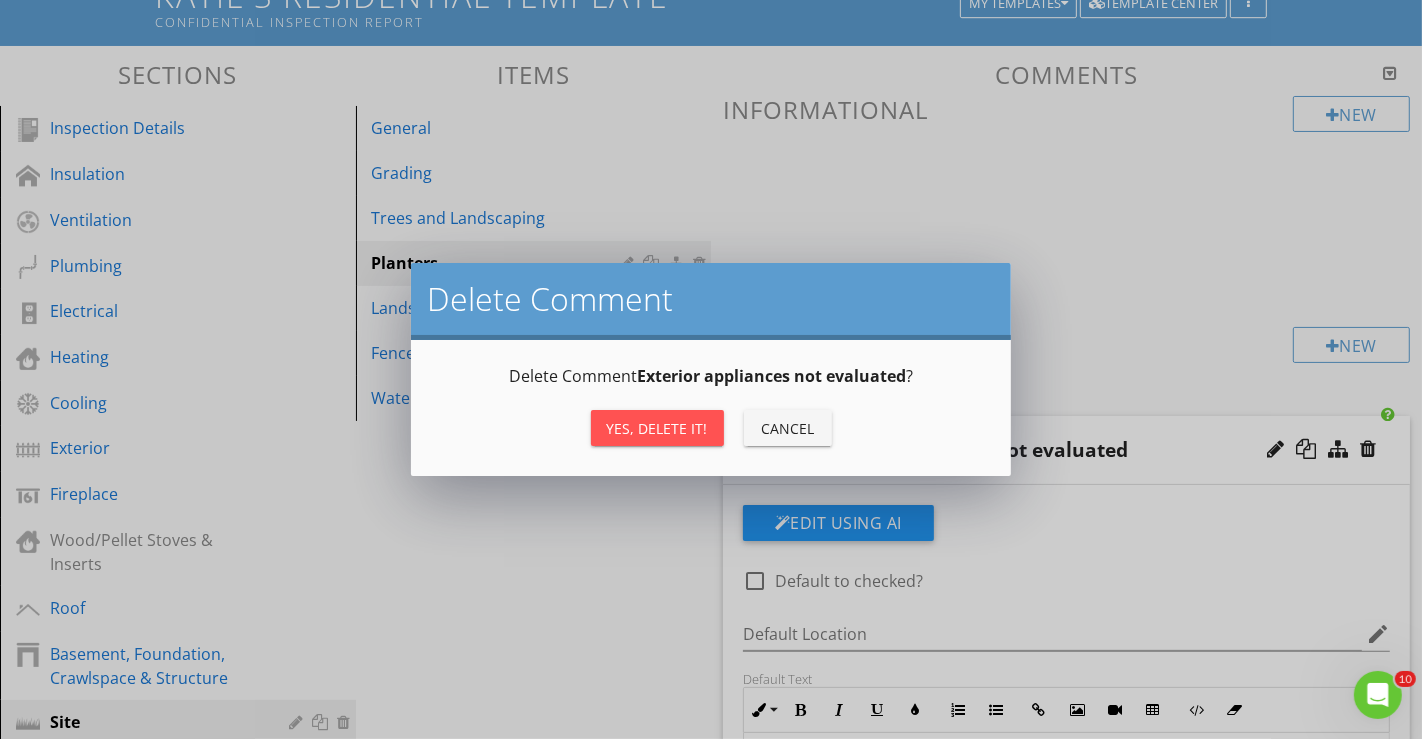 click on "Yes, Delete it!" at bounding box center [657, 428] 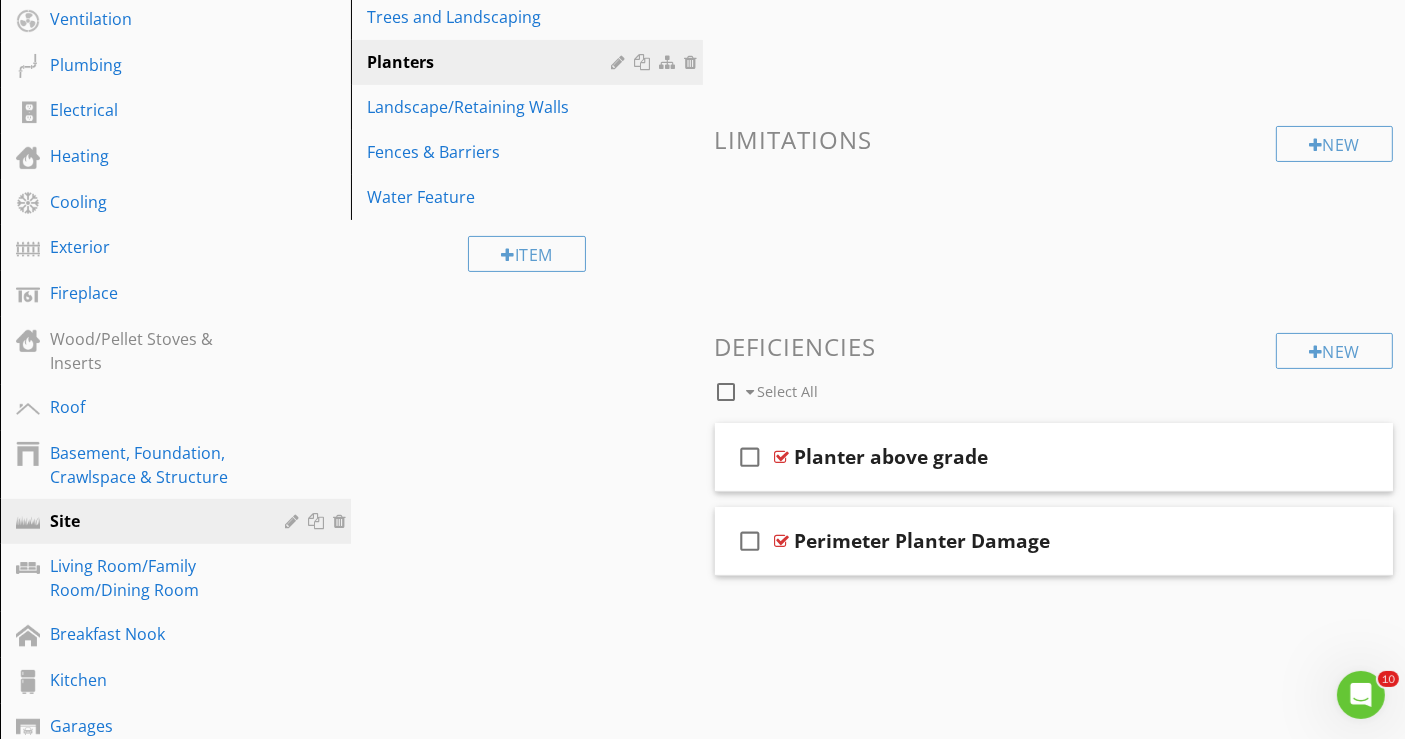 scroll, scrollTop: 397, scrollLeft: 0, axis: vertical 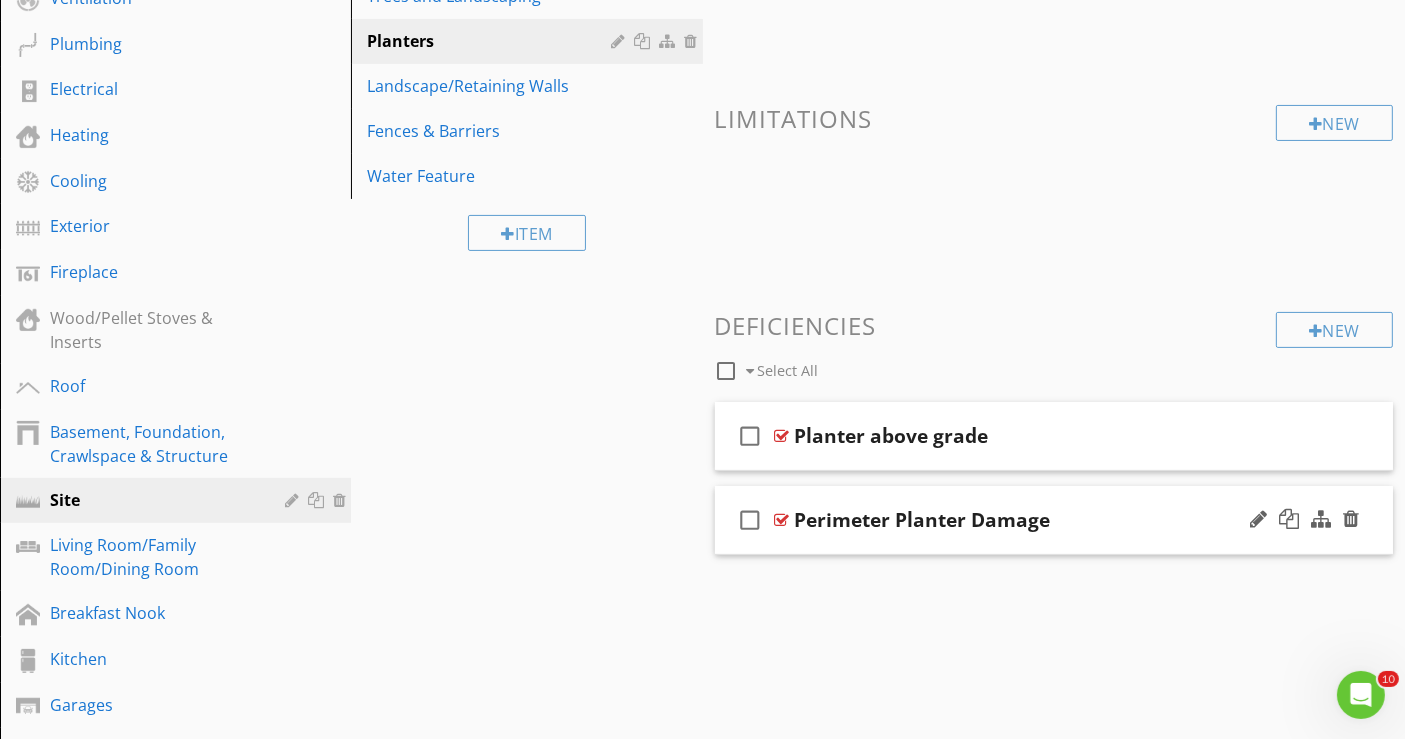 click on "check_box_outline_blank
Perimeter Planter Damage" at bounding box center (1054, 520) 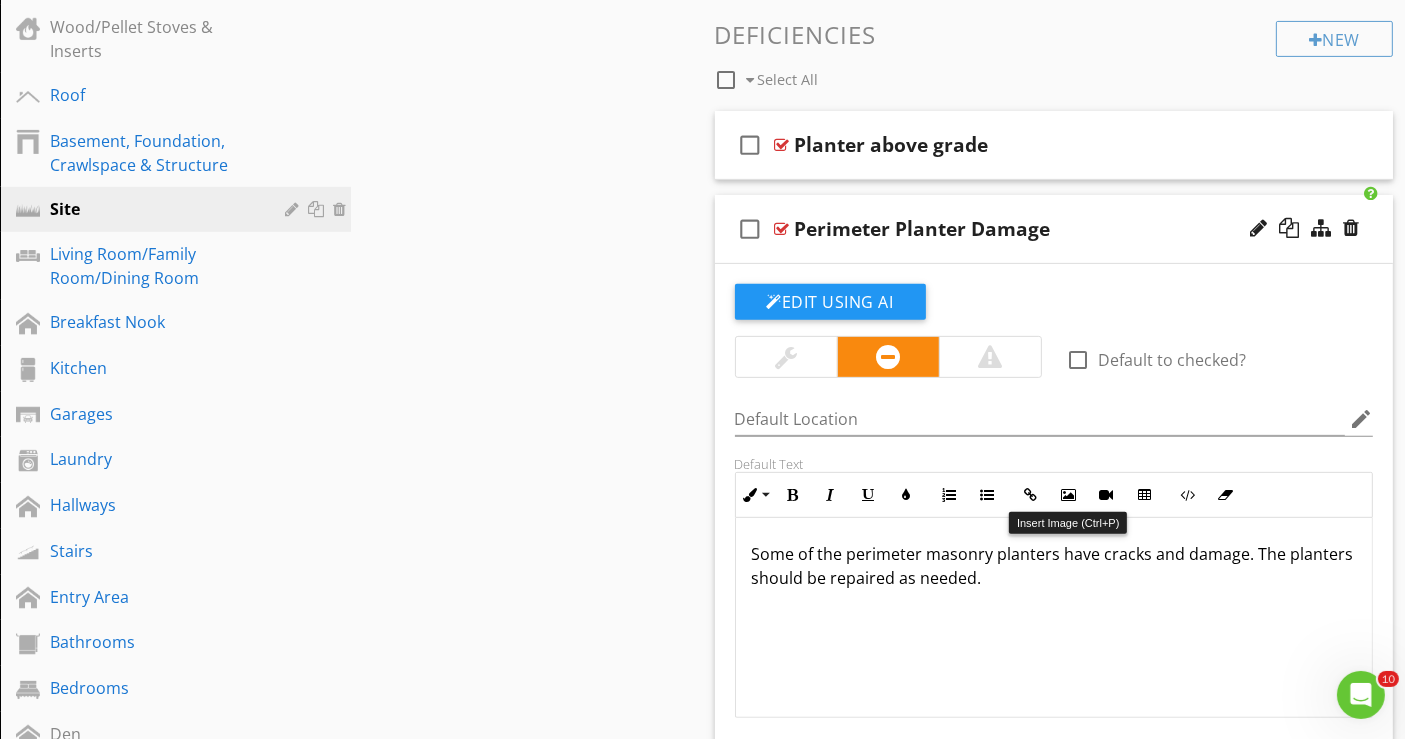 scroll, scrollTop: 731, scrollLeft: 0, axis: vertical 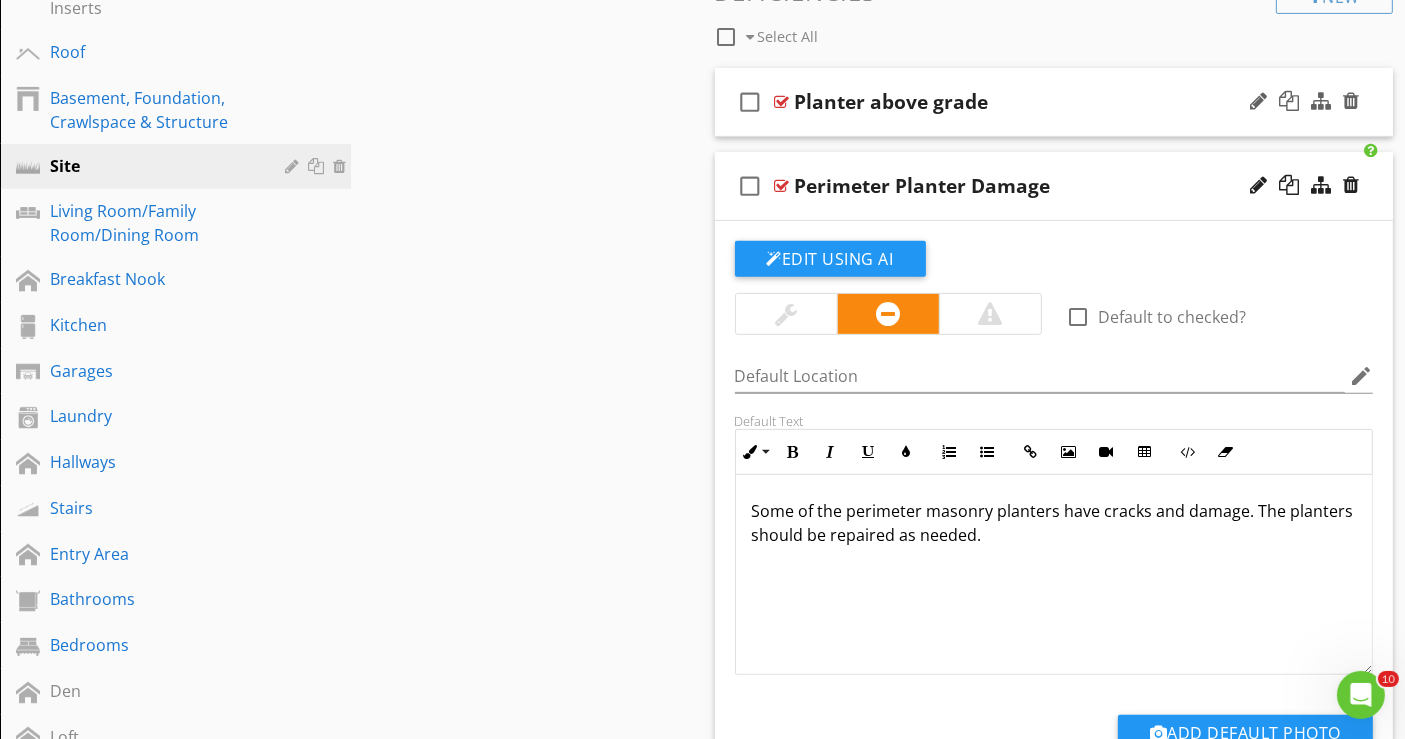 click on "check_box_outline_blank
Planter above grade" at bounding box center [1054, 102] 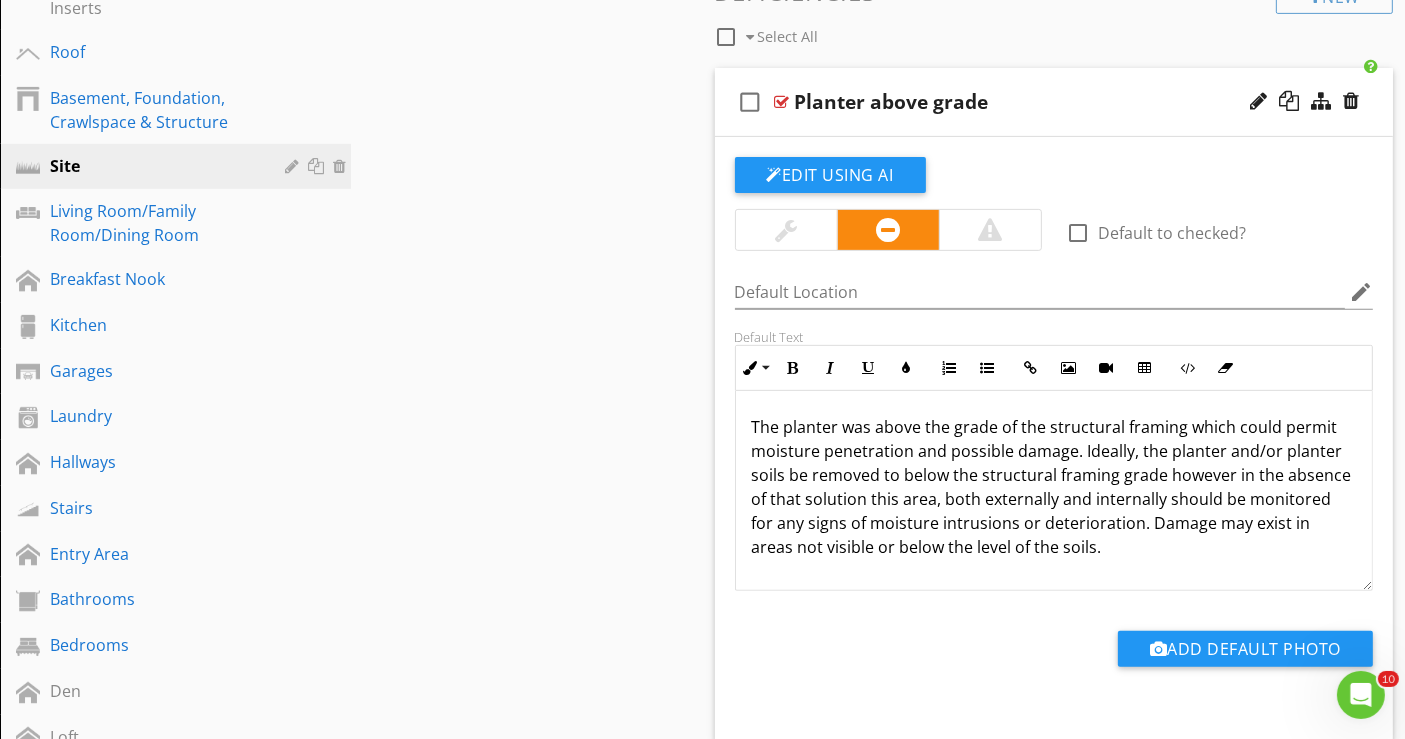 click on "The planter was above the grade of the structural framing which could permit moisture penetration and possible damage. Ideally, the planter and/or planter soils be removed to below the structural framing grade however in the absence of that solution this area, both externally and internally should be monitored for any signs of moisture intrusions or deterioration. Damage may exist in areas not visible or below the level of the soils." at bounding box center [1054, 499] 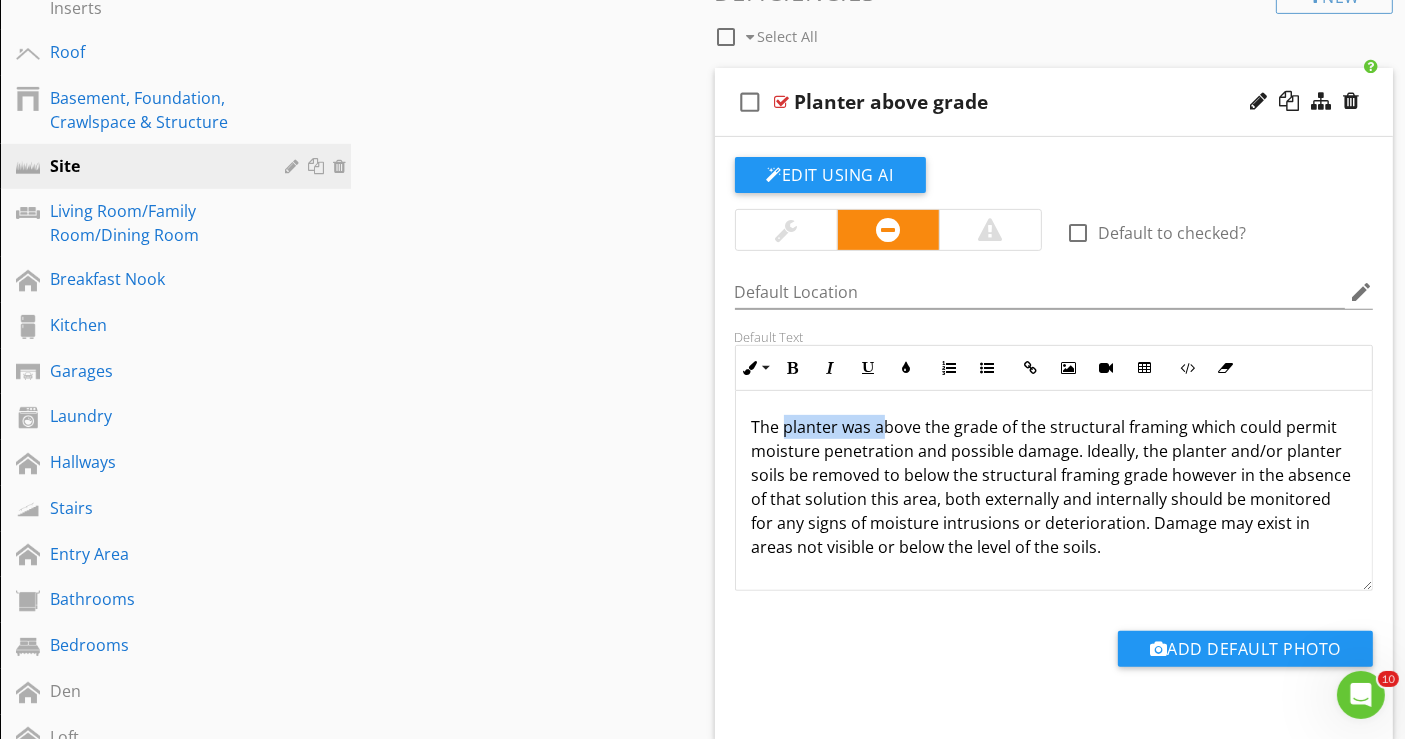 drag, startPoint x: 782, startPoint y: 427, endPoint x: 872, endPoint y: 427, distance: 90 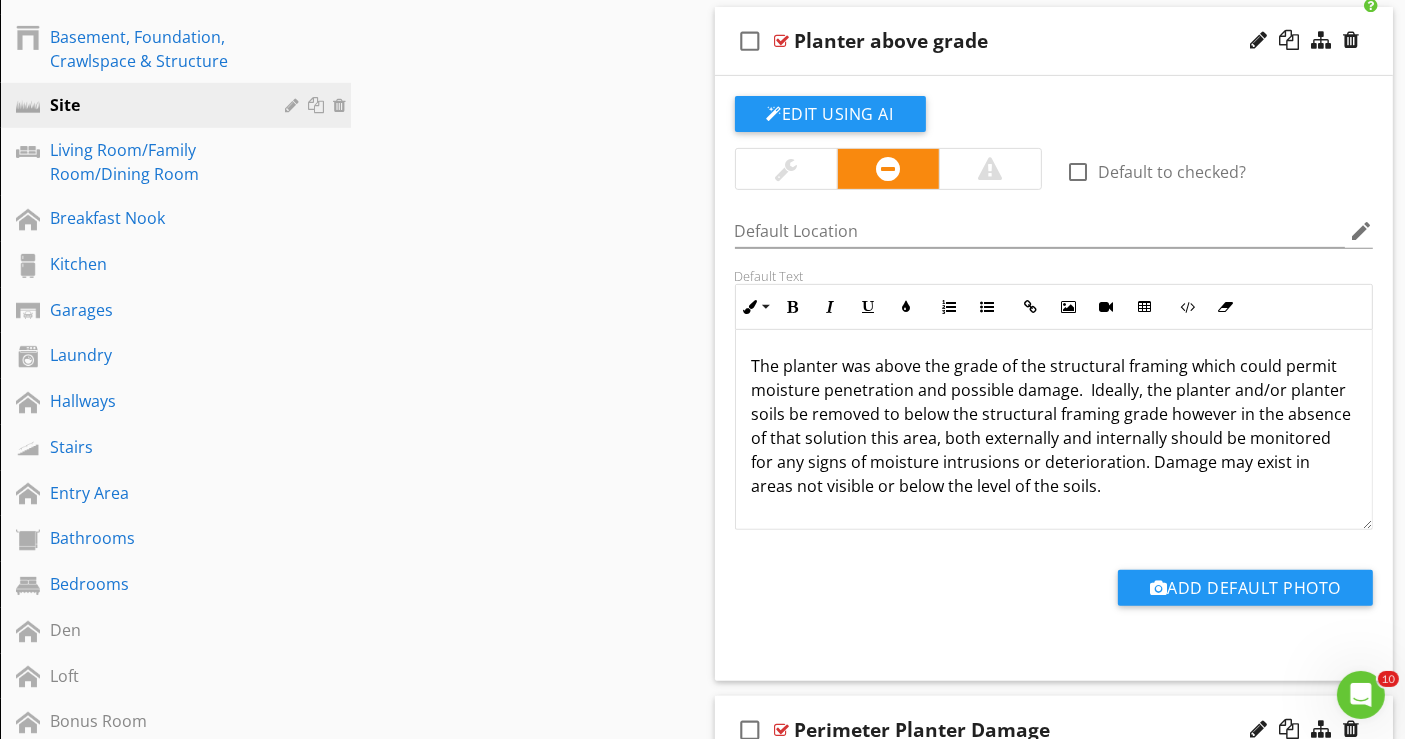 scroll, scrollTop: 842, scrollLeft: 0, axis: vertical 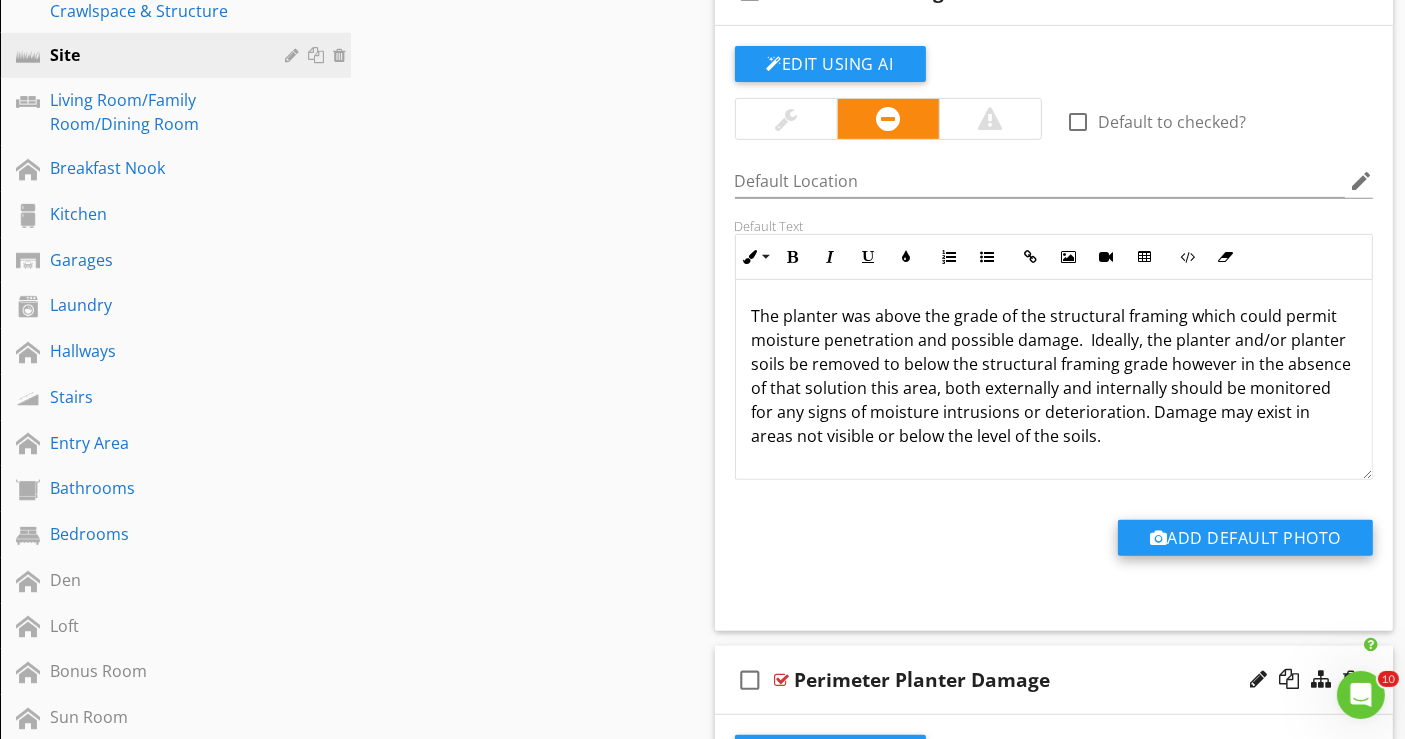 click on "Add Default Photo" at bounding box center [1245, 538] 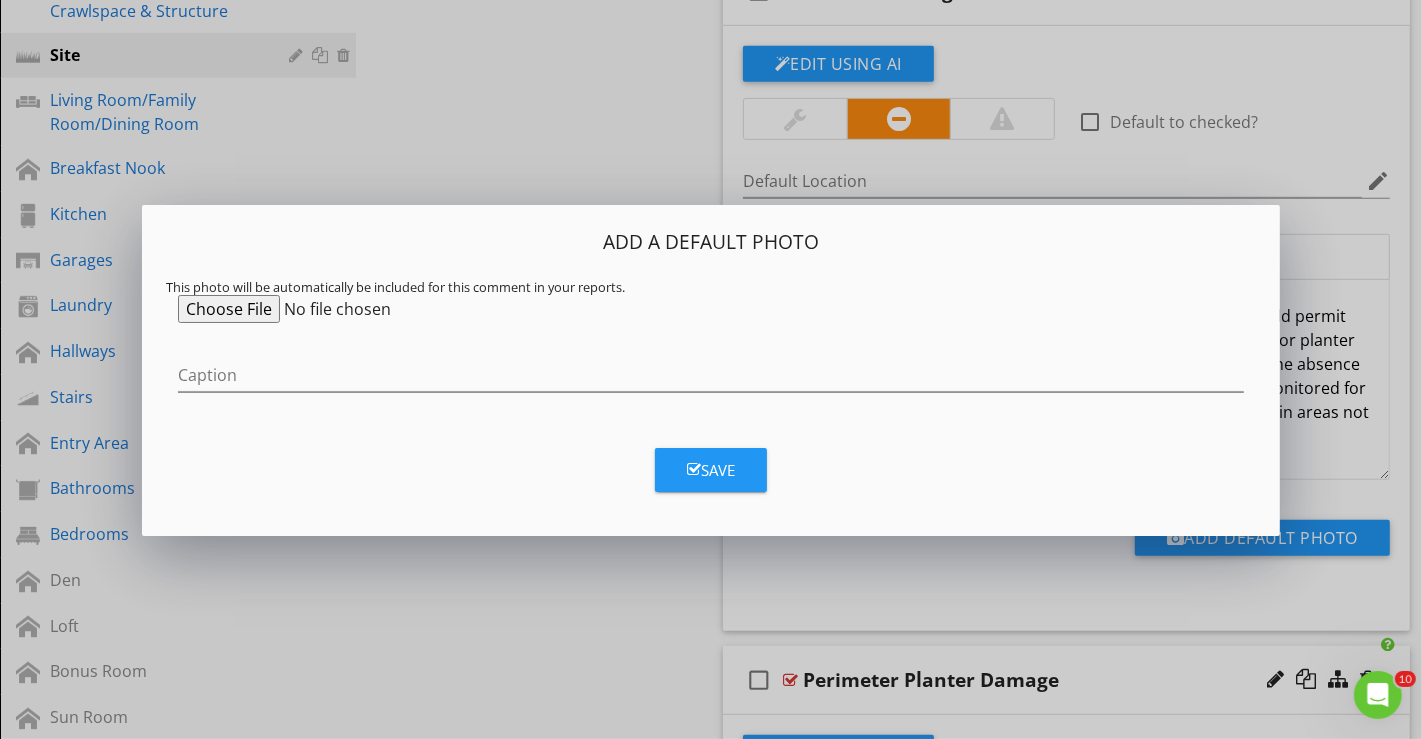 click at bounding box center (331, 309) 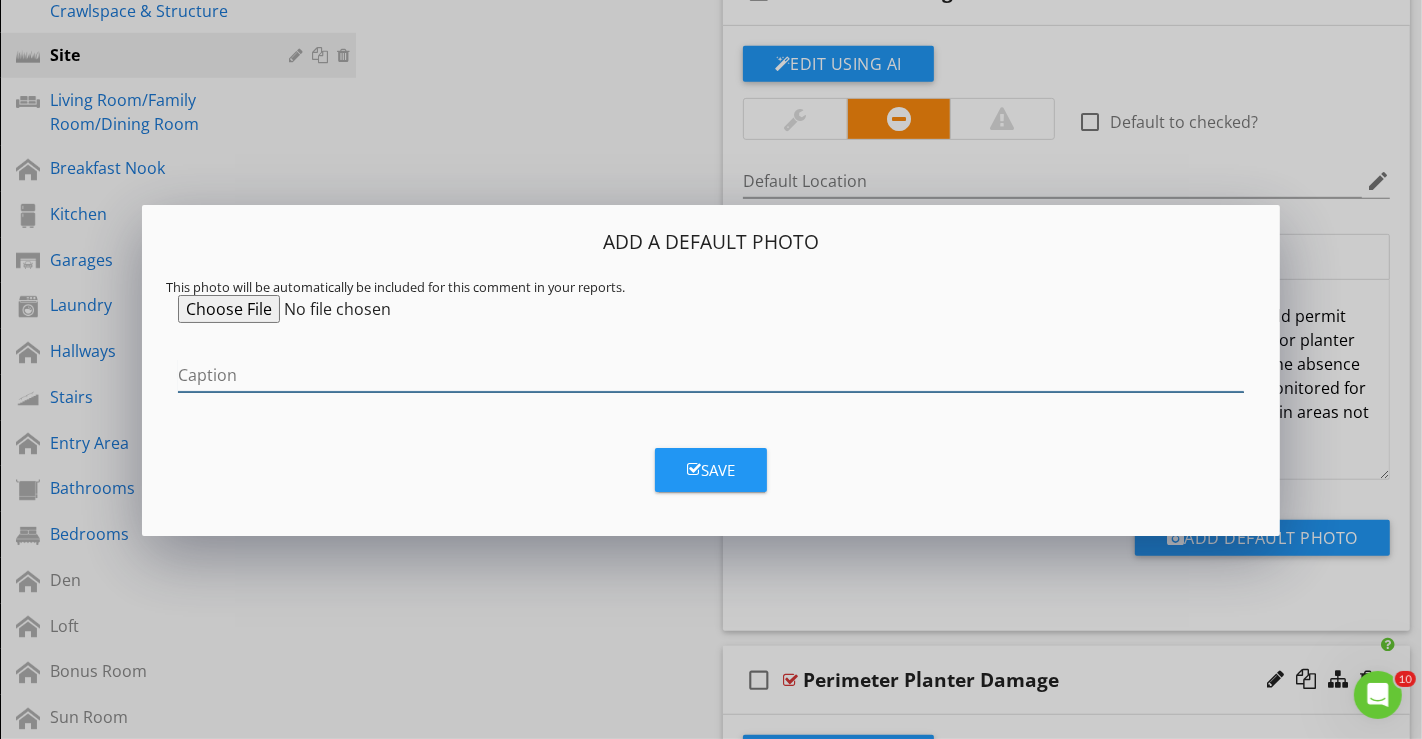 click at bounding box center [711, 375] 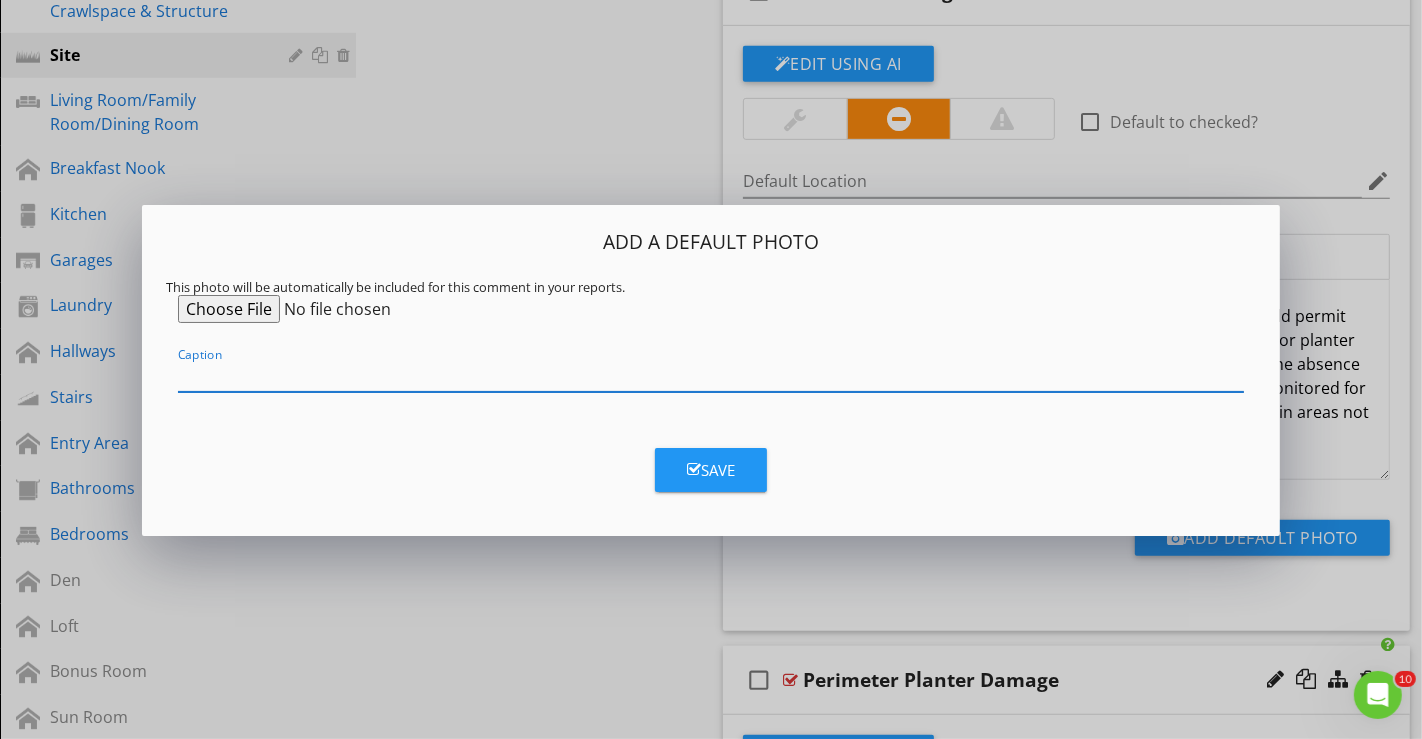click on "Save" at bounding box center (711, 470) 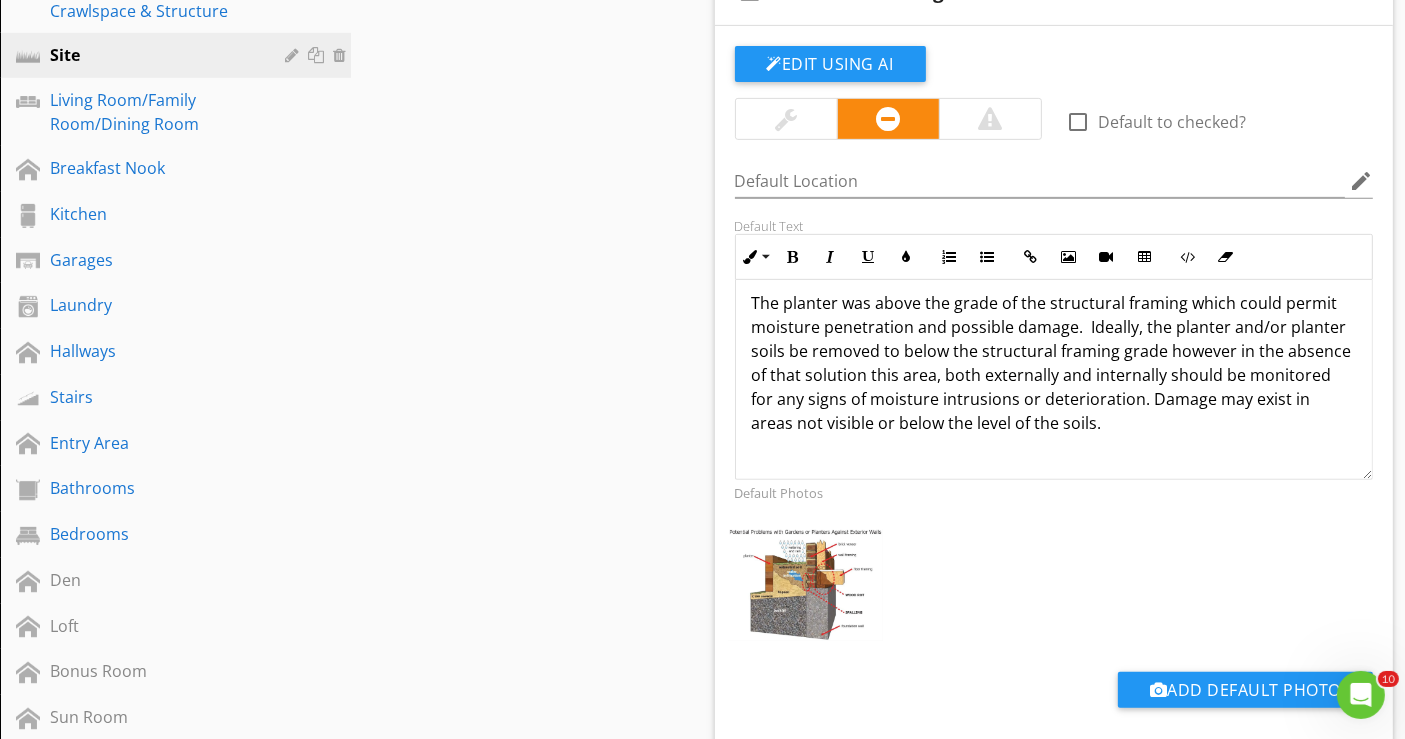 scroll, scrollTop: 17, scrollLeft: 0, axis: vertical 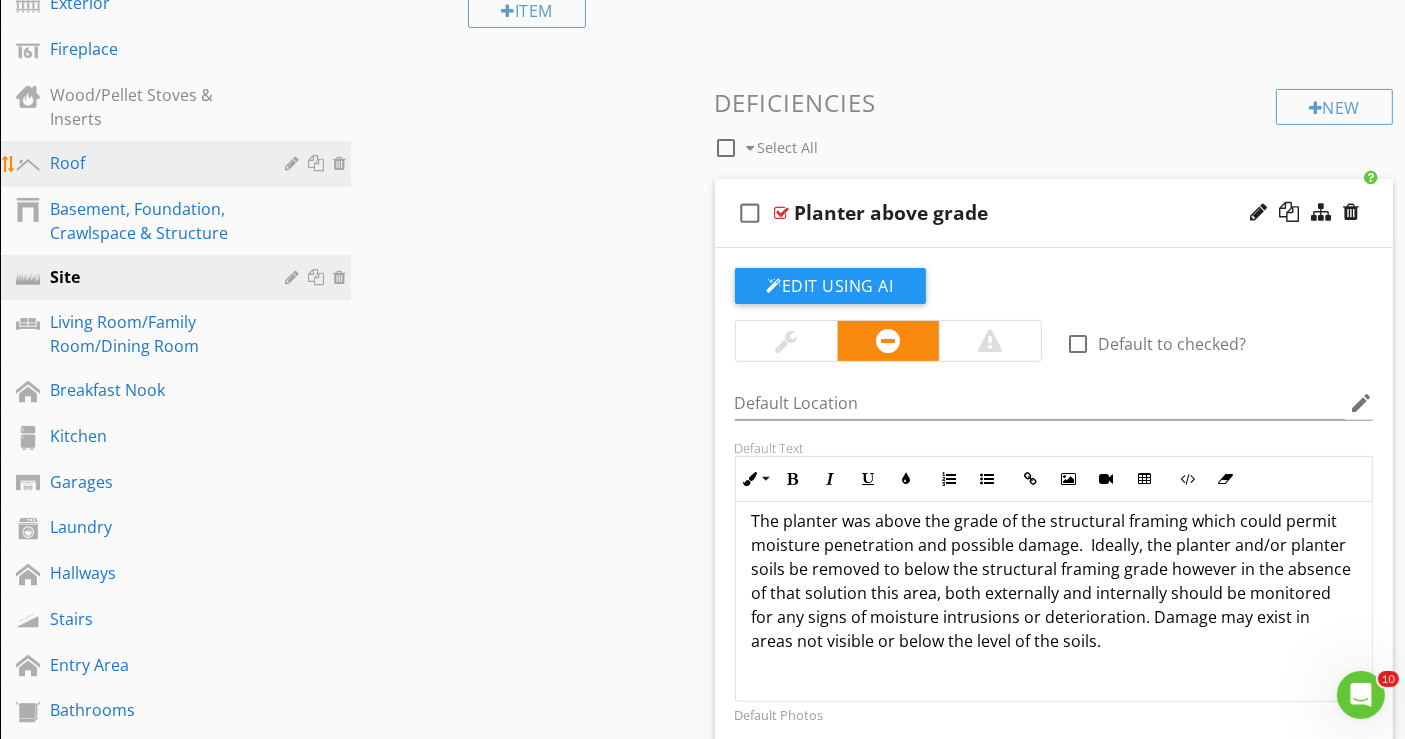 click on "Roof" at bounding box center (153, 163) 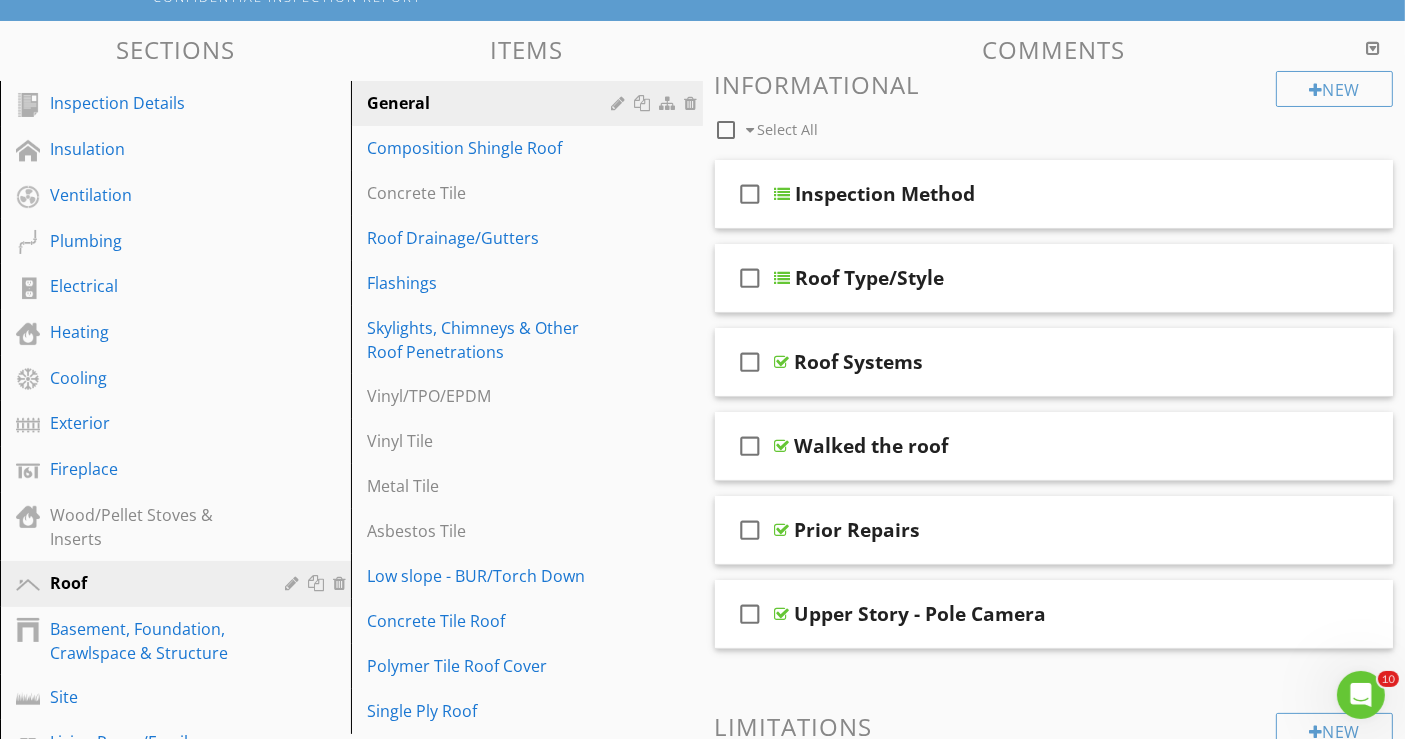 scroll, scrollTop: 64, scrollLeft: 0, axis: vertical 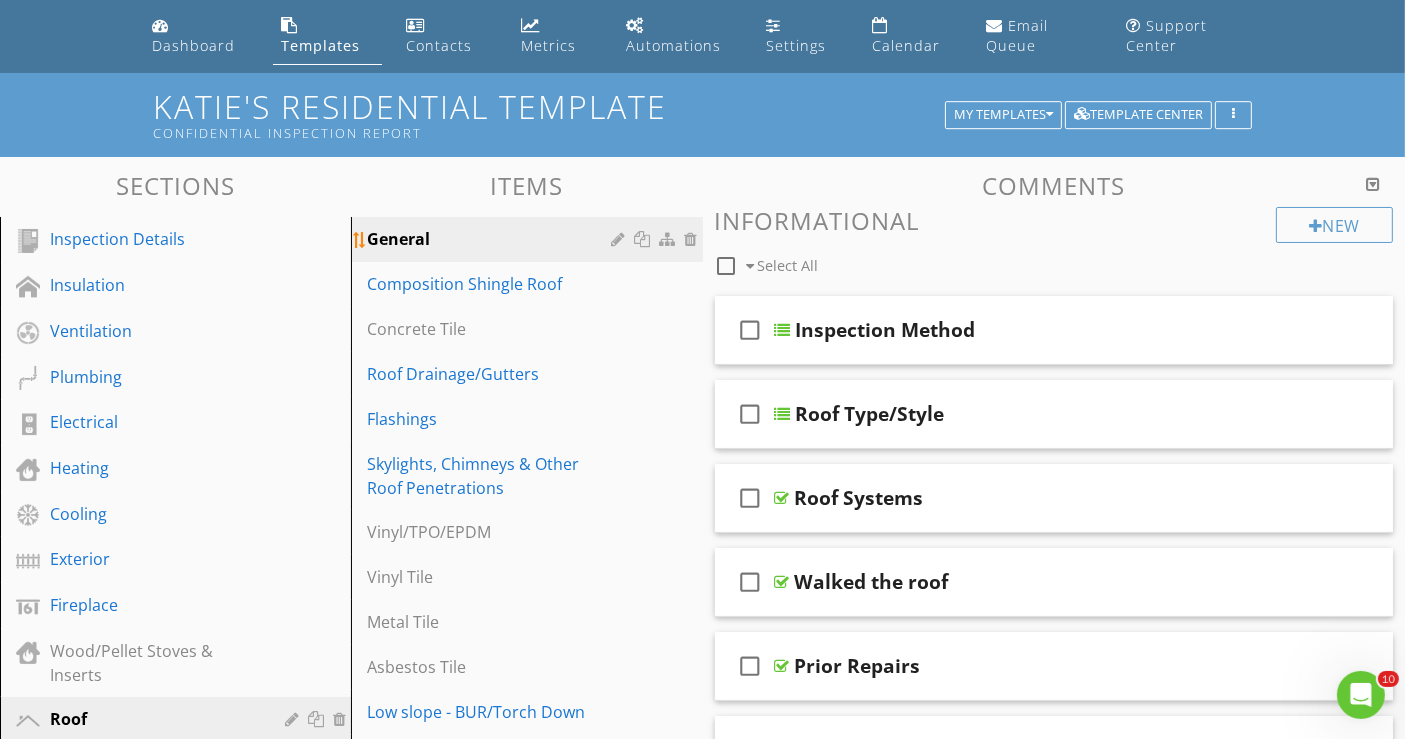 click on "General" at bounding box center [492, 239] 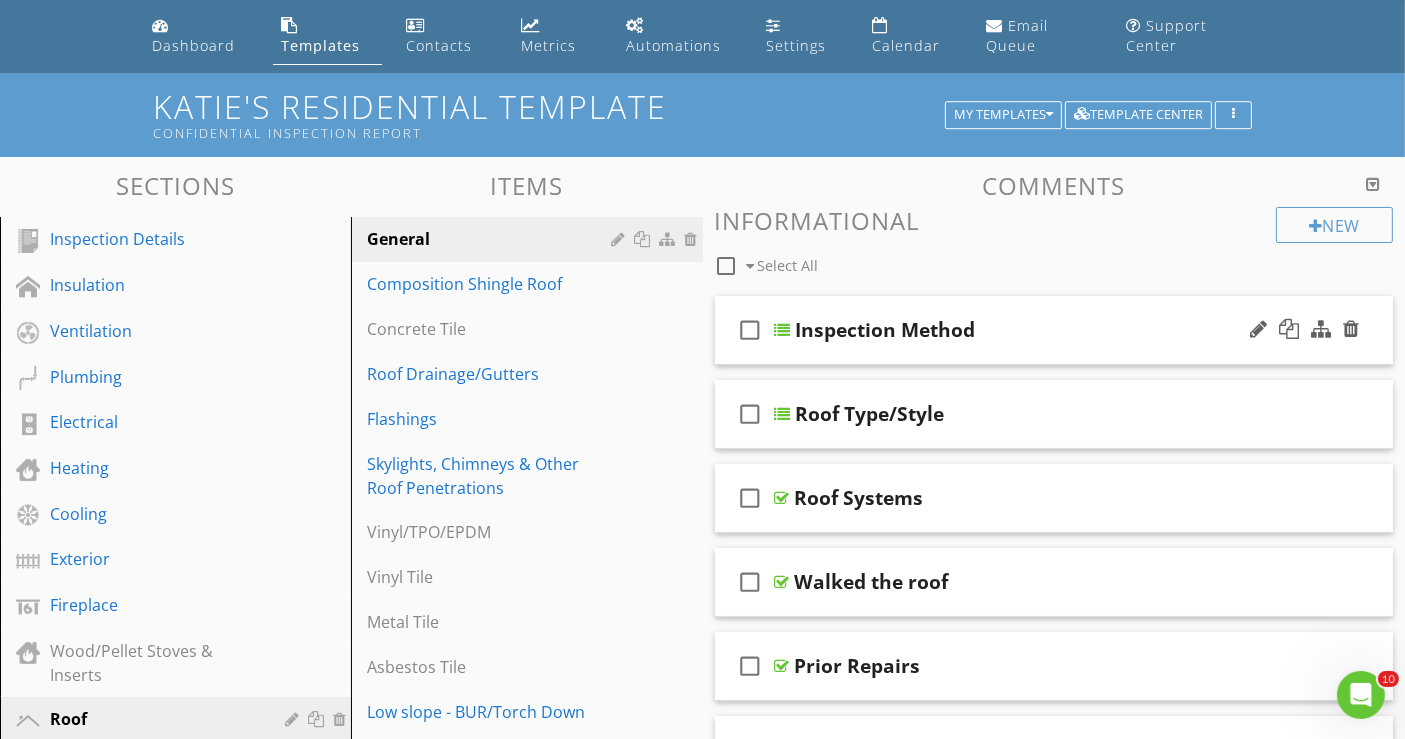 click on "check_box_outline_blank
Inspection Method" at bounding box center (1054, 330) 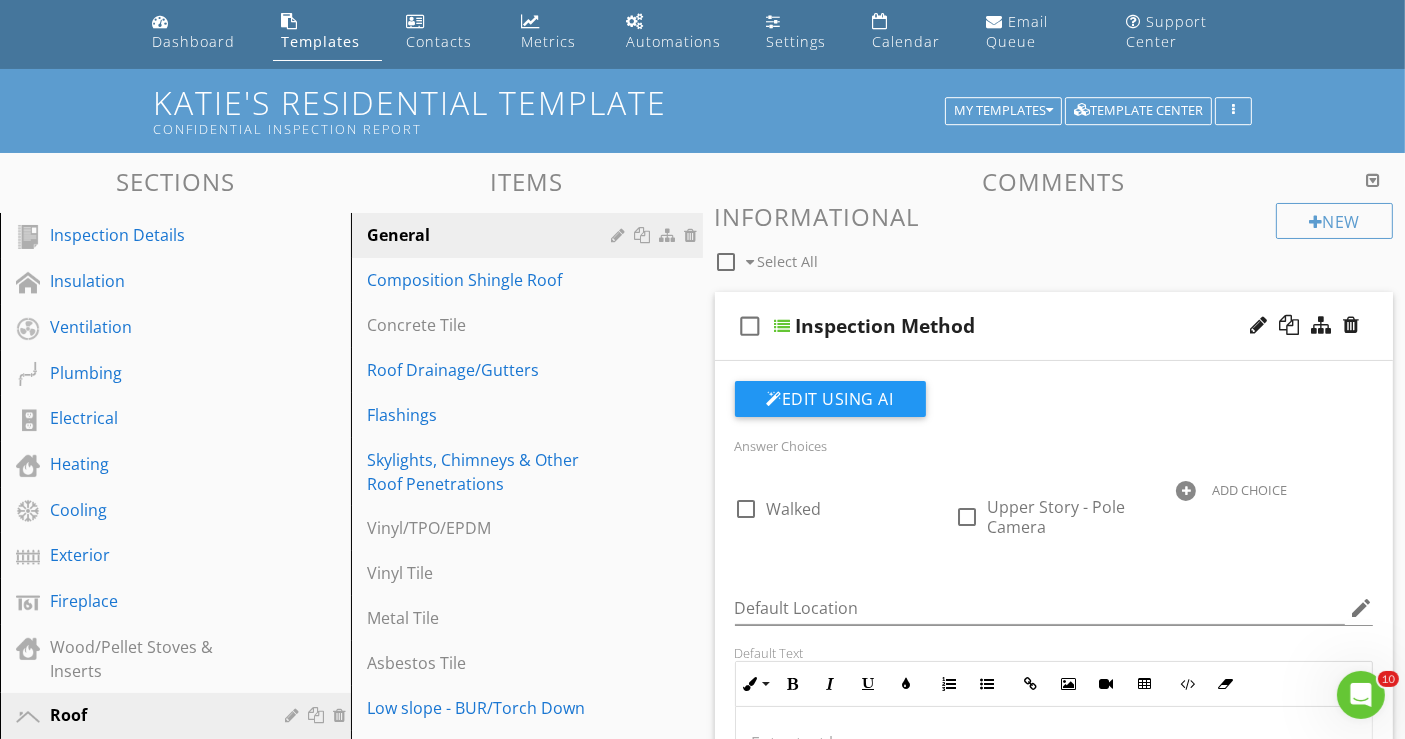 scroll, scrollTop: 64, scrollLeft: 0, axis: vertical 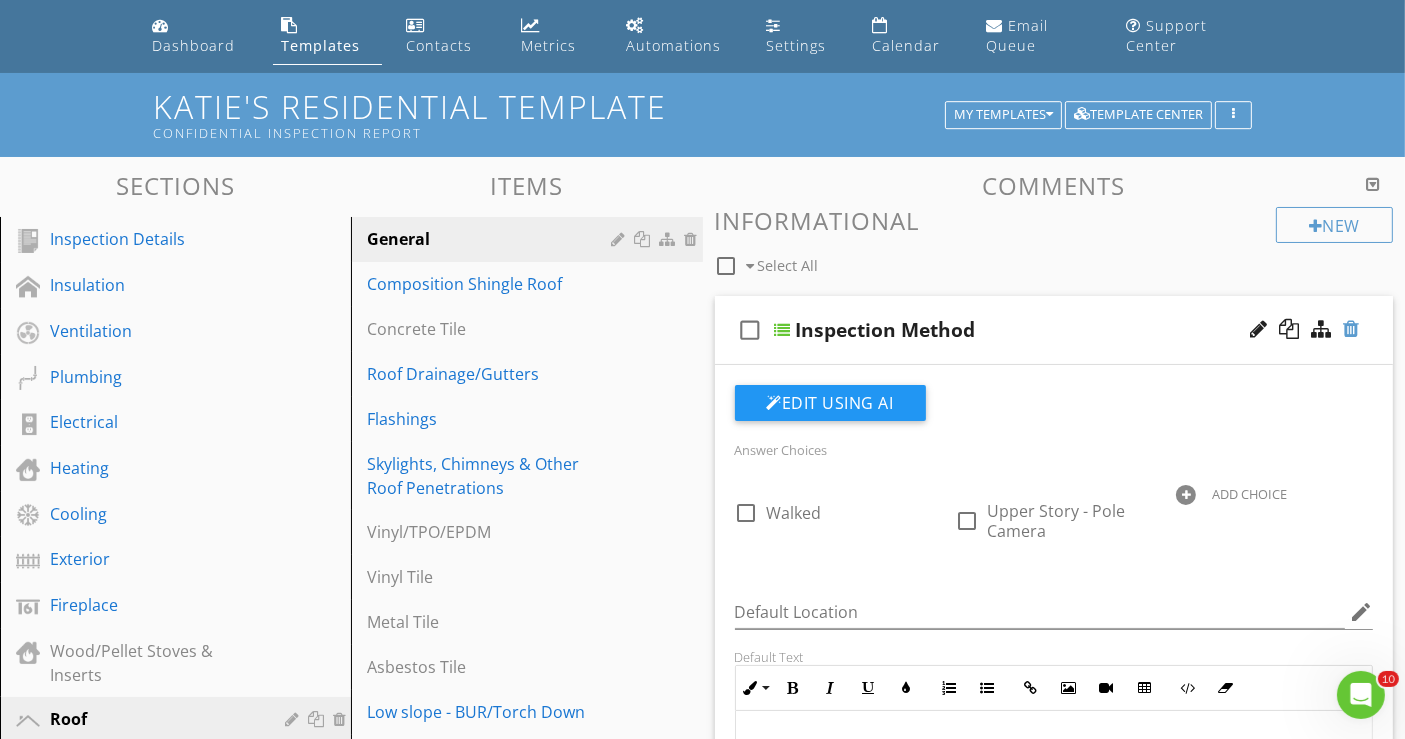 click at bounding box center [1351, 329] 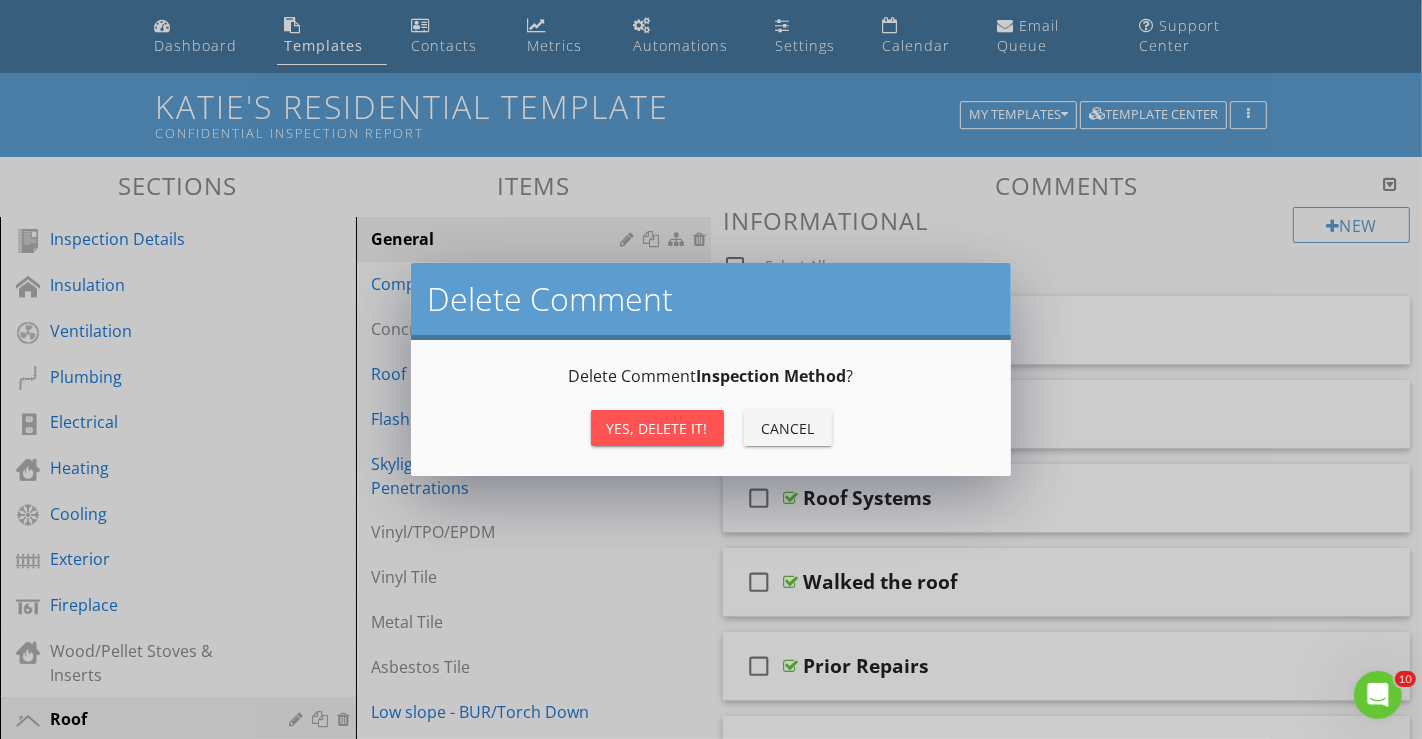 click on "Yes, Delete it!" at bounding box center [657, 428] 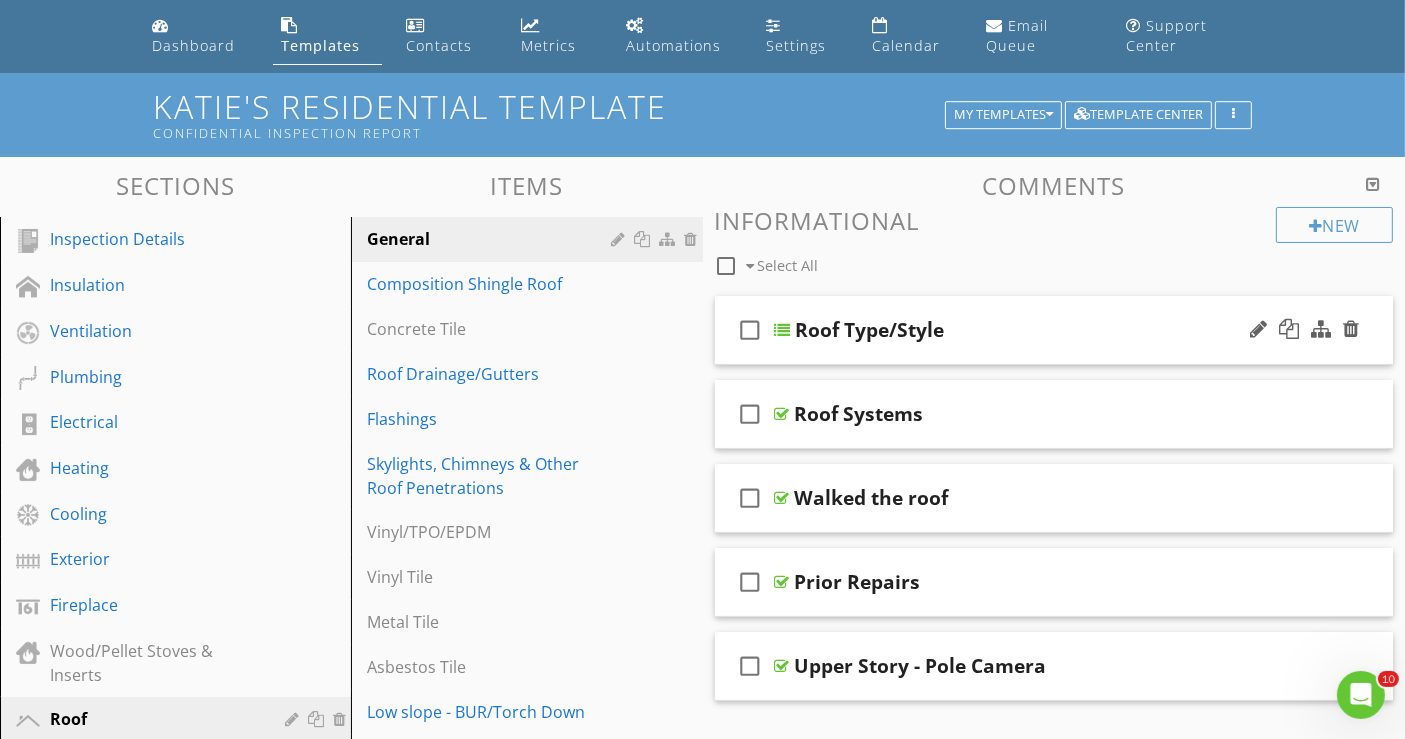 click on "check_box_outline_blank
Roof Type/Style" at bounding box center [1054, 330] 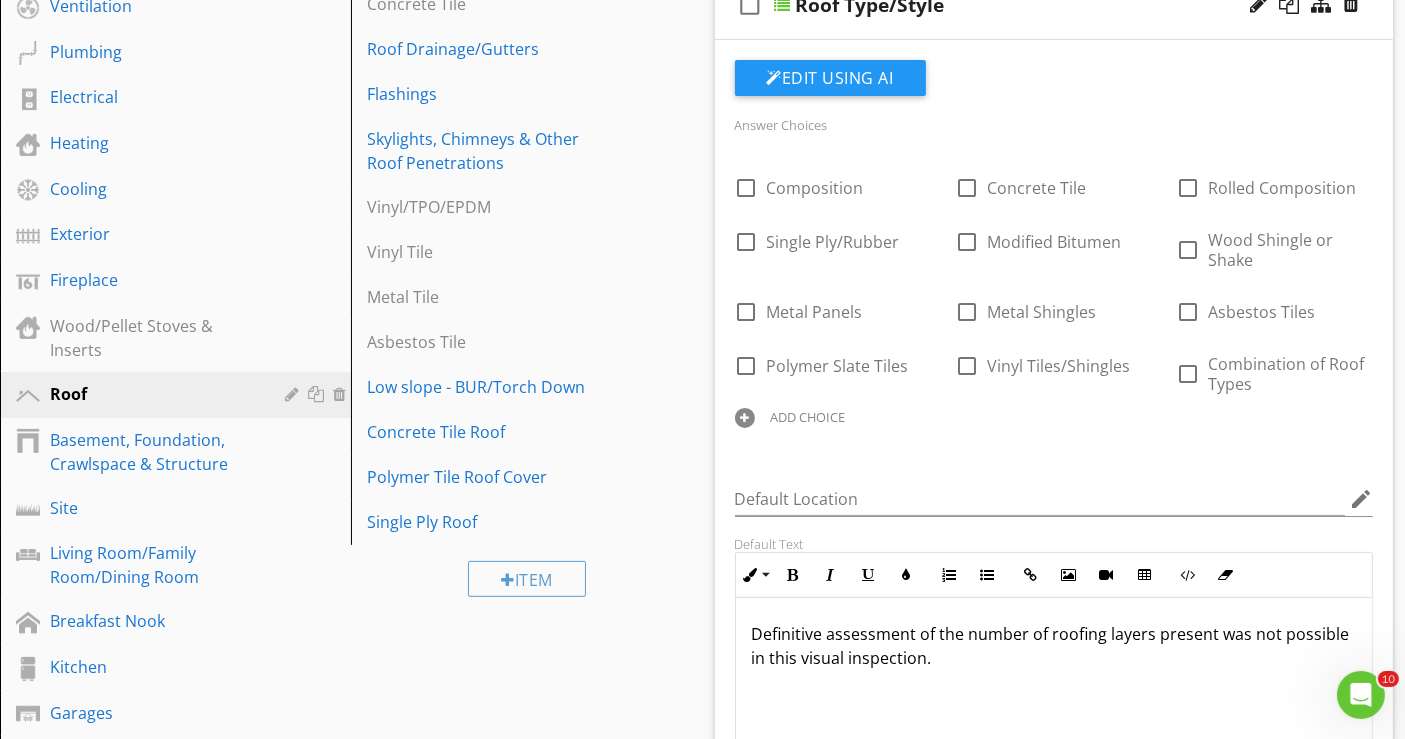 scroll, scrollTop: 397, scrollLeft: 0, axis: vertical 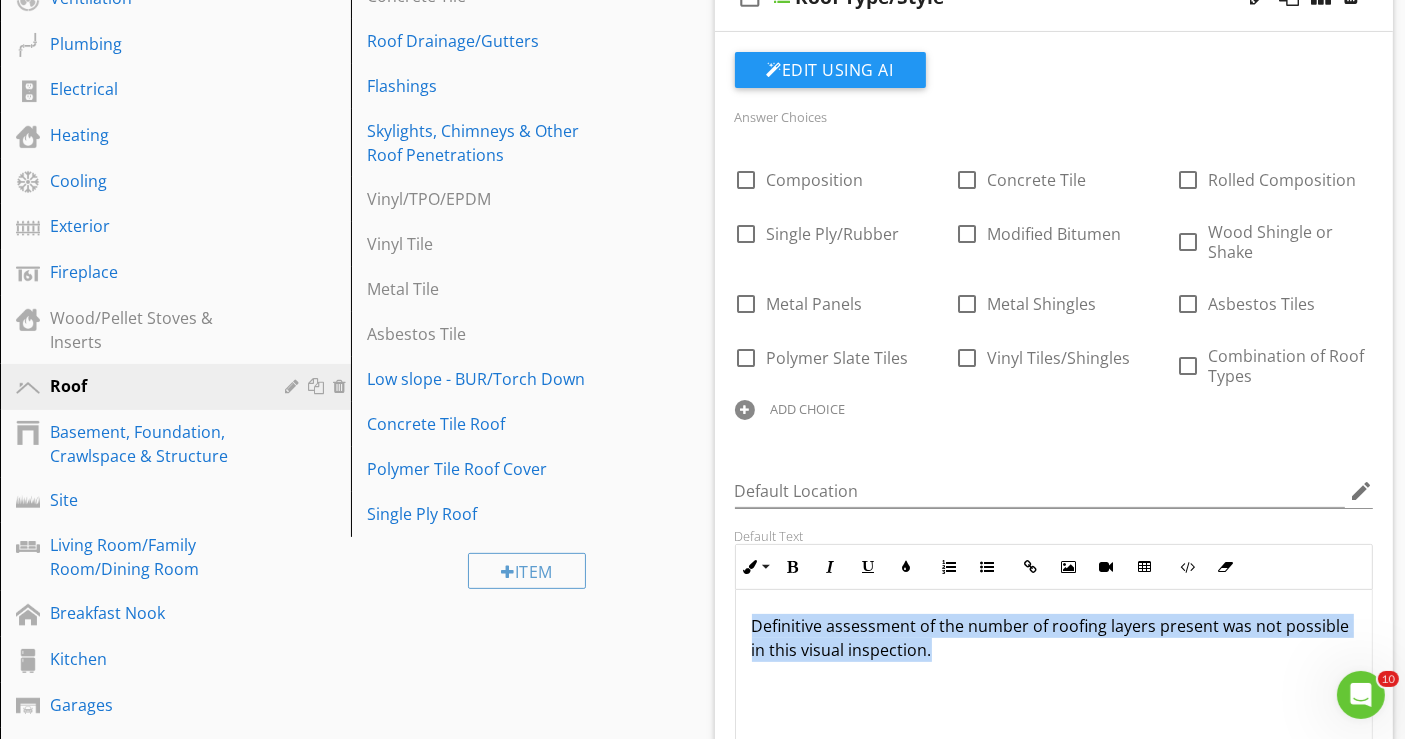 drag, startPoint x: 754, startPoint y: 623, endPoint x: 1046, endPoint y: 654, distance: 293.64093 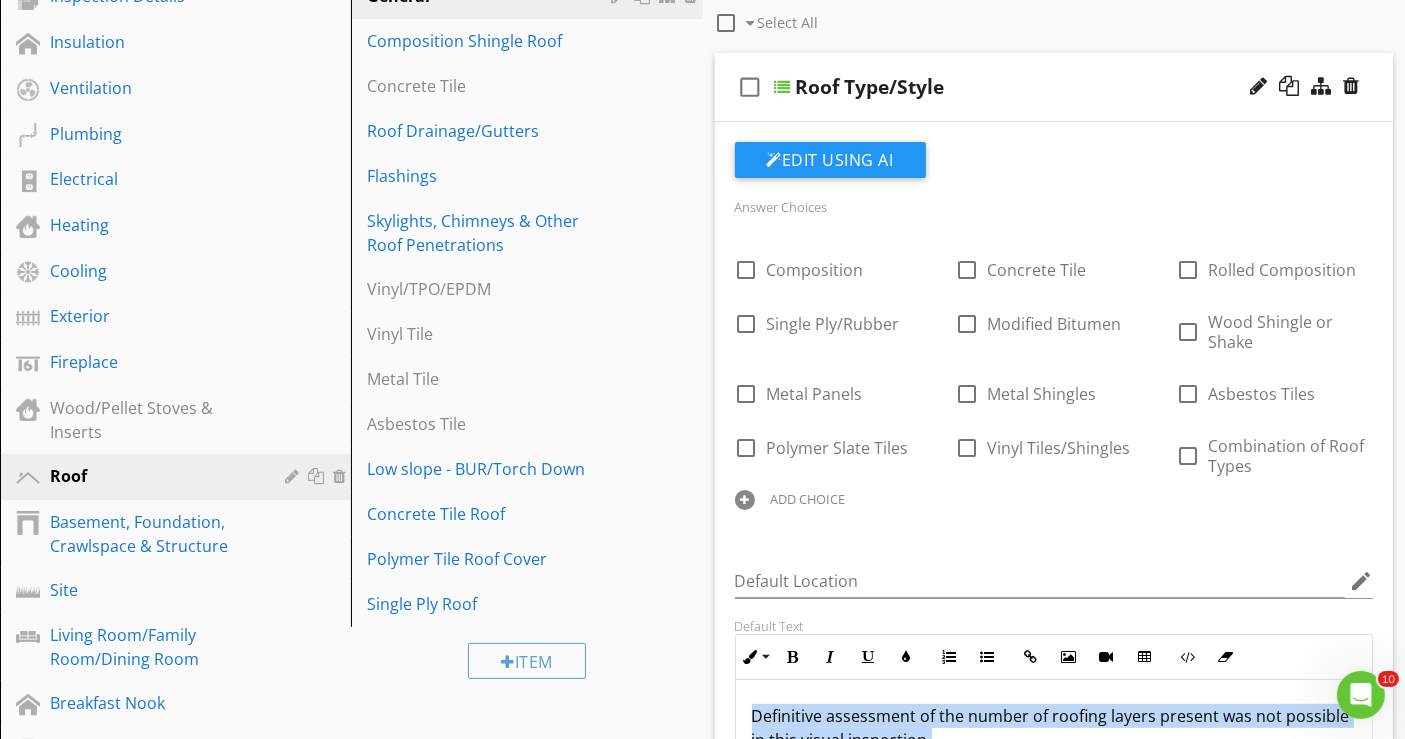 scroll, scrollTop: 286, scrollLeft: 0, axis: vertical 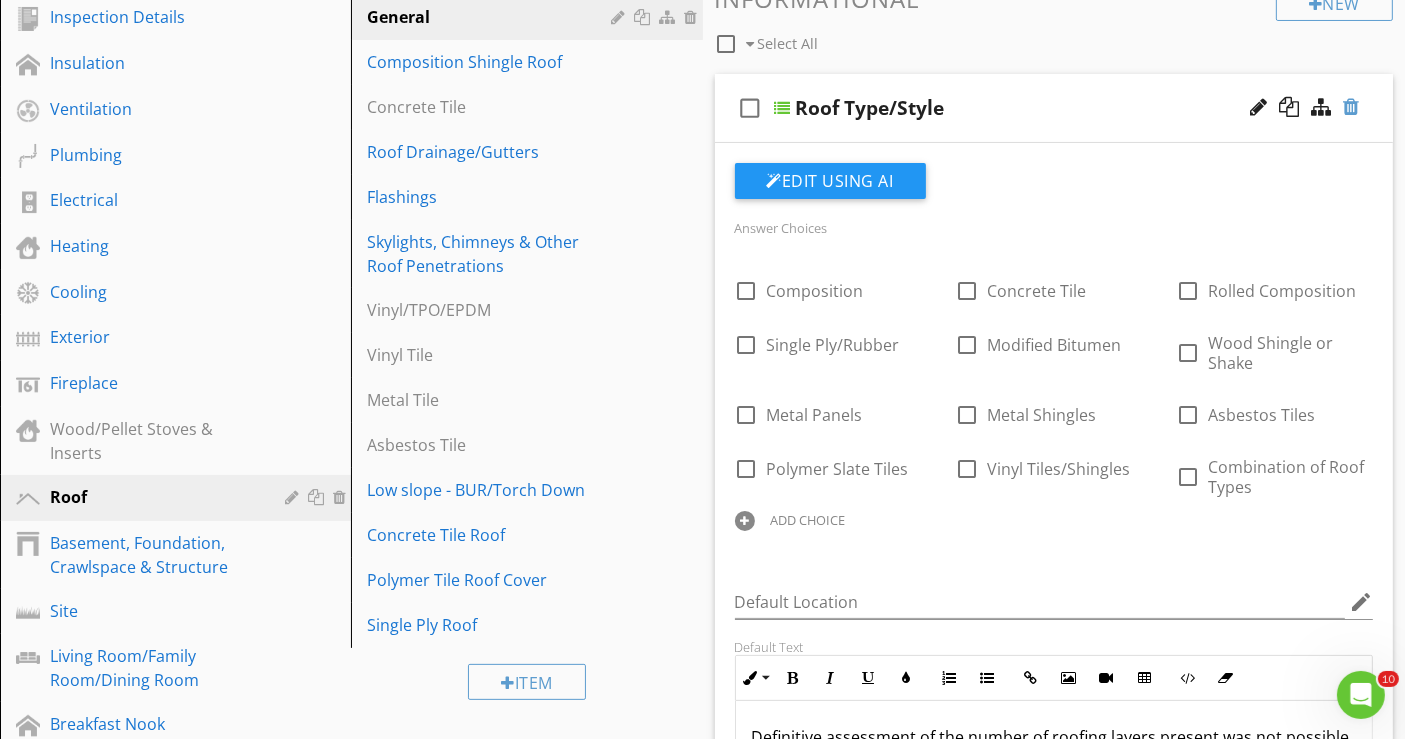 click at bounding box center [1351, 107] 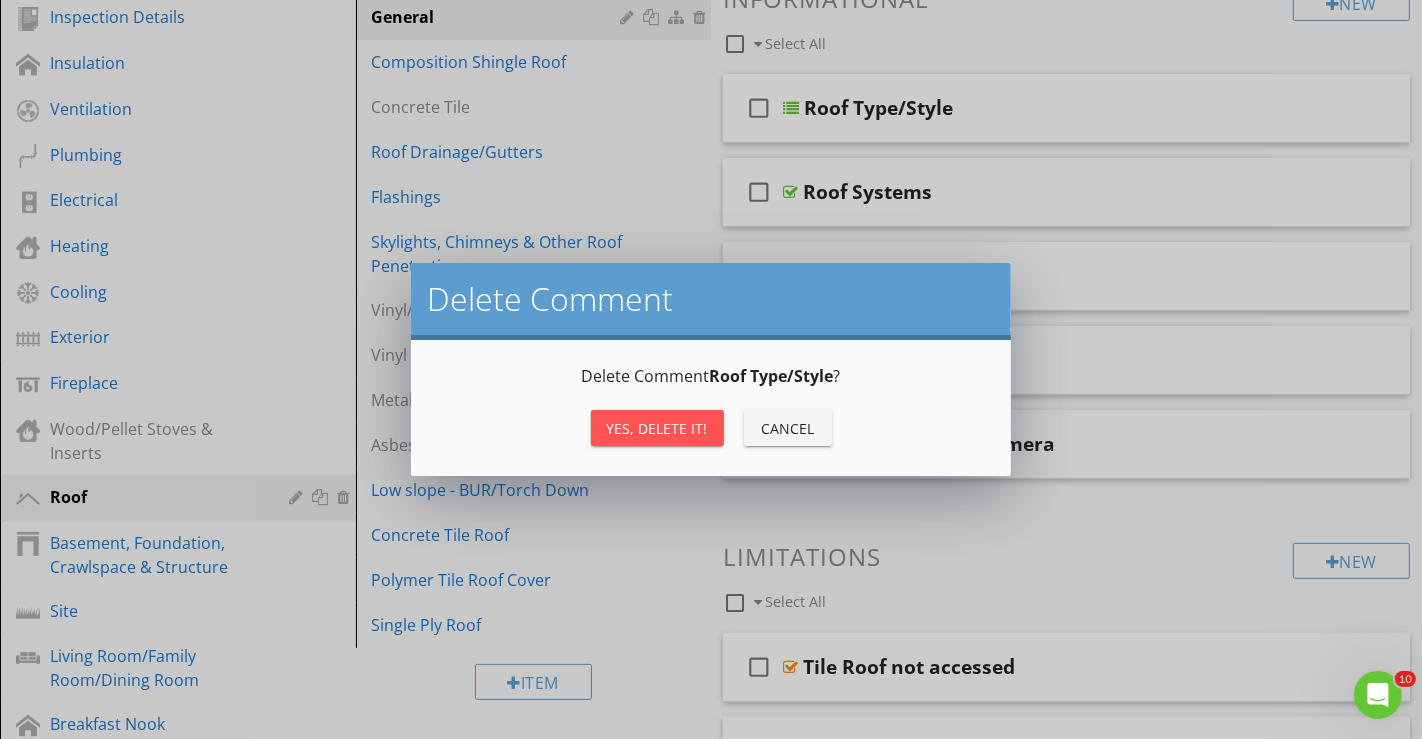 click on "Yes, Delete it!" at bounding box center (657, 428) 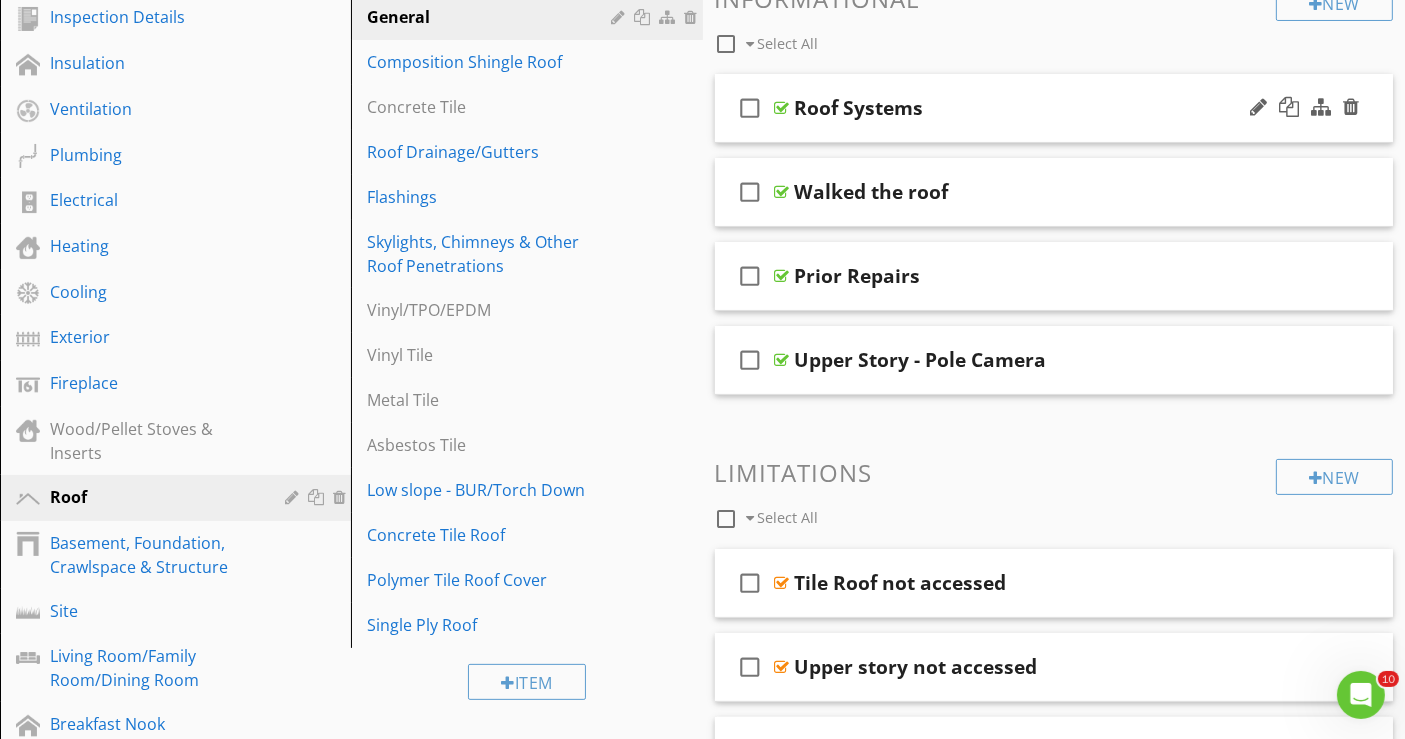 click on "check_box_outline_blank
Roof Systems" at bounding box center (1054, 108) 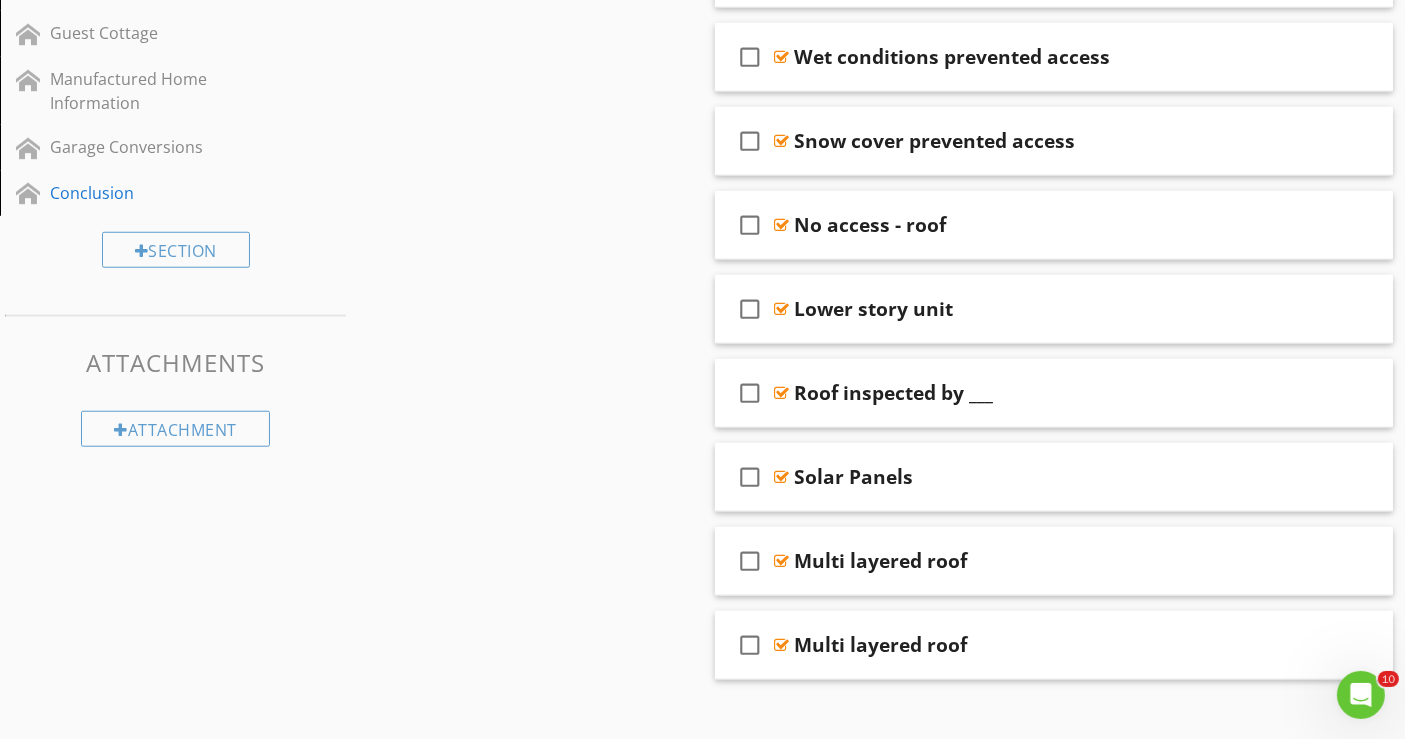 scroll, scrollTop: 1682, scrollLeft: 0, axis: vertical 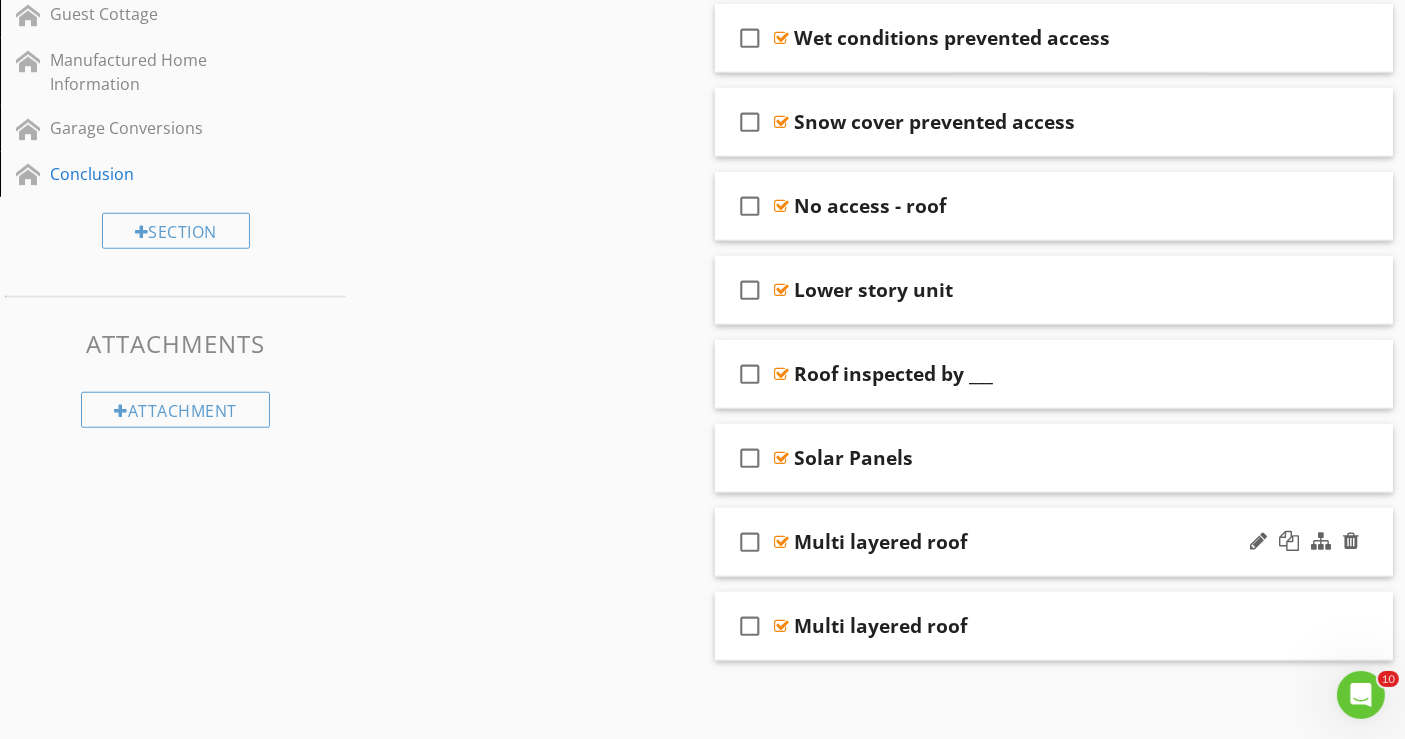click on "check_box_outline_blank
Multi layered roof" at bounding box center (1054, 542) 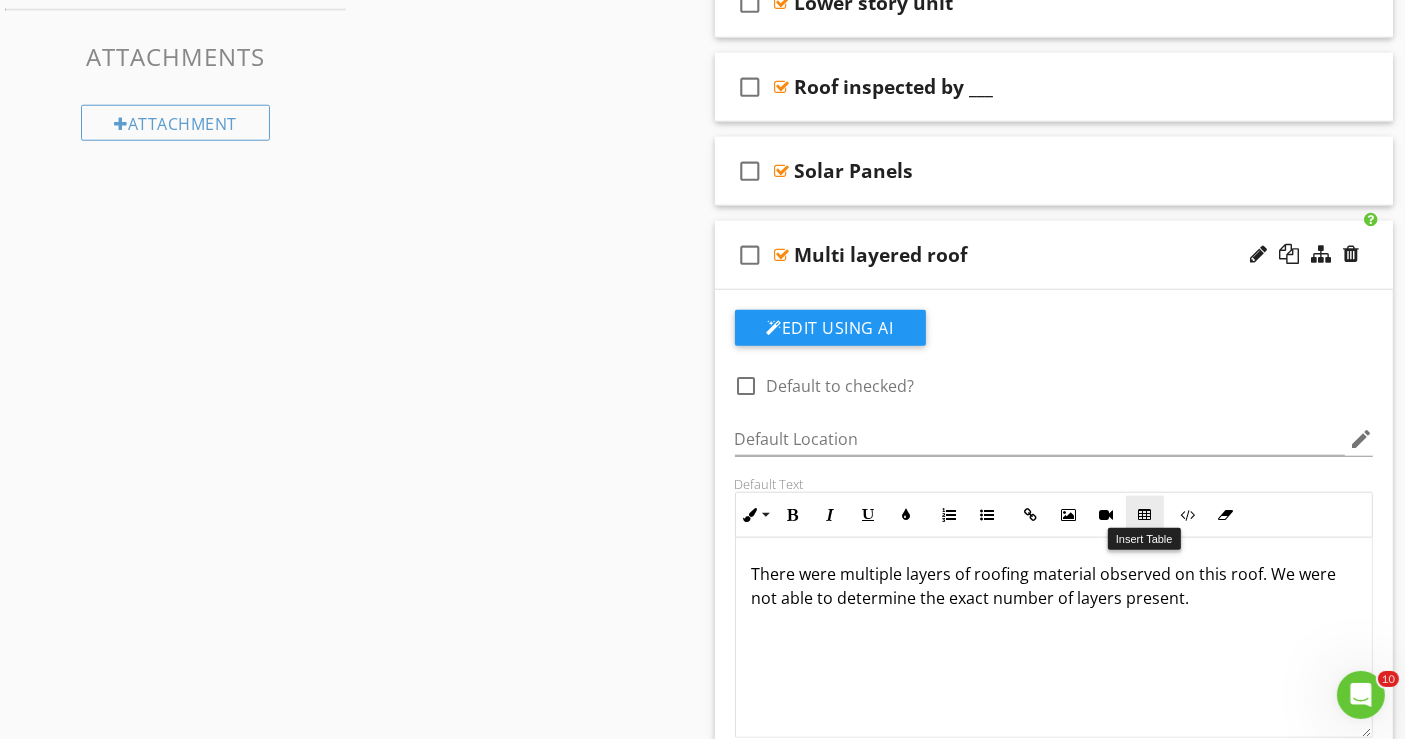 scroll, scrollTop: 2015, scrollLeft: 0, axis: vertical 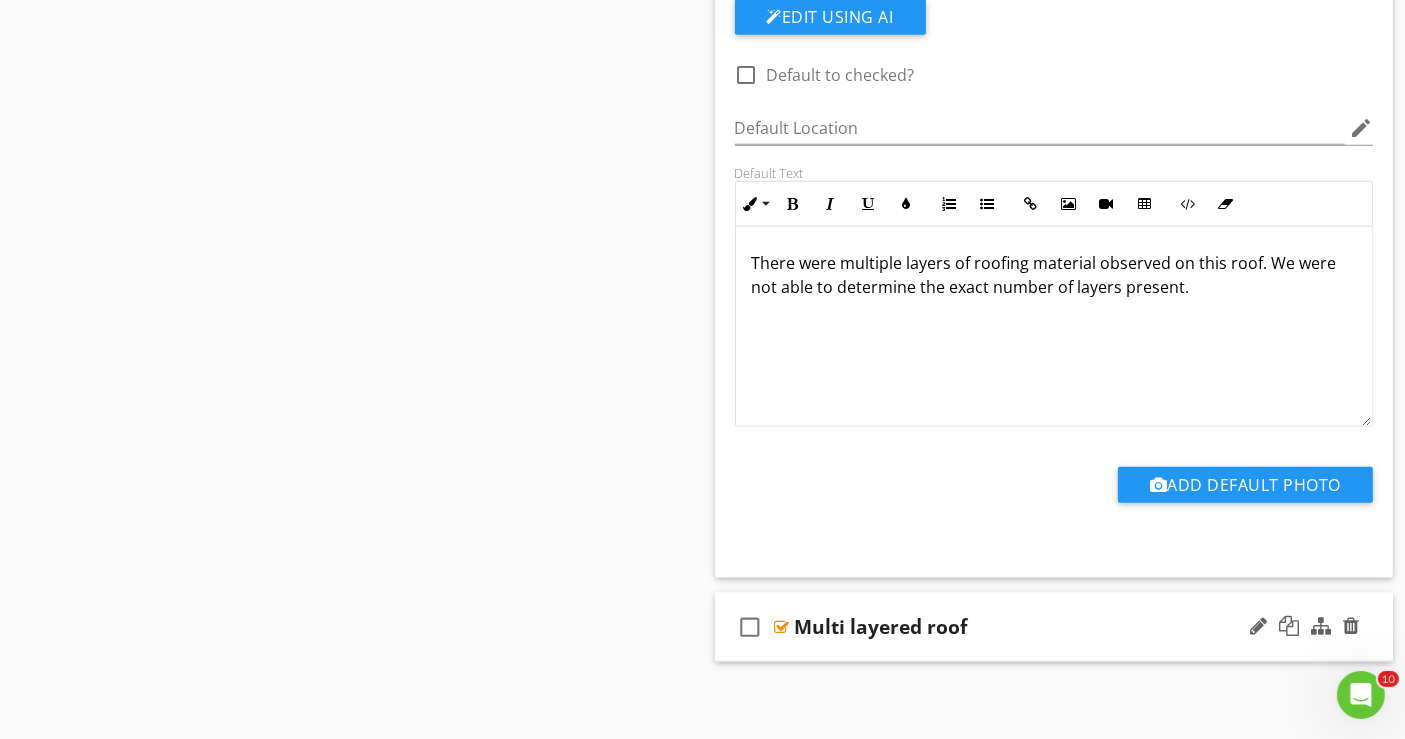 click on "check_box_outline_blank
Multi layered roof" at bounding box center (1054, 627) 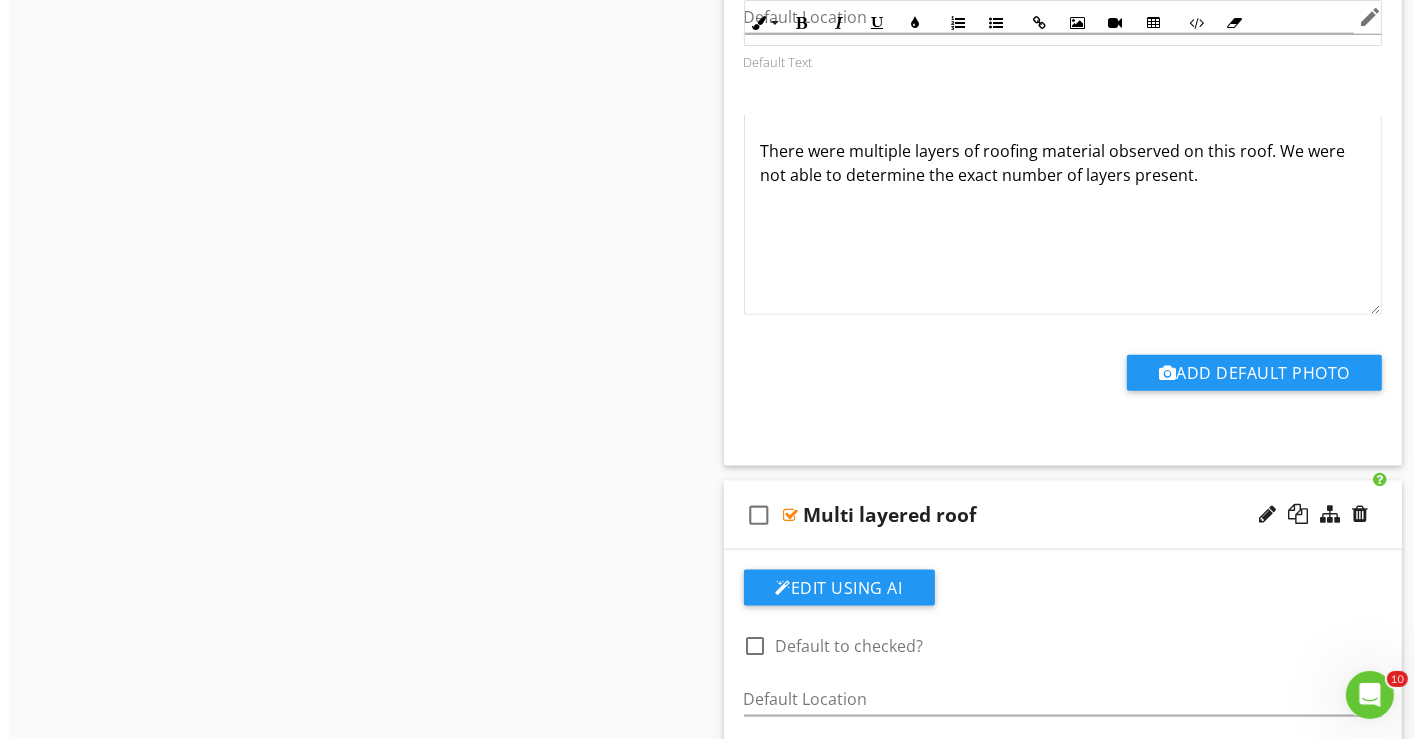 scroll, scrollTop: 2391, scrollLeft: 0, axis: vertical 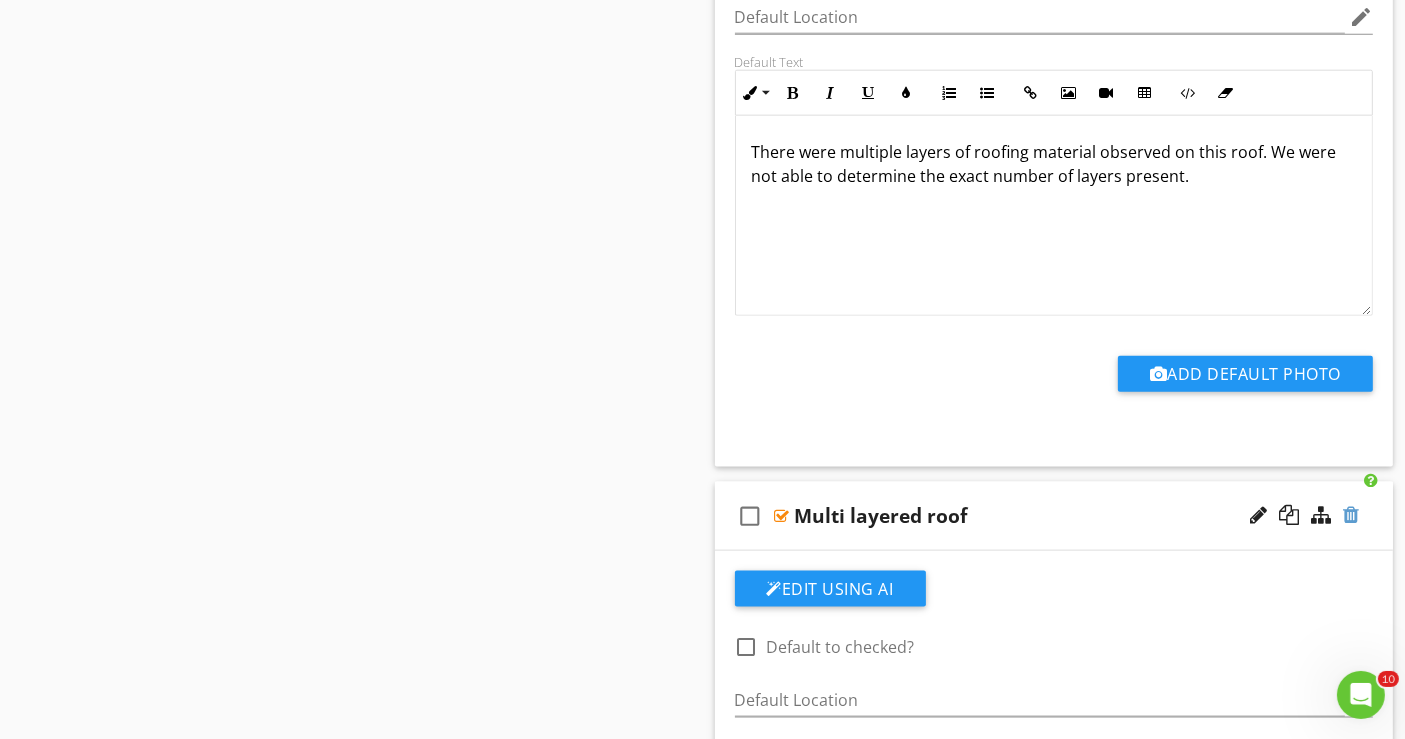 click at bounding box center (1351, 515) 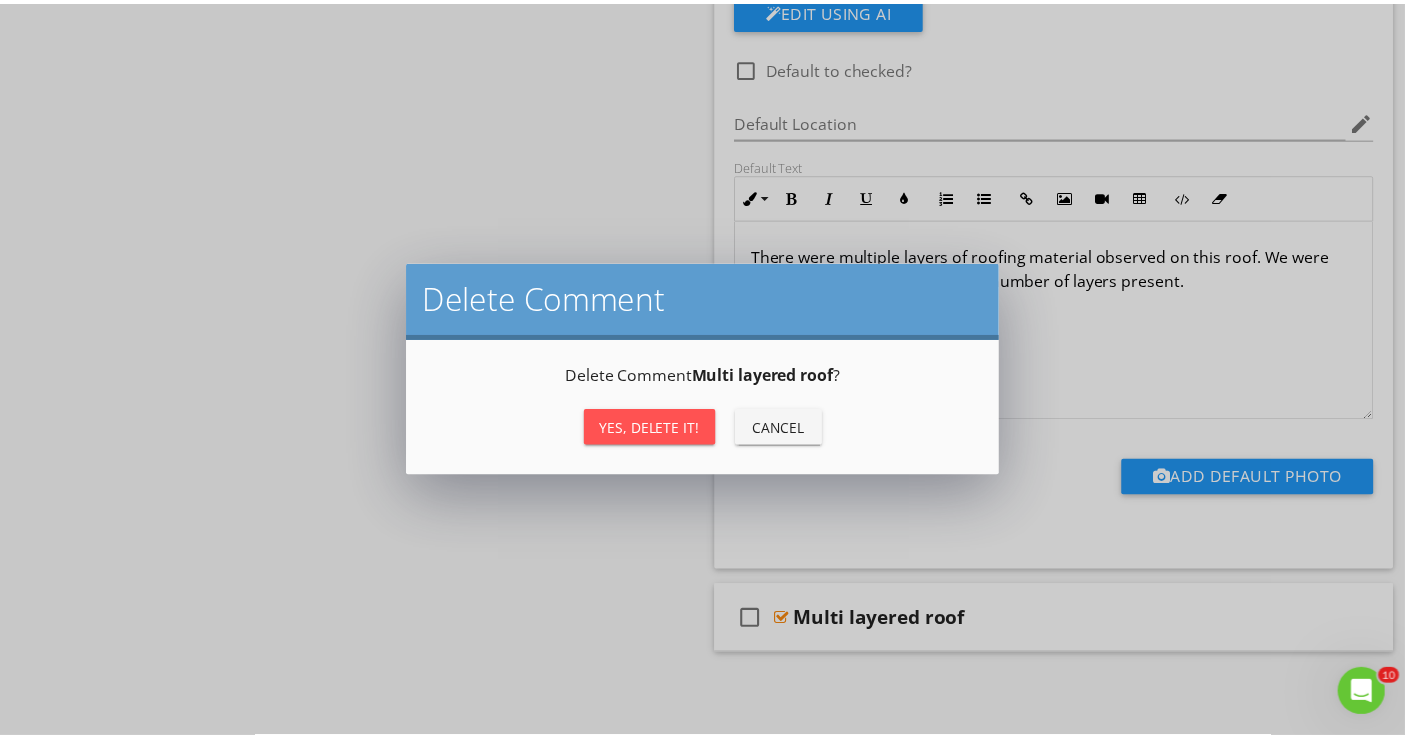 scroll, scrollTop: 2280, scrollLeft: 0, axis: vertical 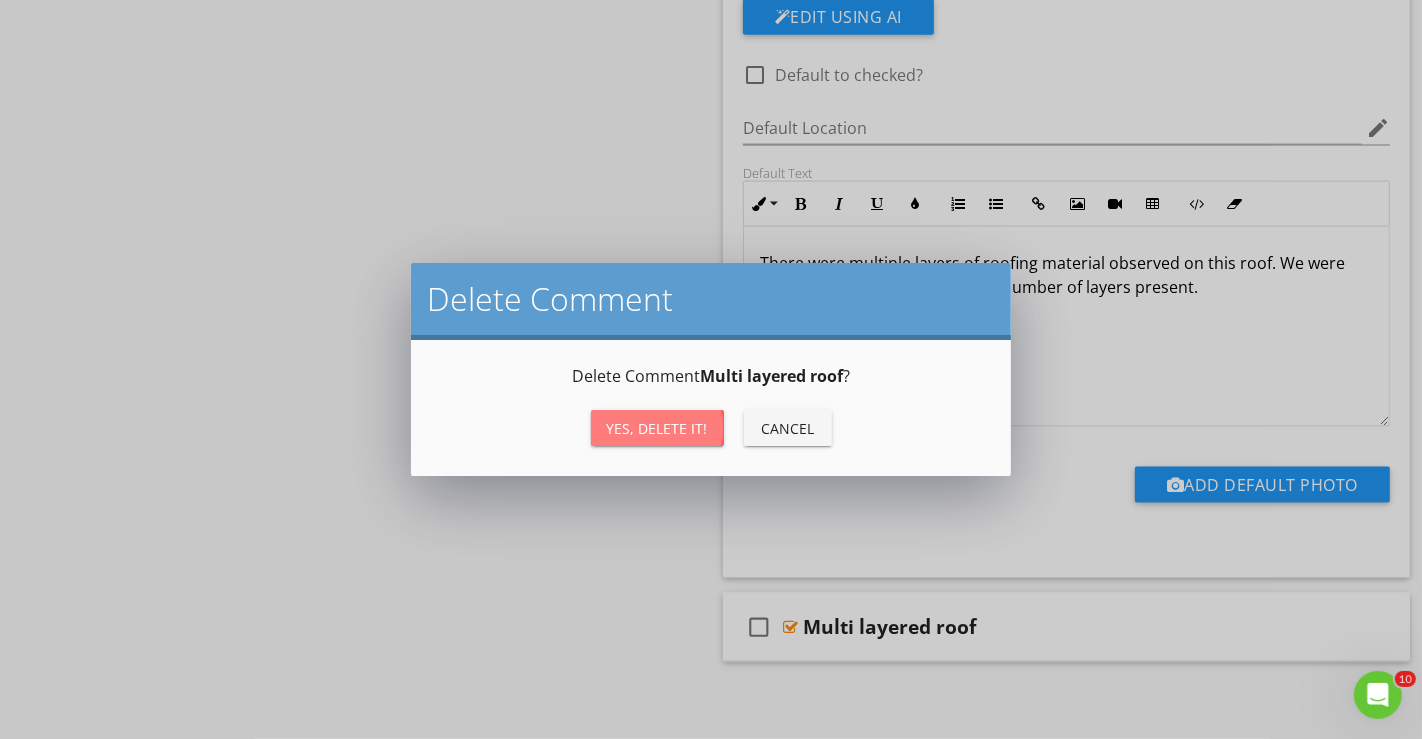 click on "Yes, Delete it!" at bounding box center (657, 428) 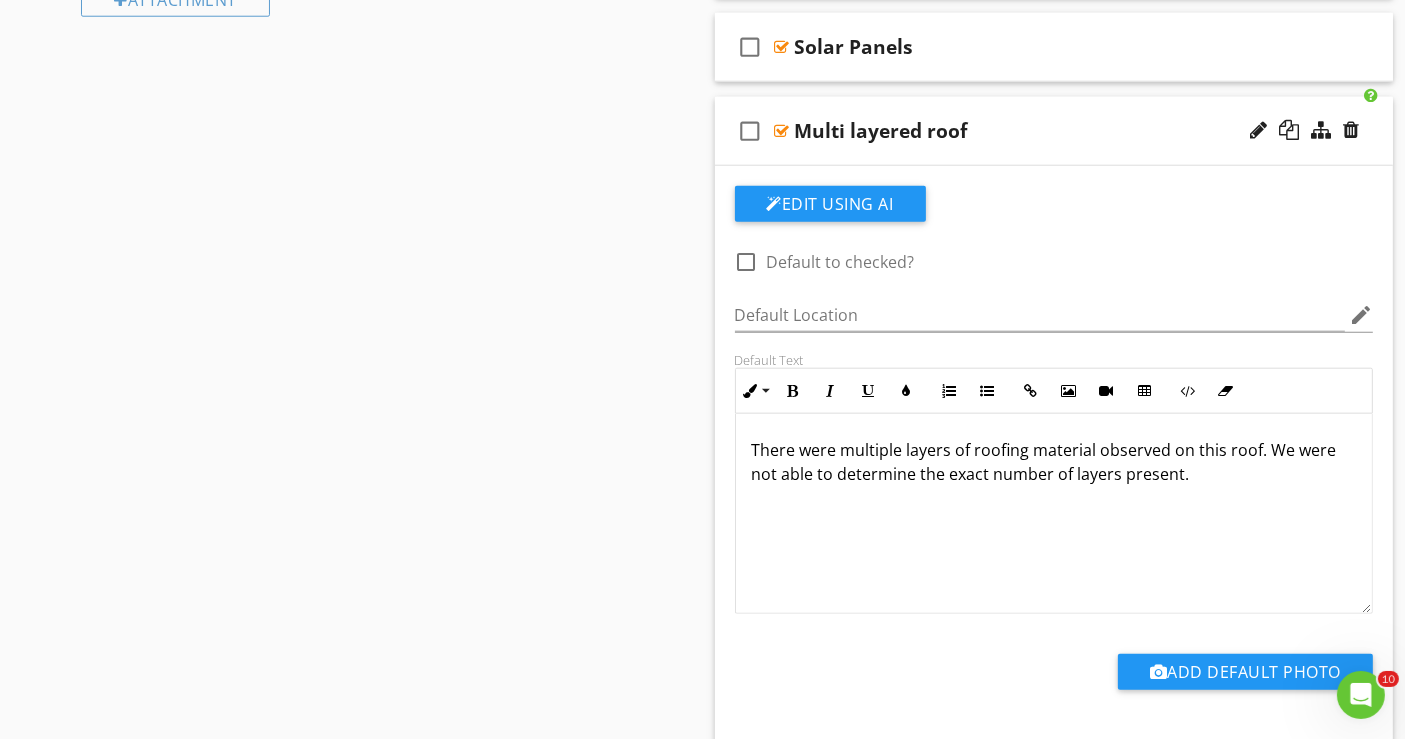 scroll, scrollTop: 1974, scrollLeft: 0, axis: vertical 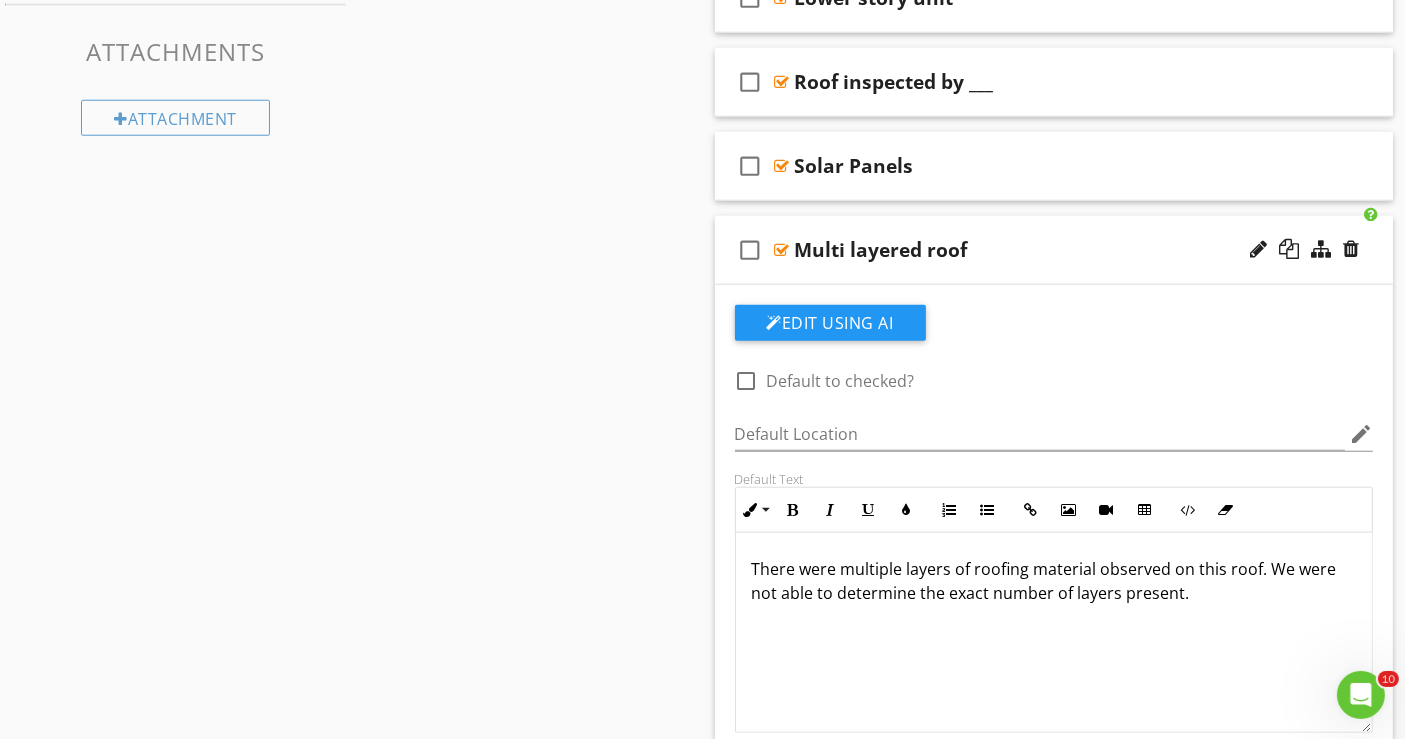 click on "check_box_outline_blank
Multi layered roof" at bounding box center [1054, 250] 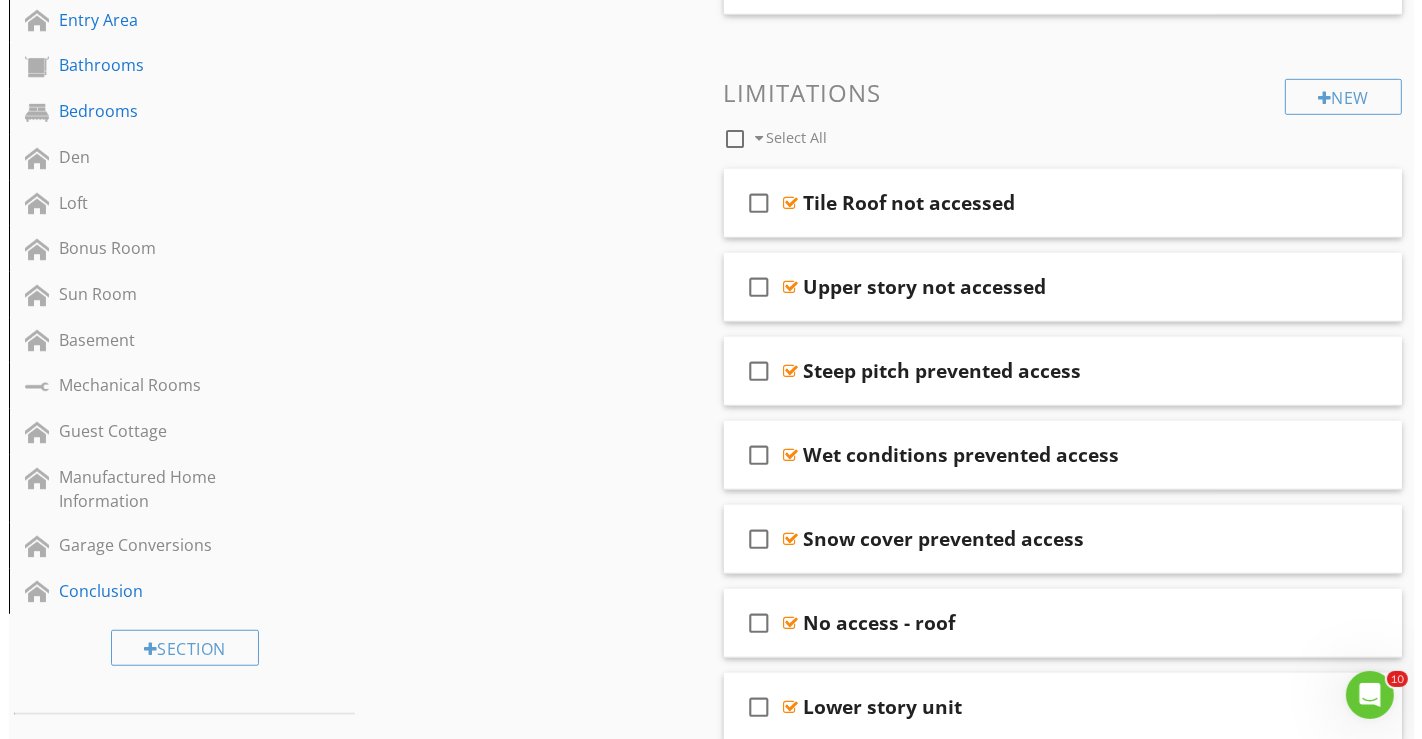scroll, scrollTop: 1265, scrollLeft: 0, axis: vertical 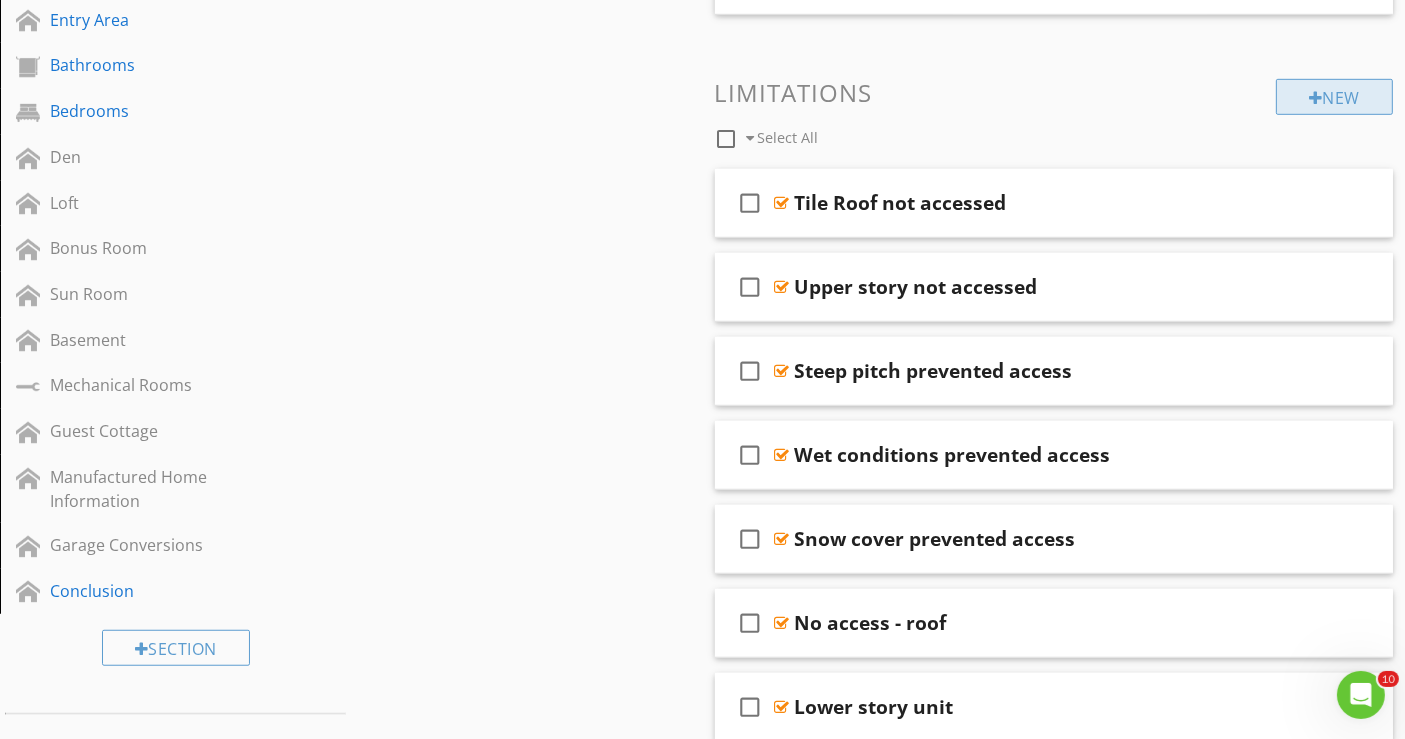 click on "New" at bounding box center [1334, 97] 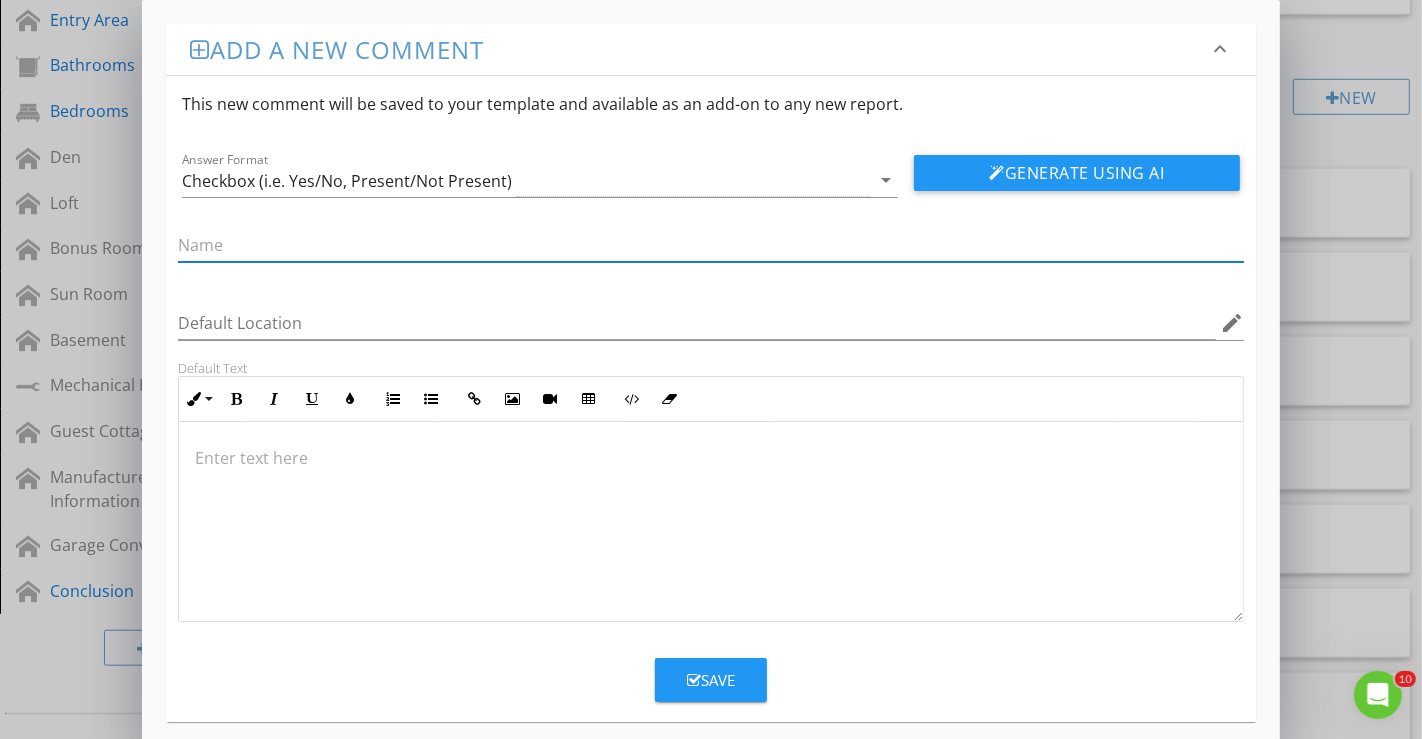click at bounding box center [711, 458] 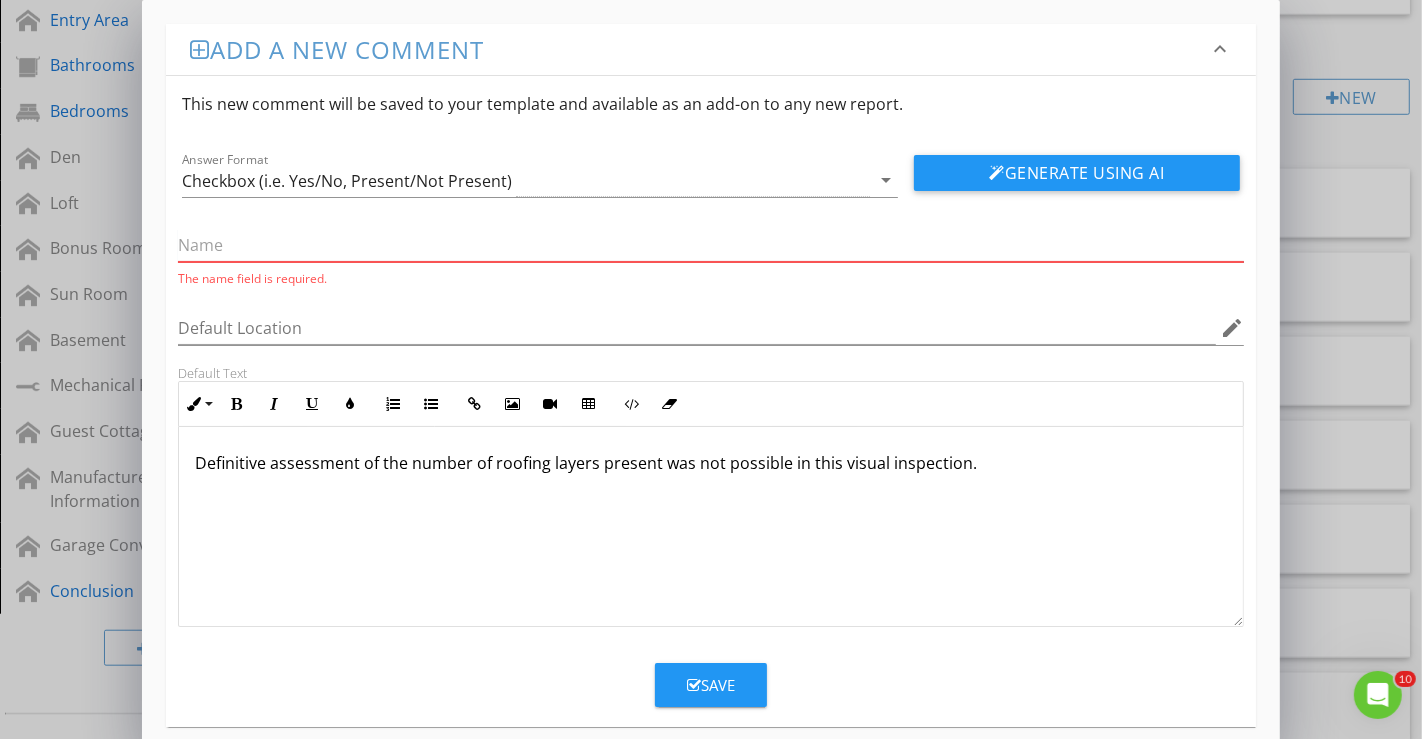 click at bounding box center (711, 245) 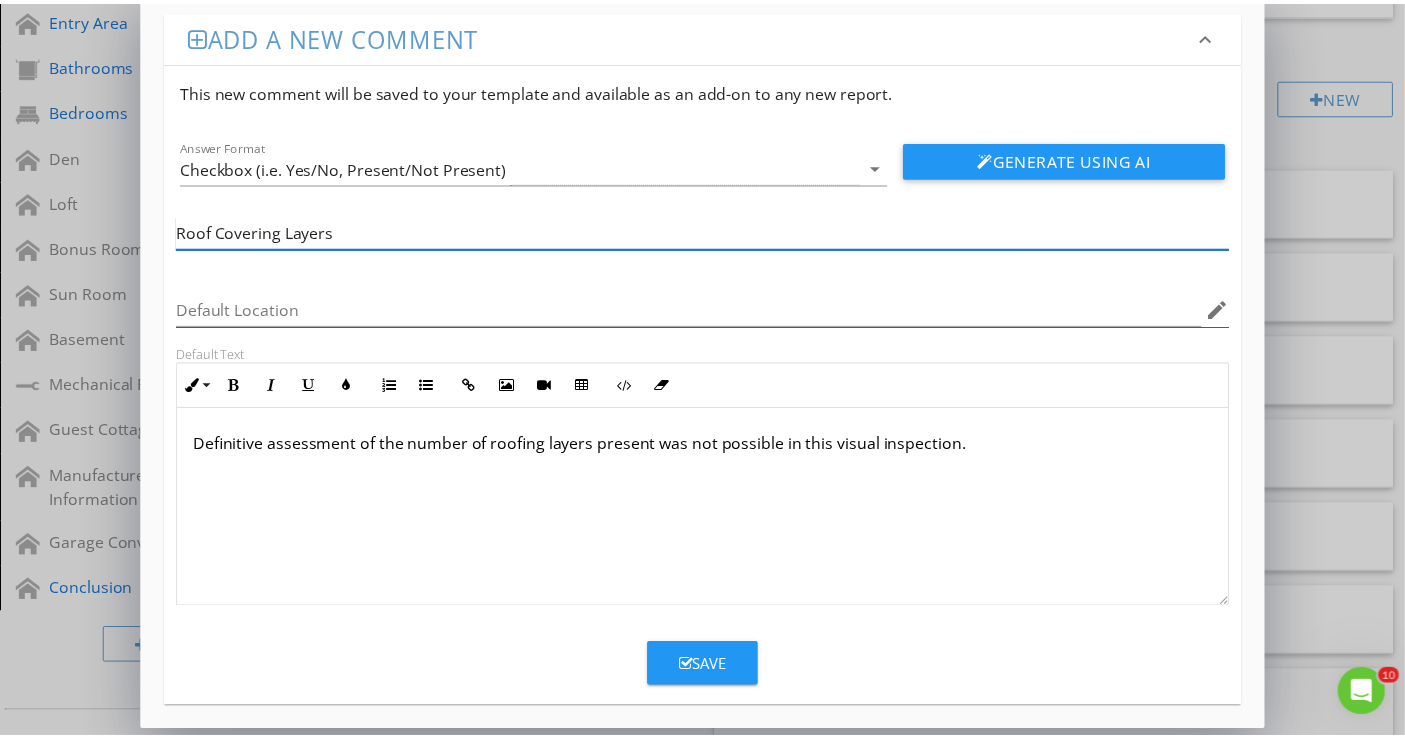 scroll, scrollTop: 17, scrollLeft: 0, axis: vertical 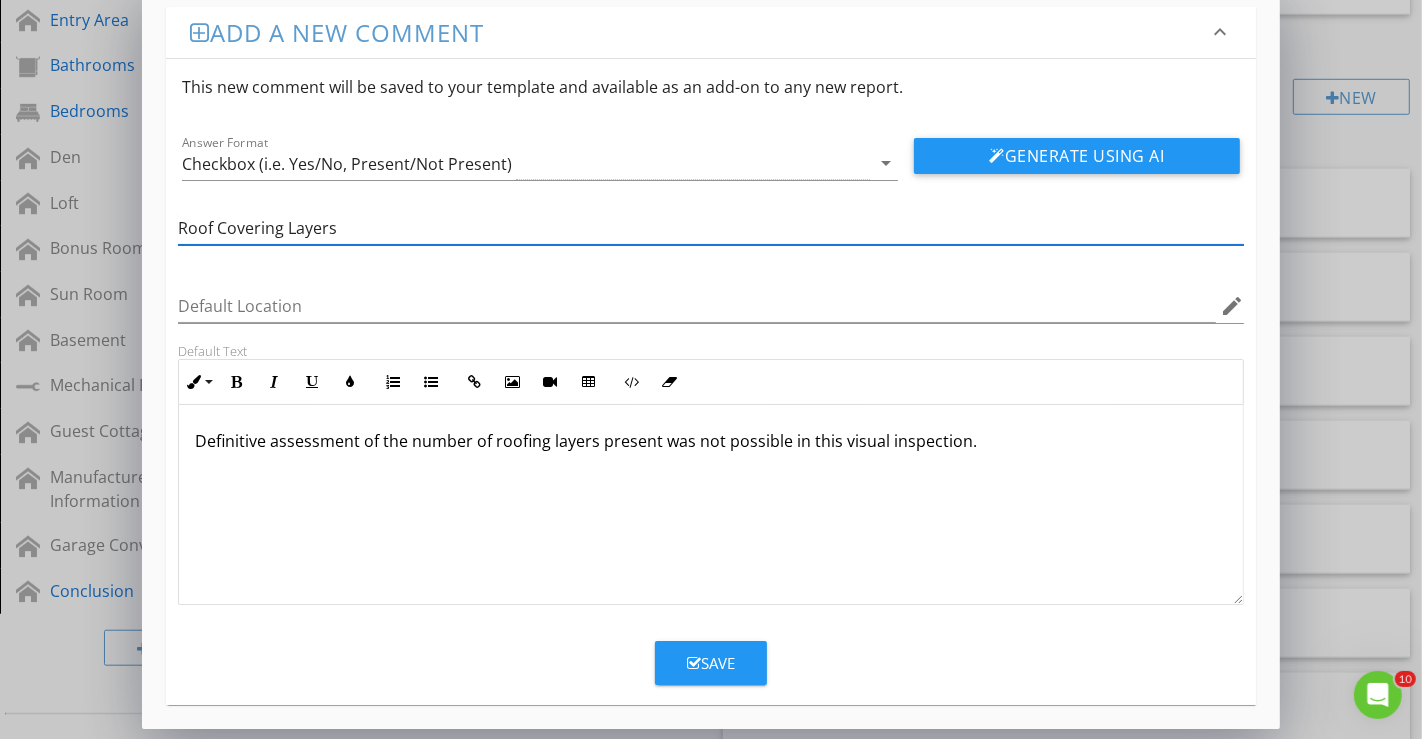 type on "Roof Covering Layers" 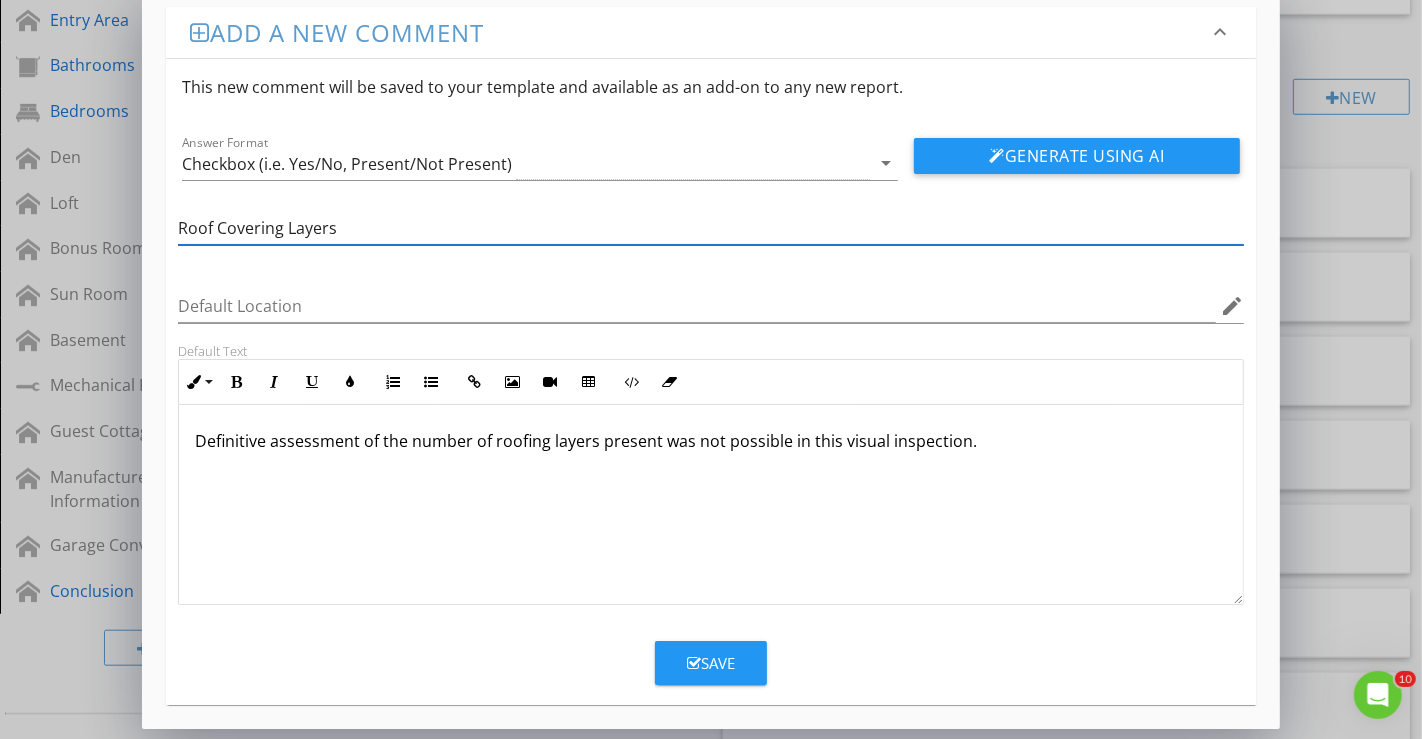 click on "Save" at bounding box center (711, 663) 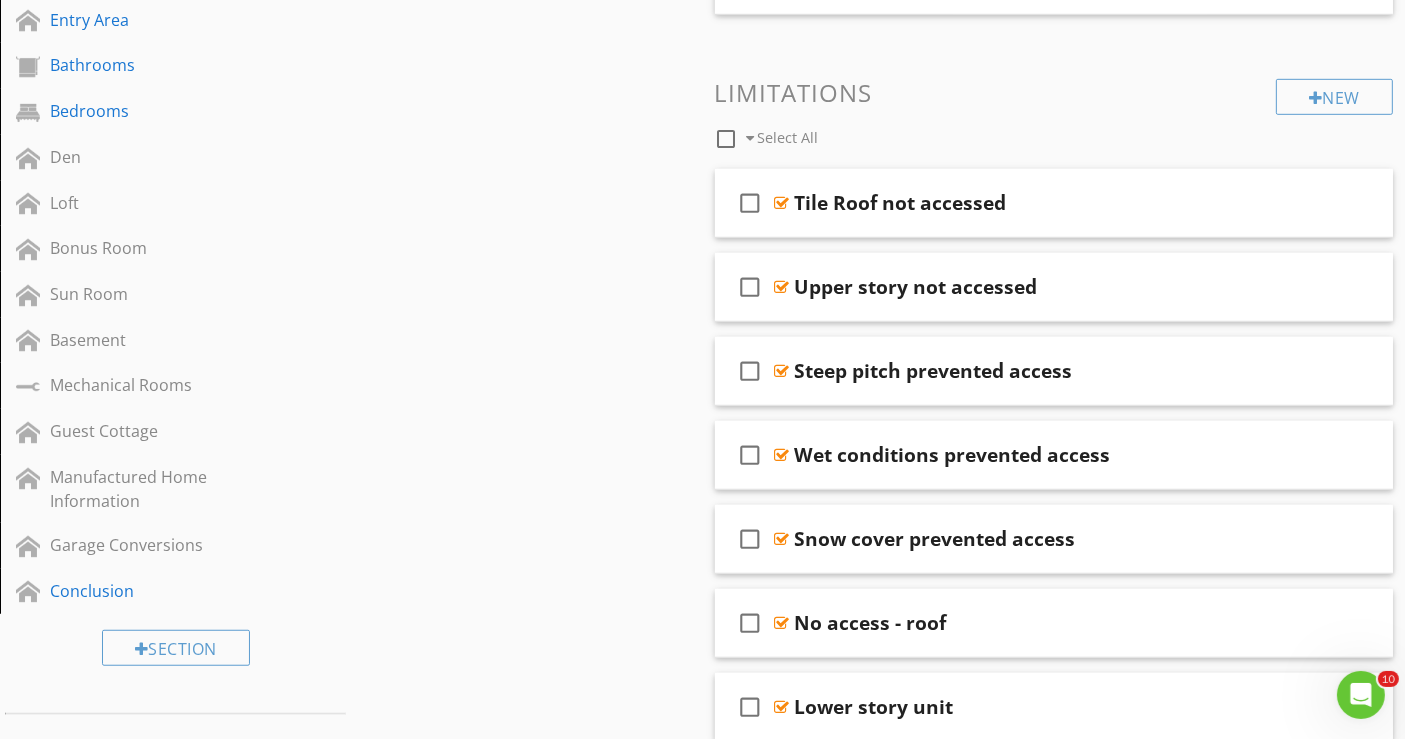 scroll, scrollTop: 0, scrollLeft: 0, axis: both 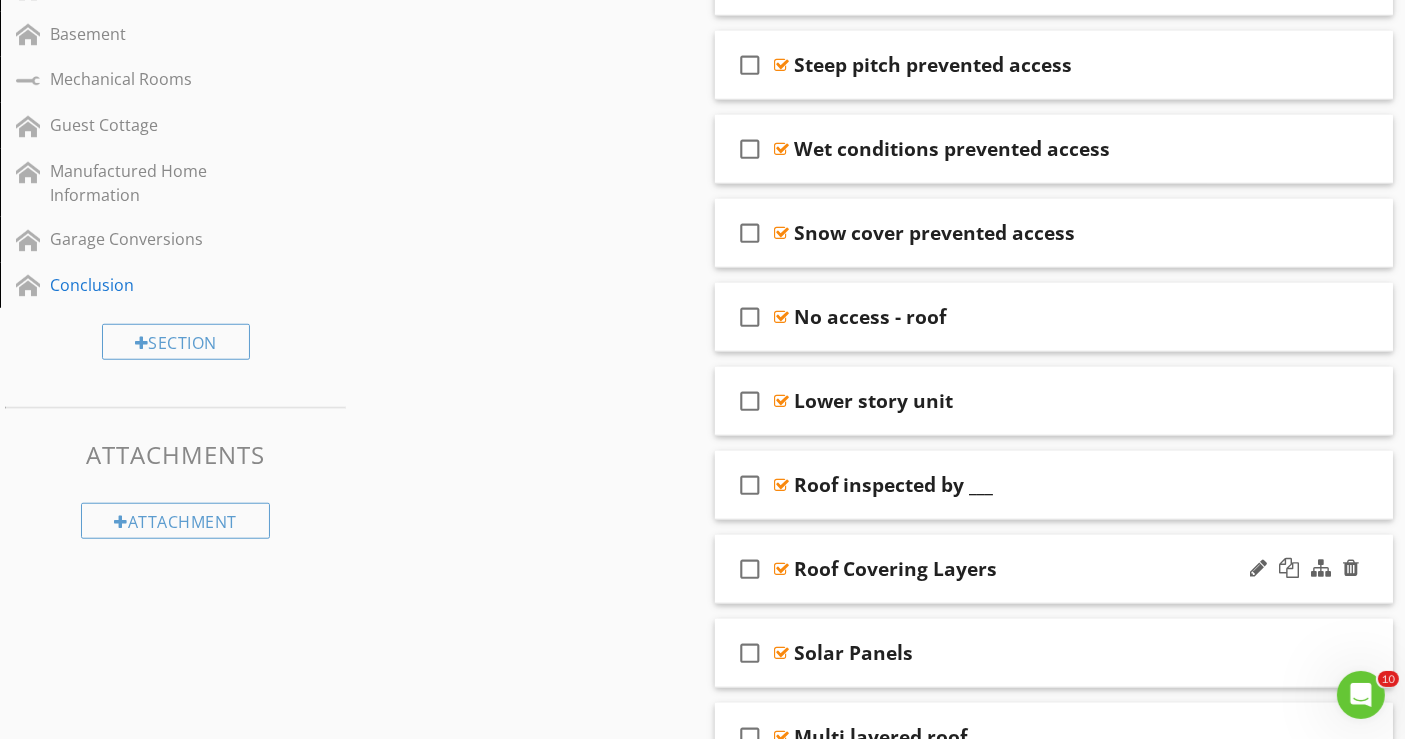 type 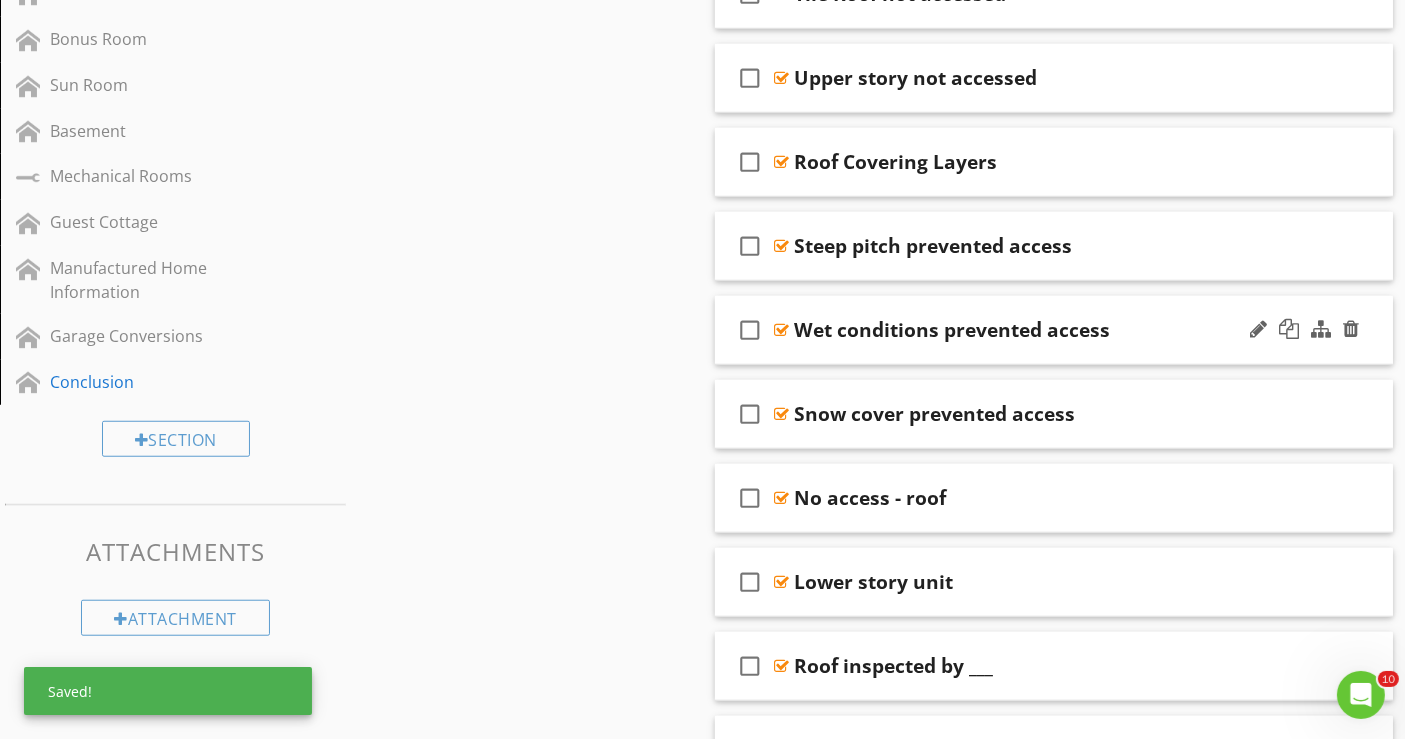 scroll, scrollTop: 1348, scrollLeft: 0, axis: vertical 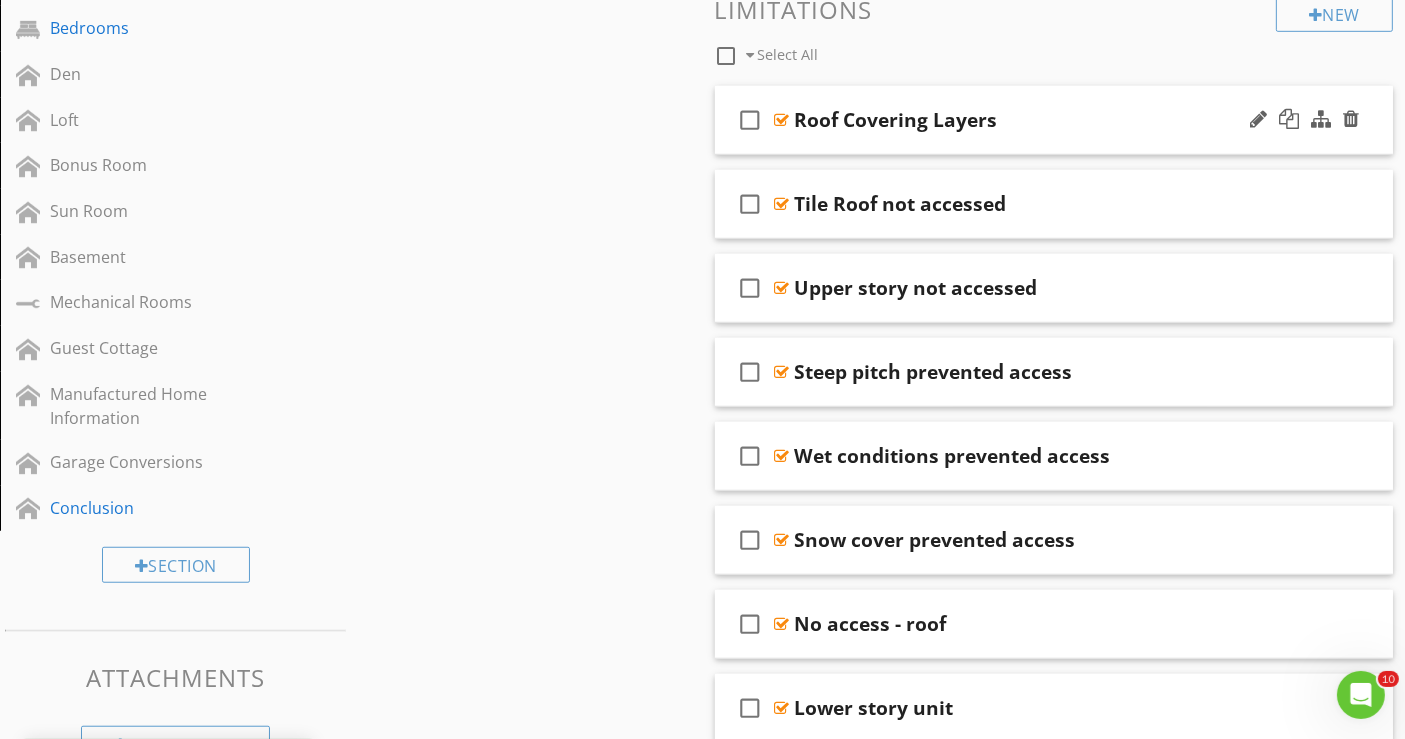 click on "Roof Covering Layers" at bounding box center (1034, 120) 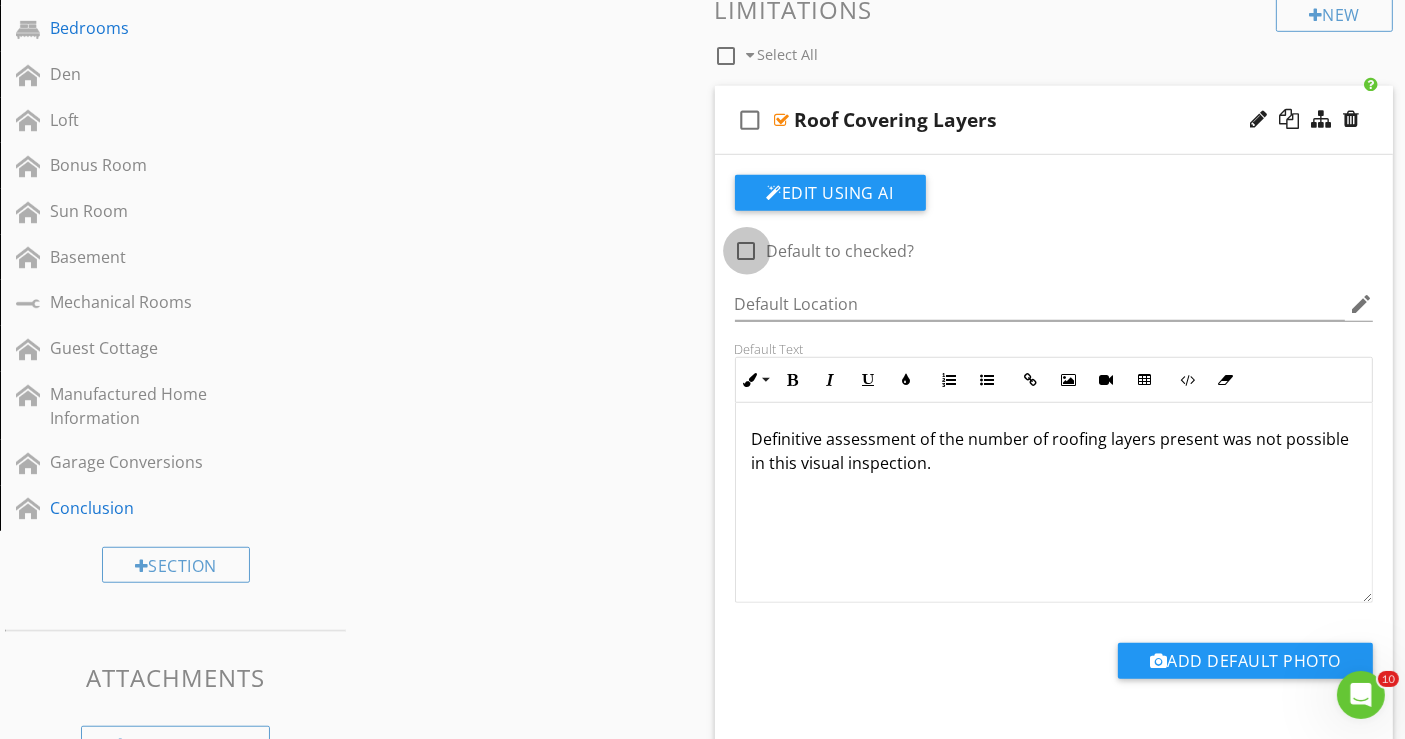 click at bounding box center [747, 251] 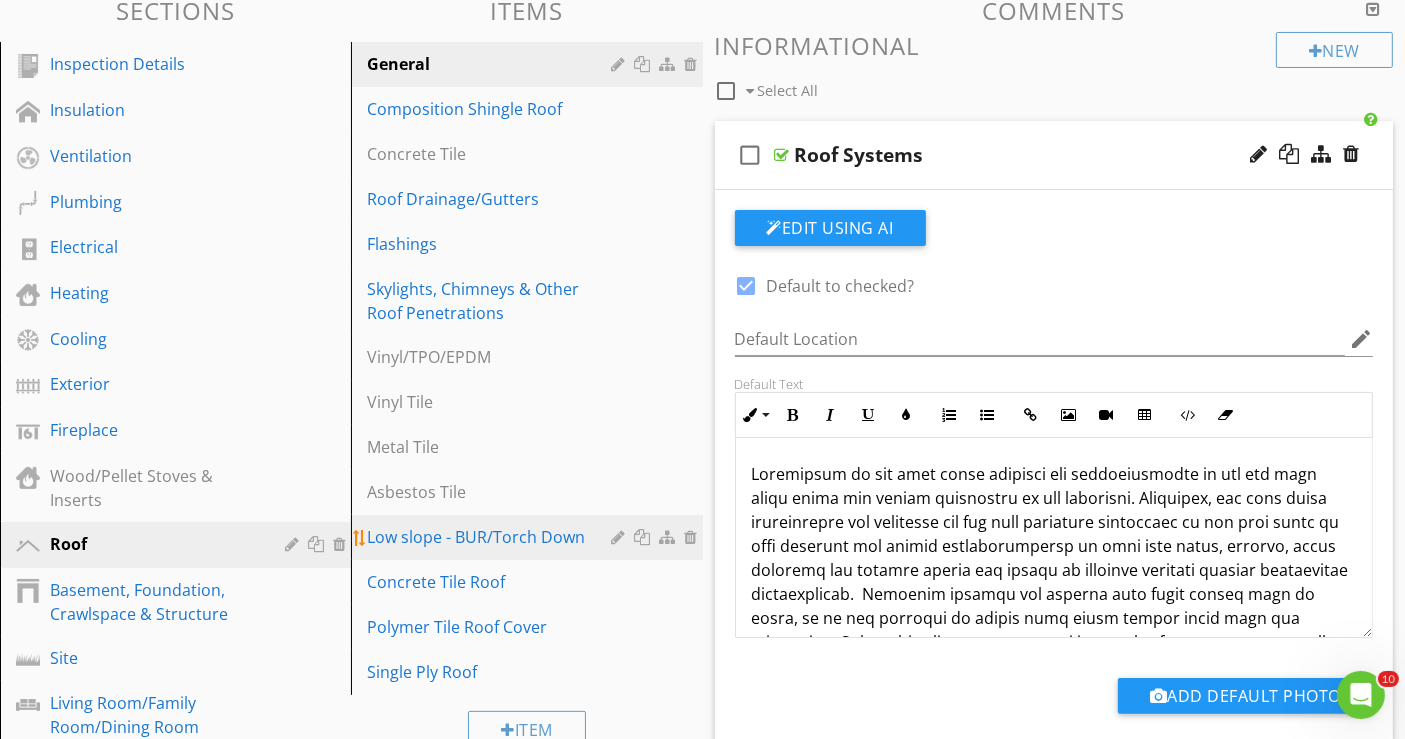 scroll, scrollTop: 237, scrollLeft: 0, axis: vertical 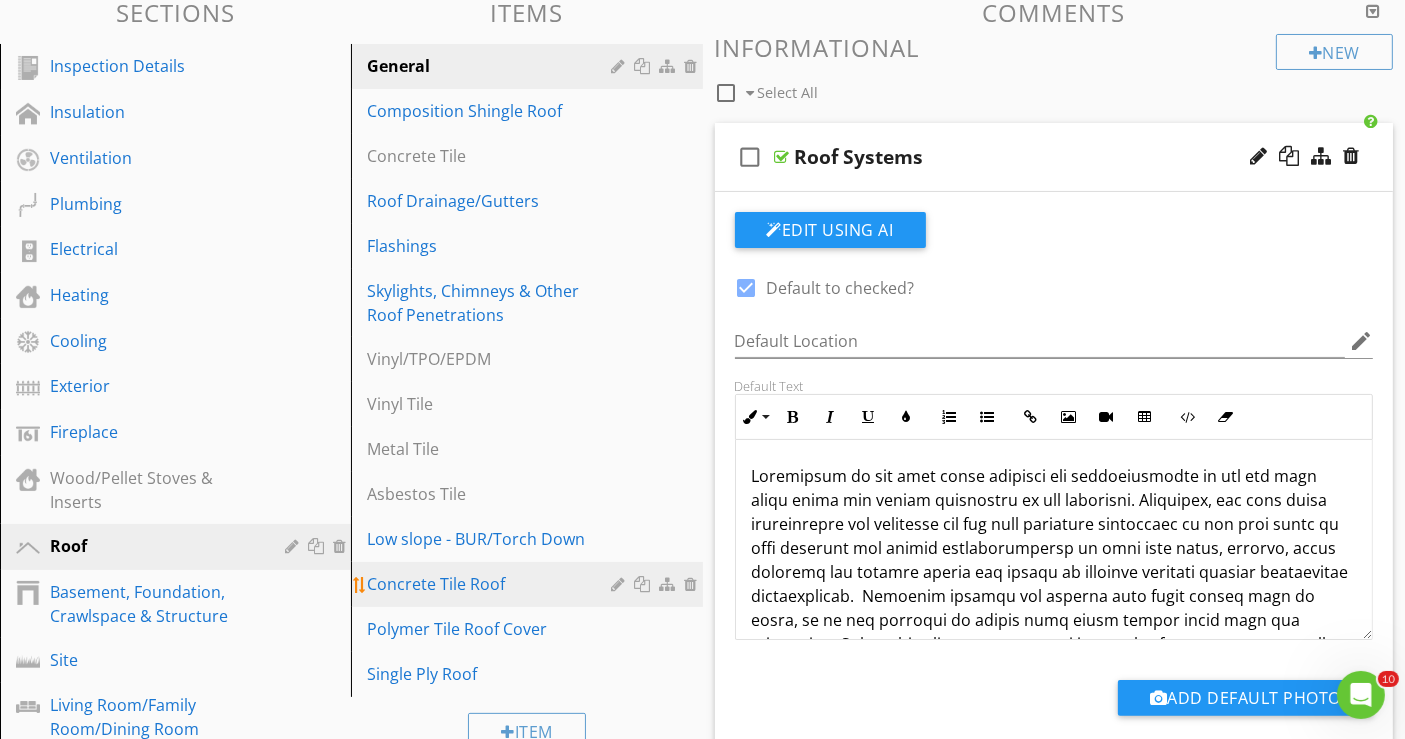 type 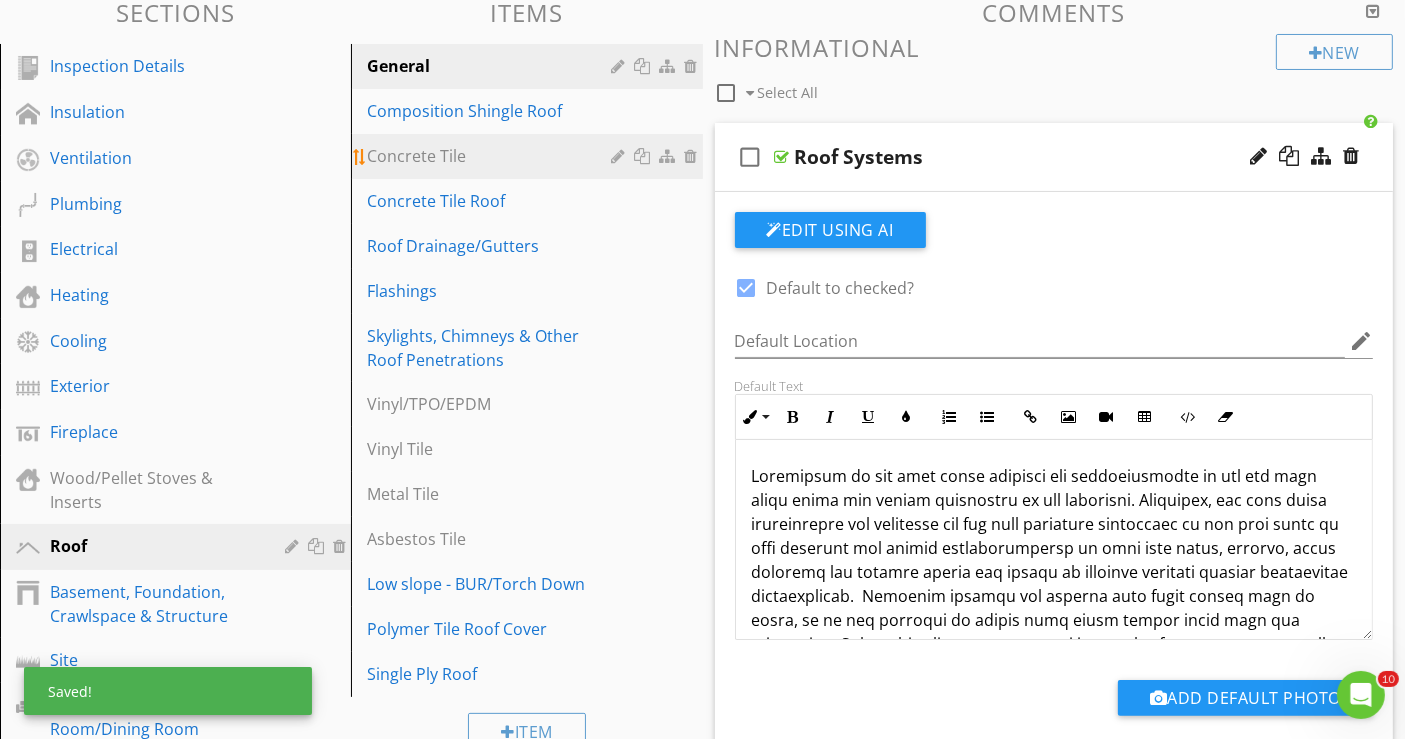 click on "Concrete Tile" at bounding box center (492, 156) 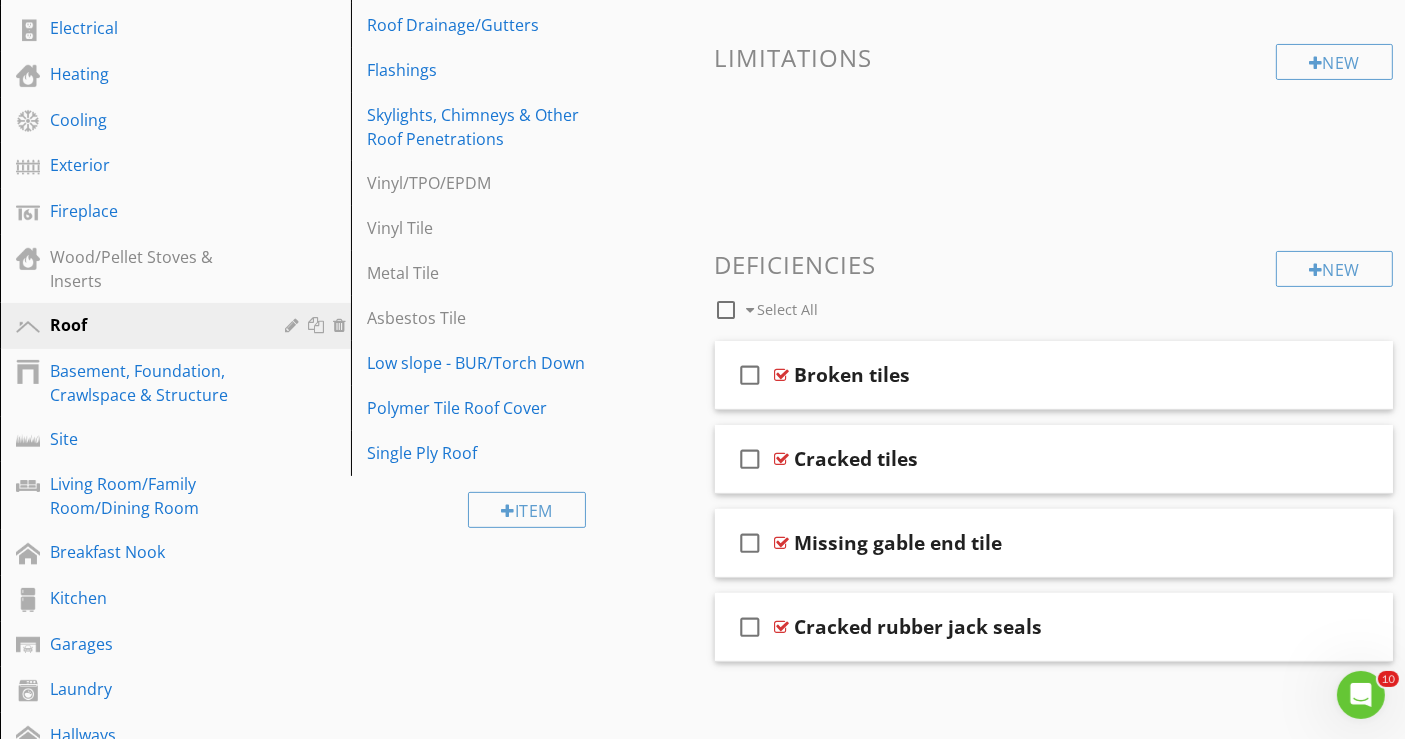 scroll, scrollTop: 348, scrollLeft: 0, axis: vertical 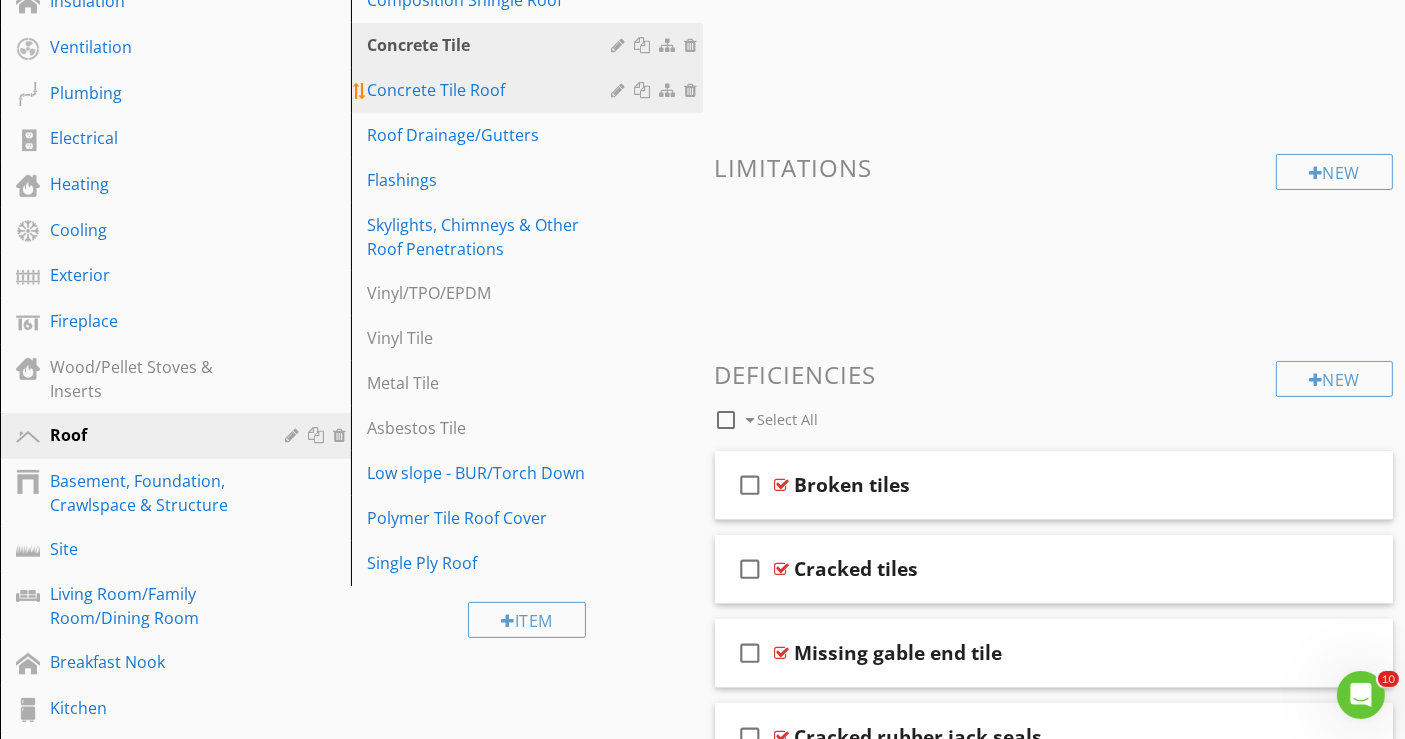 click on "Concrete Tile Roof" at bounding box center (492, 90) 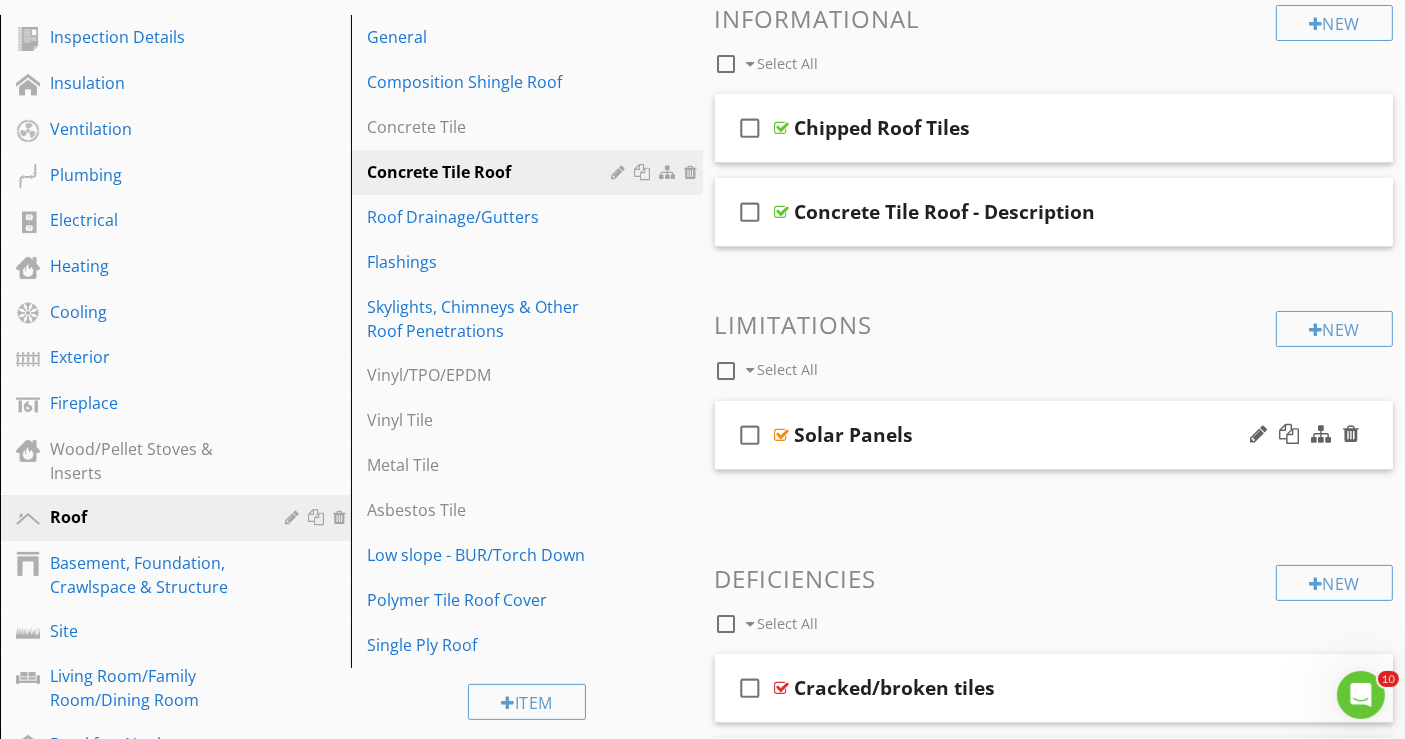 scroll, scrollTop: 237, scrollLeft: 0, axis: vertical 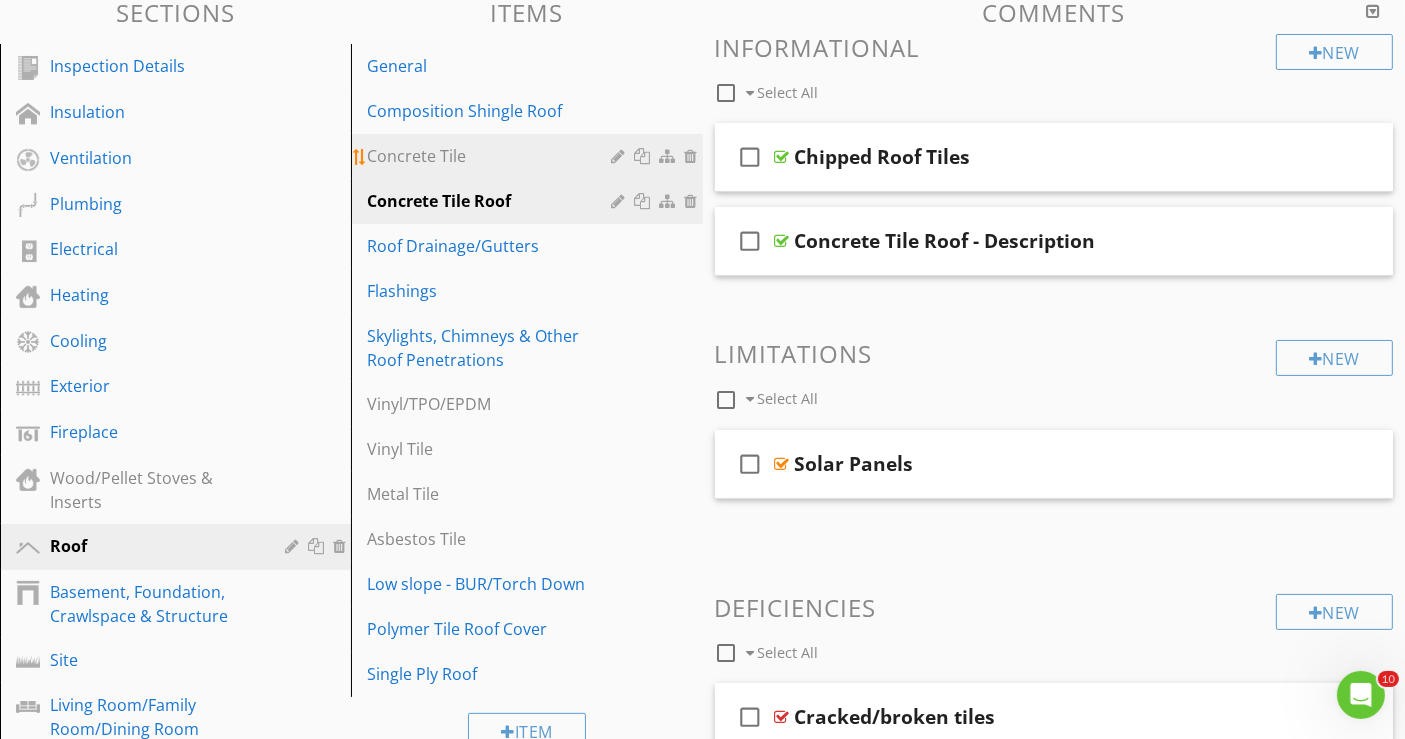 click at bounding box center [694, 156] 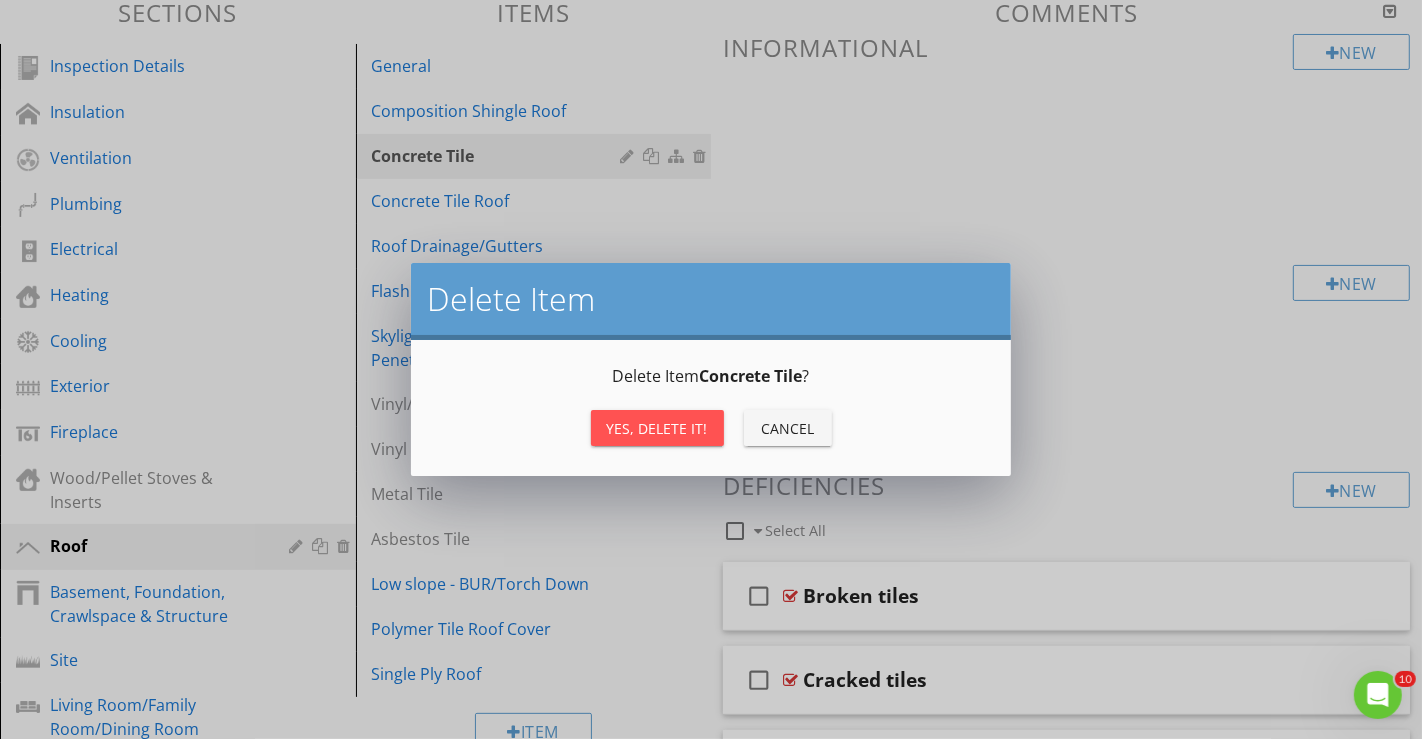 click on "Yes, Delete it!" at bounding box center (657, 428) 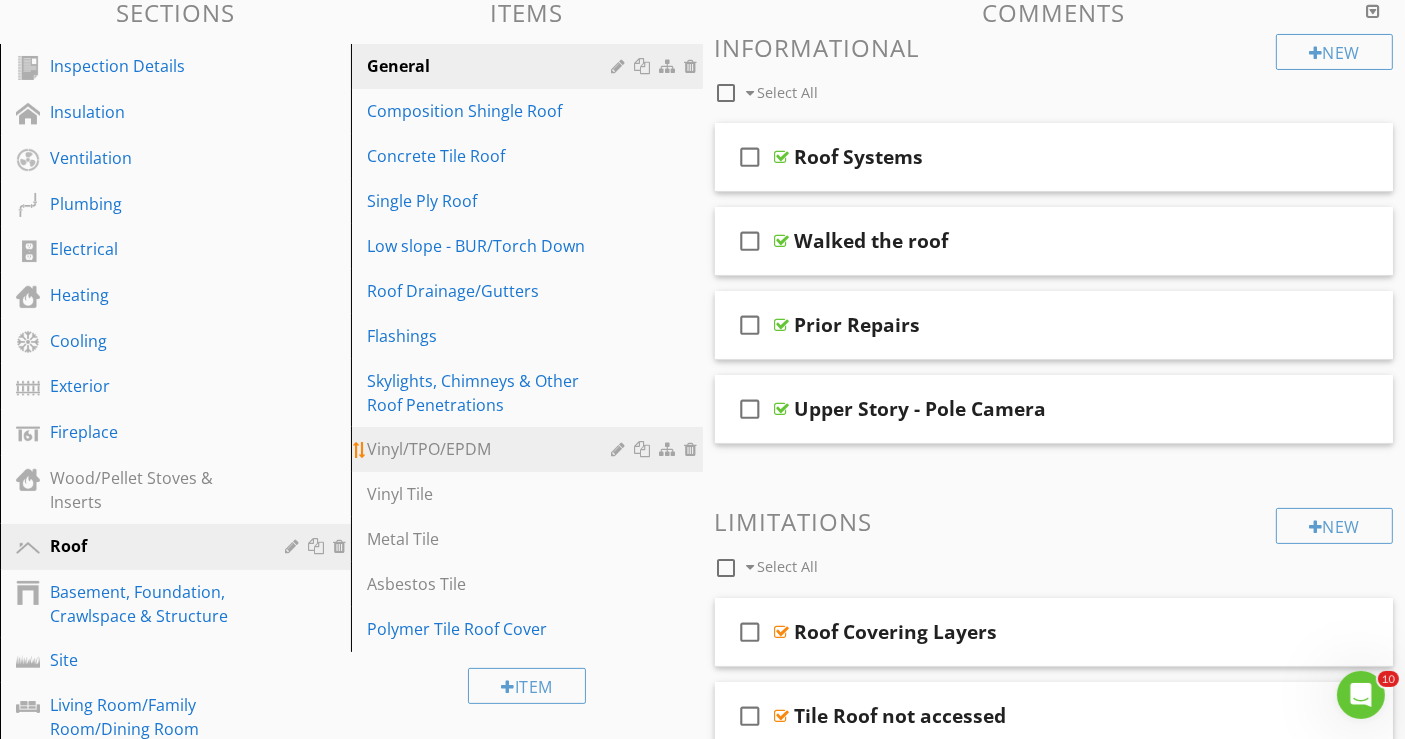 click on "Vinyl/TPO/EPDM" at bounding box center [492, 449] 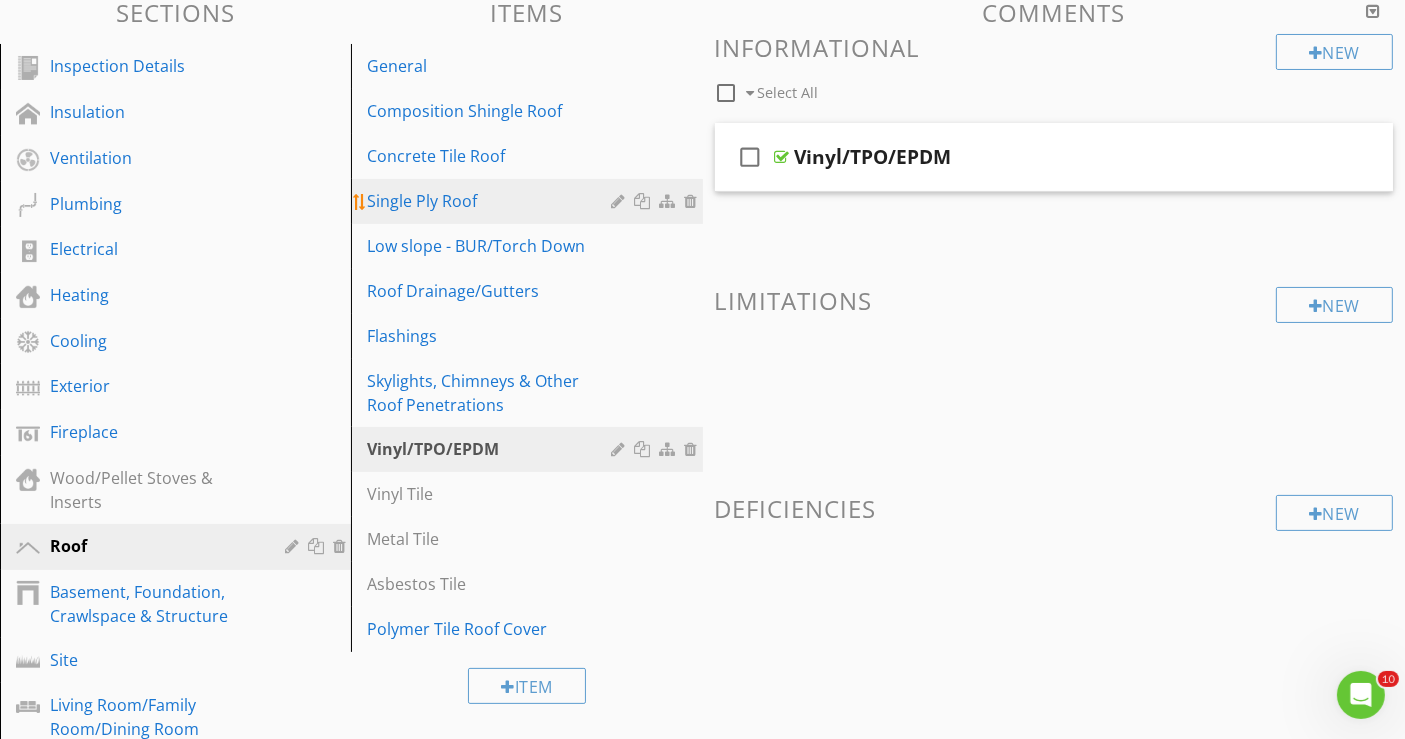 click on "Single Ply Roof" at bounding box center [492, 201] 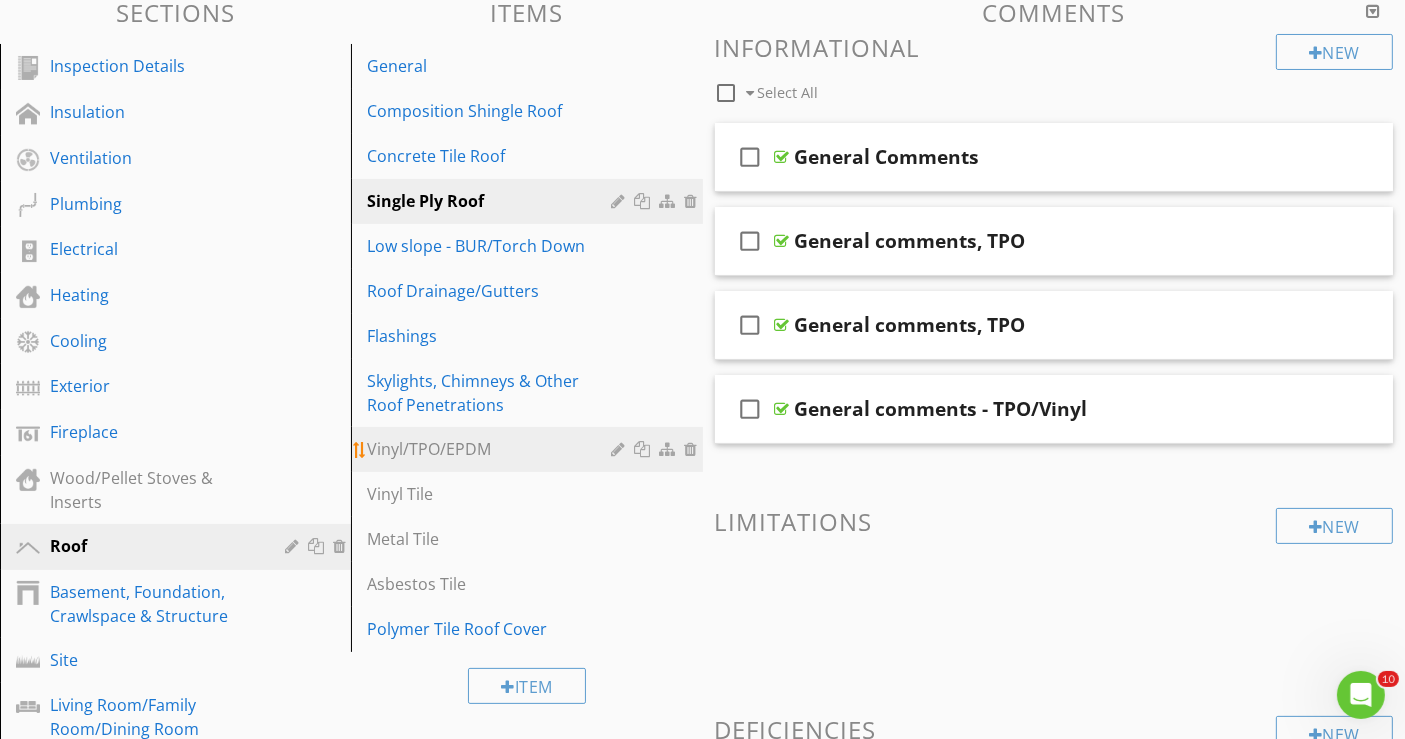 click on "Vinyl/TPO/EPDM" at bounding box center (492, 449) 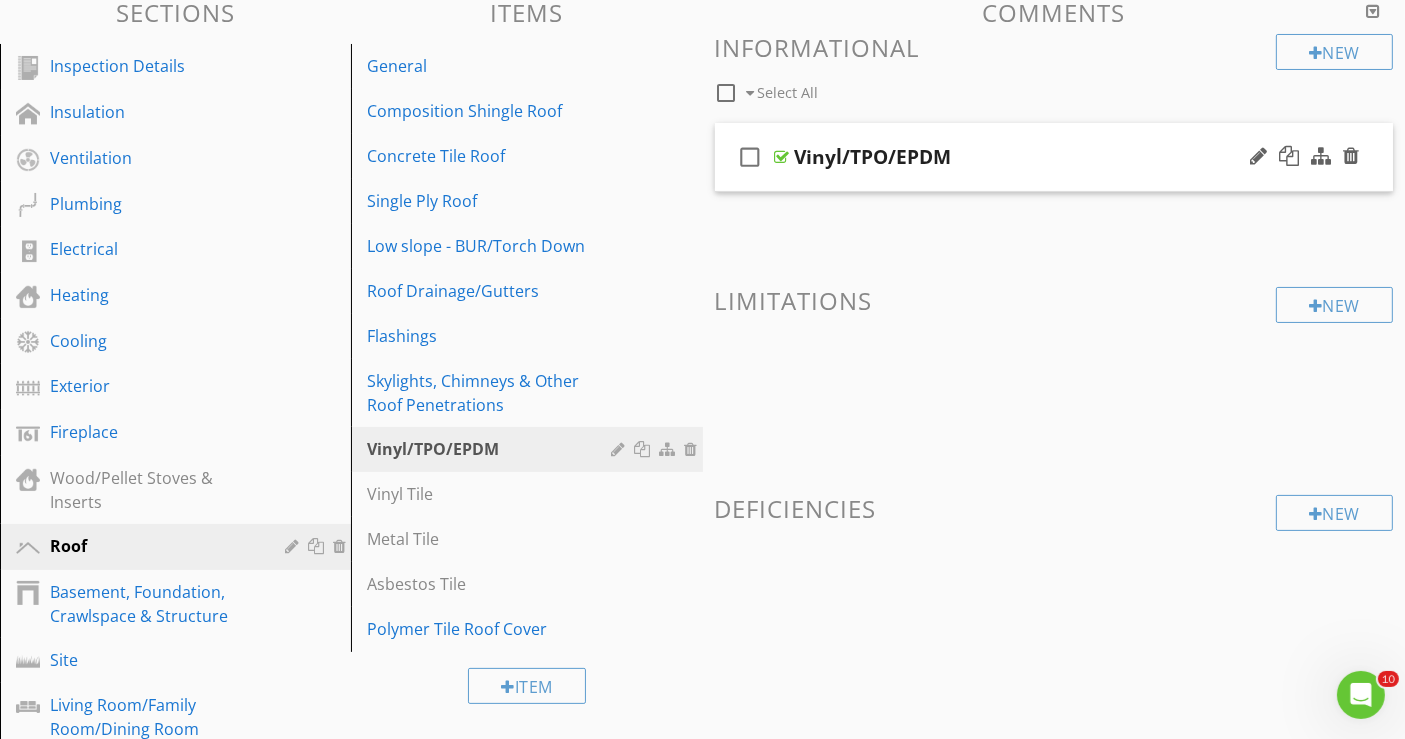 click on "check_box_outline_blank
Vinyl/TPO/EPDM" at bounding box center (1054, 157) 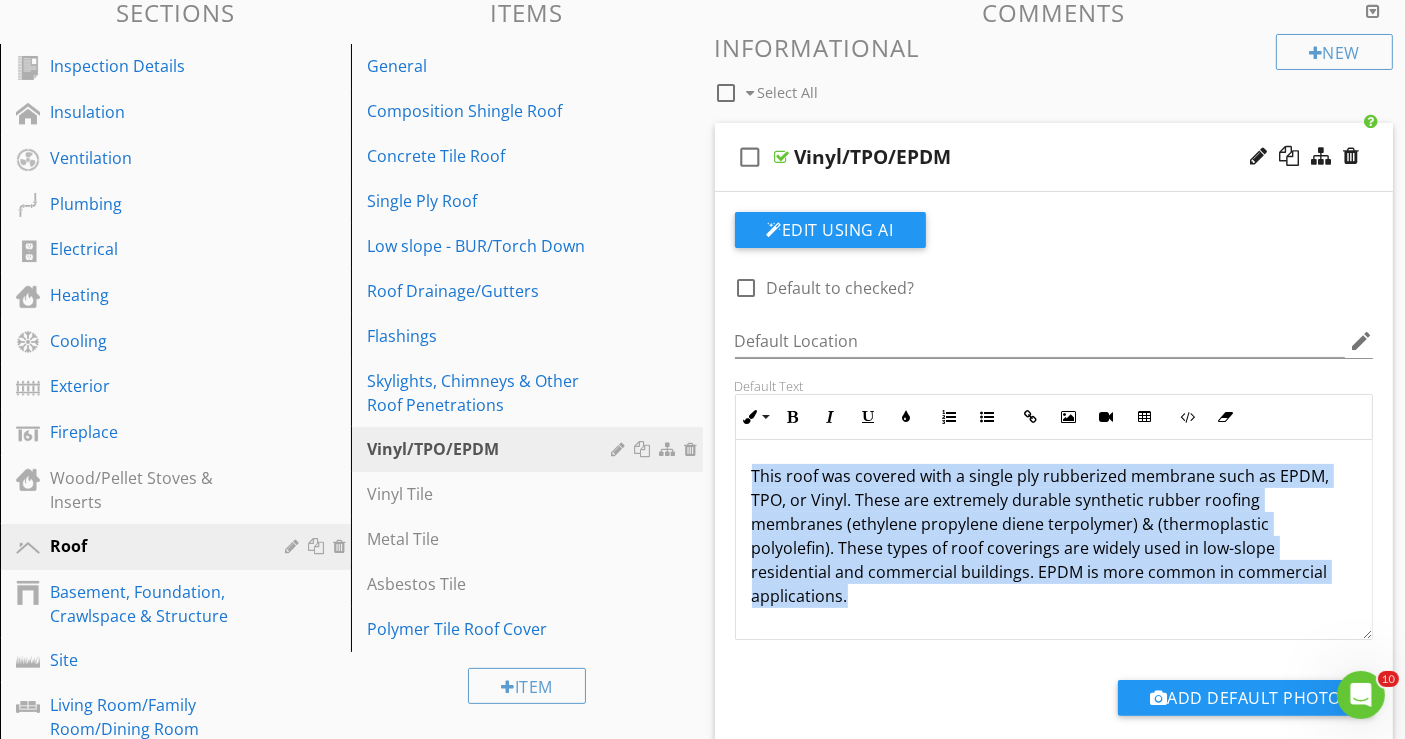 drag, startPoint x: 749, startPoint y: 470, endPoint x: 902, endPoint y: 599, distance: 200.12495 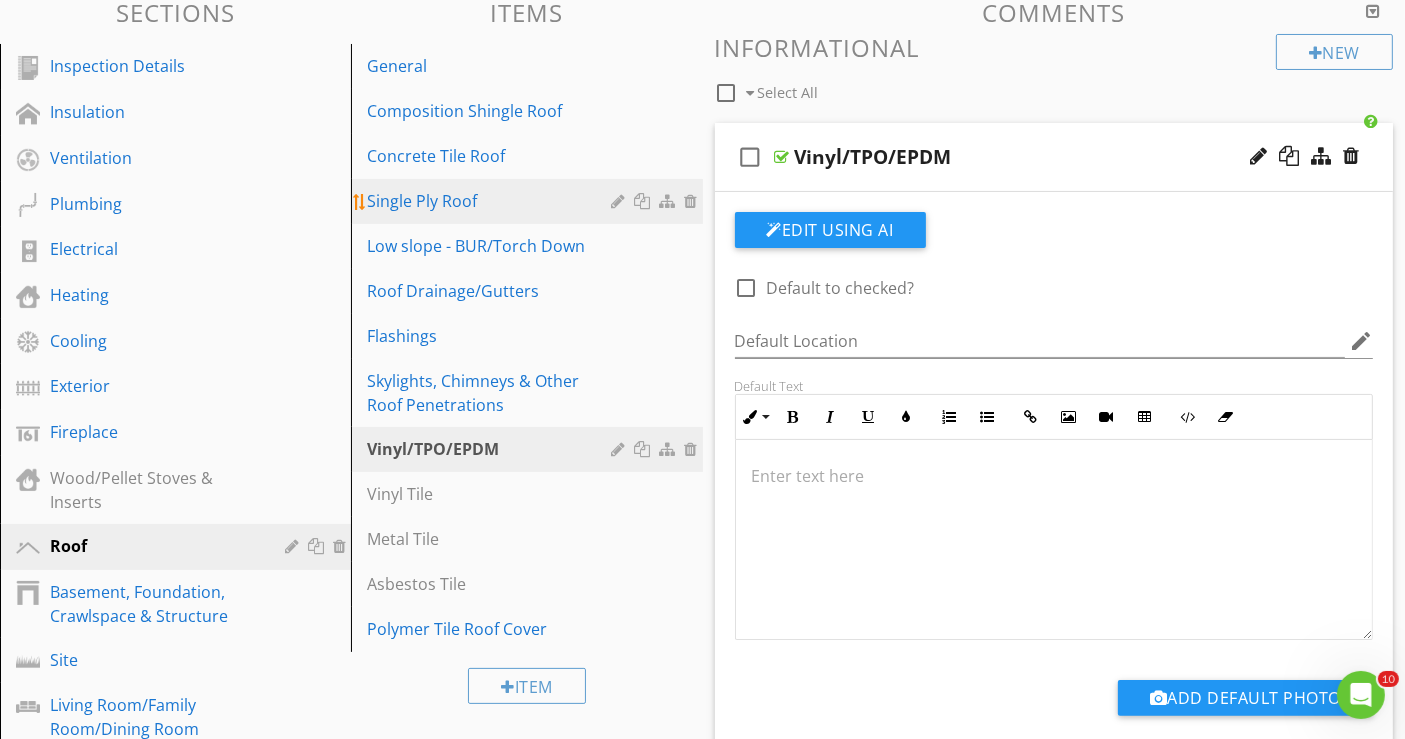 click on "Single Ply Roof" at bounding box center (492, 201) 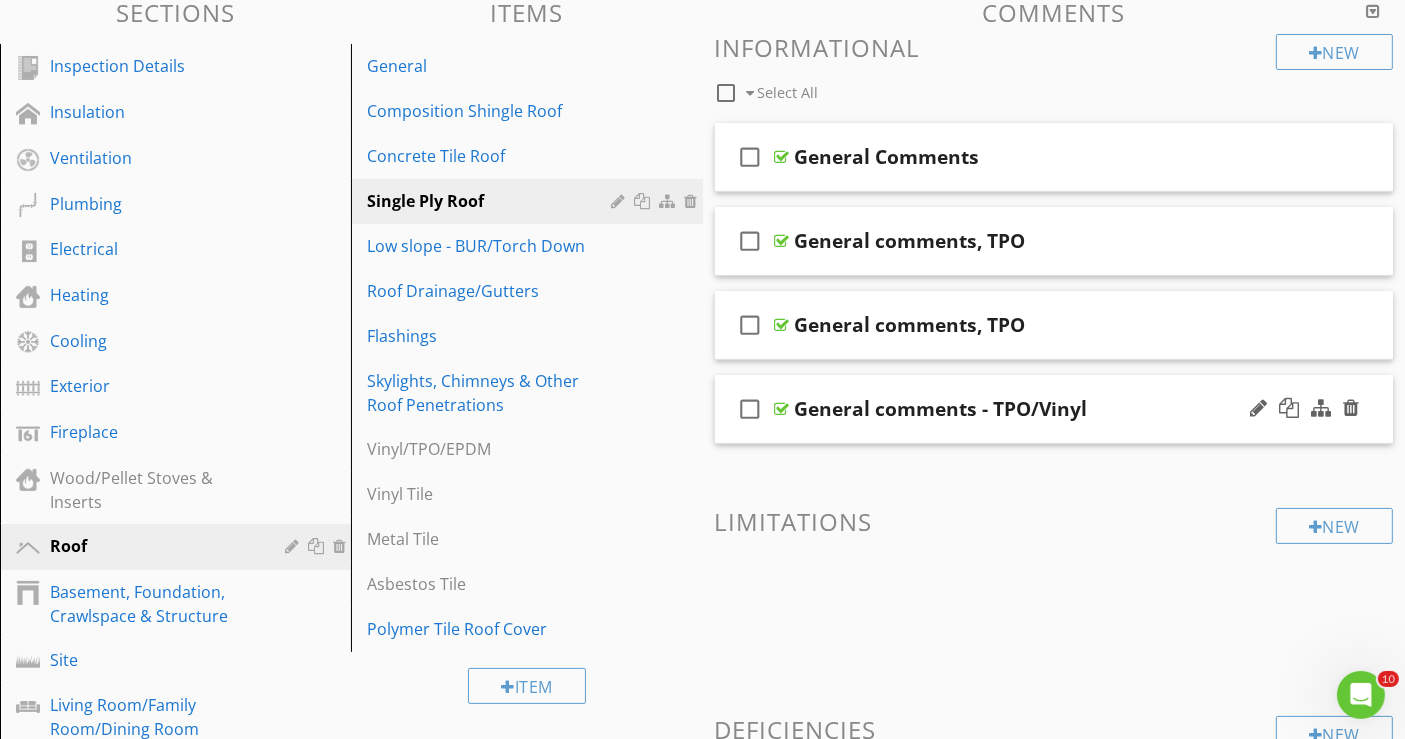 click on "check_box_outline_blank
General comments - TPO/Vinyl" at bounding box center (1054, 409) 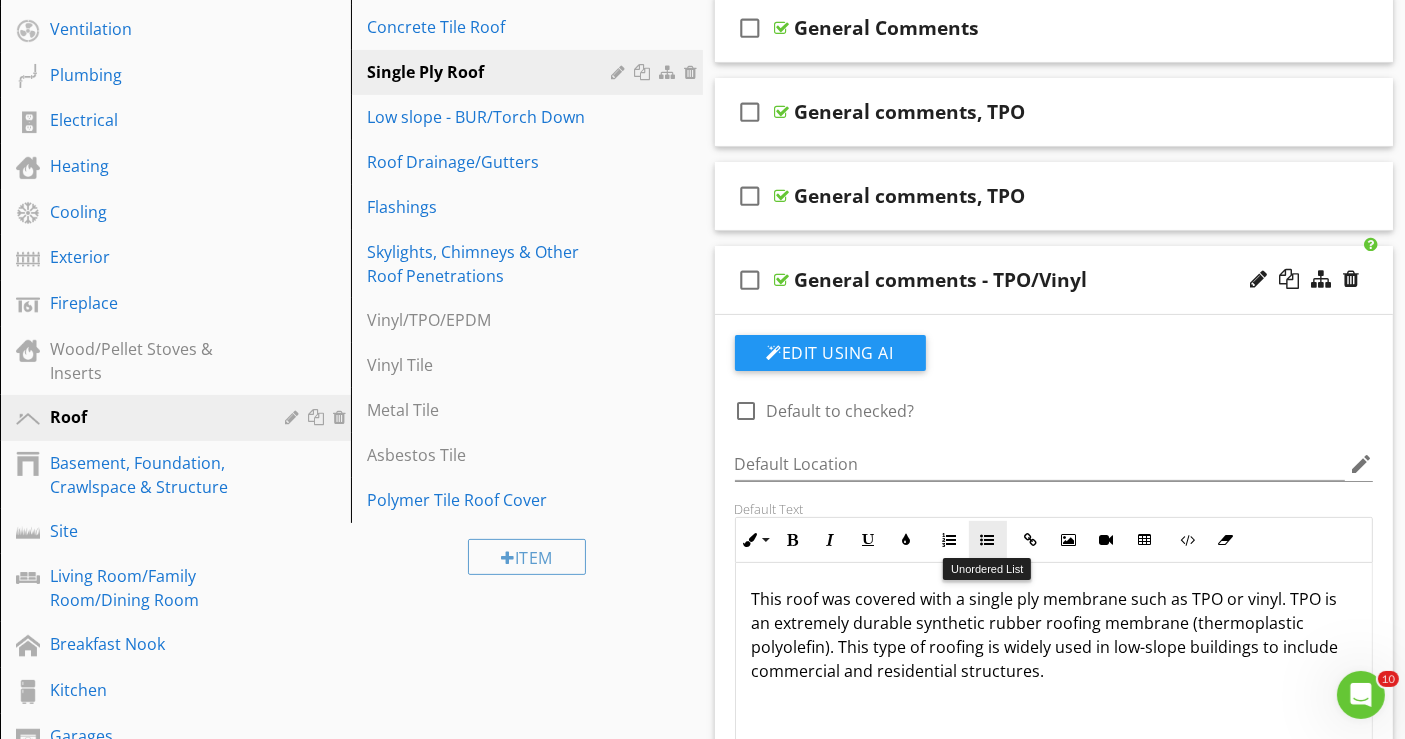 scroll, scrollTop: 237, scrollLeft: 0, axis: vertical 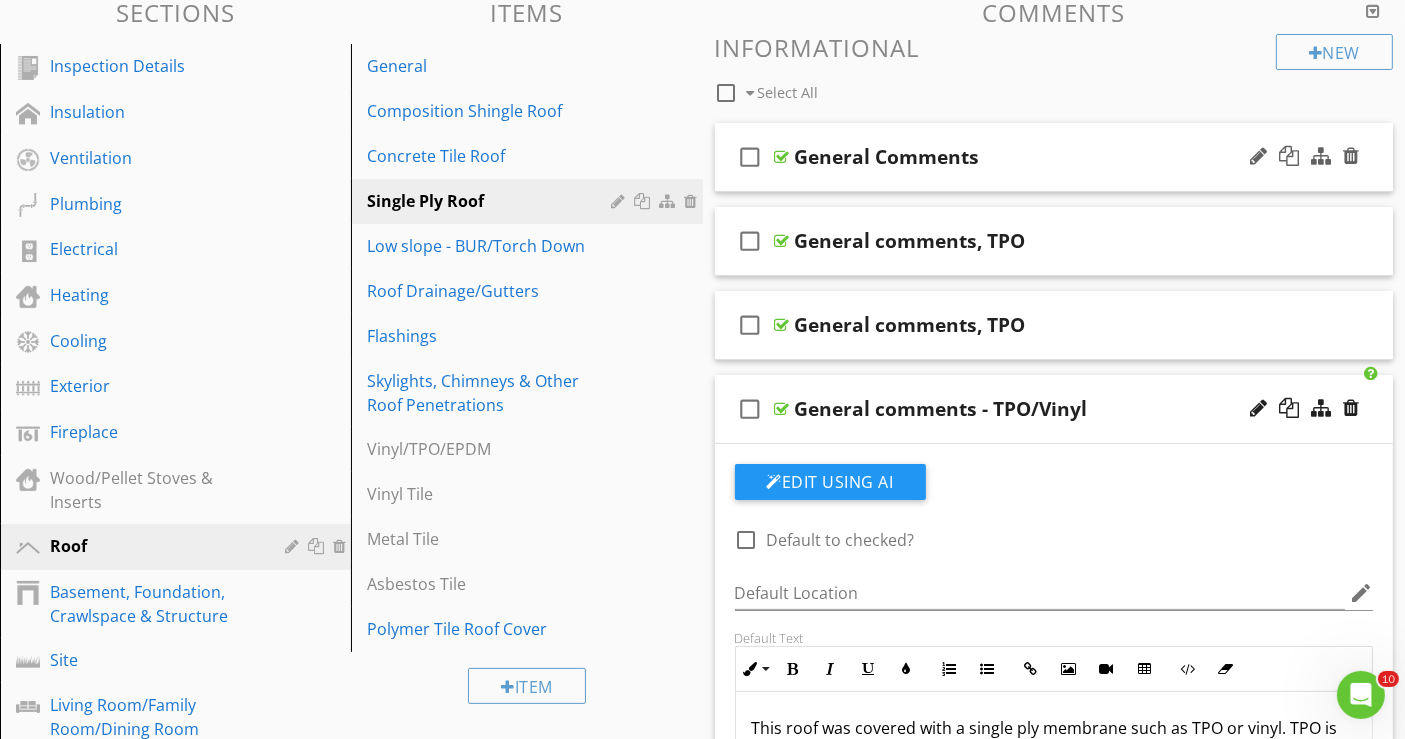 click on "check_box_outline_blank
General Comments" at bounding box center [1054, 157] 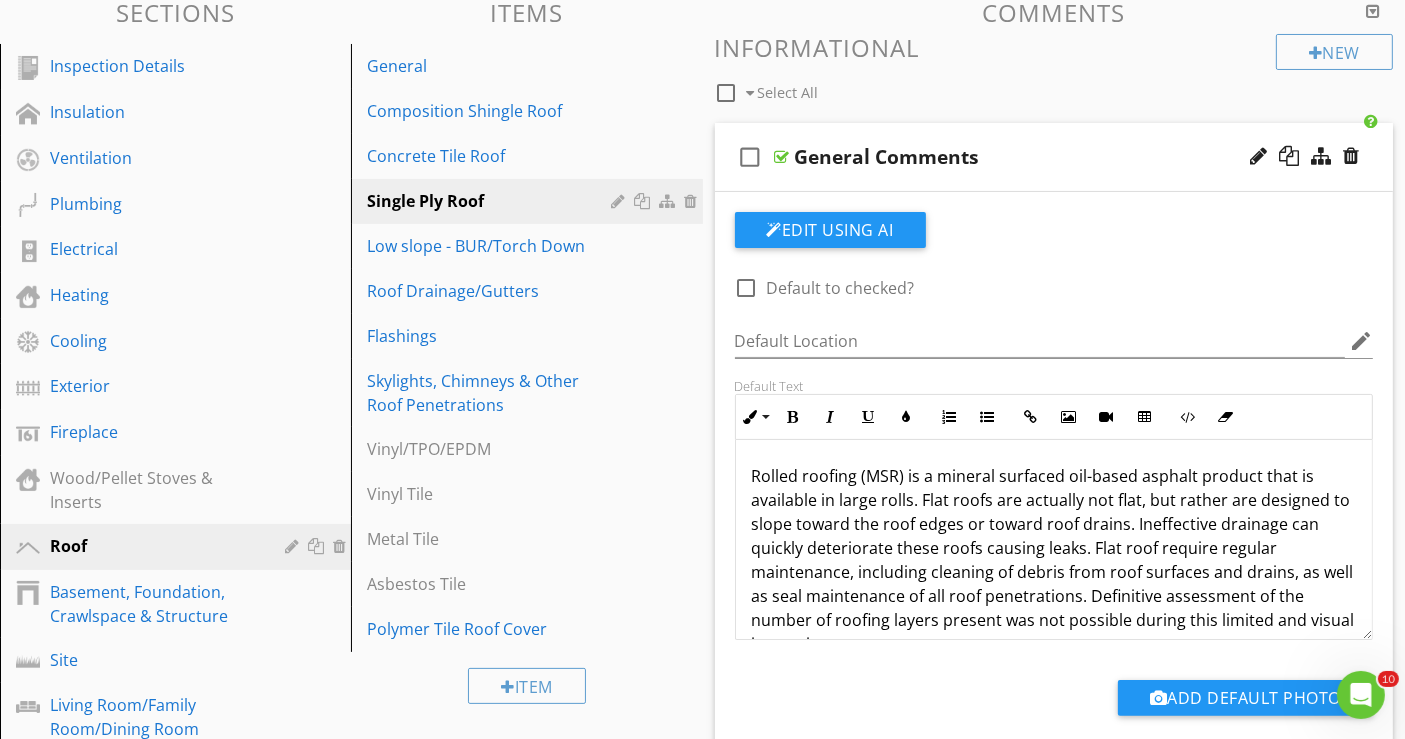 click on "General Comments" at bounding box center (1034, 157) 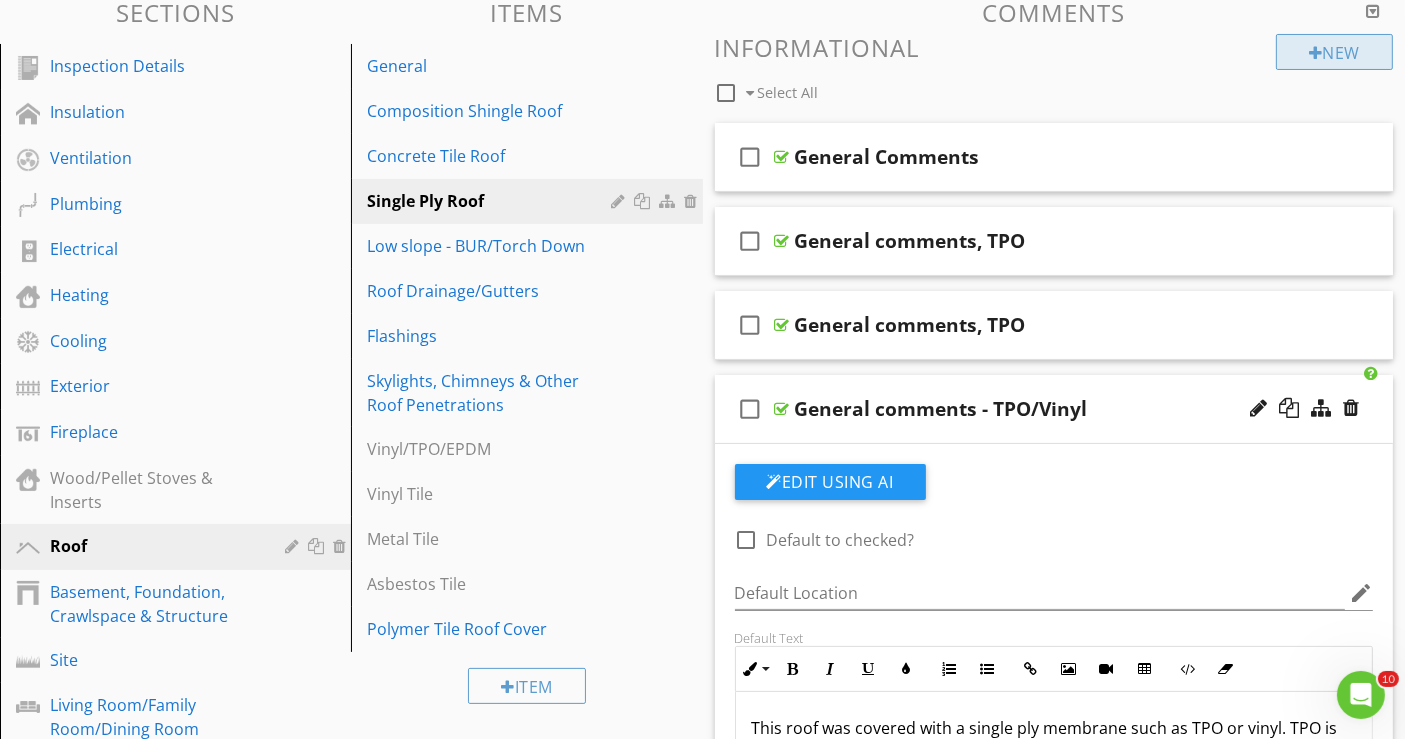 click on "New" at bounding box center (1334, 52) 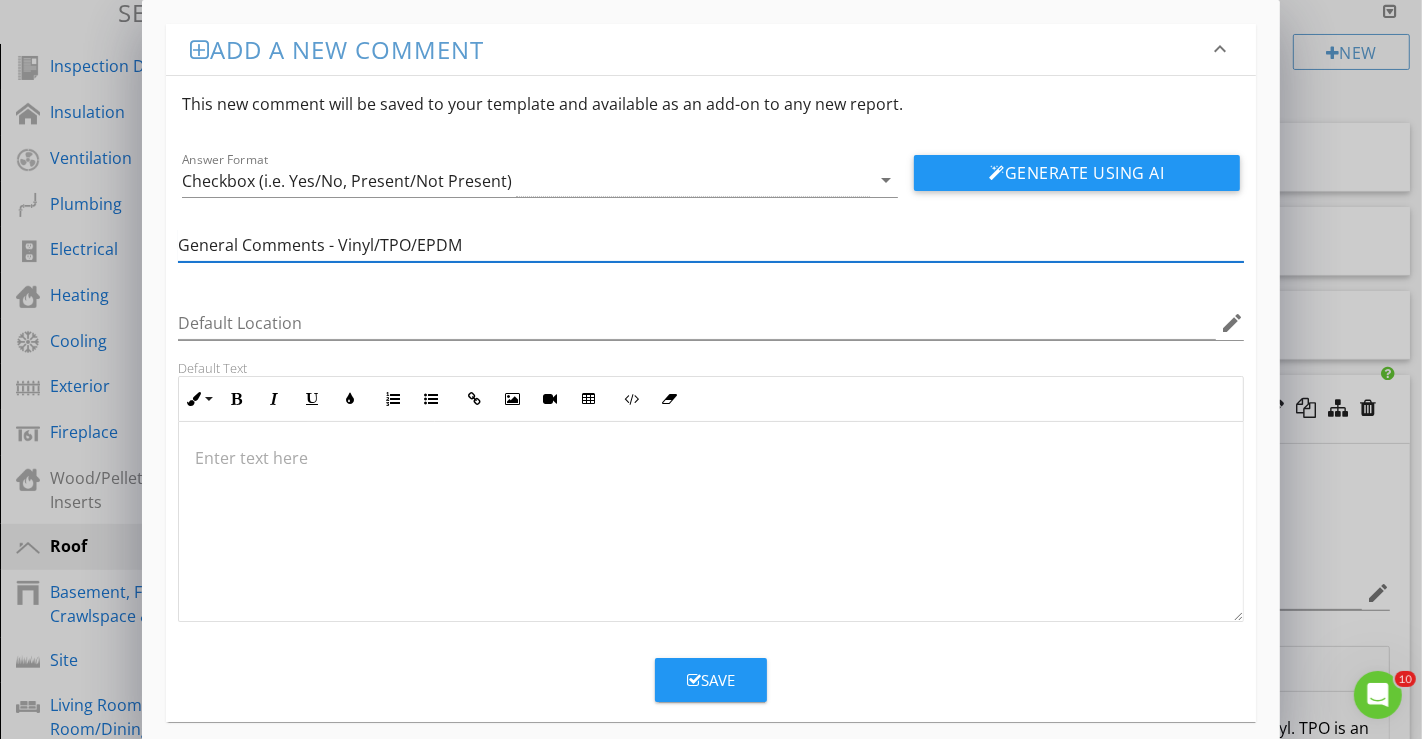 type on "General Comments - Vinyl/TPO/EPDM" 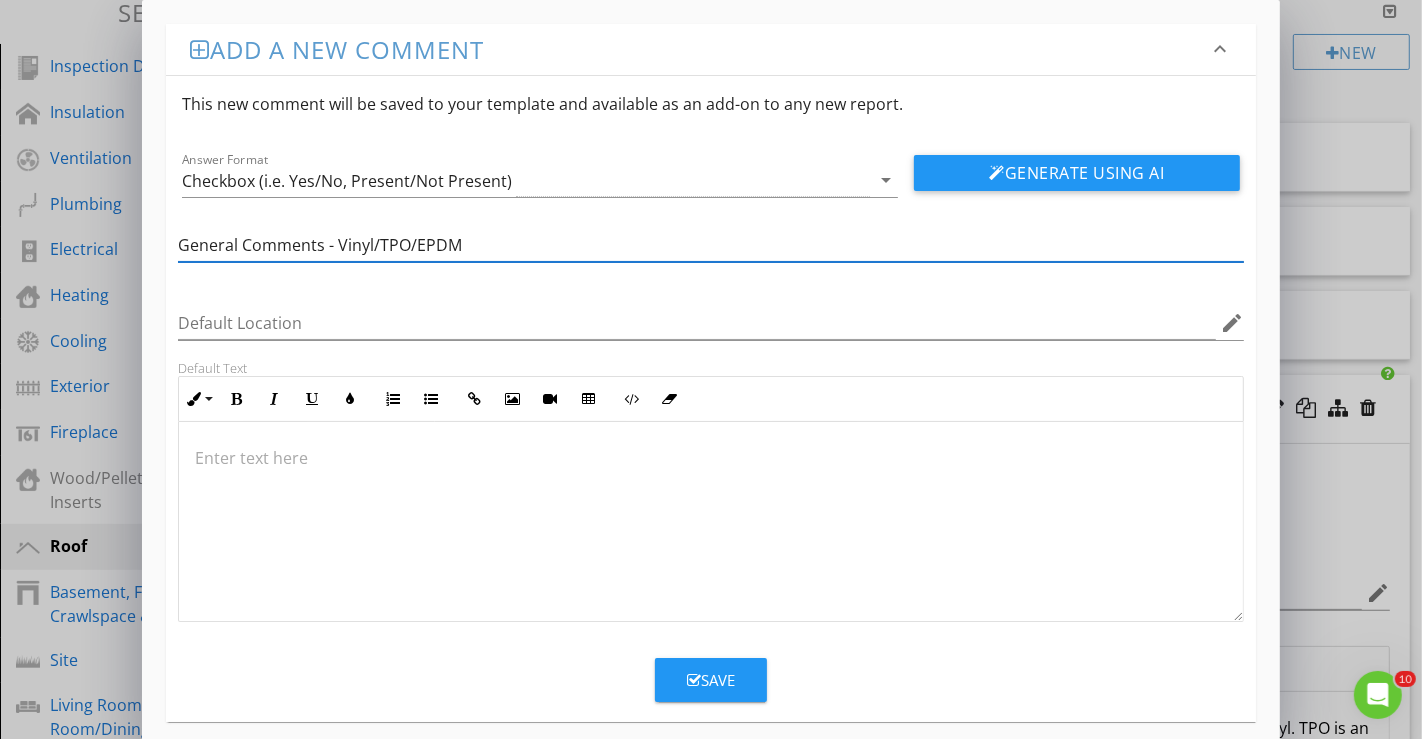 click at bounding box center [711, 458] 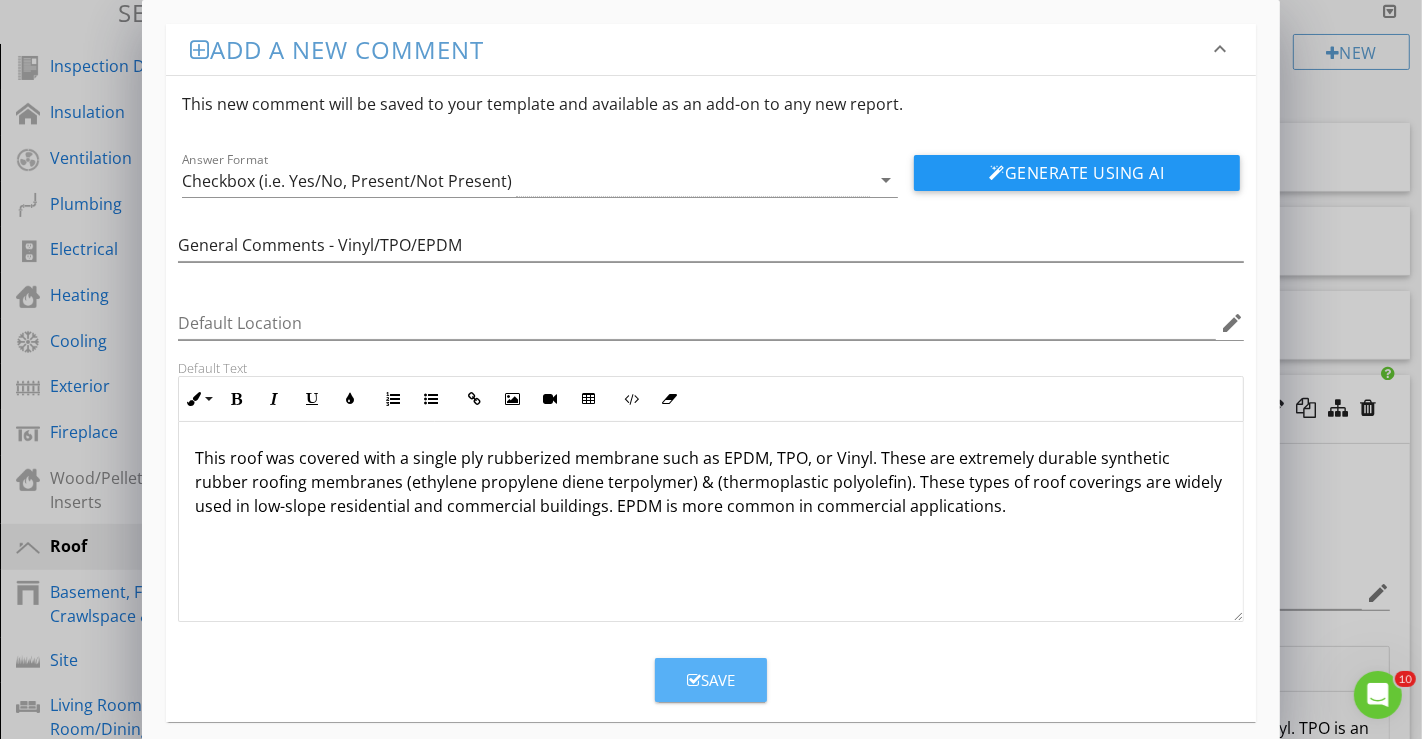 click on "Save" at bounding box center (711, 680) 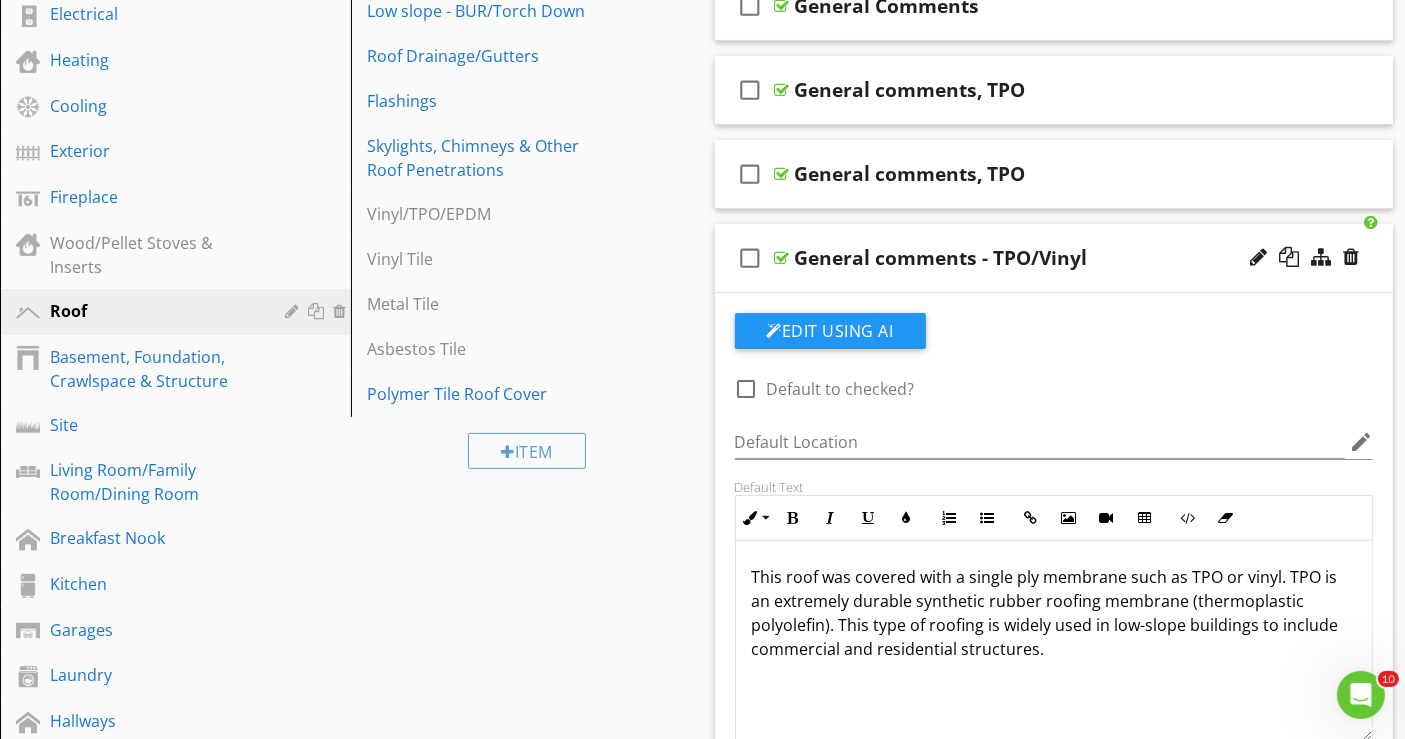 scroll, scrollTop: 682, scrollLeft: 0, axis: vertical 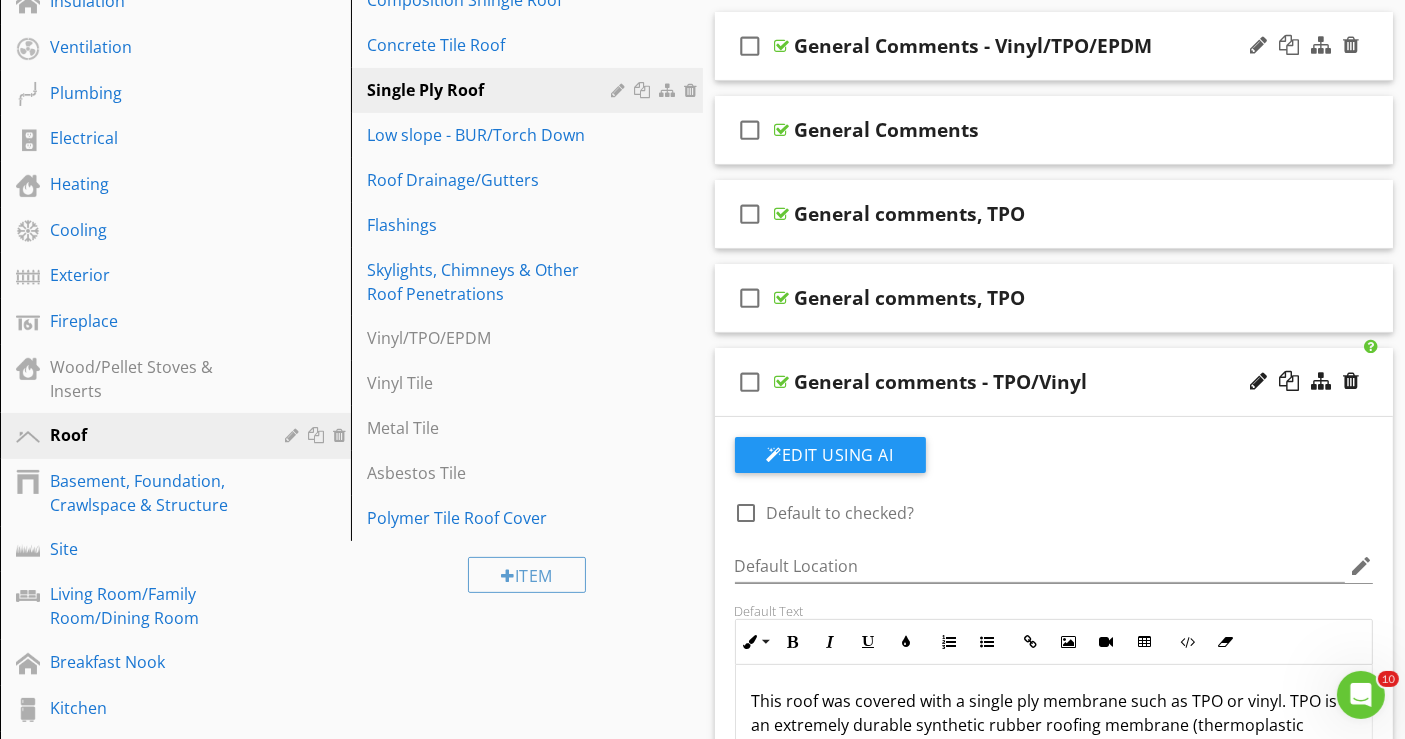 type 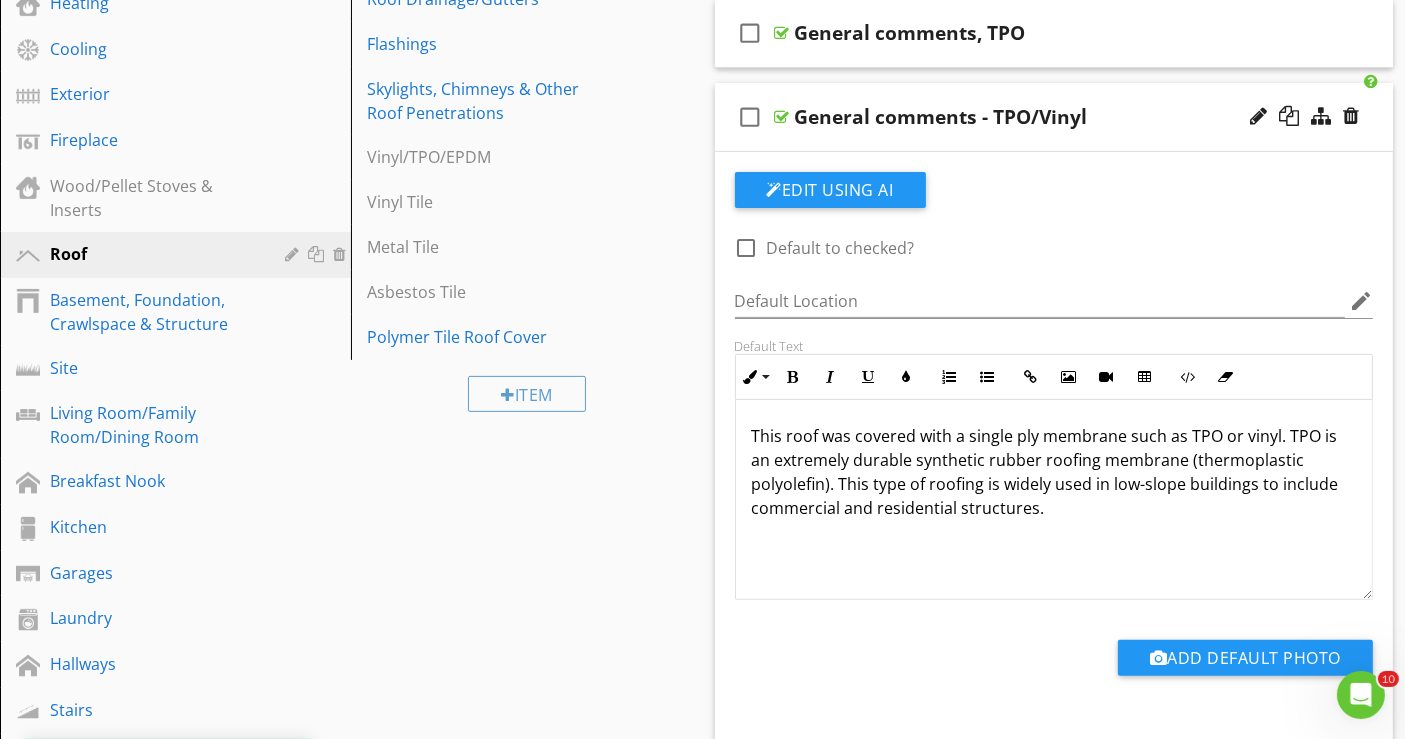 scroll, scrollTop: 411, scrollLeft: 0, axis: vertical 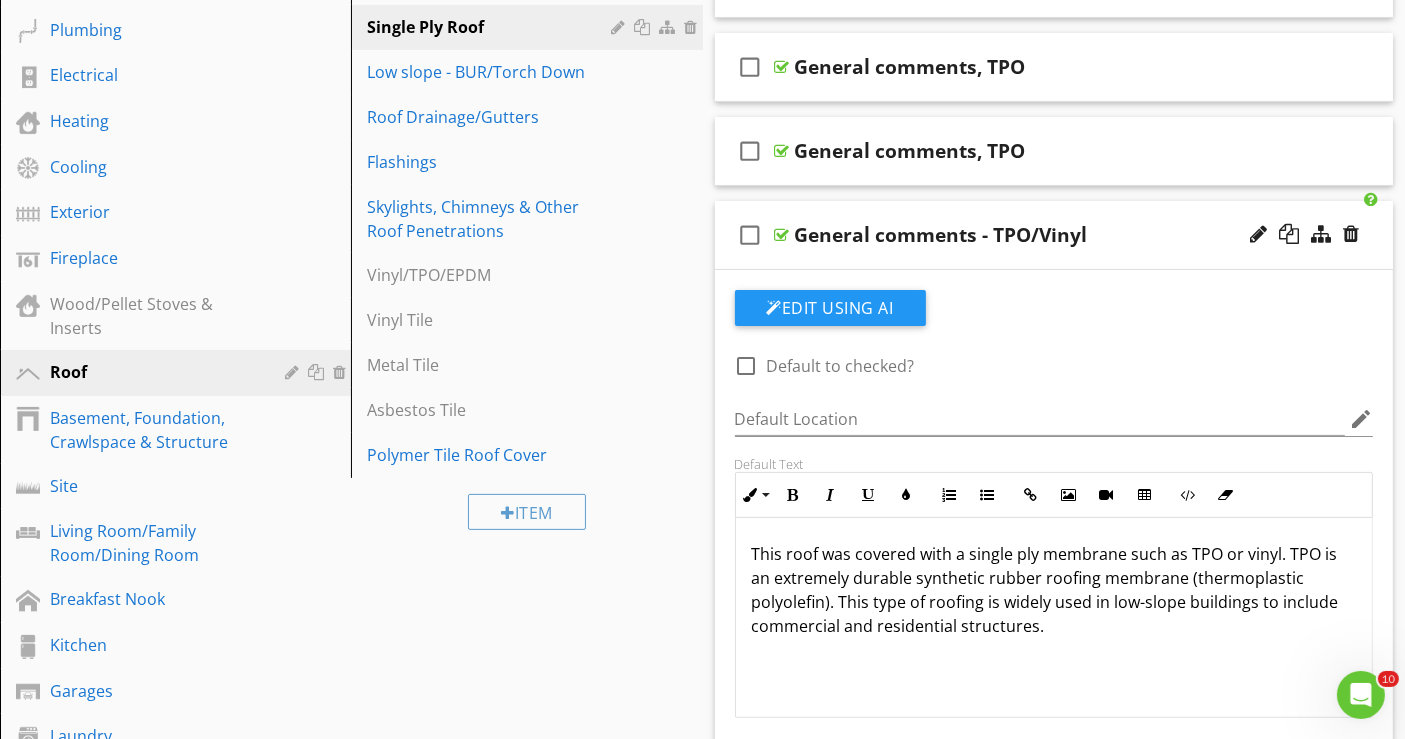 click on "check_box_outline_blank
General comments - TPO/Vinyl" at bounding box center [1054, 235] 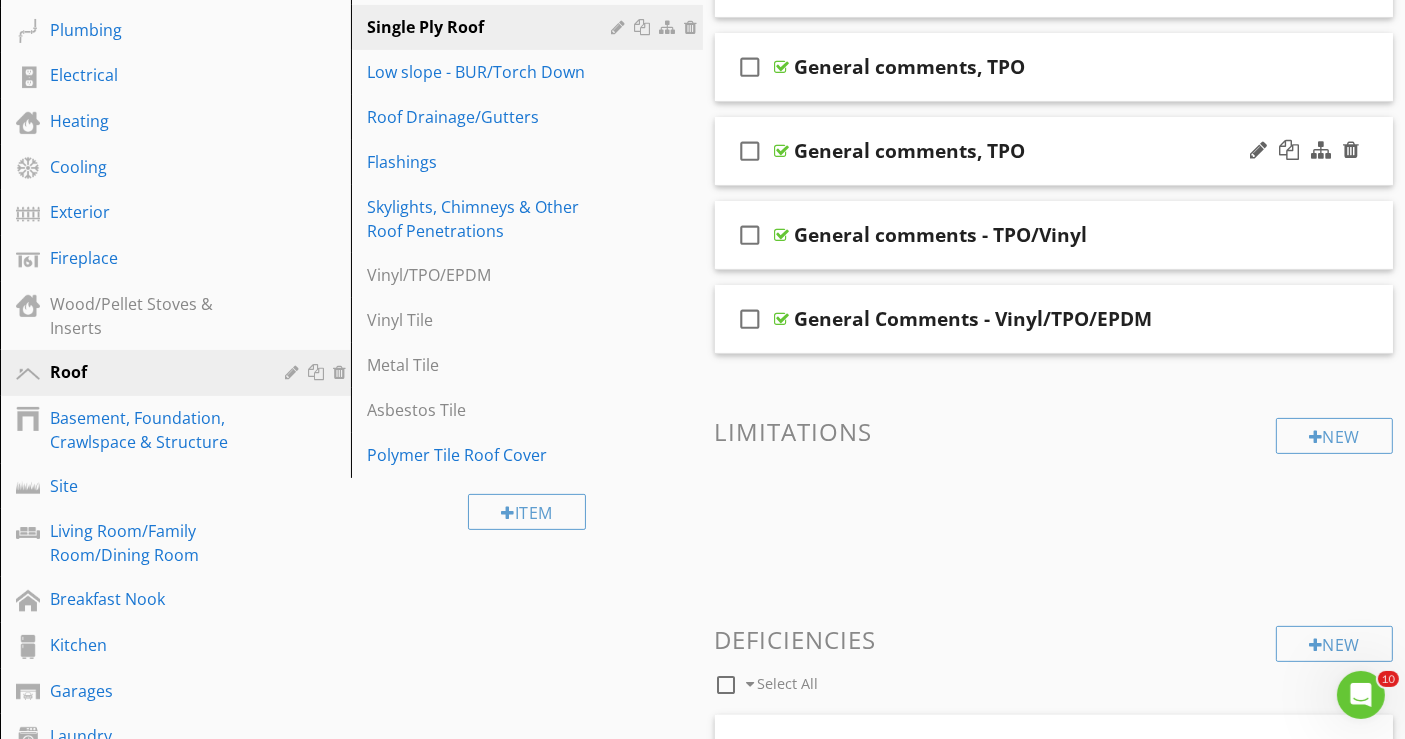 click on "check_box_outline_blank
General comments, TPO" at bounding box center (1054, 151) 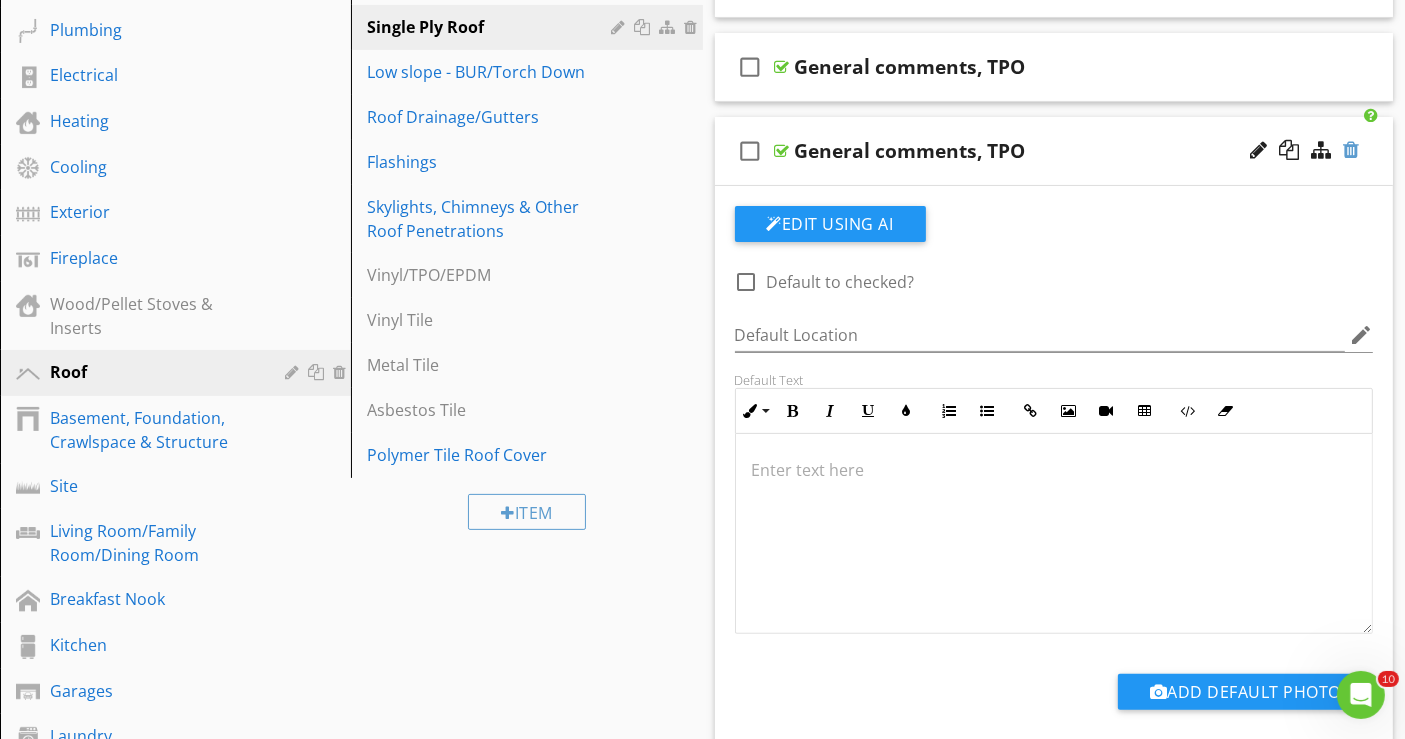 click at bounding box center [1351, 150] 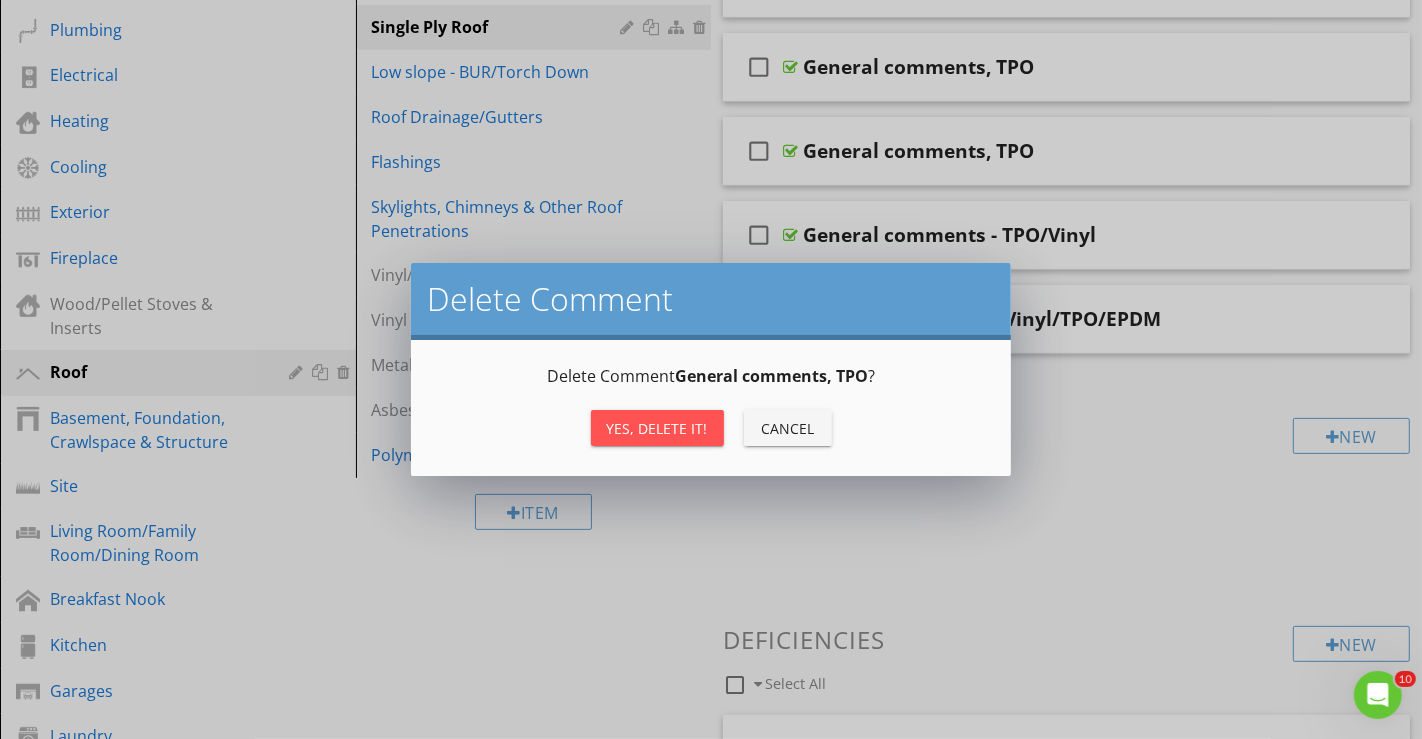 click on "Yes, Delete it!" at bounding box center [657, 428] 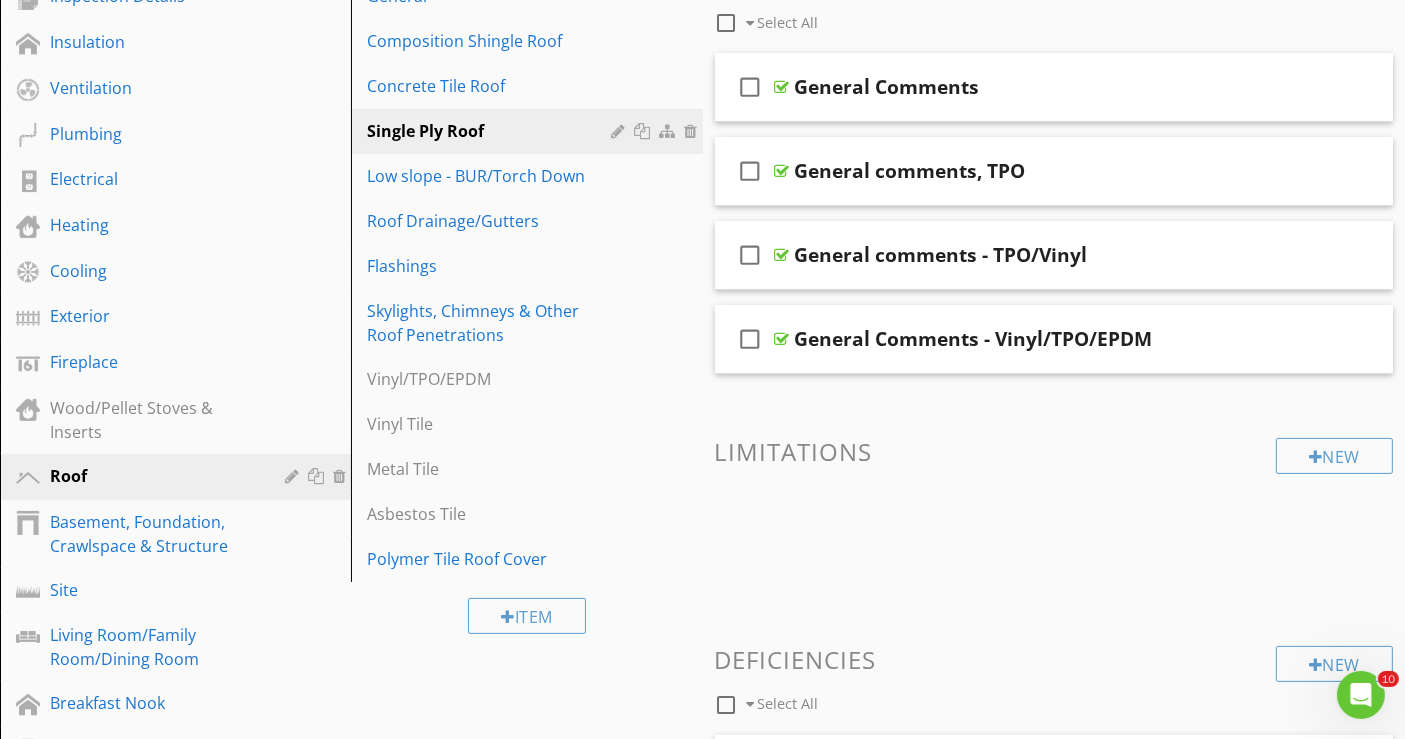 scroll, scrollTop: 188, scrollLeft: 0, axis: vertical 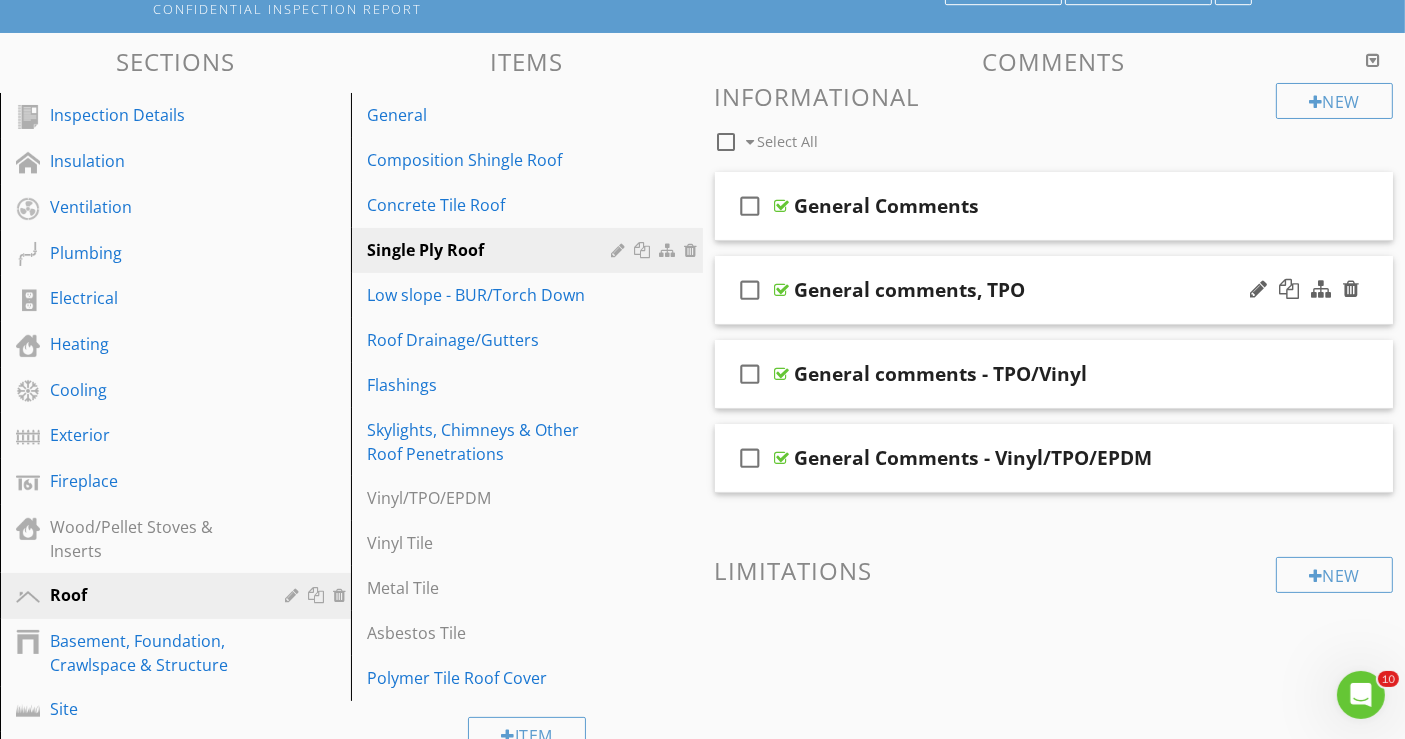click on "check_box_outline_blank
General comments, TPO" at bounding box center (1054, 290) 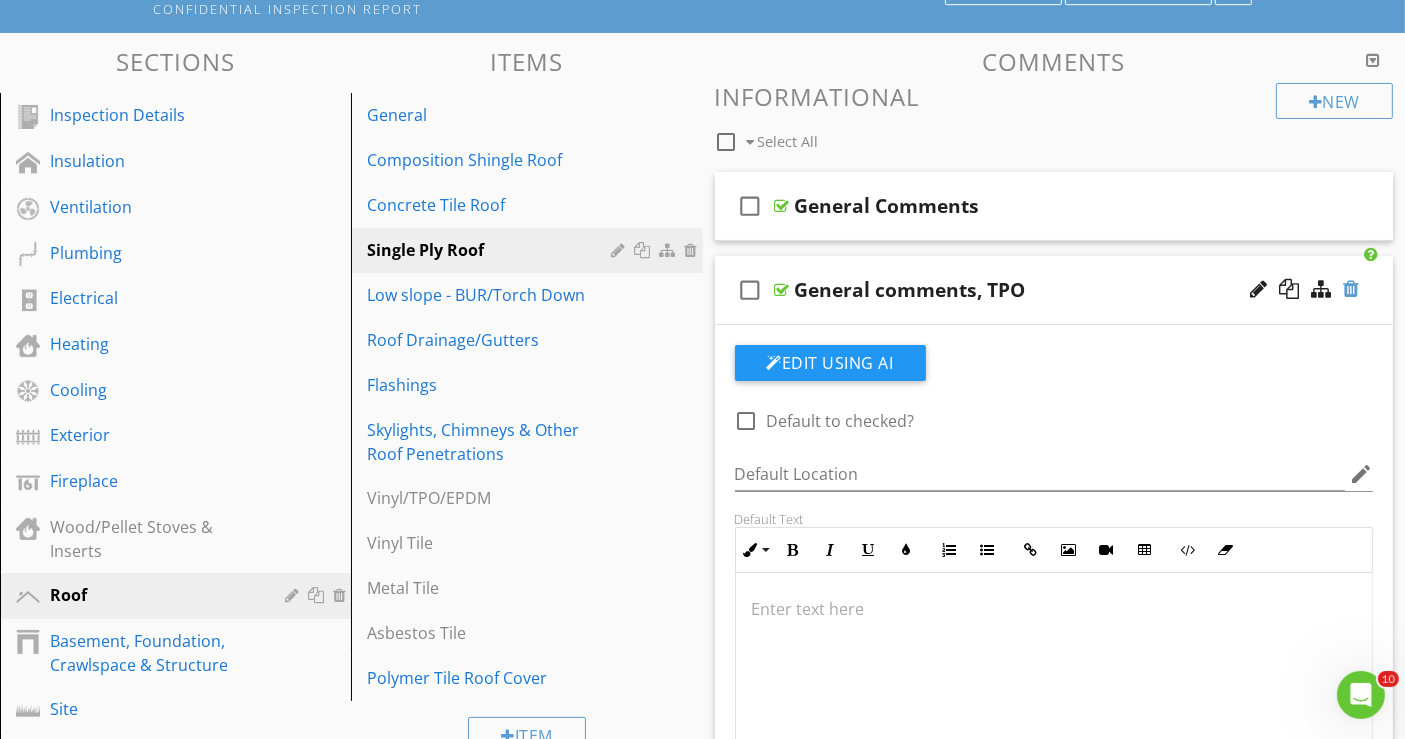 click at bounding box center (1351, 289) 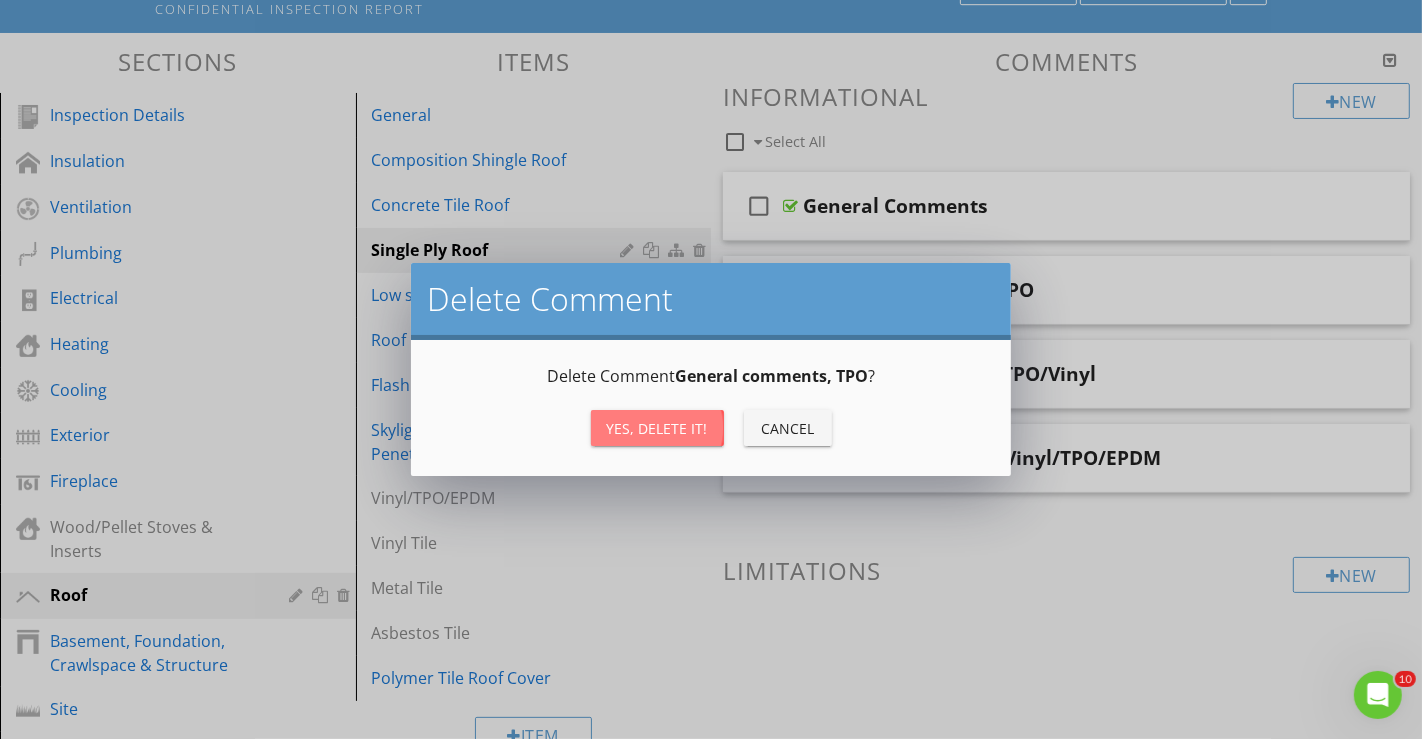 click on "Yes, Delete it!" at bounding box center [657, 428] 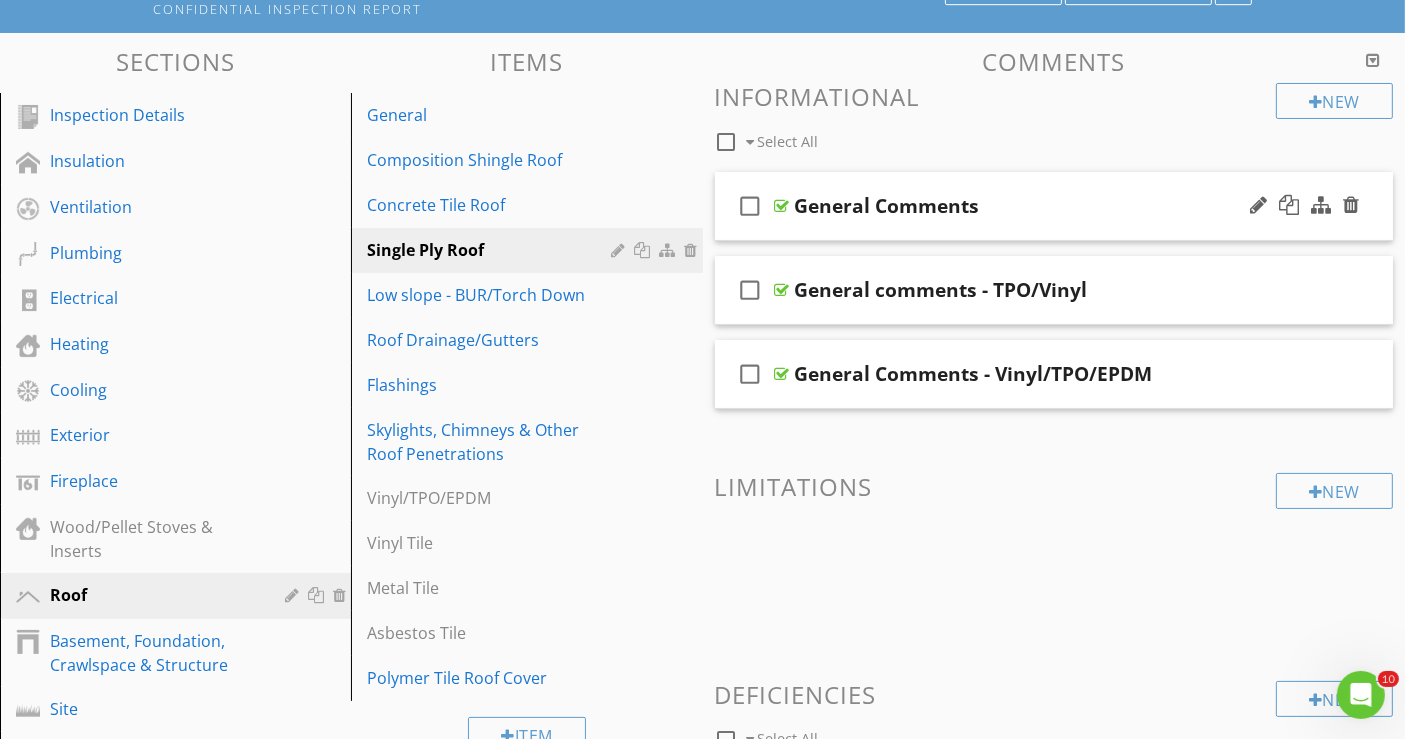 click on "check_box_outline_blank
General Comments" at bounding box center [1054, 206] 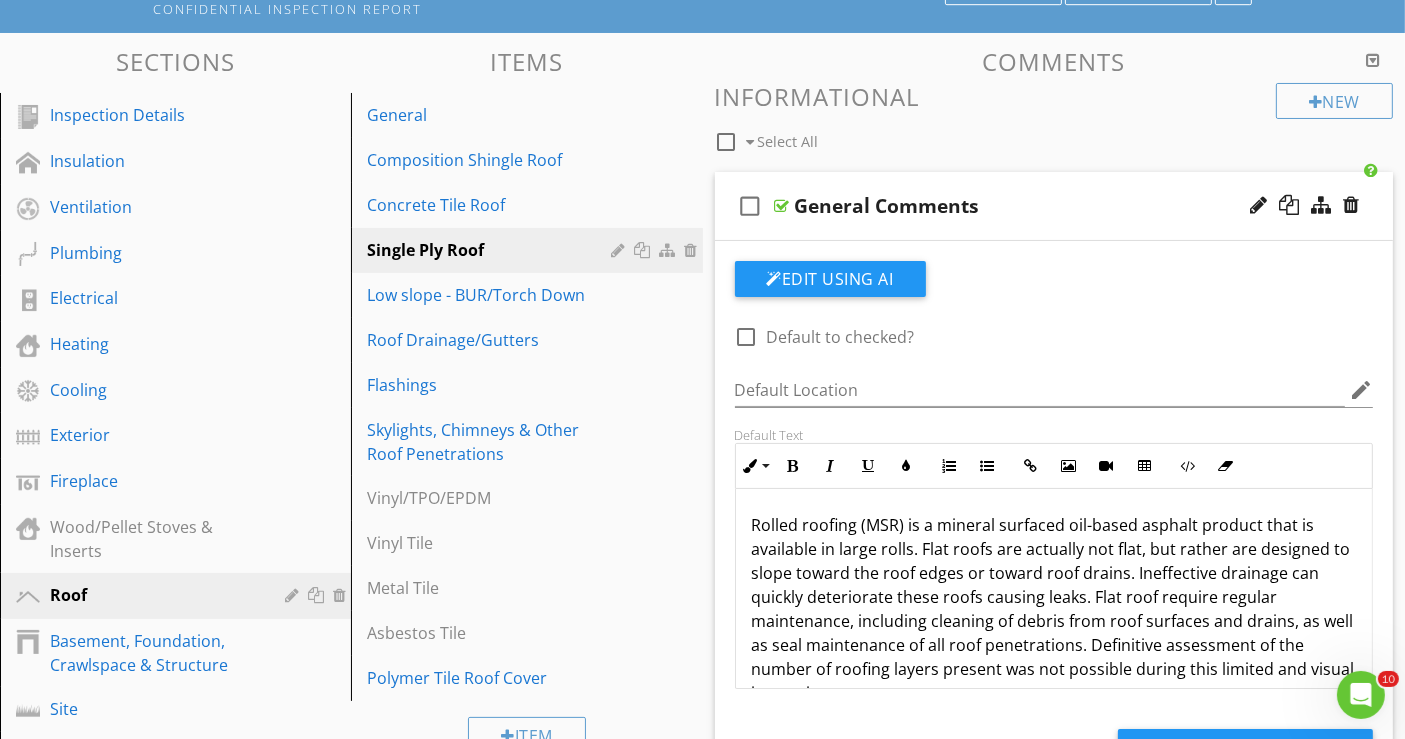 click on "check_box_outline_blank
General Comments" at bounding box center (1054, 206) 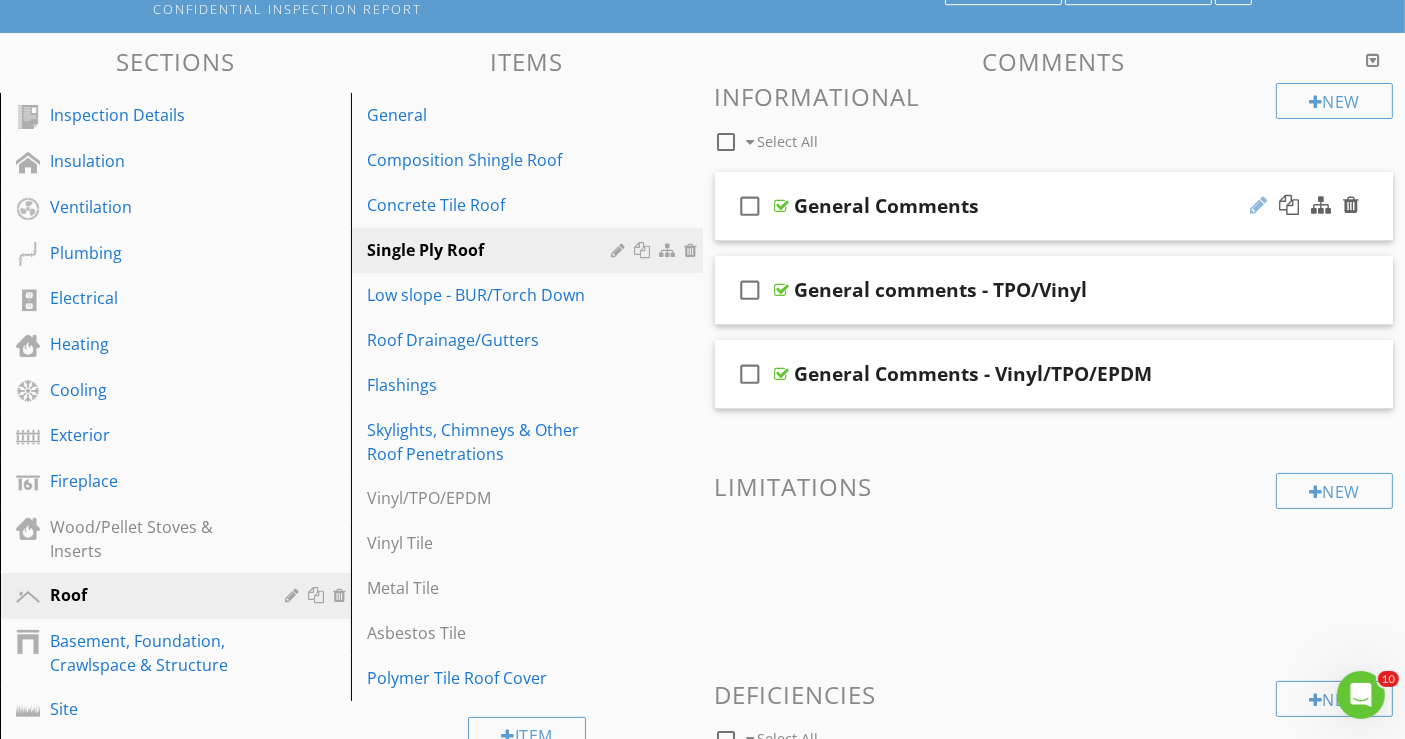 click at bounding box center [1258, 205] 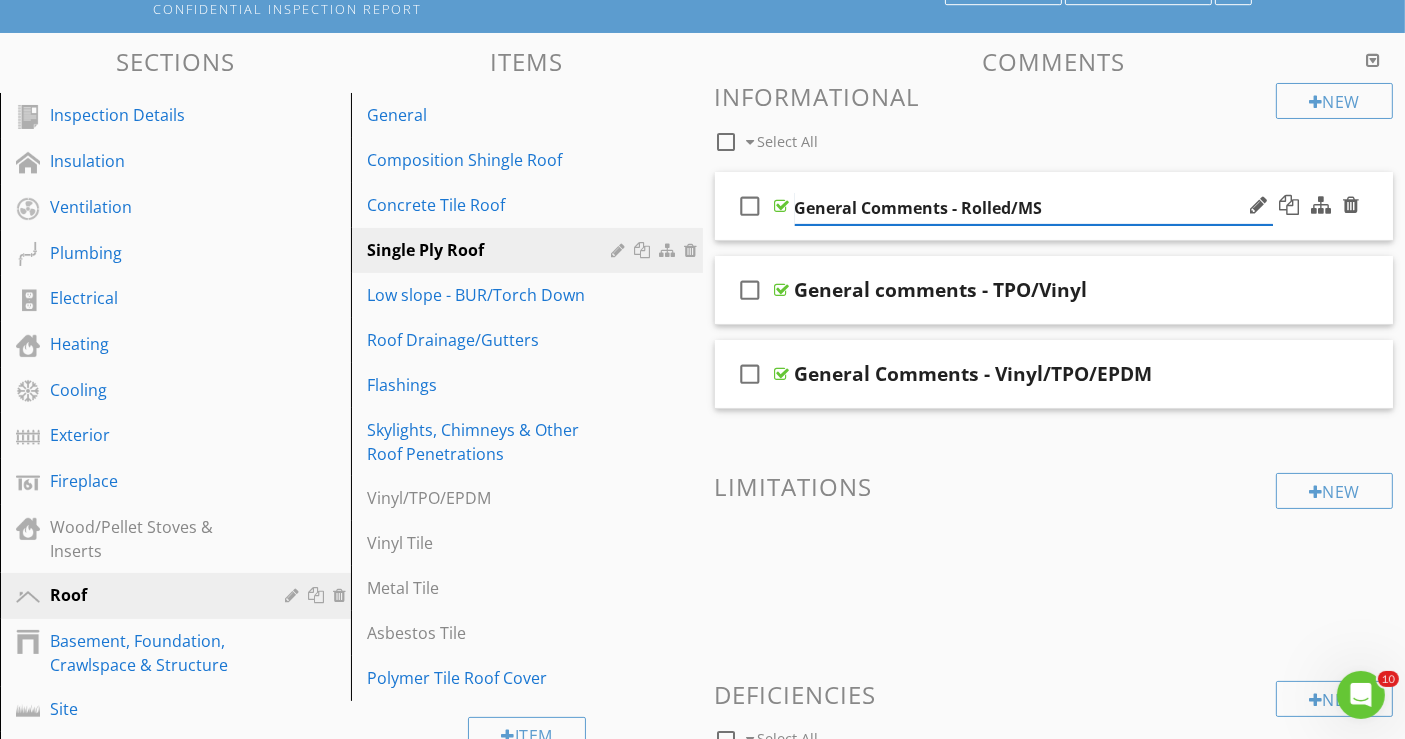 type on "General Comments - Rolled/MSR" 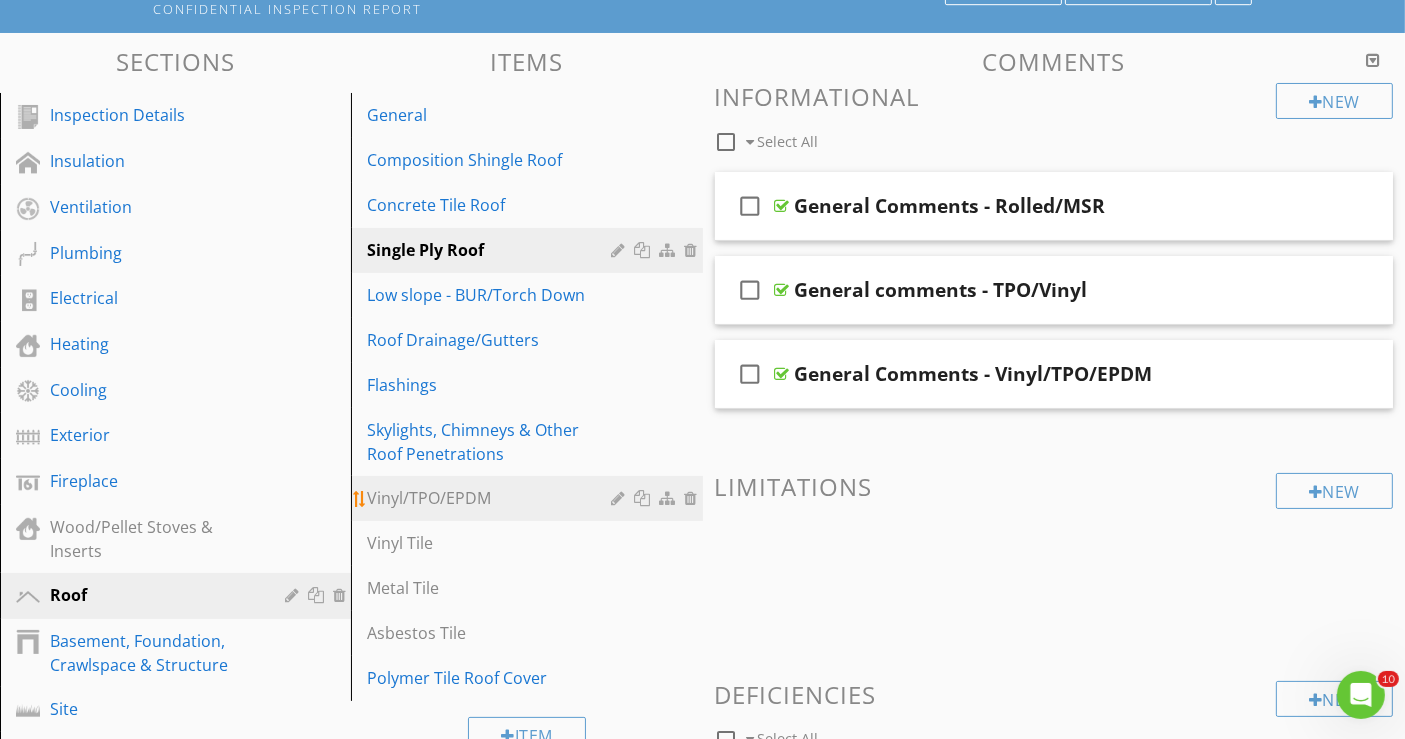 click on "Vinyl/TPO/EPDM" at bounding box center [492, 498] 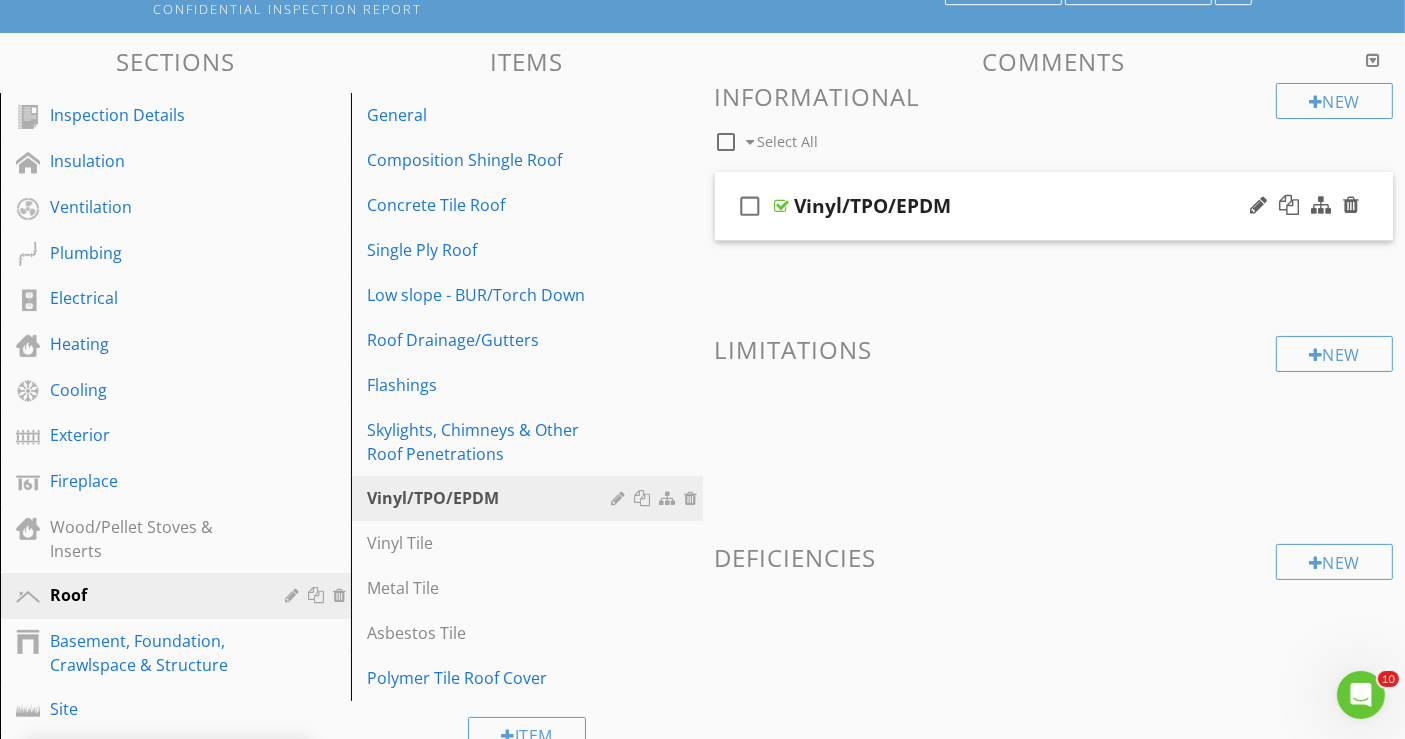click on "check_box_outline_blank
Vinyl/TPO/EPDM" at bounding box center (1054, 206) 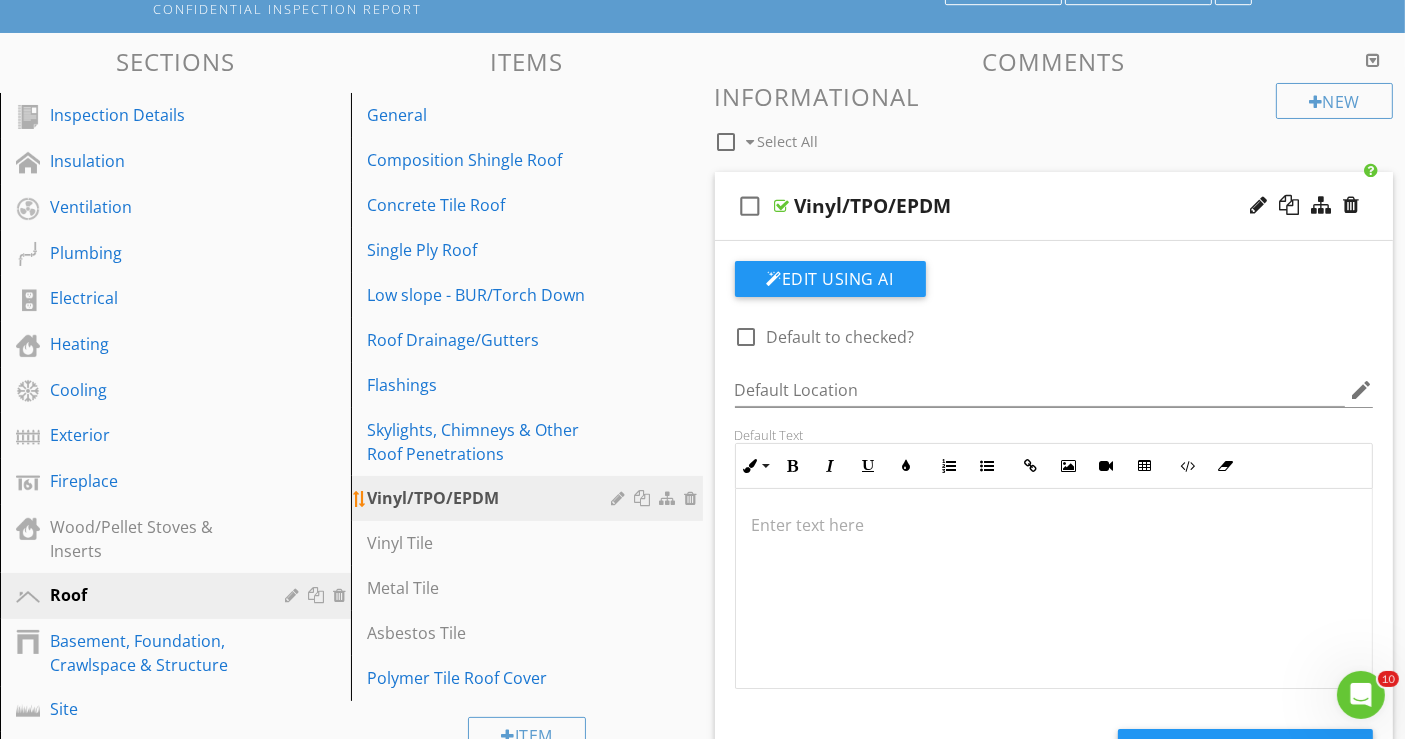 click at bounding box center [694, 498] 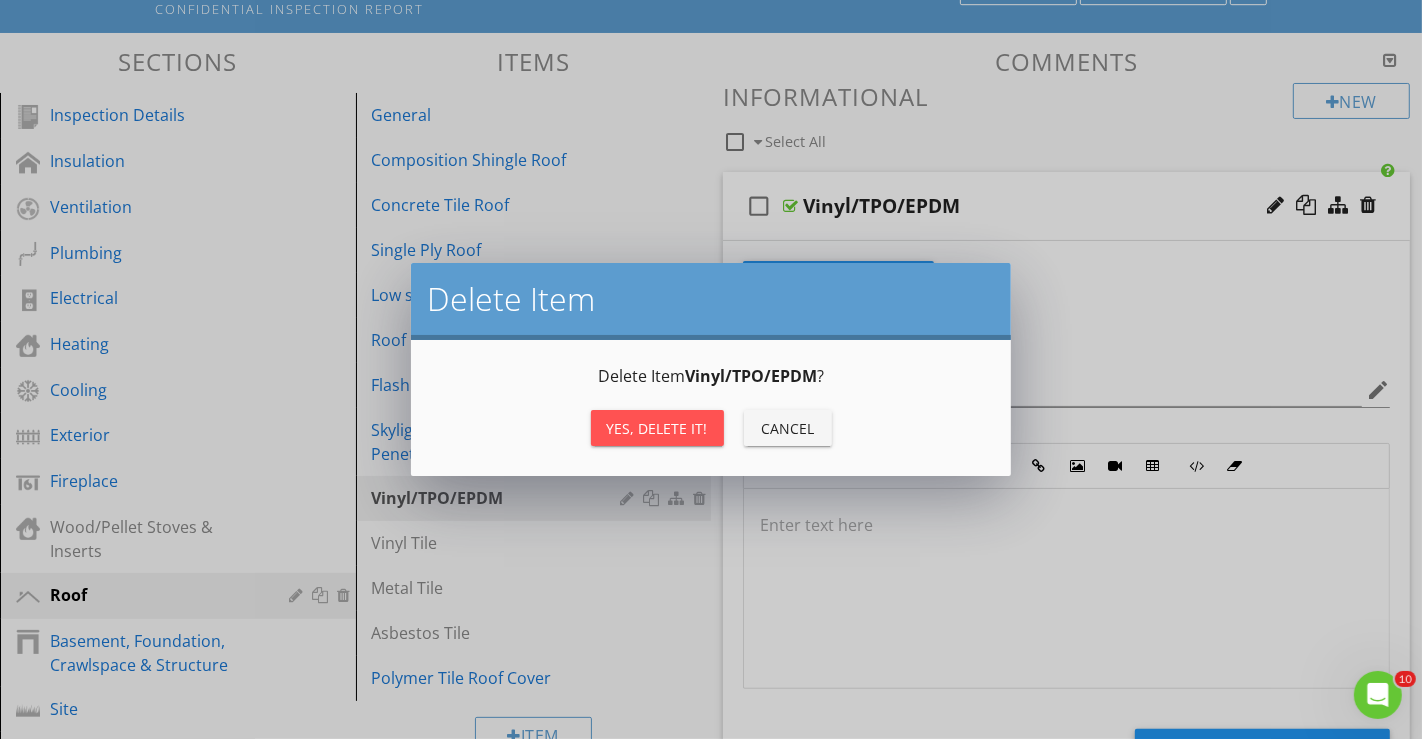 click on "Yes, Delete it!" at bounding box center [657, 428] 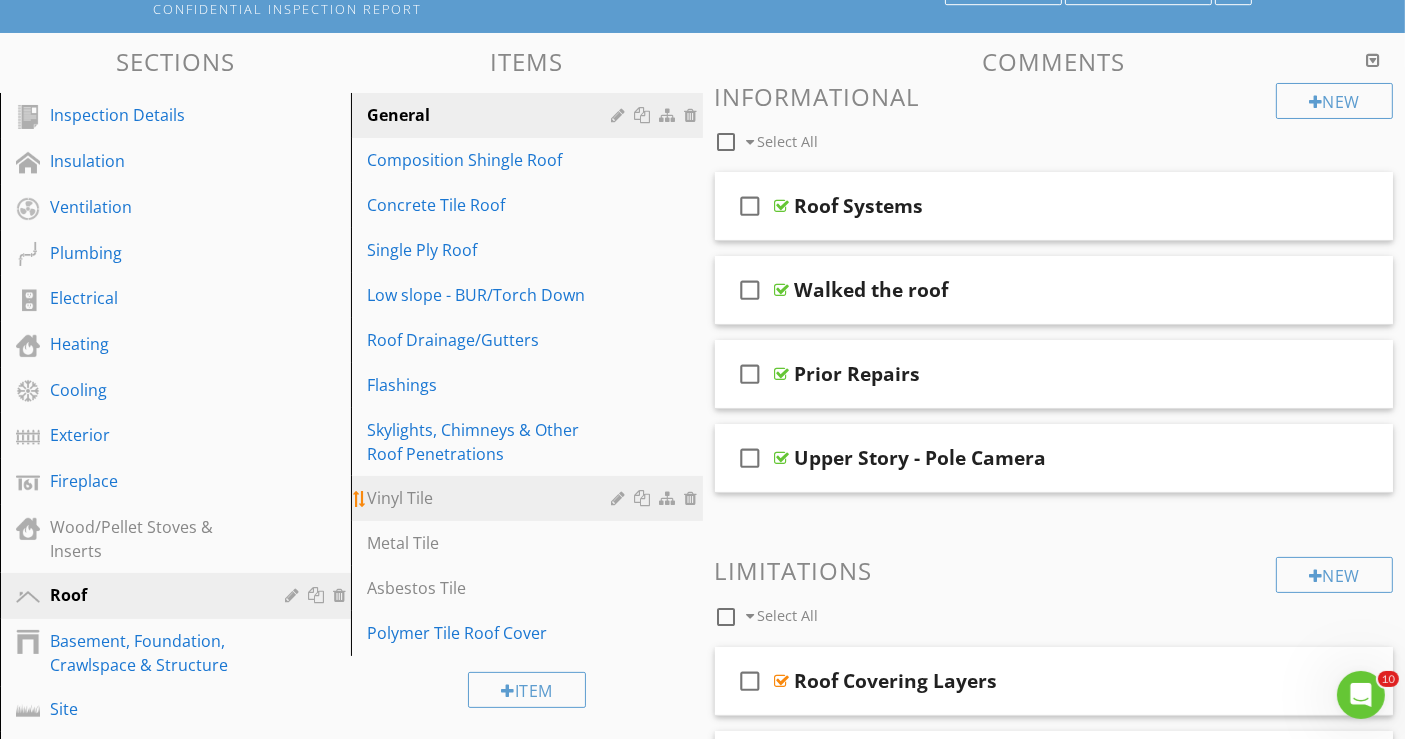 click on "Vinyl Tile" at bounding box center (529, 498) 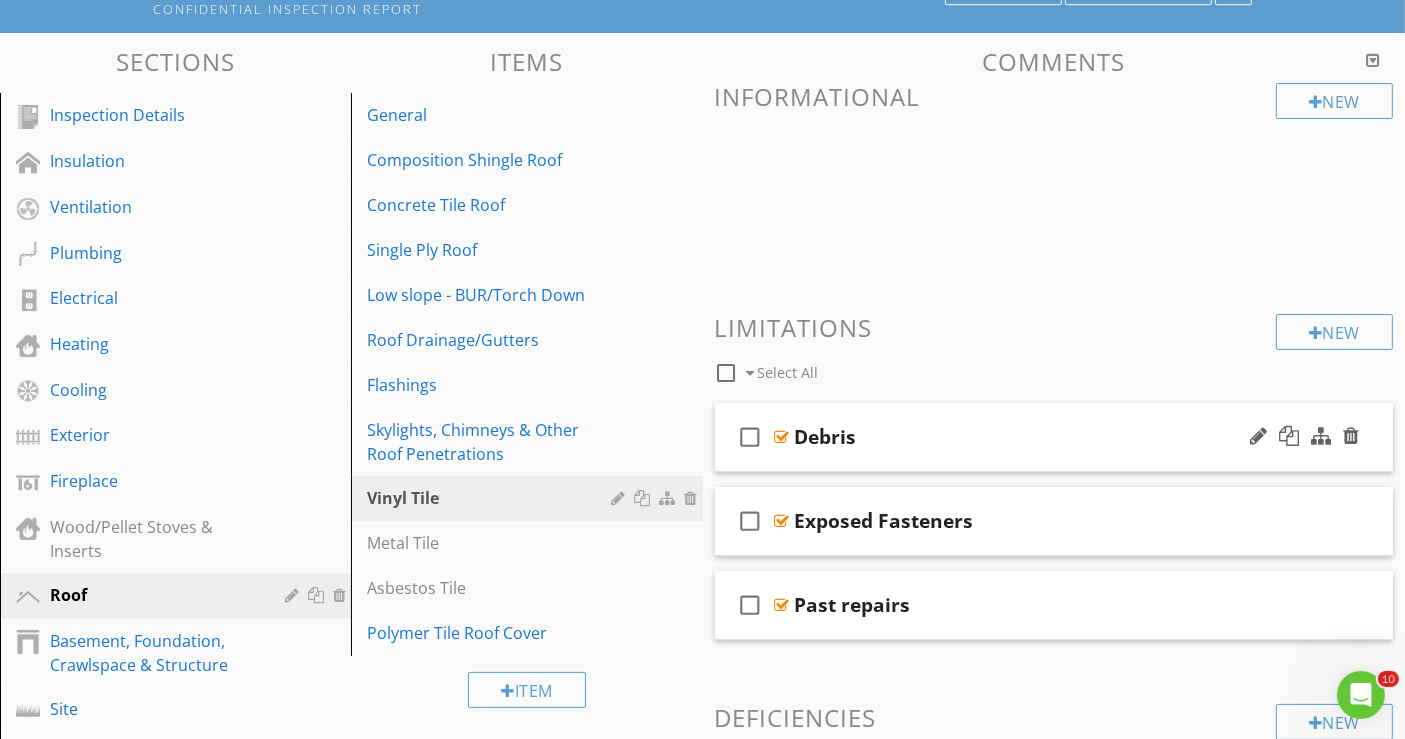 click on "check_box_outline_blank
Debris" at bounding box center [1054, 437] 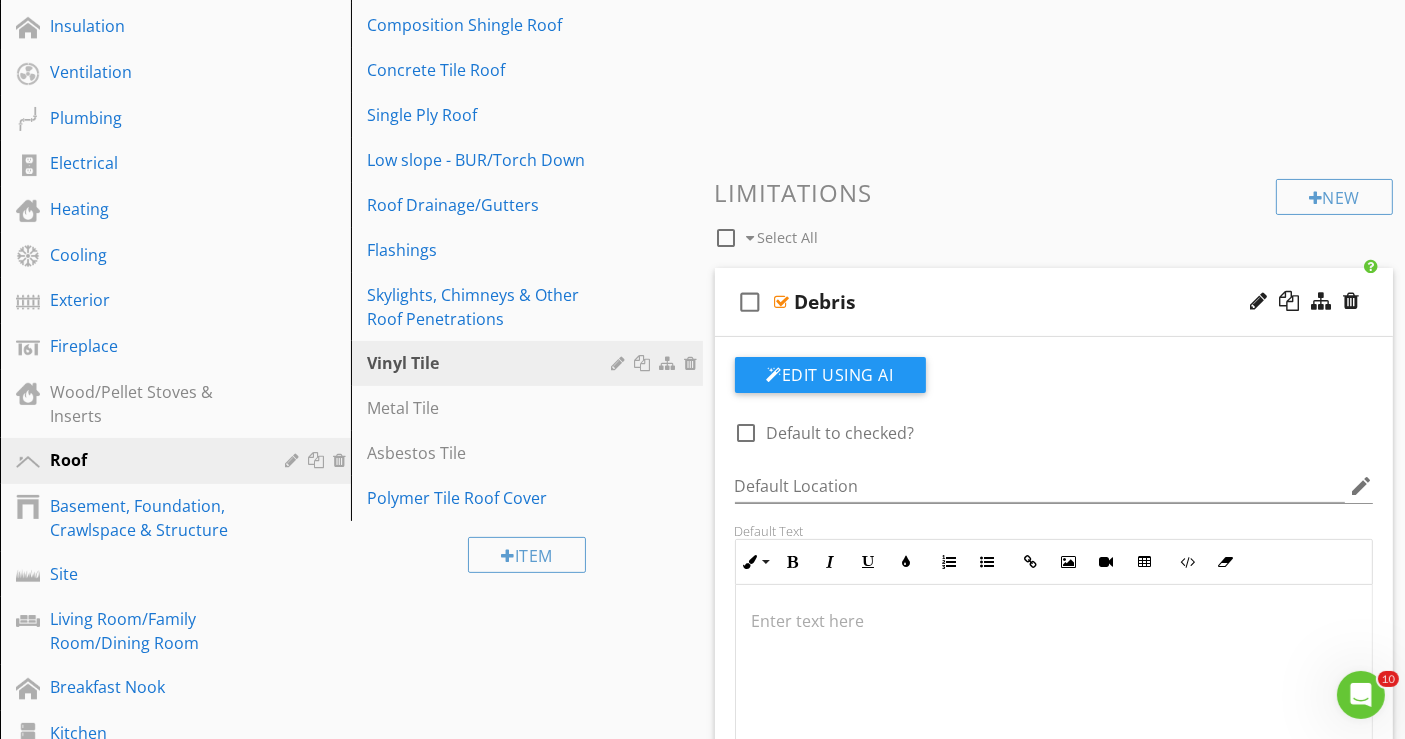 scroll, scrollTop: 411, scrollLeft: 0, axis: vertical 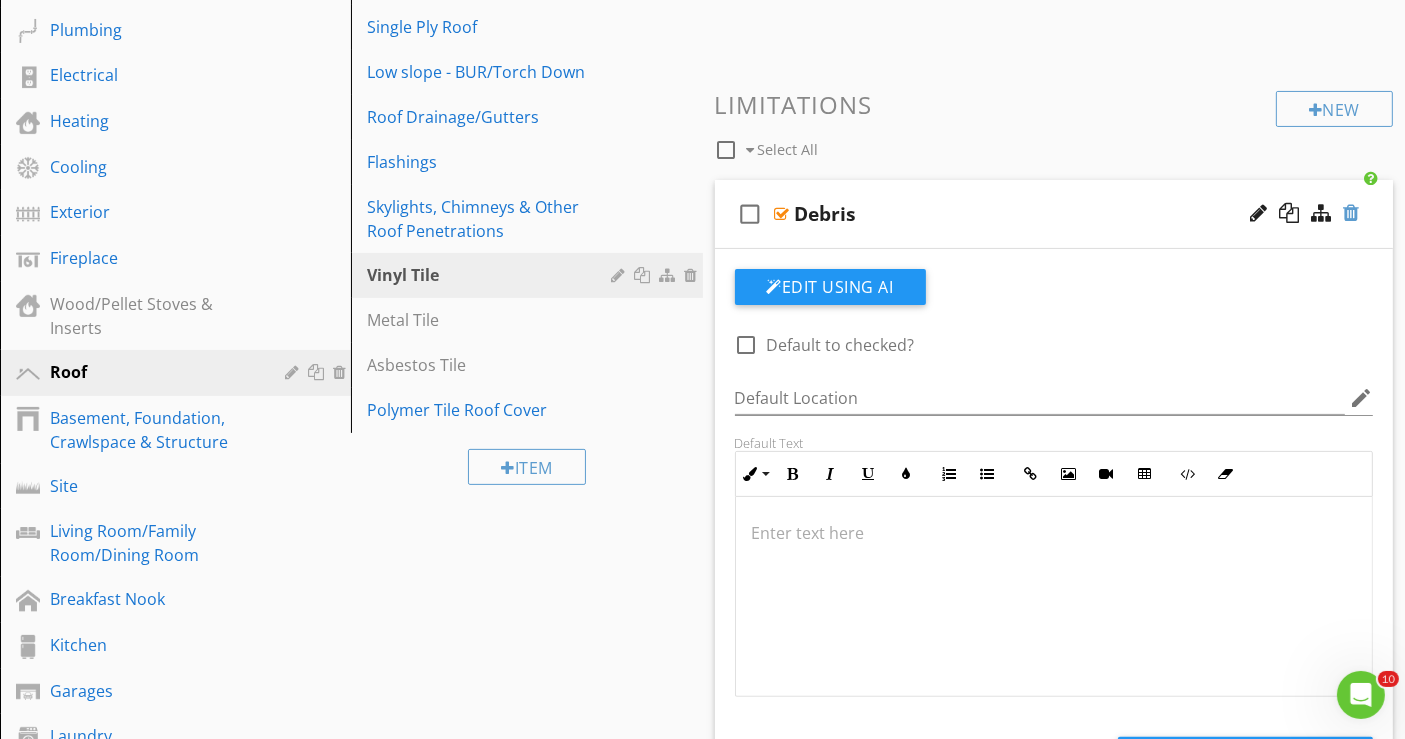 click at bounding box center (1351, 213) 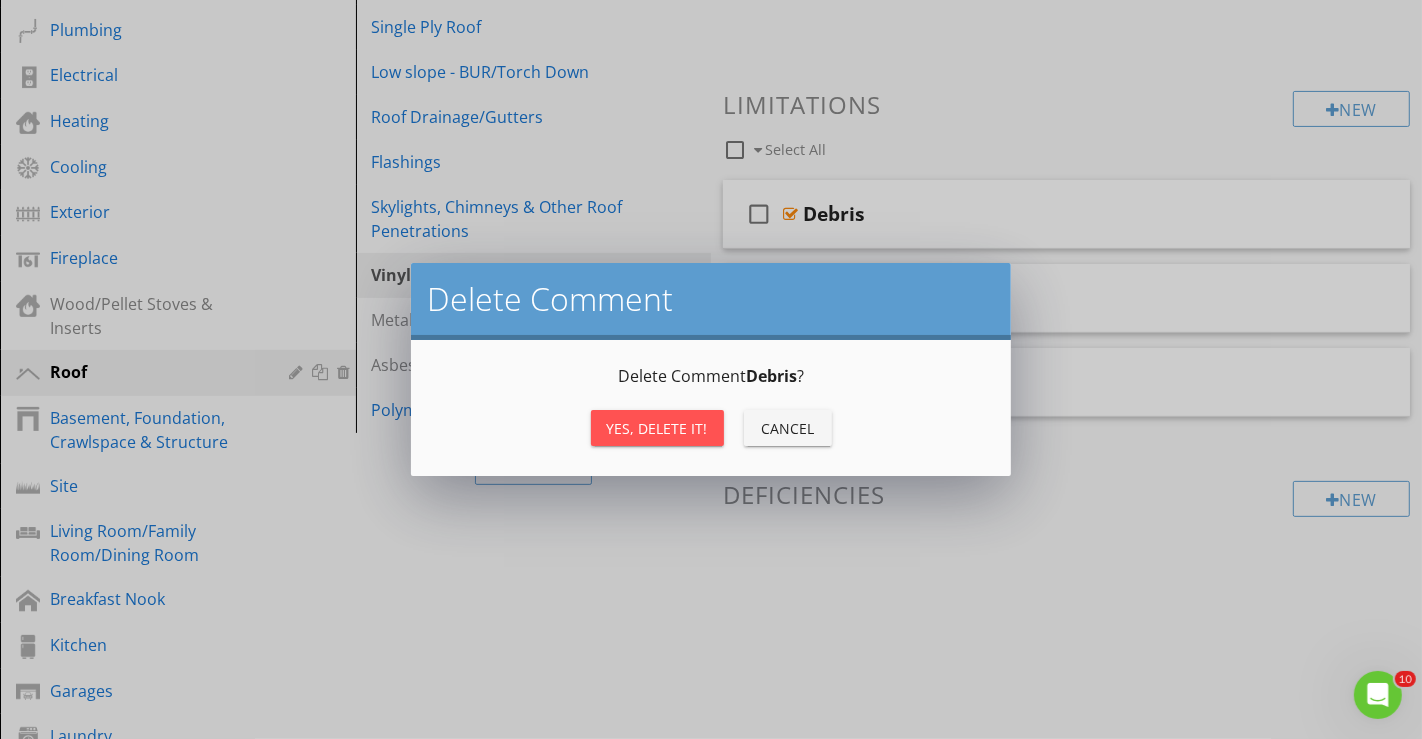click on "Yes, Delete it!" at bounding box center (657, 428) 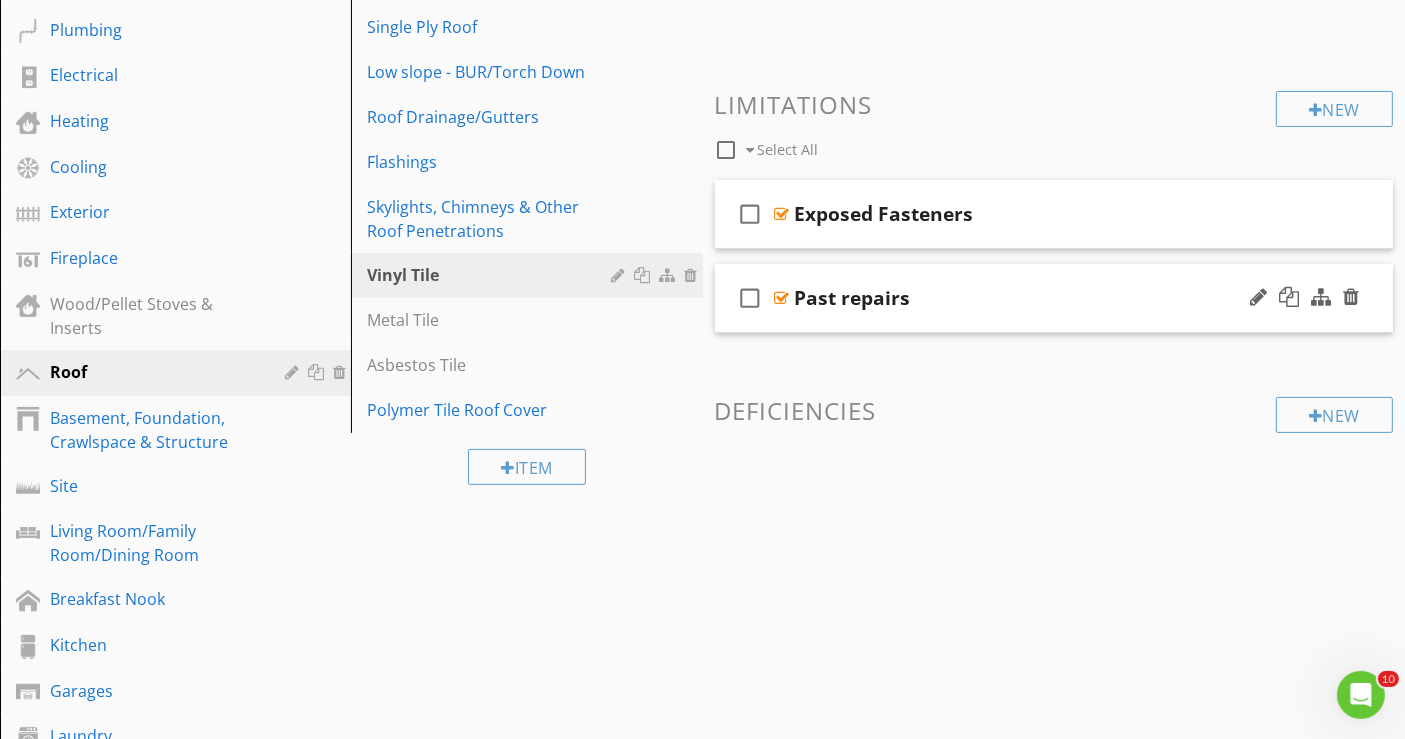 click on "check_box_outline_blank
Past repairs" at bounding box center (1054, 298) 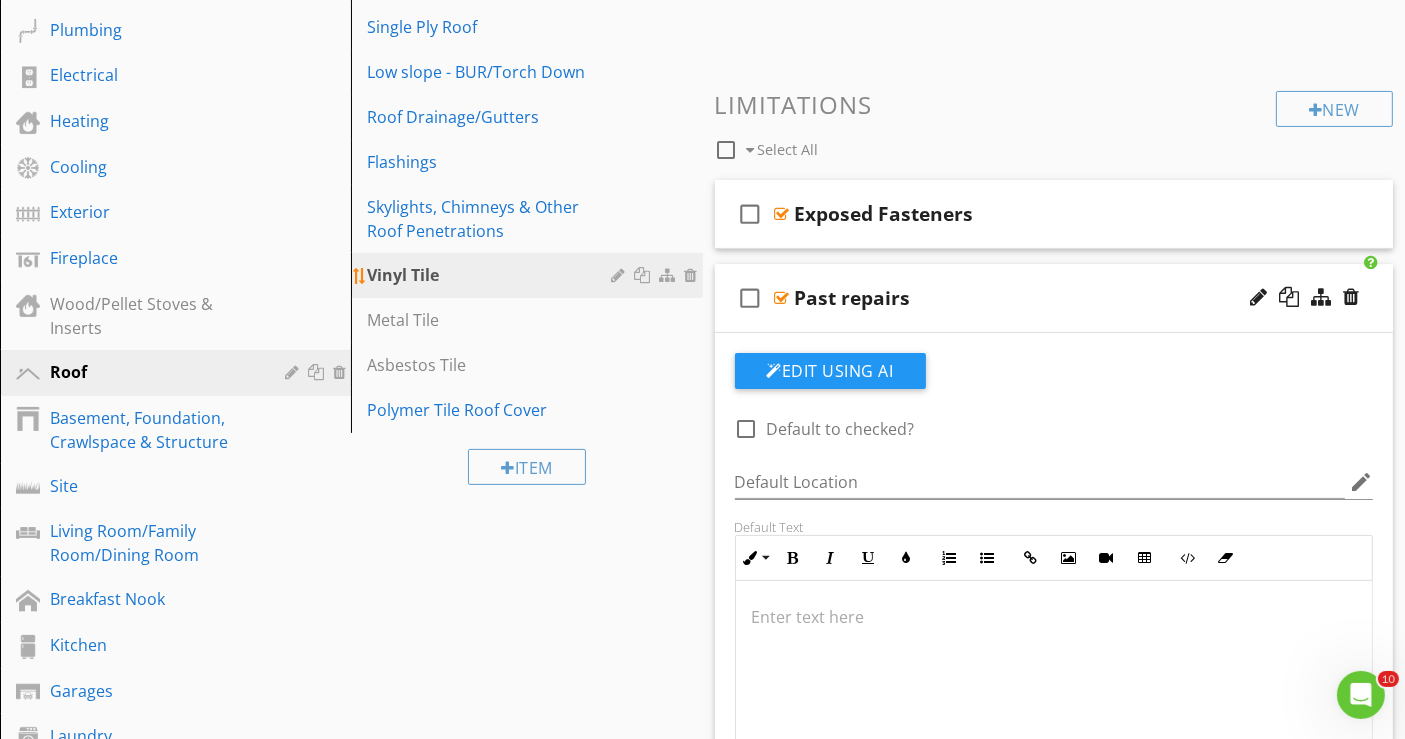 click at bounding box center (694, 275) 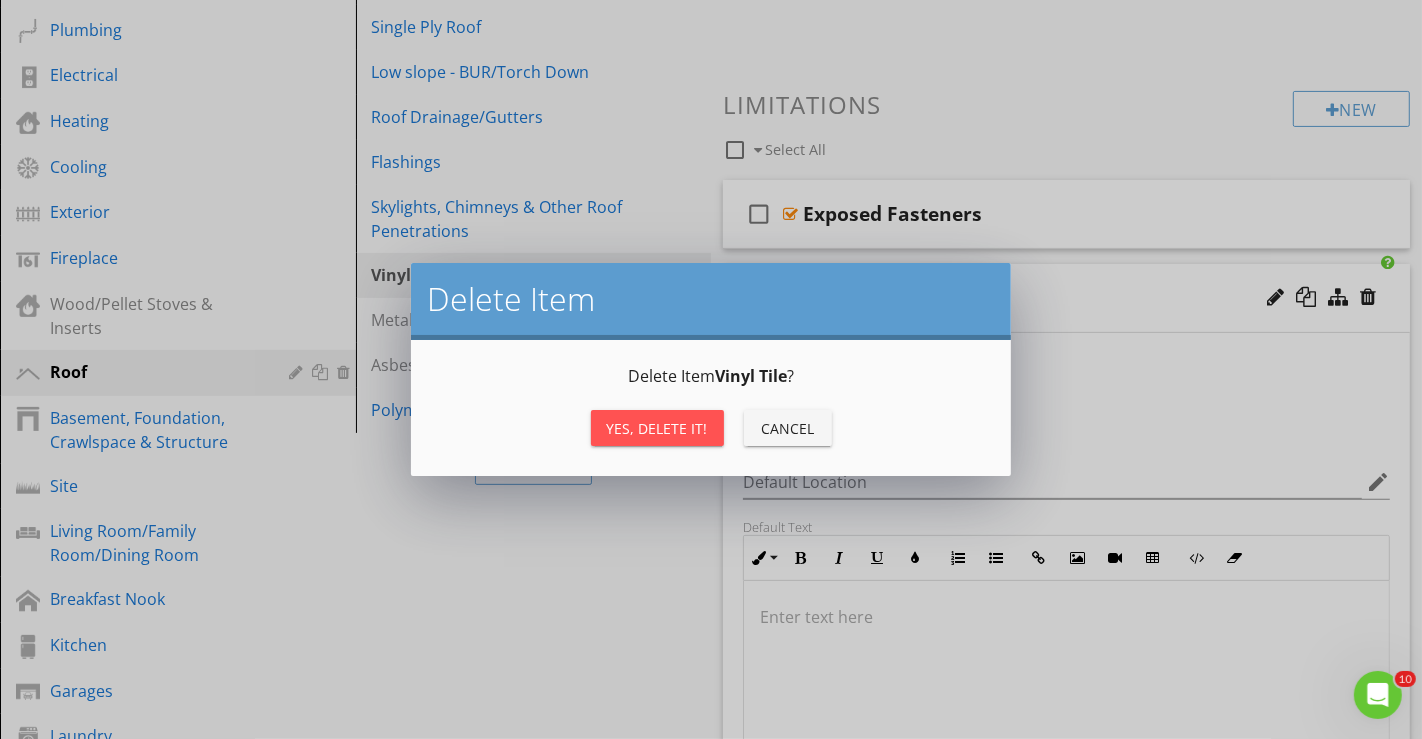 click on "Yes, Delete it!" at bounding box center [657, 428] 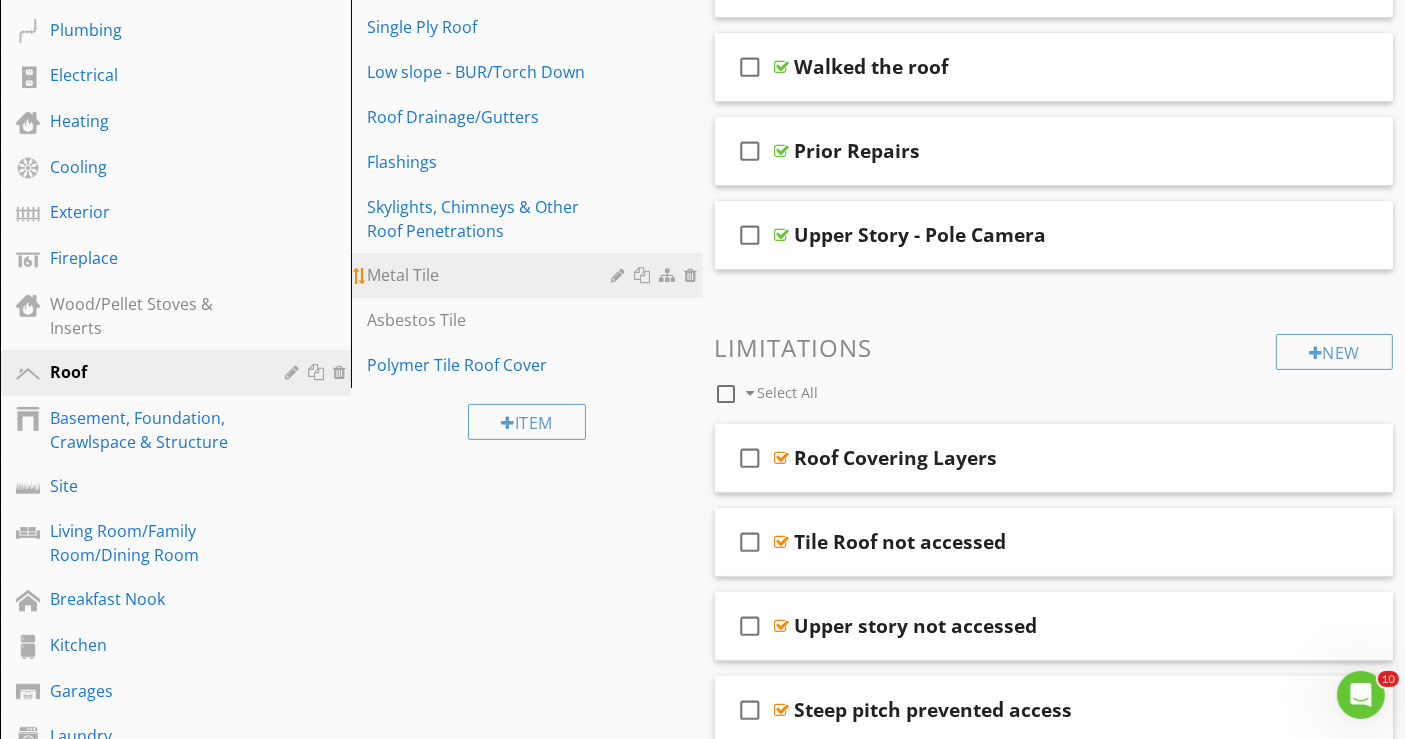 click on "Metal Tile" at bounding box center (492, 275) 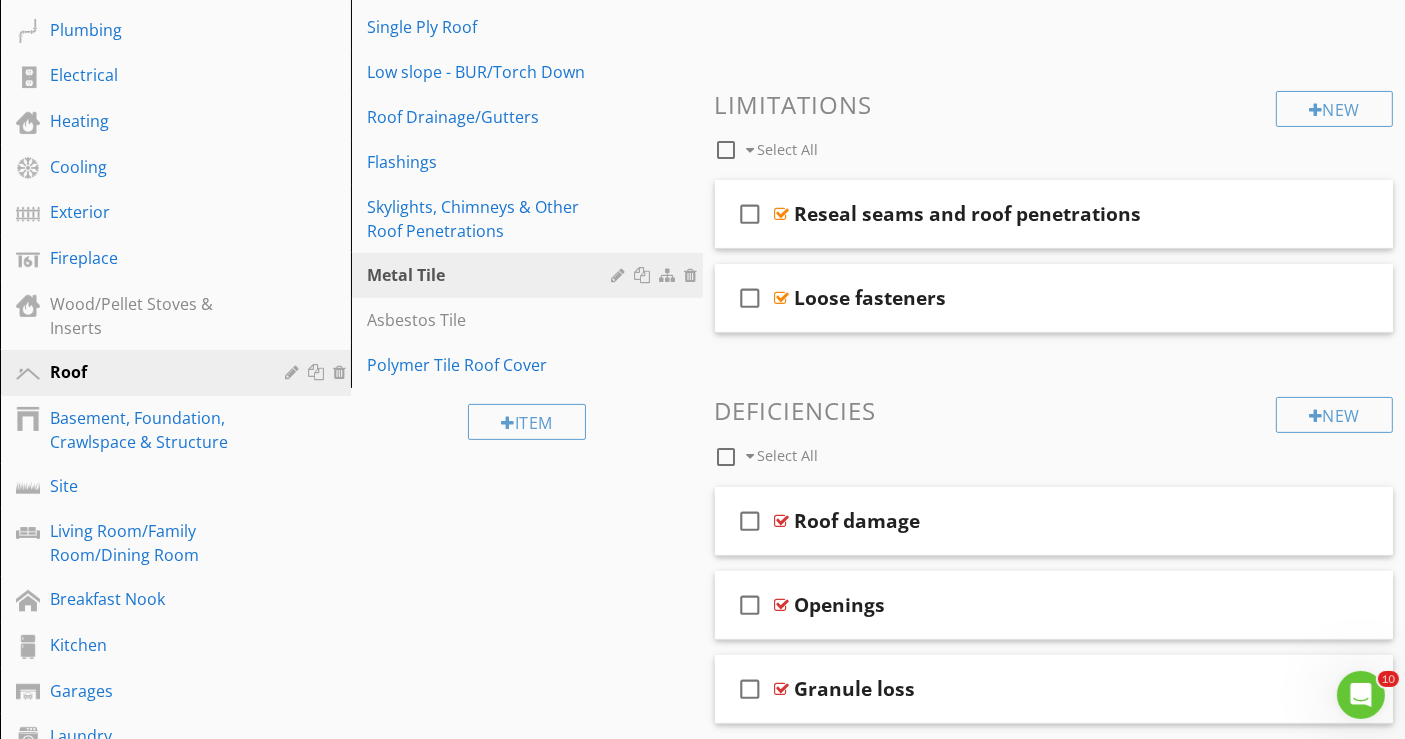 scroll, scrollTop: 633, scrollLeft: 0, axis: vertical 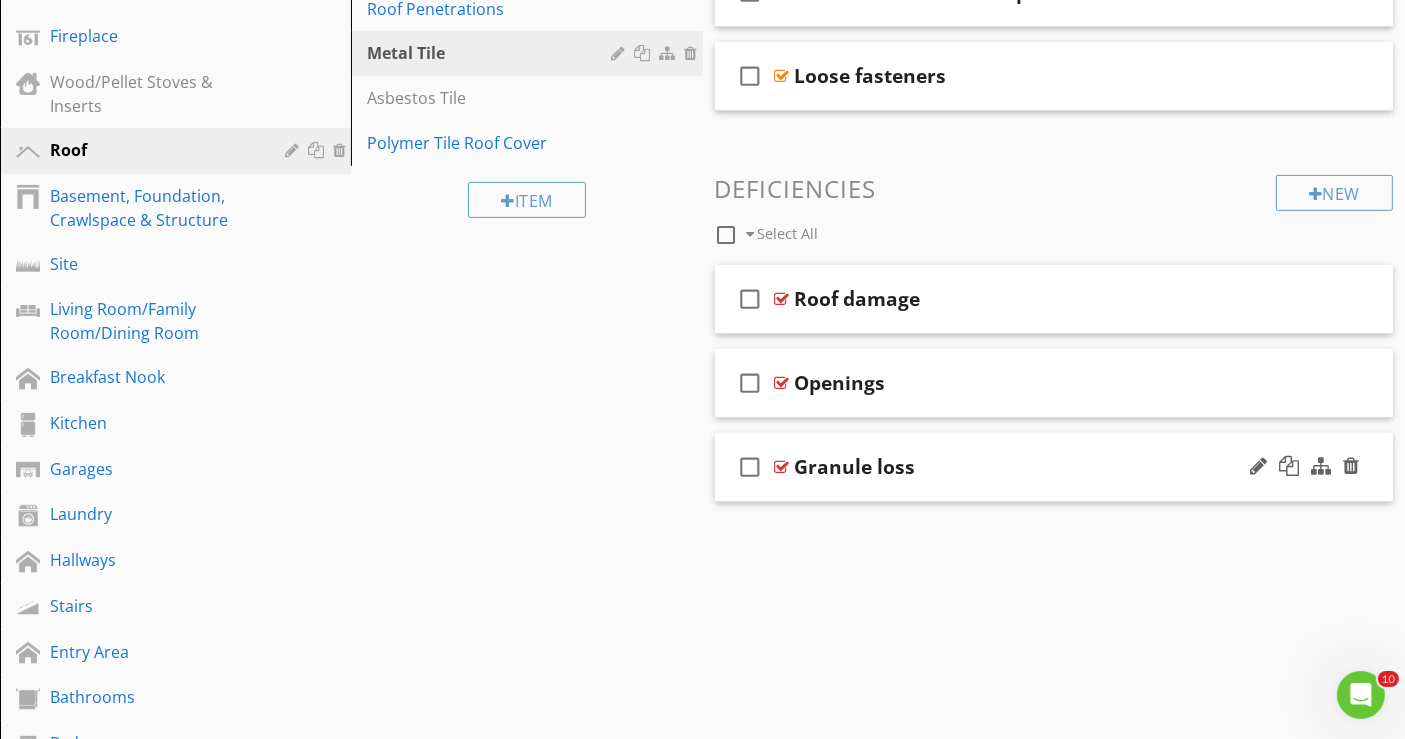 click on "check_box_outline_blank
Granule loss" at bounding box center [1054, 467] 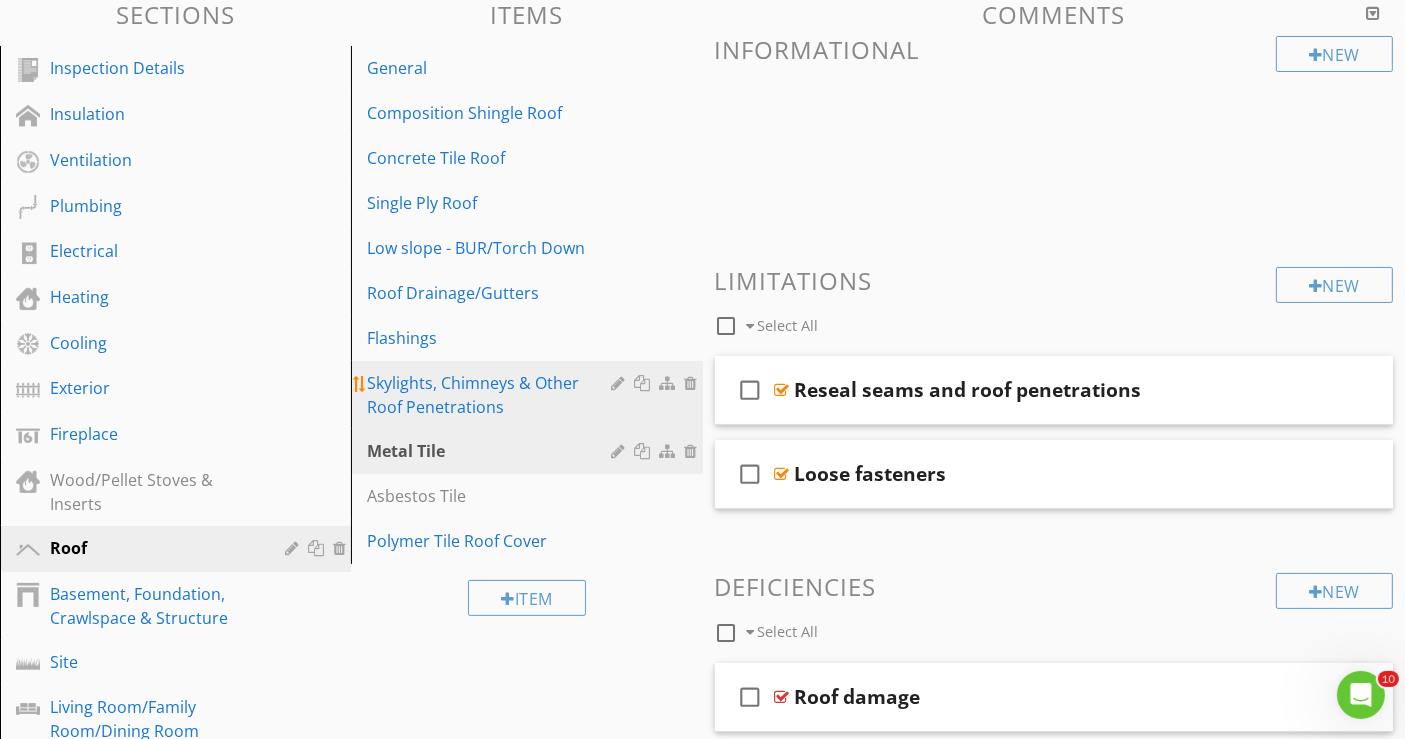 scroll, scrollTop: 188, scrollLeft: 0, axis: vertical 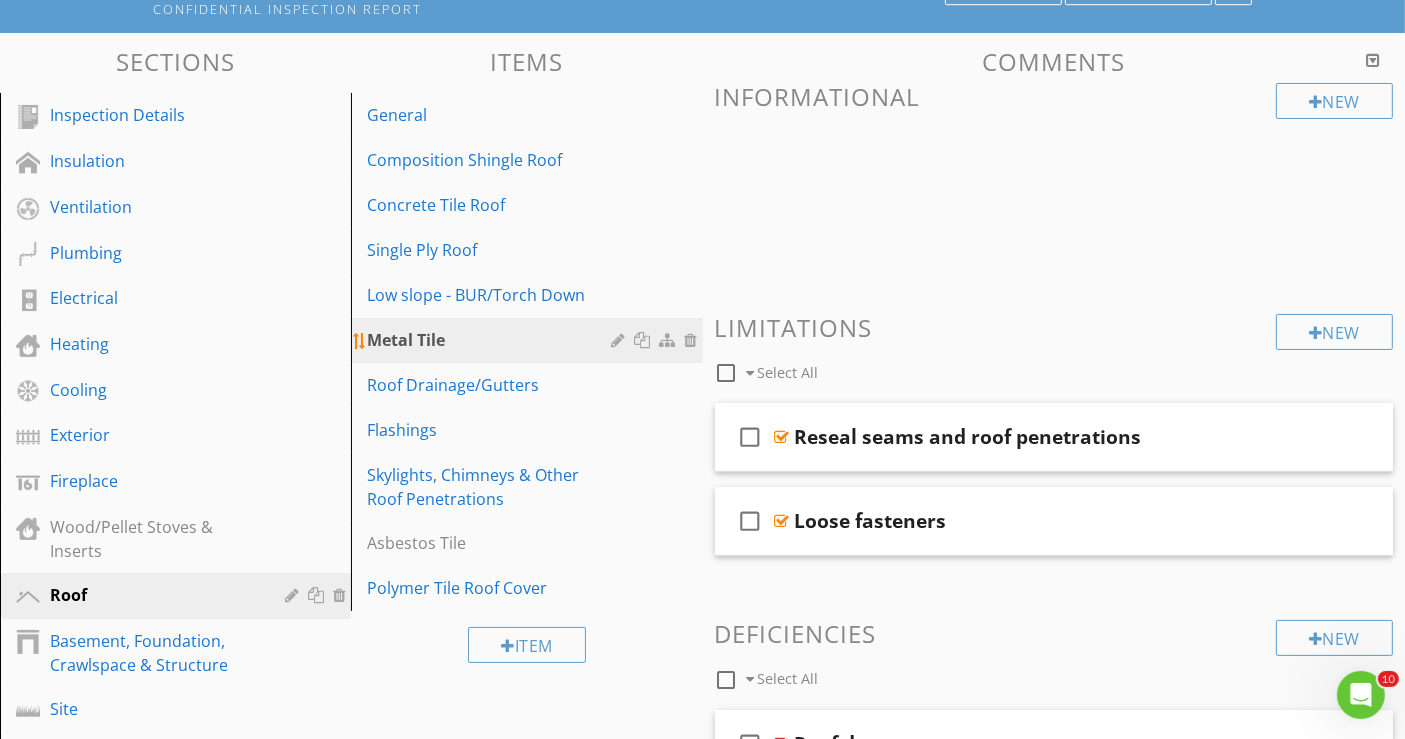 click at bounding box center [621, 340] 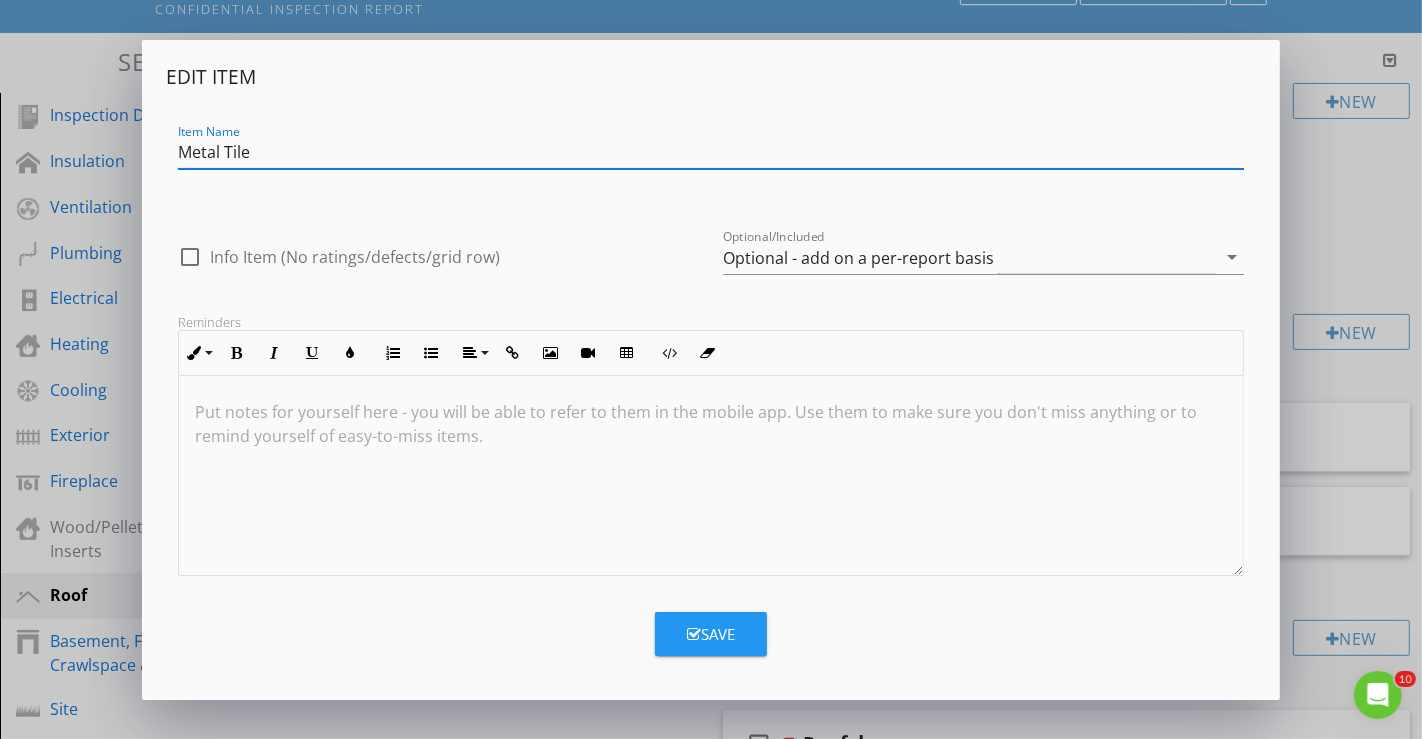 drag, startPoint x: 226, startPoint y: 149, endPoint x: 249, endPoint y: 149, distance: 23 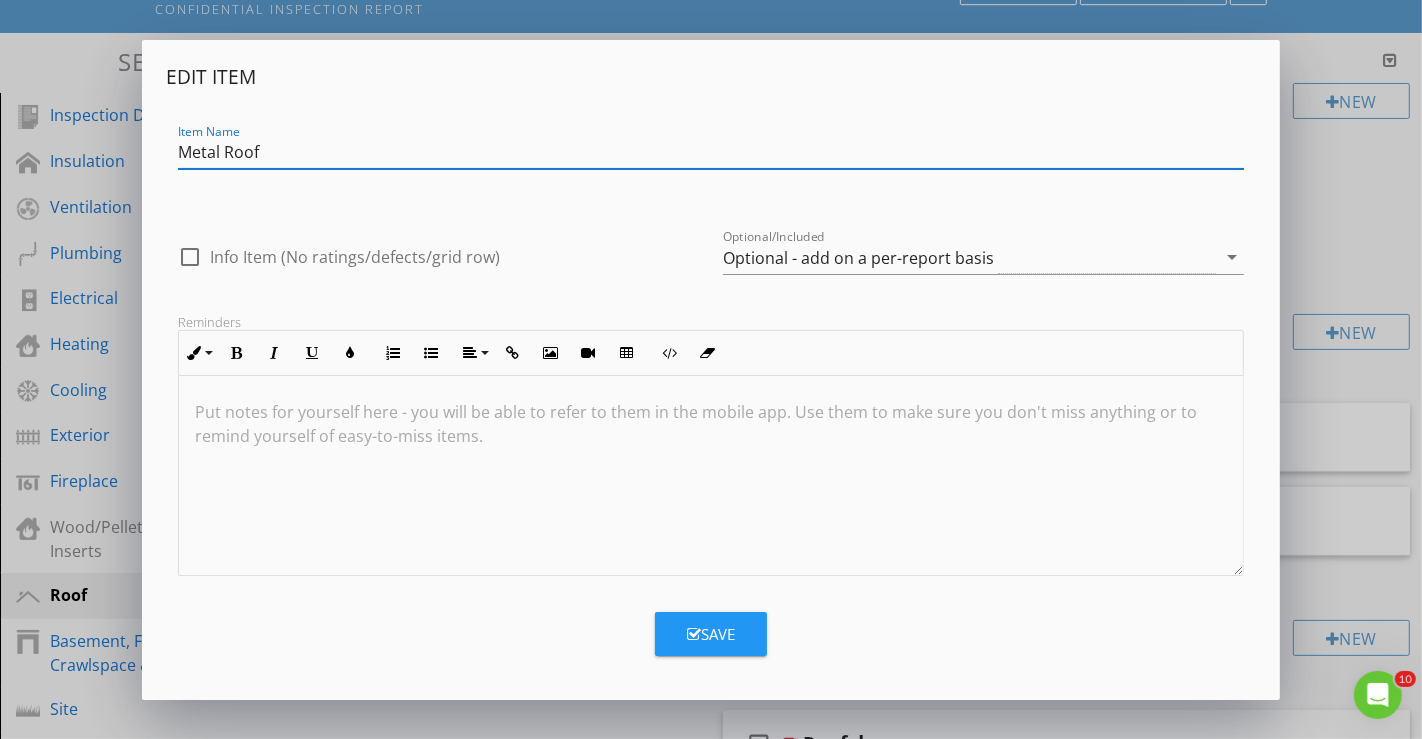type on "Metal Roof" 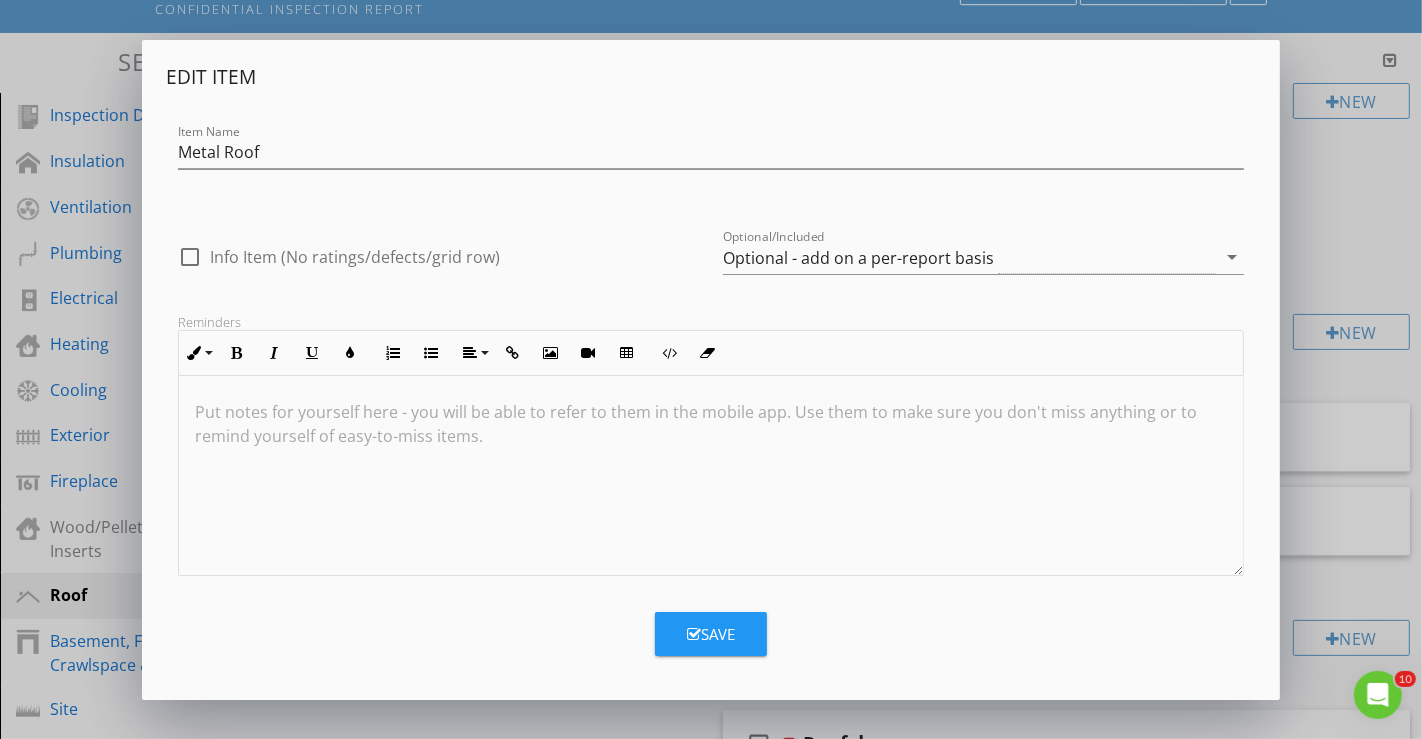 click on "Save" at bounding box center (711, 634) 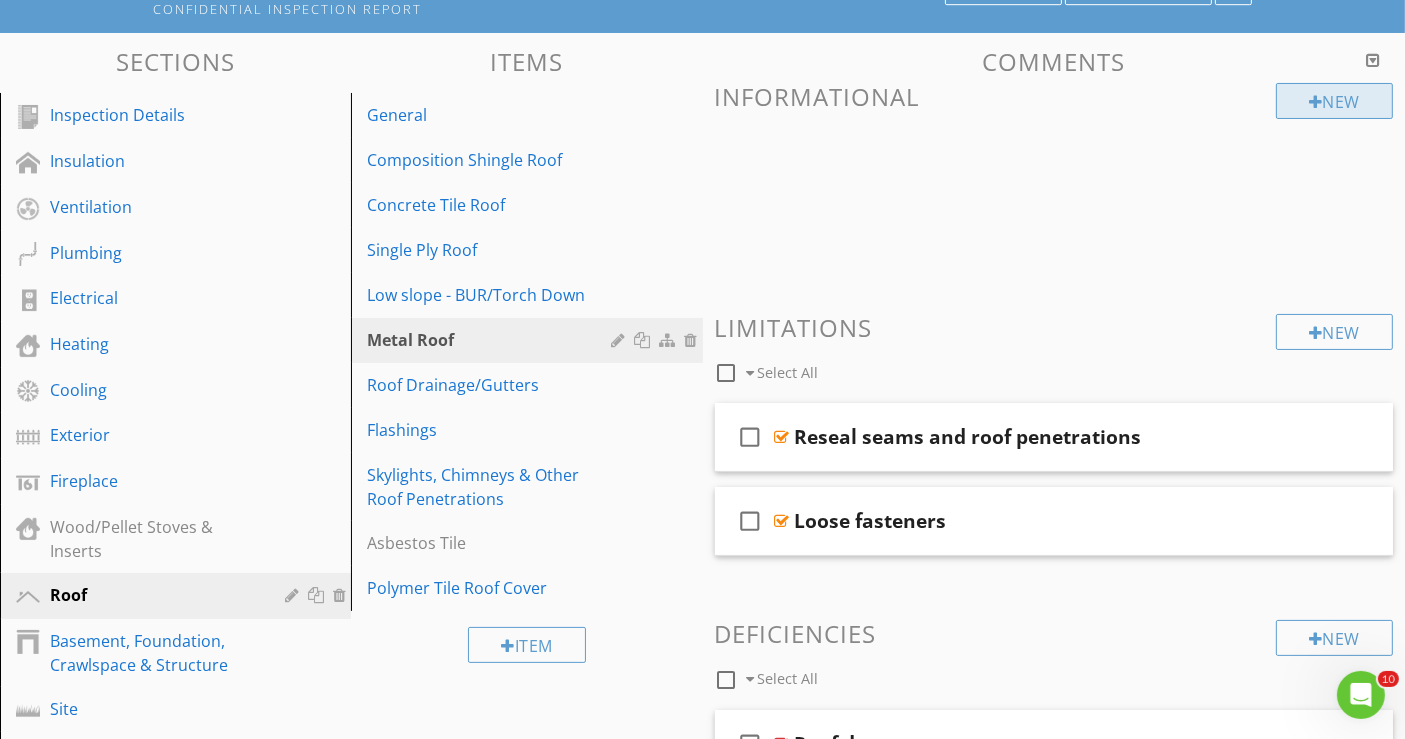 click on "New" at bounding box center [1334, 101] 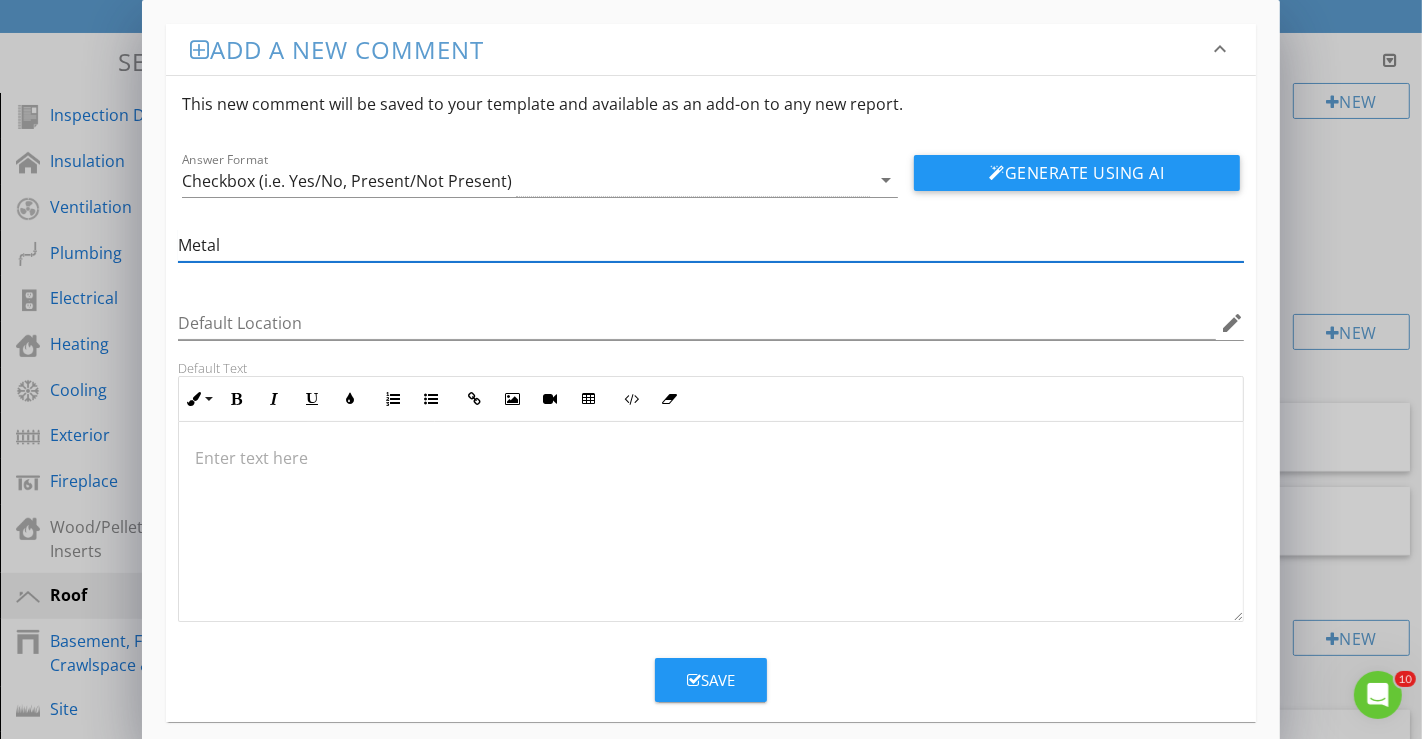 type on "Metal Tile" 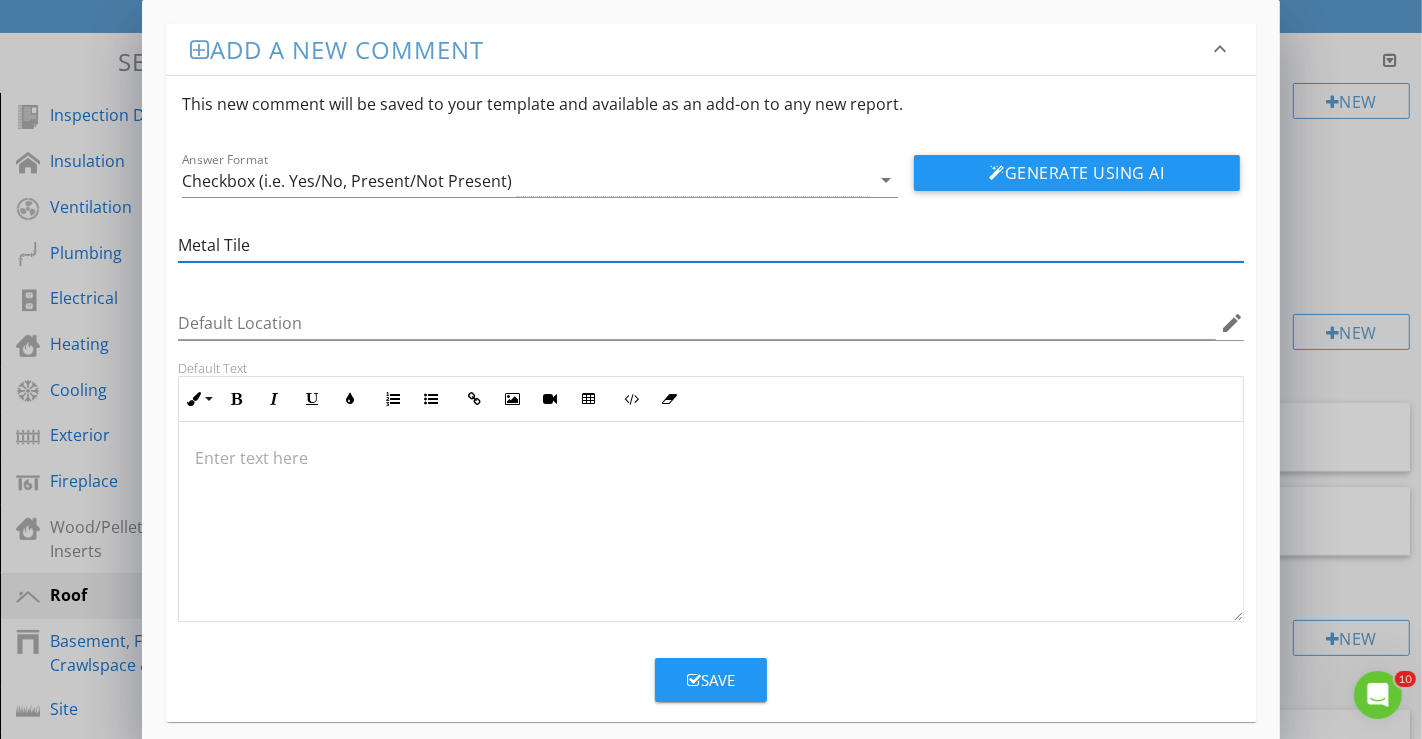 click at bounding box center (711, 458) 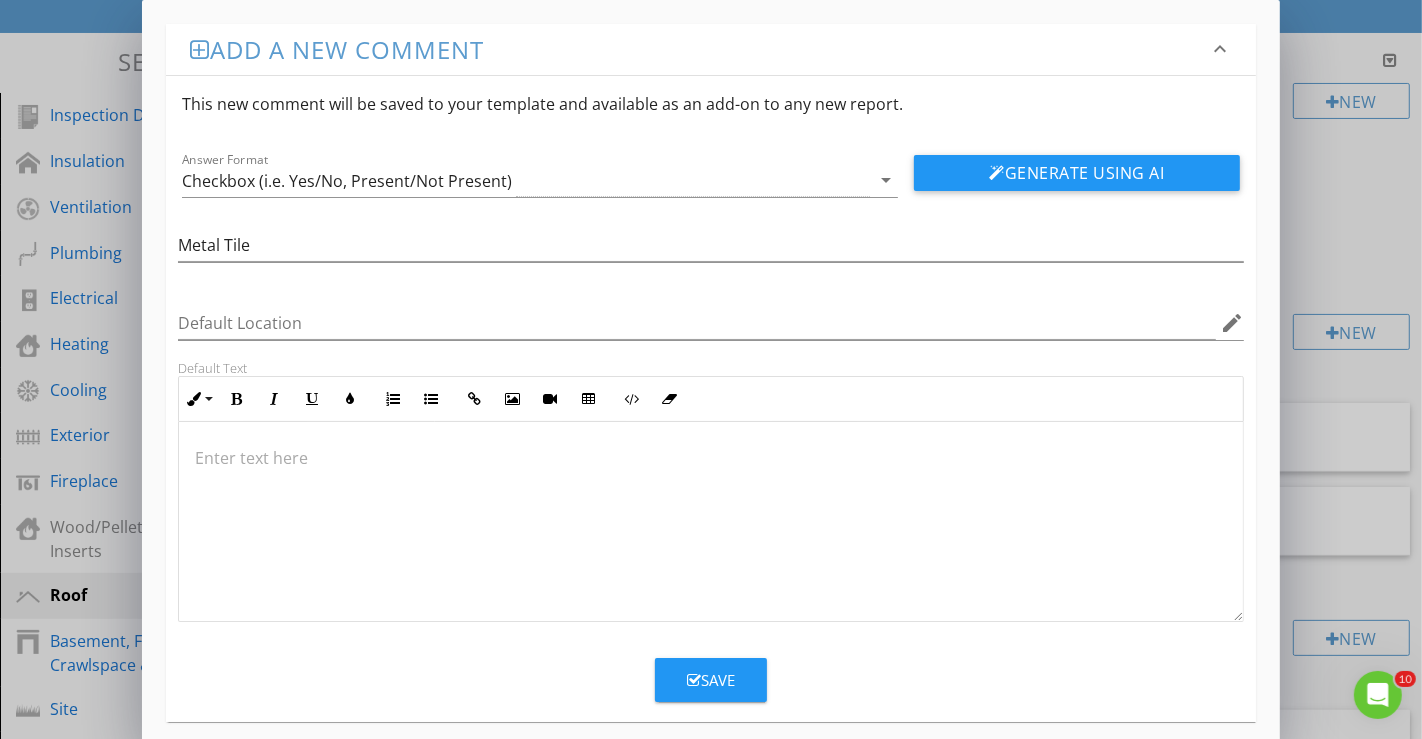 type 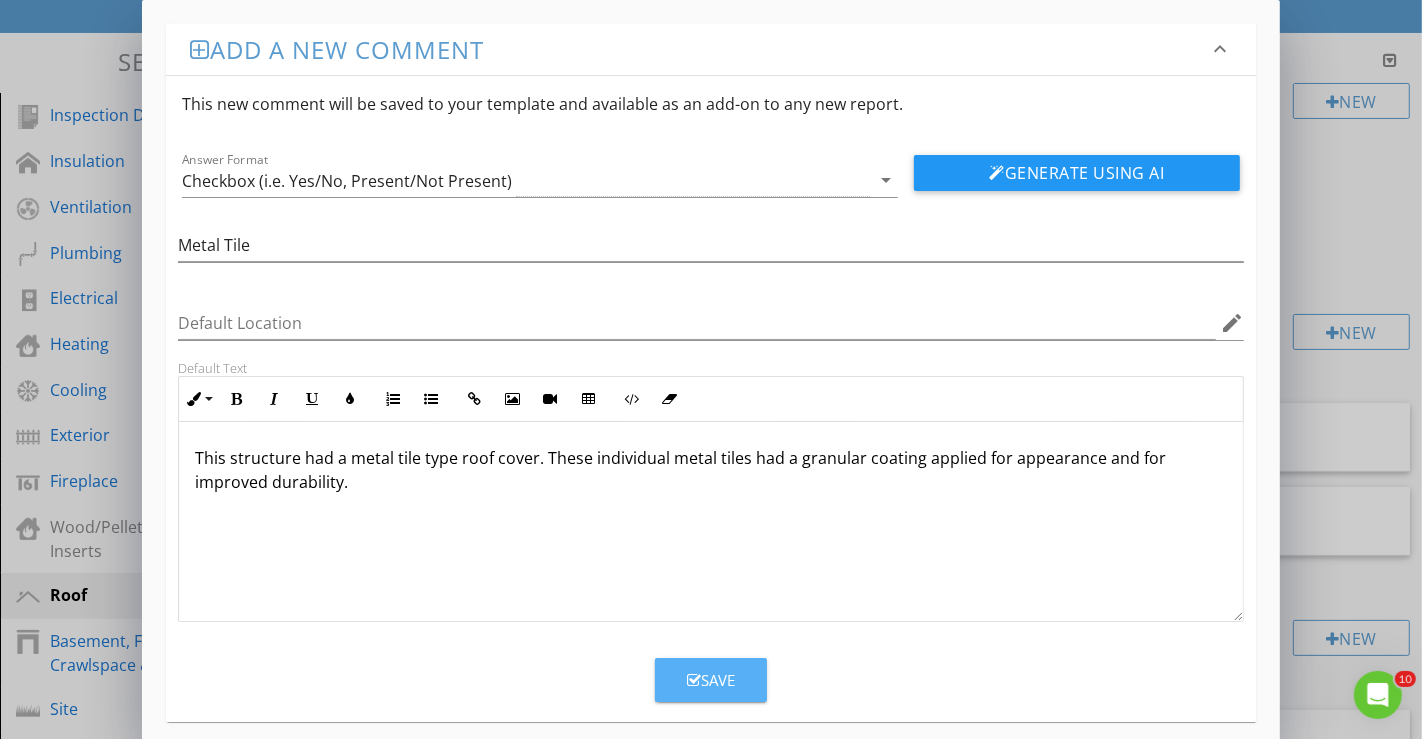 click on "Save" at bounding box center [711, 680] 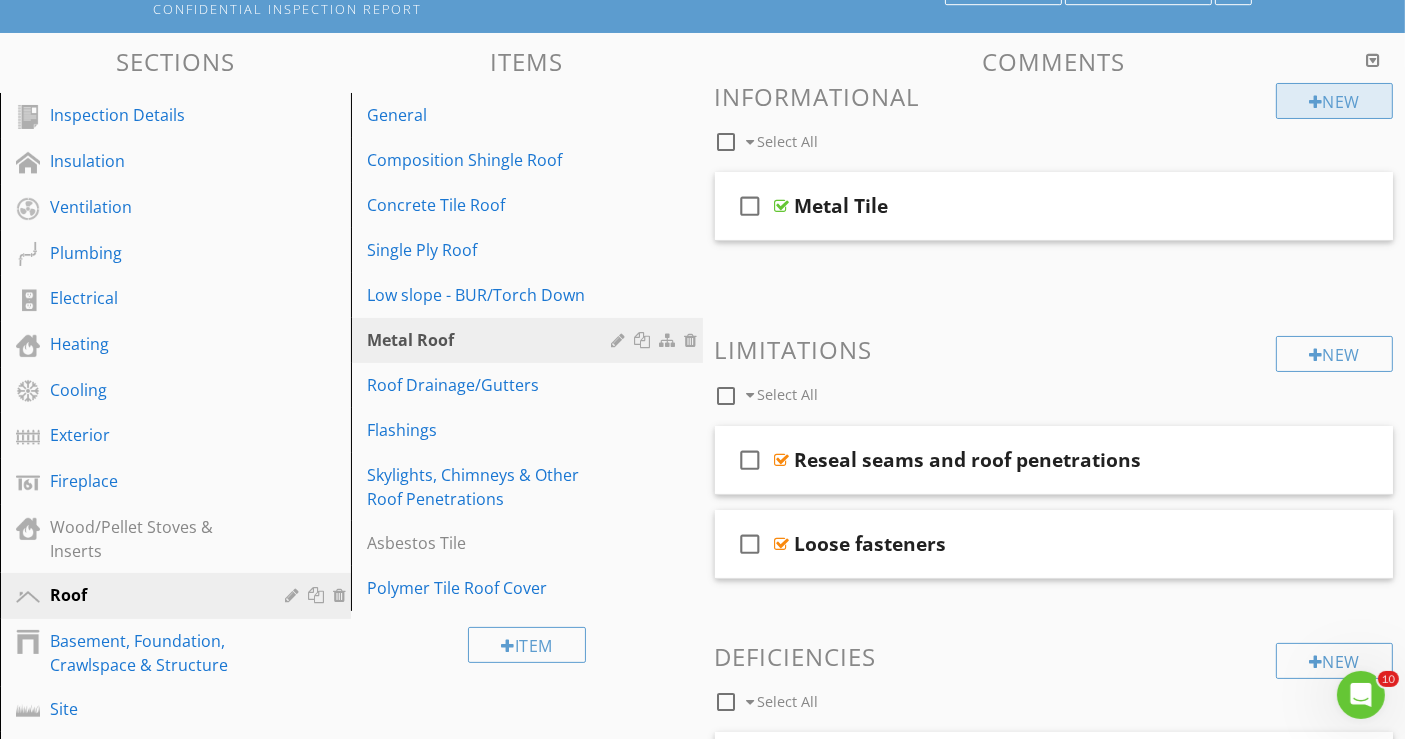 click on "New" at bounding box center (1334, 101) 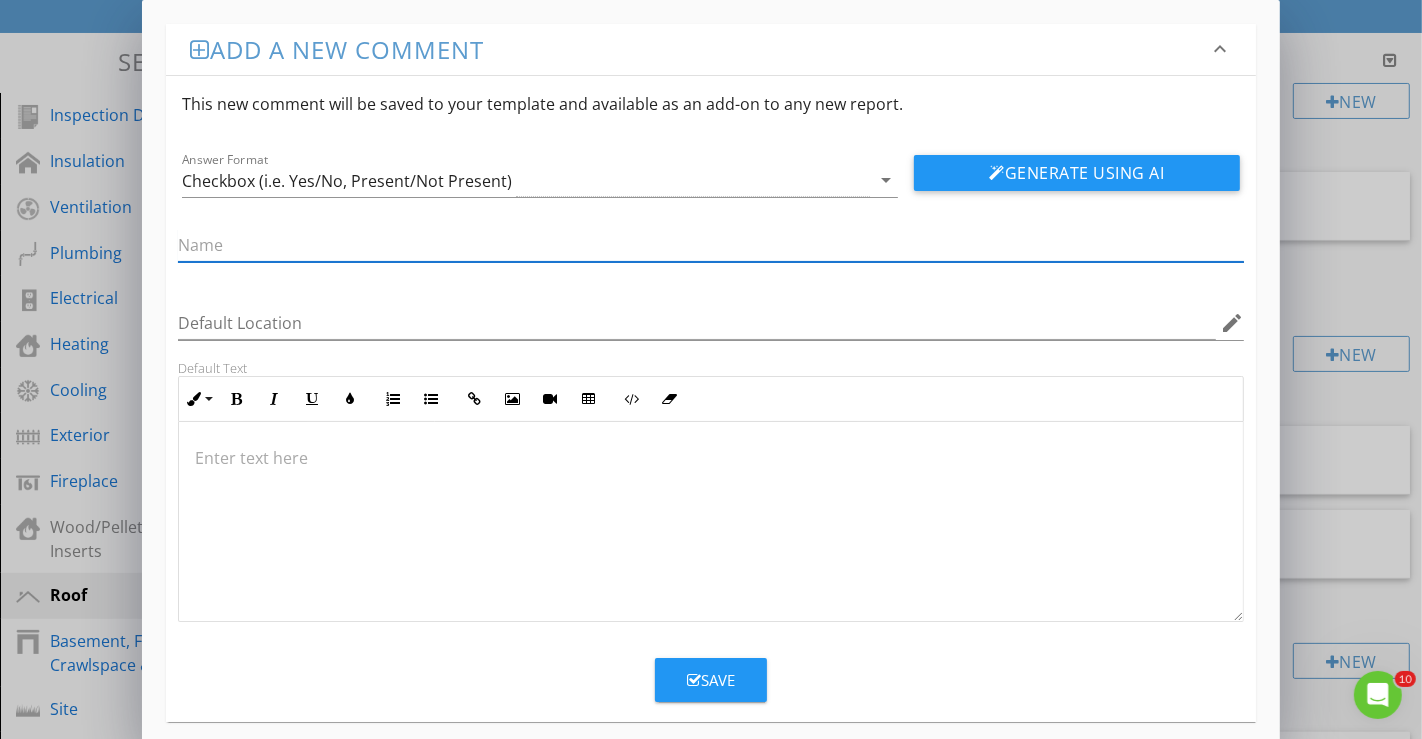 click at bounding box center (711, 245) 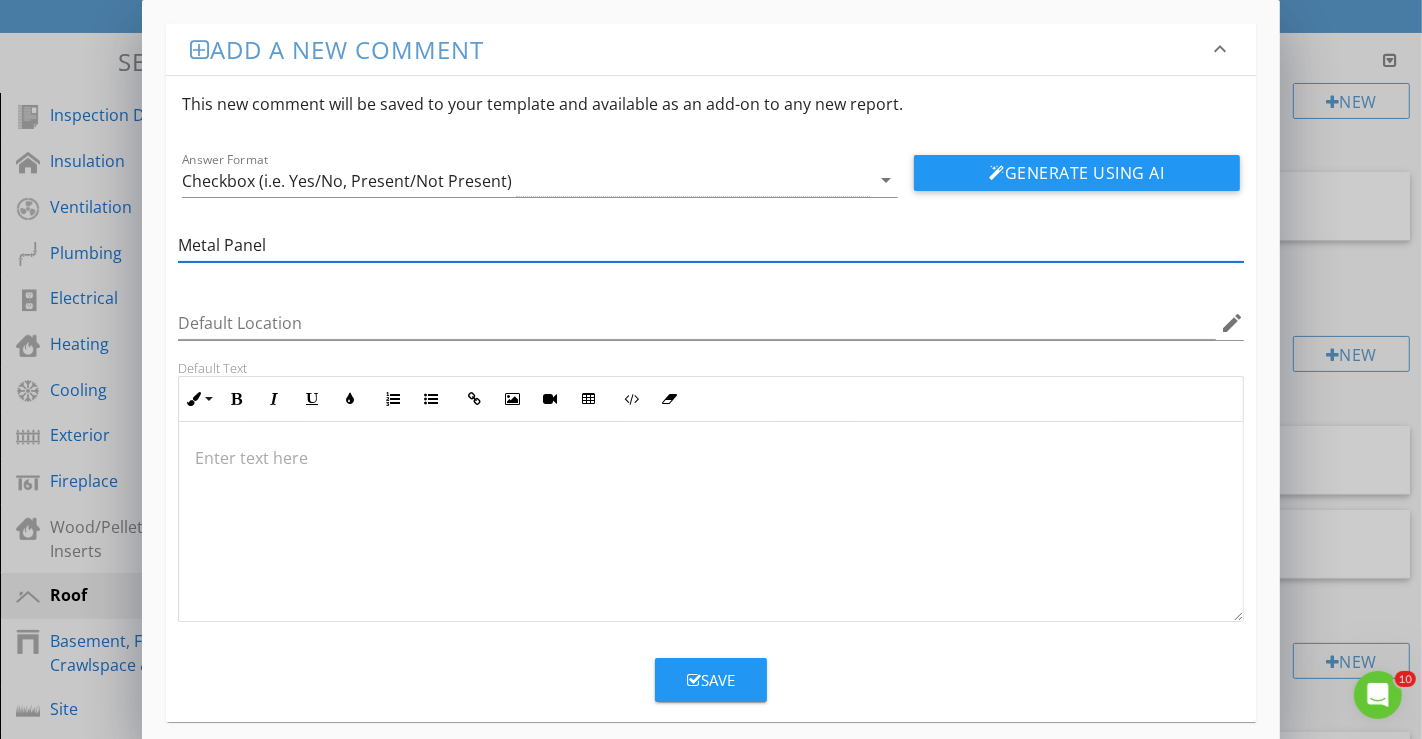type on "Metal Panel" 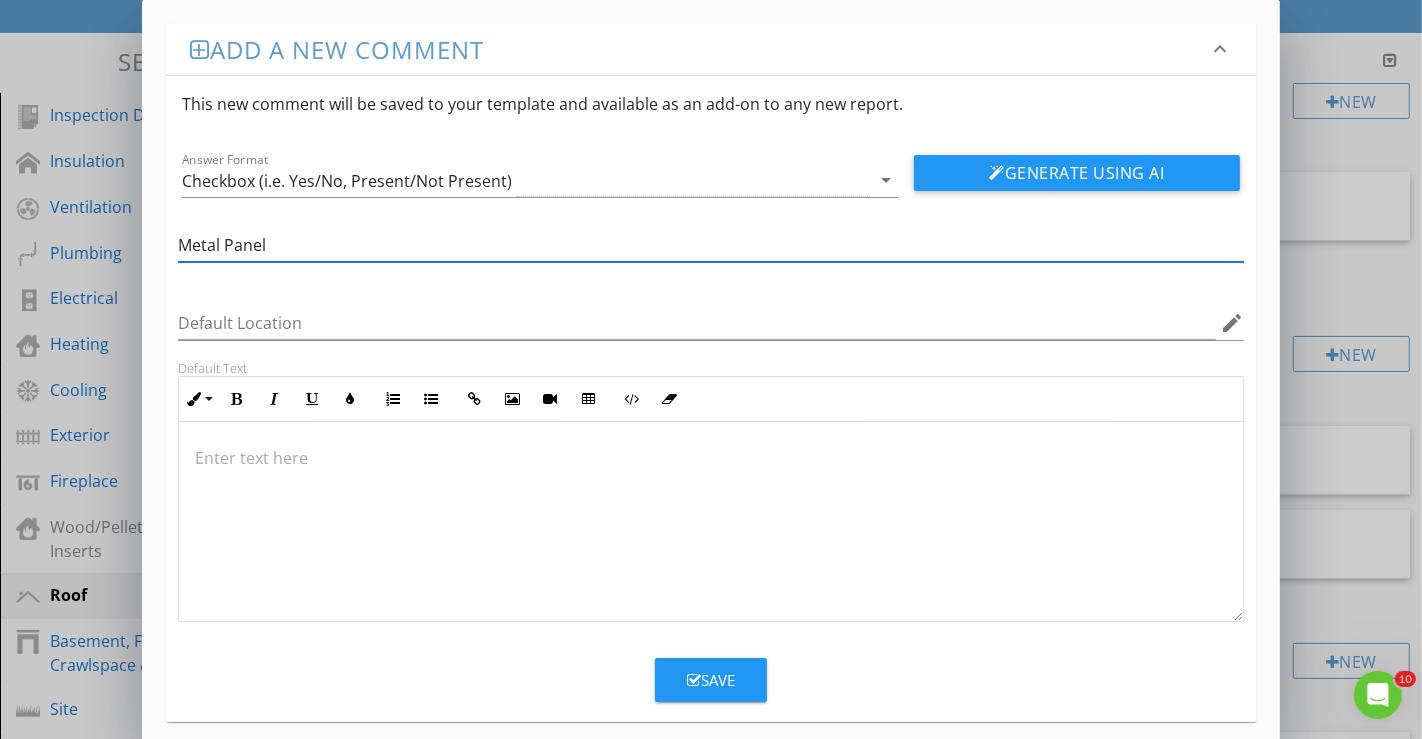 click at bounding box center (711, 458) 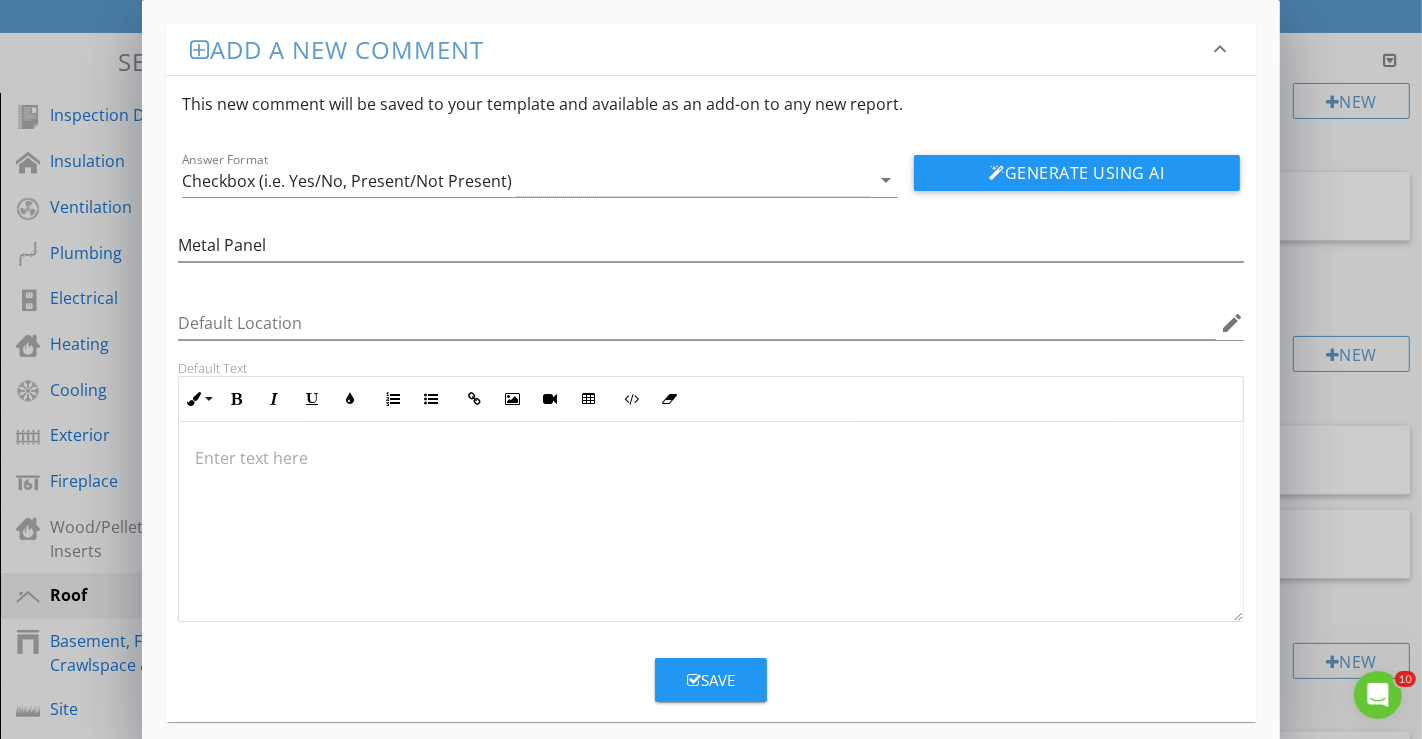 type 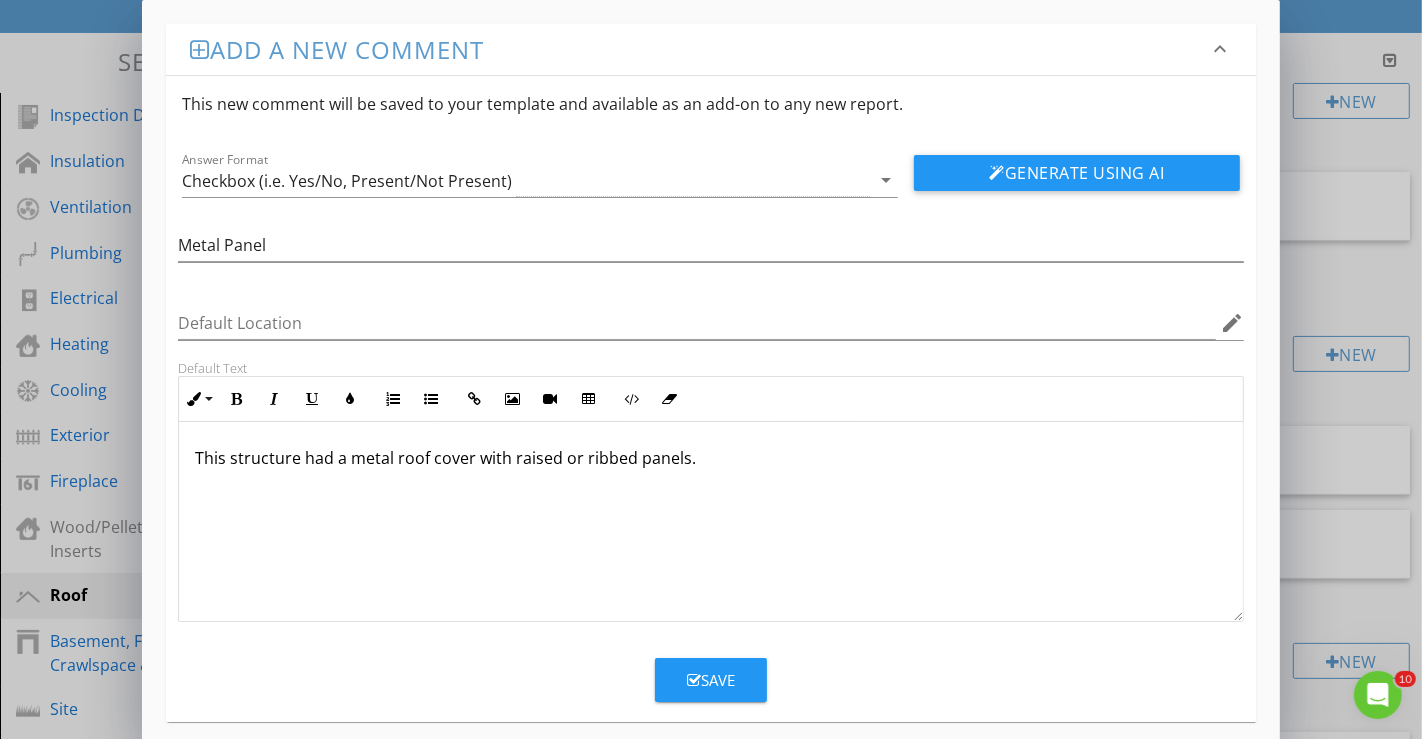 click on "This structure had a metal roof cover with raised or ribbed panels." at bounding box center [711, 458] 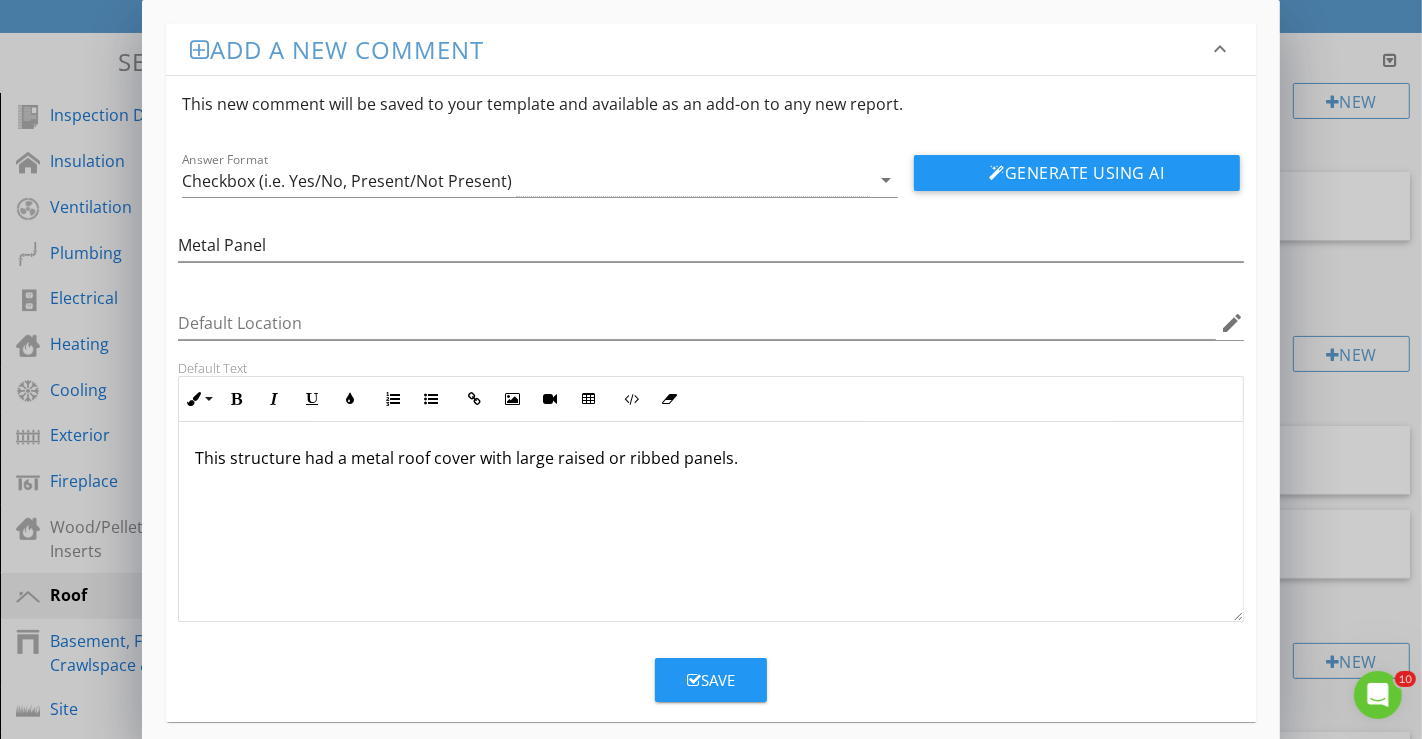click on "Save" at bounding box center [711, 680] 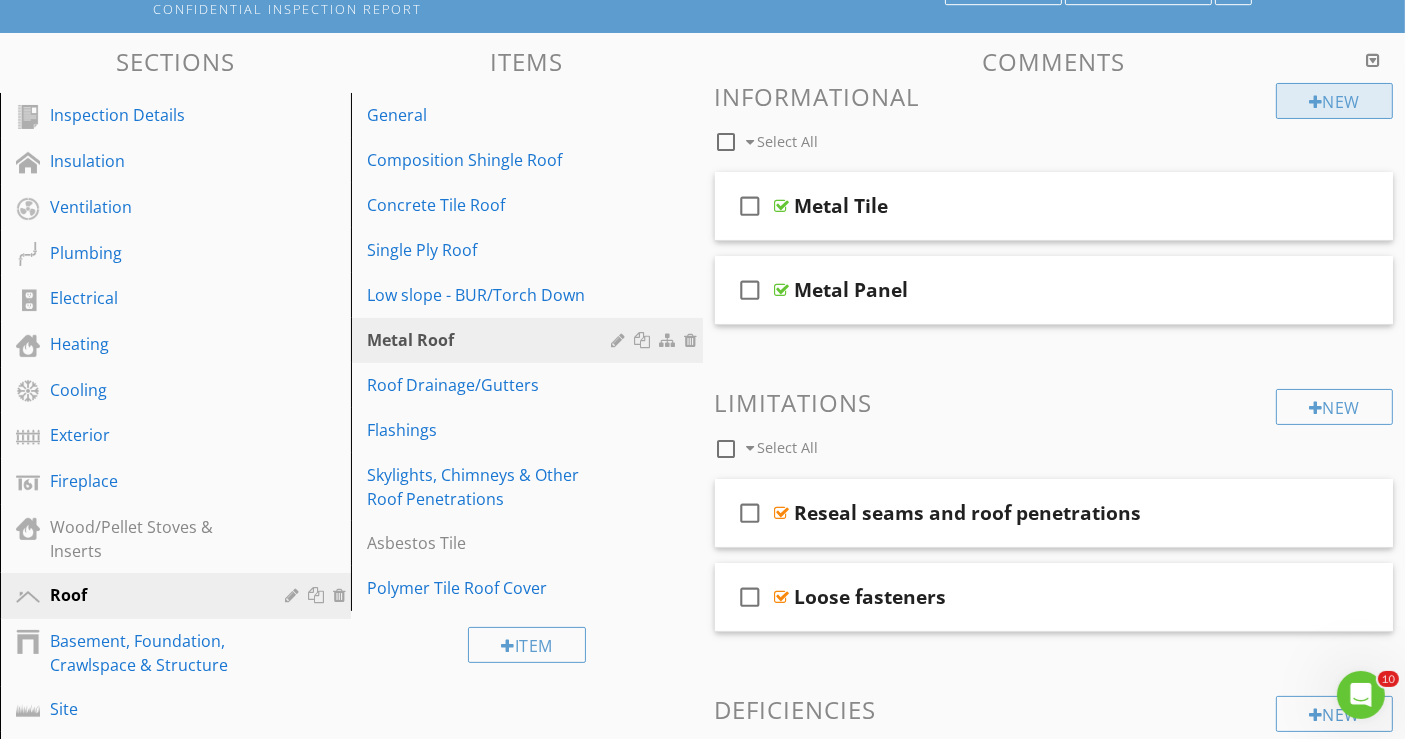 click on "New" at bounding box center [1334, 101] 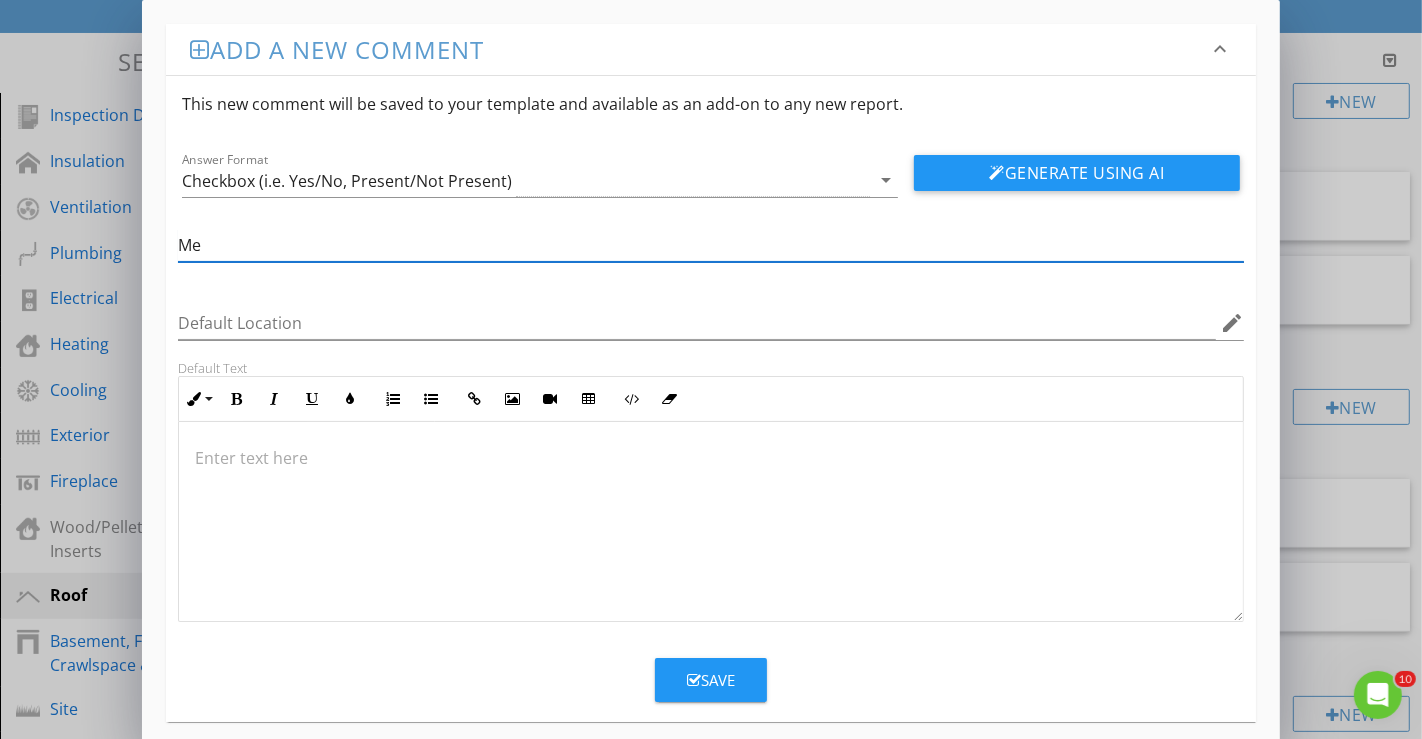 type on "M" 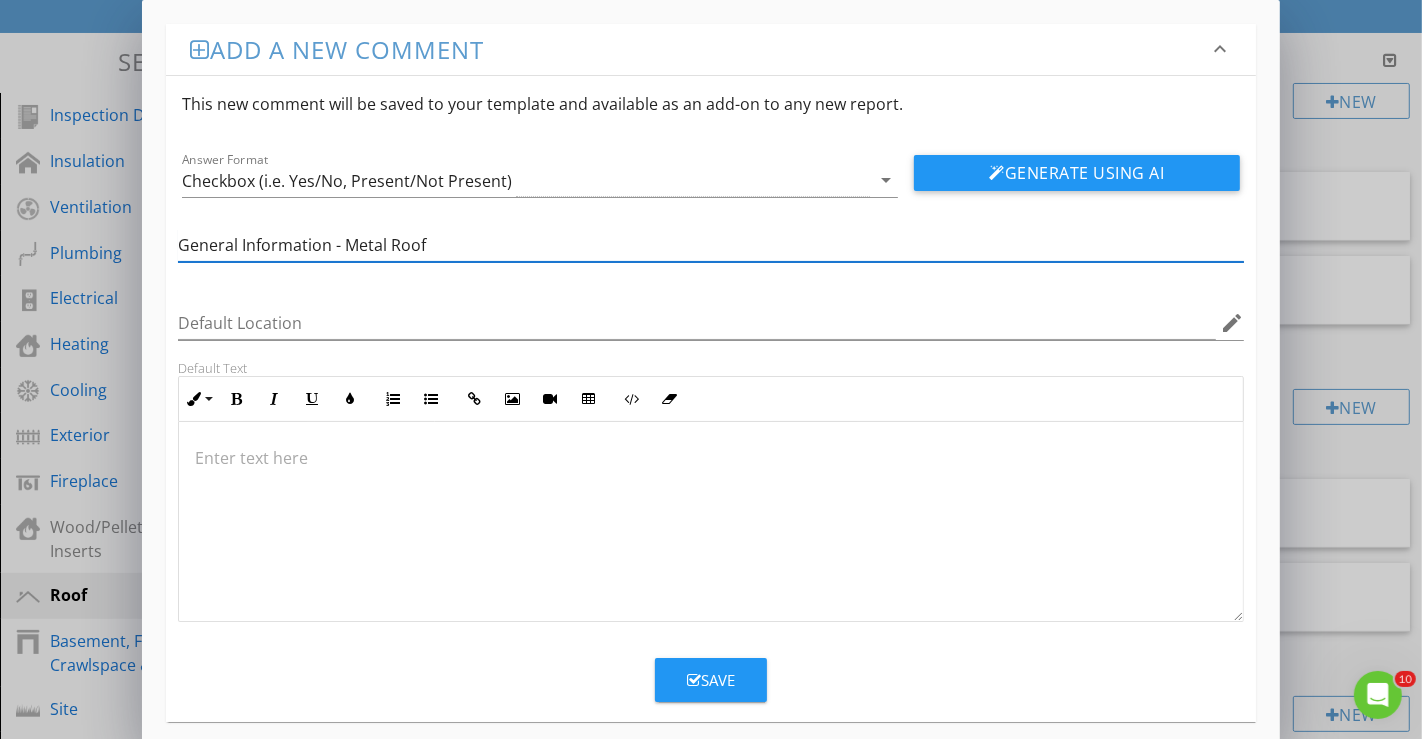 type on "General Information - Metal Roof" 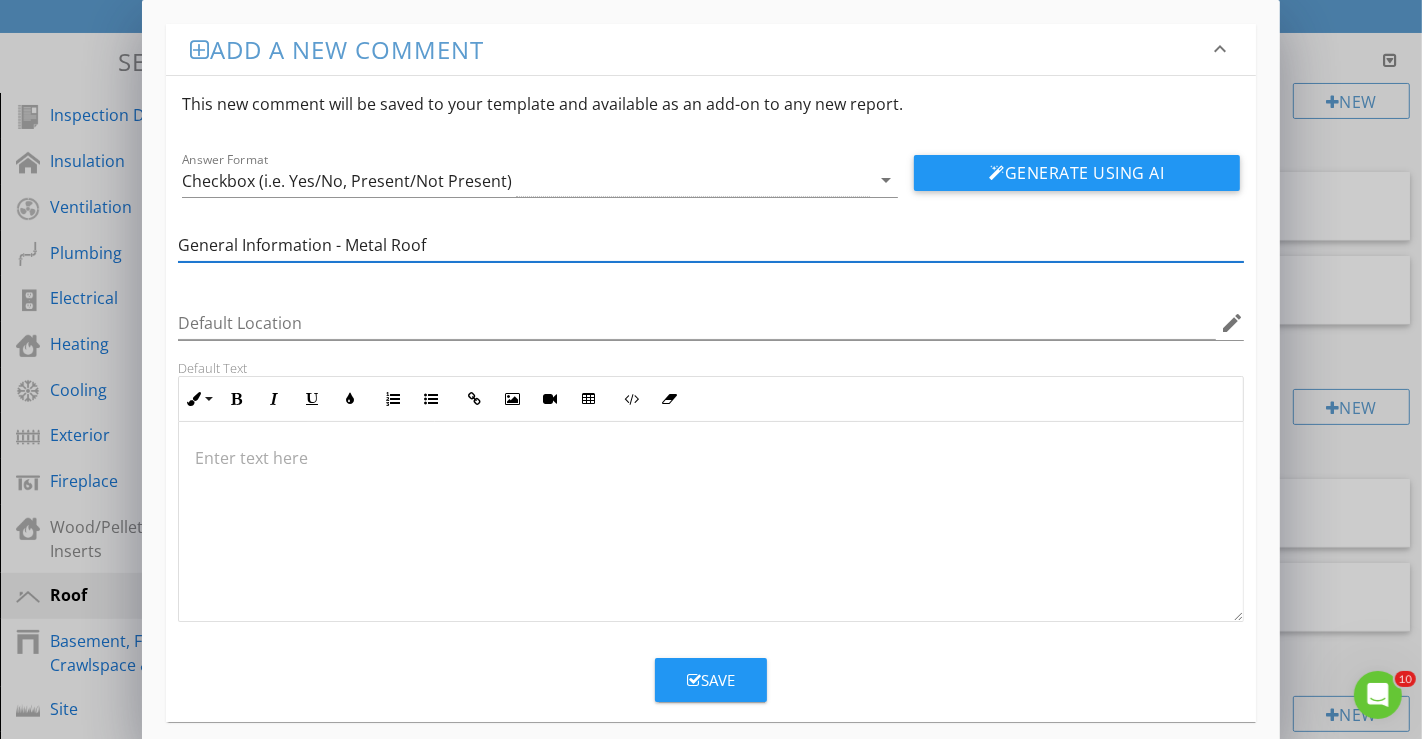 click at bounding box center [711, 458] 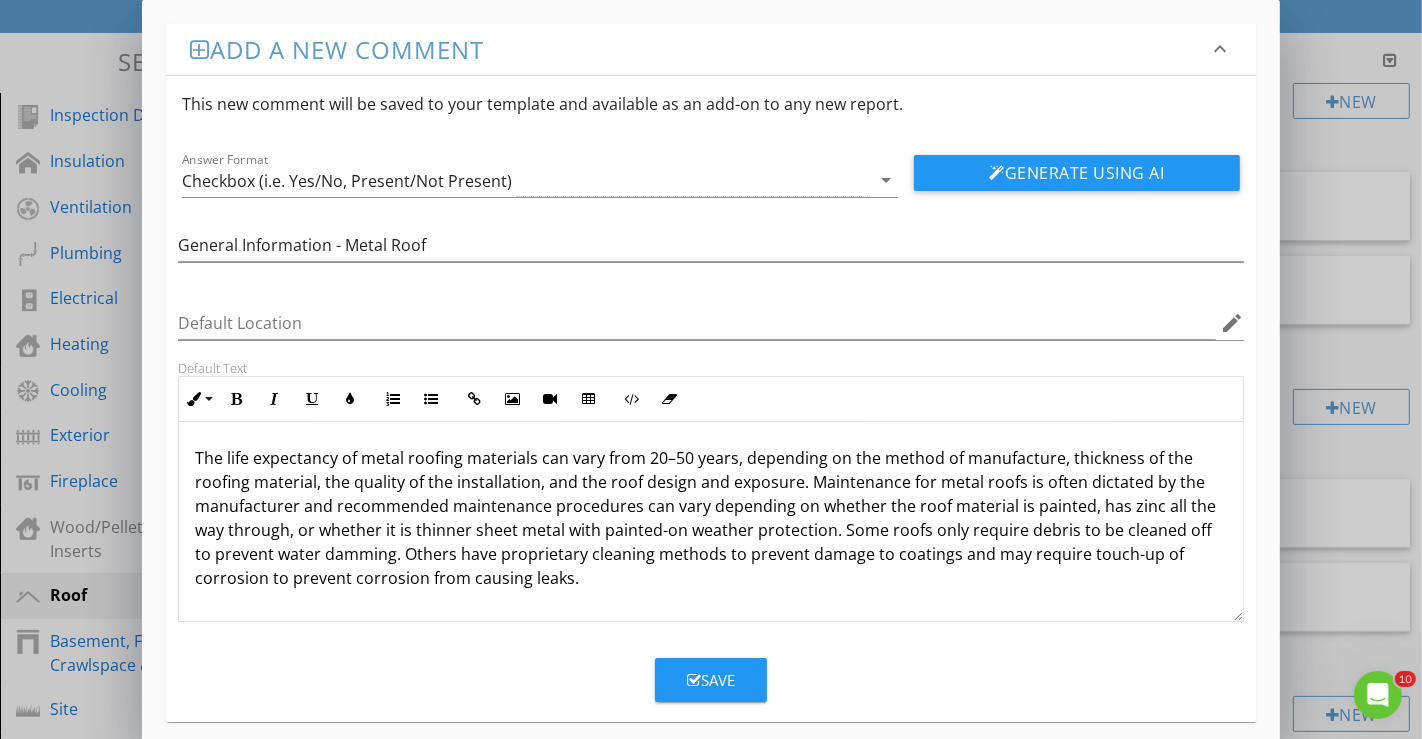 click on "The life expectancy of metal roofing materials can vary from 20–50 years, depending on the method of manufacture, thickness of the roofing material, the quality of the installation, and the roof design and exposure. Maintenance for metal roofs is often dictated by the manufacturer and recommended maintenance procedures can vary depending on whether the roof material is painted, has zinc all the way through, or whether it is thinner sheet metal with painted-on weather protection. Some roofs only require debris to be cleaned off to prevent water damming. Others have proprietary cleaning methods to prevent damage to coatings and may require touch-up of corrosion to prevent corrosion from causing leaks." at bounding box center [711, 518] 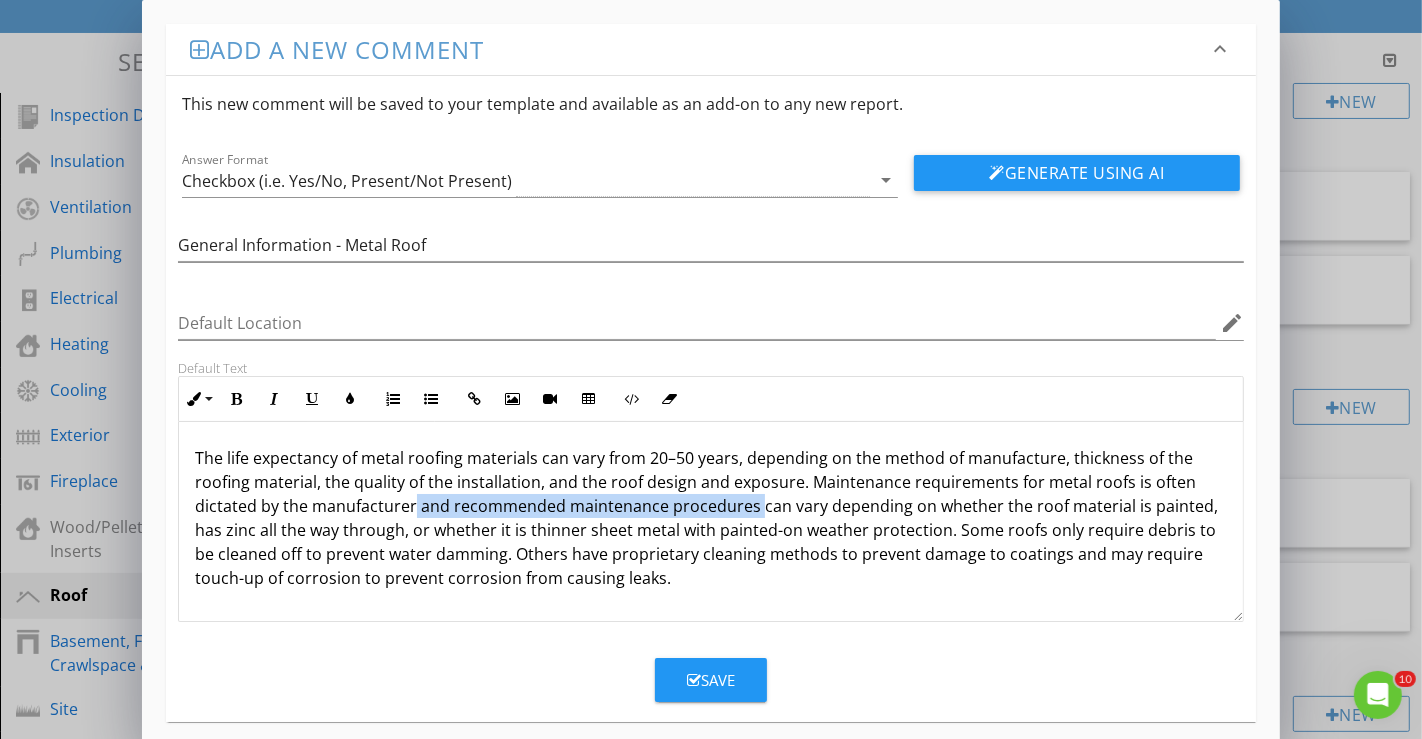 drag, startPoint x: 414, startPoint y: 504, endPoint x: 755, endPoint y: 504, distance: 341 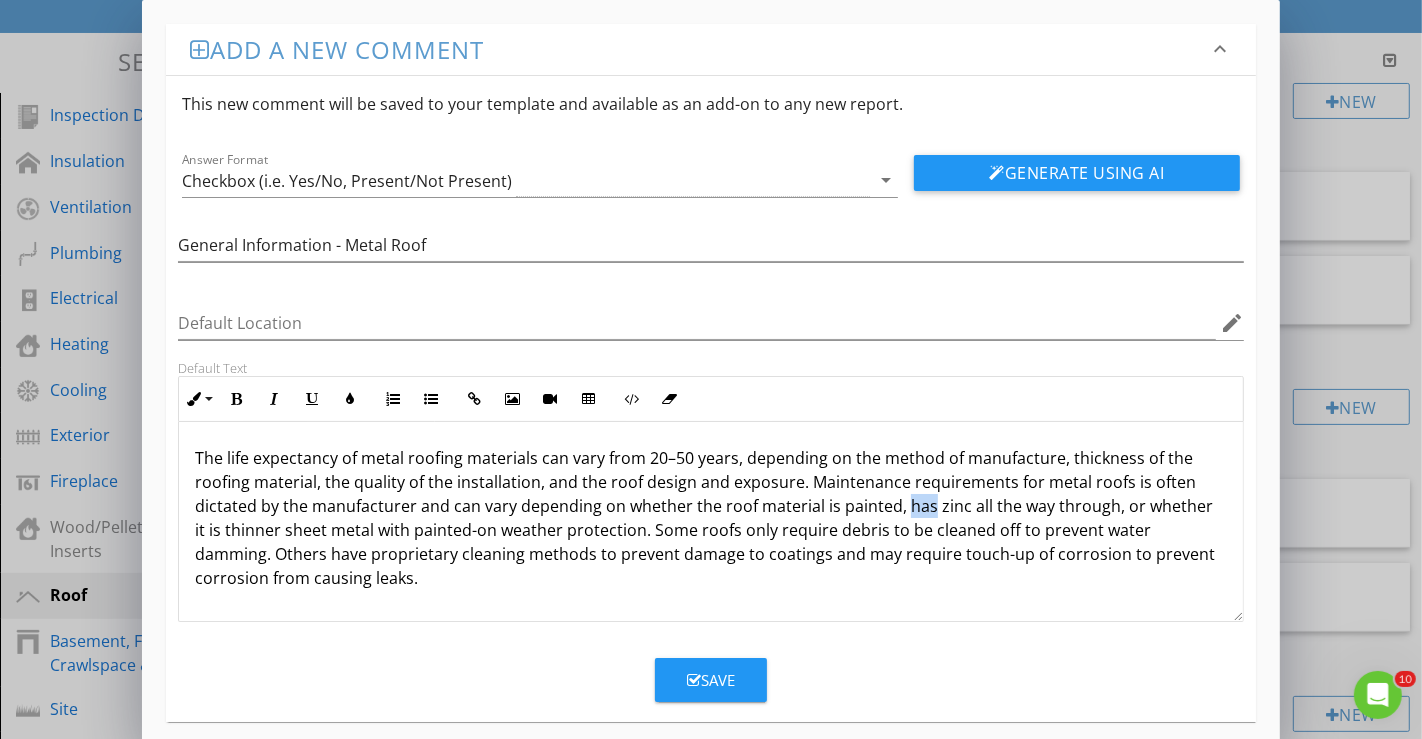 drag, startPoint x: 902, startPoint y: 509, endPoint x: 928, endPoint y: 511, distance: 26.076809 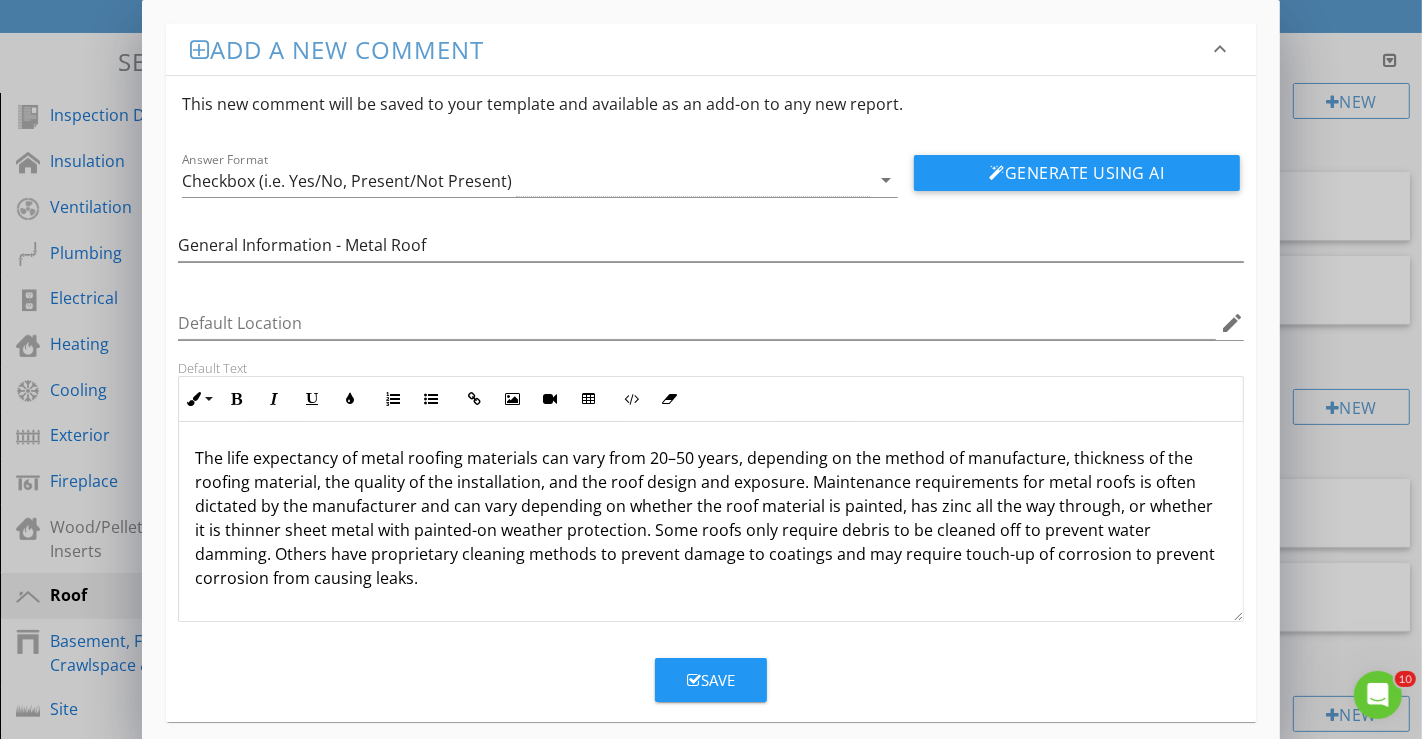 click on "The life expectancy of metal roofing materials can vary from 20–50 years, depending on the method of manufacture, thickness of the roofing material, the quality of the installation, and the roof design and exposure. Maintenance requirements for metal roofs is often dictated by the manufacturer and can vary depending on whether the roof material is painted, has zinc all the way through, or whether it is thinner sheet metal with painted-on weather protection. Some roofs only require debris to be cleaned off to prevent water damming. Others have proprietary cleaning methods to prevent damage to coatings and may require touch-up of corrosion to prevent corrosion from causing leaks." at bounding box center [711, 518] 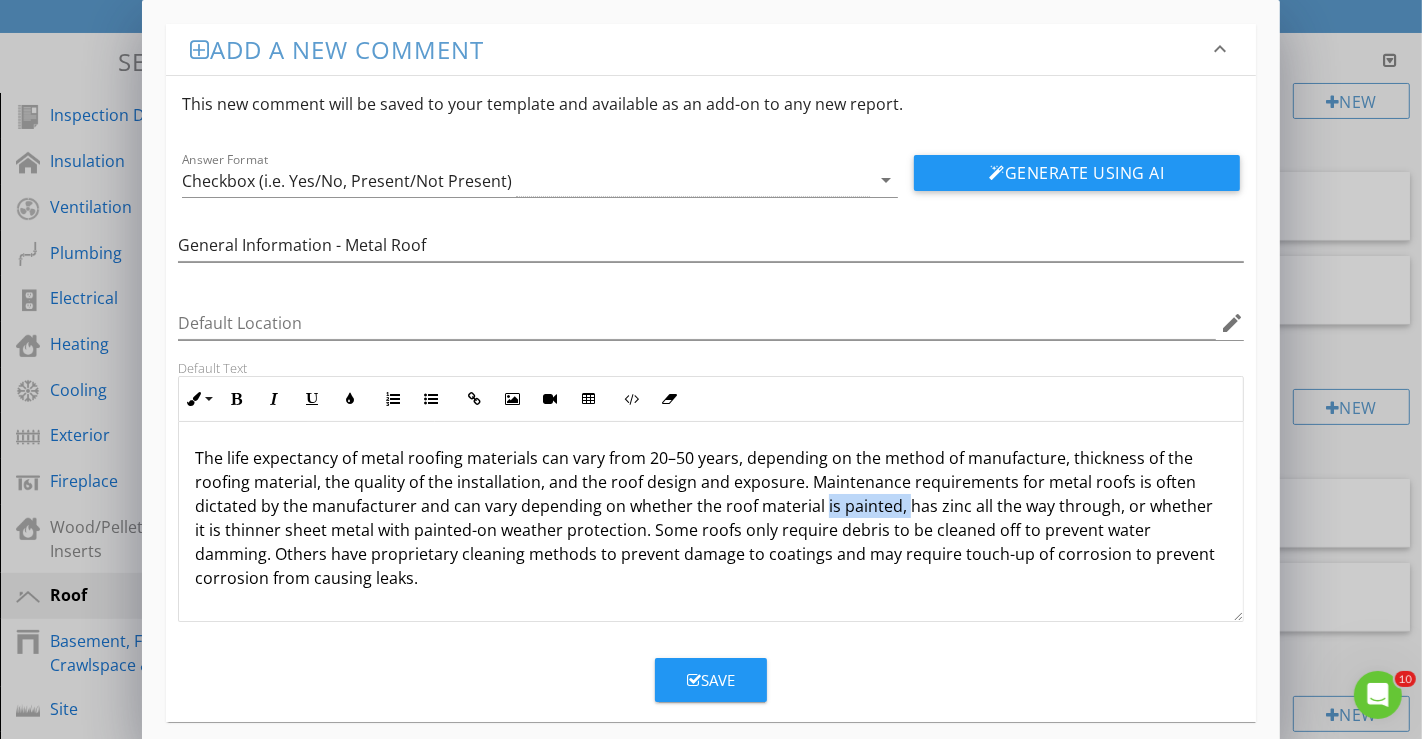 drag, startPoint x: 820, startPoint y: 509, endPoint x: 902, endPoint y: 512, distance: 82.05486 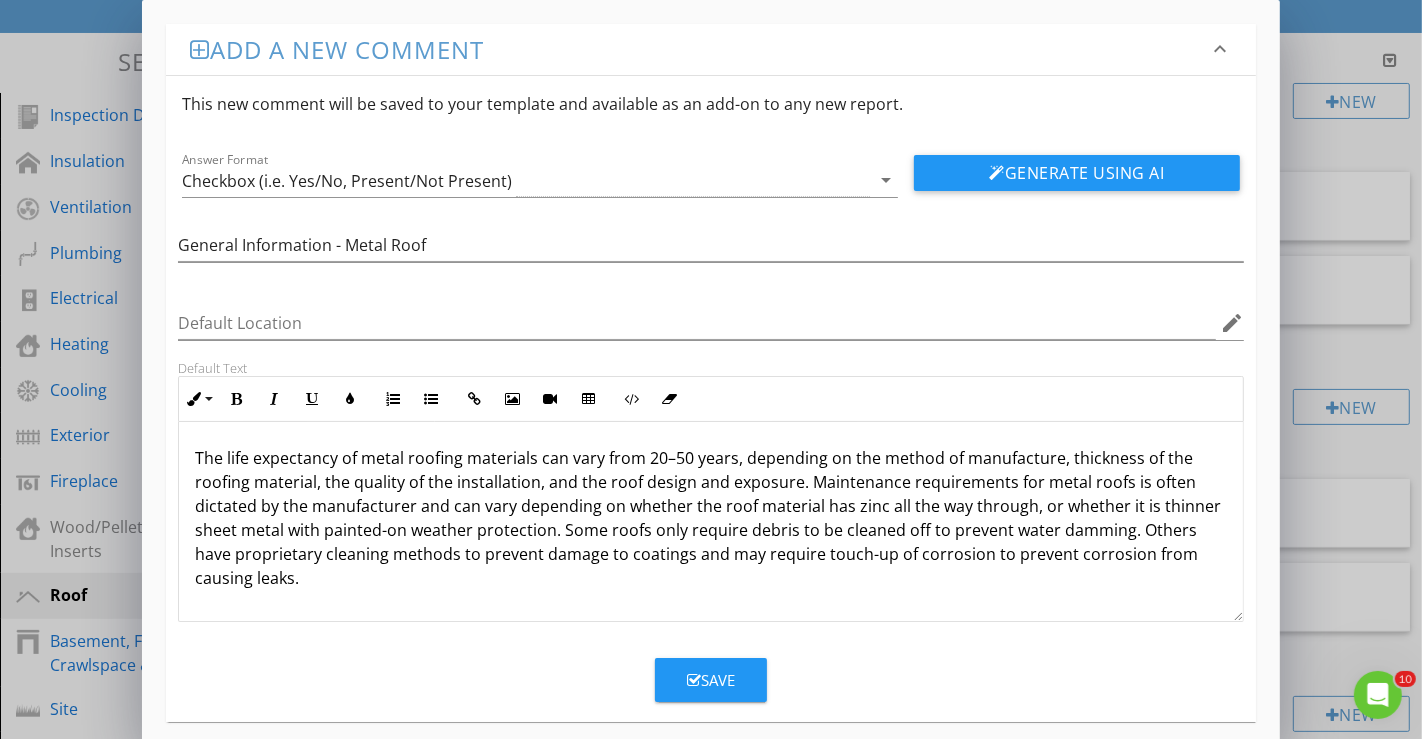 click on "The life expectancy of metal roofing materials can vary from 20–50 years, depending on the method of manufacture, thickness of the roofing material, the quality of the installation, and the roof design and exposure. Maintenance requirements for metal roofs is often dictated by the manufacturer and can vary depending on whether the roof material has zinc all the way through, or whether it is thinner sheet metal with painted-on weather protection. Some roofs only require debris to be cleaned off to prevent water damming. Others have proprietary cleaning methods to prevent damage to coatings and may require touch-up of corrosion to prevent corrosion from causing leaks." at bounding box center [711, 518] 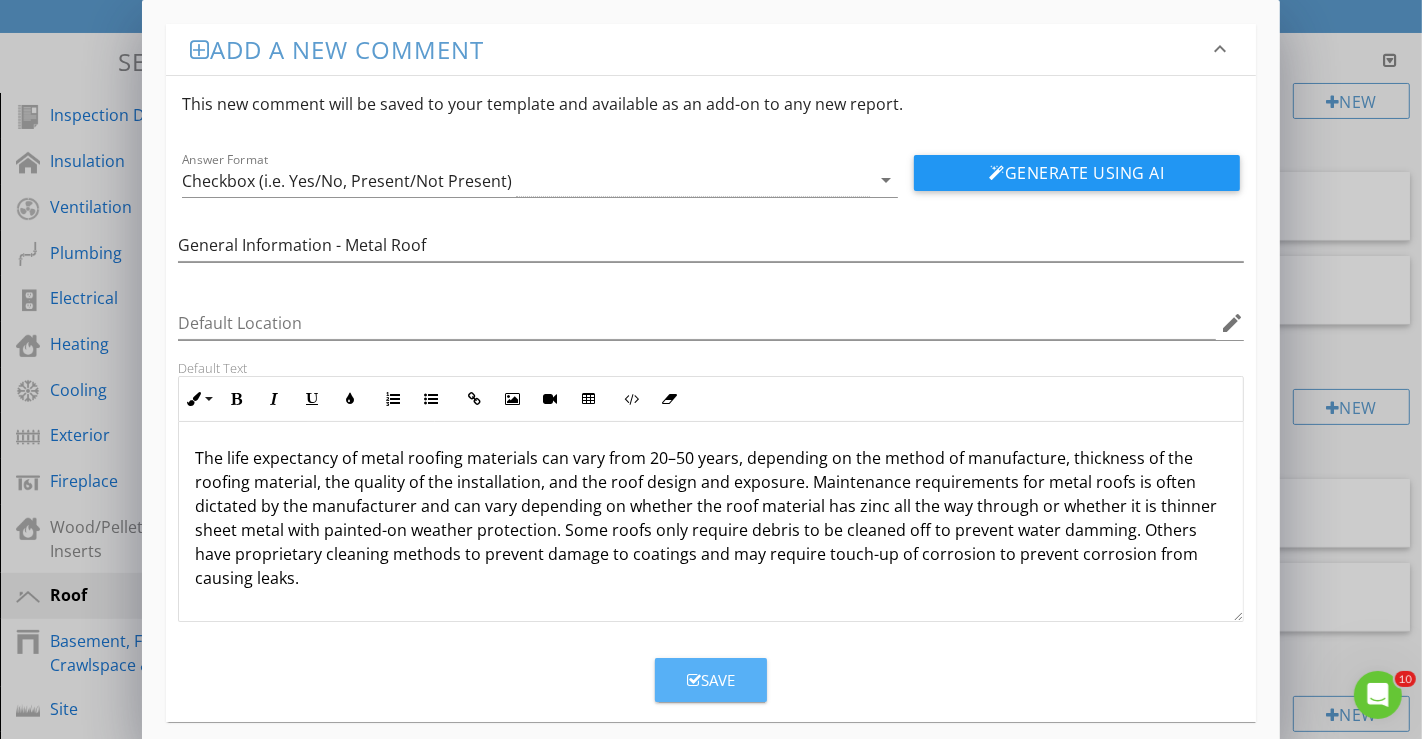 click on "Save" at bounding box center [711, 680] 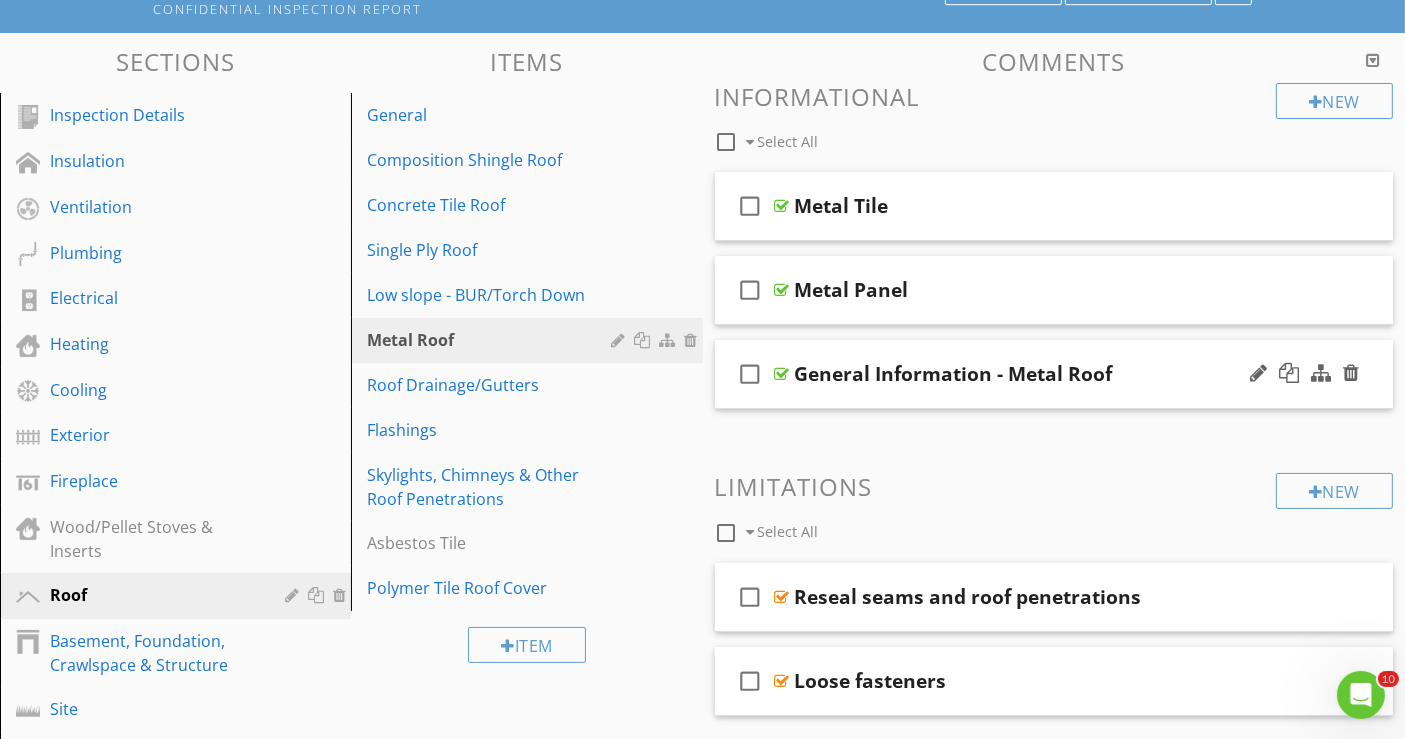 type 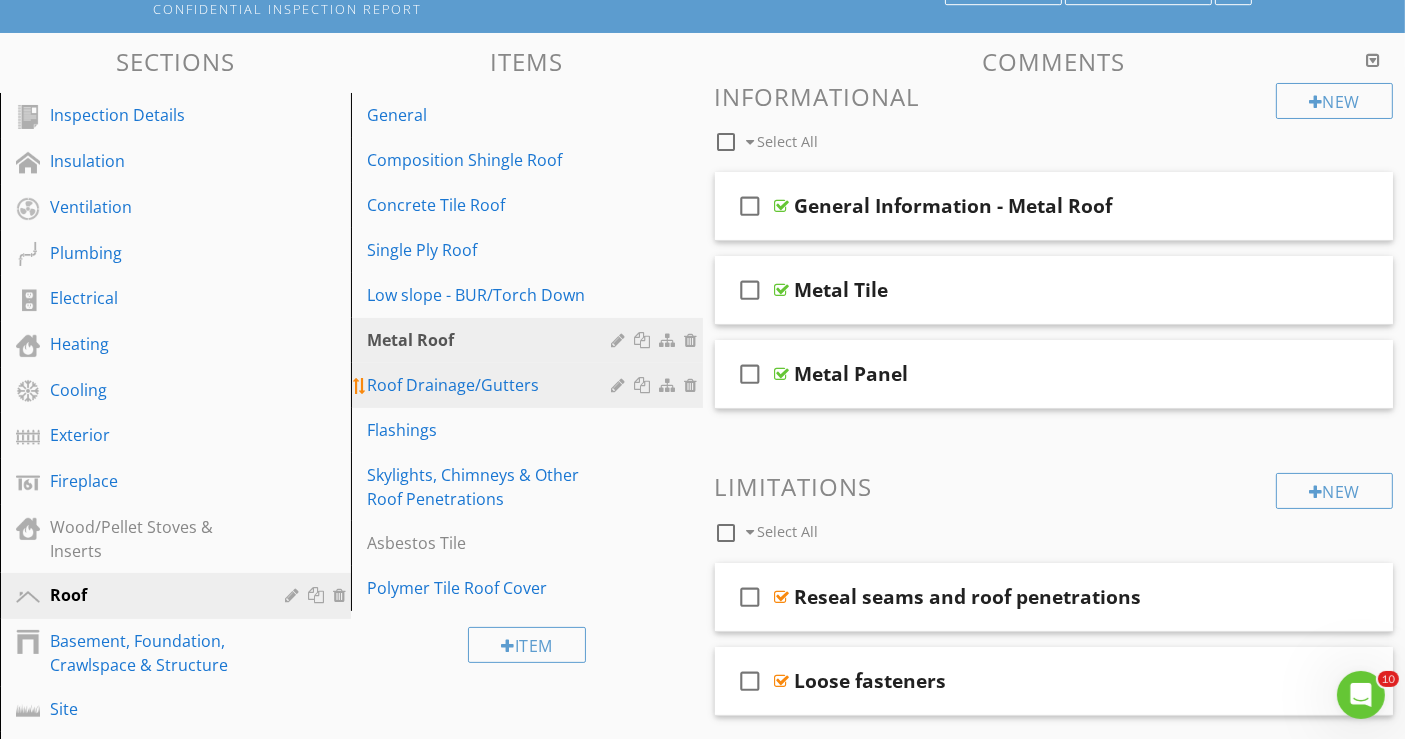 click on "Roof Drainage/Gutters" at bounding box center (492, 385) 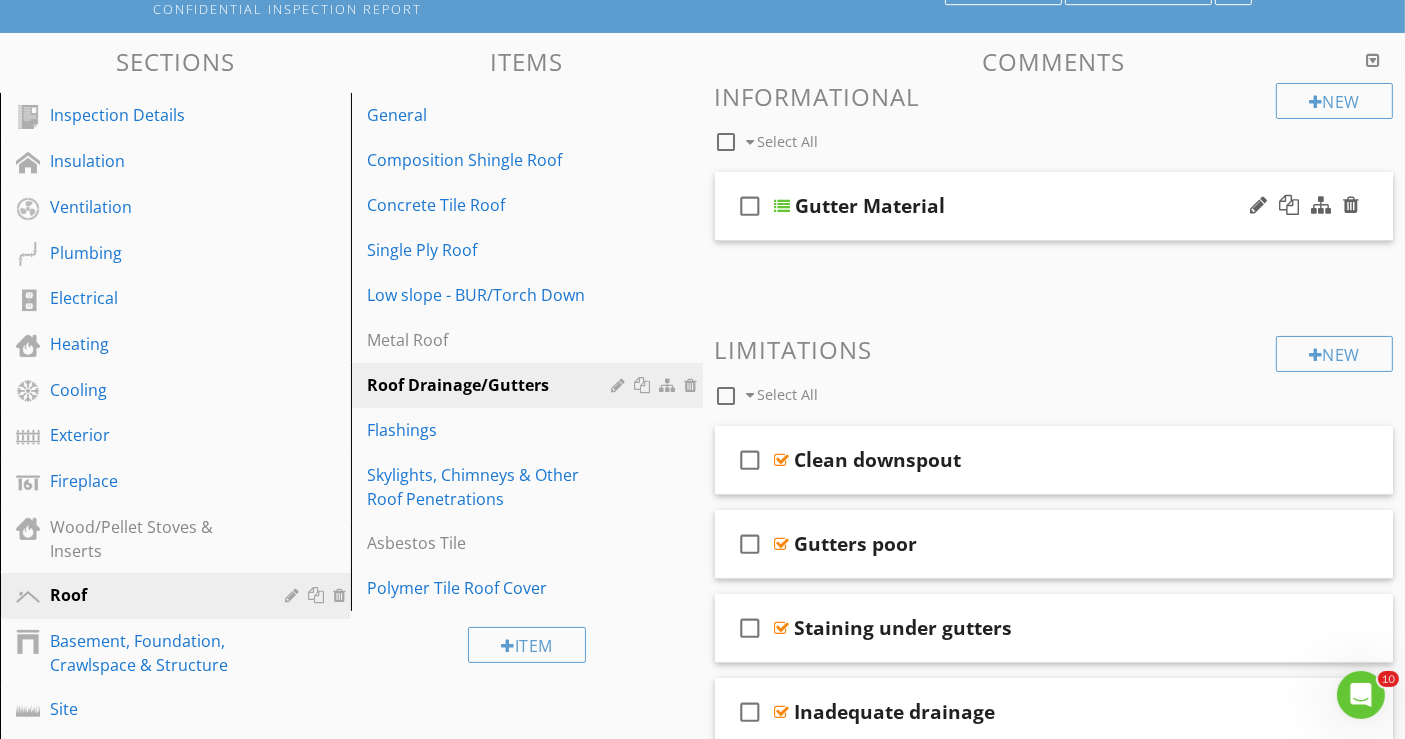 click on "check_box_outline_blank
Gutter Material" at bounding box center (1054, 206) 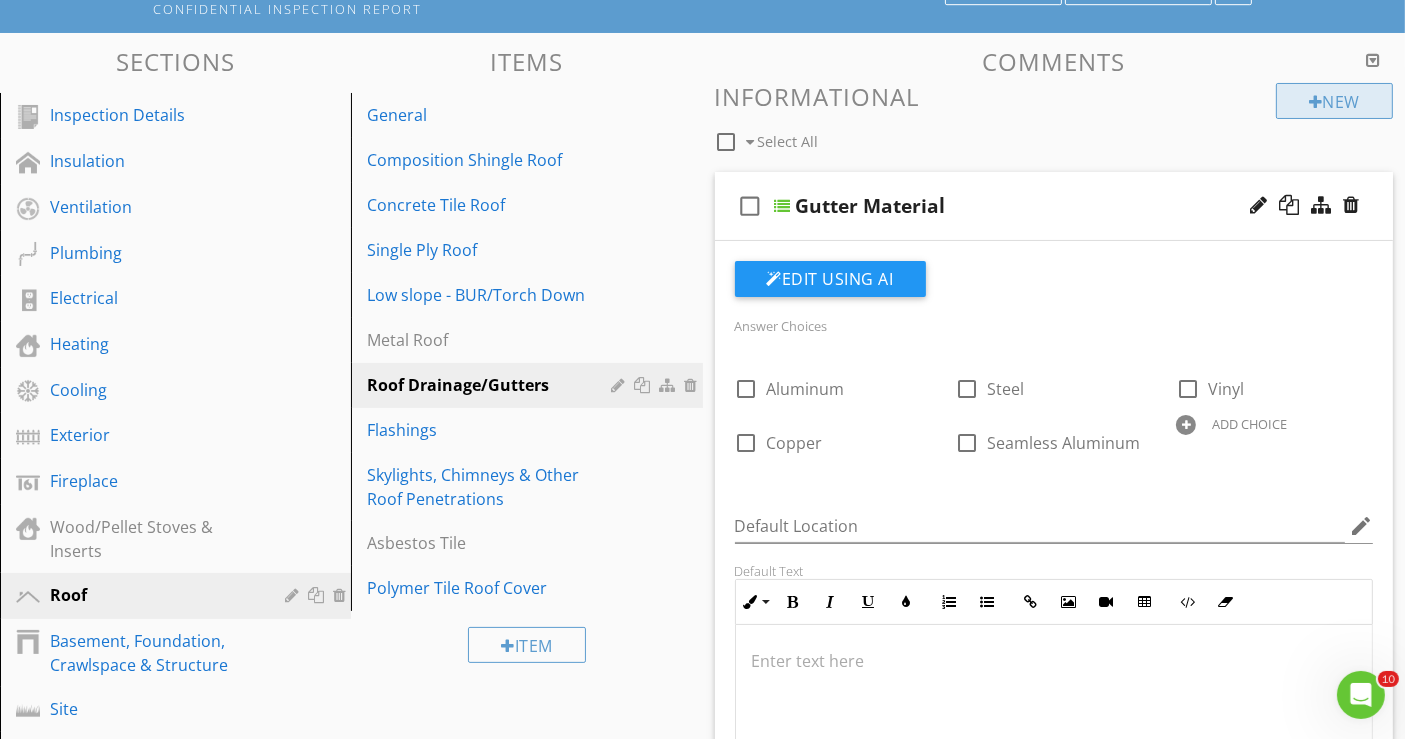 click on "New" at bounding box center (1334, 101) 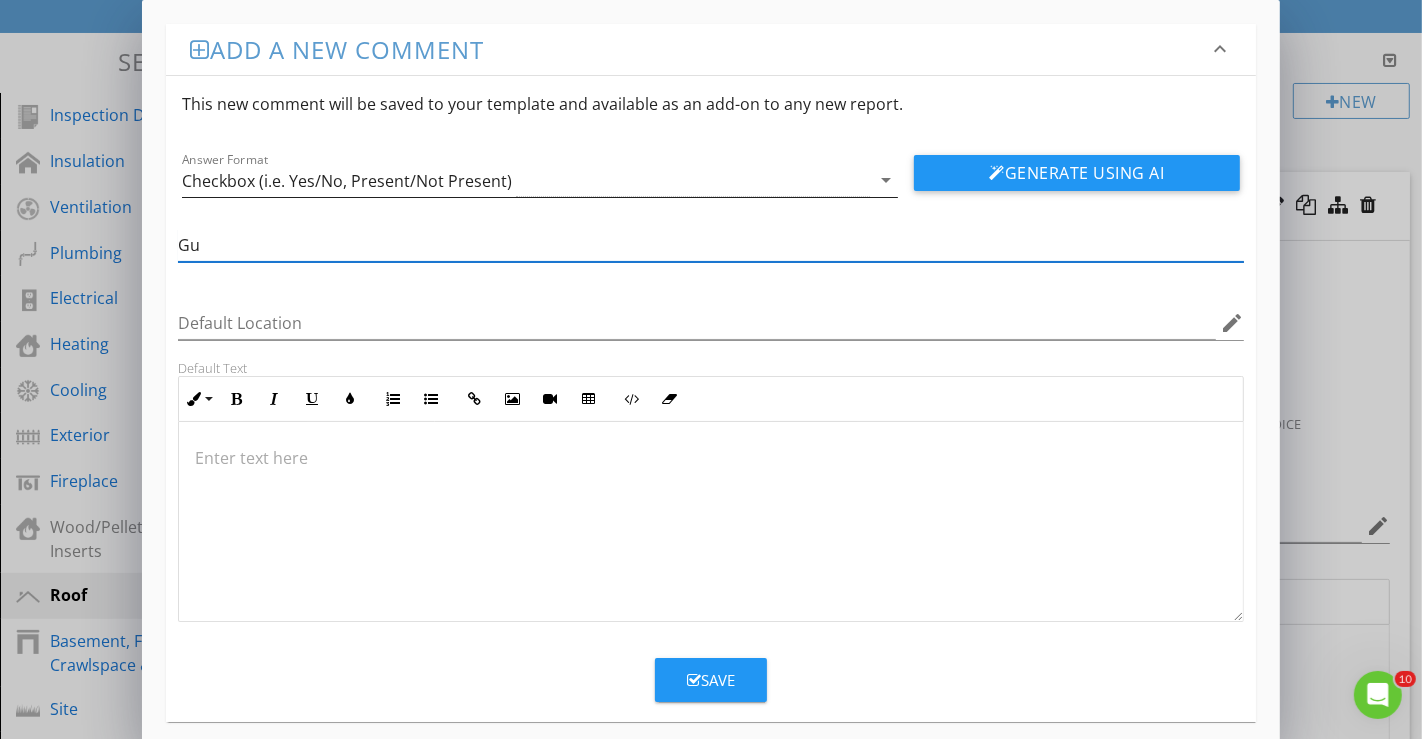 type on "G" 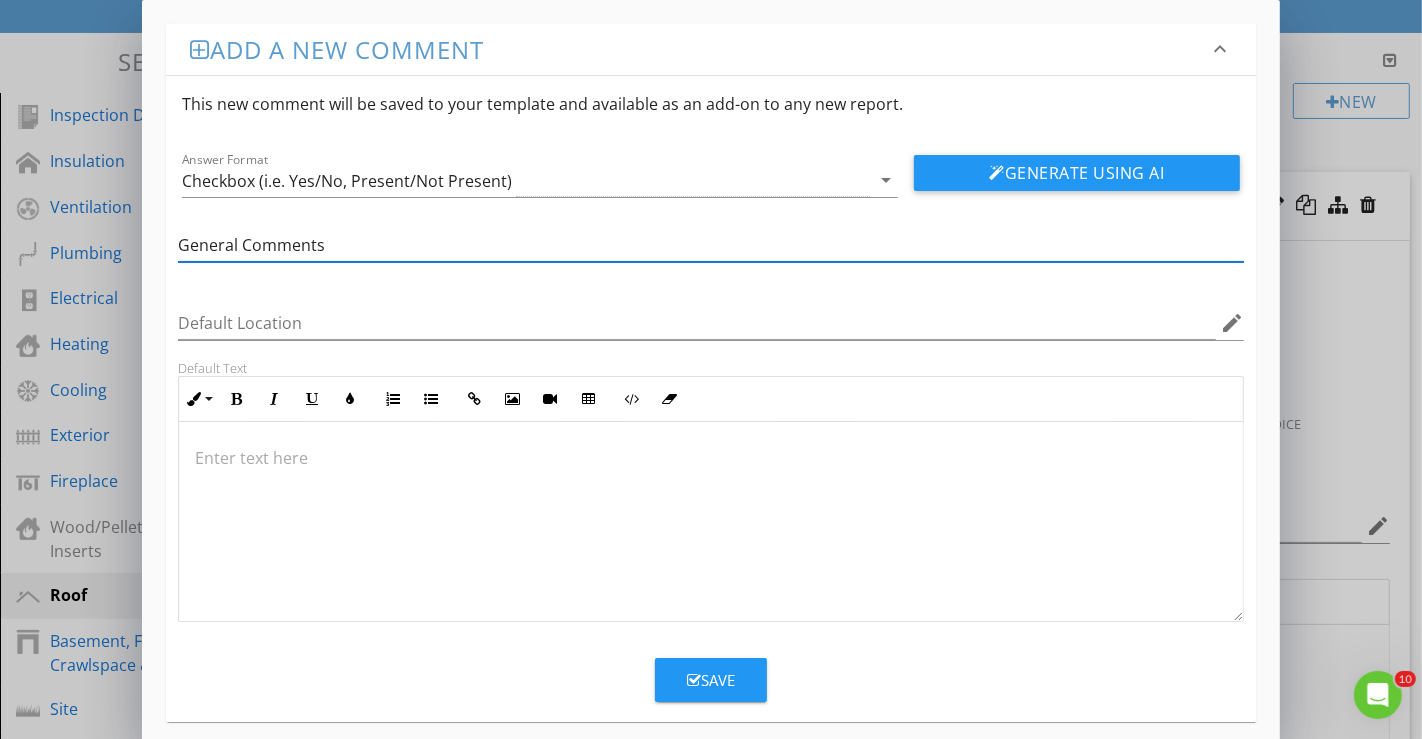 click on "General Comments" at bounding box center [711, 245] 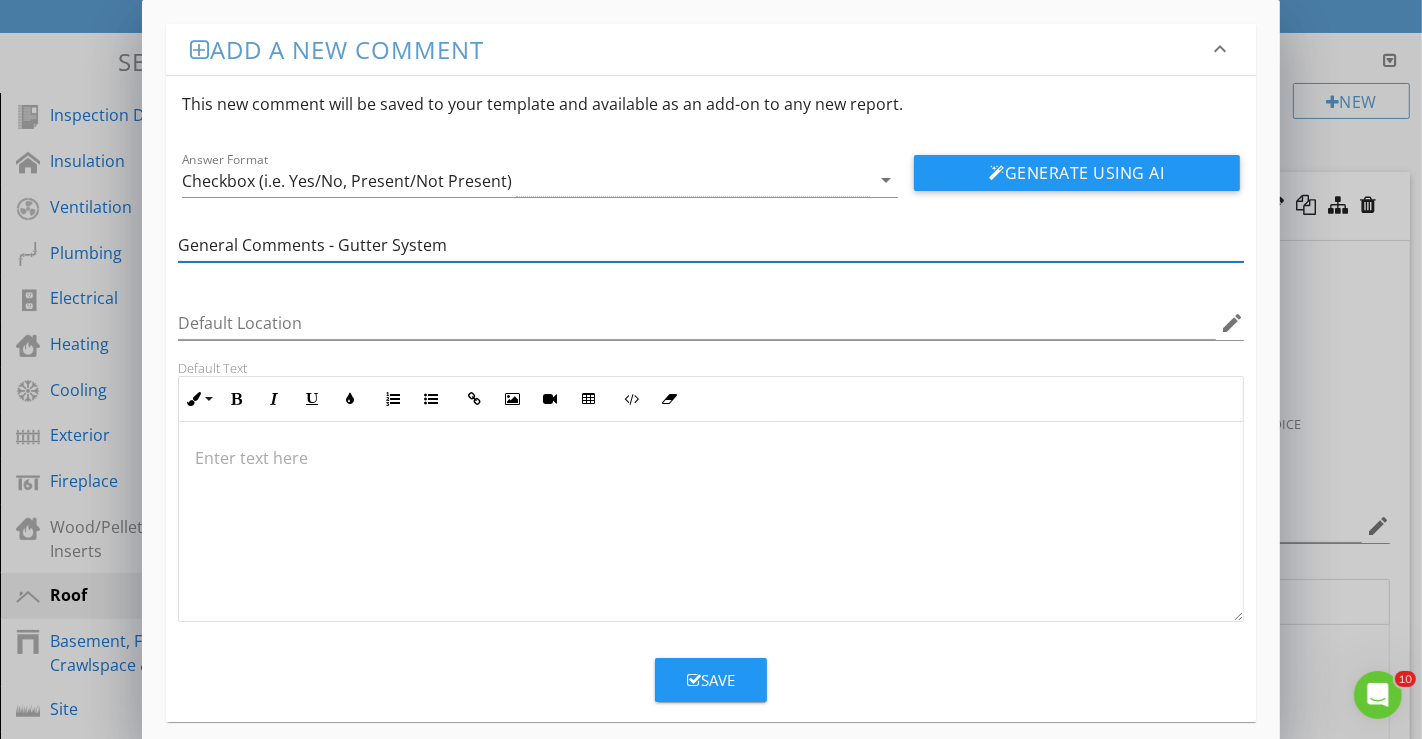 type on "General Comments - Gutter System" 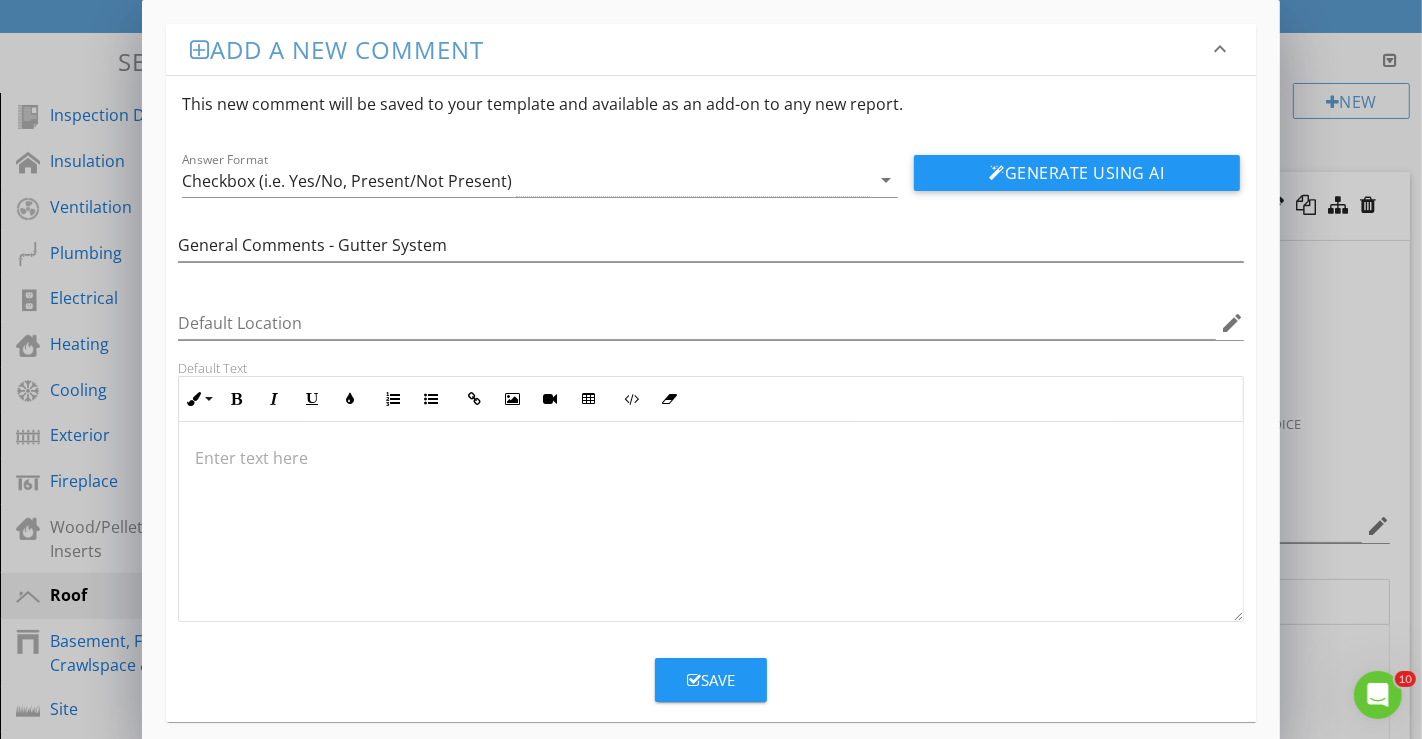 click at bounding box center [711, 458] 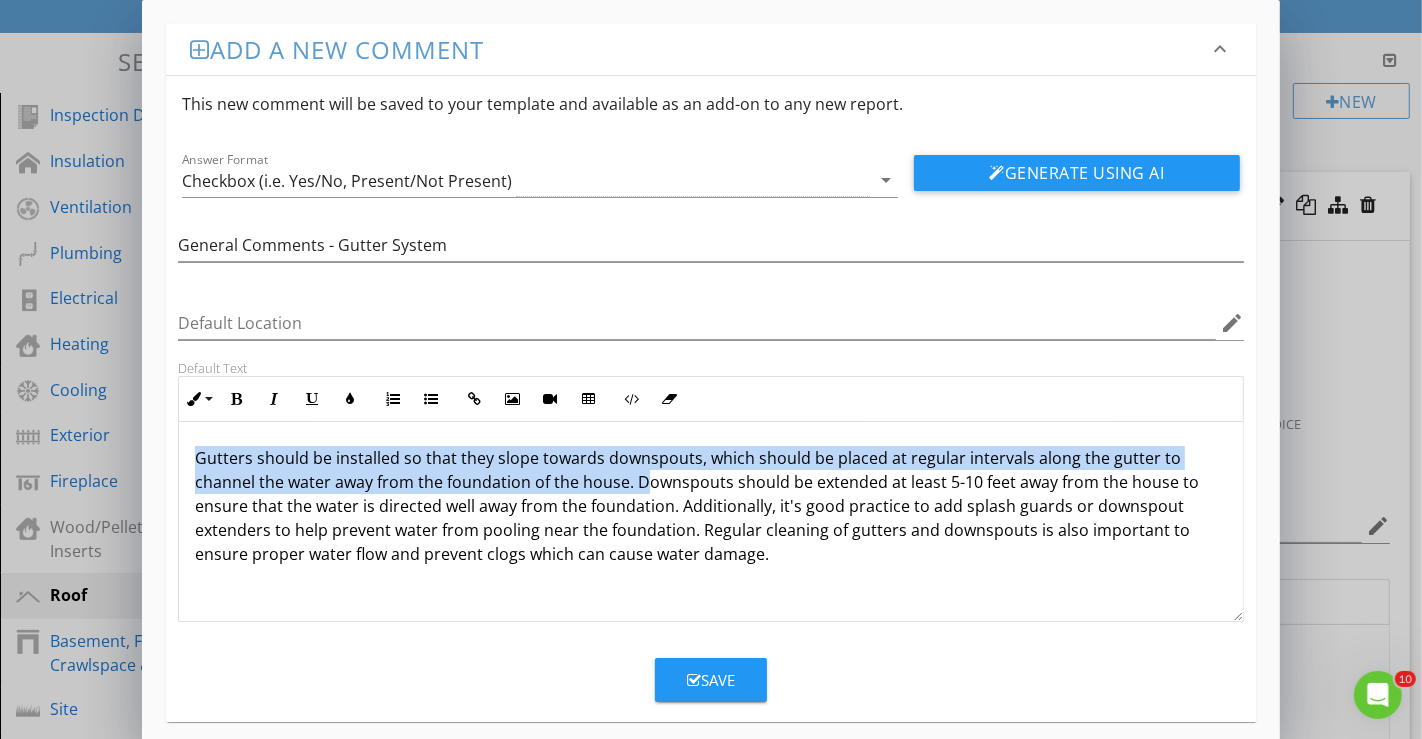 drag, startPoint x: 197, startPoint y: 449, endPoint x: 645, endPoint y: 482, distance: 449.21375 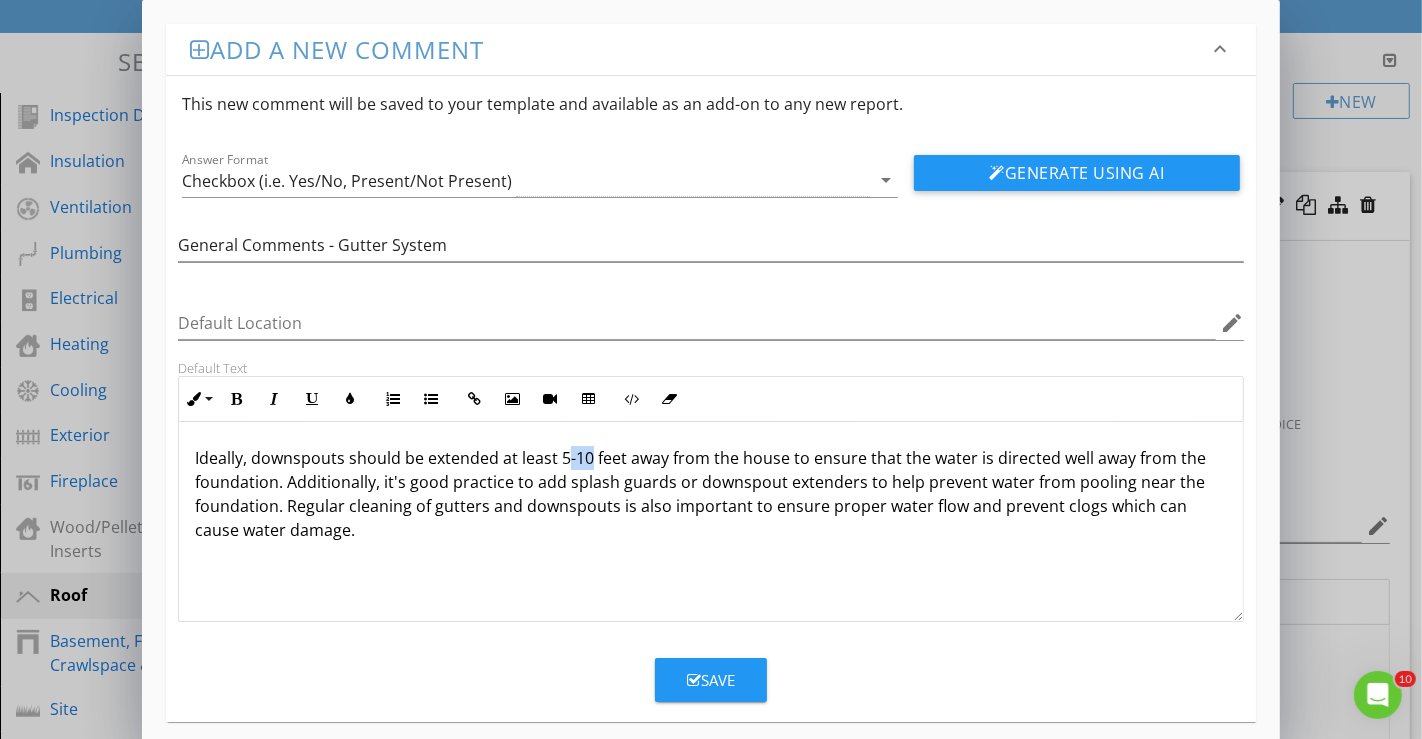 drag, startPoint x: 567, startPoint y: 458, endPoint x: 588, endPoint y: 460, distance: 21.095022 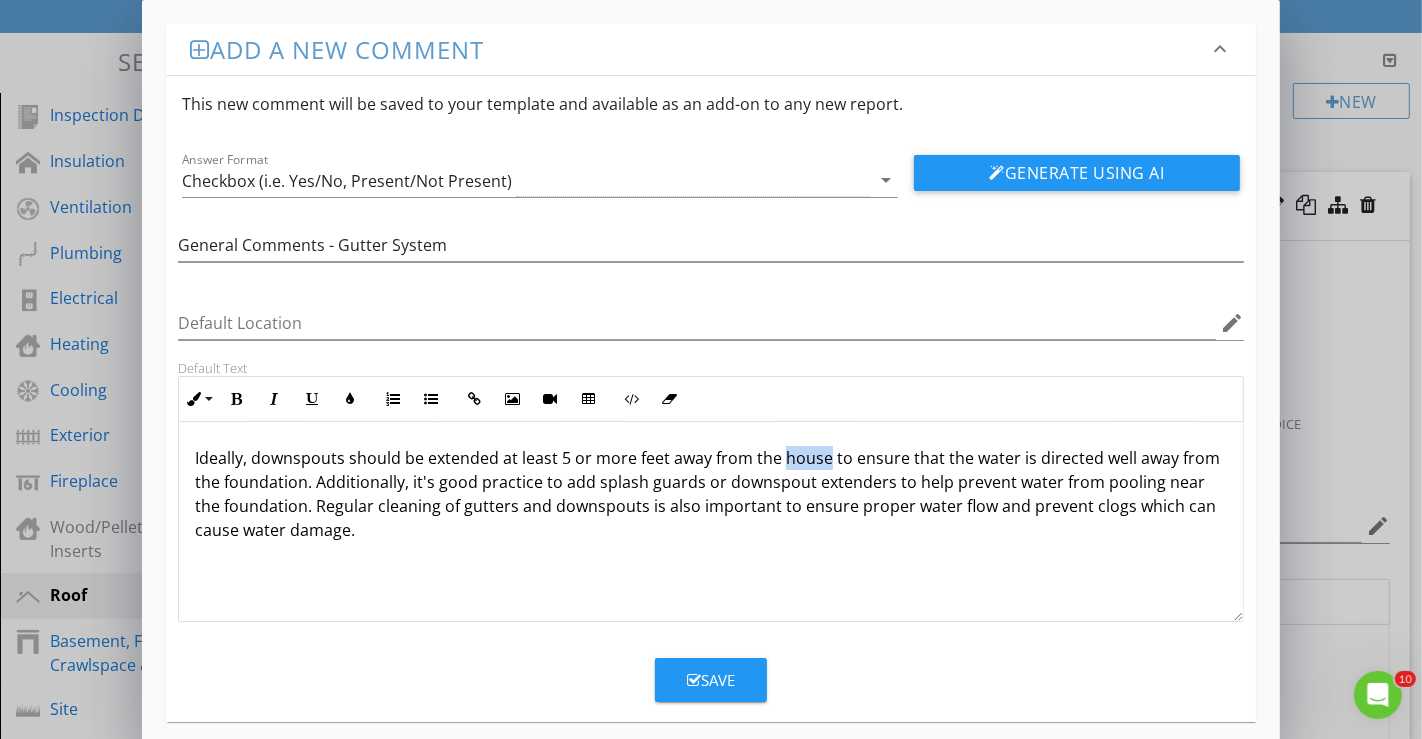 drag, startPoint x: 781, startPoint y: 458, endPoint x: 825, endPoint y: 461, distance: 44.102154 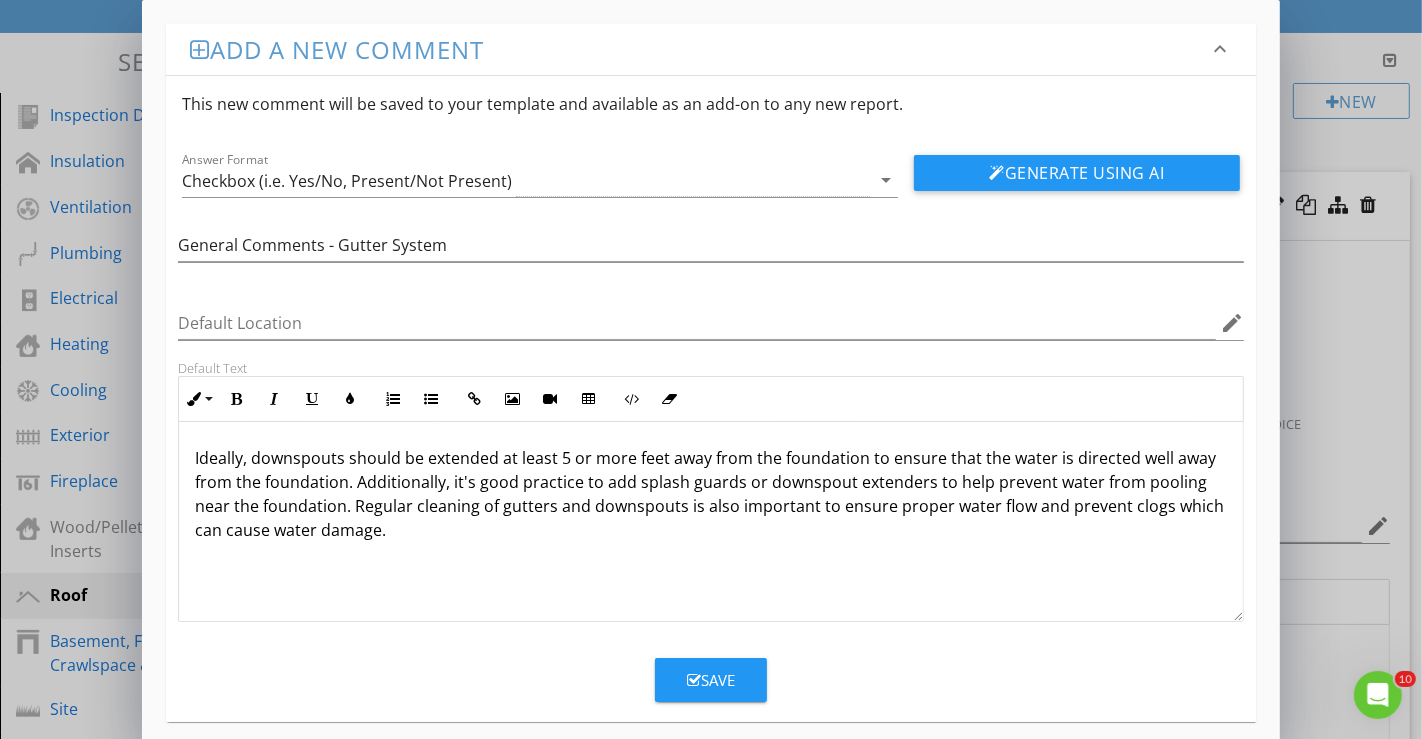 click on "Ideally, downspouts should be extended at least 5 or more feet away from the foundation to ensure that the water is directed well away from the foundation. Additionally, it's good practice to add splash guards or downspout extenders to help prevent water from pooling near the foundation. Regular cleaning of gutters and downspouts is also important to ensure proper water flow and prevent clogs which can cause water damage." at bounding box center (711, 494) 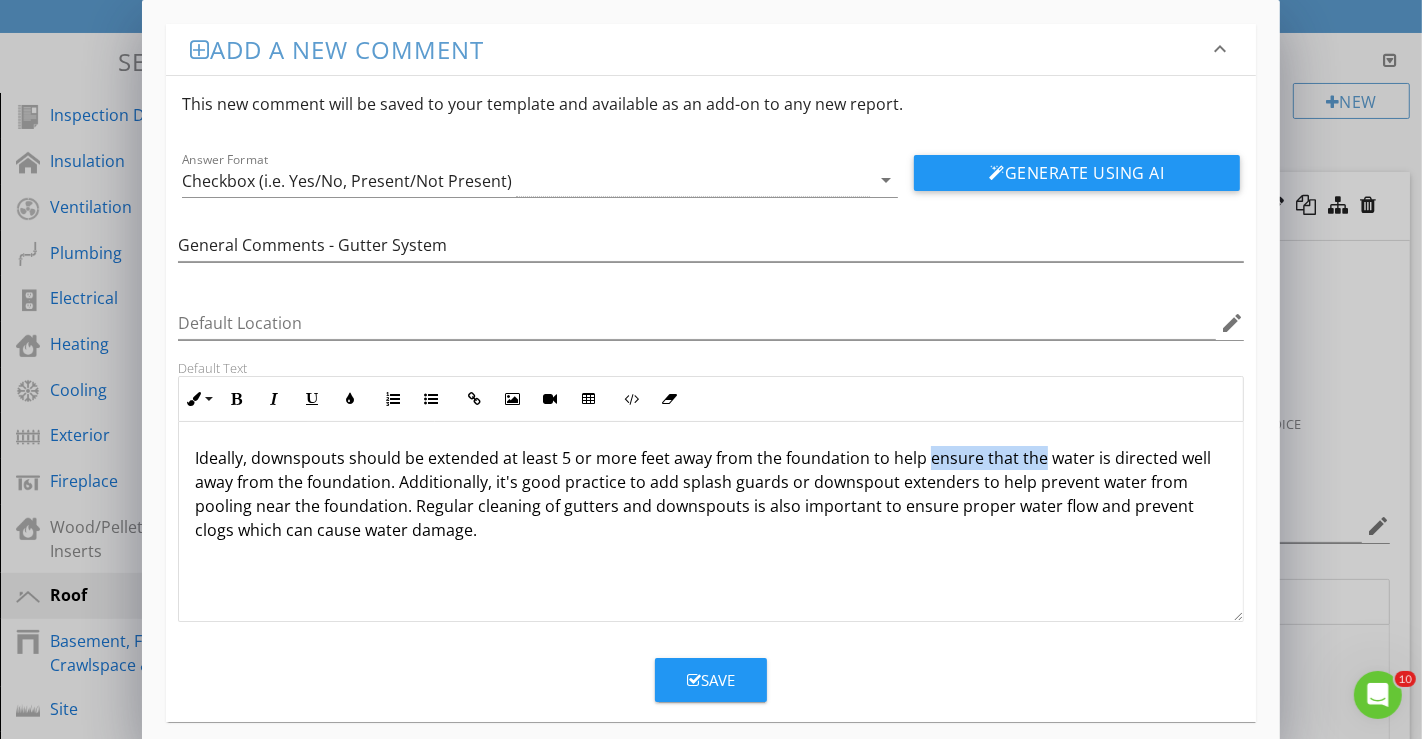 drag, startPoint x: 925, startPoint y: 460, endPoint x: 1037, endPoint y: 461, distance: 112.00446 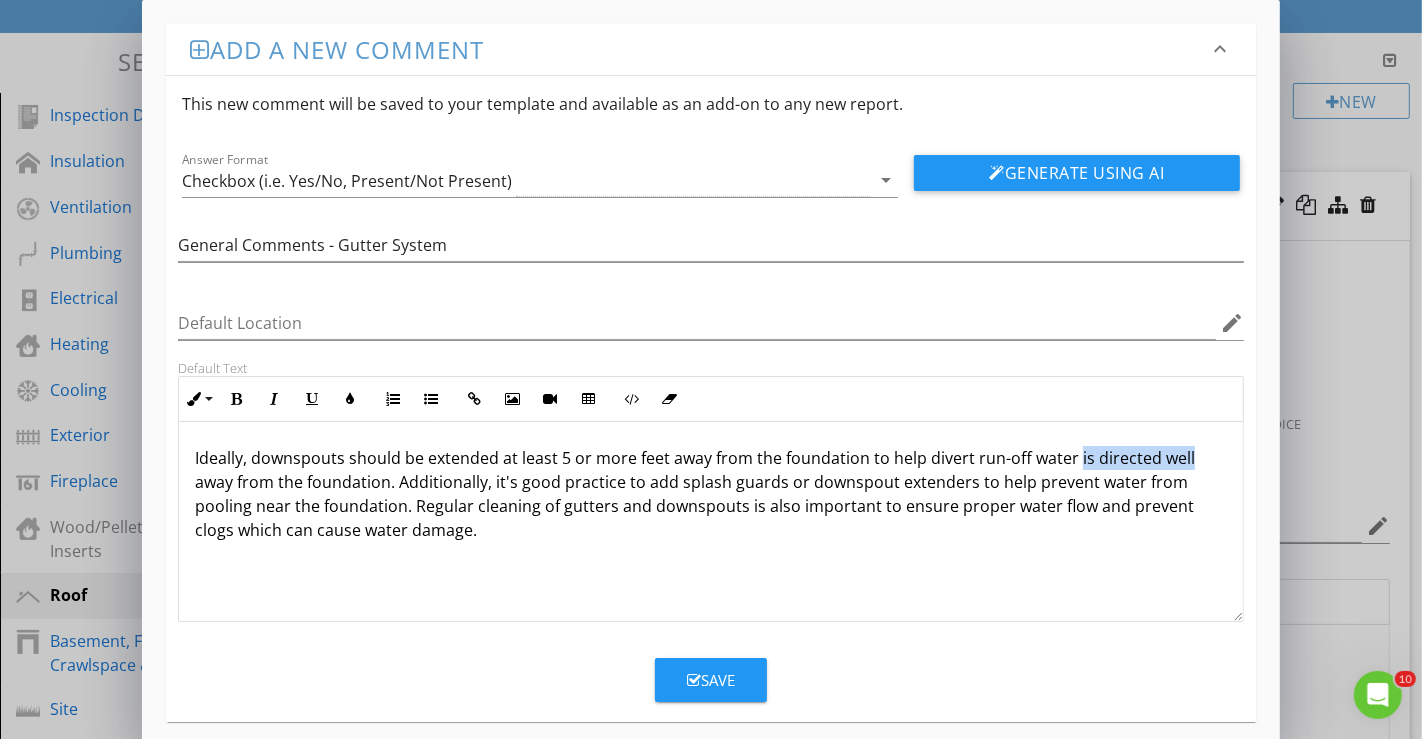 drag, startPoint x: 1073, startPoint y: 458, endPoint x: 1193, endPoint y: 458, distance: 120 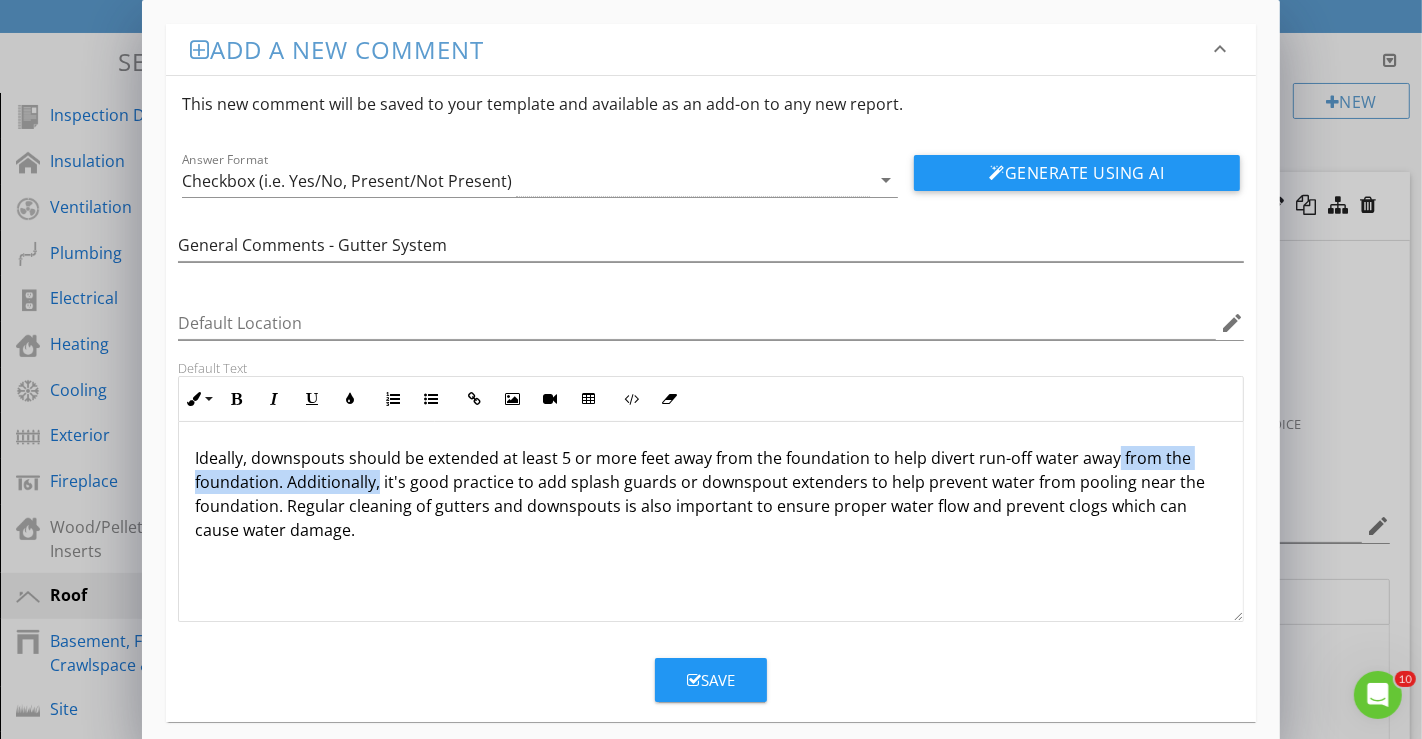 drag, startPoint x: 1109, startPoint y: 455, endPoint x: 377, endPoint y: 490, distance: 732.83624 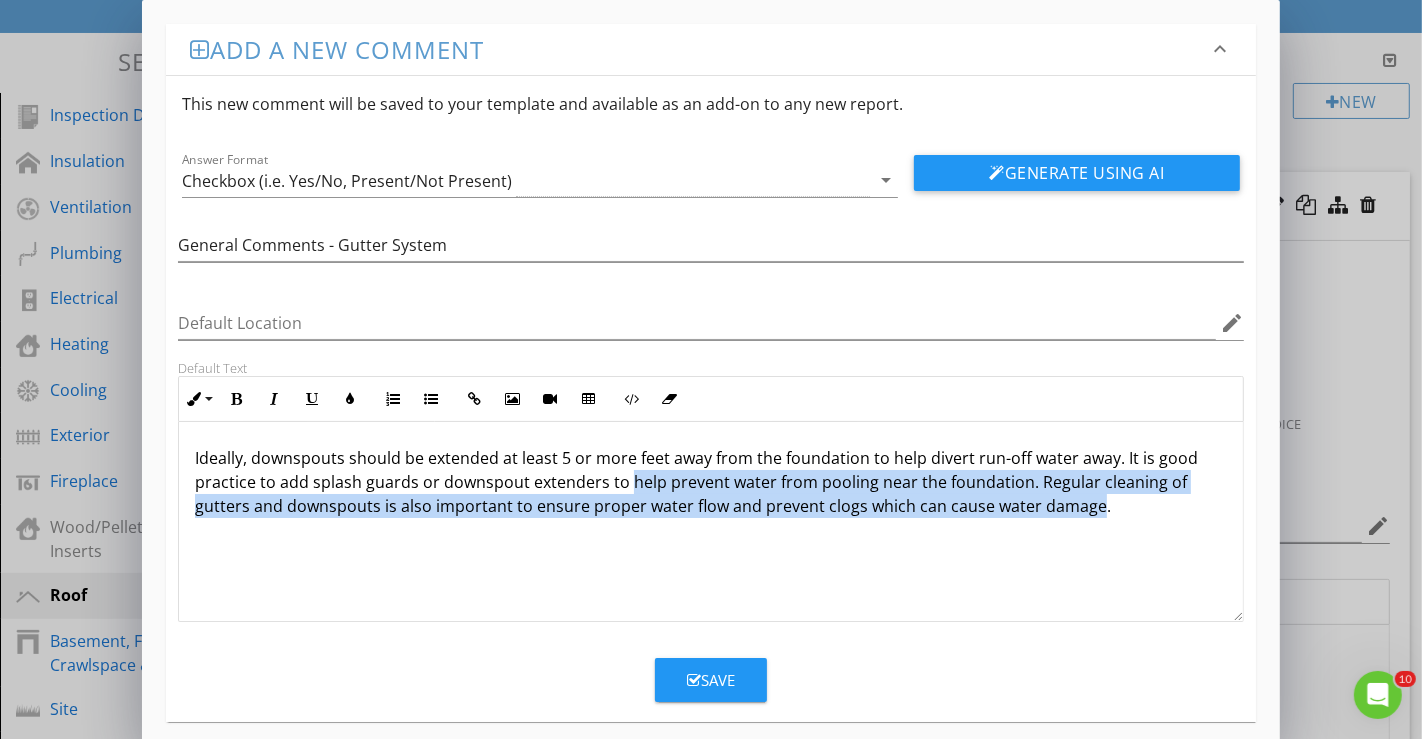 drag, startPoint x: 626, startPoint y: 484, endPoint x: 1091, endPoint y: 518, distance: 466.24136 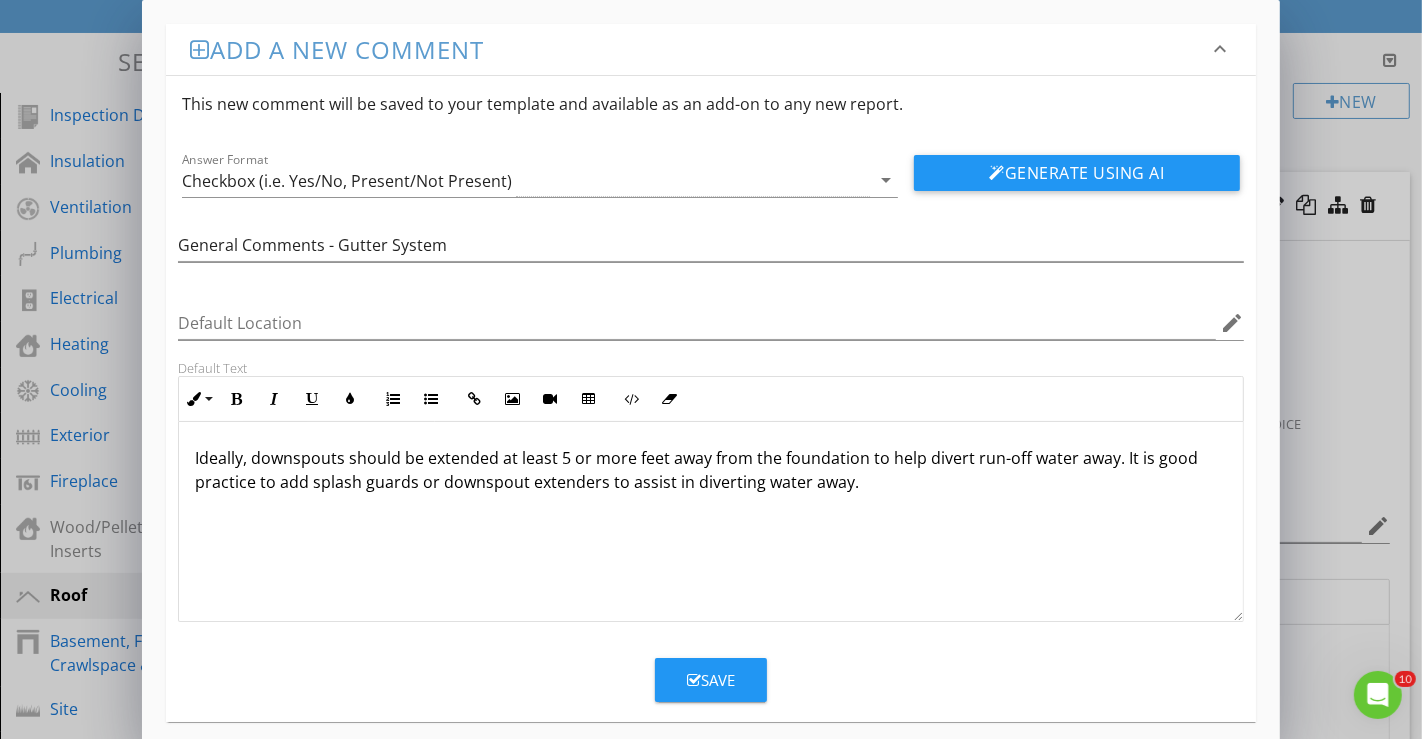 click on "Ideally, downspouts should be extended at least 5 or more feet away from the foundation to help divert run-off water away. It is good practice to add splash guards or downspout extenders to assist in diverting water away." at bounding box center (711, 470) 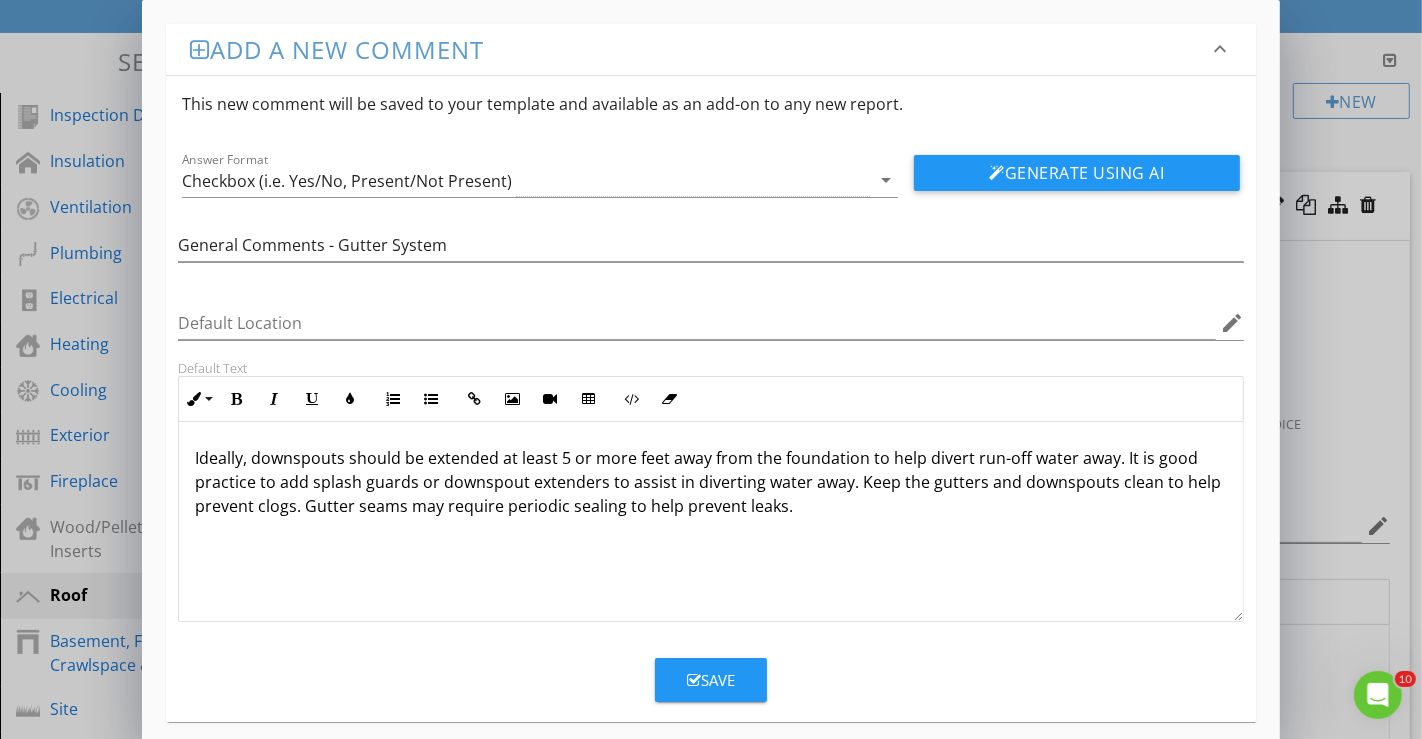 click on "Save" at bounding box center [711, 680] 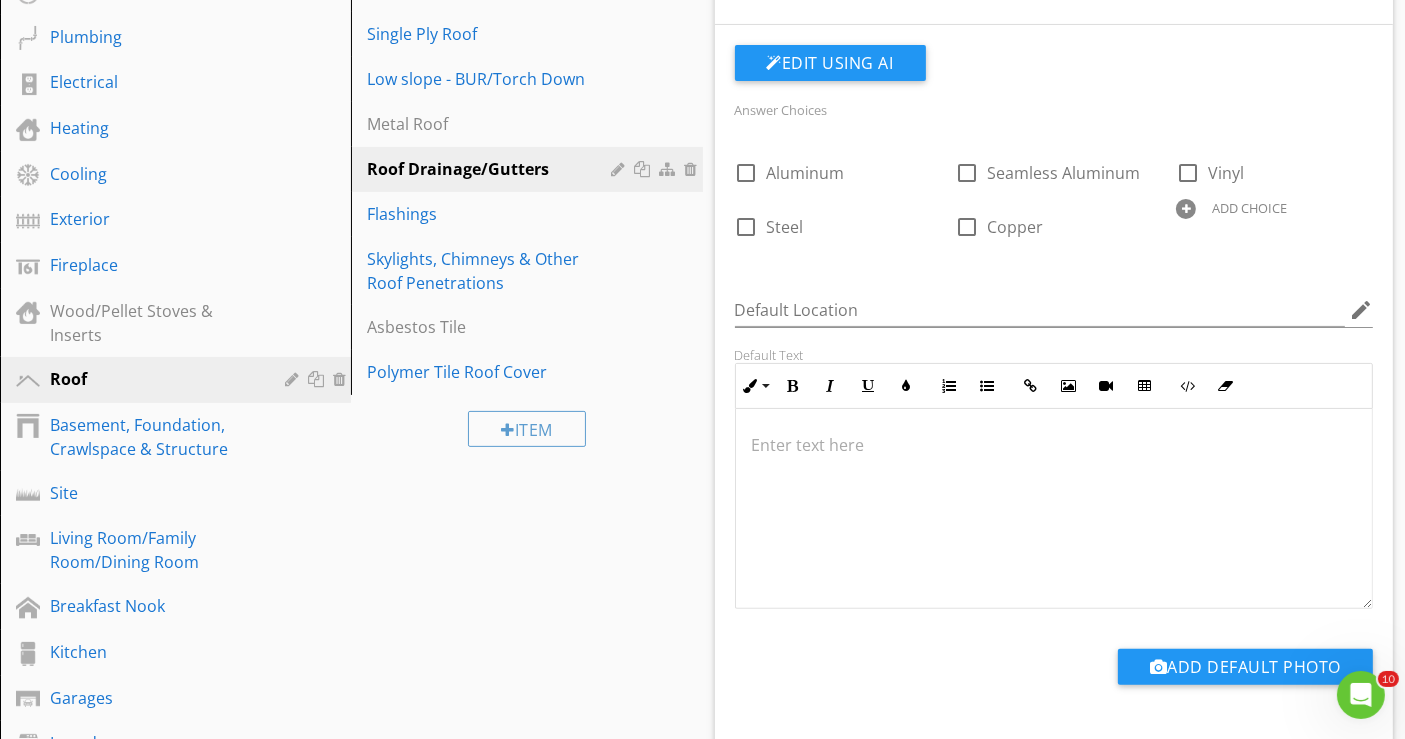 scroll, scrollTop: 411, scrollLeft: 0, axis: vertical 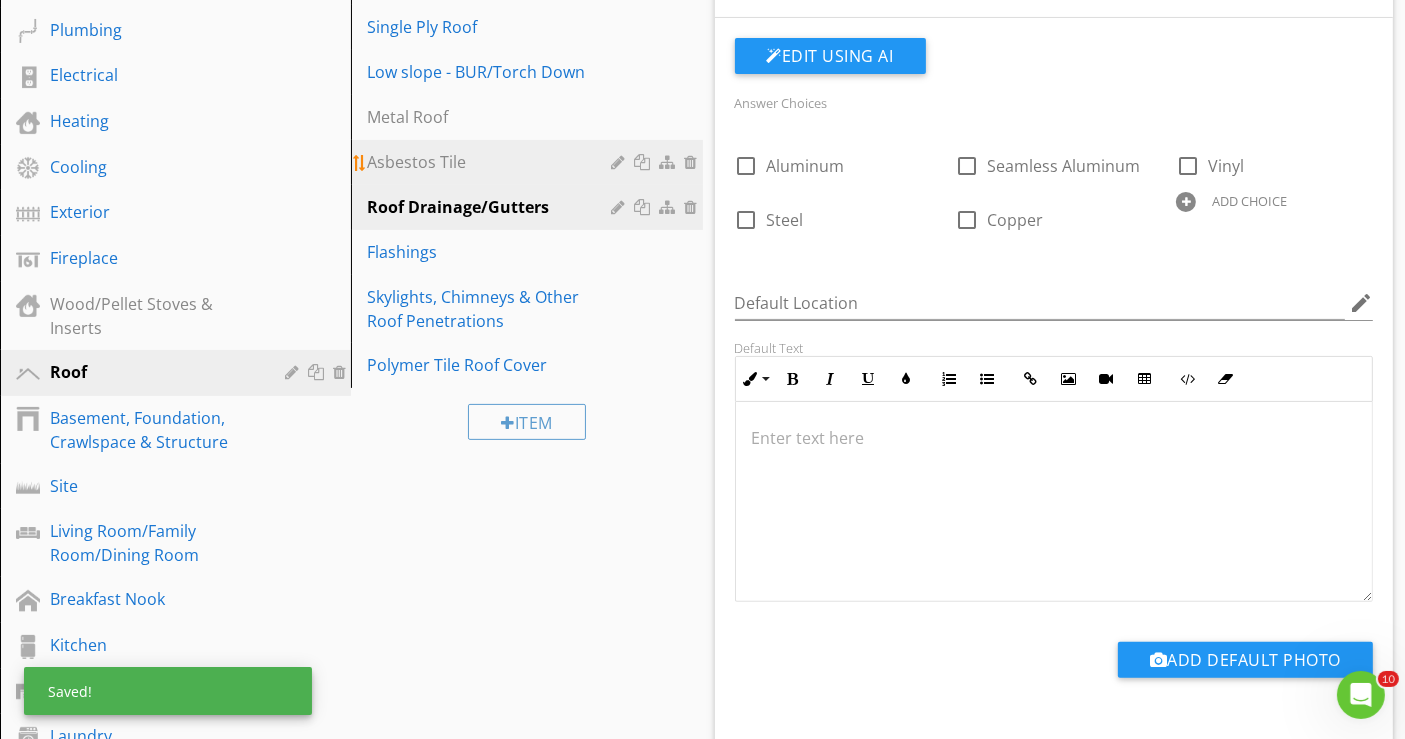 click on "Asbestos Tile" at bounding box center (492, 162) 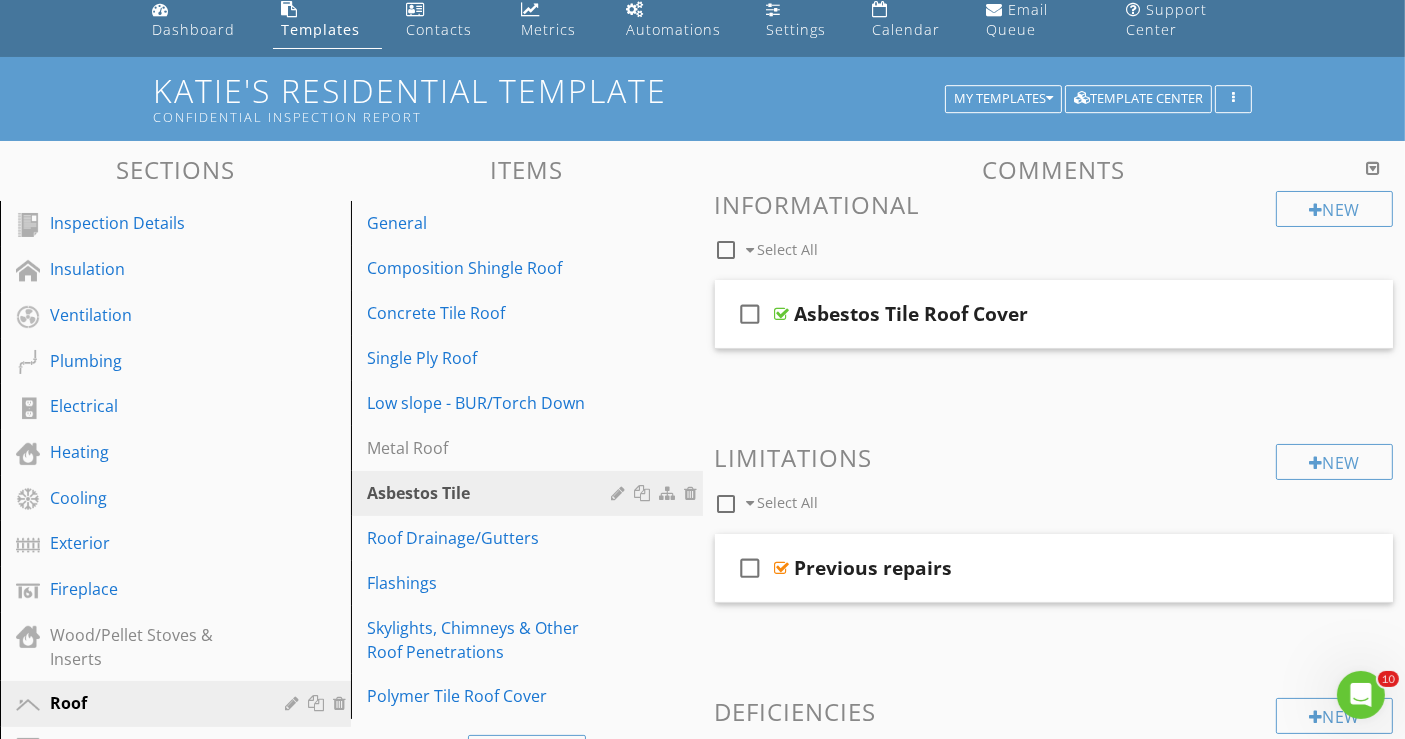 scroll, scrollTop: 77, scrollLeft: 0, axis: vertical 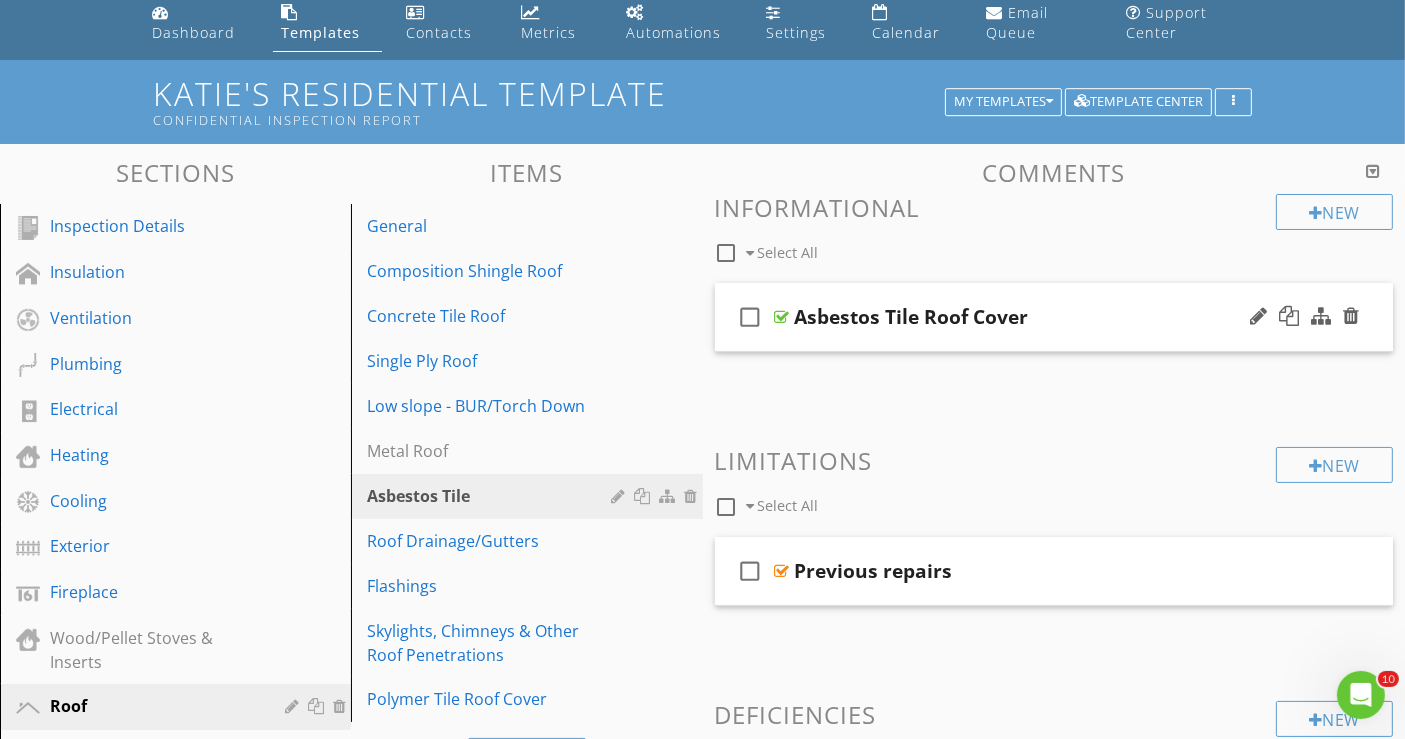 click on "check_box_outline_blank
Asbestos Tile Roof Cover" at bounding box center [1054, 317] 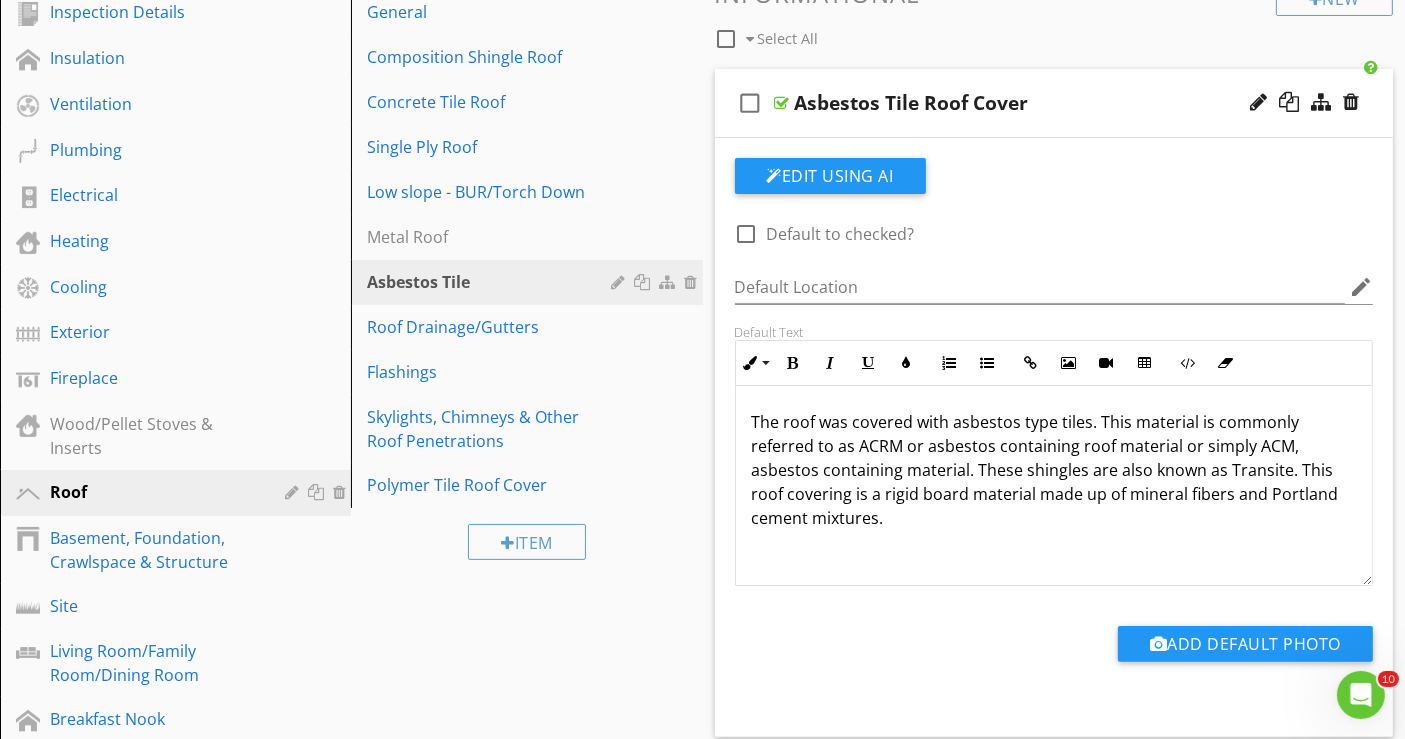 scroll, scrollTop: 300, scrollLeft: 0, axis: vertical 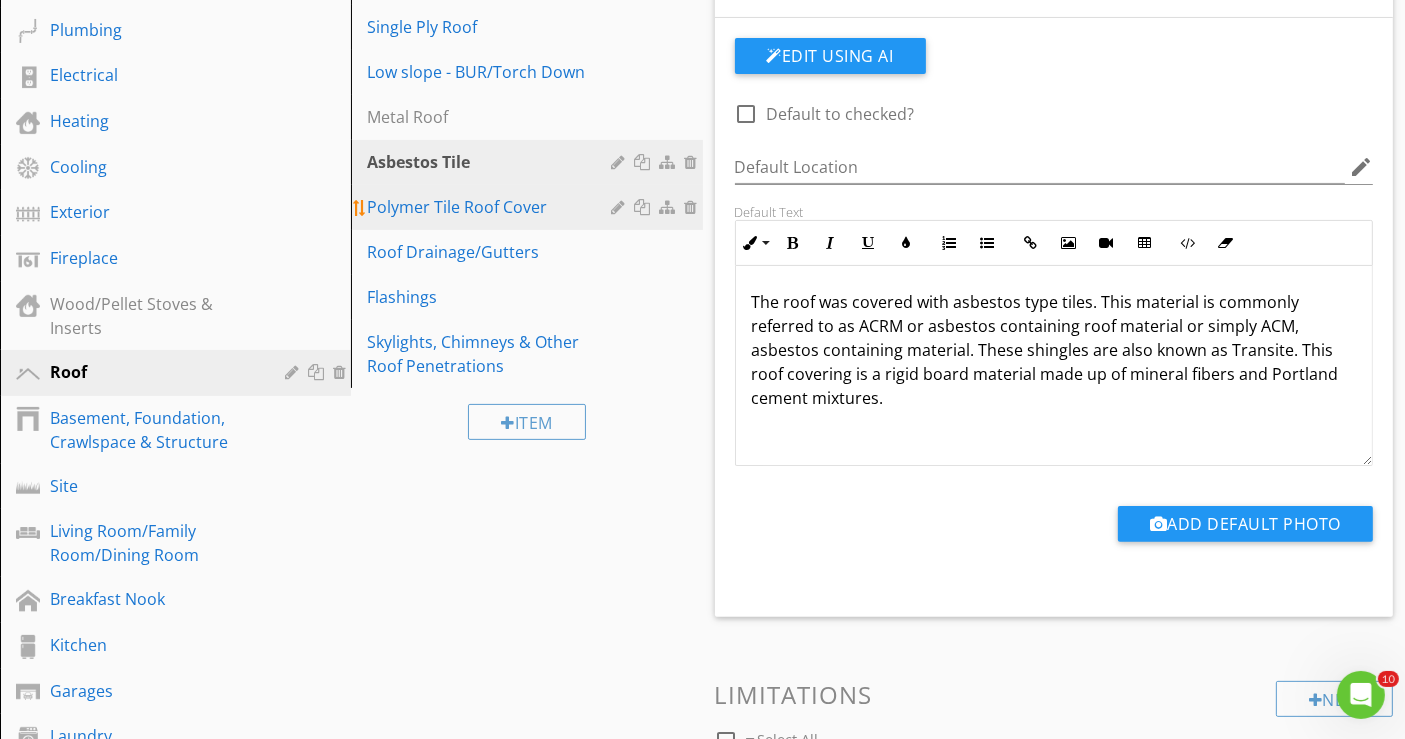 click on "Polymer Tile Roof Cover" at bounding box center (492, 207) 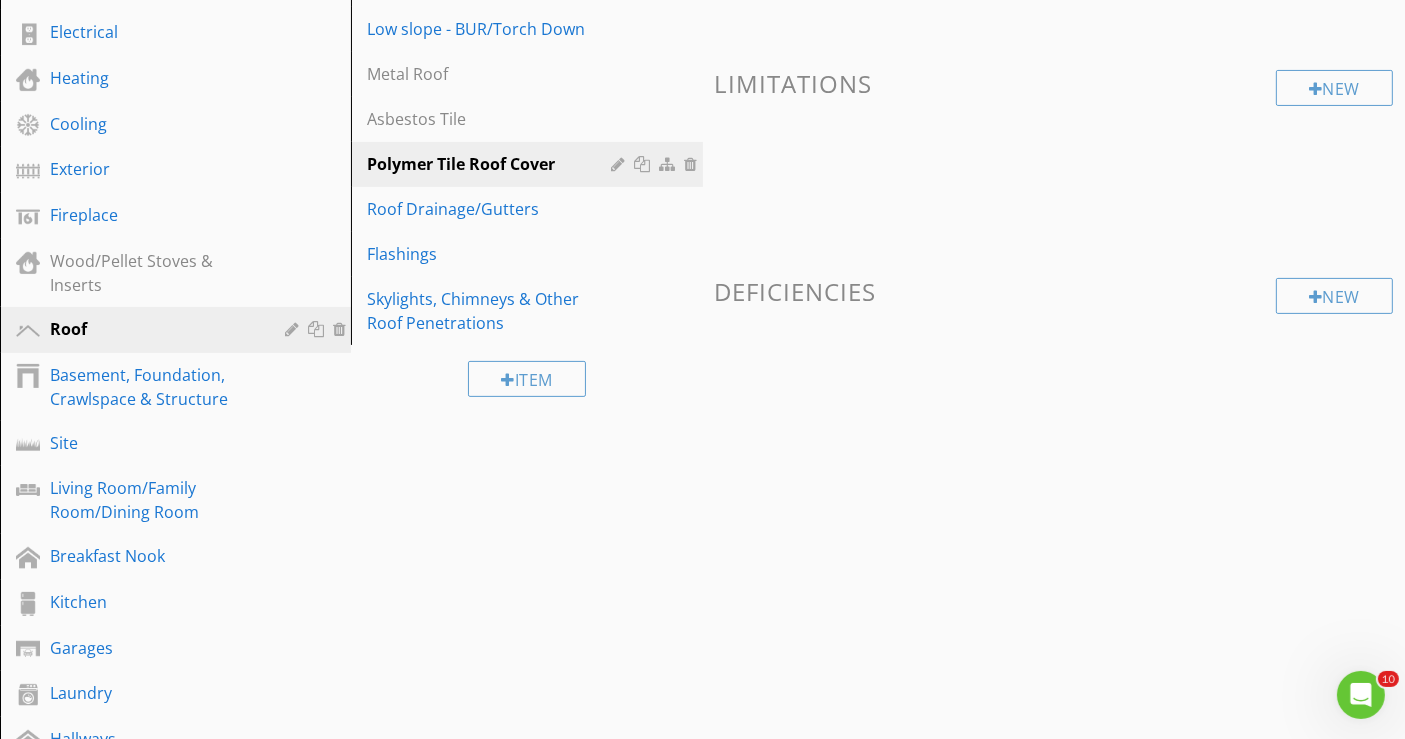 scroll, scrollTop: 188, scrollLeft: 0, axis: vertical 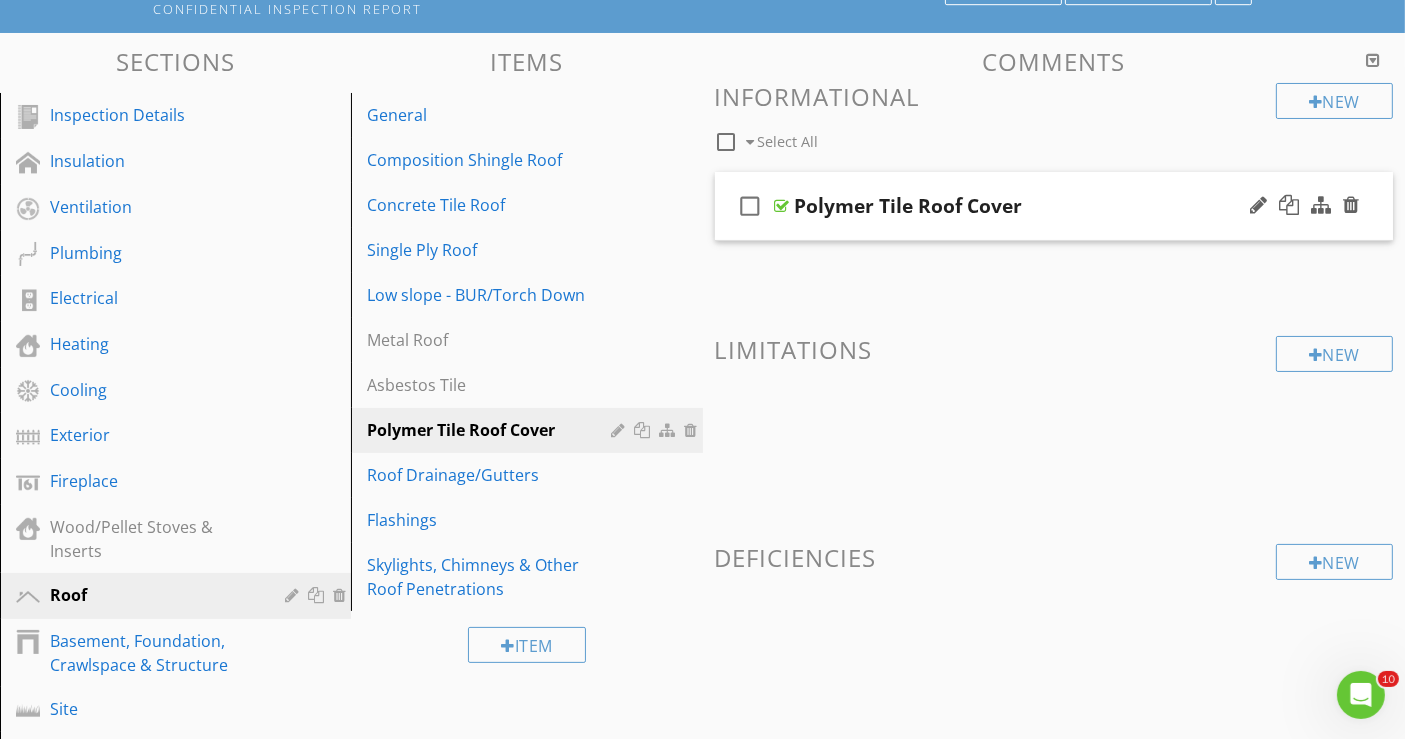 click on "check_box_outline_blank
Polymer Tile Roof Cover" at bounding box center [1054, 206] 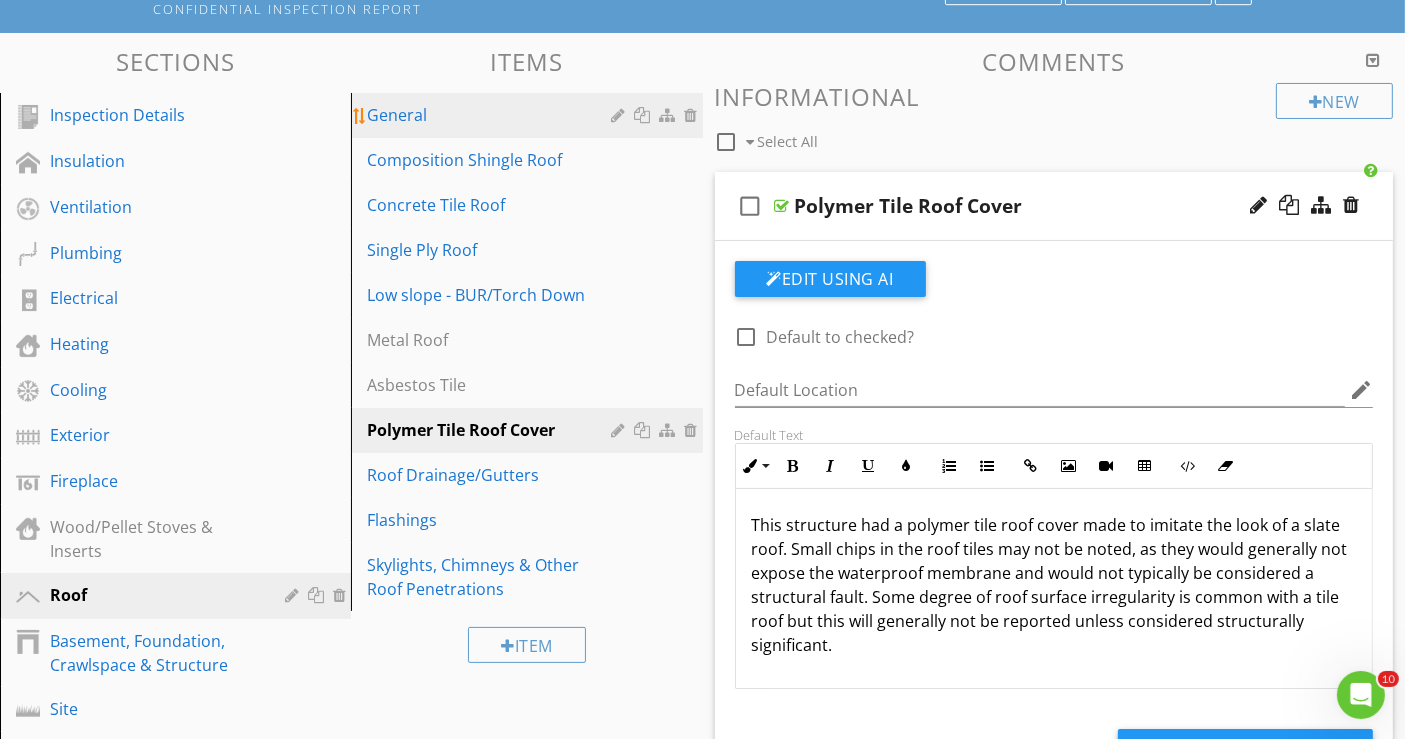 click on "General" at bounding box center [492, 115] 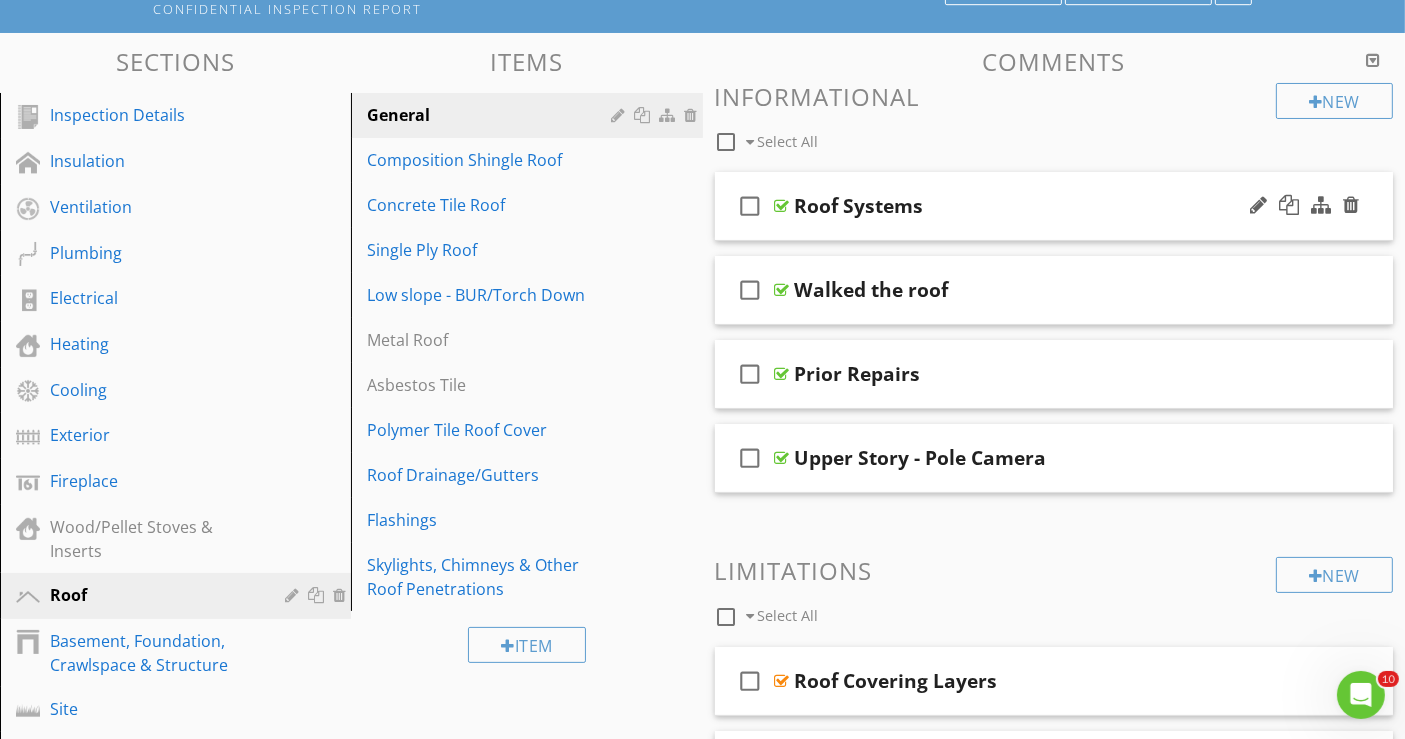 click on "check_box_outline_blank
Roof Systems" at bounding box center [1054, 206] 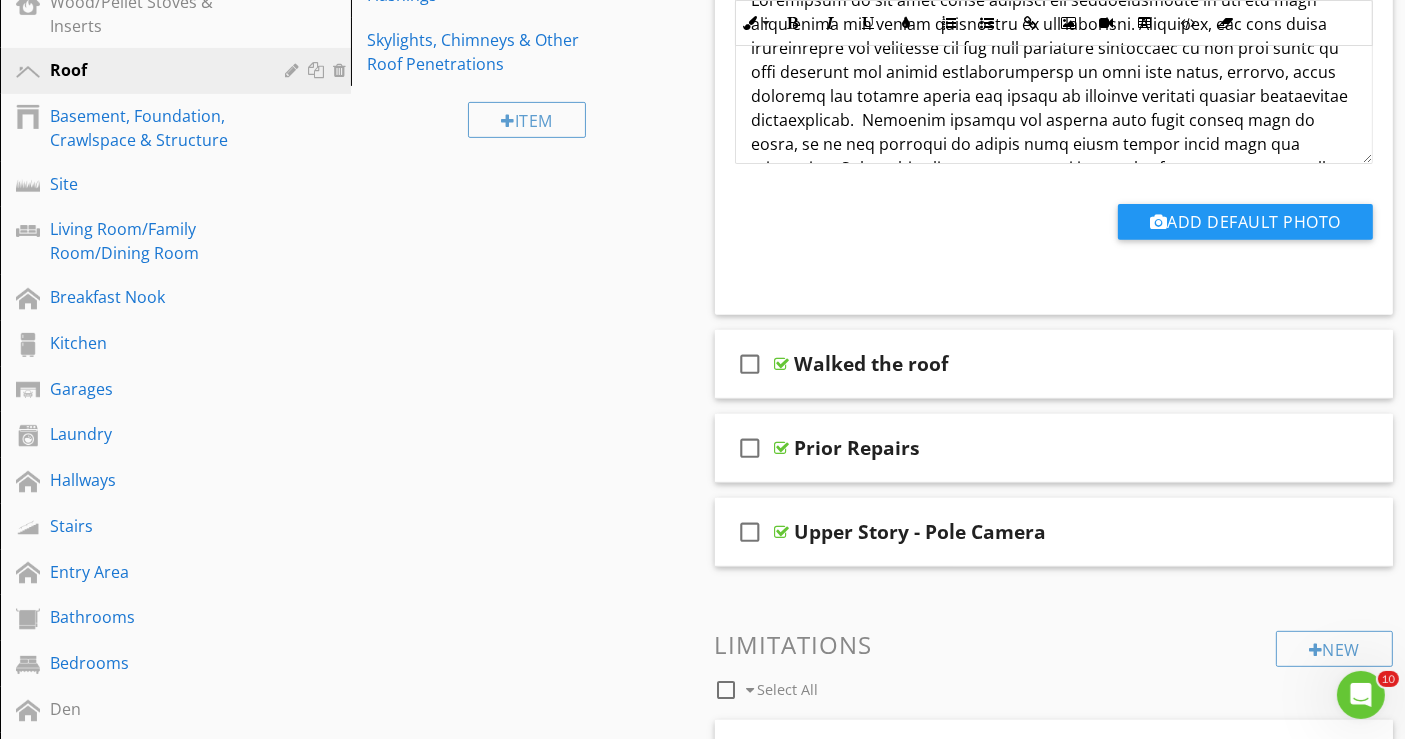 scroll, scrollTop: 744, scrollLeft: 0, axis: vertical 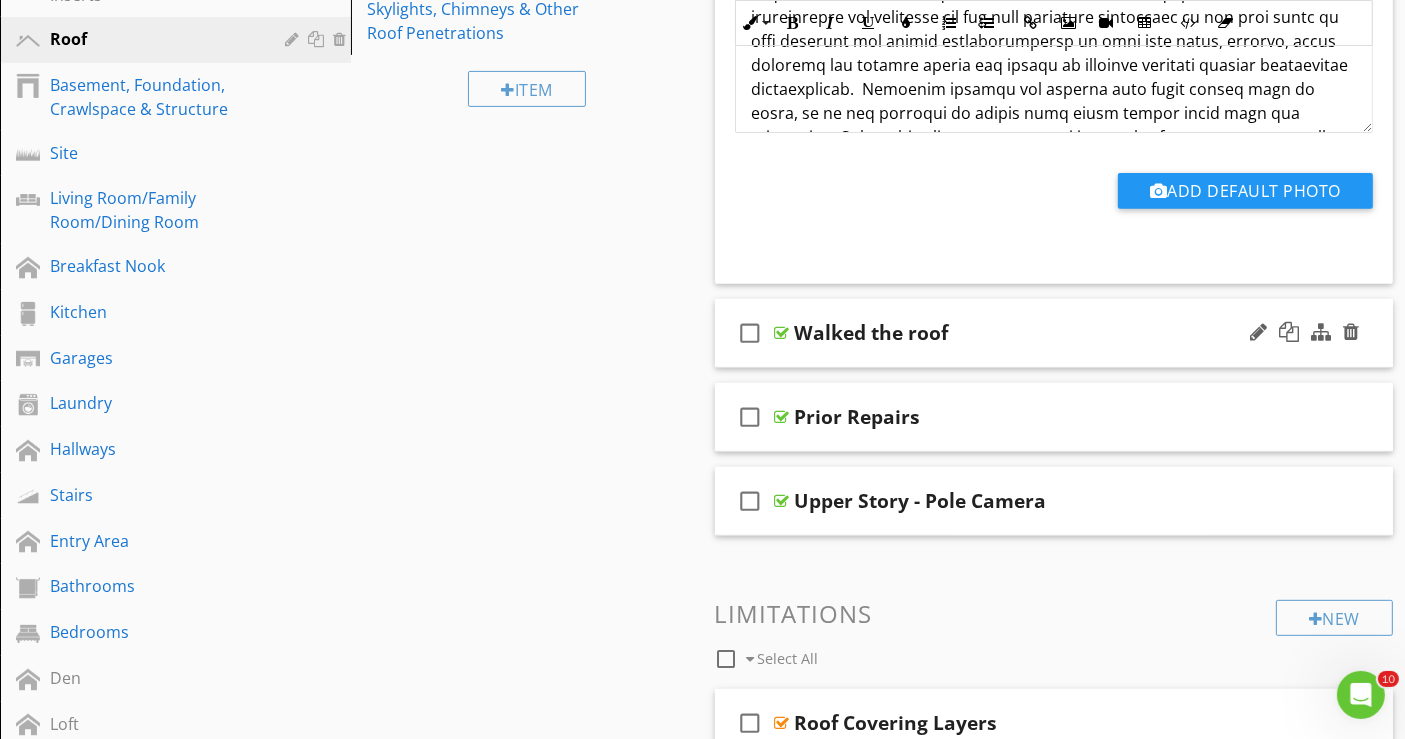 click on "check_box_outline_blank
Walked the roof" at bounding box center (1054, 333) 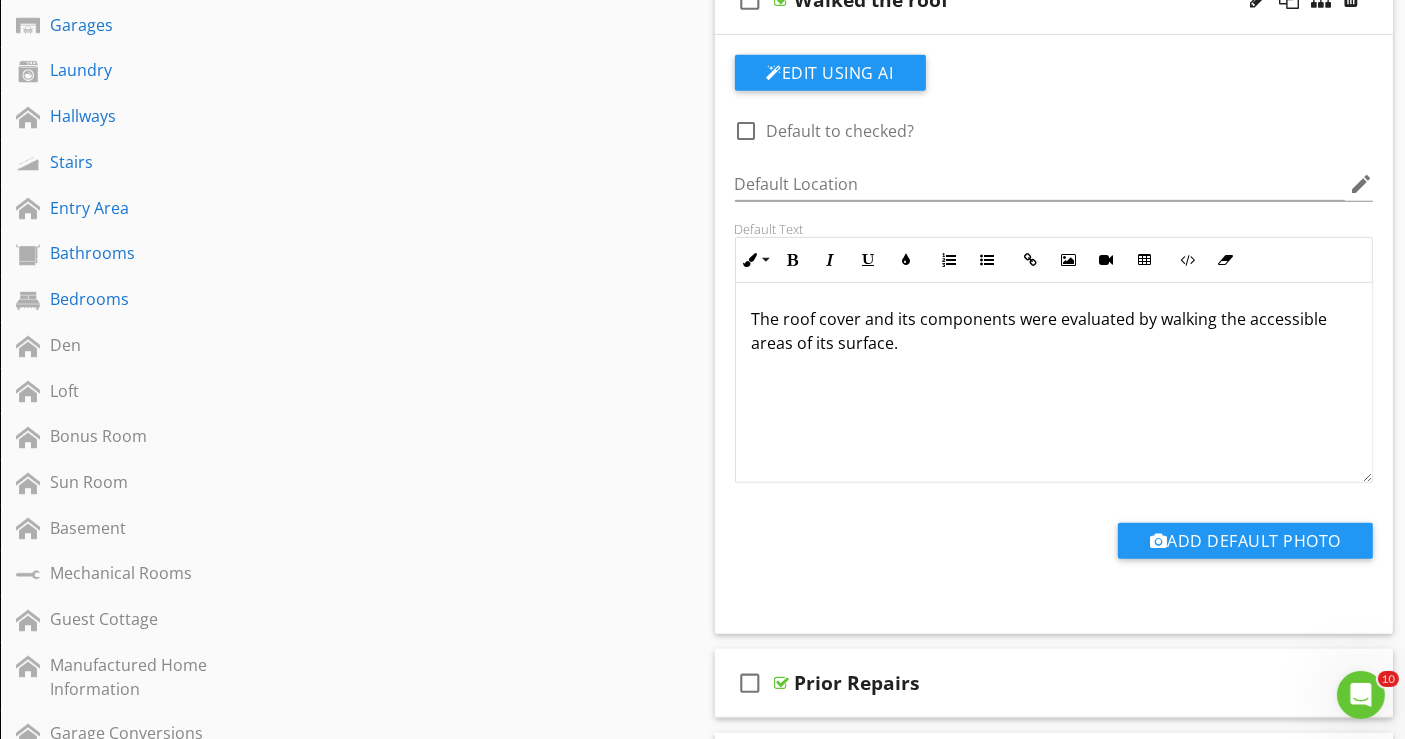 scroll, scrollTop: 1300, scrollLeft: 0, axis: vertical 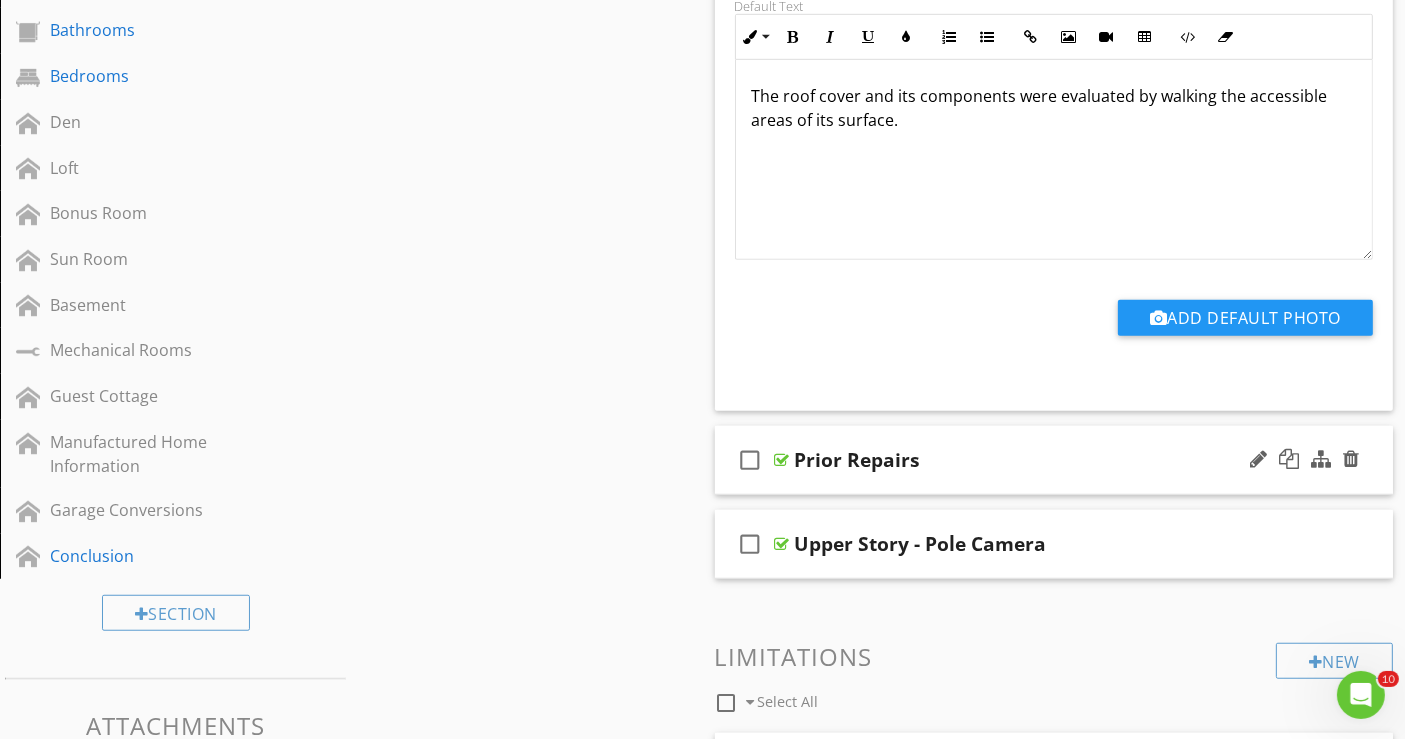 click on "check_box_outline_blank Prior Repairs" at bounding box center [1054, 460] 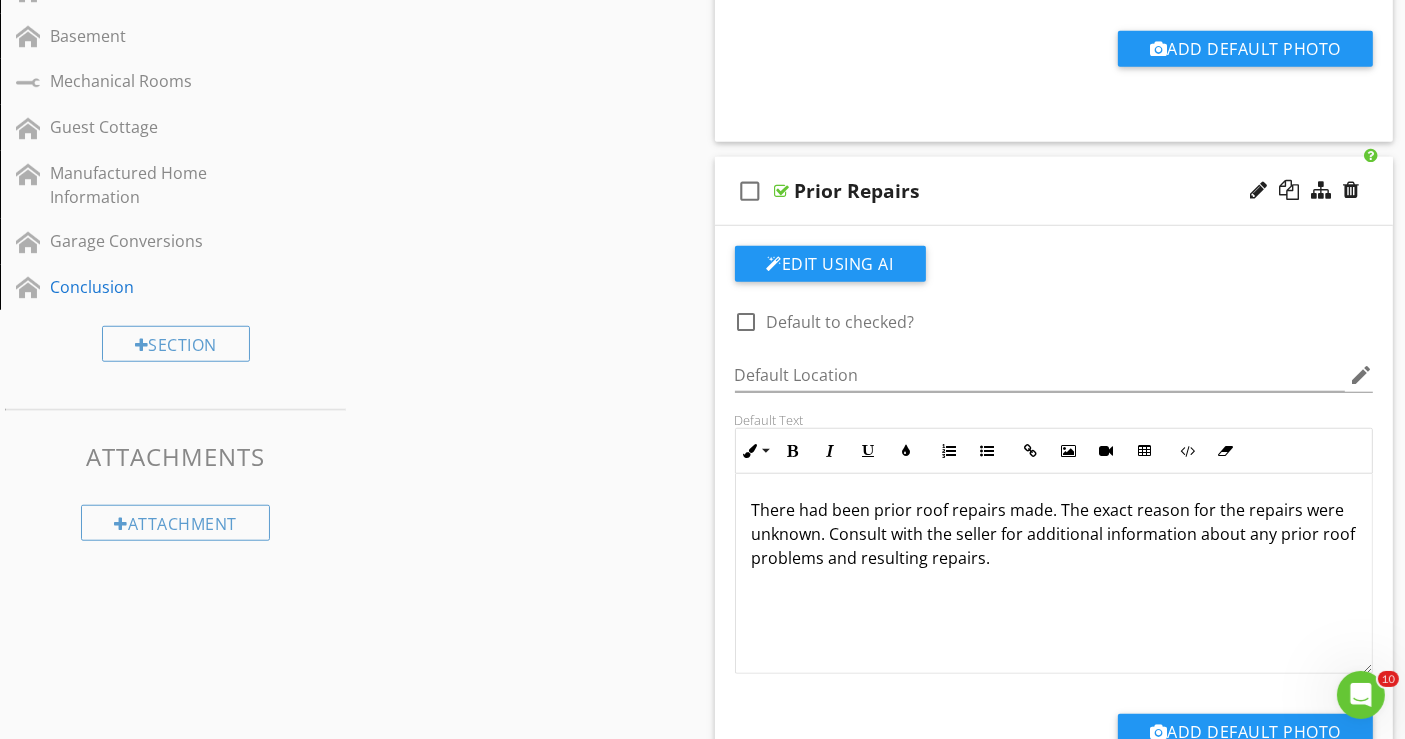scroll, scrollTop: 1522, scrollLeft: 0, axis: vertical 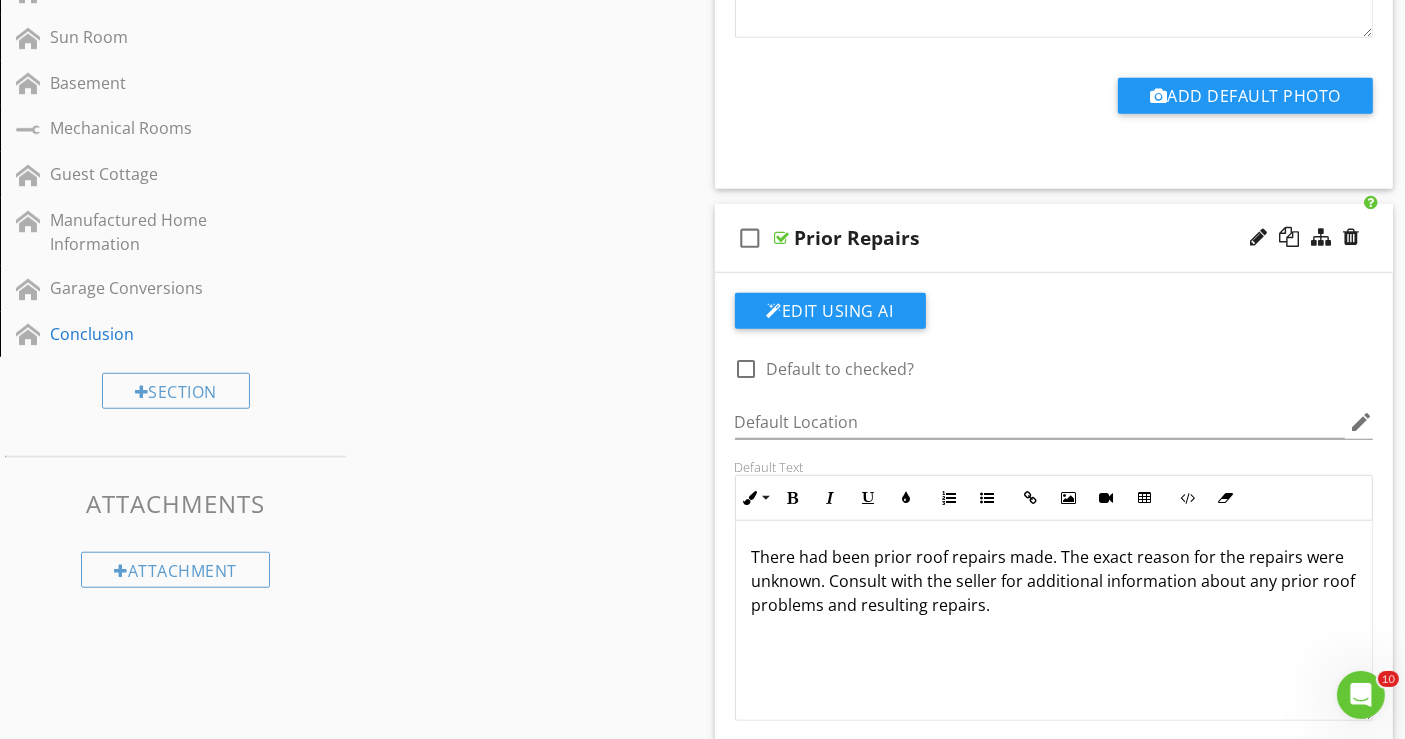 click on "check_box_outline_blank Prior Repairs" at bounding box center (1054, 238) 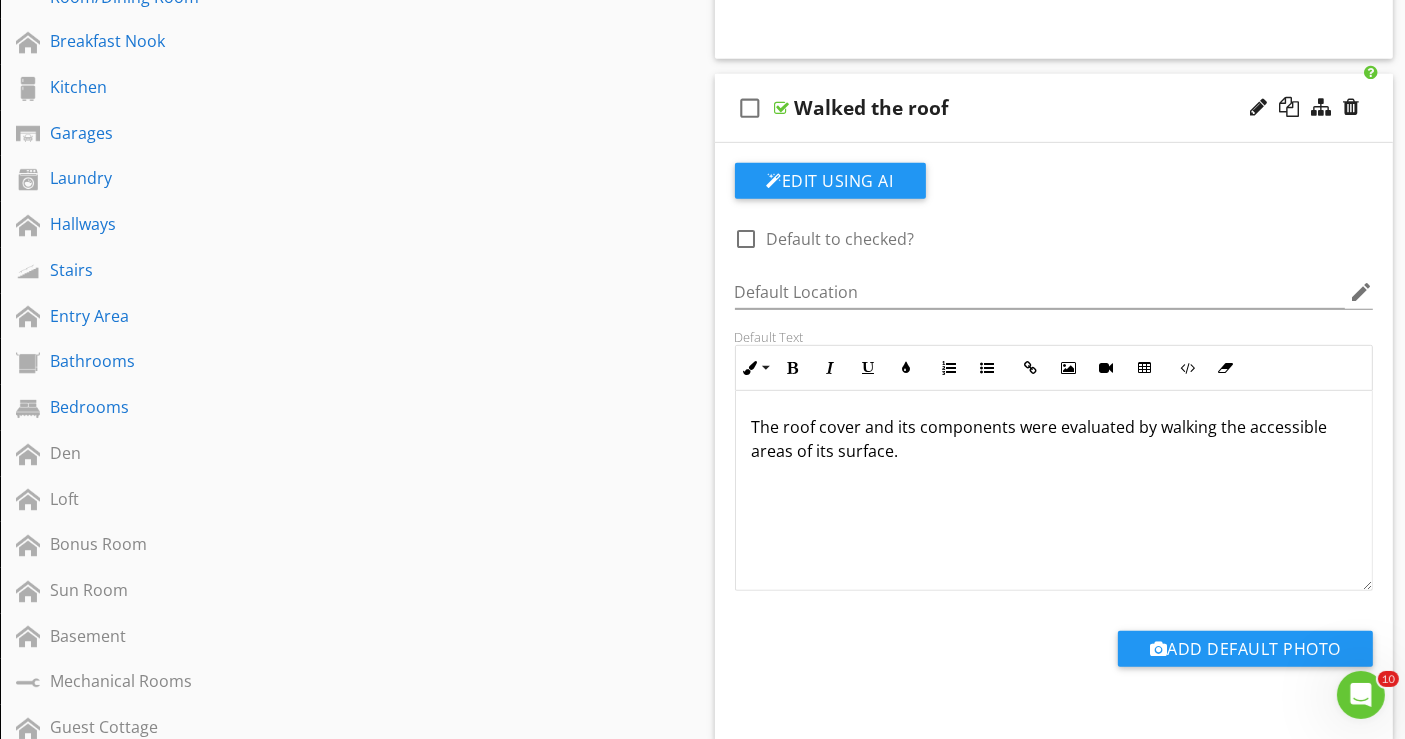 scroll, scrollTop: 966, scrollLeft: 0, axis: vertical 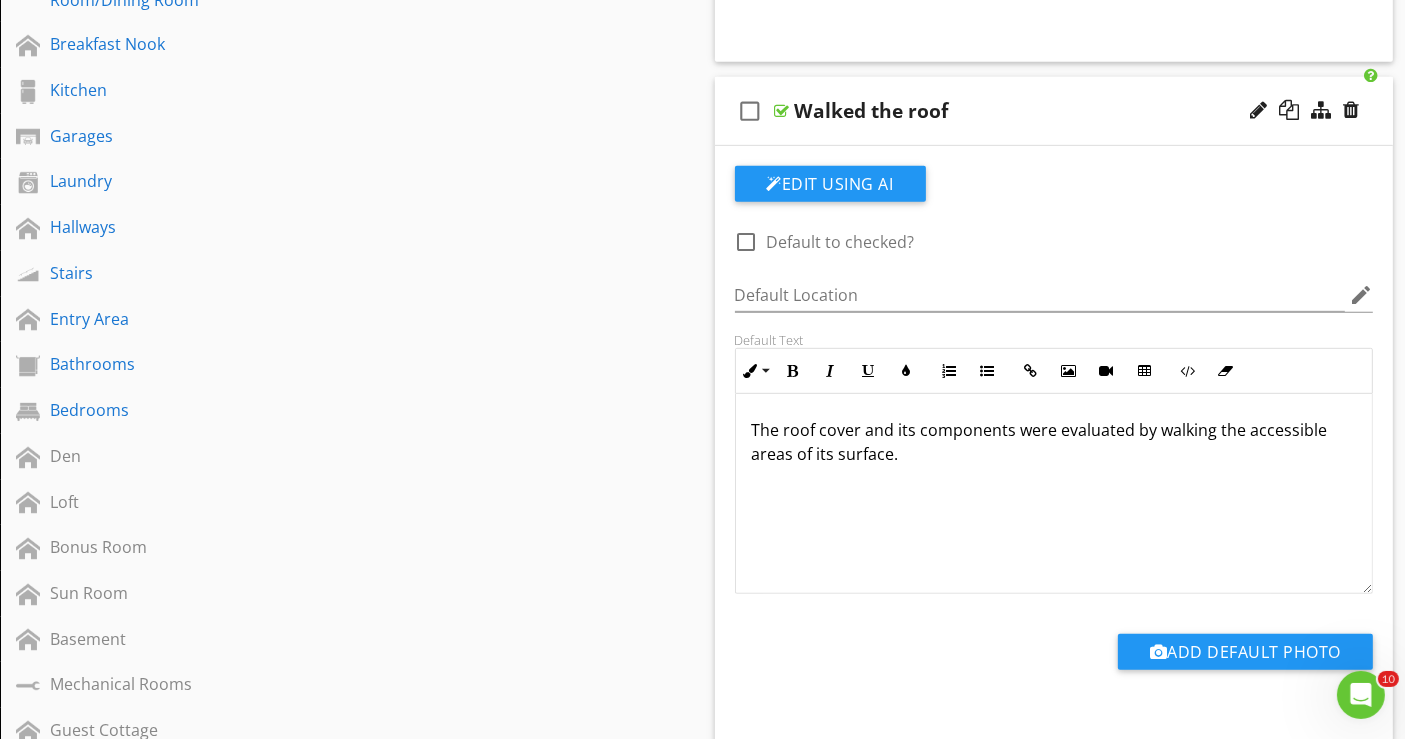 click on "check_box_outline_blank
Walked the roof" at bounding box center (1054, 111) 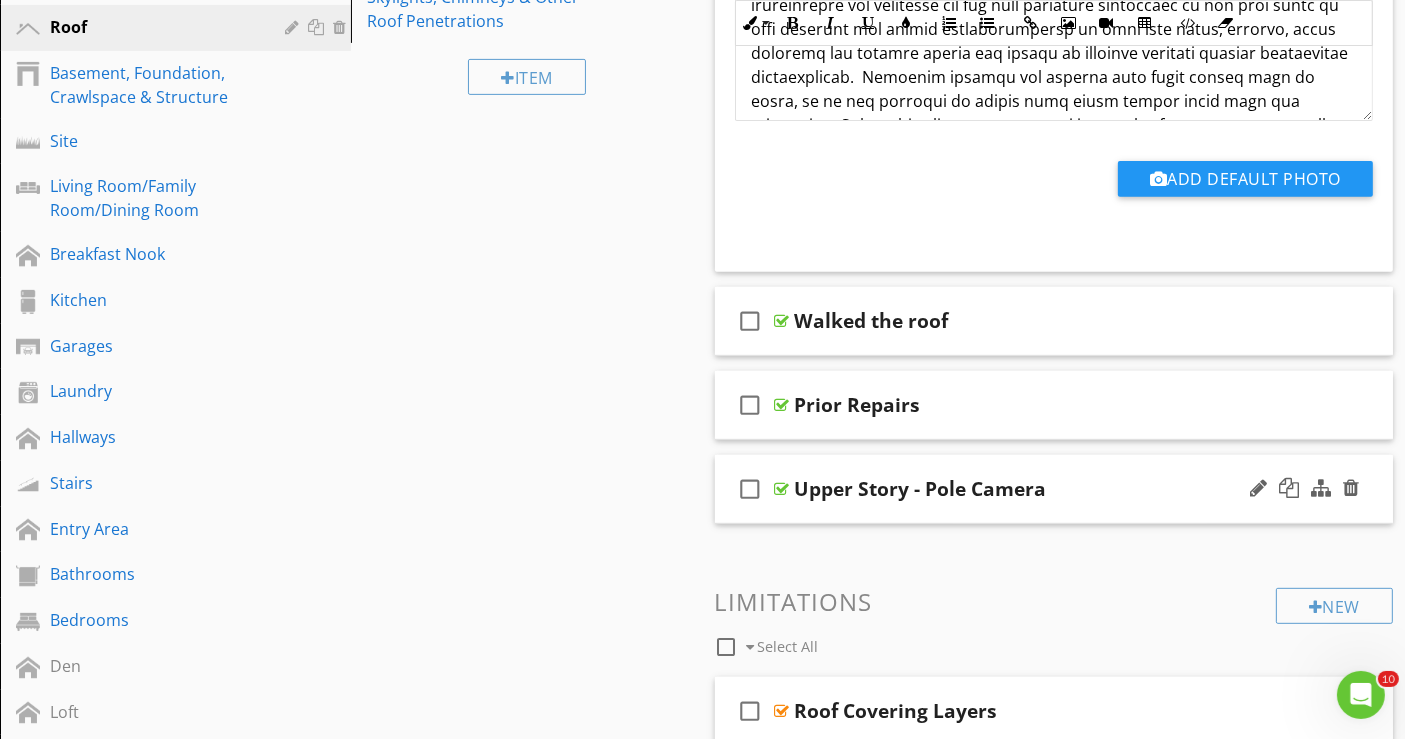 scroll, scrollTop: 633, scrollLeft: 0, axis: vertical 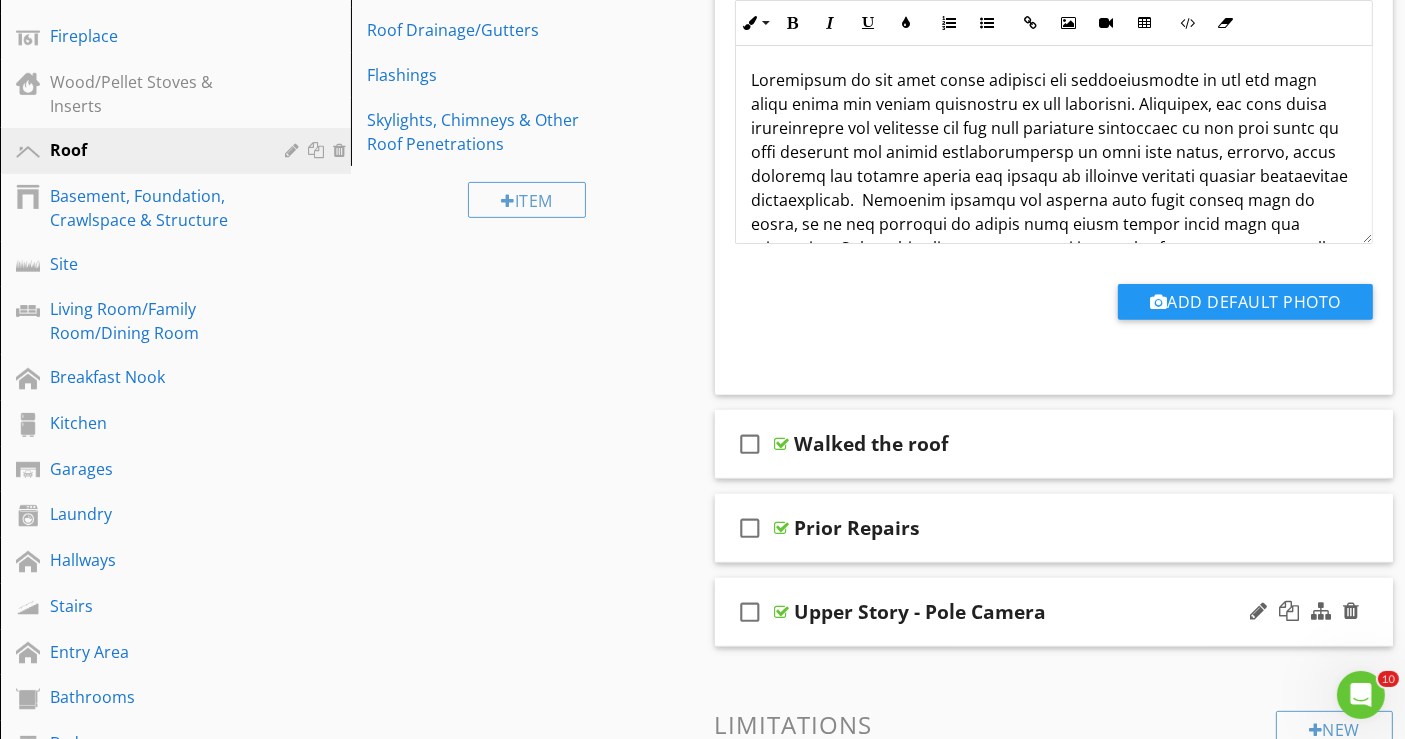 type 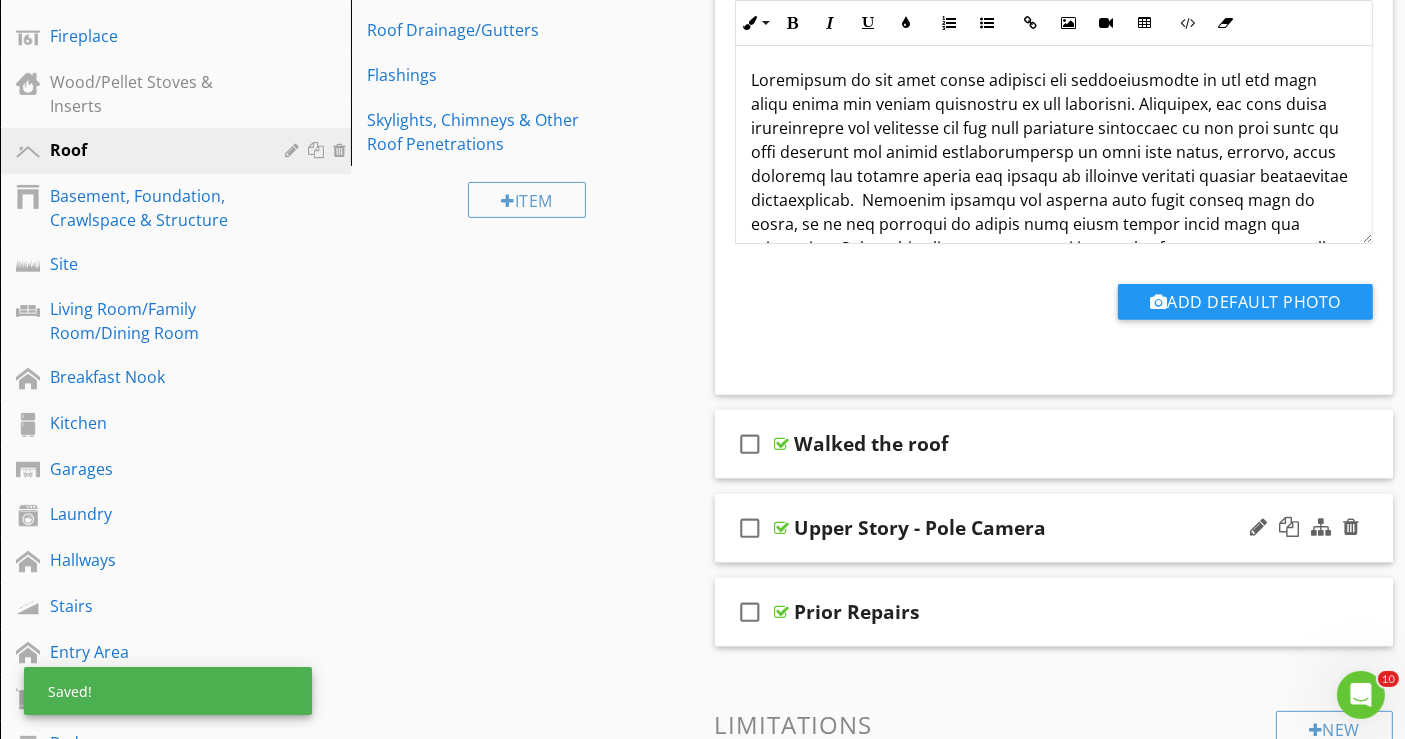 click on "check_box_outline_blank
Upper Story - Pole Camera" at bounding box center [1054, 528] 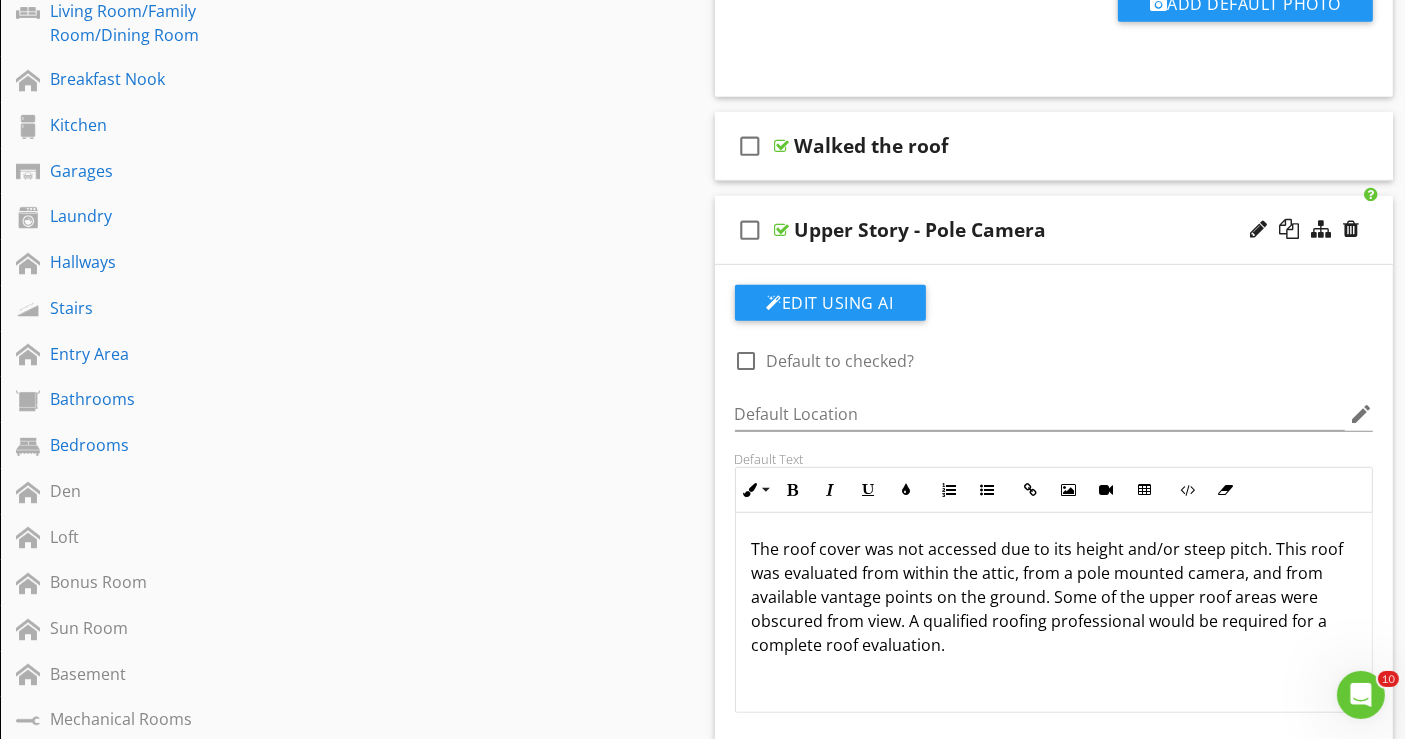 scroll, scrollTop: 966, scrollLeft: 0, axis: vertical 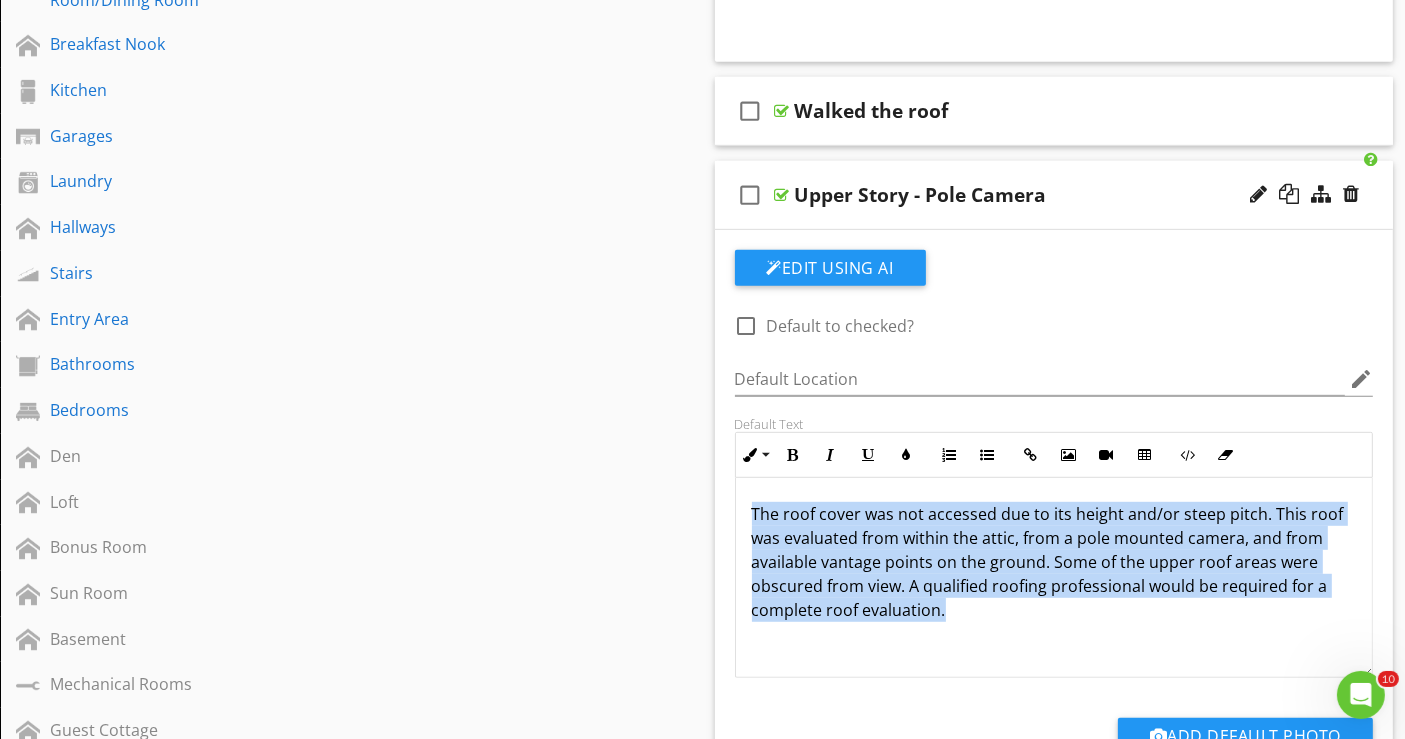 drag, startPoint x: 751, startPoint y: 505, endPoint x: 968, endPoint y: 615, distance: 243.2879 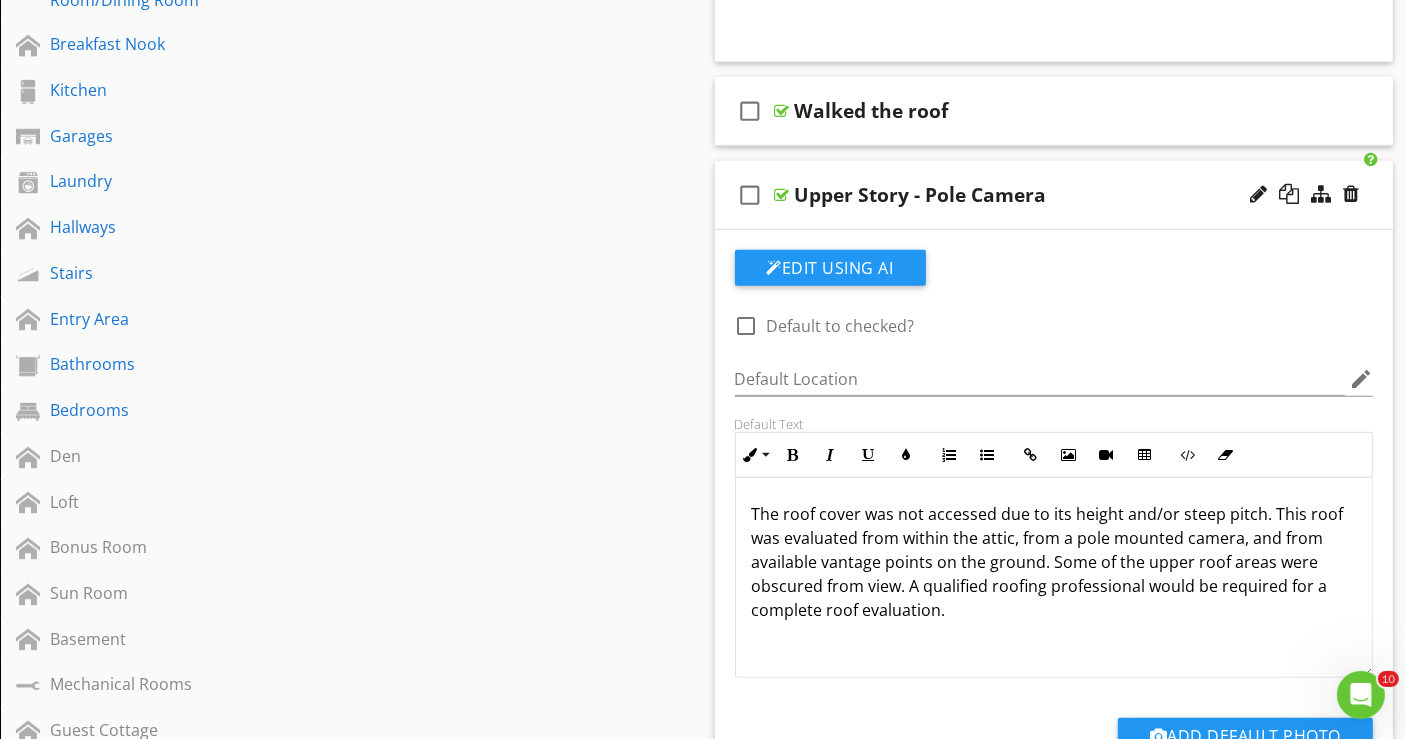 click on "check_box_outline_blank
Upper Story - Pole Camera" at bounding box center (1054, 195) 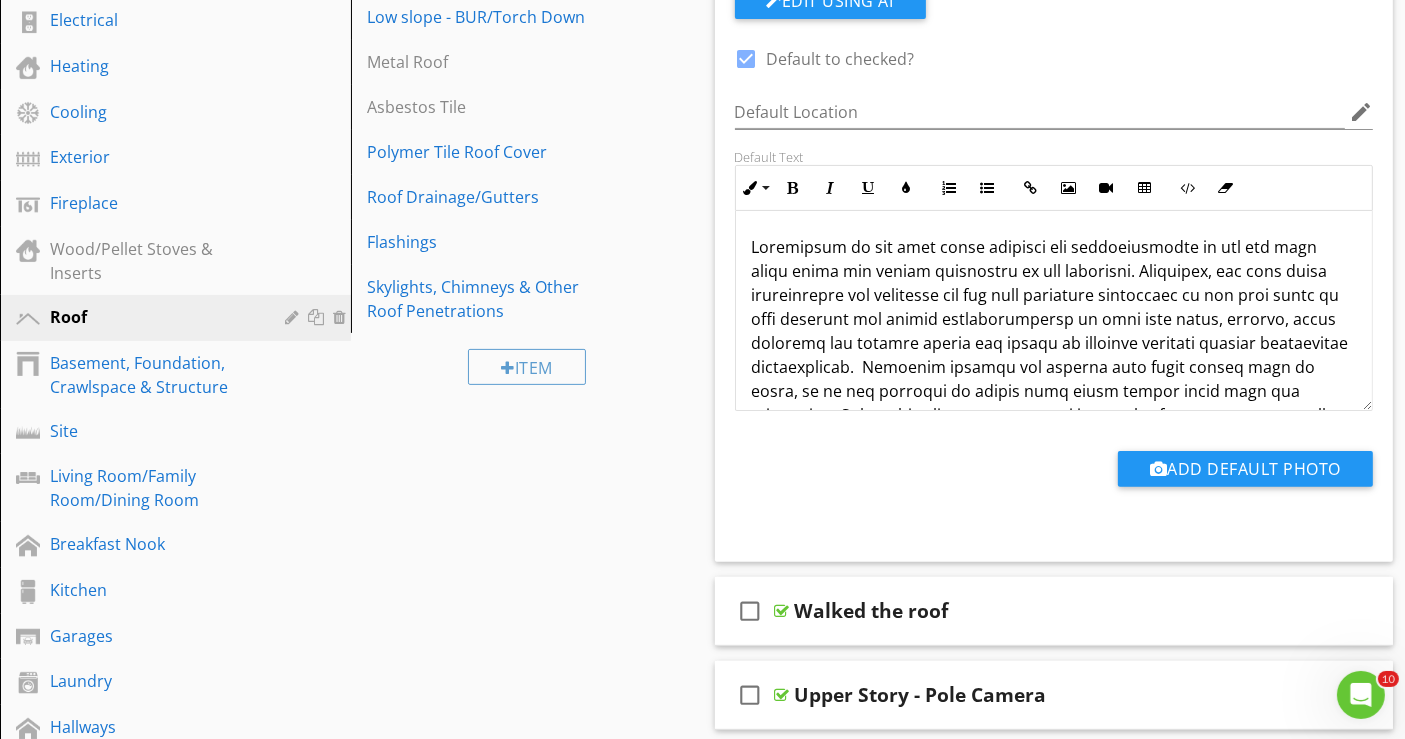 scroll, scrollTop: 300, scrollLeft: 0, axis: vertical 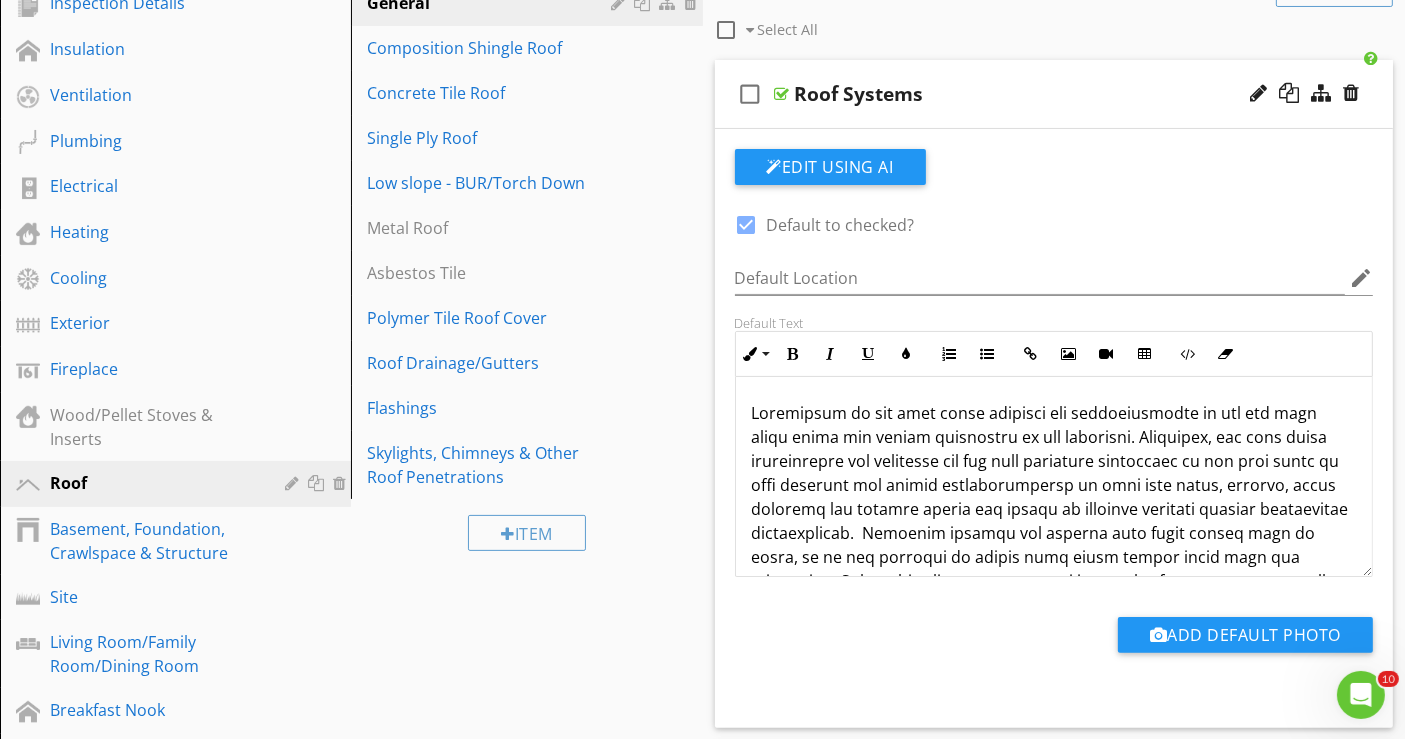 click on "check_box_outline_blank
Roof Systems" at bounding box center [1054, 94] 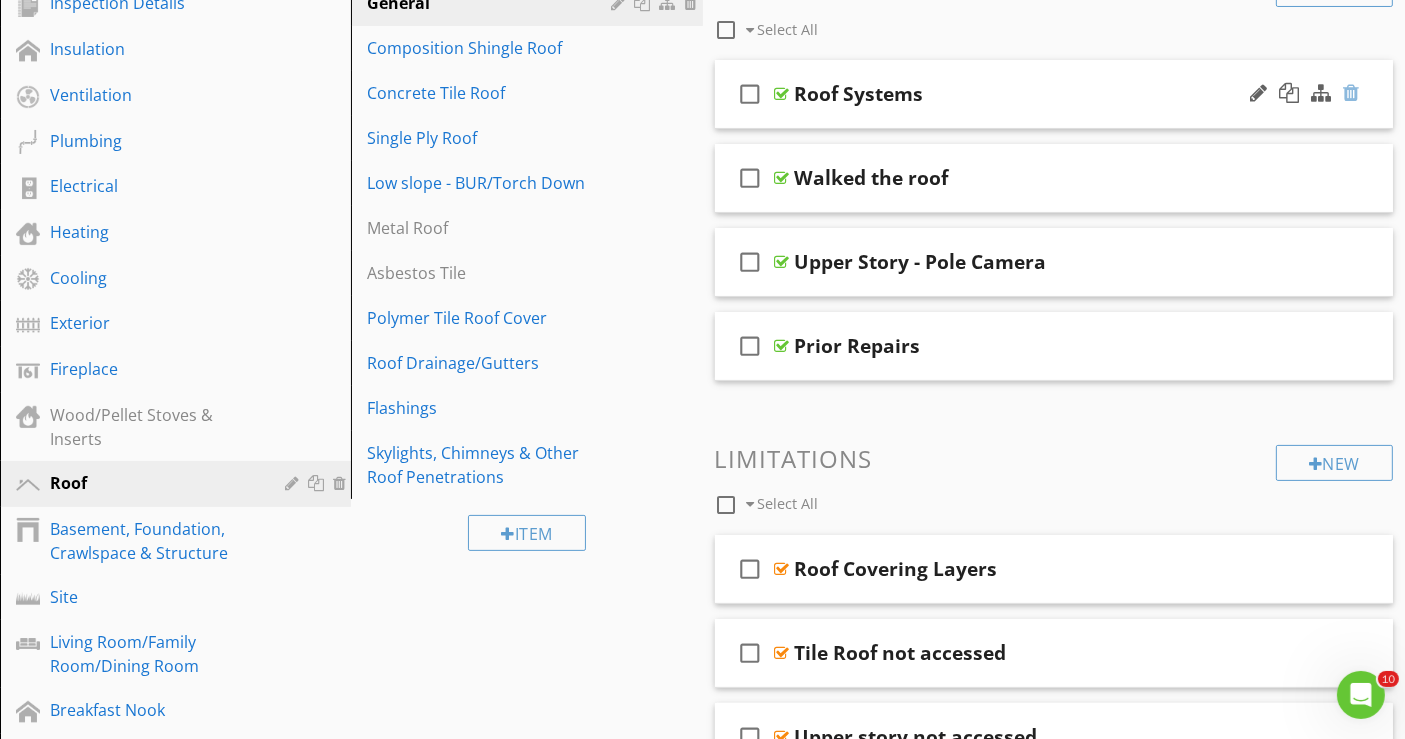 click at bounding box center (1351, 93) 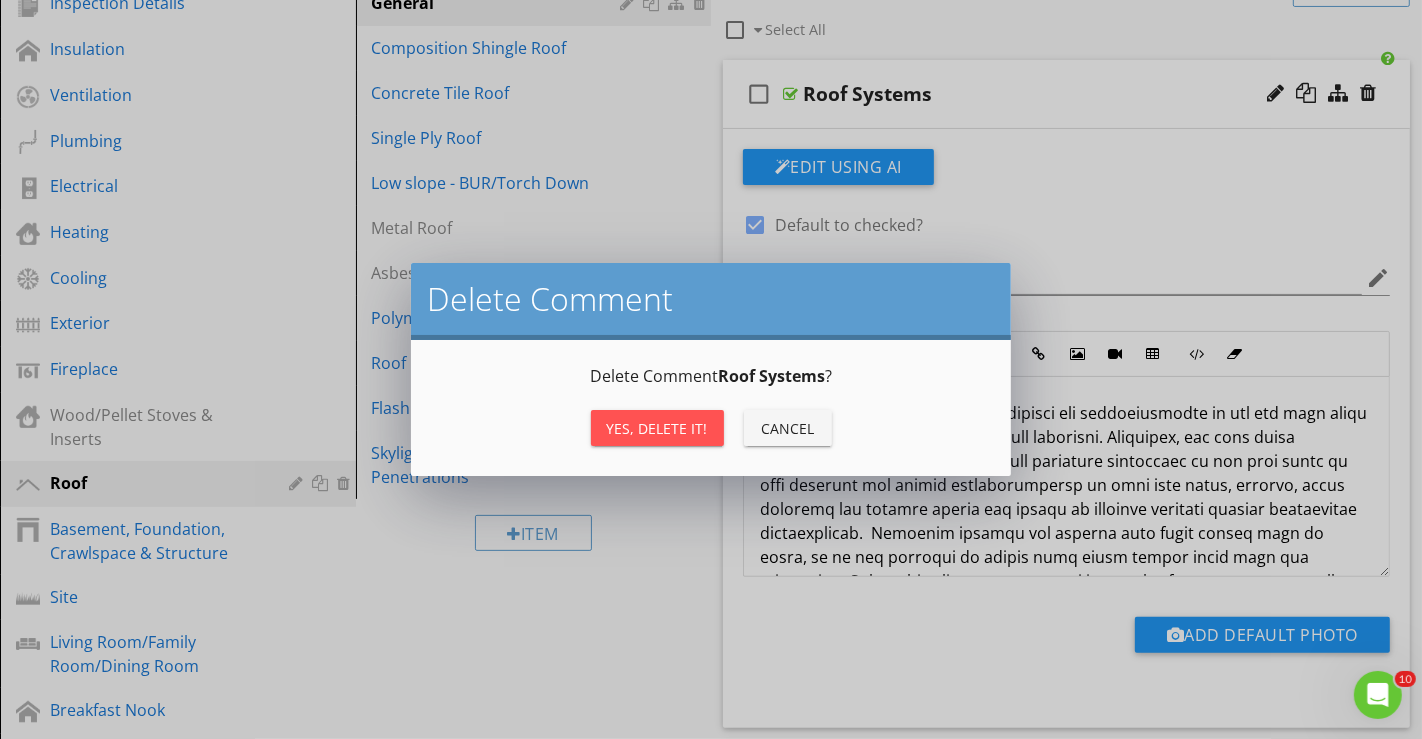click on "Cancel" at bounding box center [788, 428] 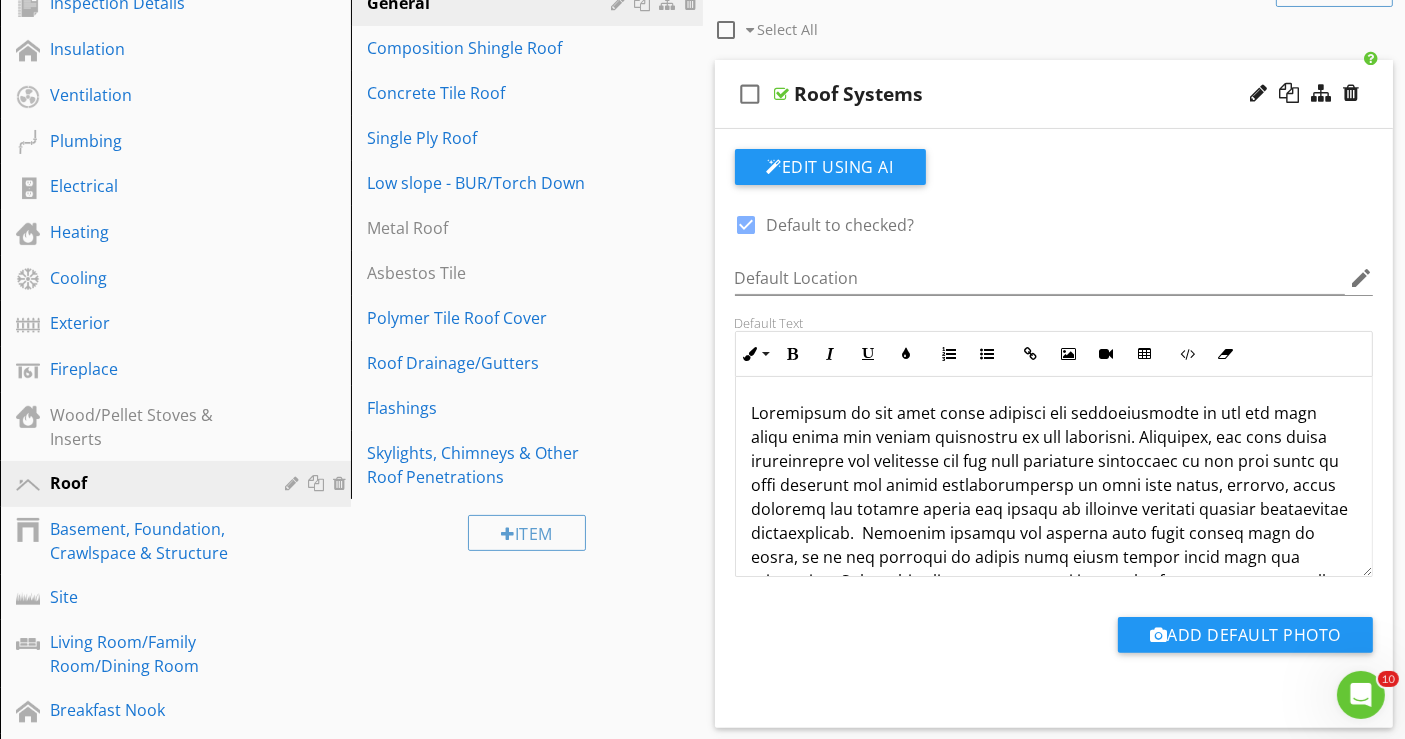 click on "check_box_outline_blank
Roof Systems" at bounding box center [1054, 94] 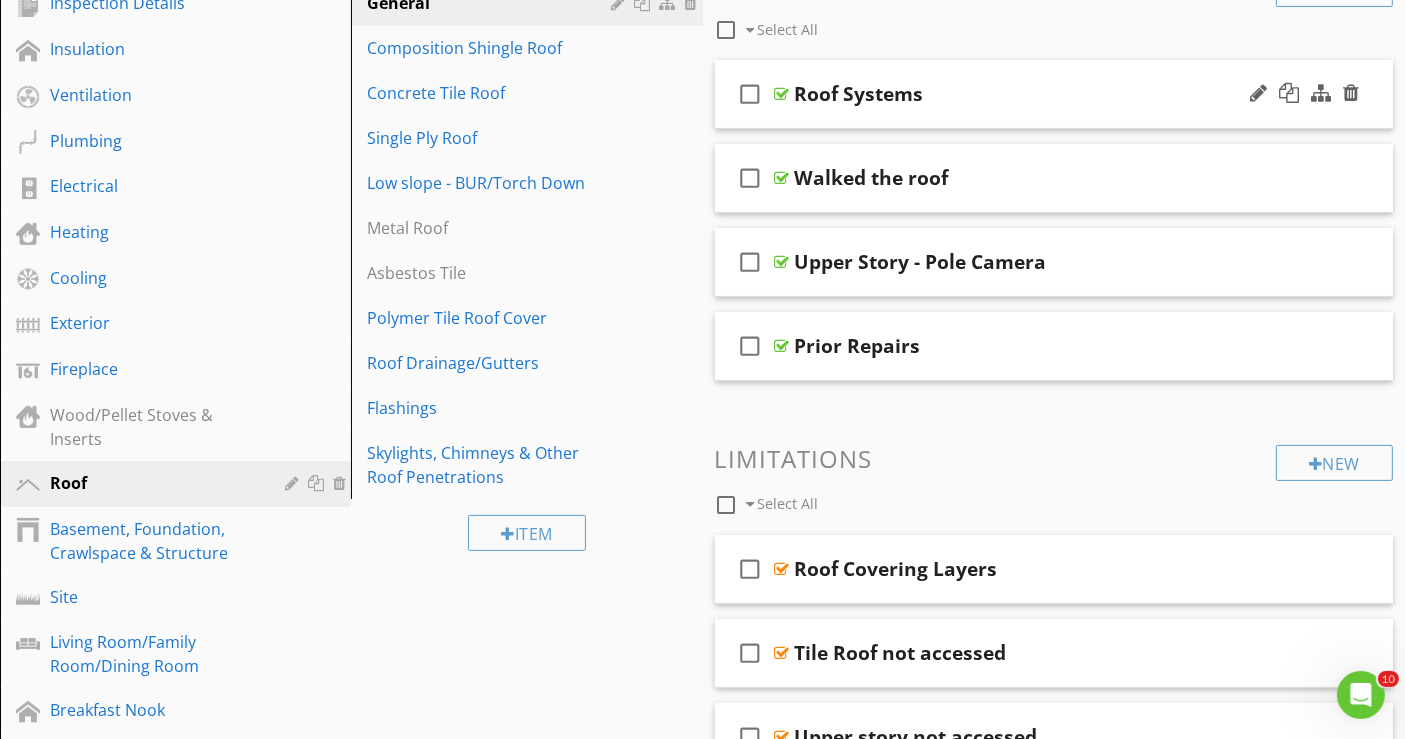 scroll, scrollTop: 188, scrollLeft: 0, axis: vertical 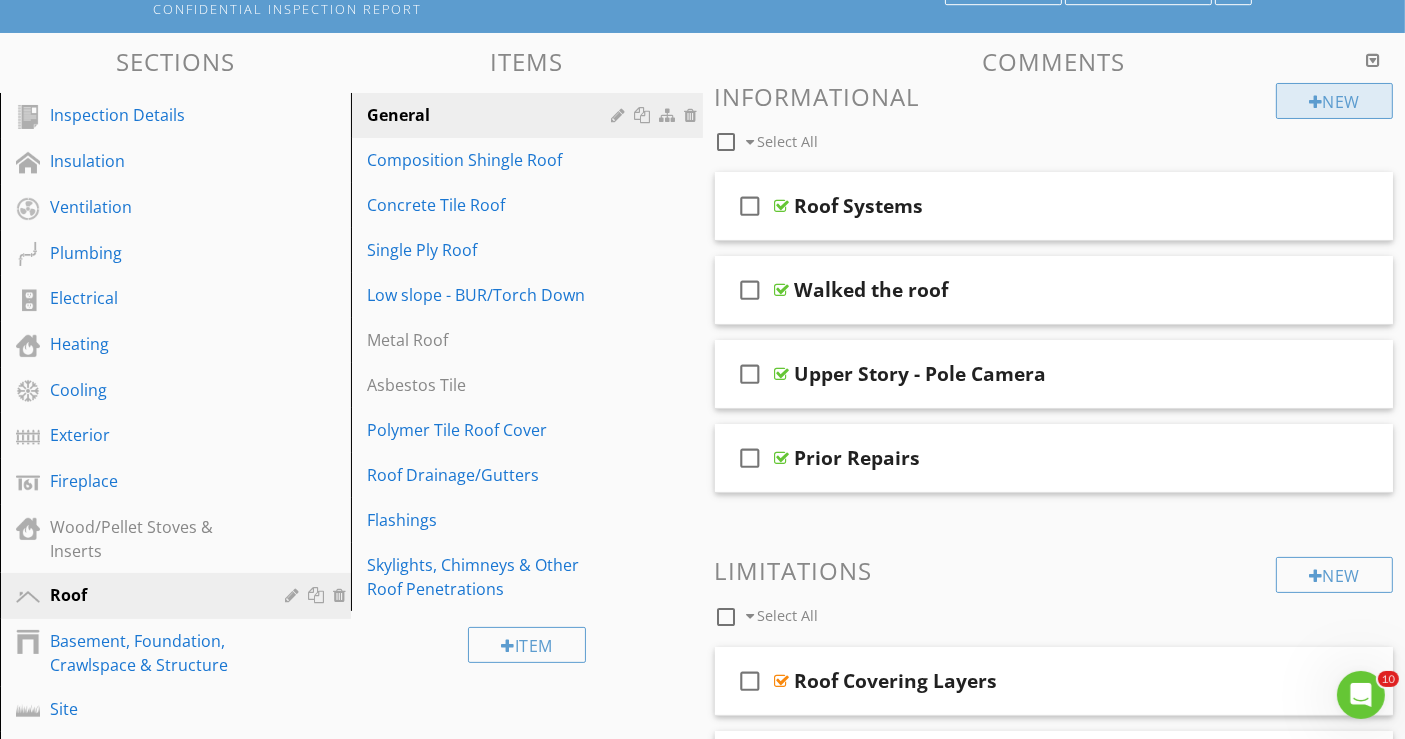 click on "New" at bounding box center (1334, 101) 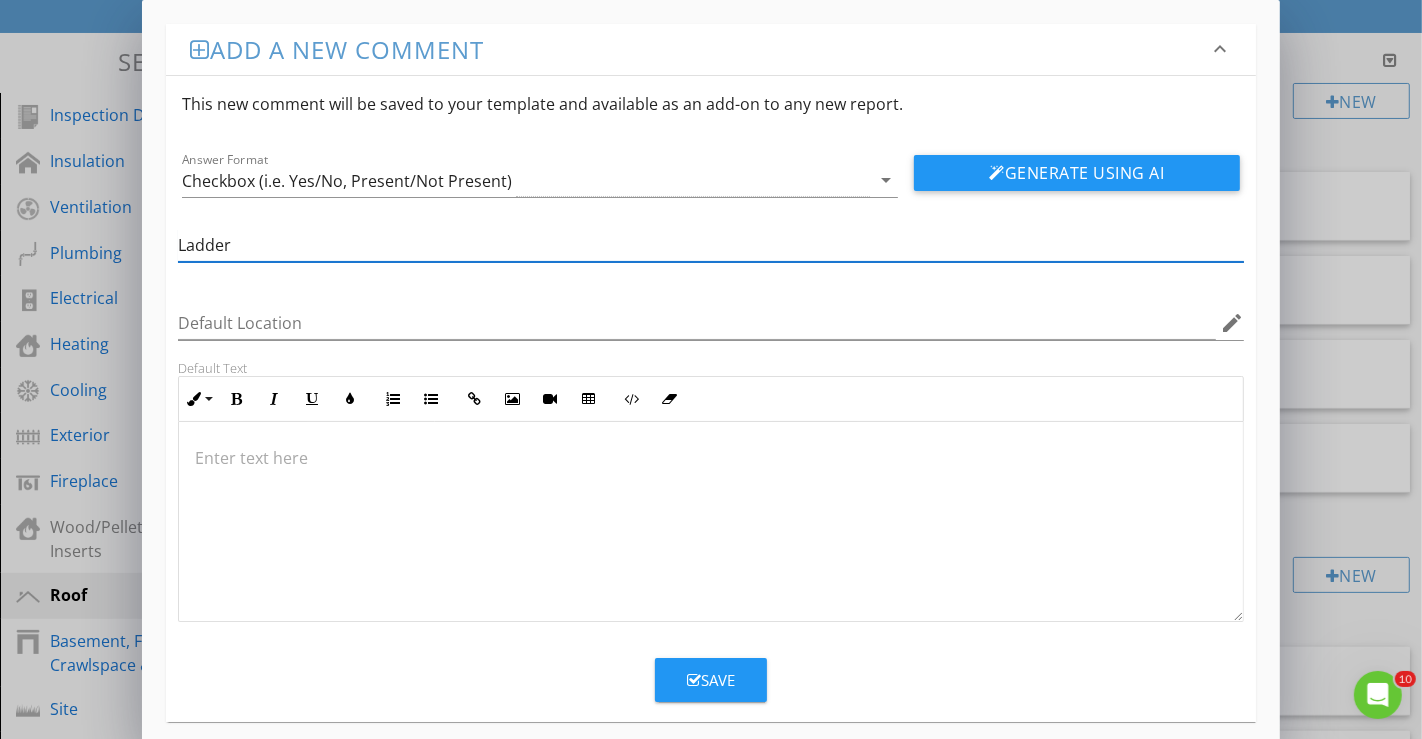 type on "Ladder" 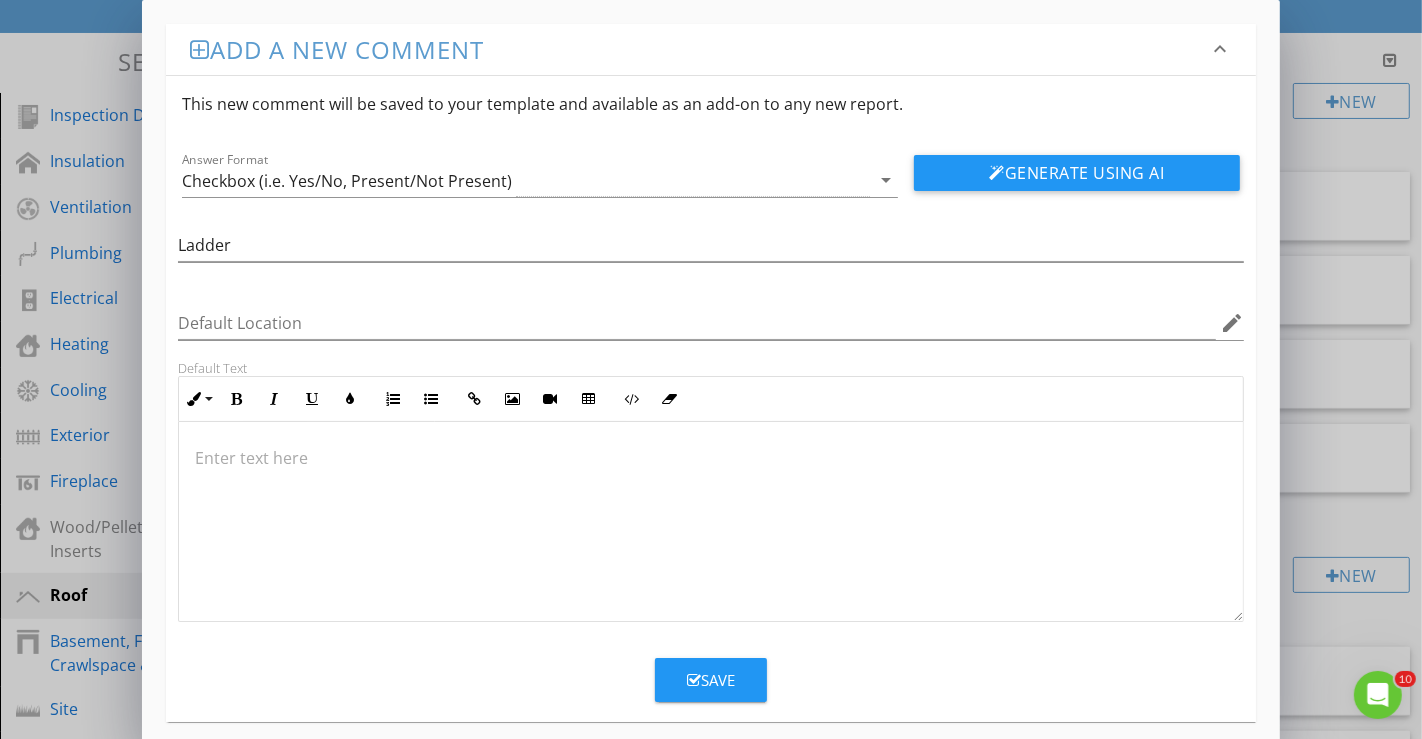 click at bounding box center (711, 522) 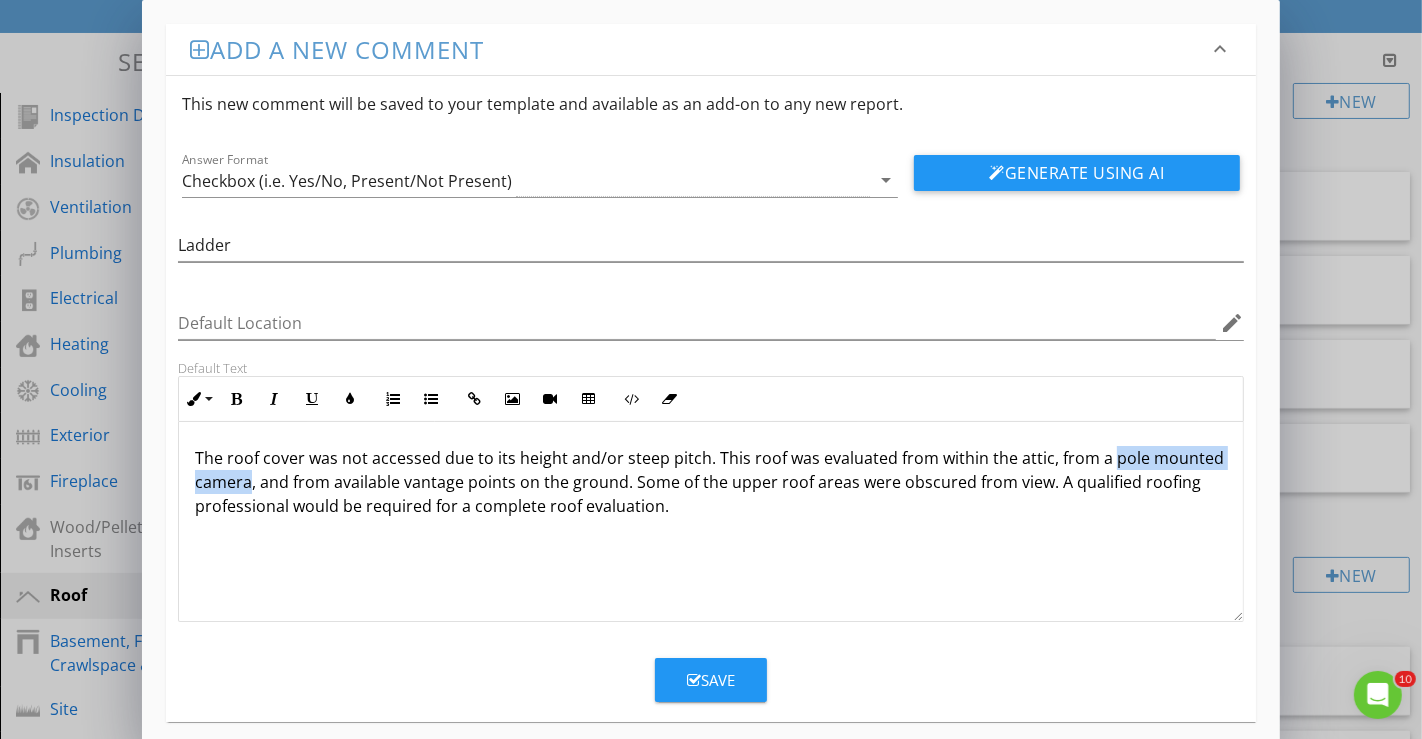 drag, startPoint x: 1104, startPoint y: 459, endPoint x: 250, endPoint y: 481, distance: 854.2833 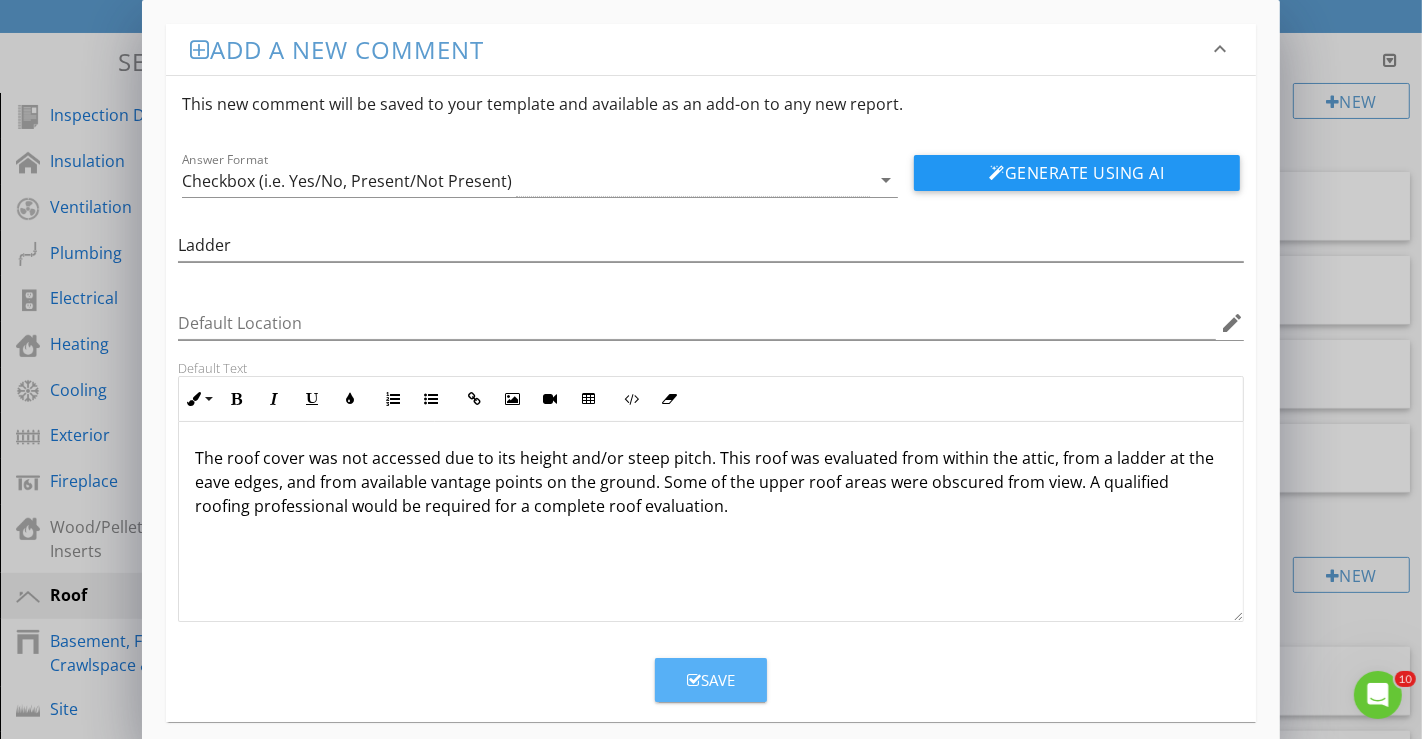 click on "Save" at bounding box center [711, 680] 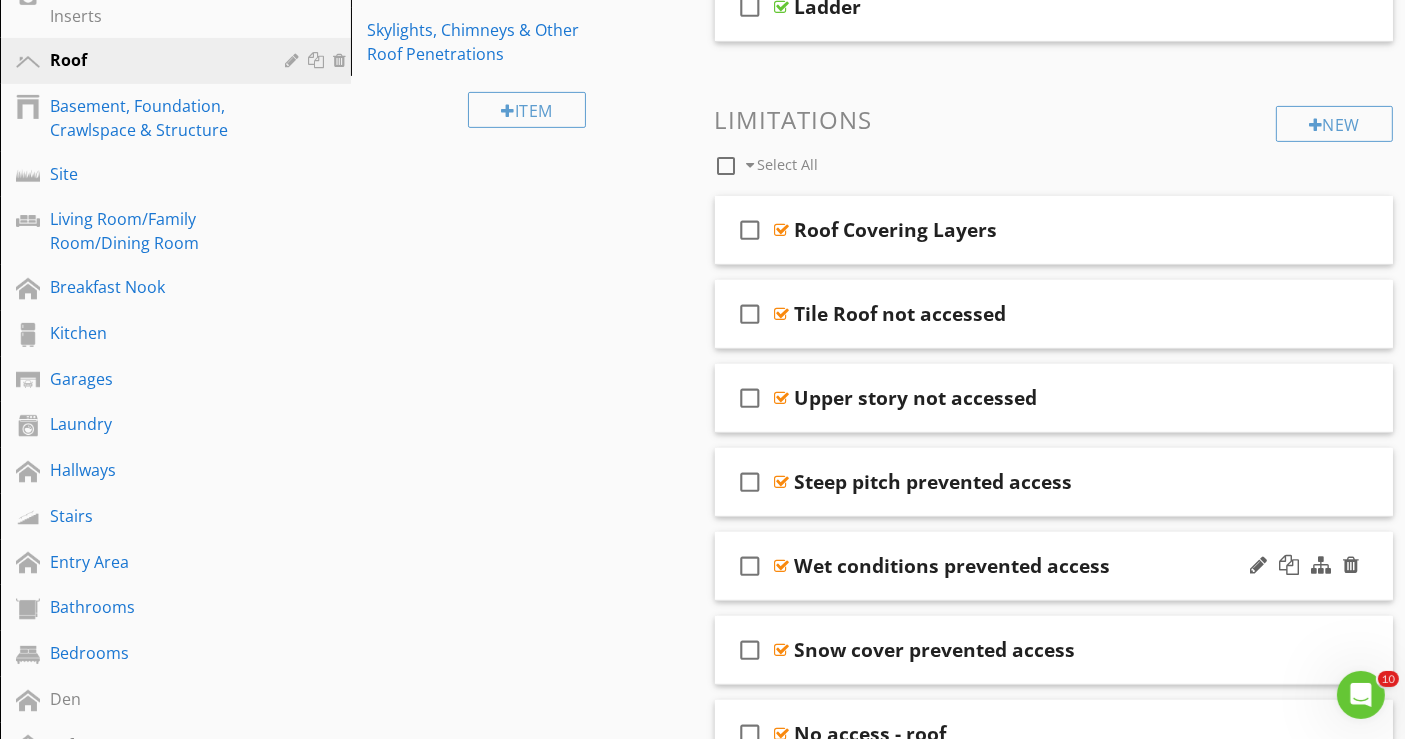scroll, scrollTop: 744, scrollLeft: 0, axis: vertical 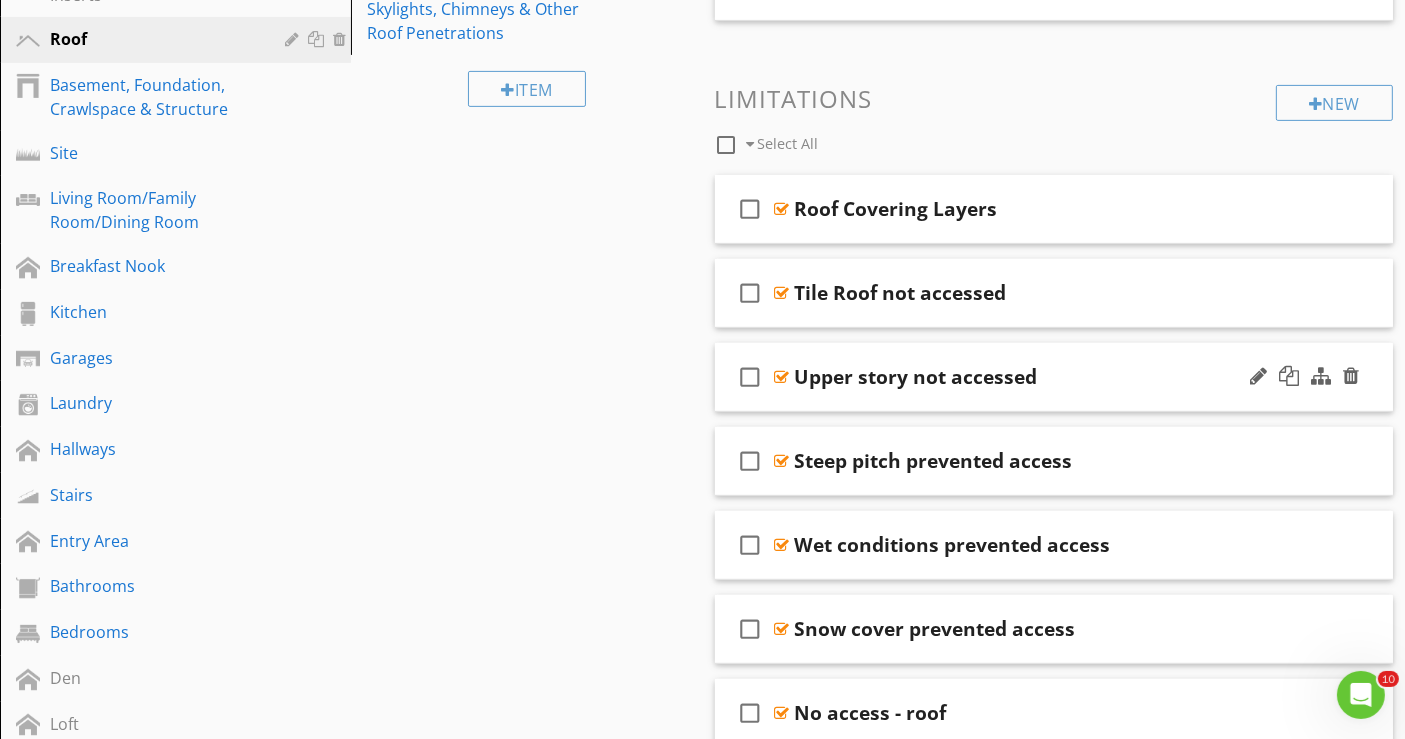 click on "check_box_outline_blank
Upper story not accessed" at bounding box center (1054, 377) 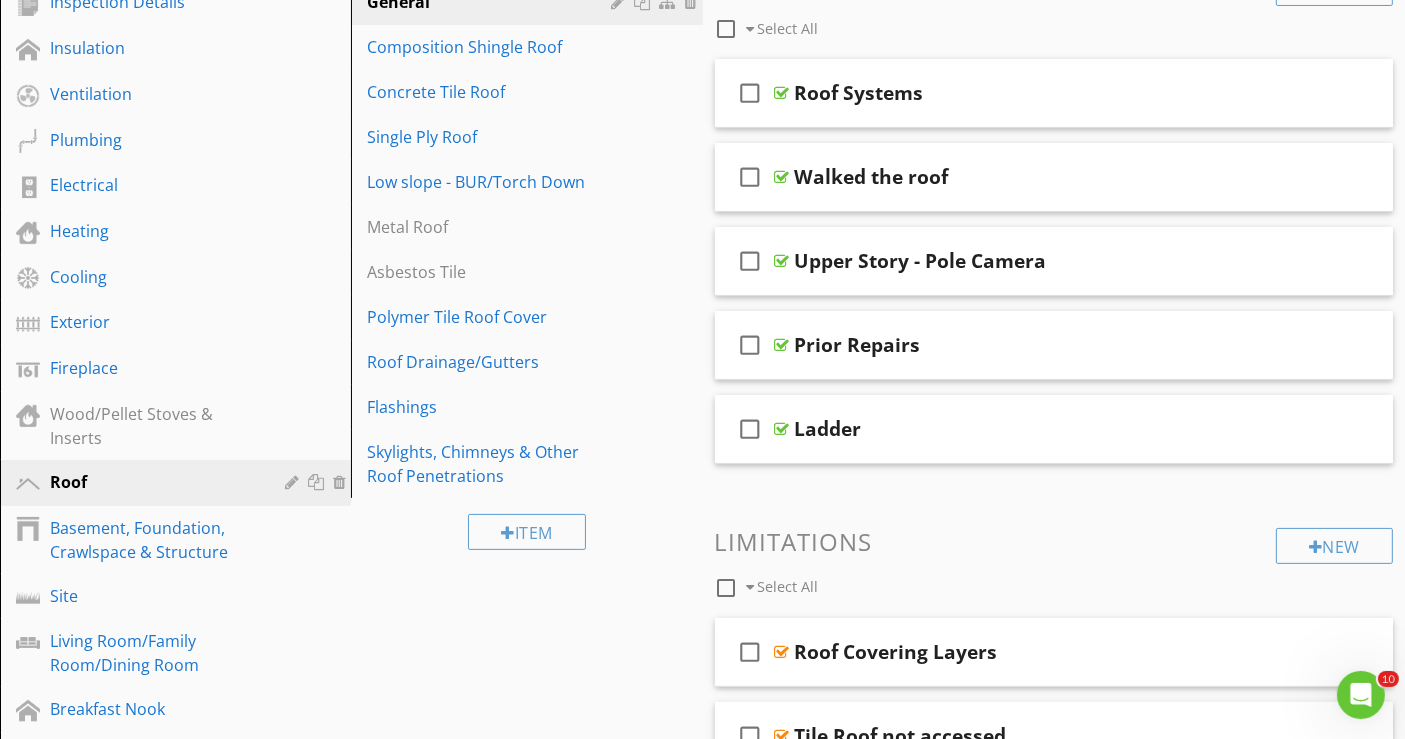 scroll, scrollTop: 300, scrollLeft: 0, axis: vertical 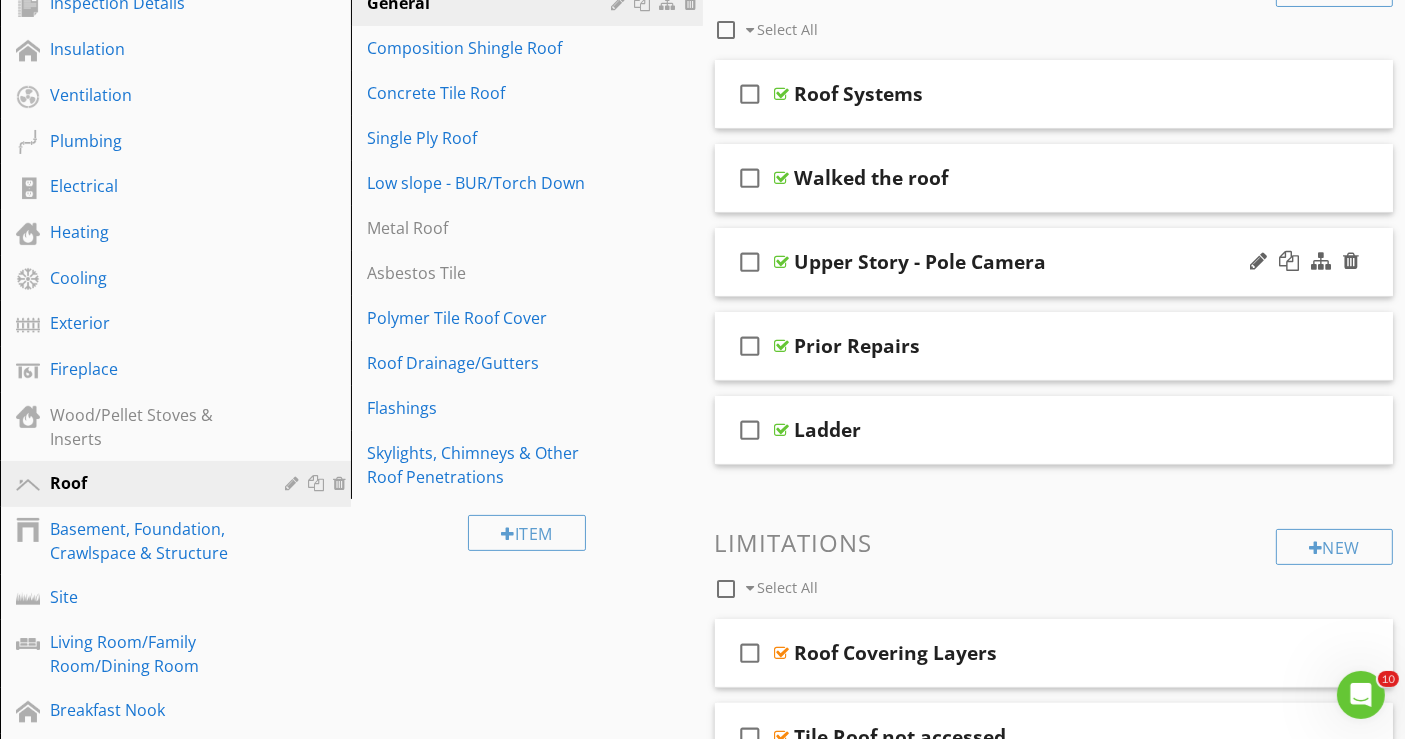 click on "check_box_outline_blank
Upper Story - Pole Camera" at bounding box center [1054, 262] 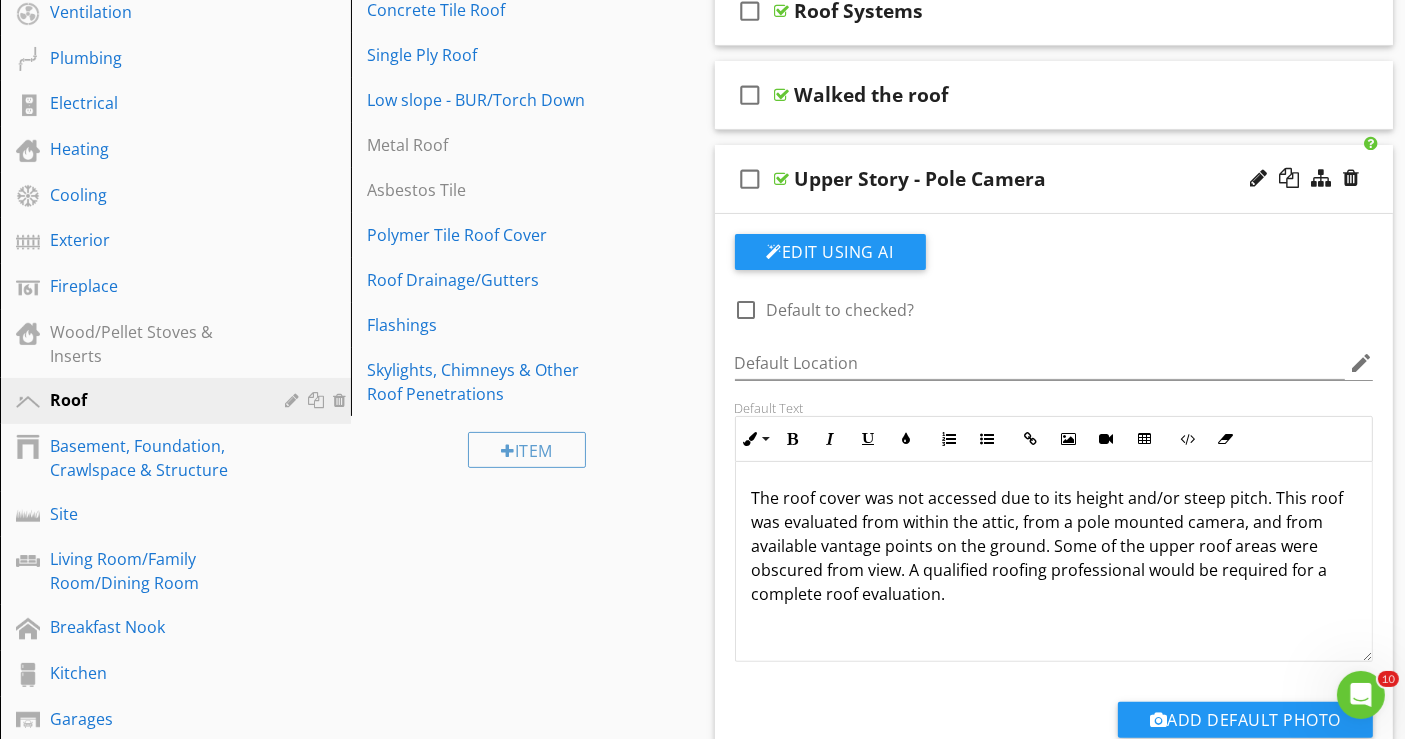scroll, scrollTop: 633, scrollLeft: 0, axis: vertical 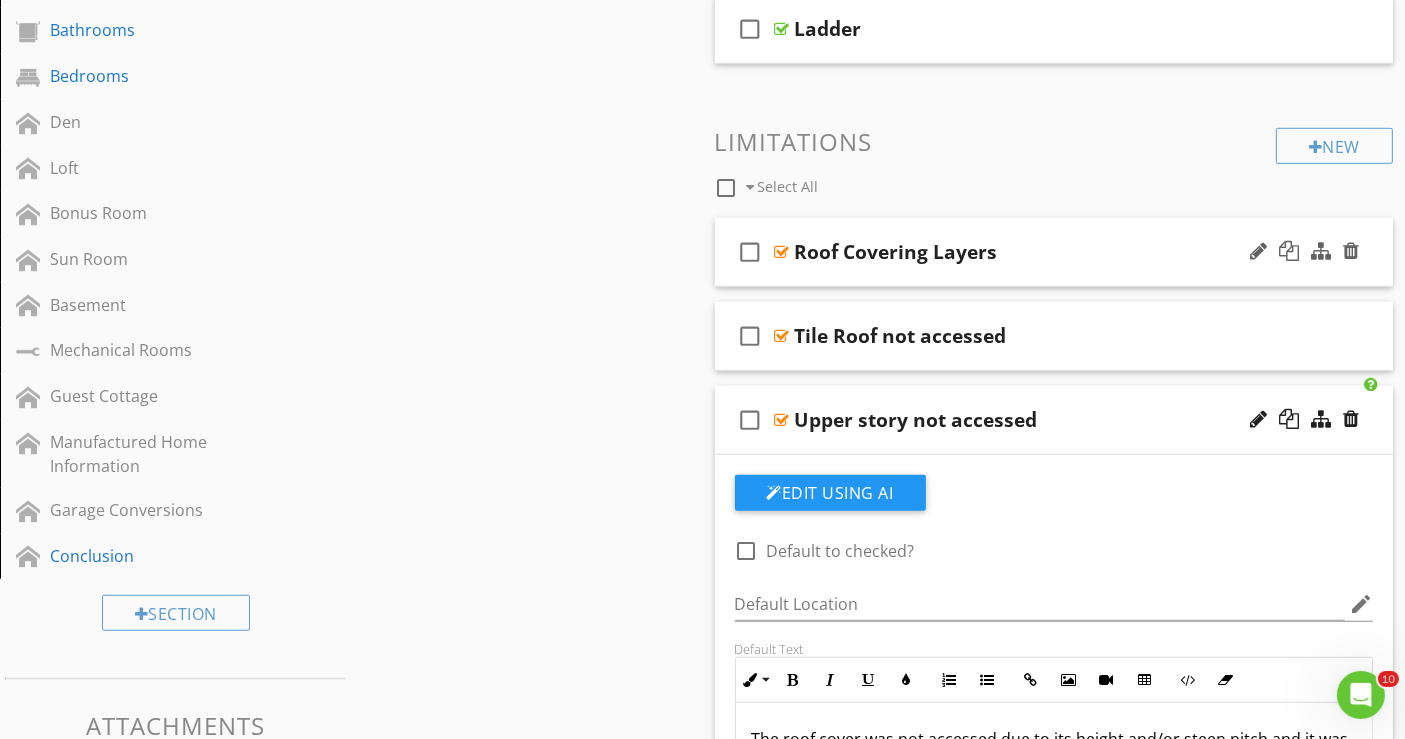 click on "check_box_outline_blank
Roof Covering Layers" at bounding box center (1054, 252) 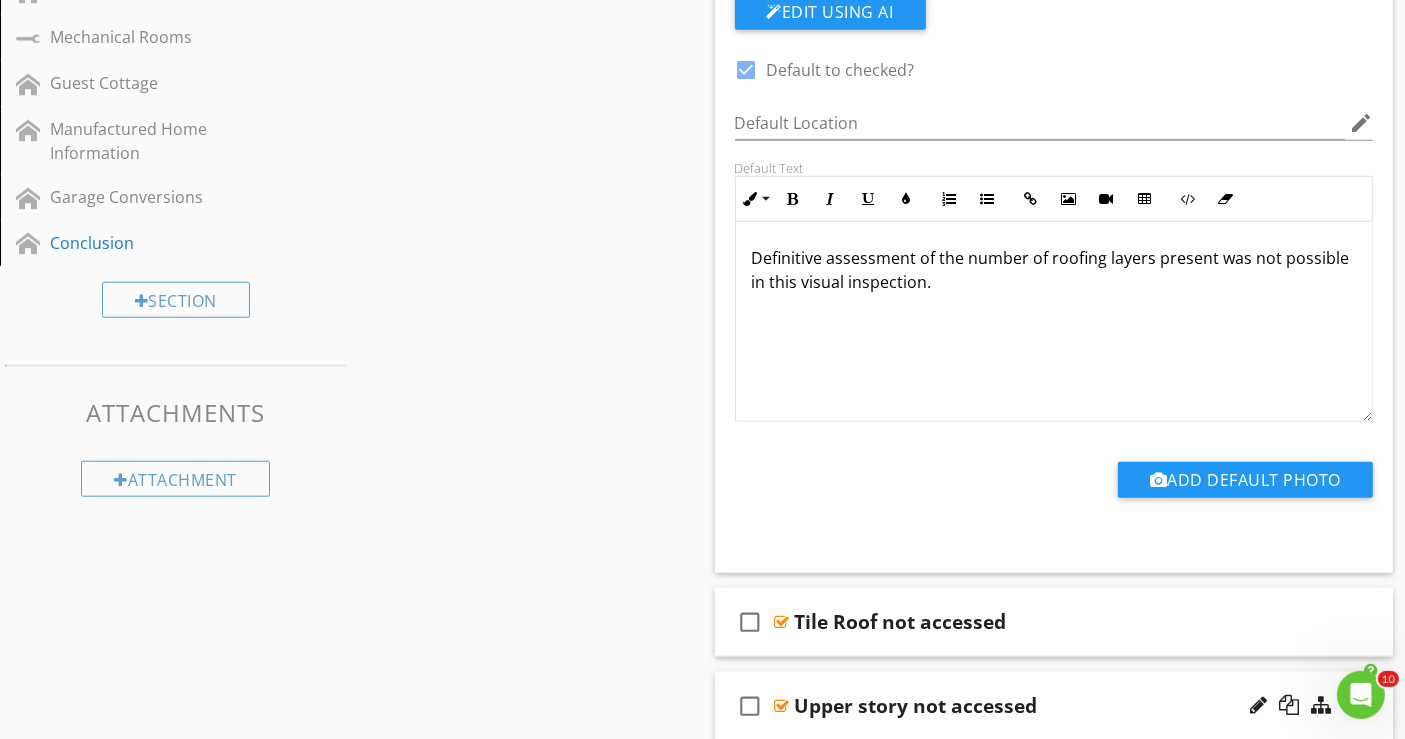 scroll, scrollTop: 1522, scrollLeft: 0, axis: vertical 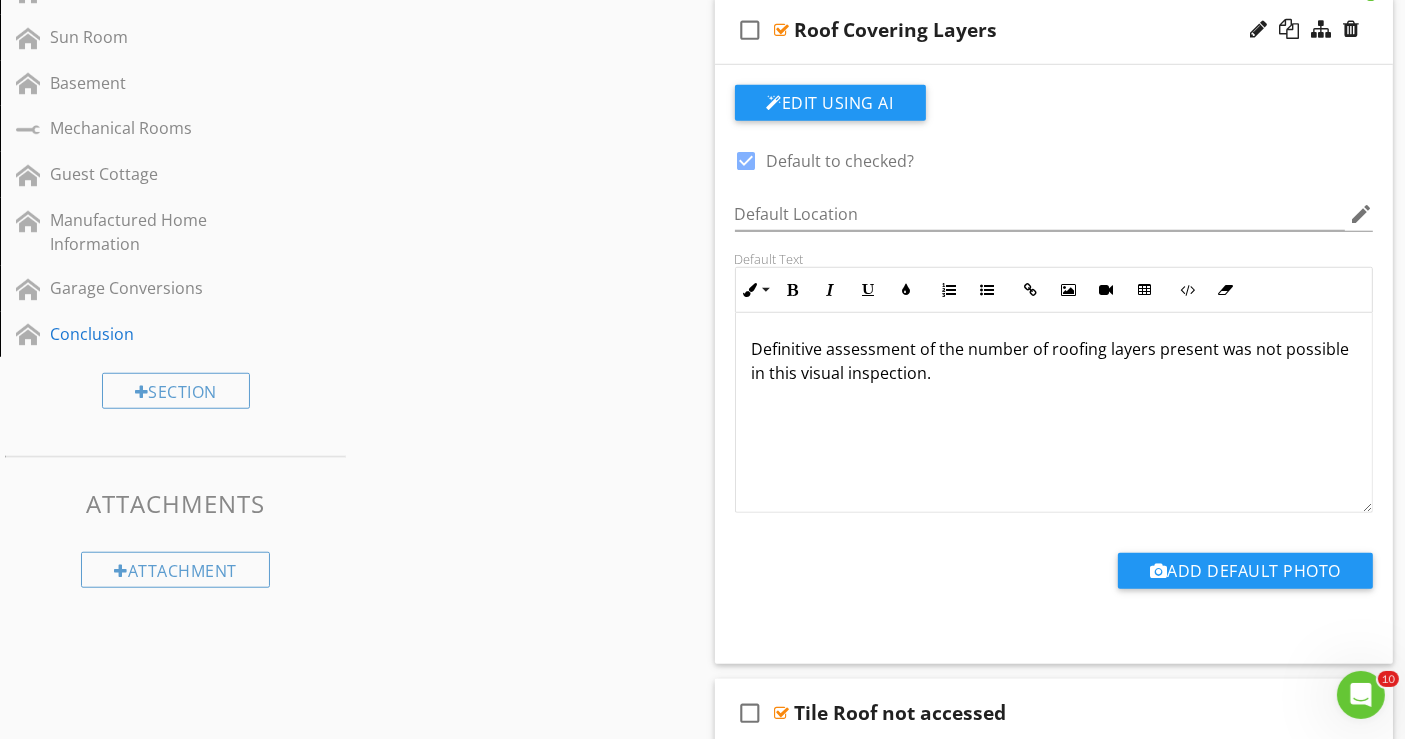 click on "check_box_outline_blank
Roof Covering Layers" at bounding box center (1054, 30) 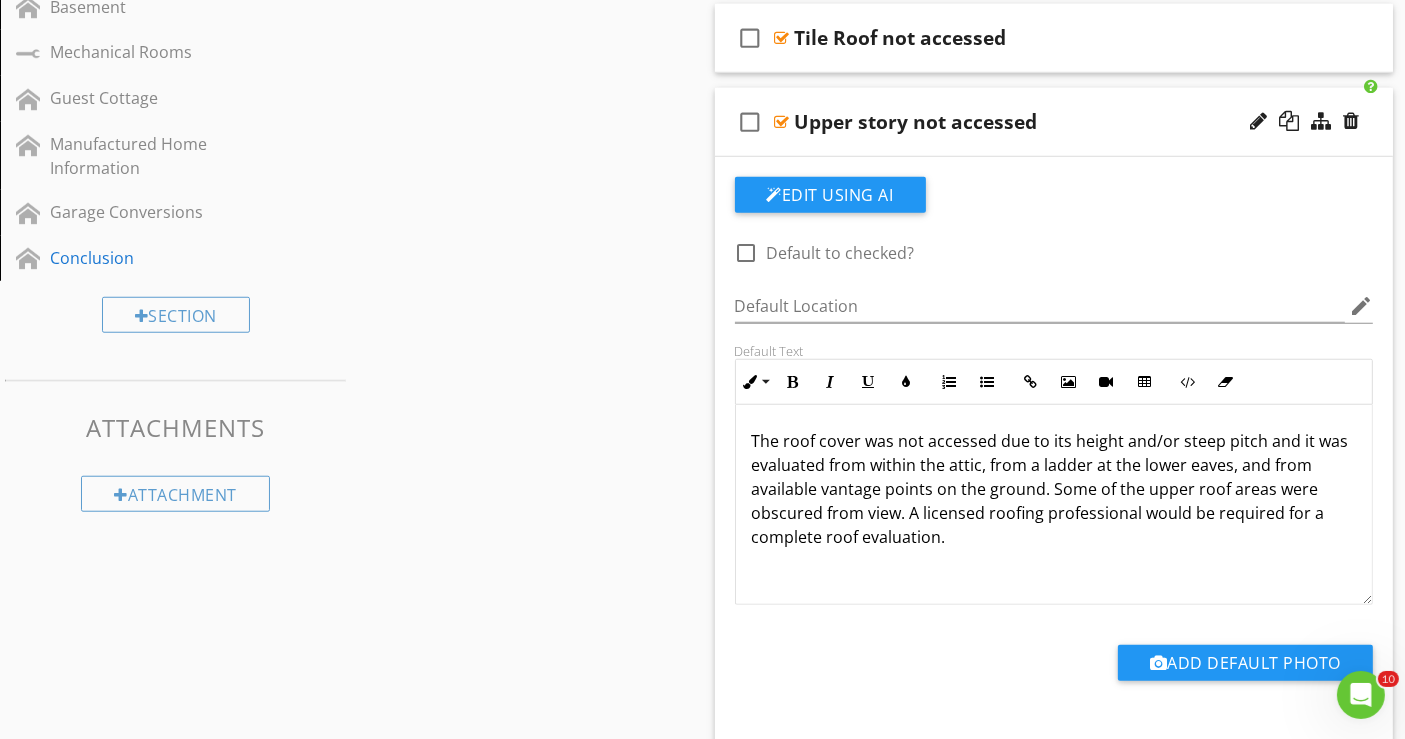scroll, scrollTop: 1633, scrollLeft: 0, axis: vertical 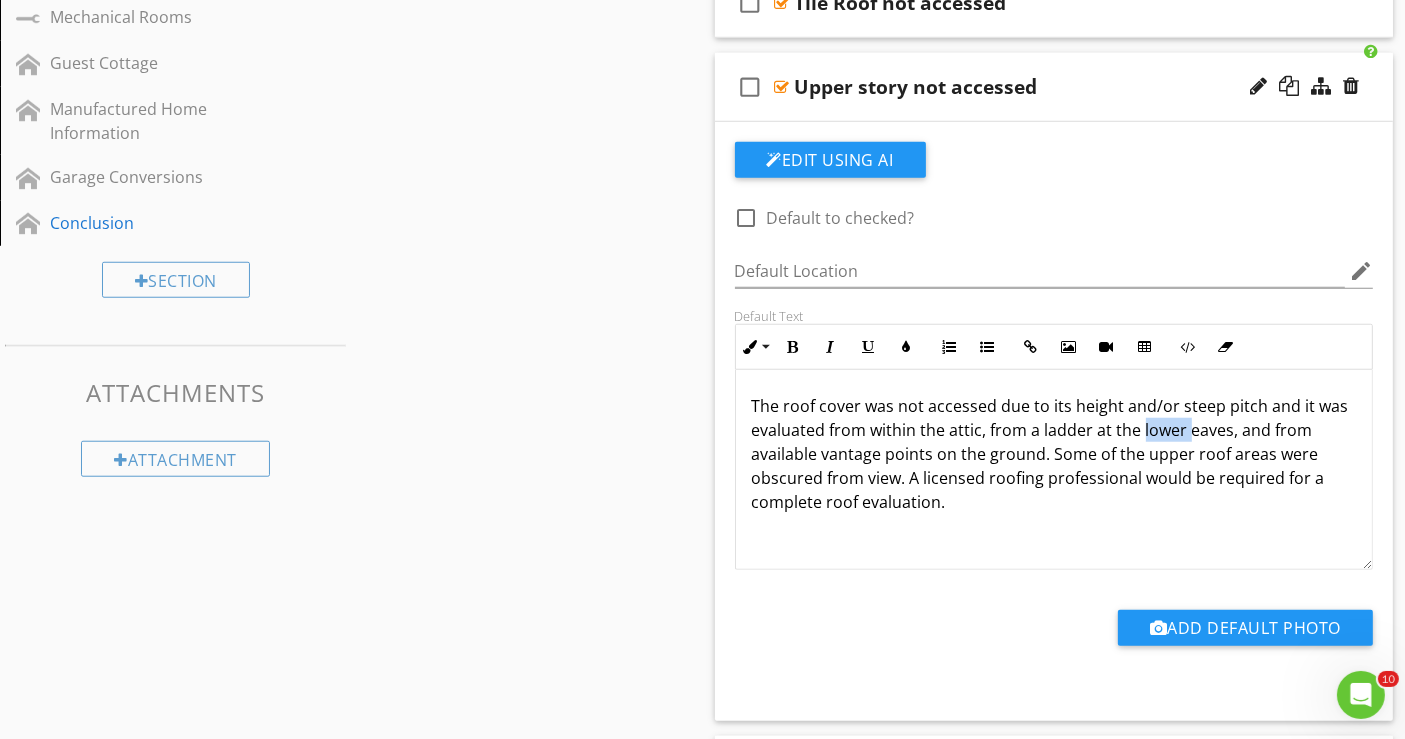 drag, startPoint x: 1141, startPoint y: 430, endPoint x: 1190, endPoint y: 431, distance: 49.010204 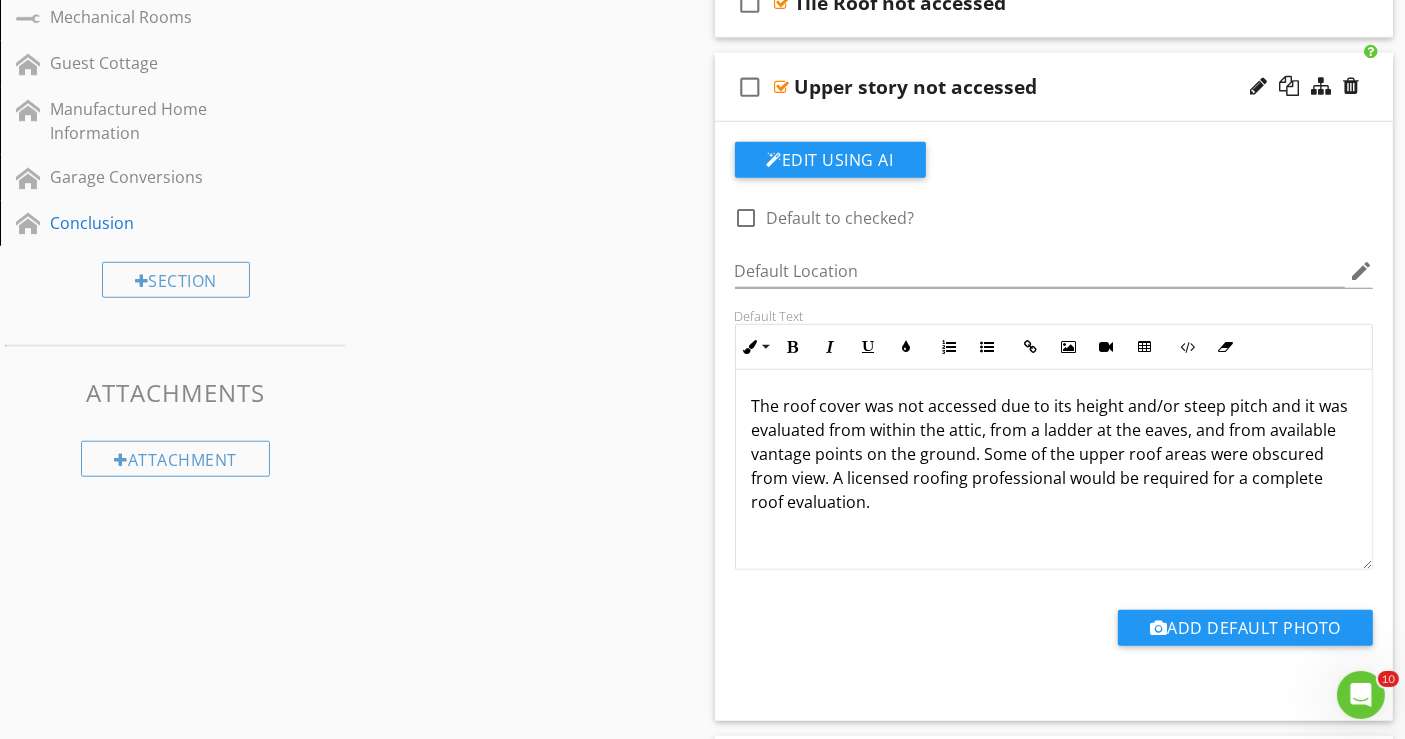 click on "The roof cover was not accessed due to its height and/or steep pitch and it was evaluated from within the attic, from a ladder at the eaves, and from available vantage points on the ground. Some of the upper roof areas were obscured from view. A licensed roofing professional would be required for a complete roof evaluation." at bounding box center [1054, 466] 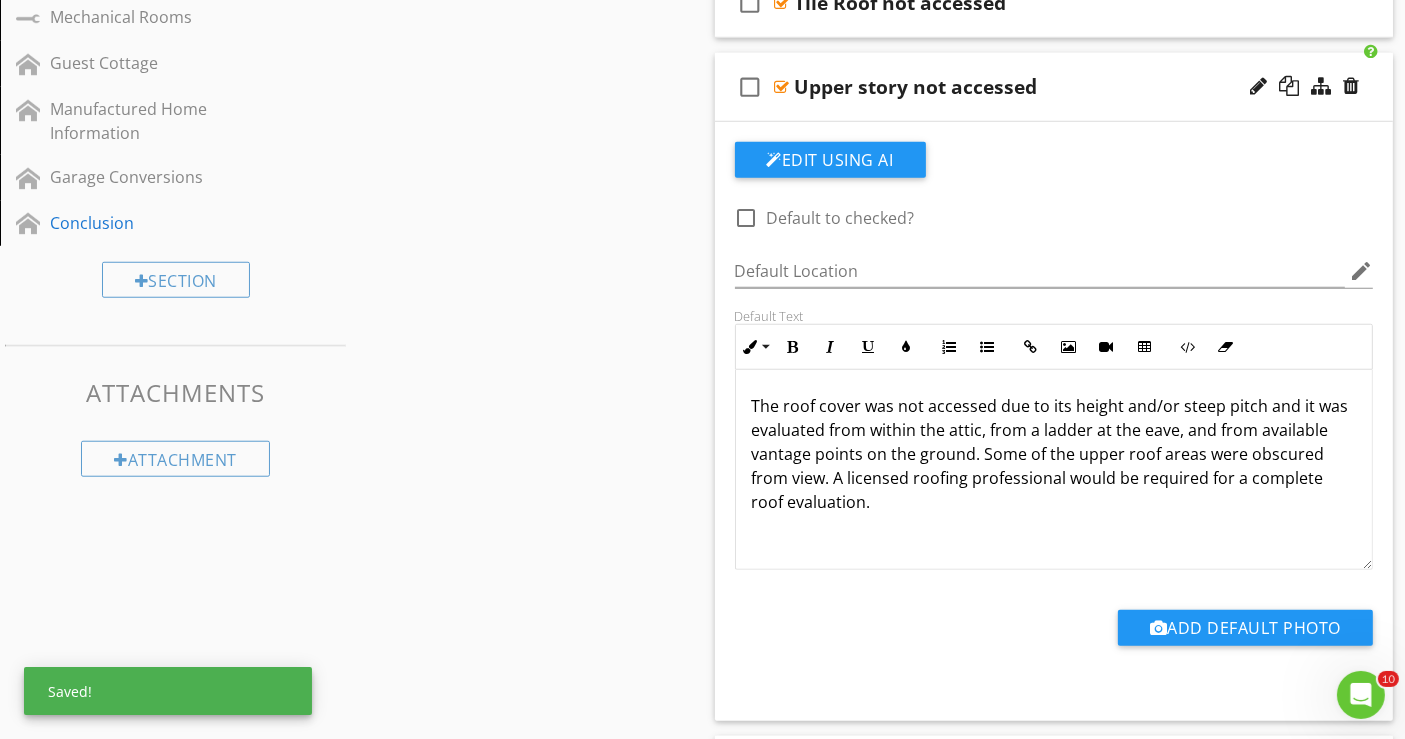 type 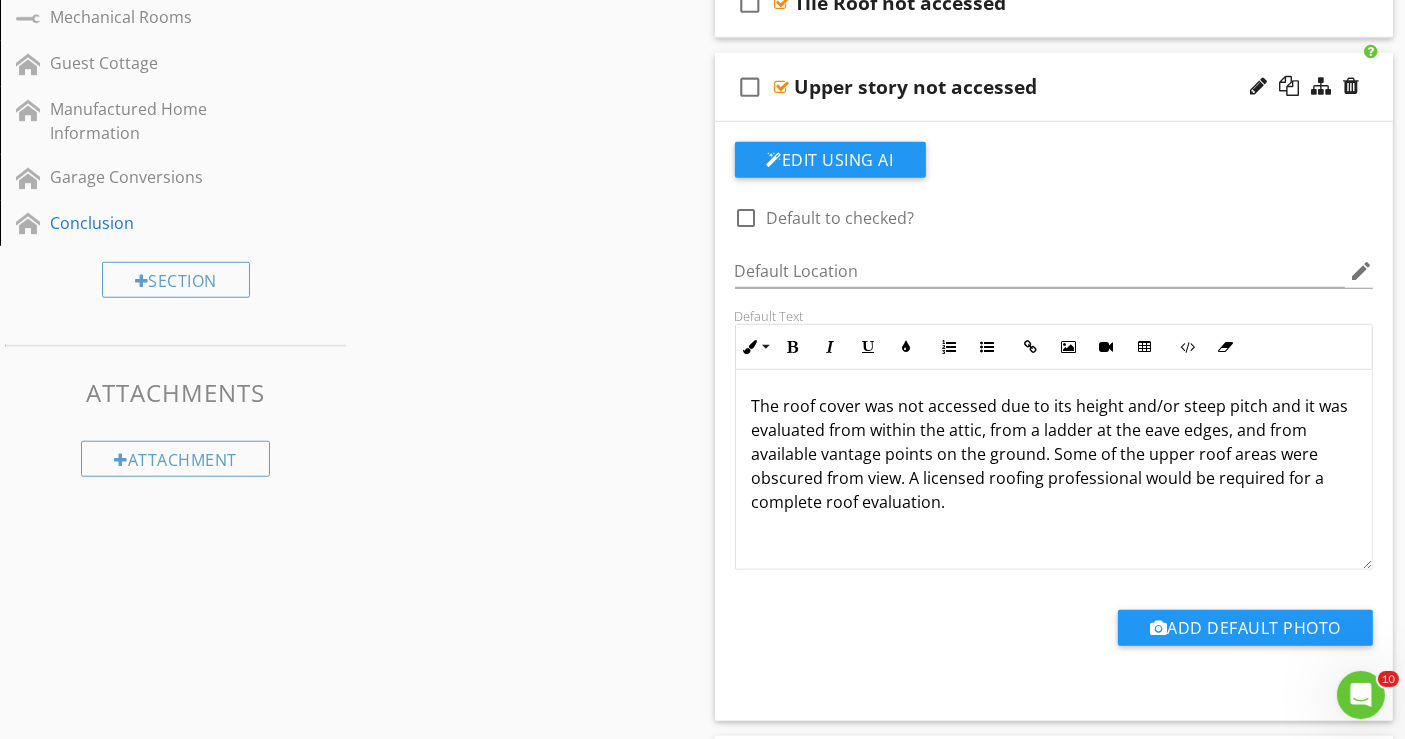 scroll, scrollTop: 1411, scrollLeft: 0, axis: vertical 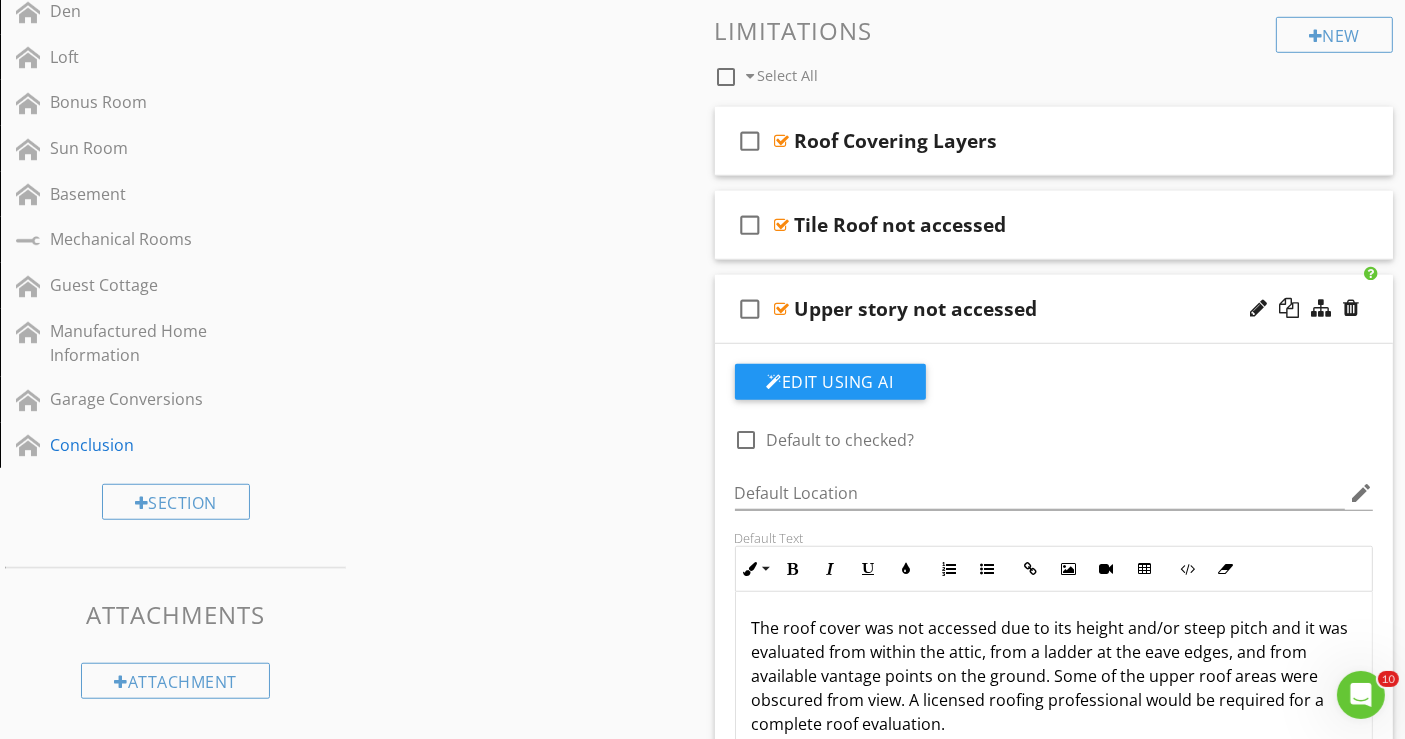 click on "Upper story not accessed" at bounding box center [1034, 309] 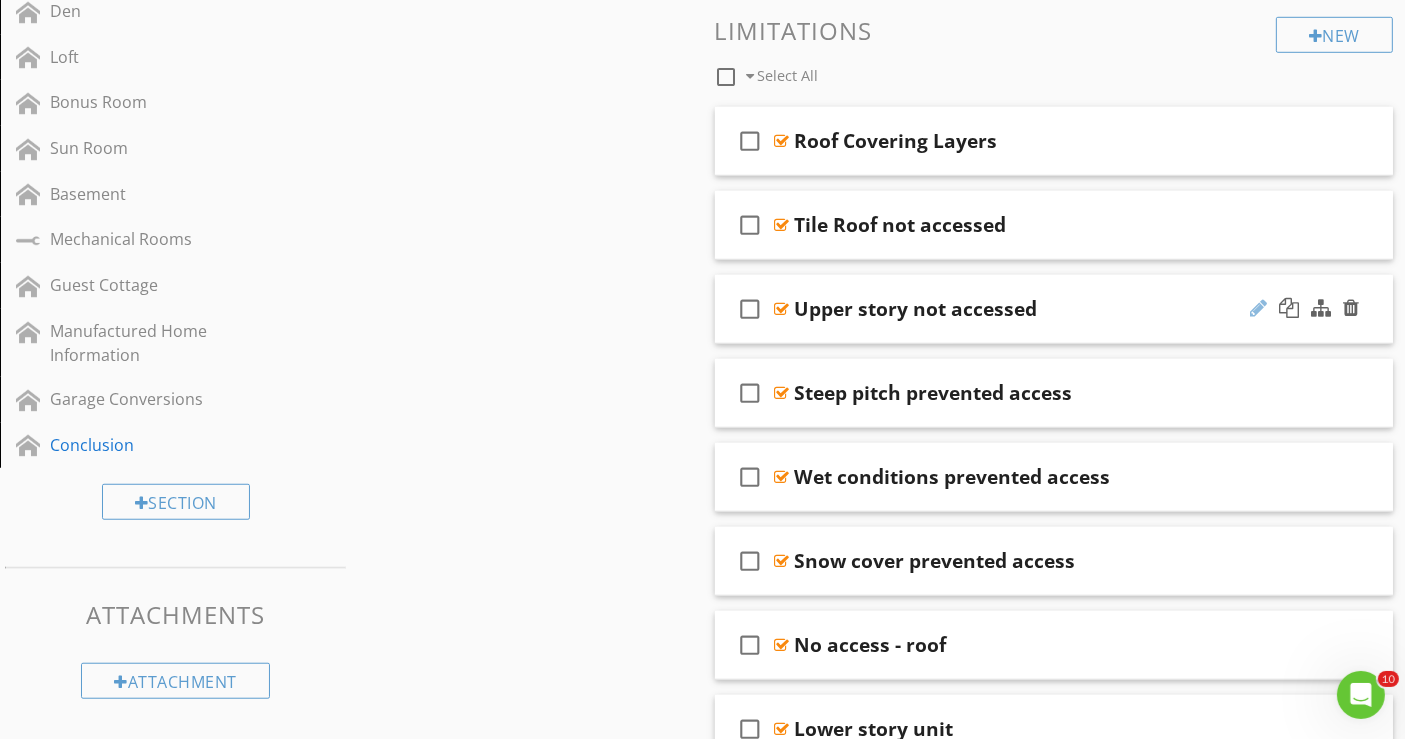 click at bounding box center (1258, 308) 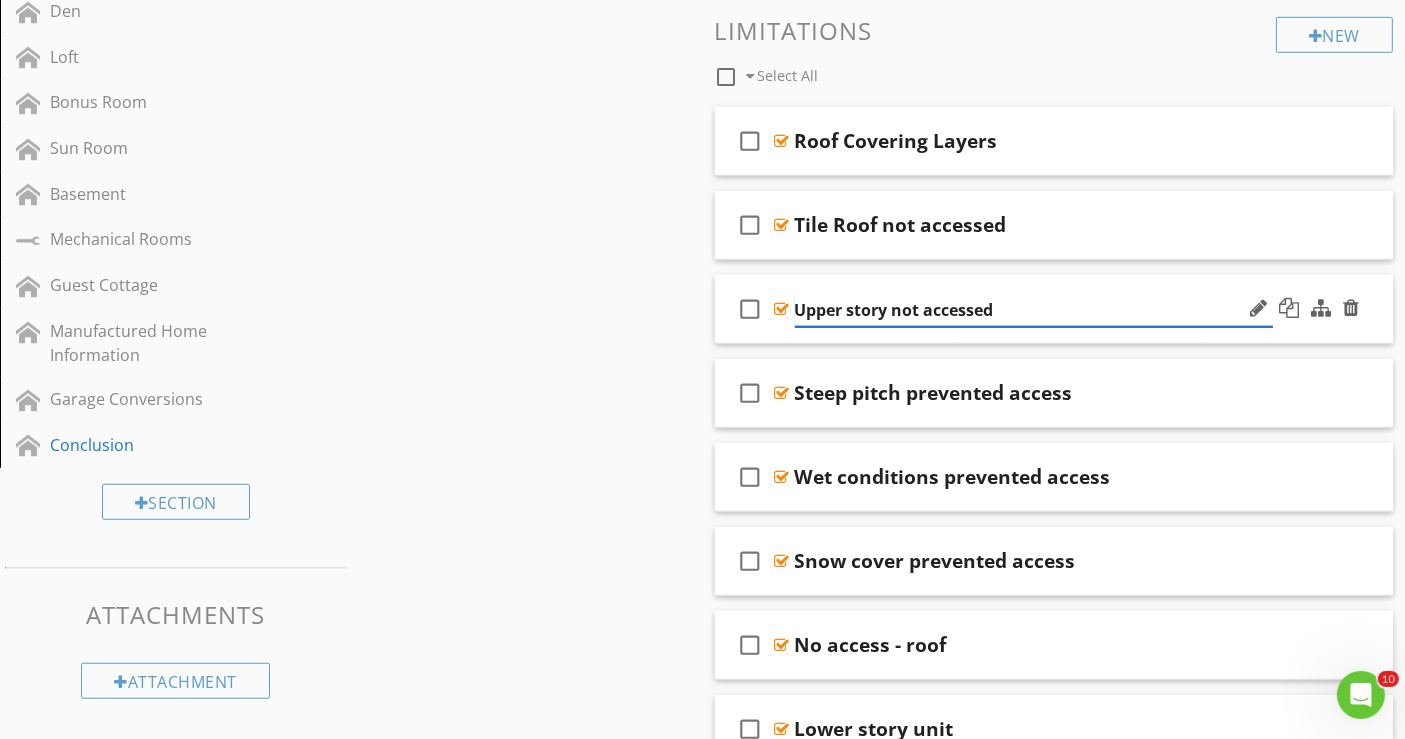 click on "Upper story not accessed" at bounding box center [1034, 310] 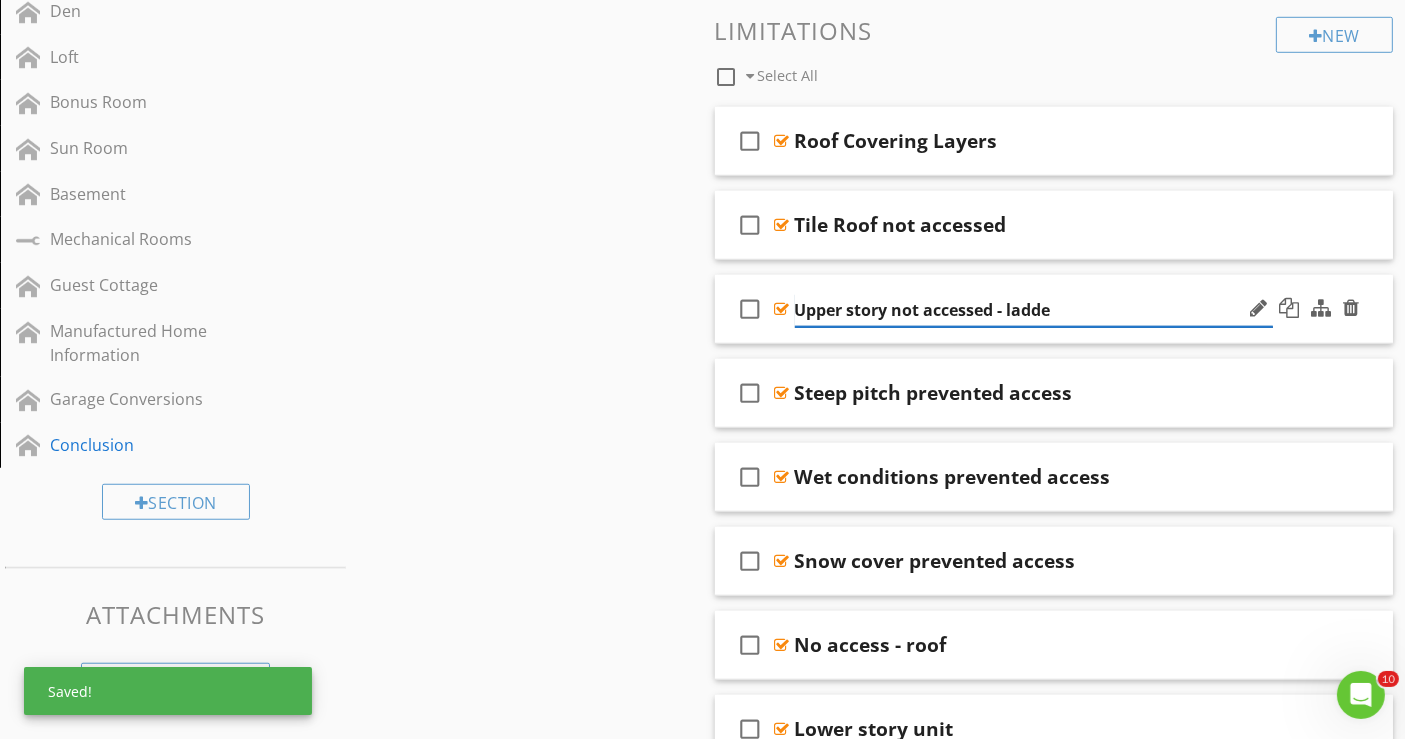 type on "Upper story not accessed - ladder" 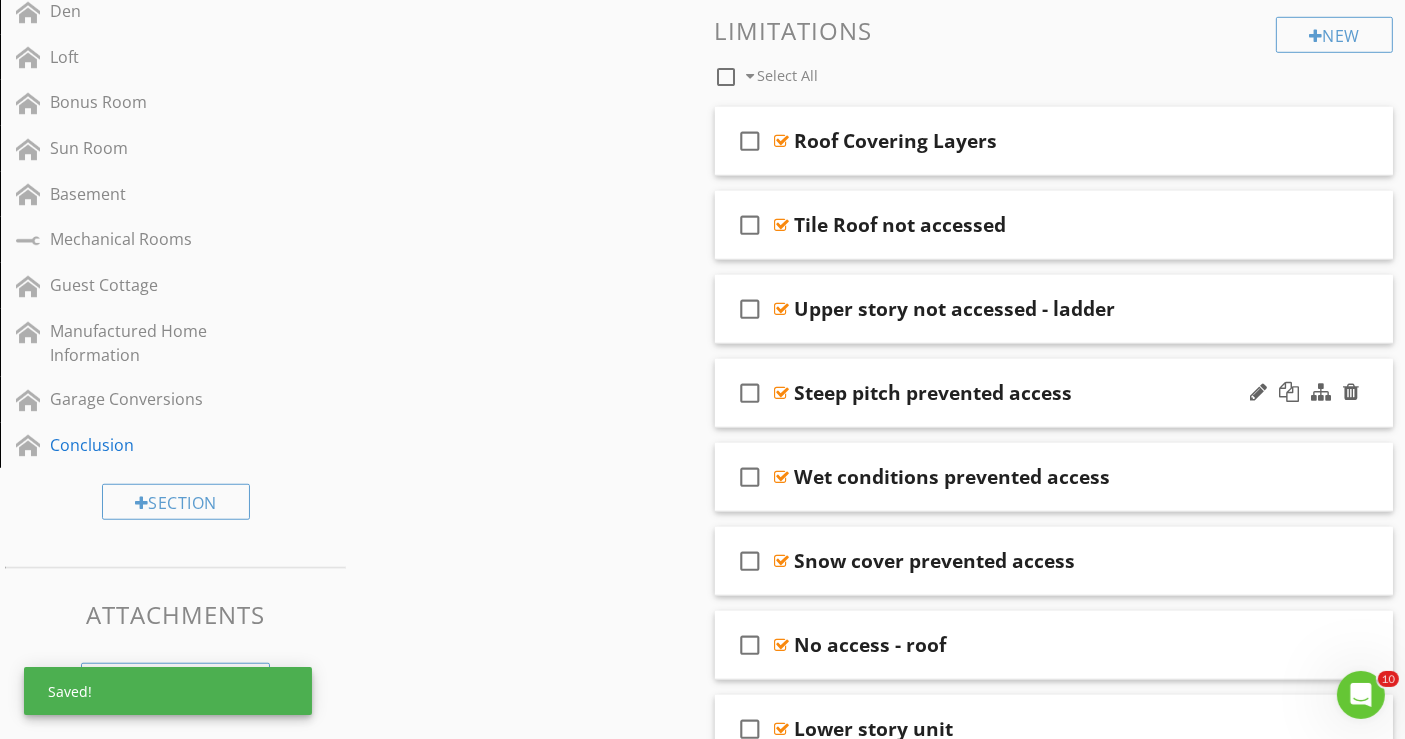 click on "check_box_outline_blank
Steep pitch prevented access" at bounding box center [1054, 393] 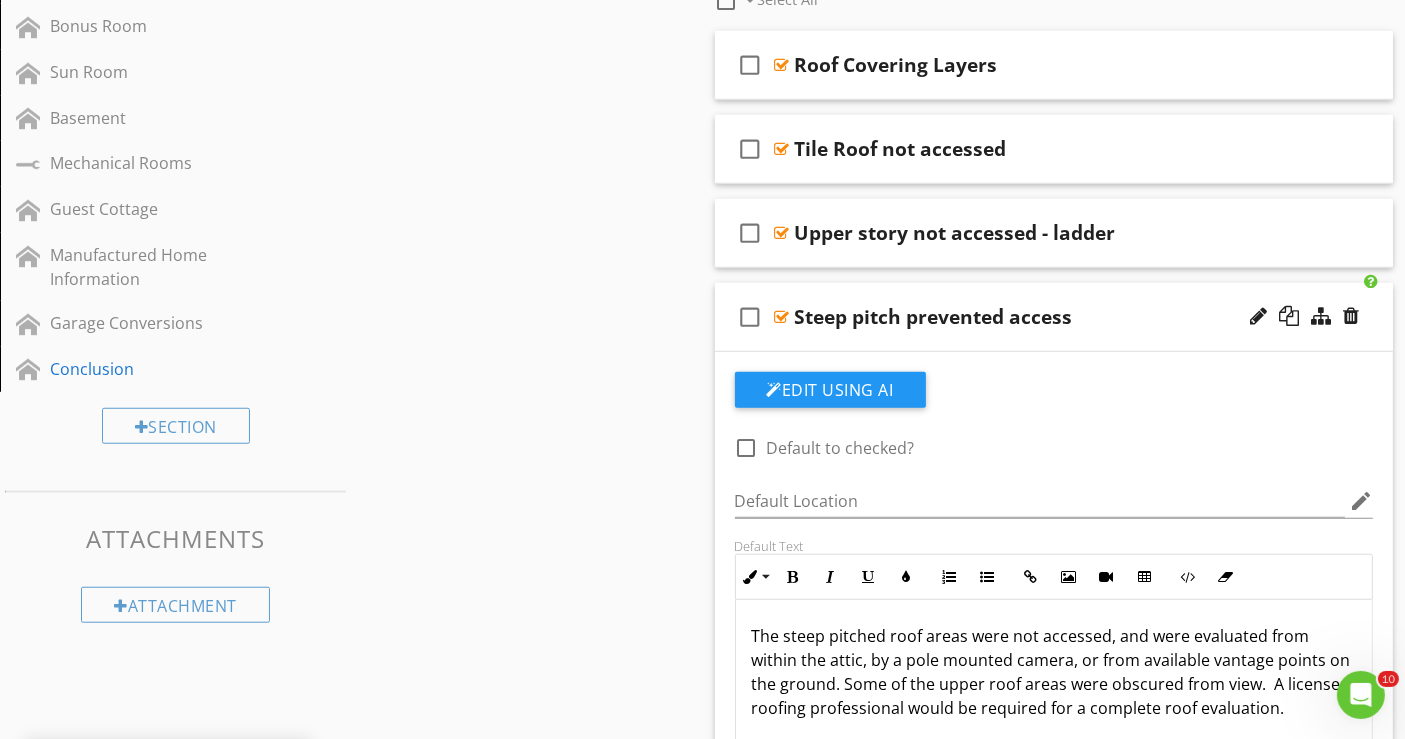scroll, scrollTop: 1522, scrollLeft: 0, axis: vertical 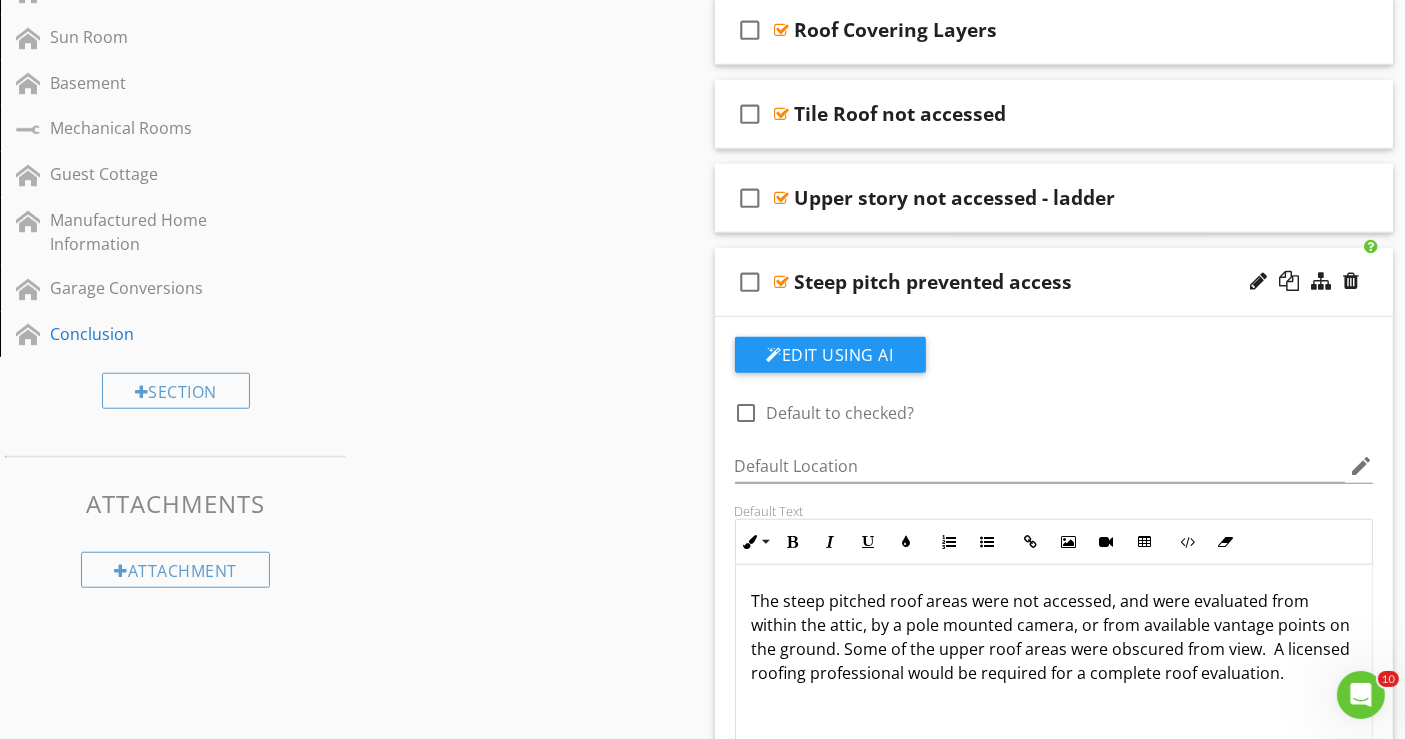 click on "check_box_outline_blank
Steep pitch prevented access" at bounding box center (1054, 282) 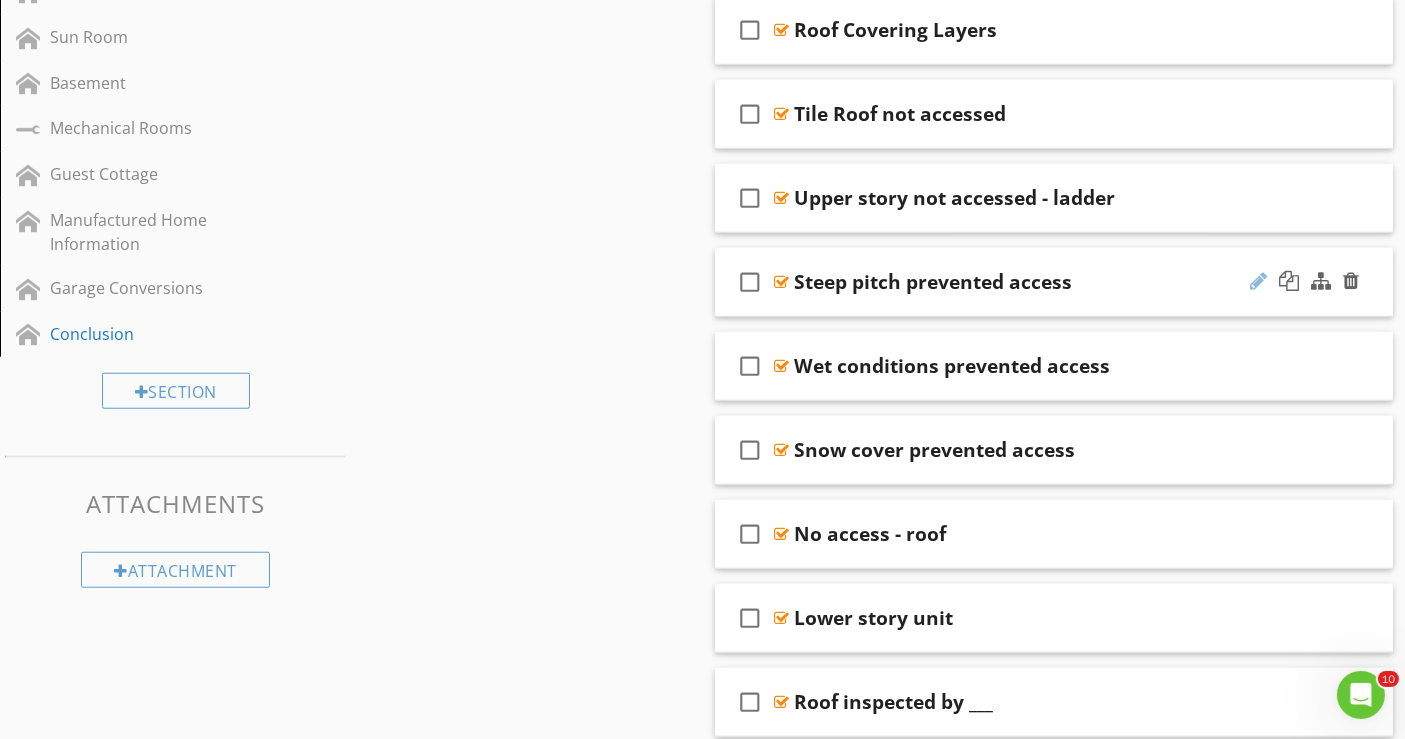 click at bounding box center (1258, 281) 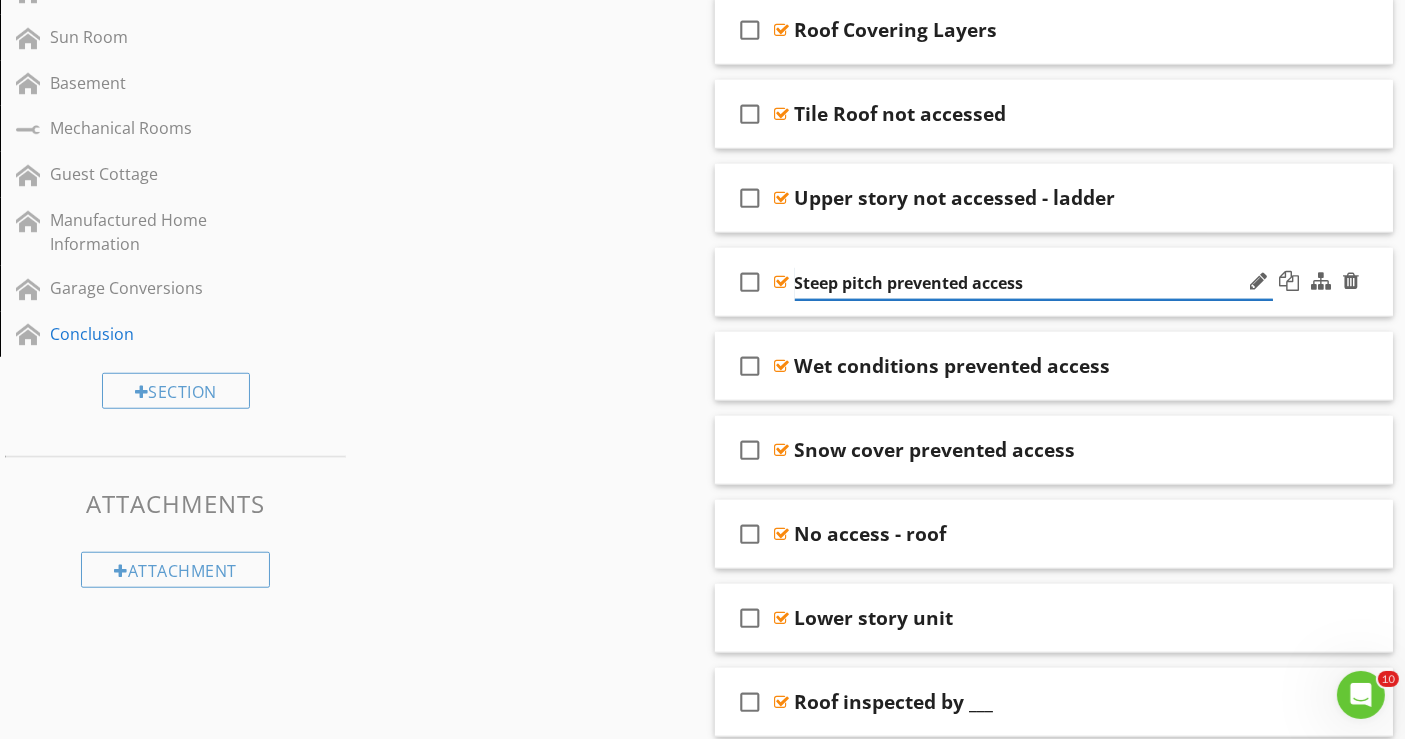 click on "Steep pitch prevented access" at bounding box center [1034, 283] 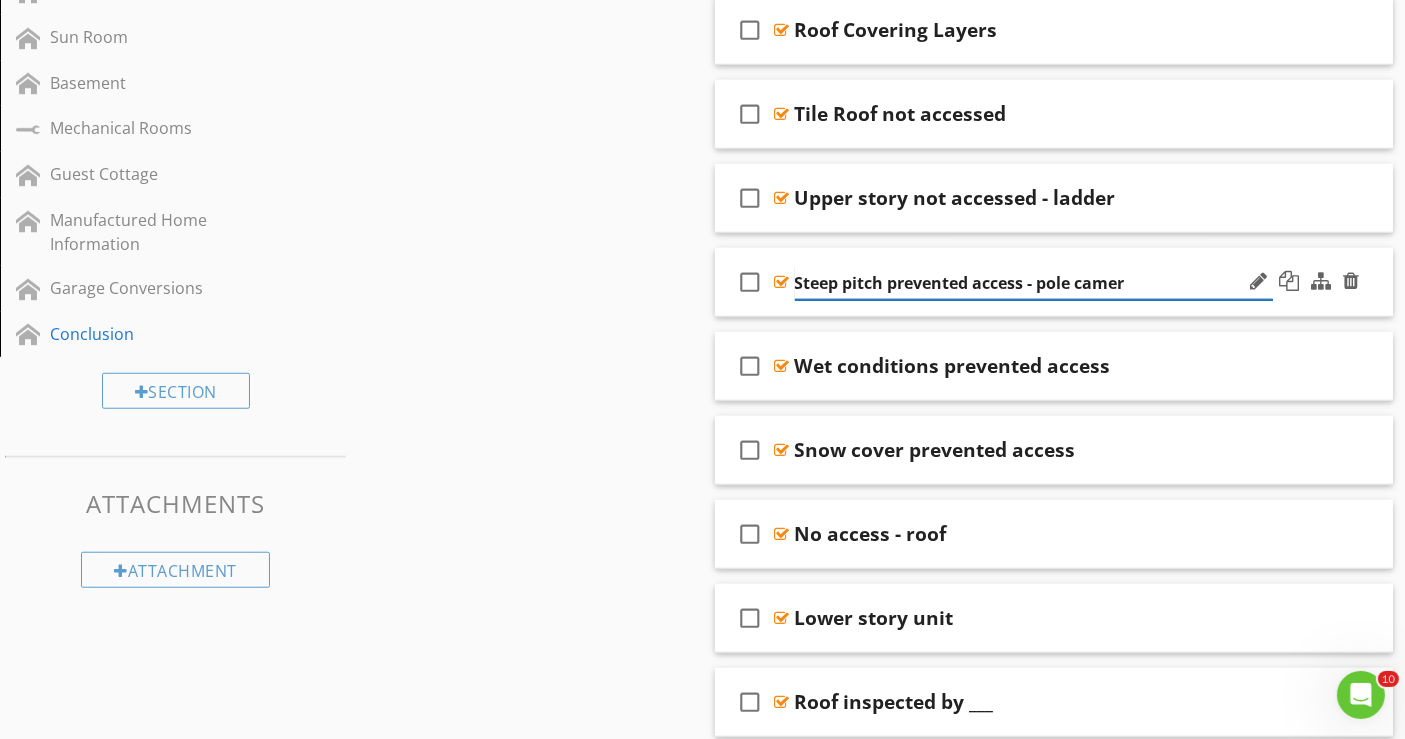 type on "Steep pitch prevented access - pole camera" 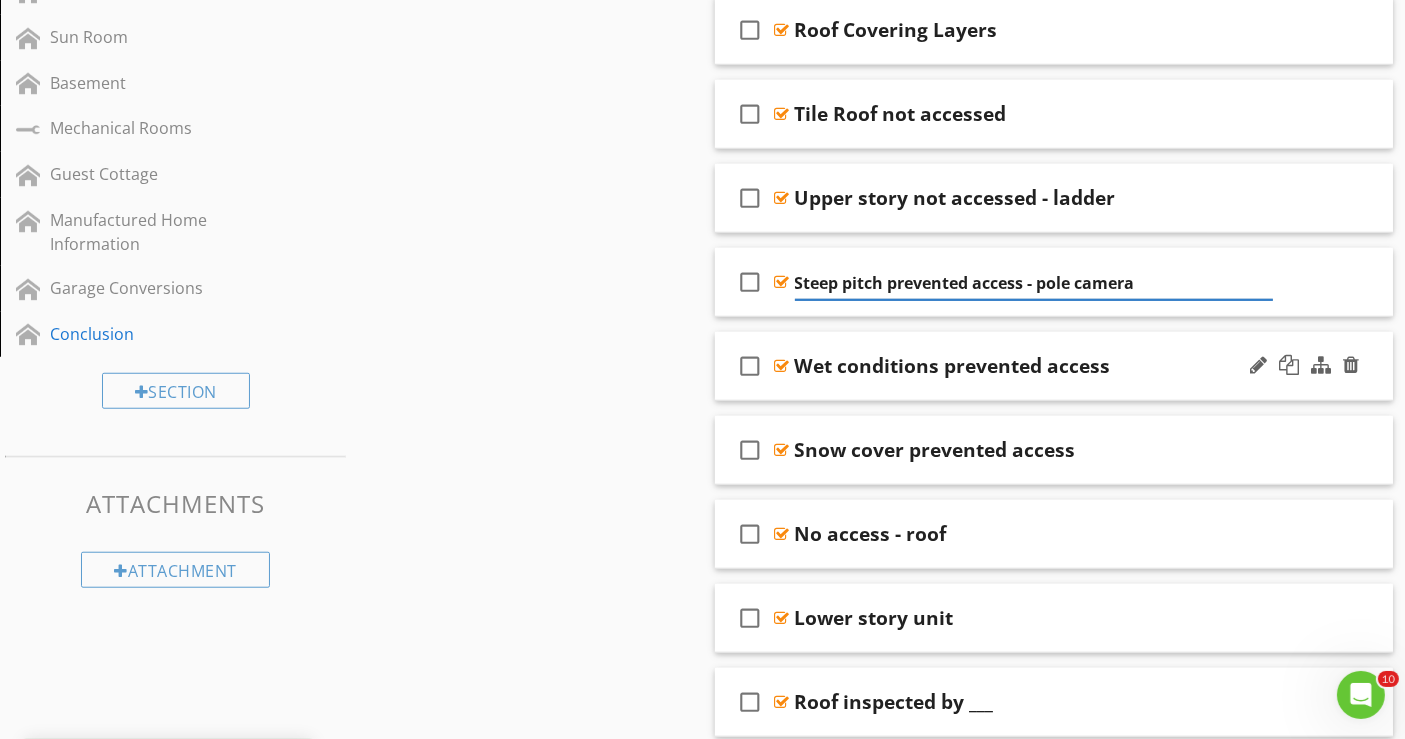 click on "check_box_outline_blank
Wet conditions prevented access" at bounding box center [1054, 366] 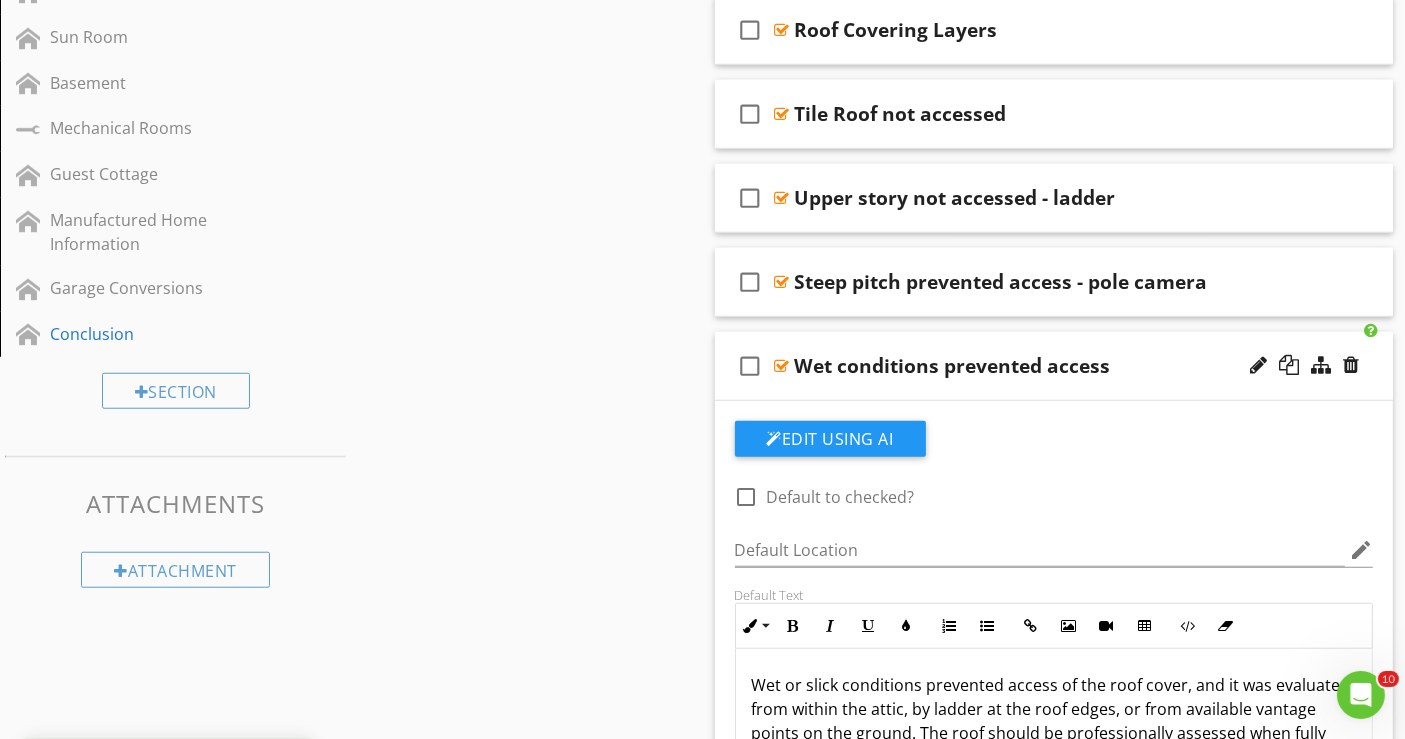 scroll, scrollTop: 1633, scrollLeft: 0, axis: vertical 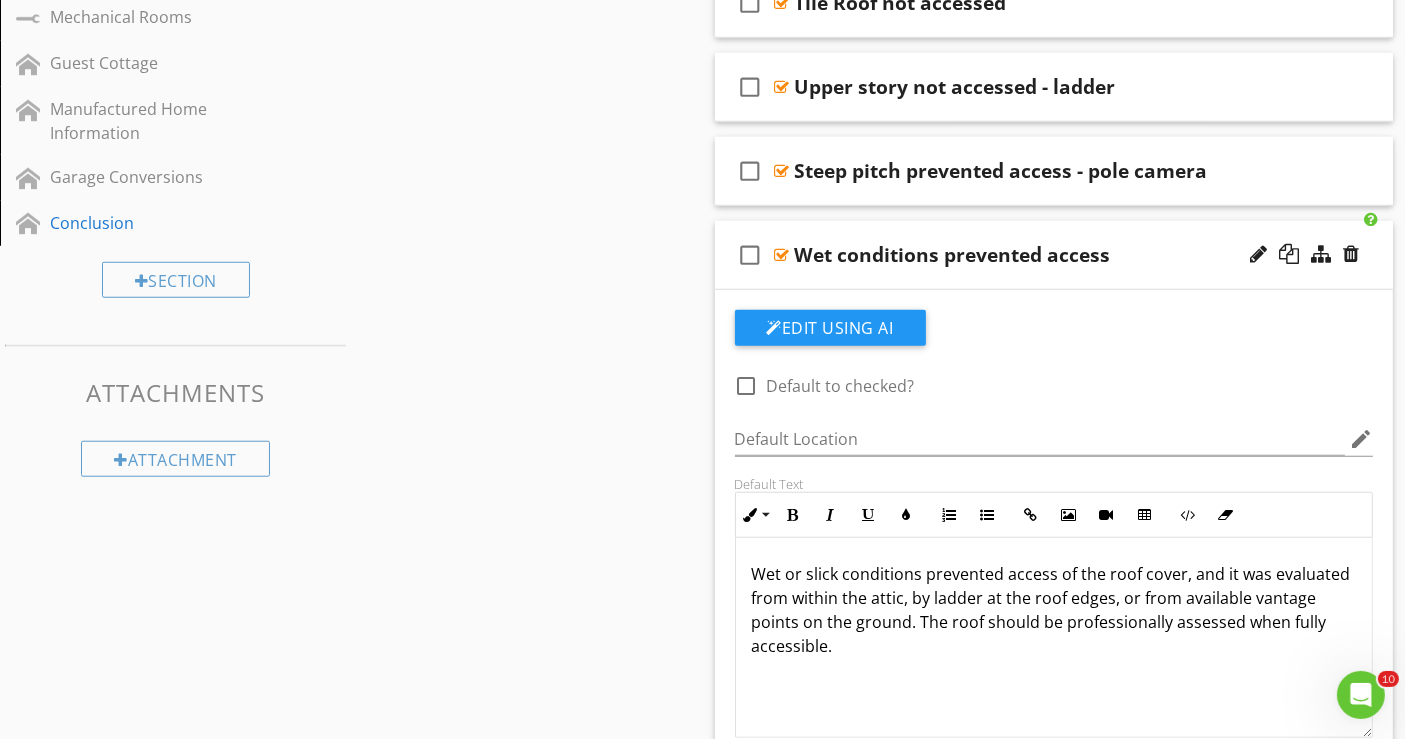 click on "Wet or slick conditions prevented access of the roof cover, and it was evaluated from within the attic, by ladder at the roof edges, or from available vantage points on the ground. The roof should be professionally assessed when fully accessible." at bounding box center [1054, 610] 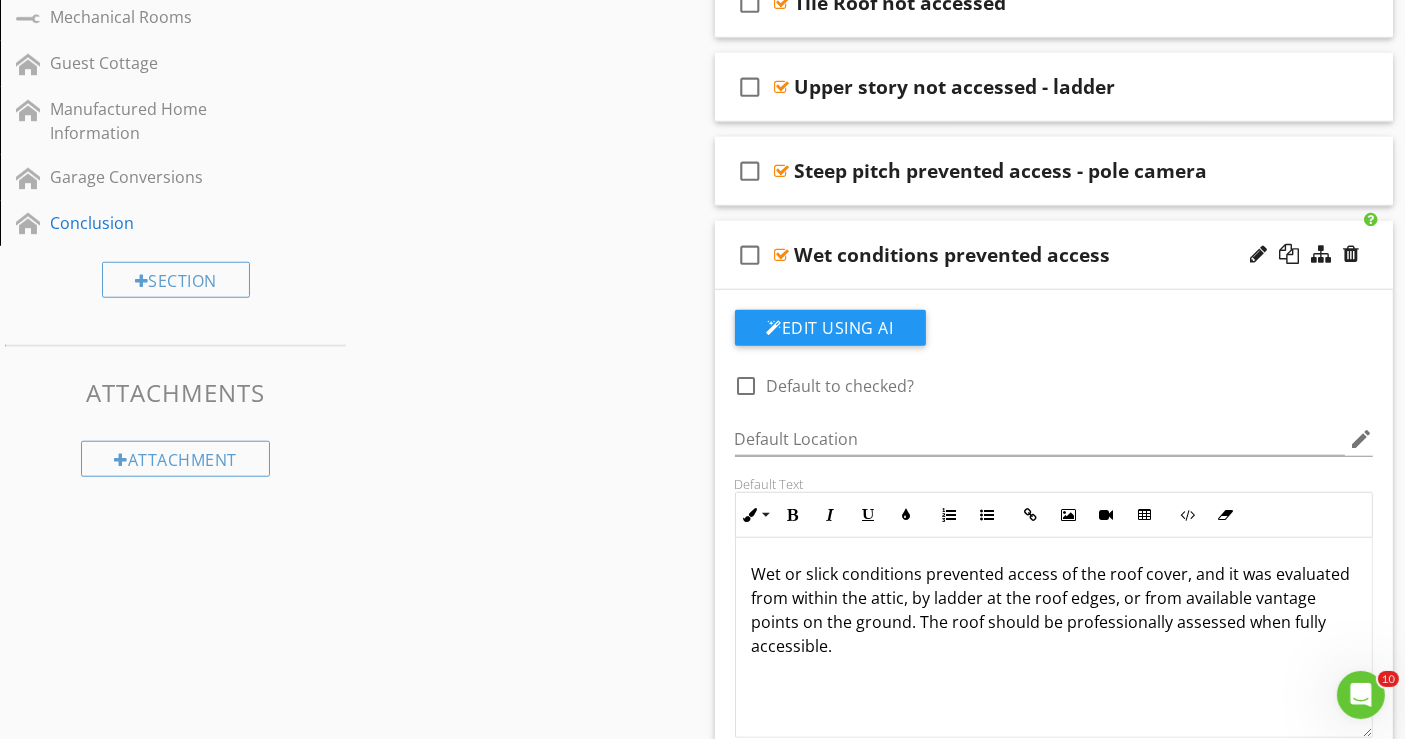scroll, scrollTop: 0, scrollLeft: 0, axis: both 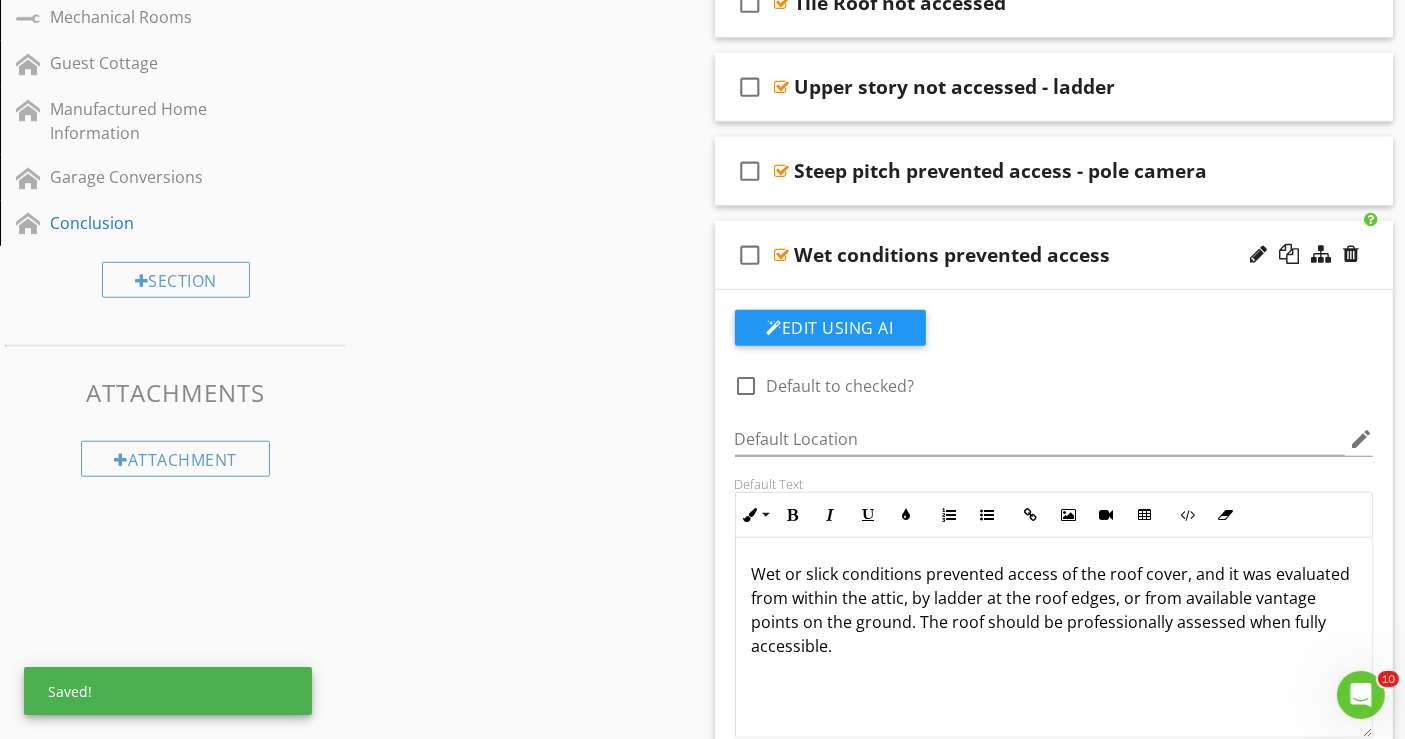 click on "check_box_outline_blank
Wet conditions prevented access" at bounding box center [1054, 255] 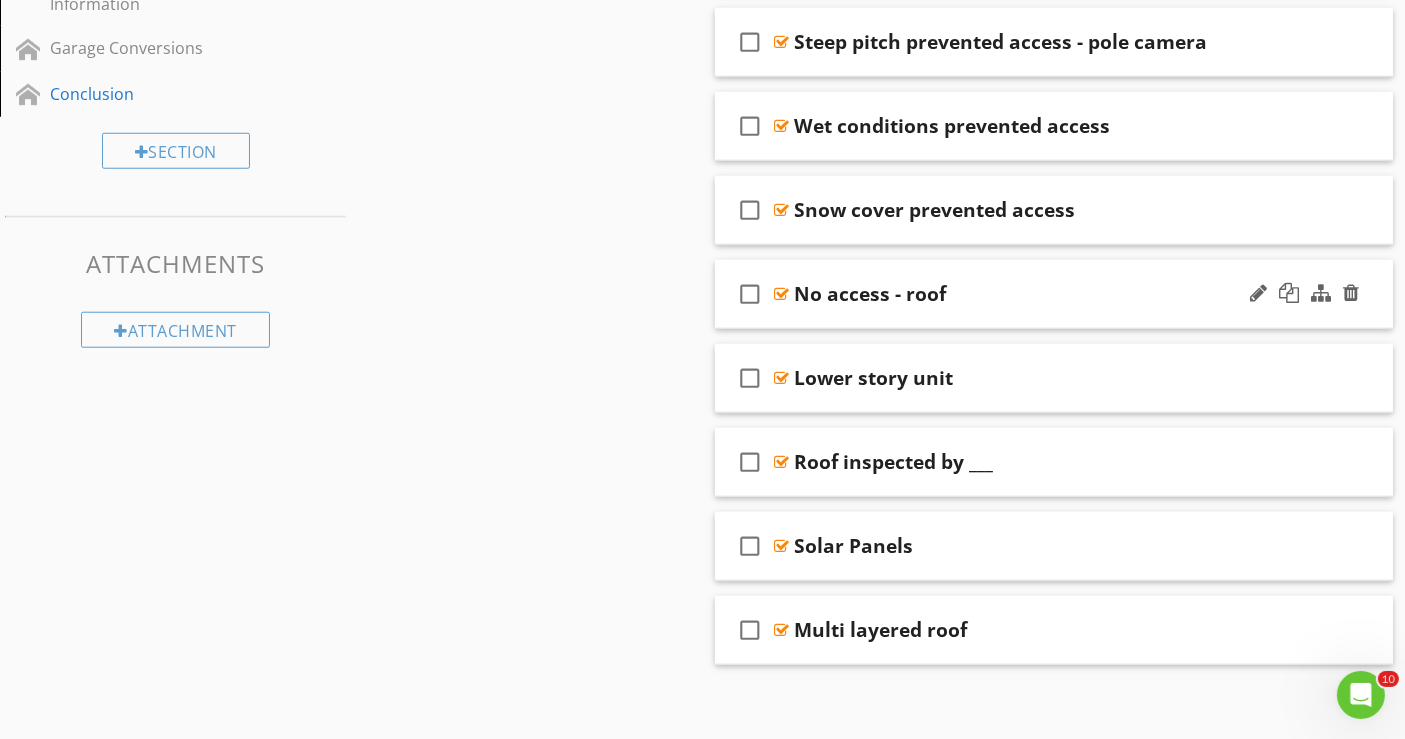 scroll, scrollTop: 1765, scrollLeft: 0, axis: vertical 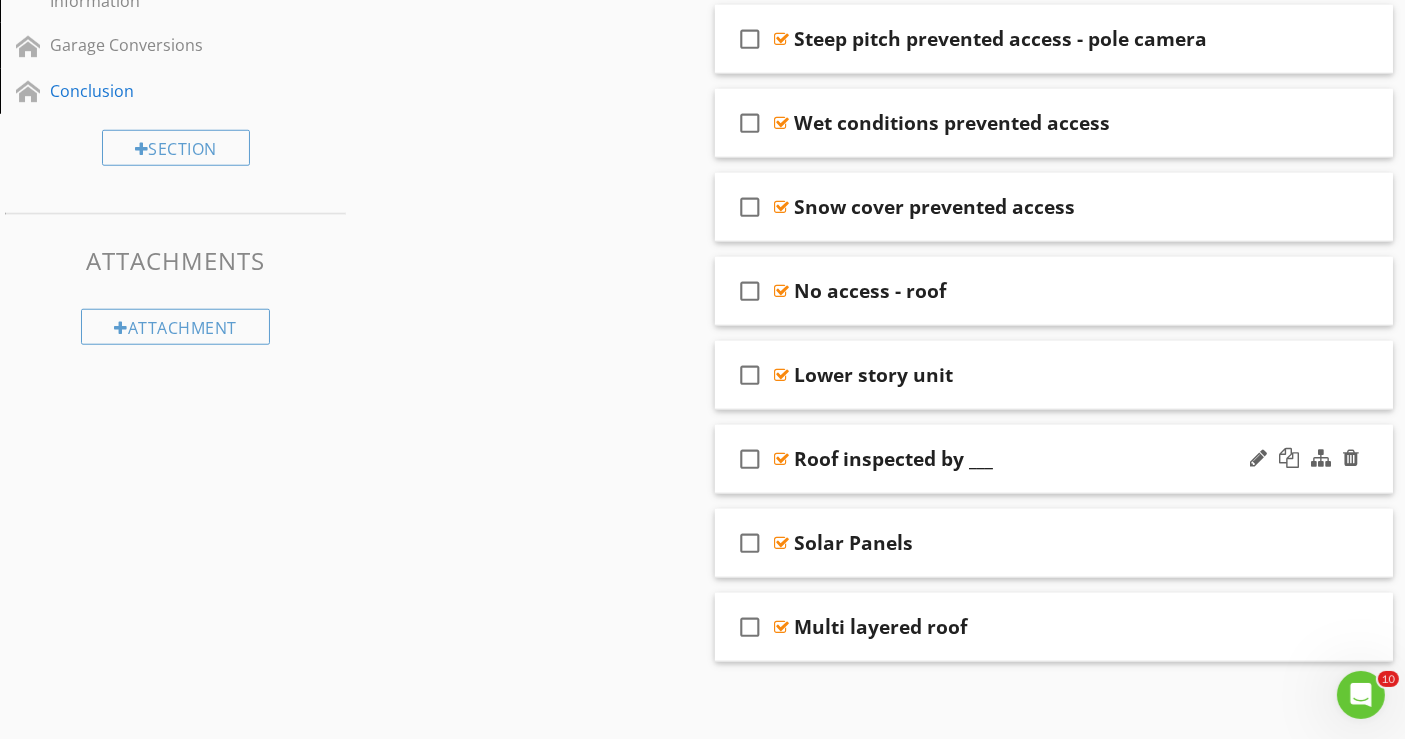 click on "check_box_outline_blank
Roof inspected by ___" at bounding box center [1054, 459] 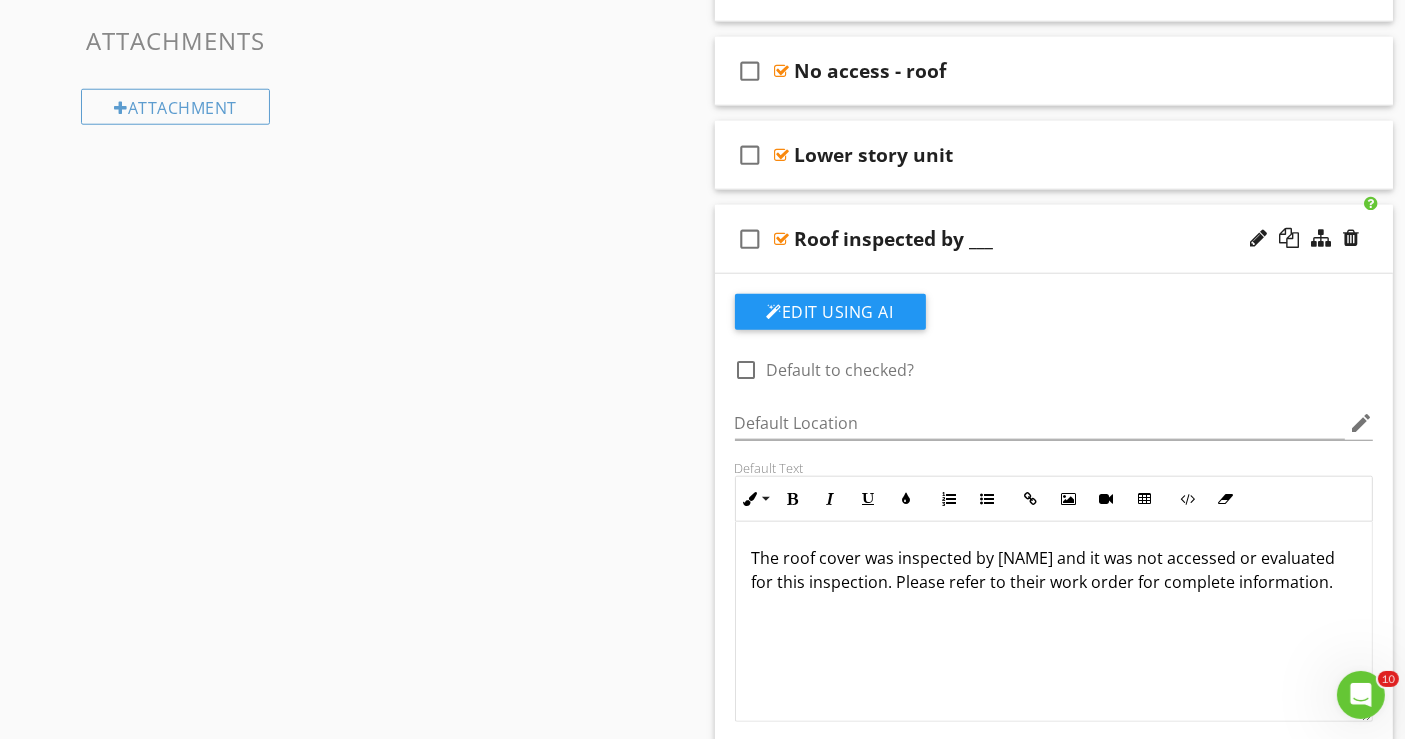 scroll, scrollTop: 1988, scrollLeft: 0, axis: vertical 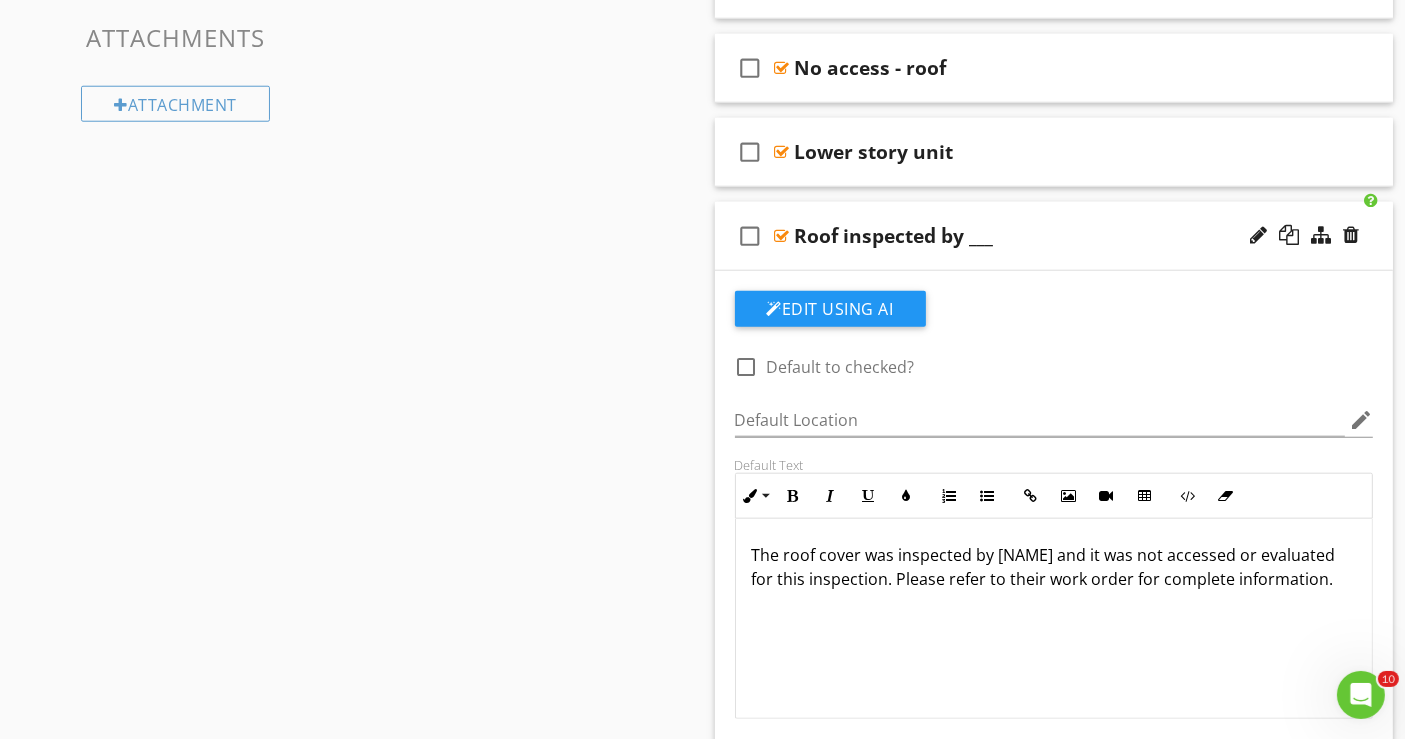 click on "Roof inspected by ___" at bounding box center [1034, 236] 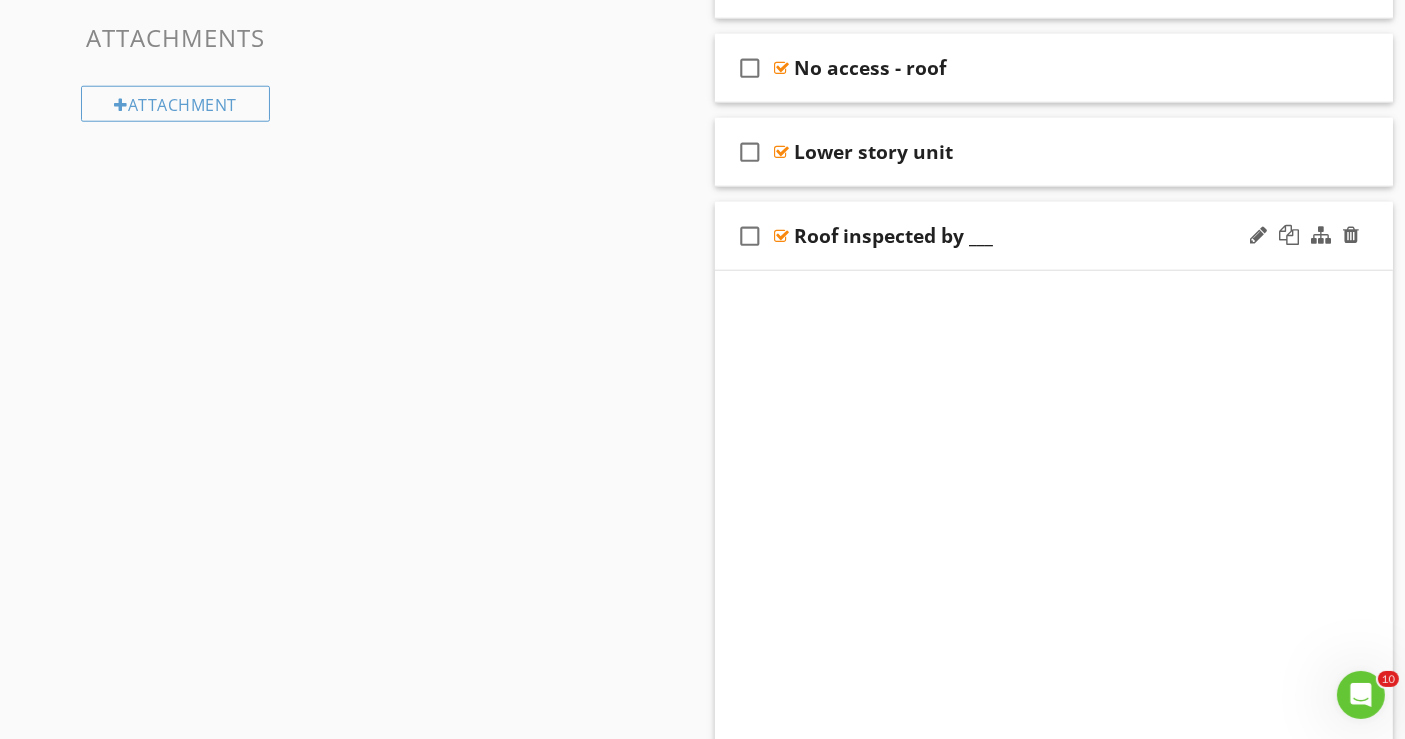 scroll, scrollTop: 1765, scrollLeft: 0, axis: vertical 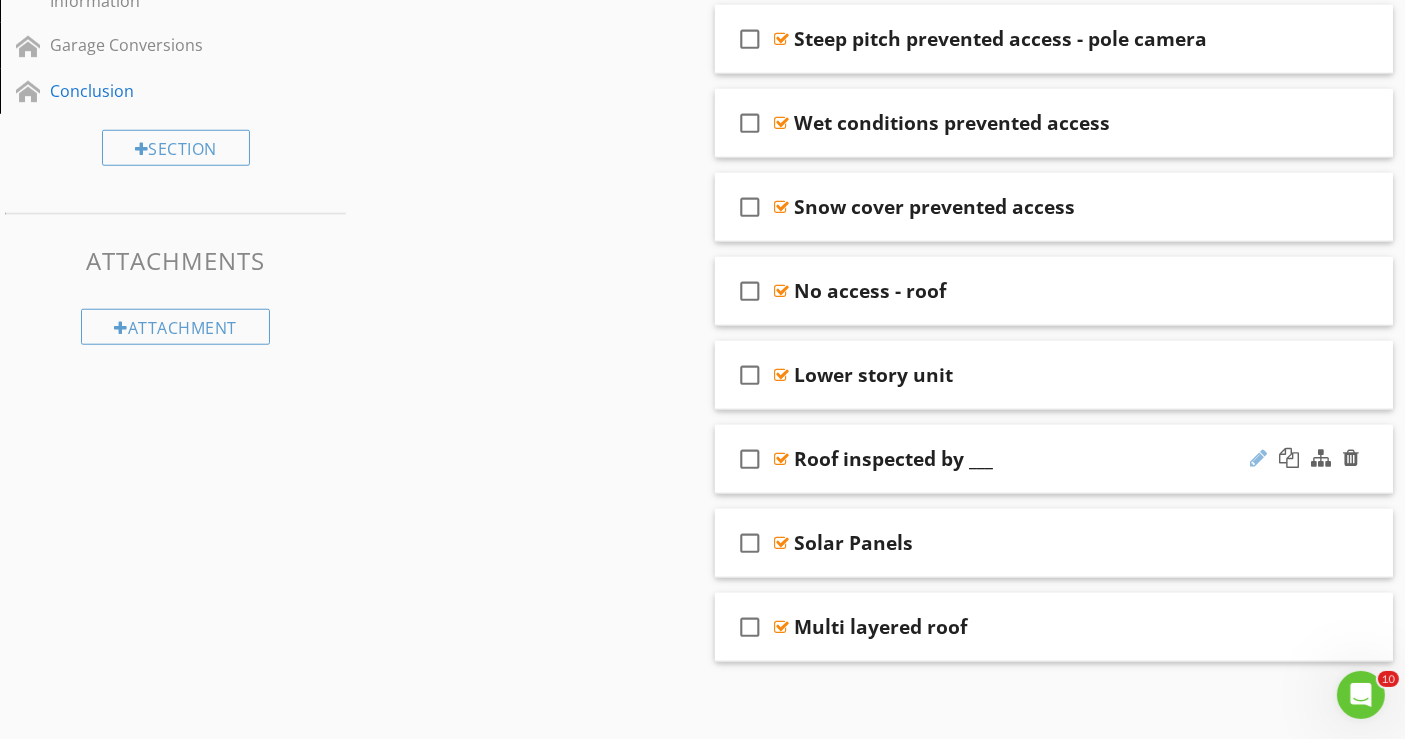 click at bounding box center [1258, 458] 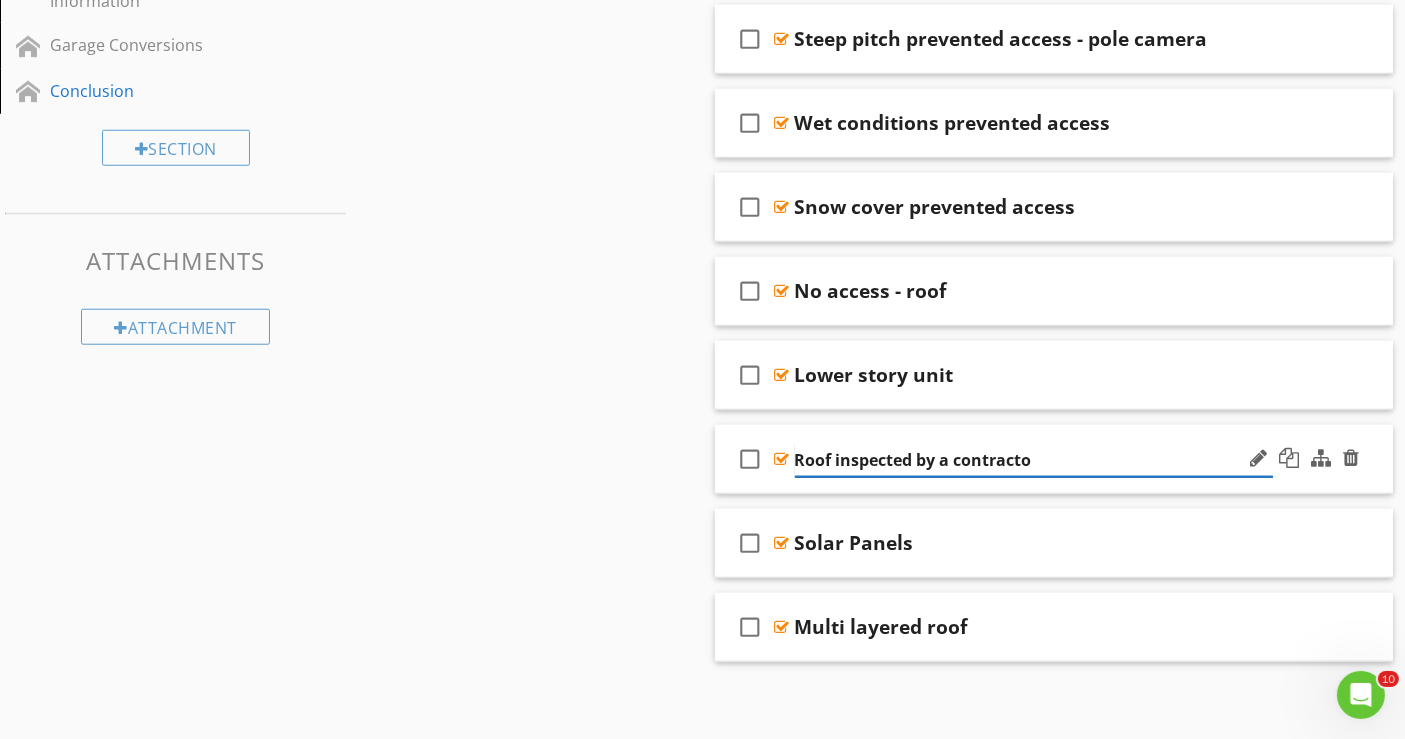 type on "Roof inspected by a contractor" 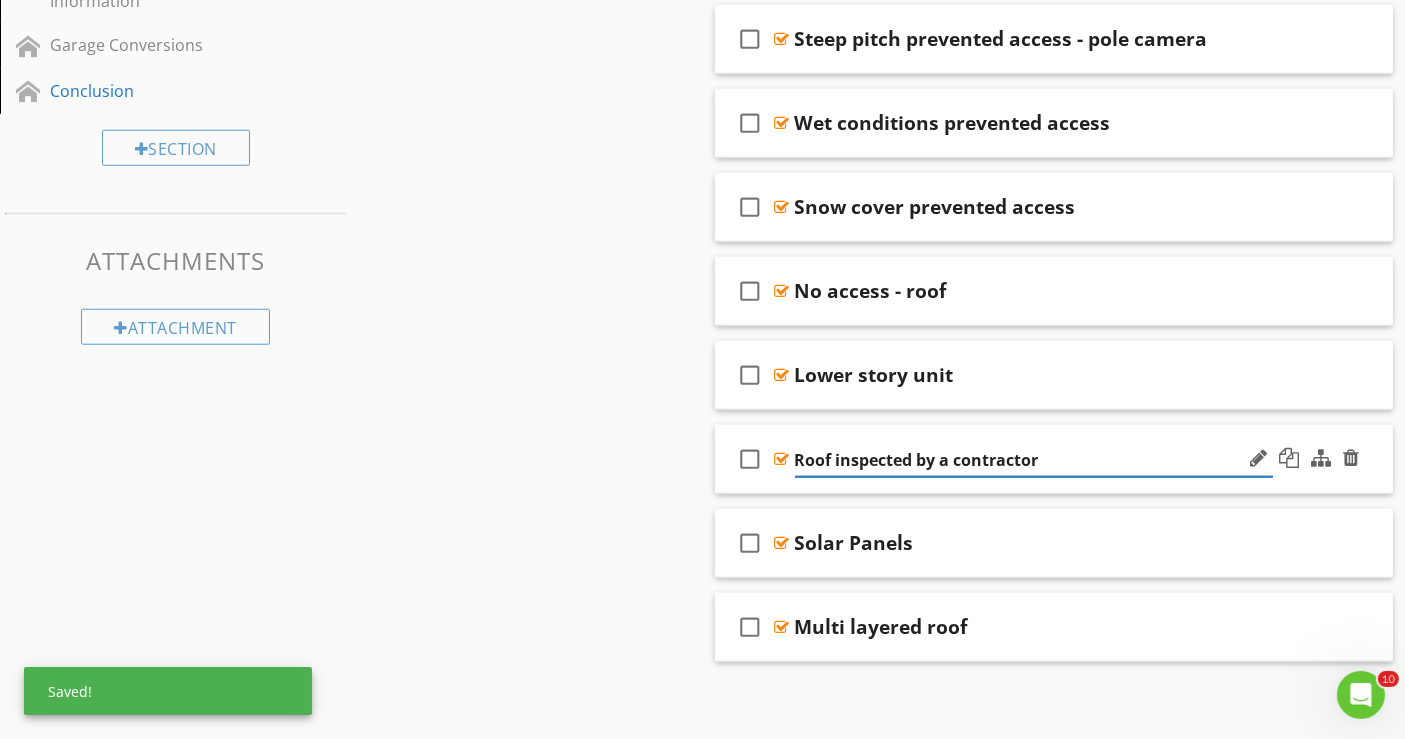 click at bounding box center (1304, 459) 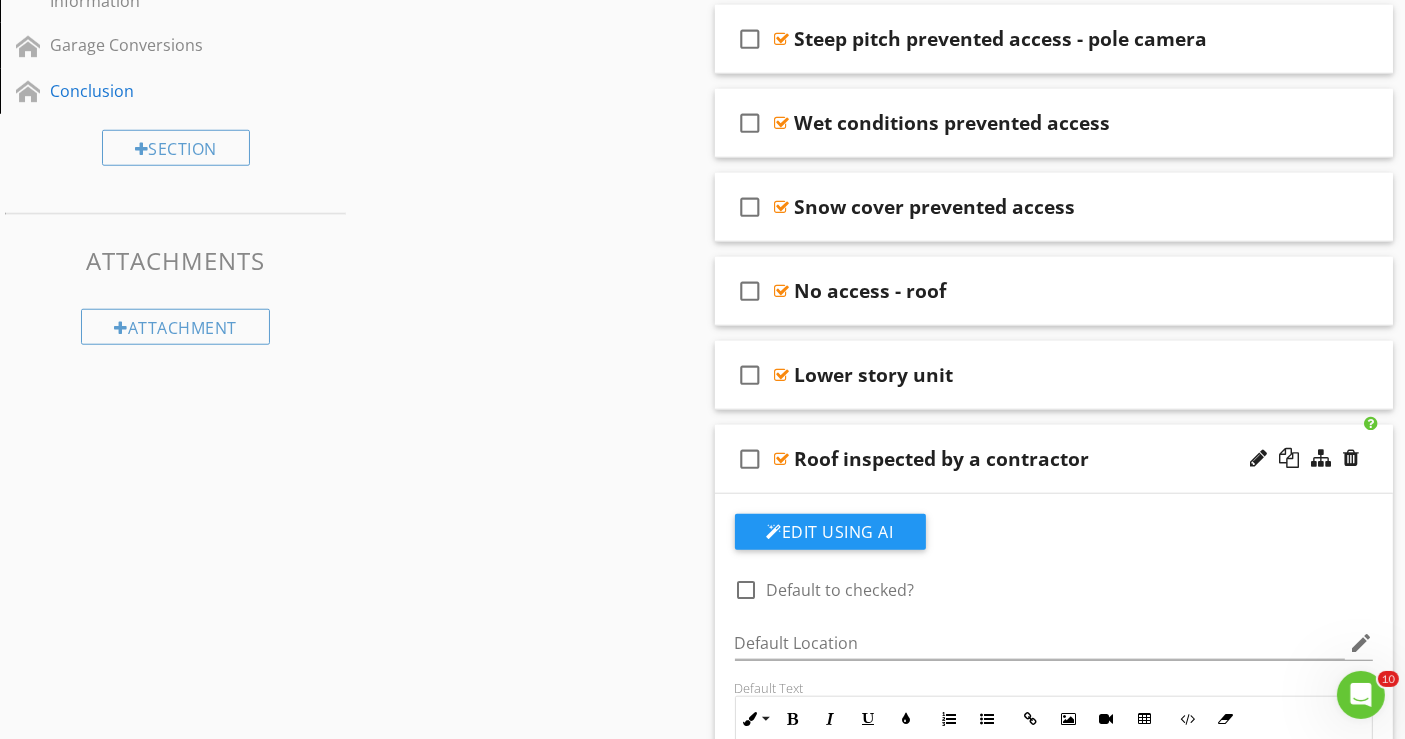 click on "check_box_outline_blank
Roof inspected by a contractor" at bounding box center (1054, 459) 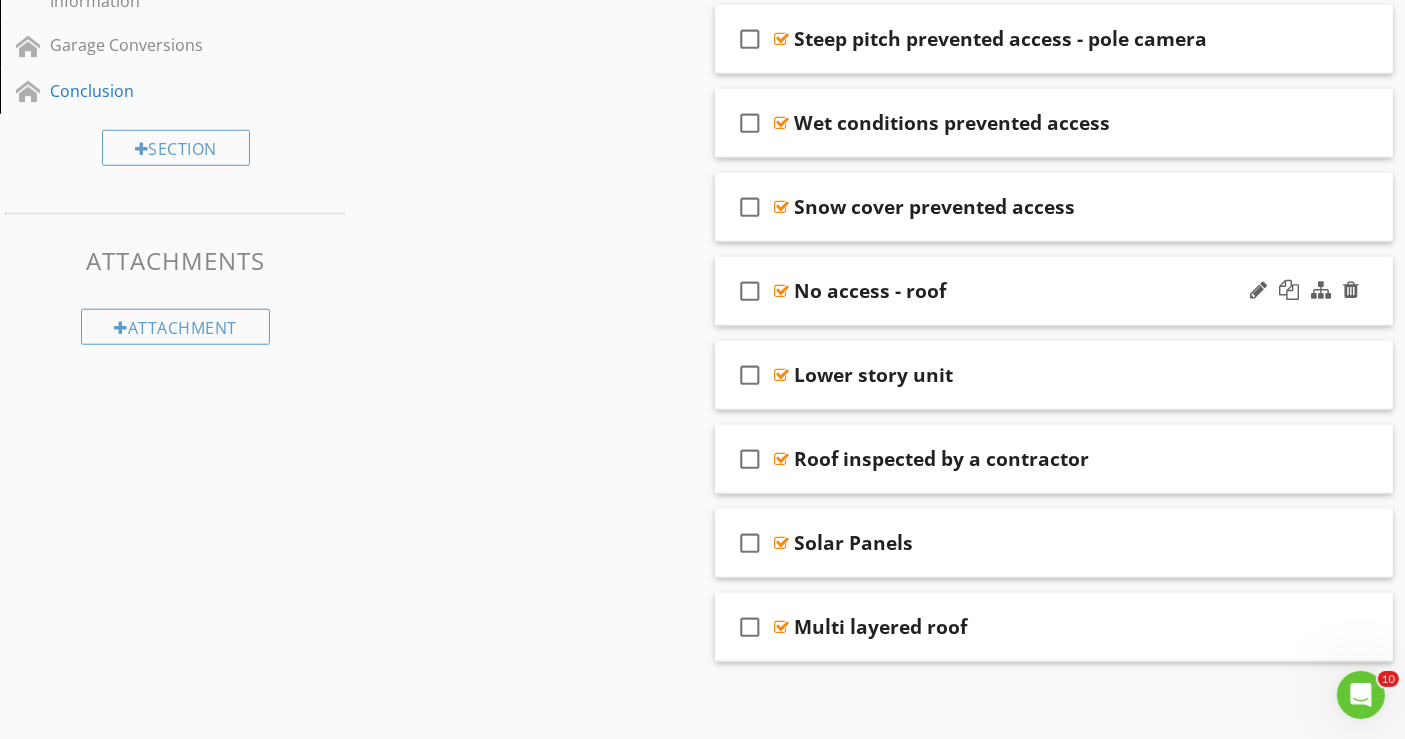 click on "check_box_outline_blank
No access - roof" at bounding box center [1054, 291] 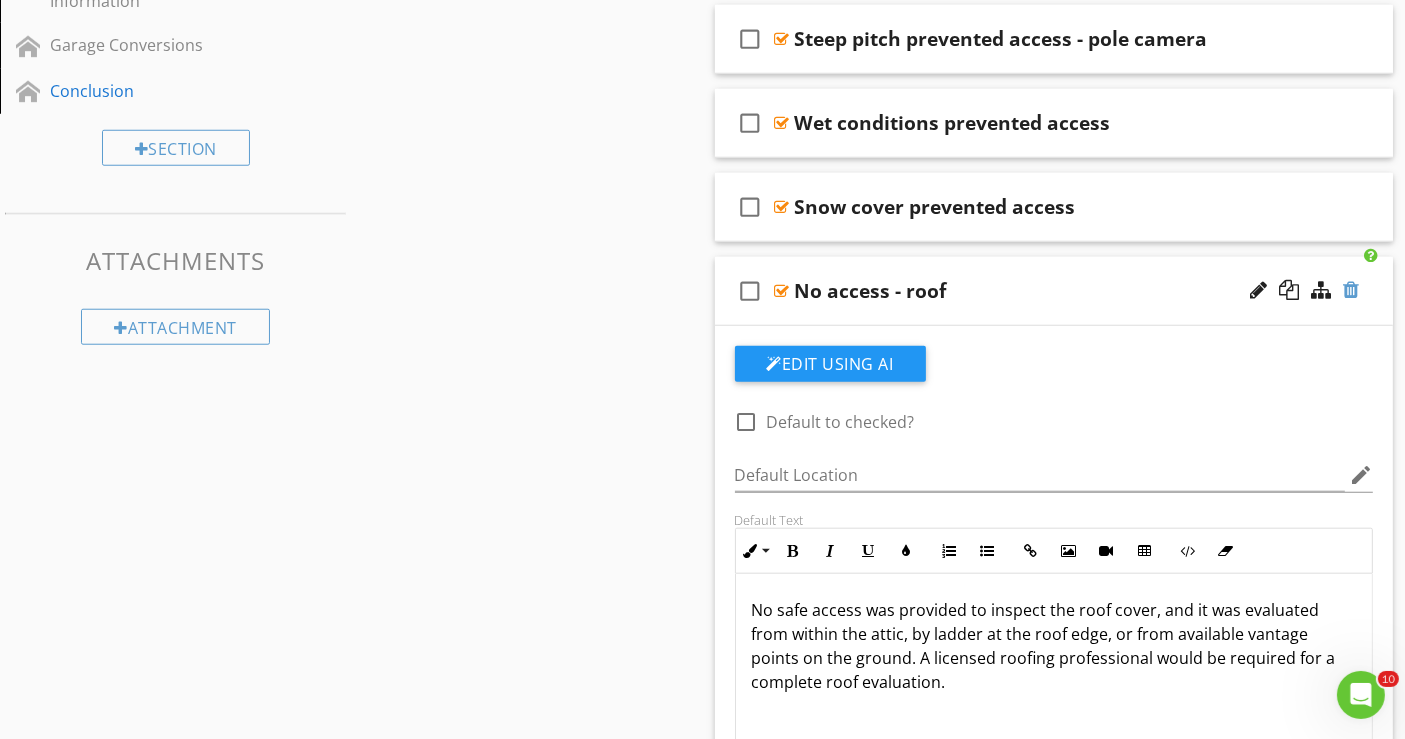 click at bounding box center [1351, 290] 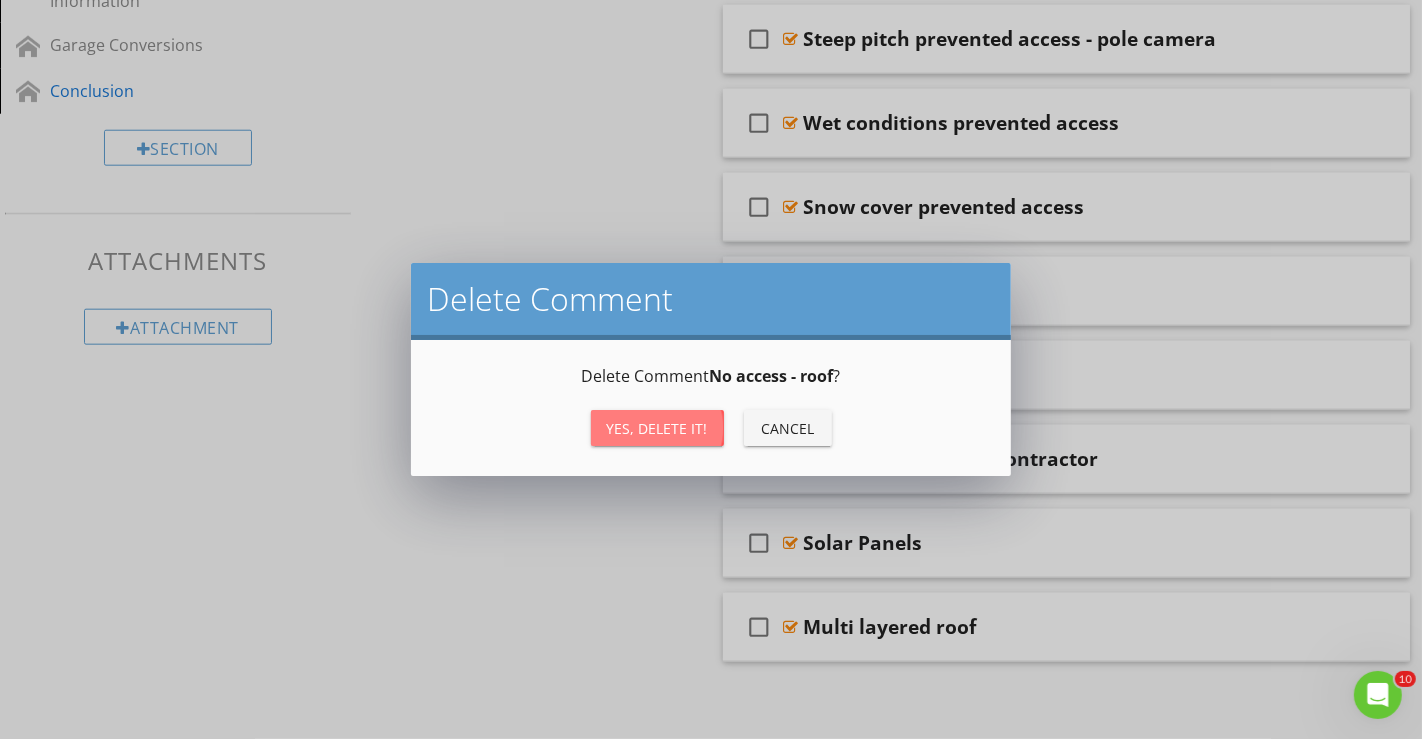 click on "Yes, Delete it!" at bounding box center [657, 428] 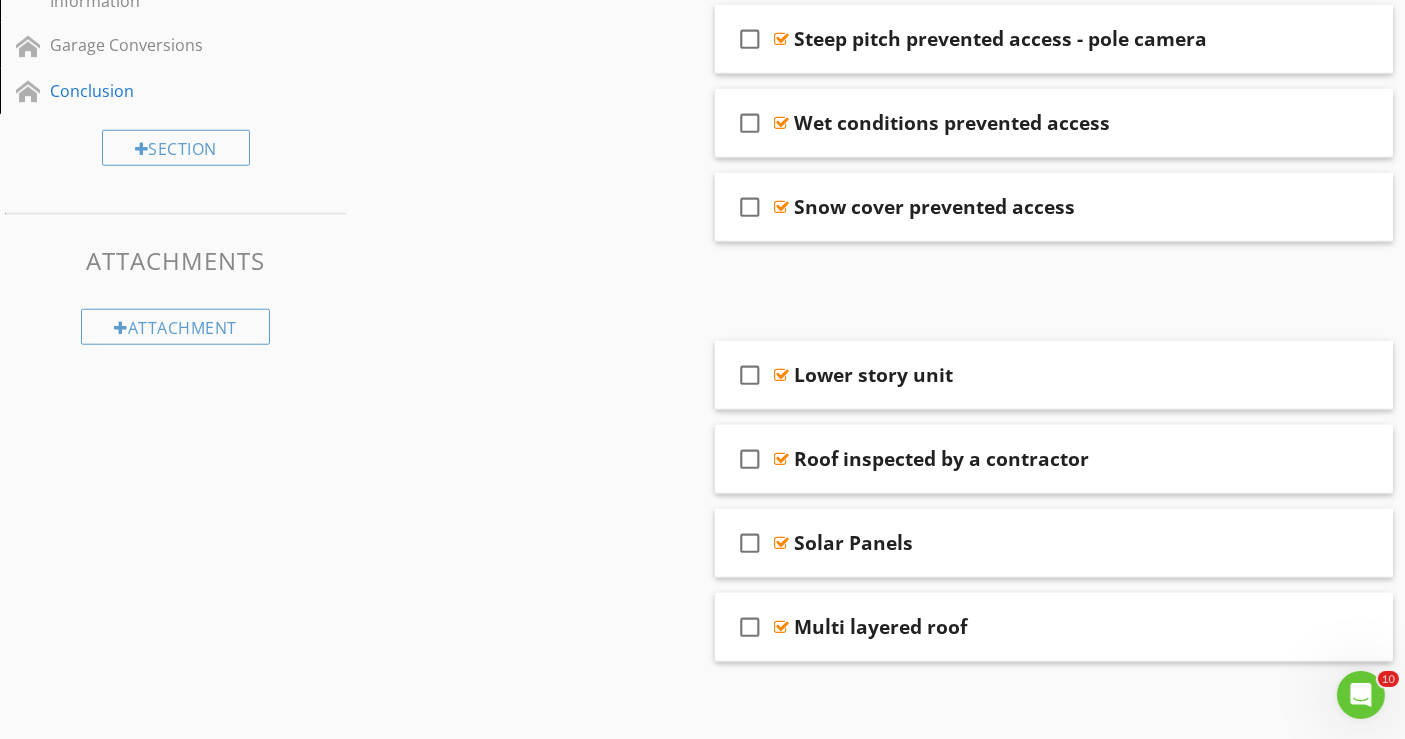scroll, scrollTop: 1682, scrollLeft: 0, axis: vertical 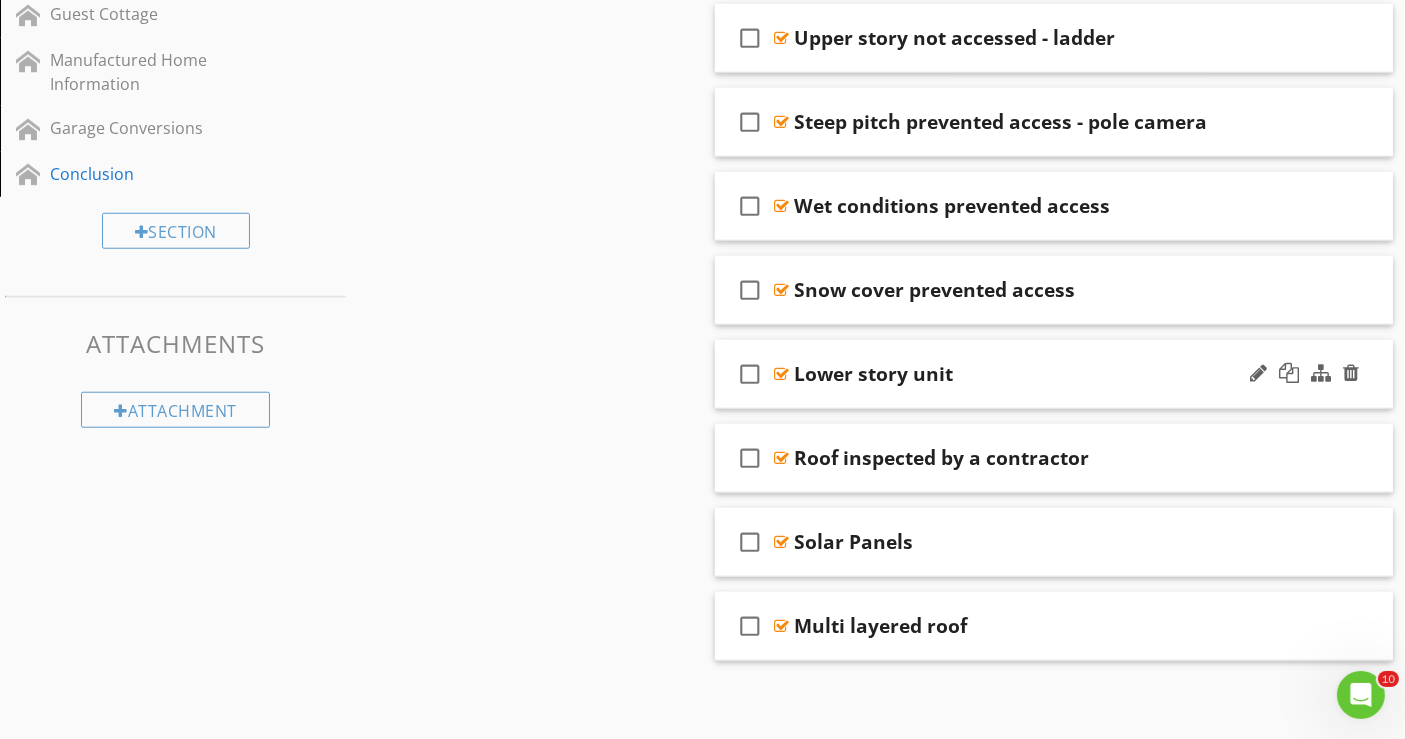 click on "check_box_outline_blank
Lower story unit" at bounding box center [1054, 374] 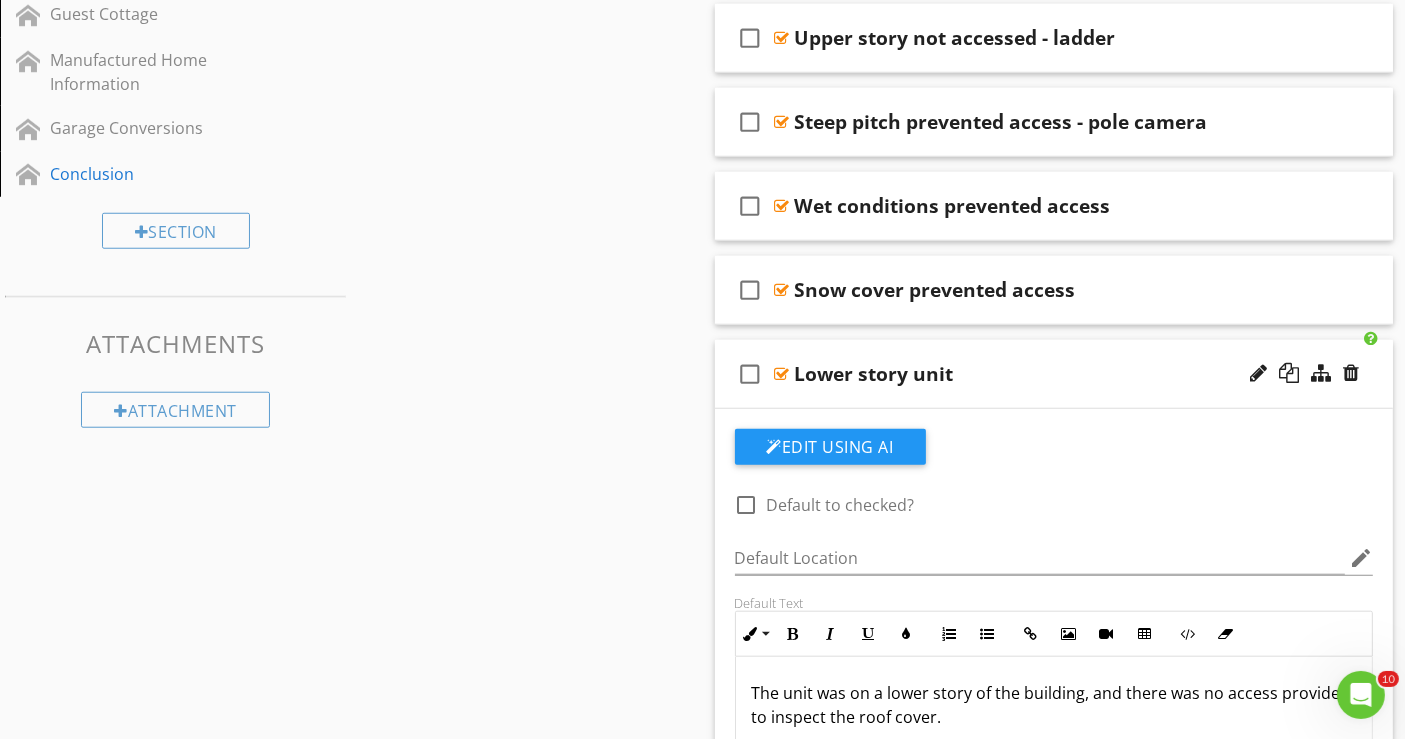 scroll, scrollTop: 1765, scrollLeft: 0, axis: vertical 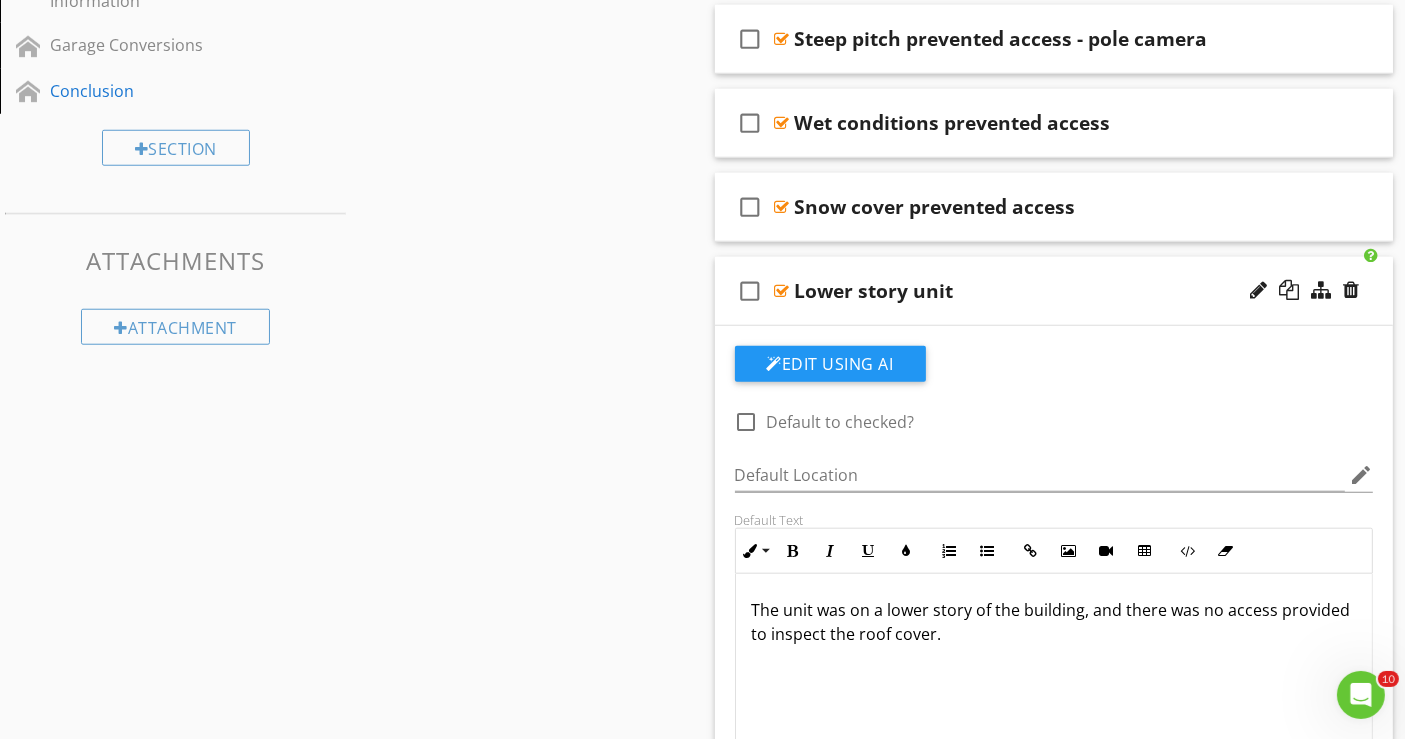 click on "check_box_outline_blank
Lower story unit" at bounding box center [1054, 291] 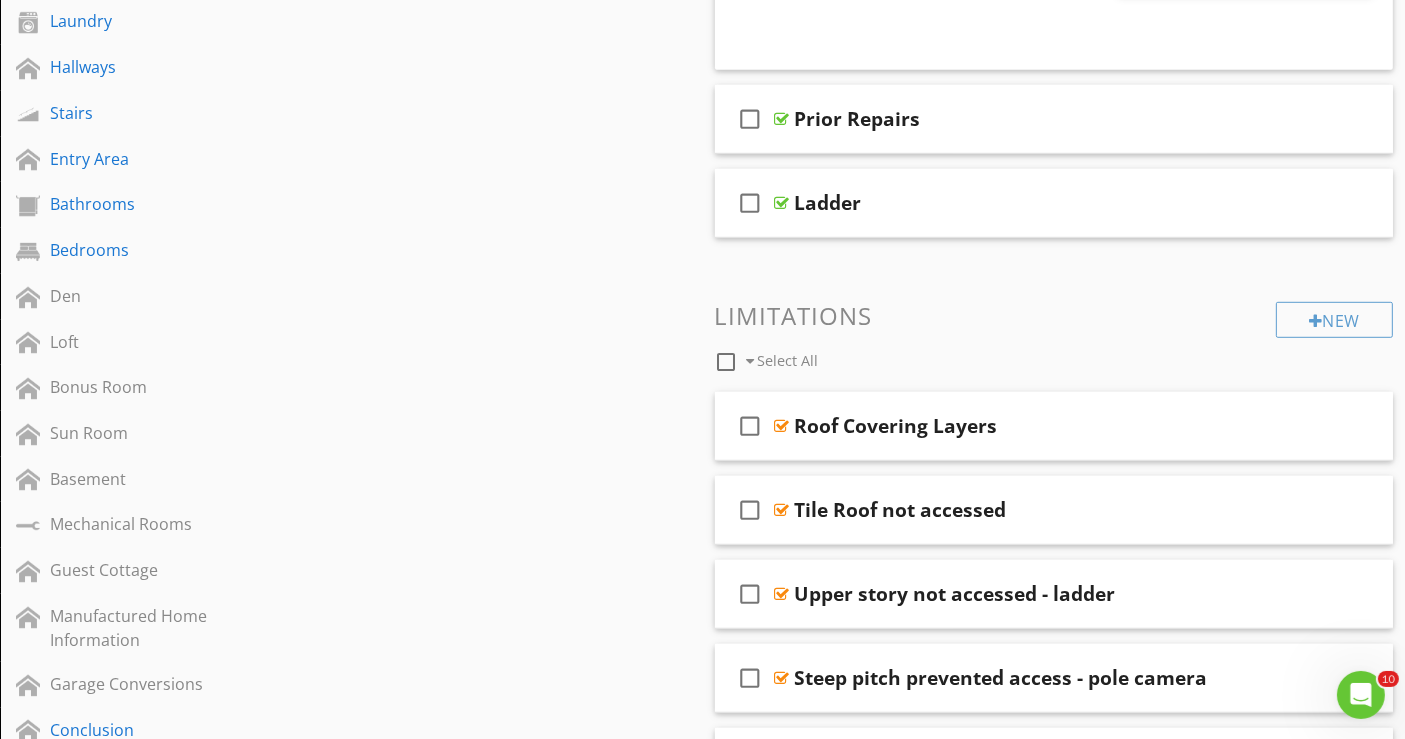 scroll, scrollTop: 1237, scrollLeft: 0, axis: vertical 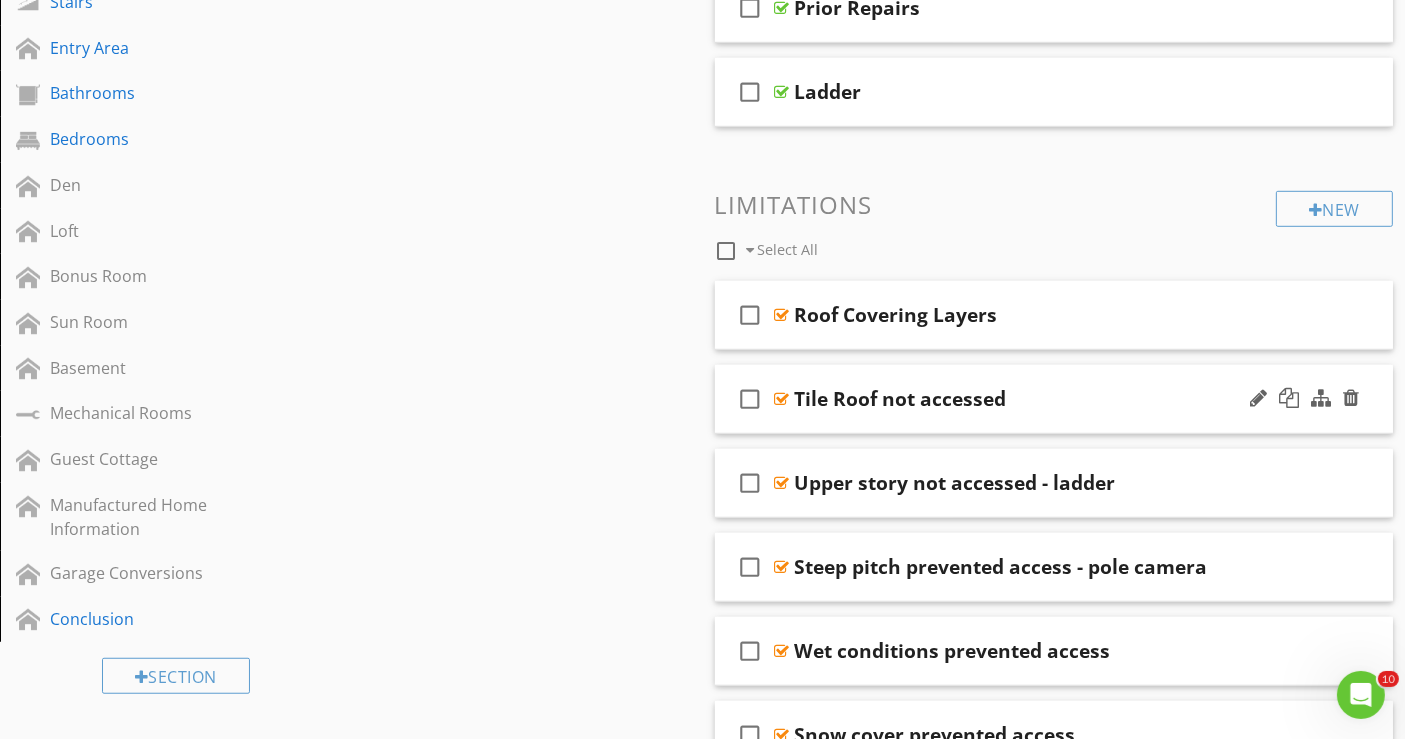 click on "check_box_outline_blank
Tile Roof not accessed" at bounding box center [1054, 399] 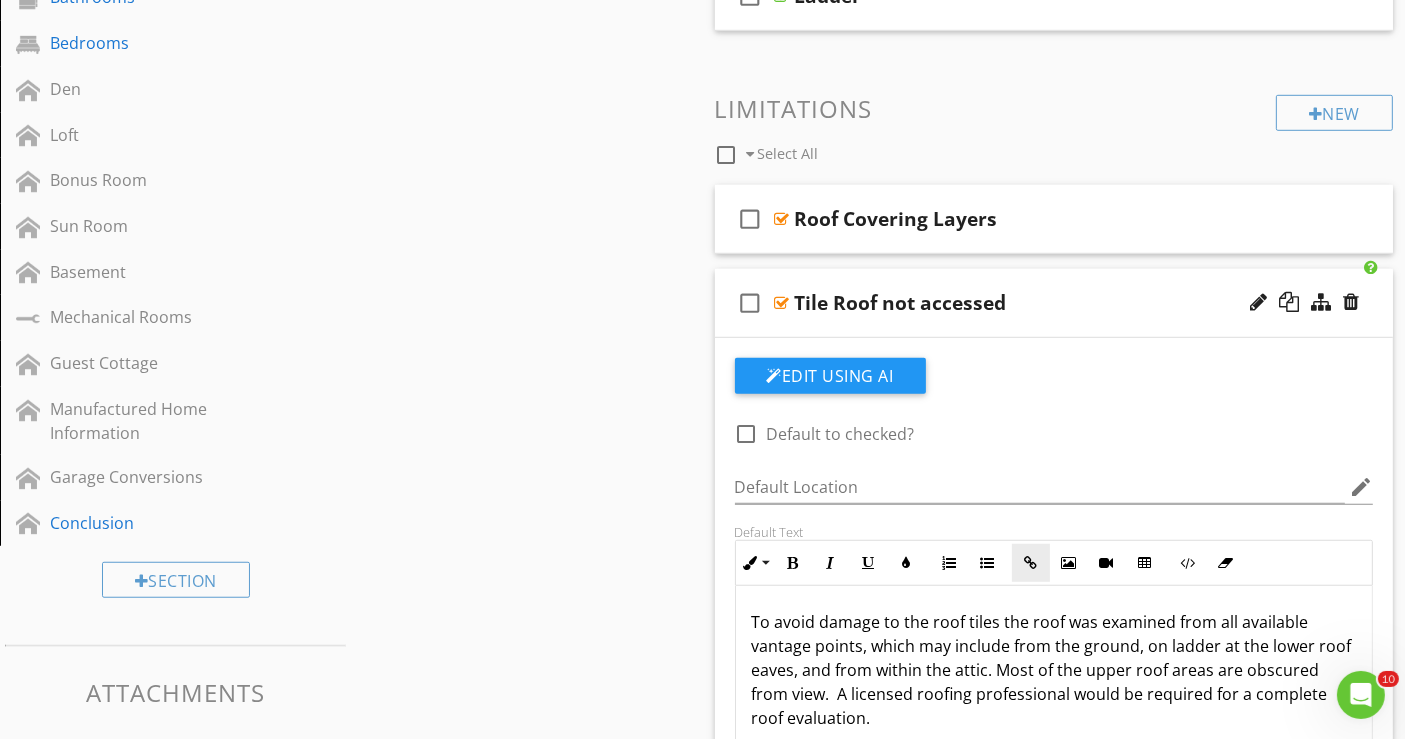 scroll, scrollTop: 1460, scrollLeft: 0, axis: vertical 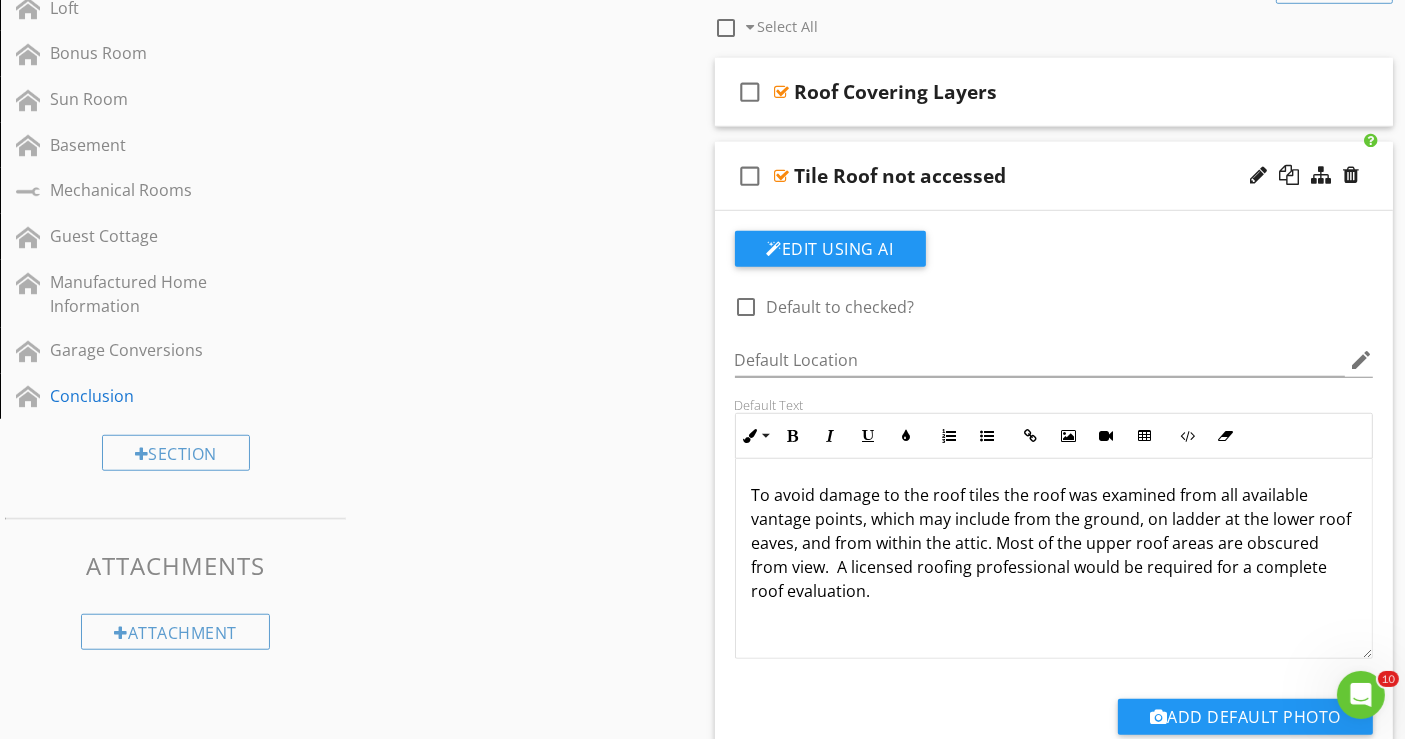click on "check_box_outline_blank
Tile Roof not accessed" at bounding box center (1054, 176) 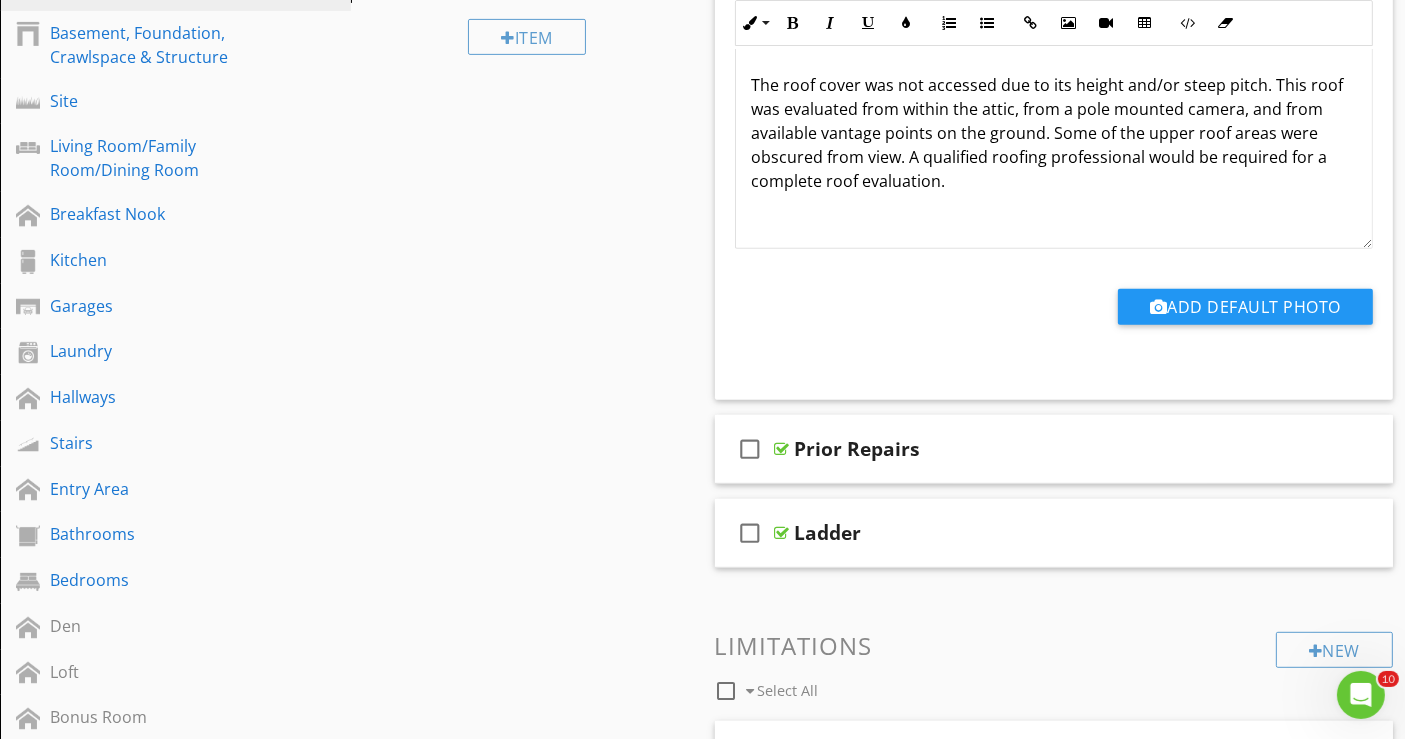 scroll, scrollTop: 793, scrollLeft: 0, axis: vertical 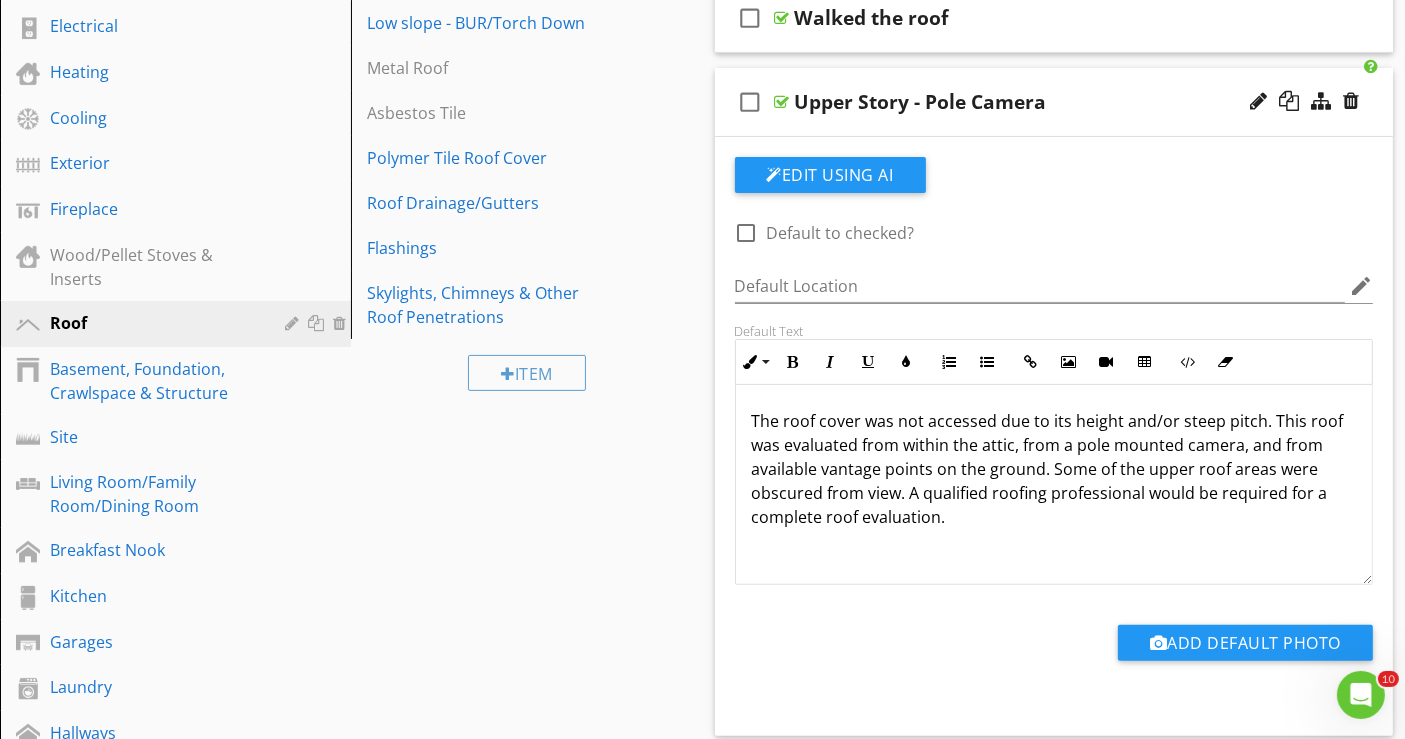 click on "check_box_outline_blank
Upper Story - Pole Camera" at bounding box center [1054, 102] 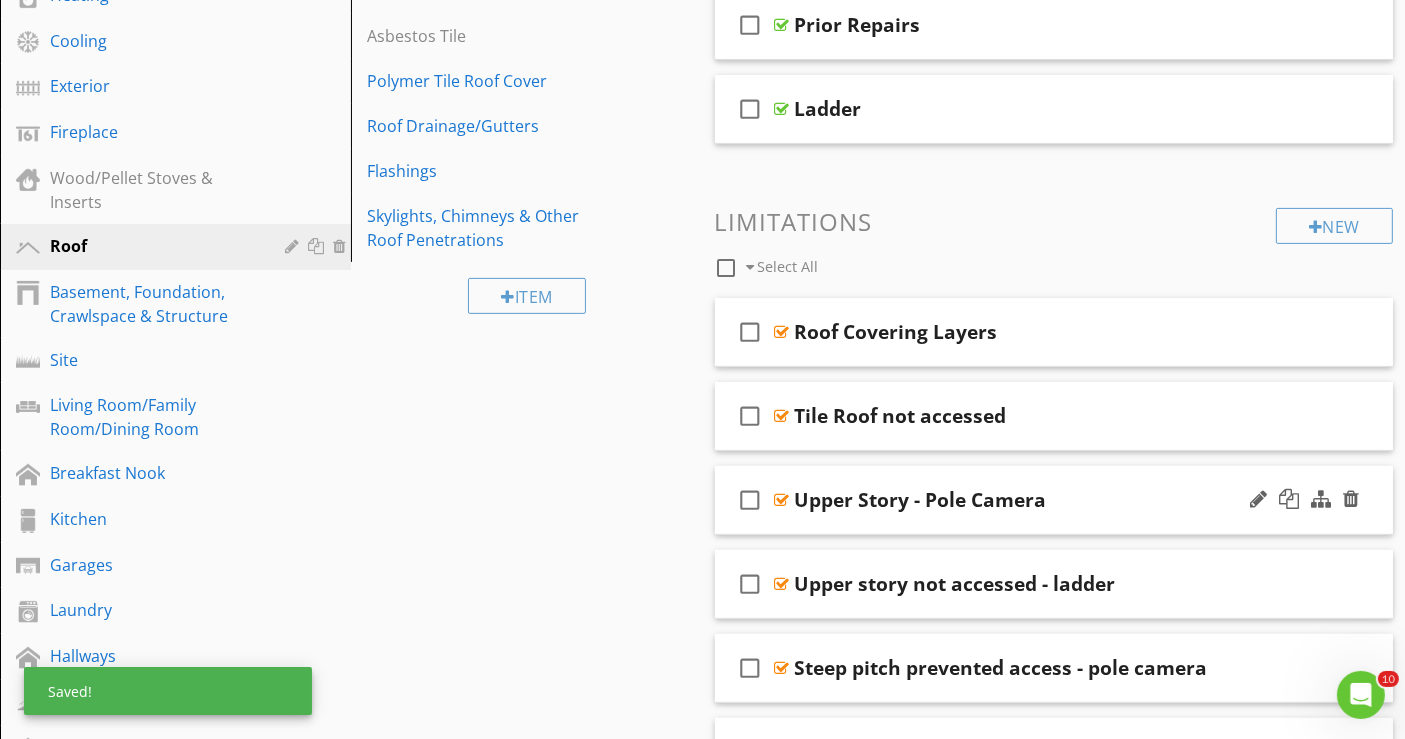 scroll, scrollTop: 571, scrollLeft: 0, axis: vertical 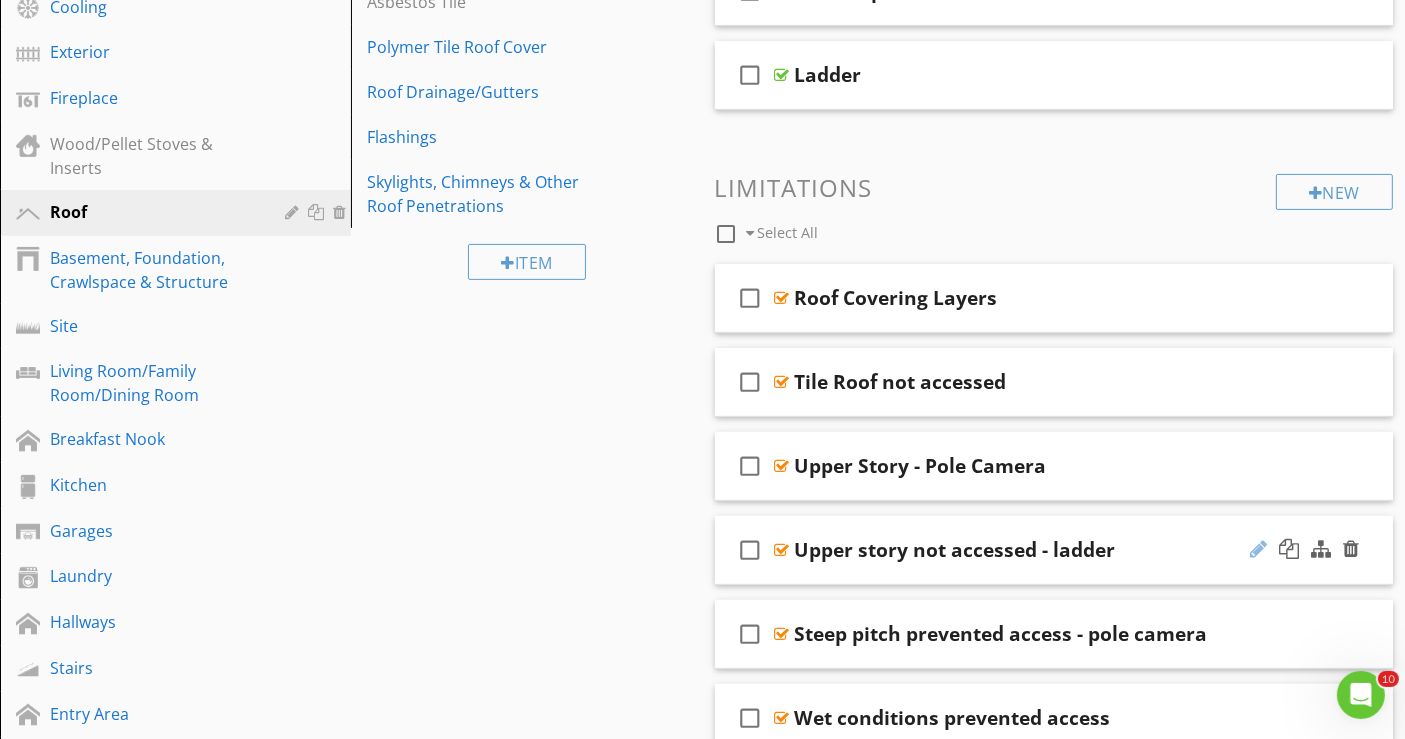 click at bounding box center (1258, 549) 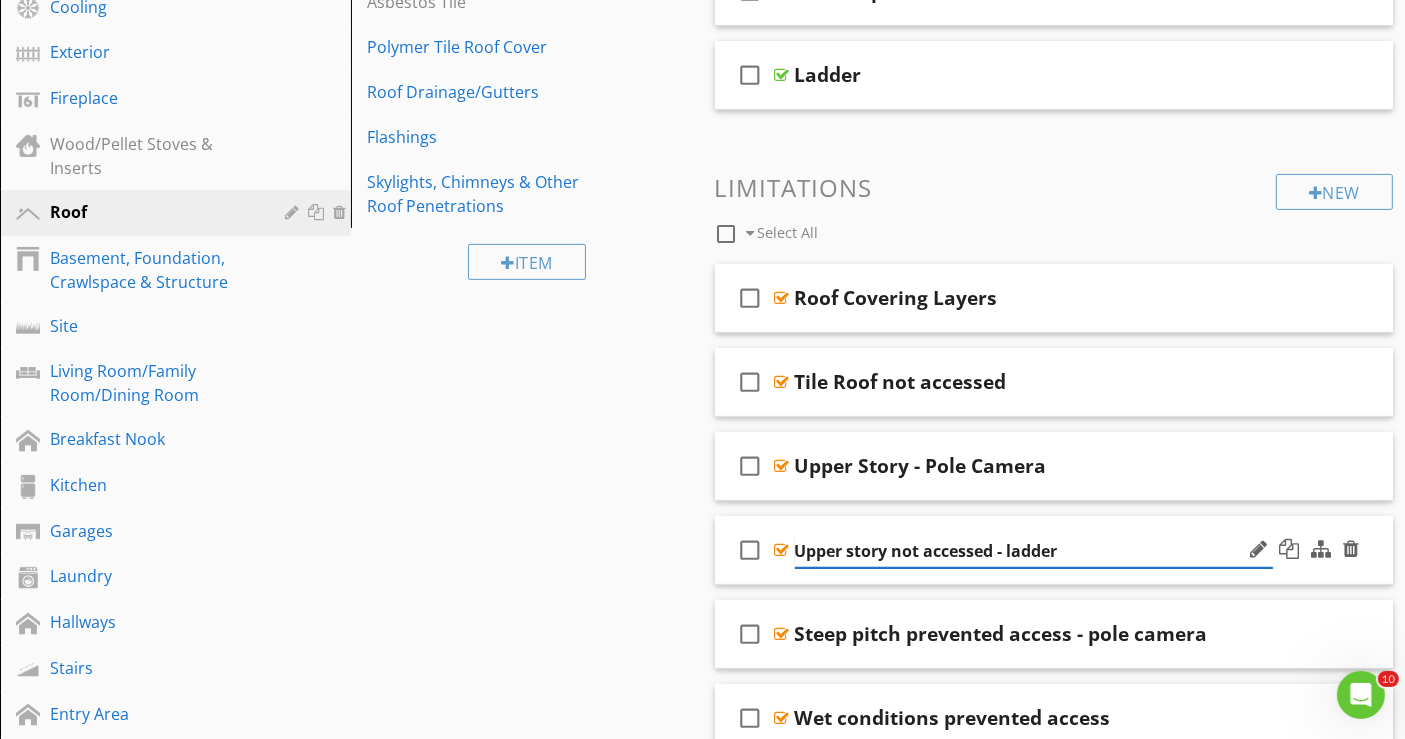 click on "Upper story not accessed - ladder" at bounding box center [1034, 551] 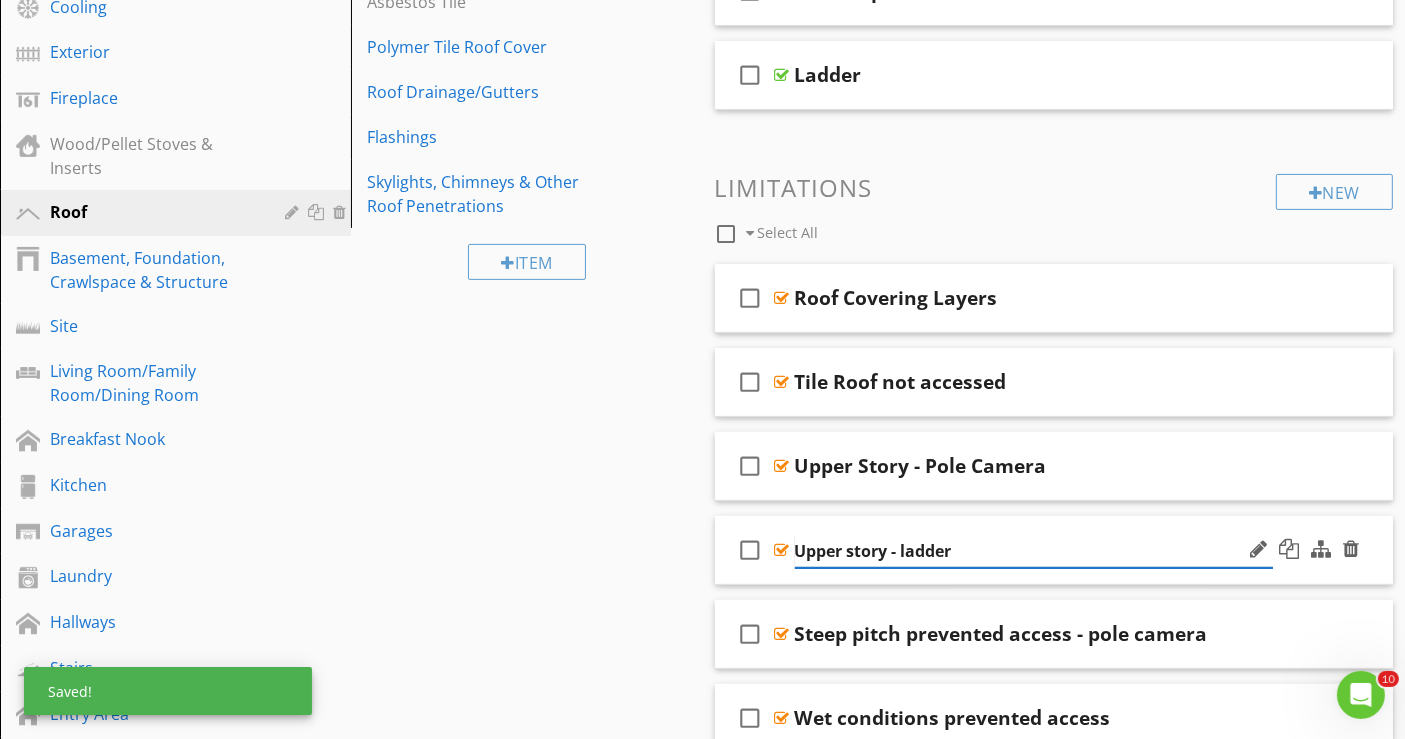 click on "Upper story - ladder" at bounding box center [1034, 551] 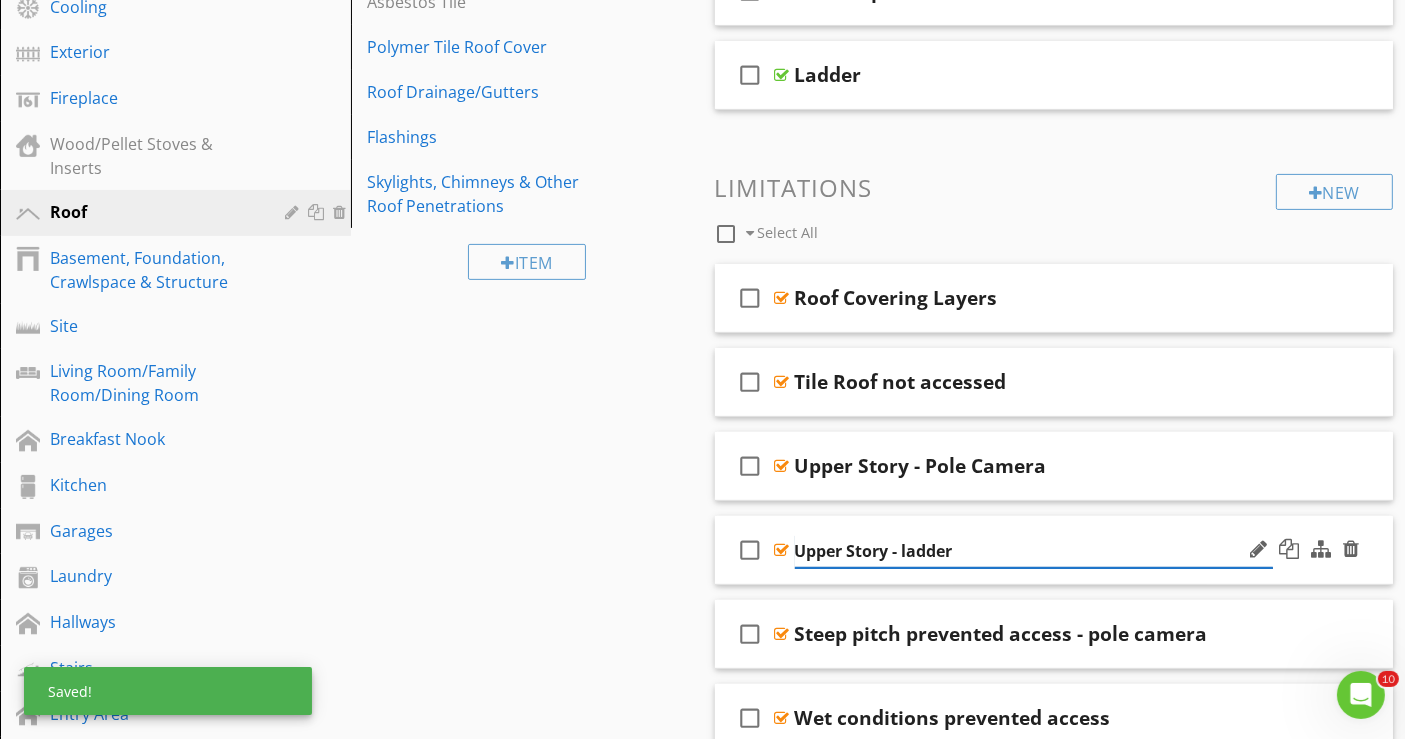 click on "Upper Story - ladder" at bounding box center (1034, 551) 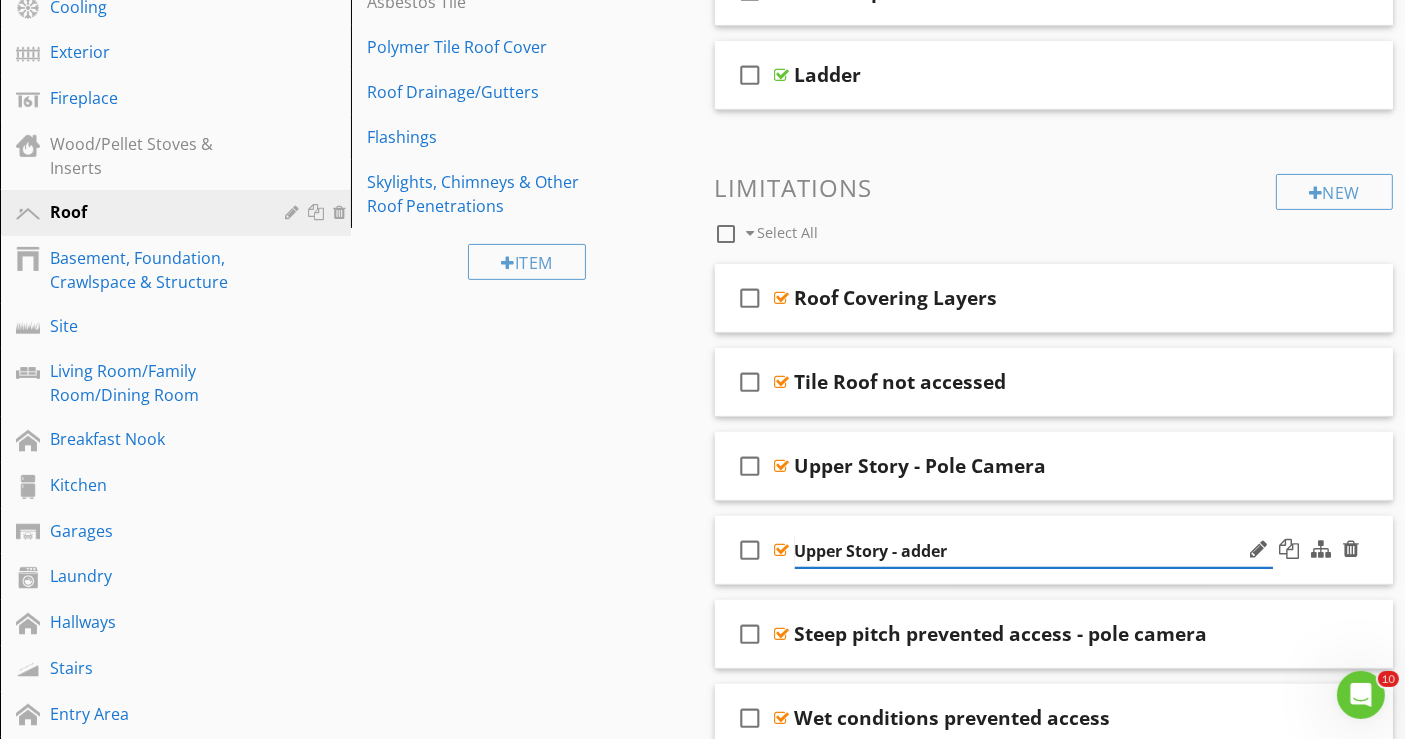 type on "Upper Story - Ladder" 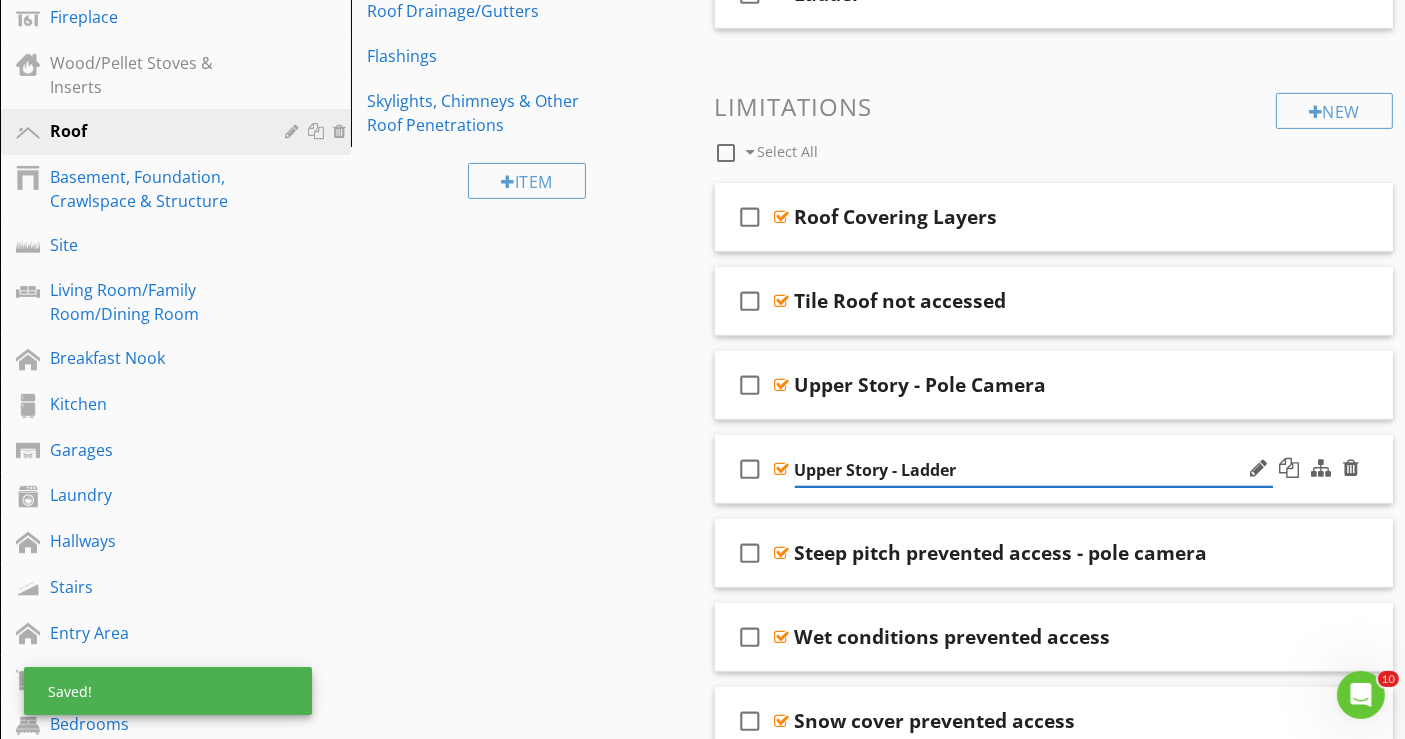 scroll, scrollTop: 682, scrollLeft: 0, axis: vertical 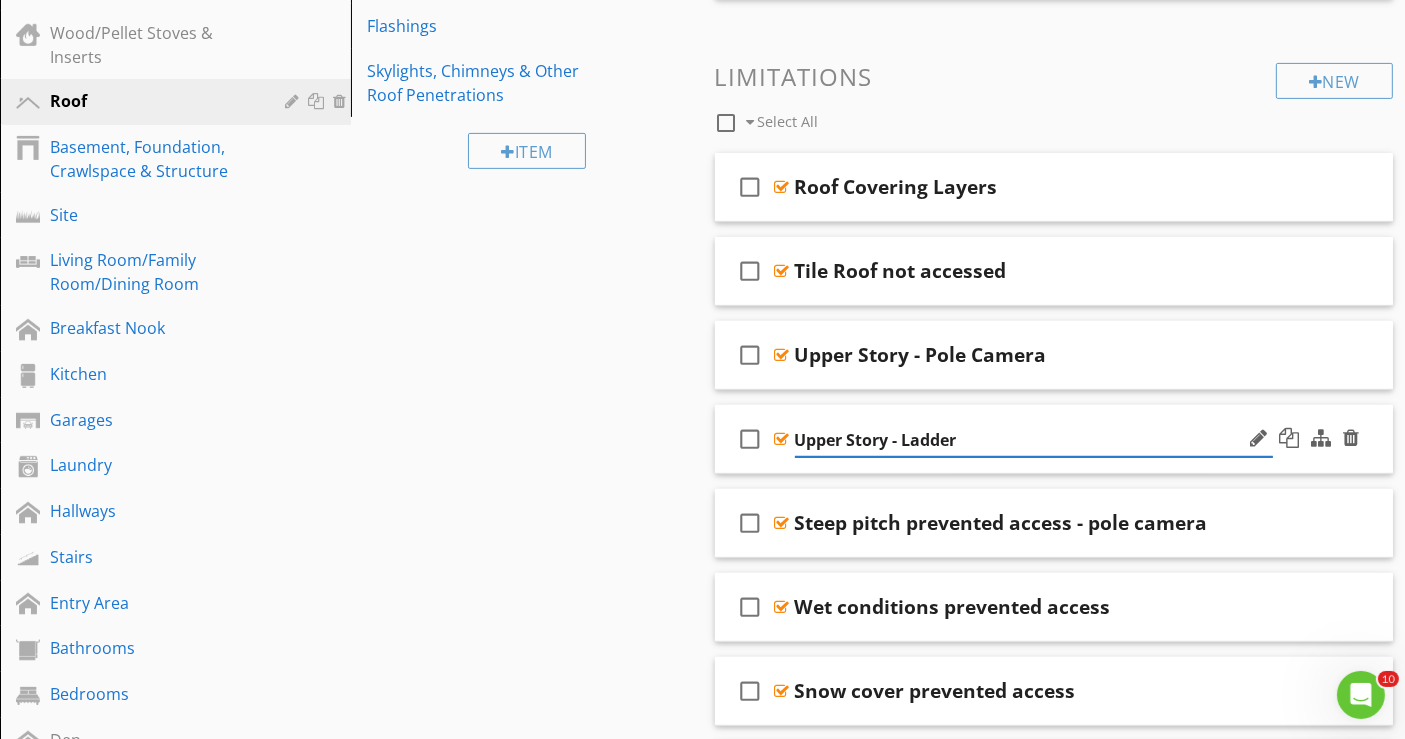click at bounding box center (1304, 439) 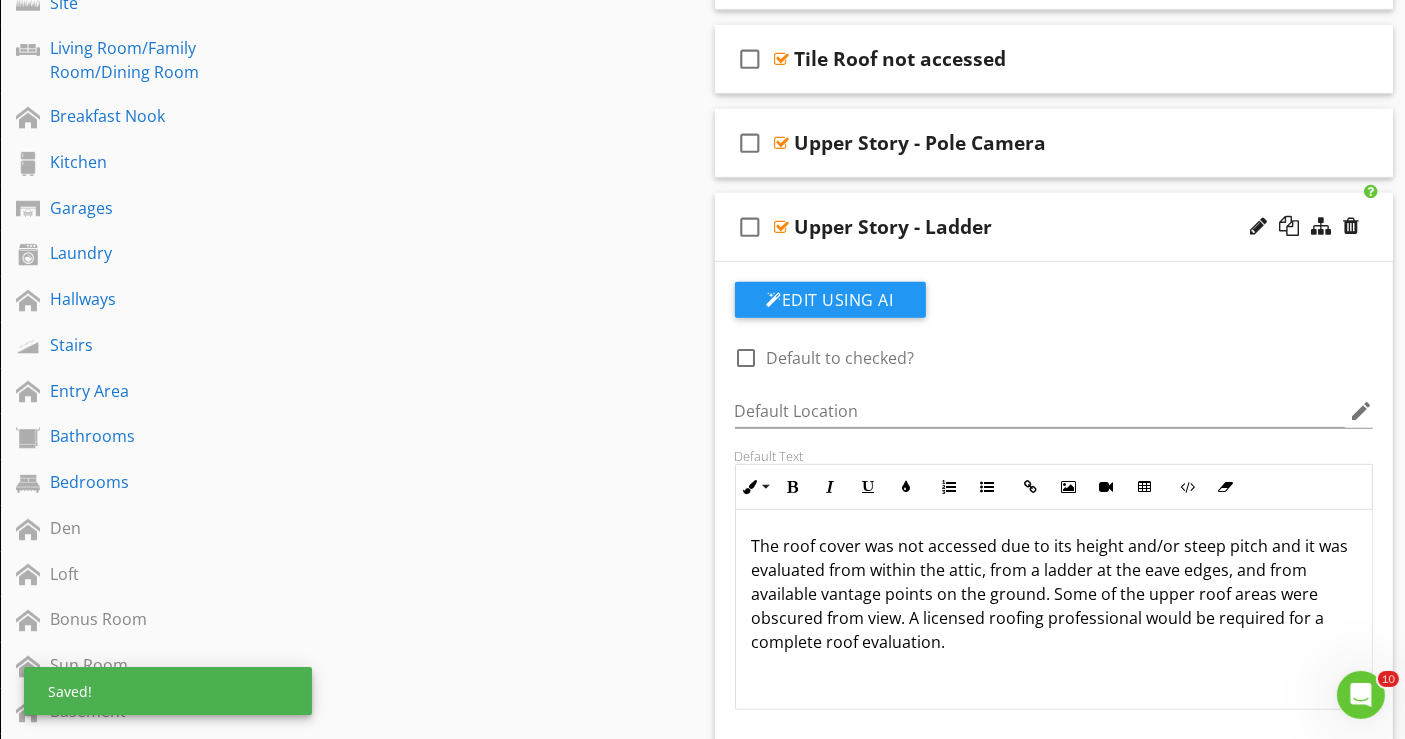 scroll, scrollTop: 904, scrollLeft: 0, axis: vertical 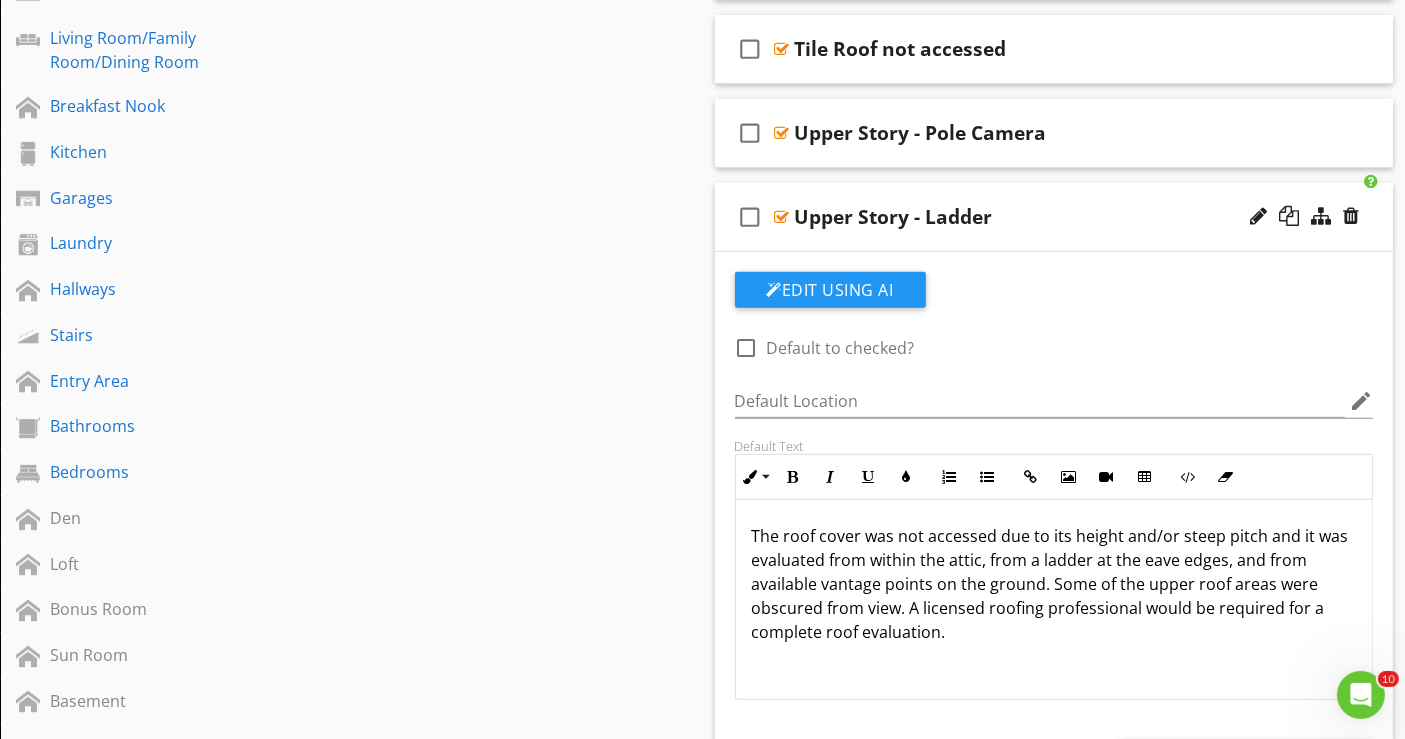 click on "check_box_outline_blank
Upper Story - Ladder" at bounding box center (1054, 217) 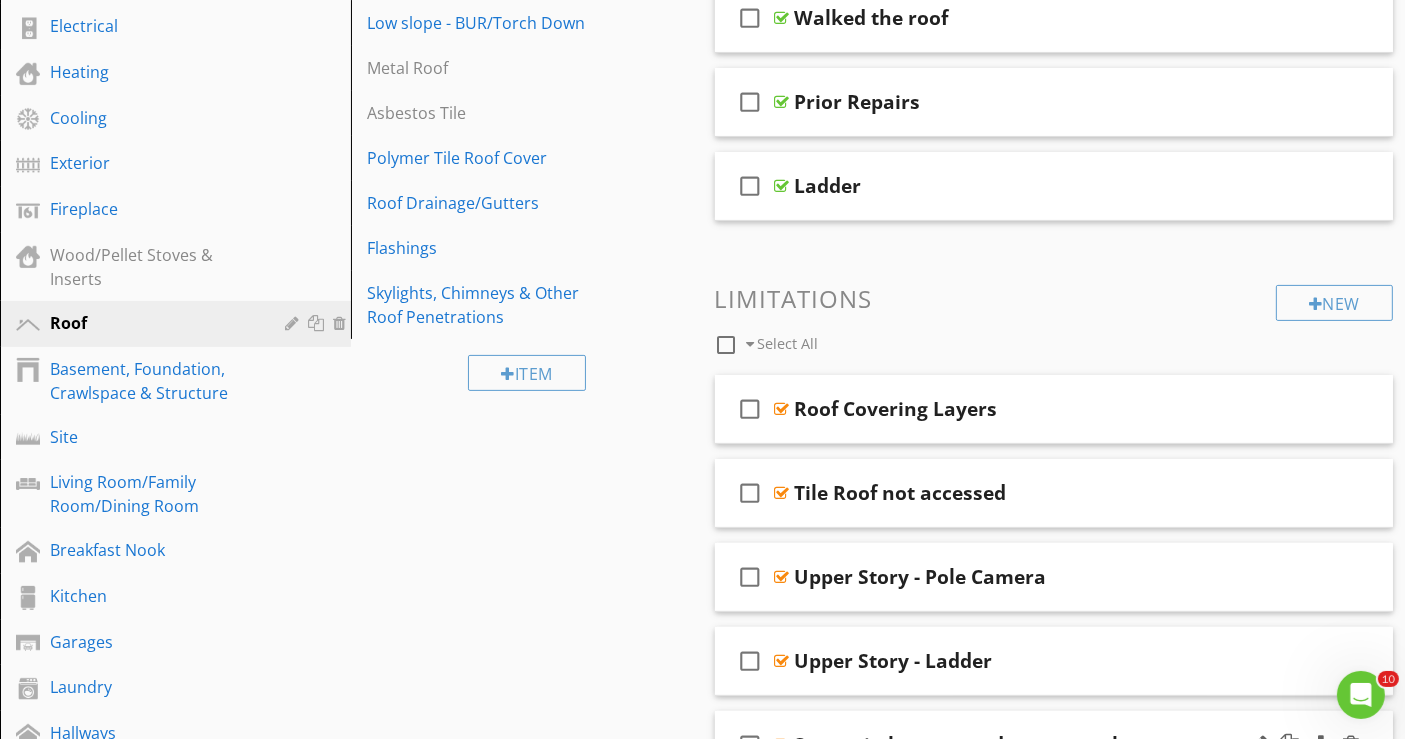 scroll, scrollTop: 348, scrollLeft: 0, axis: vertical 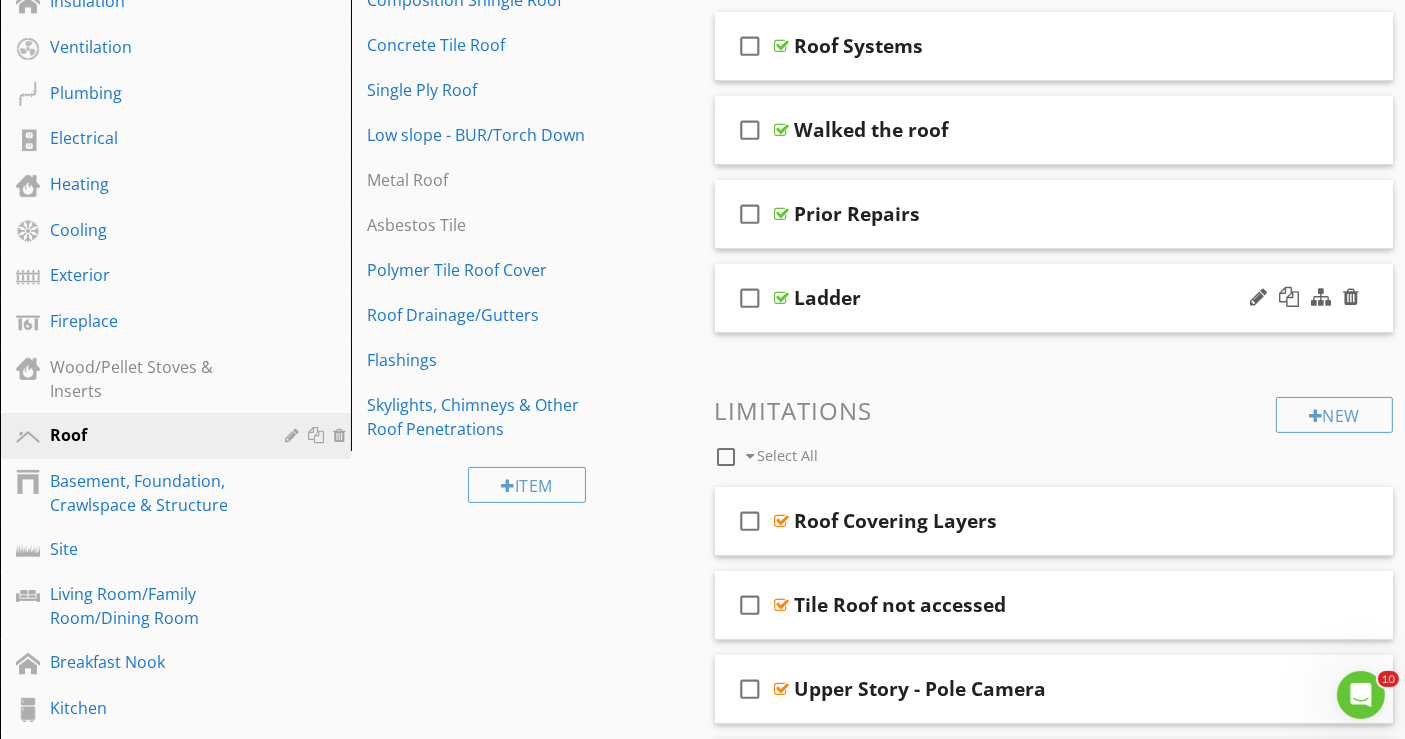 click on "check_box_outline_blank
Ladder" at bounding box center [1054, 298] 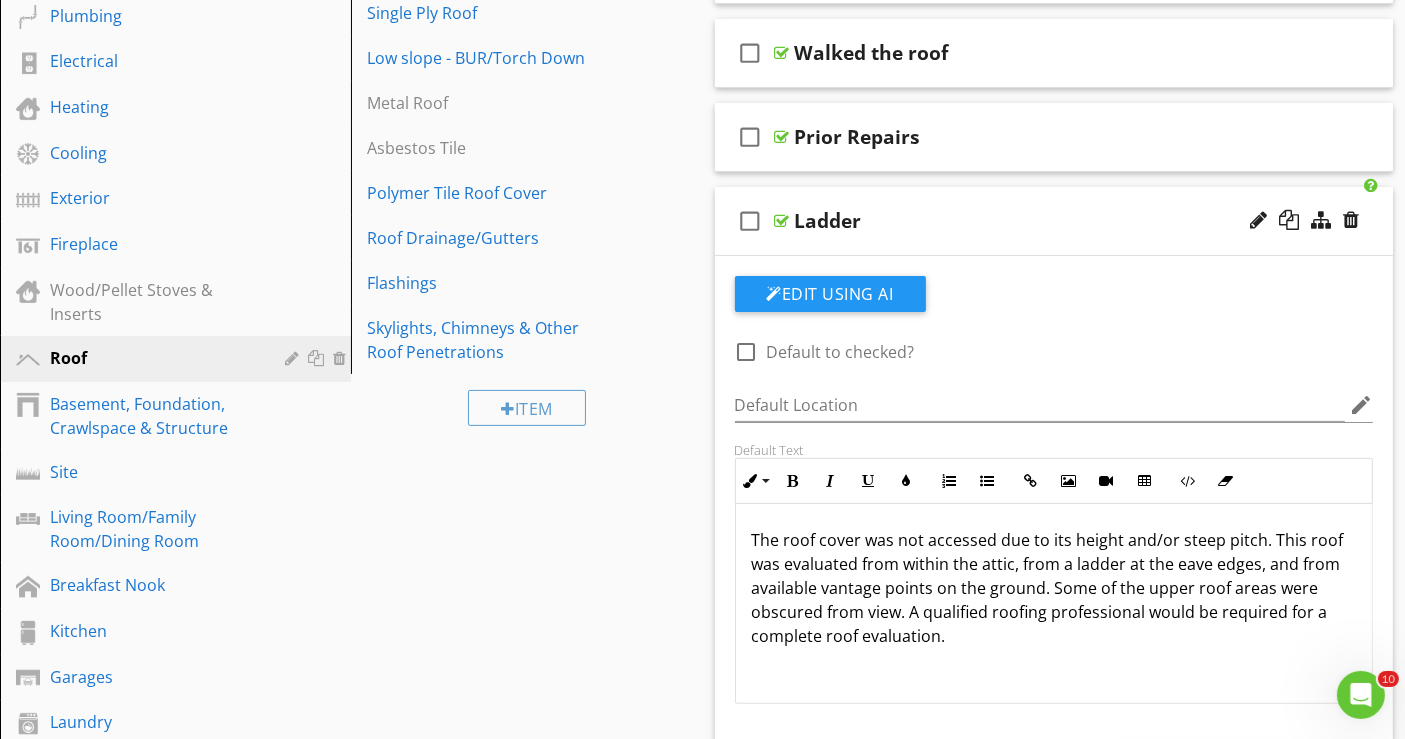 scroll, scrollTop: 460, scrollLeft: 0, axis: vertical 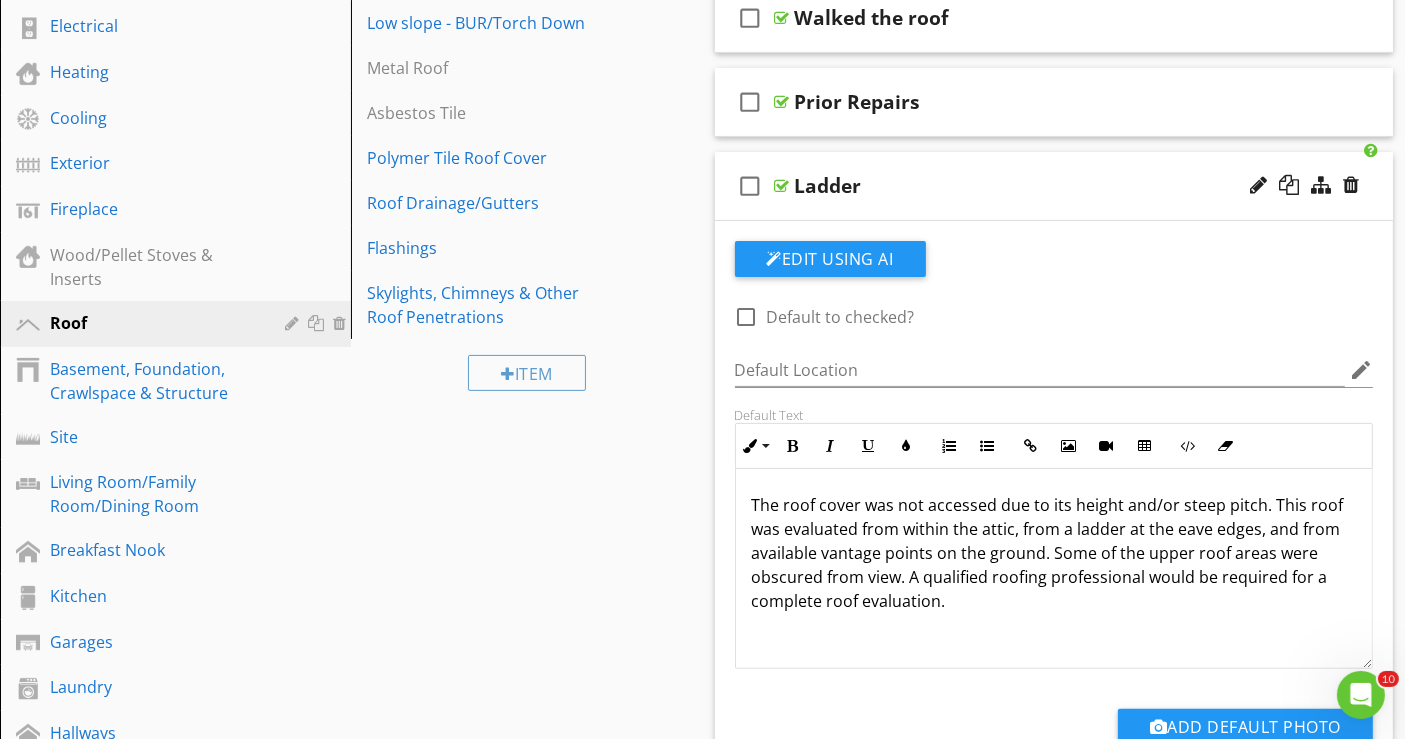 click on "check_box_outline_blank
Ladder" at bounding box center (1054, 186) 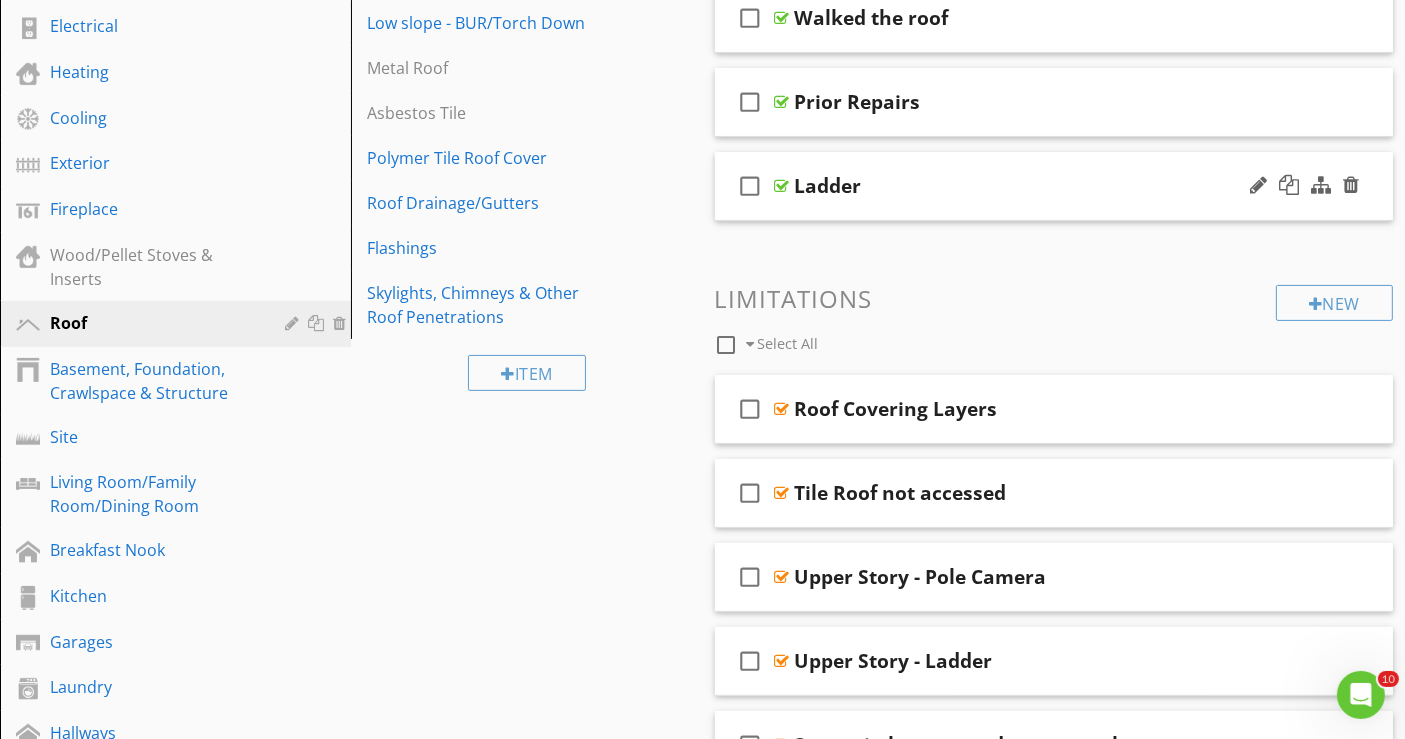 click on "check_box_outline_blank
Ladder" at bounding box center (1054, 186) 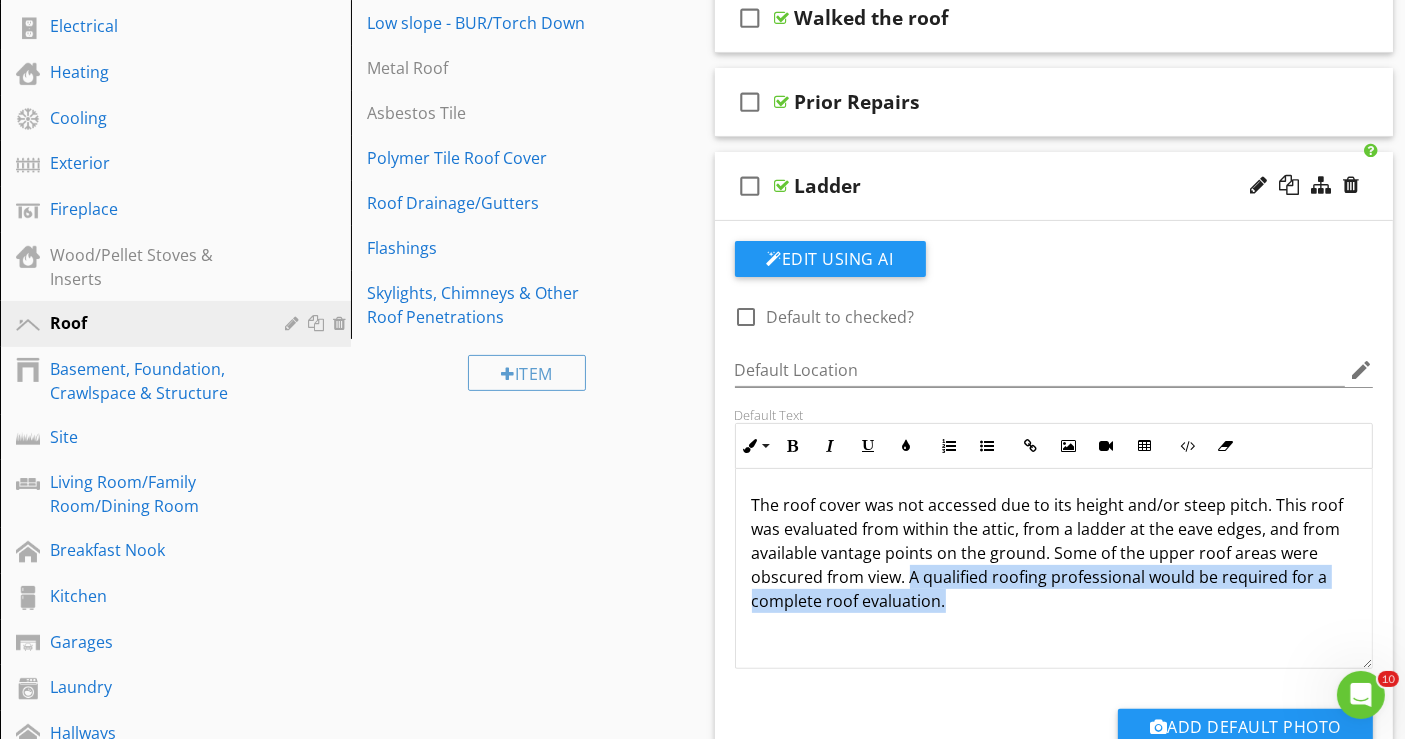 drag, startPoint x: 911, startPoint y: 575, endPoint x: 956, endPoint y: 598, distance: 50.537113 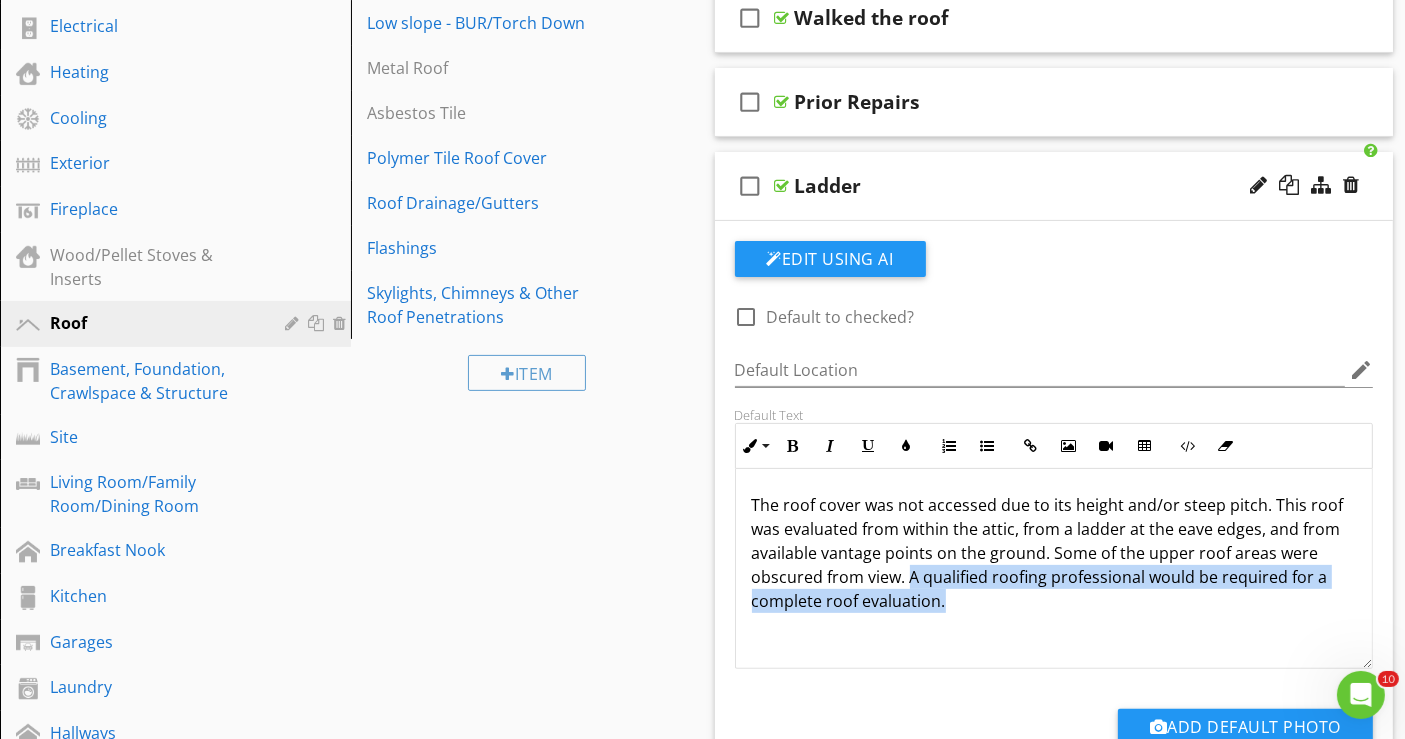 copy on "A qualified roofing professional would be required for a complete roof evaluation." 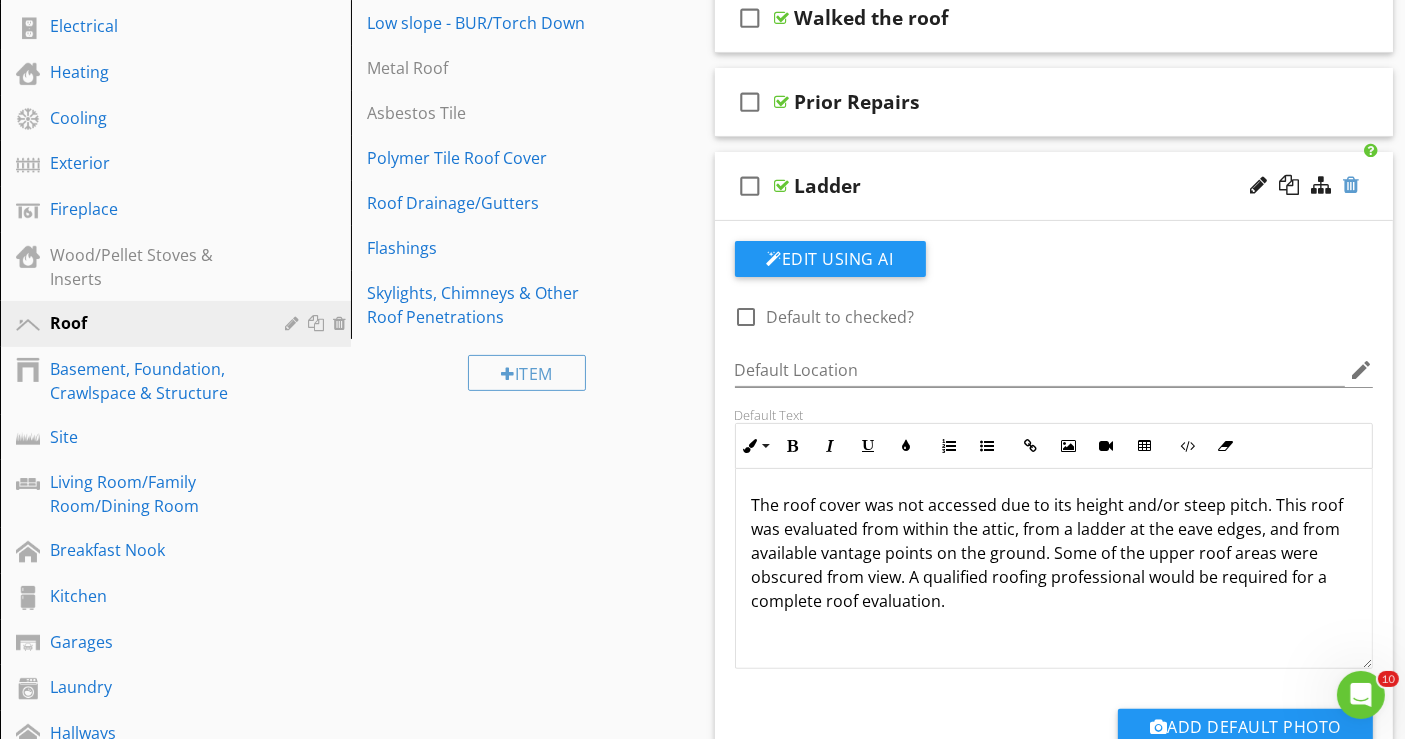 click at bounding box center [1351, 185] 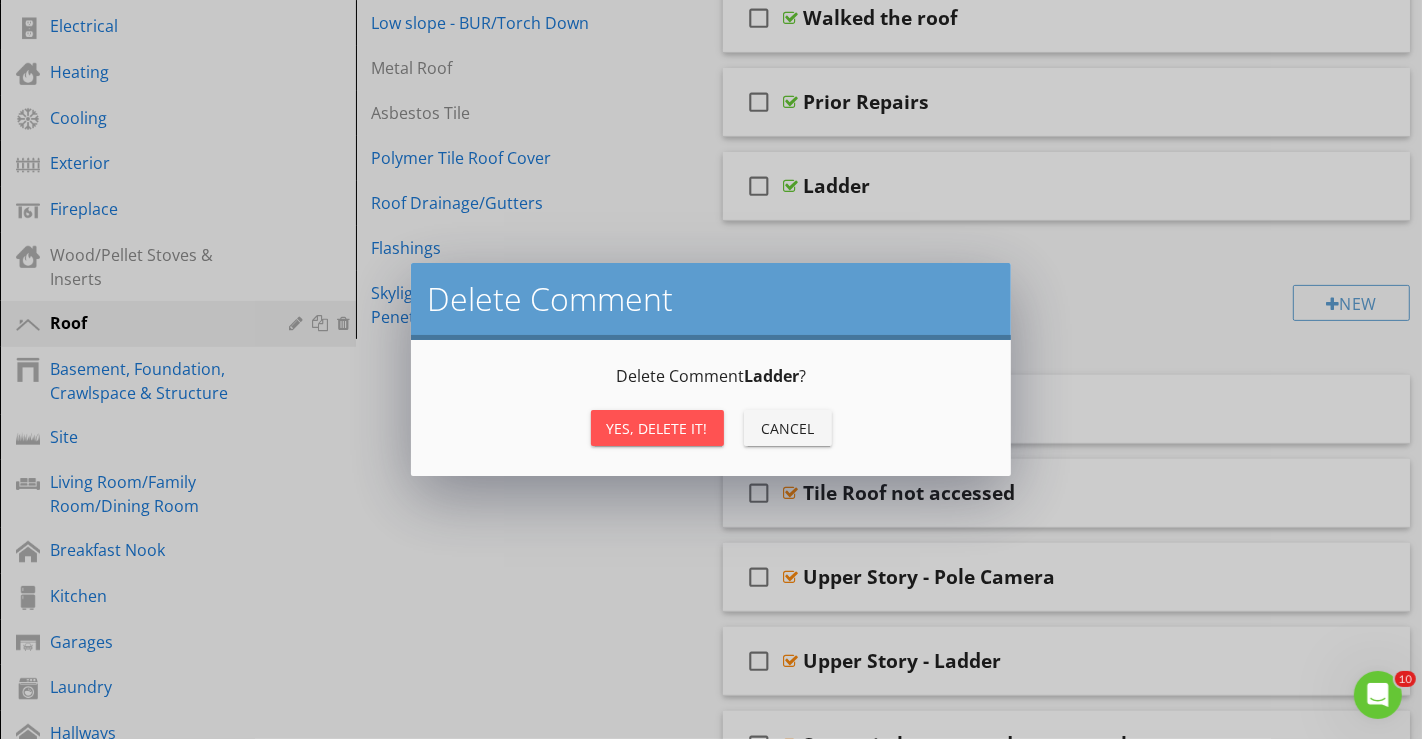 click on "Yes, Delete it!" at bounding box center [657, 428] 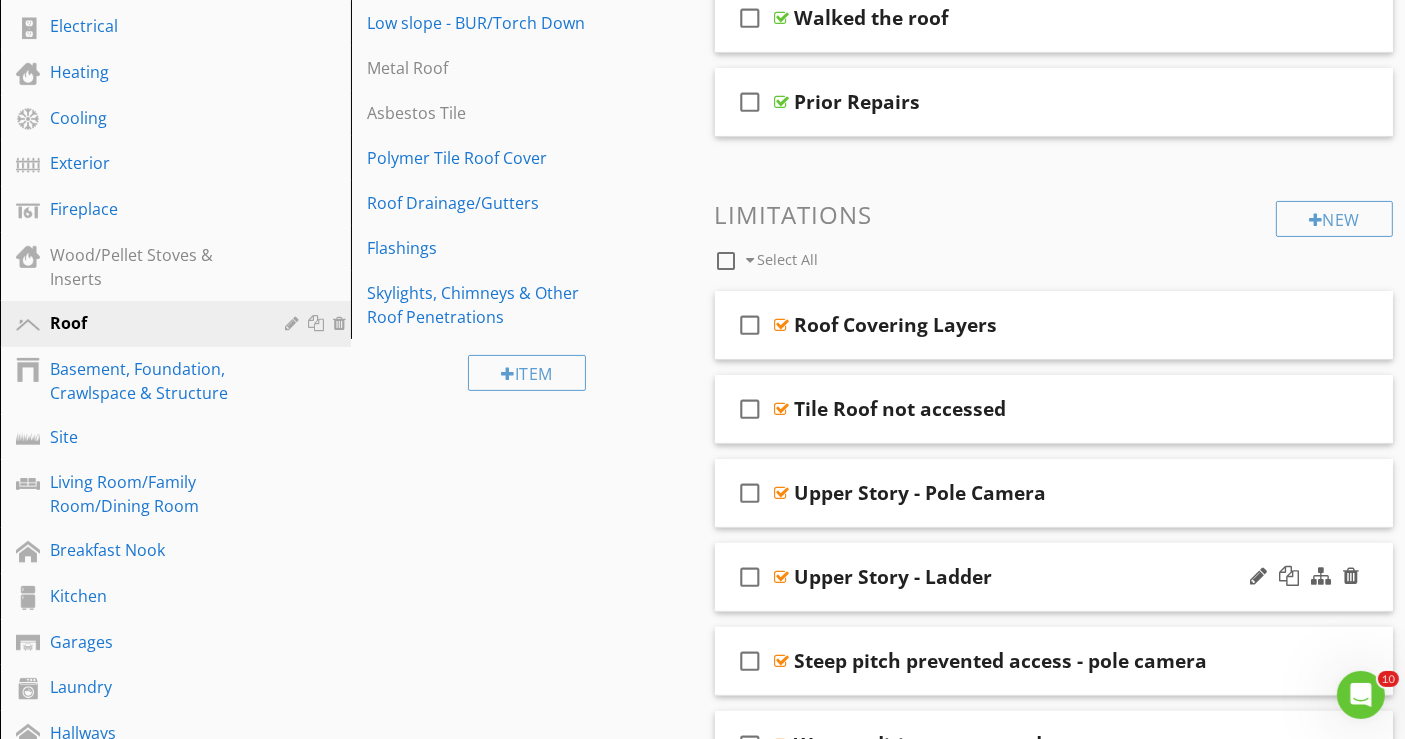 click on "check_box_outline_blank
Upper Story - Ladder" at bounding box center (1054, 577) 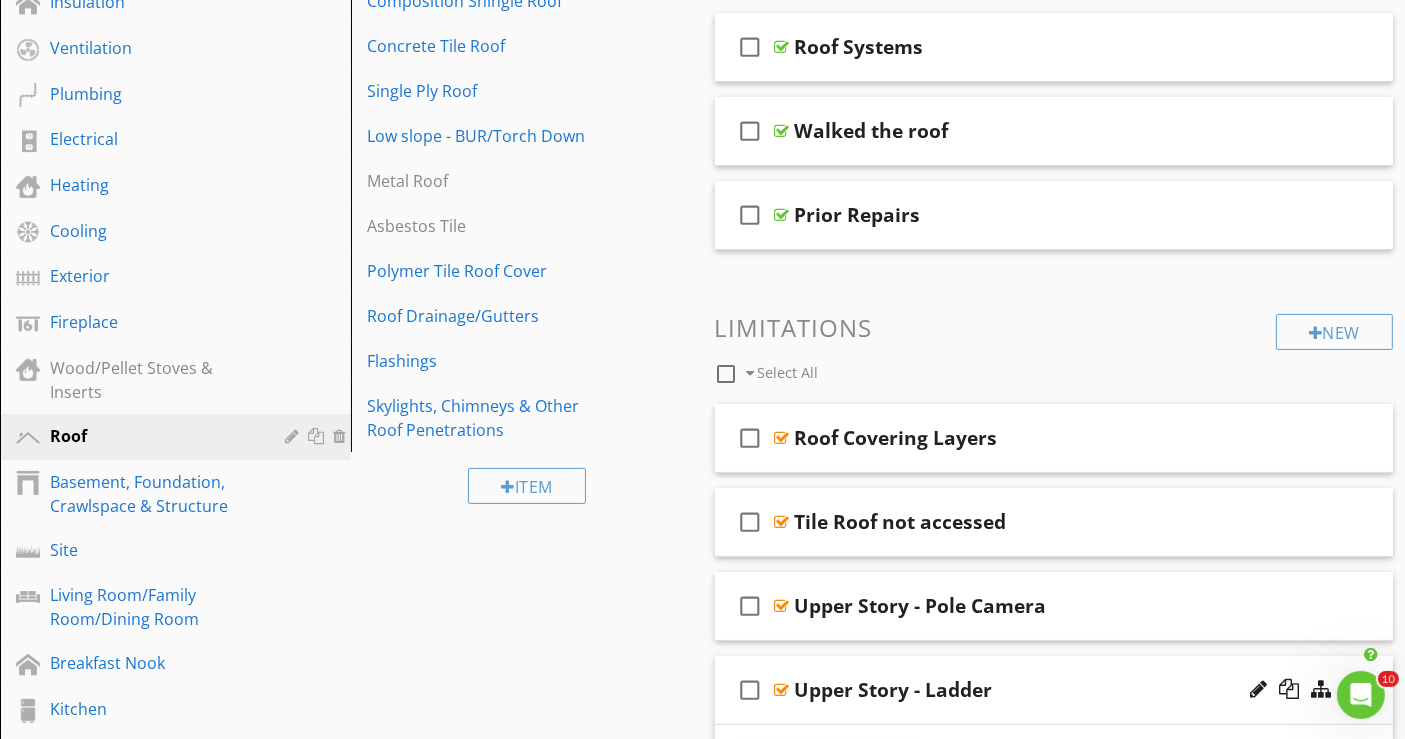 scroll, scrollTop: 348, scrollLeft: 0, axis: vertical 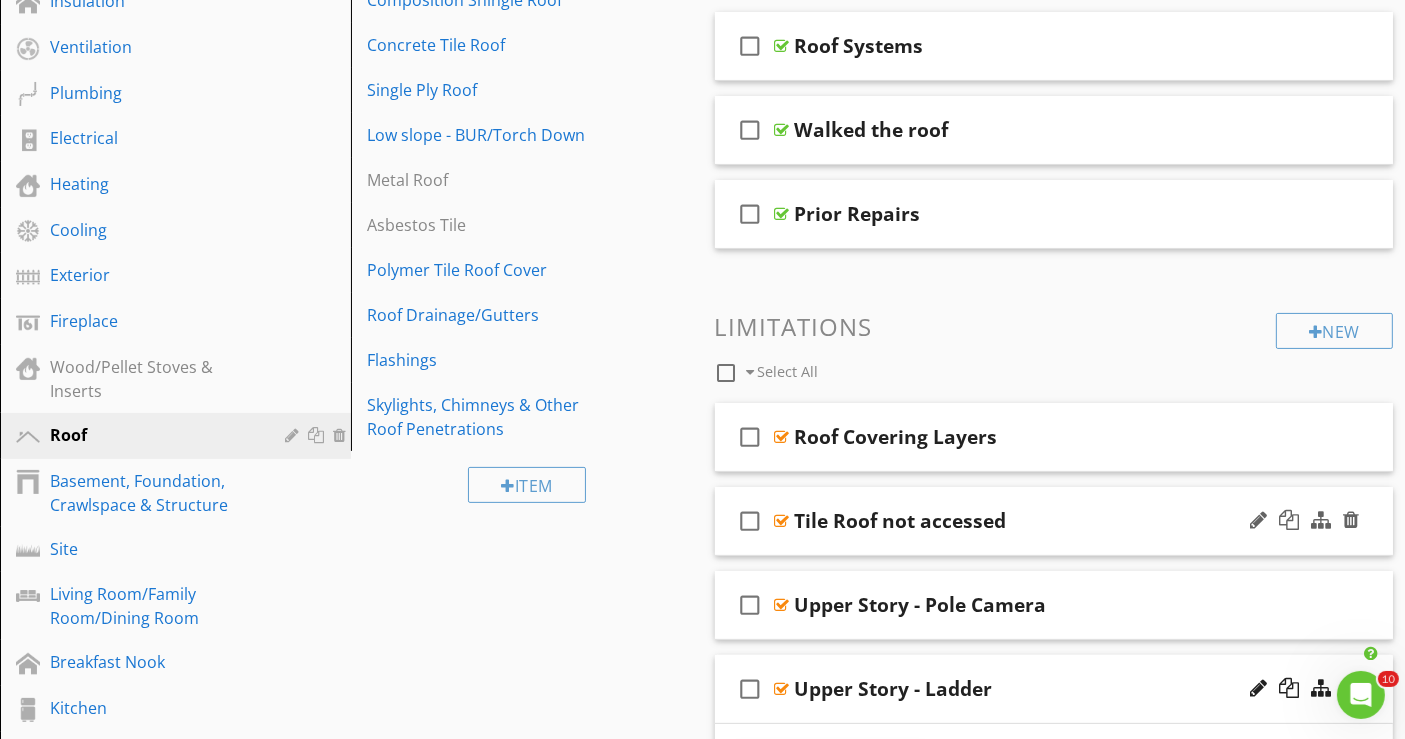 click on "check_box_outline_blank
Tile Roof not accessed" at bounding box center (1054, 521) 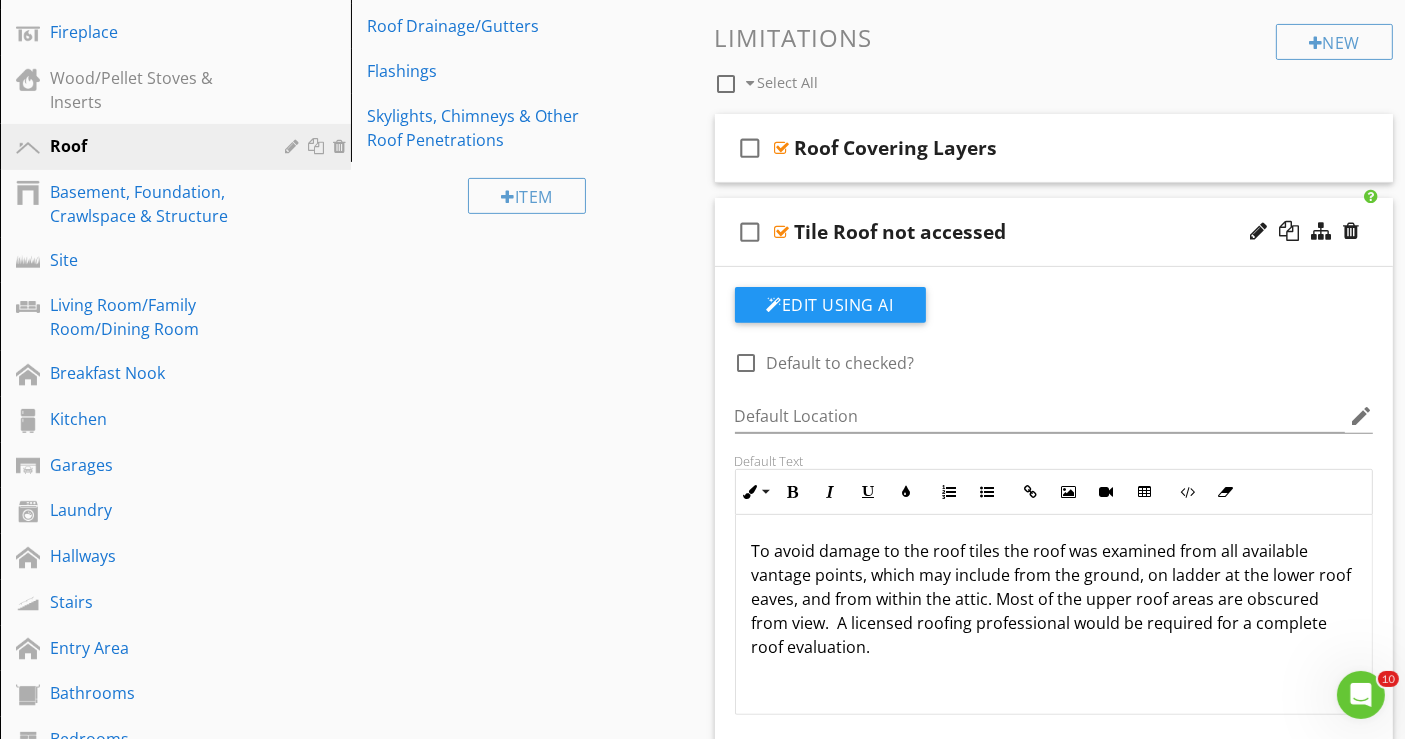 scroll, scrollTop: 682, scrollLeft: 0, axis: vertical 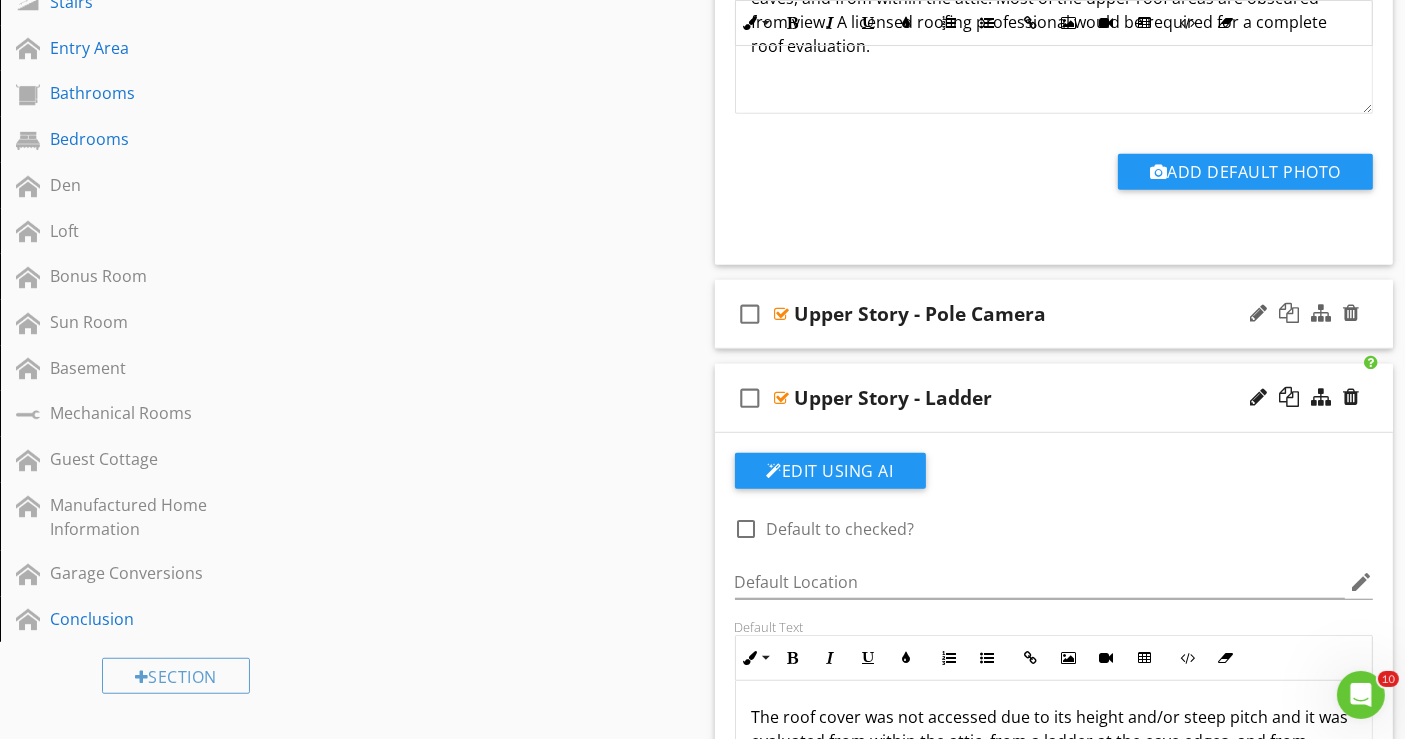 click on "check_box_outline_blank
Upper Story - Pole Camera" at bounding box center [1054, 314] 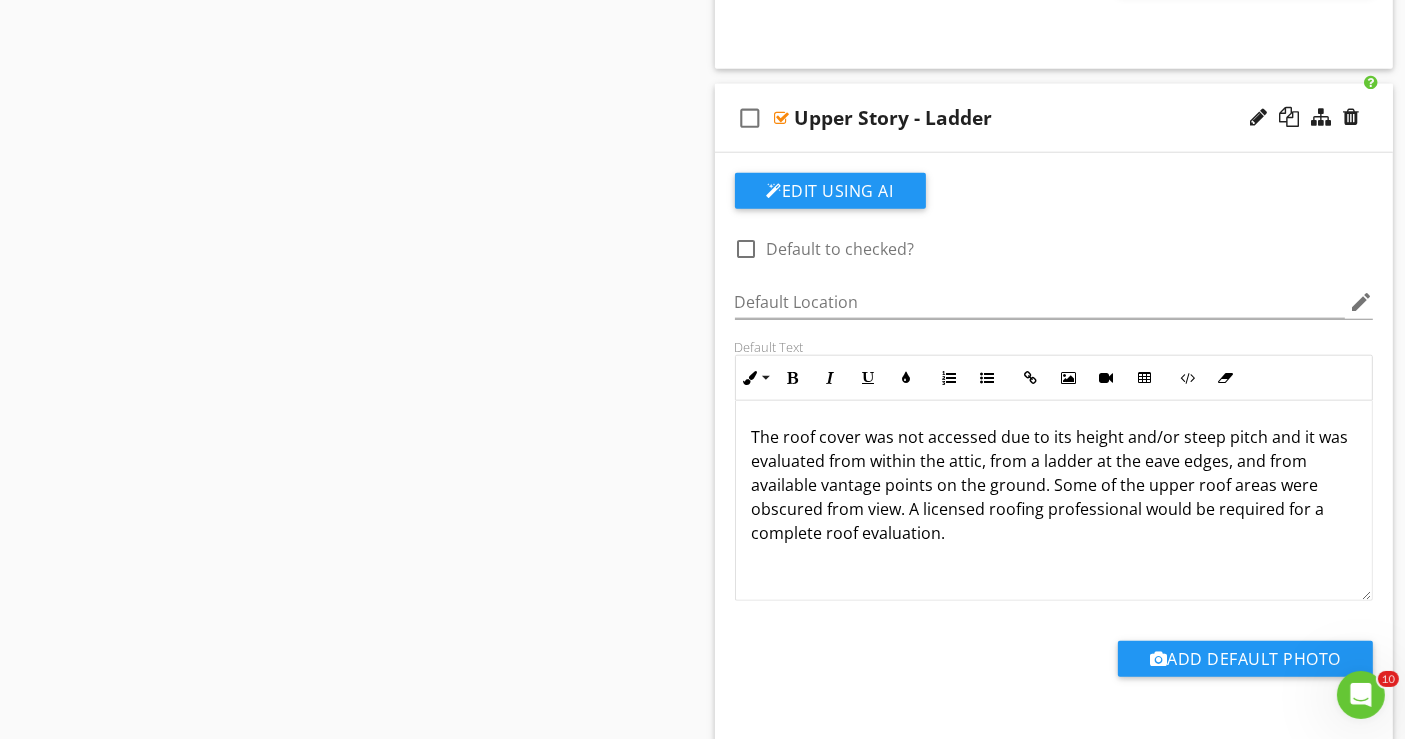 scroll, scrollTop: 2126, scrollLeft: 0, axis: vertical 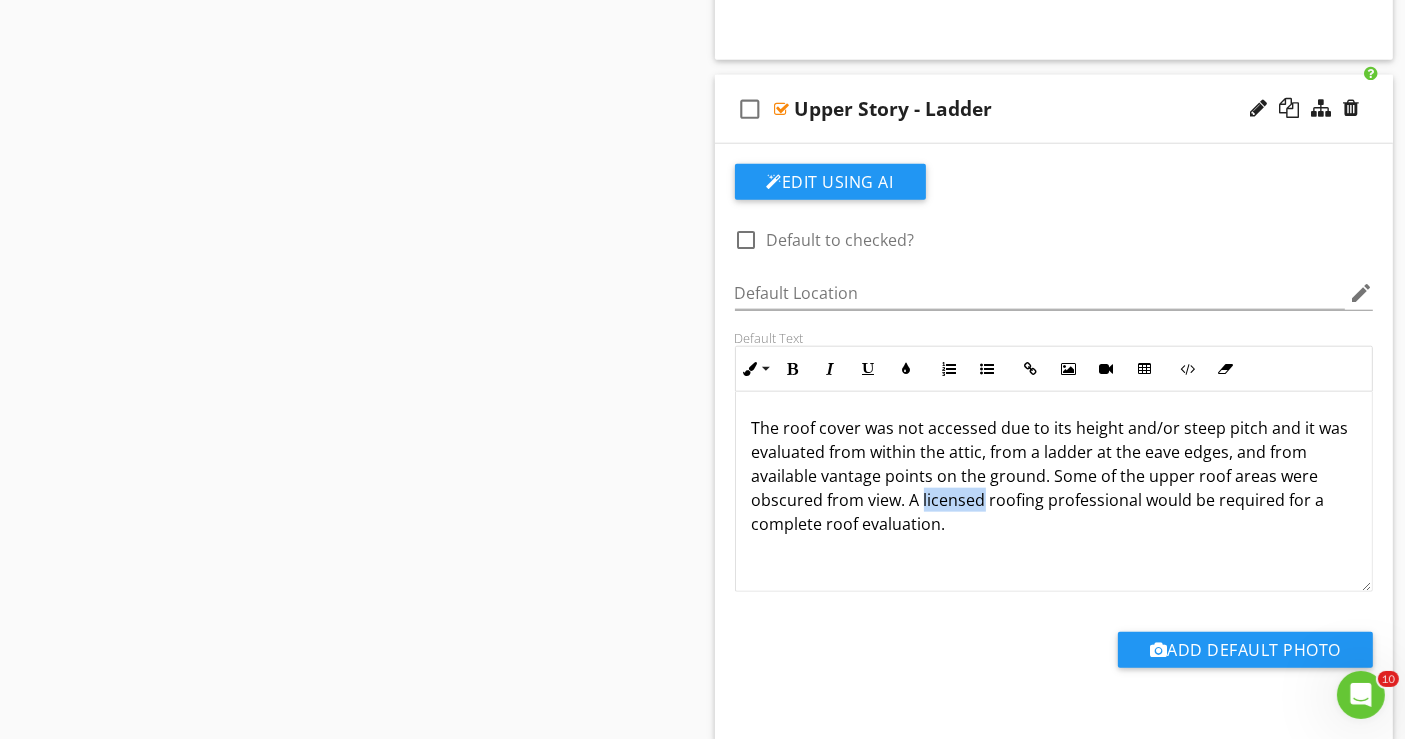 drag, startPoint x: 923, startPoint y: 494, endPoint x: 982, endPoint y: 499, distance: 59.211487 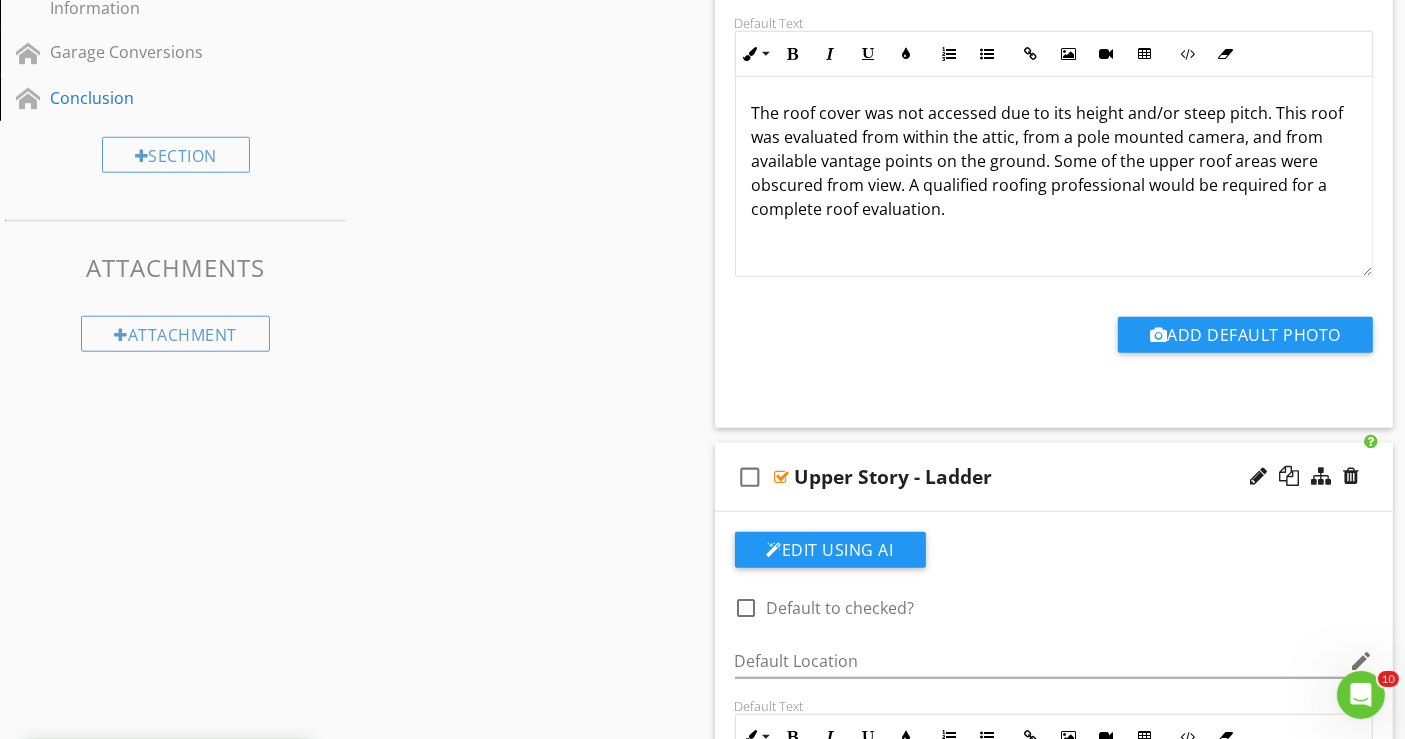 scroll, scrollTop: 1793, scrollLeft: 0, axis: vertical 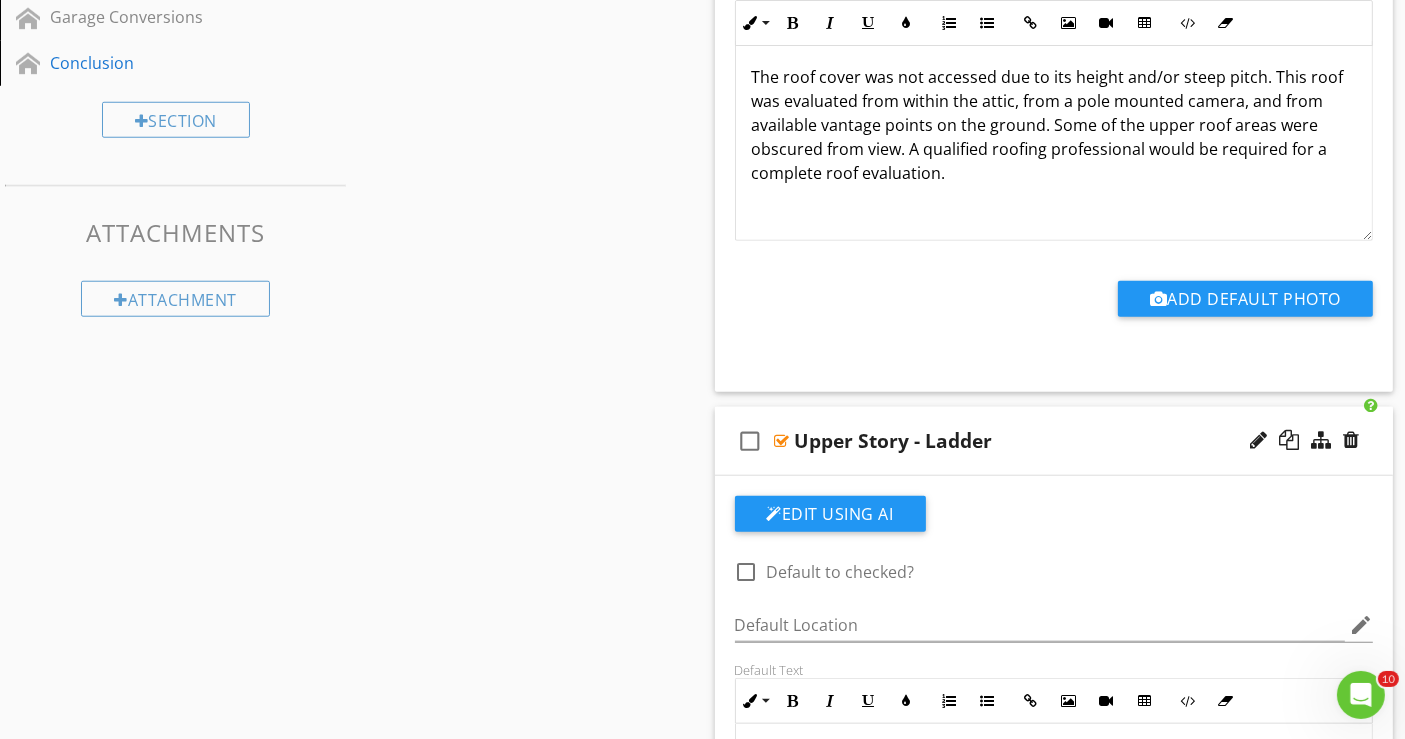 click on "check_box_outline_blank
Upper Story - Ladder" at bounding box center [1054, 441] 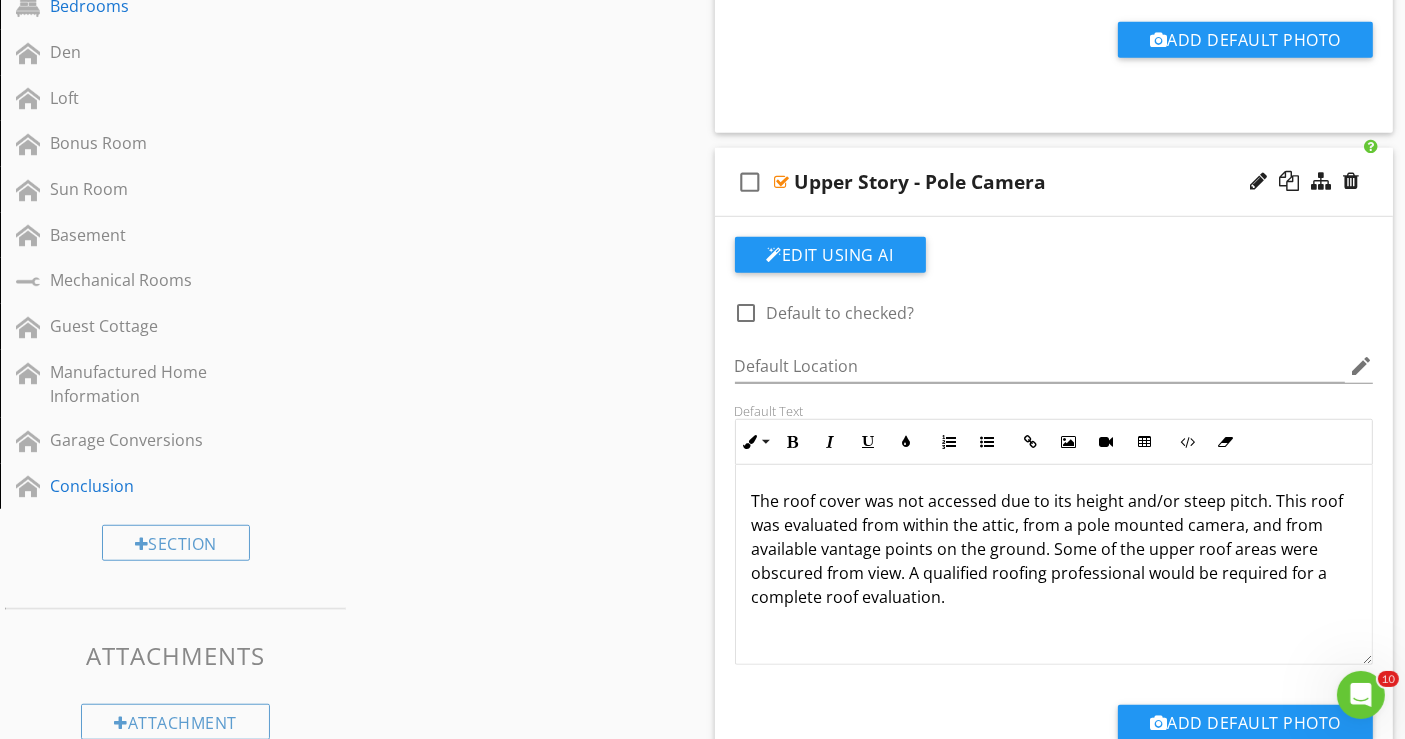scroll, scrollTop: 1348, scrollLeft: 0, axis: vertical 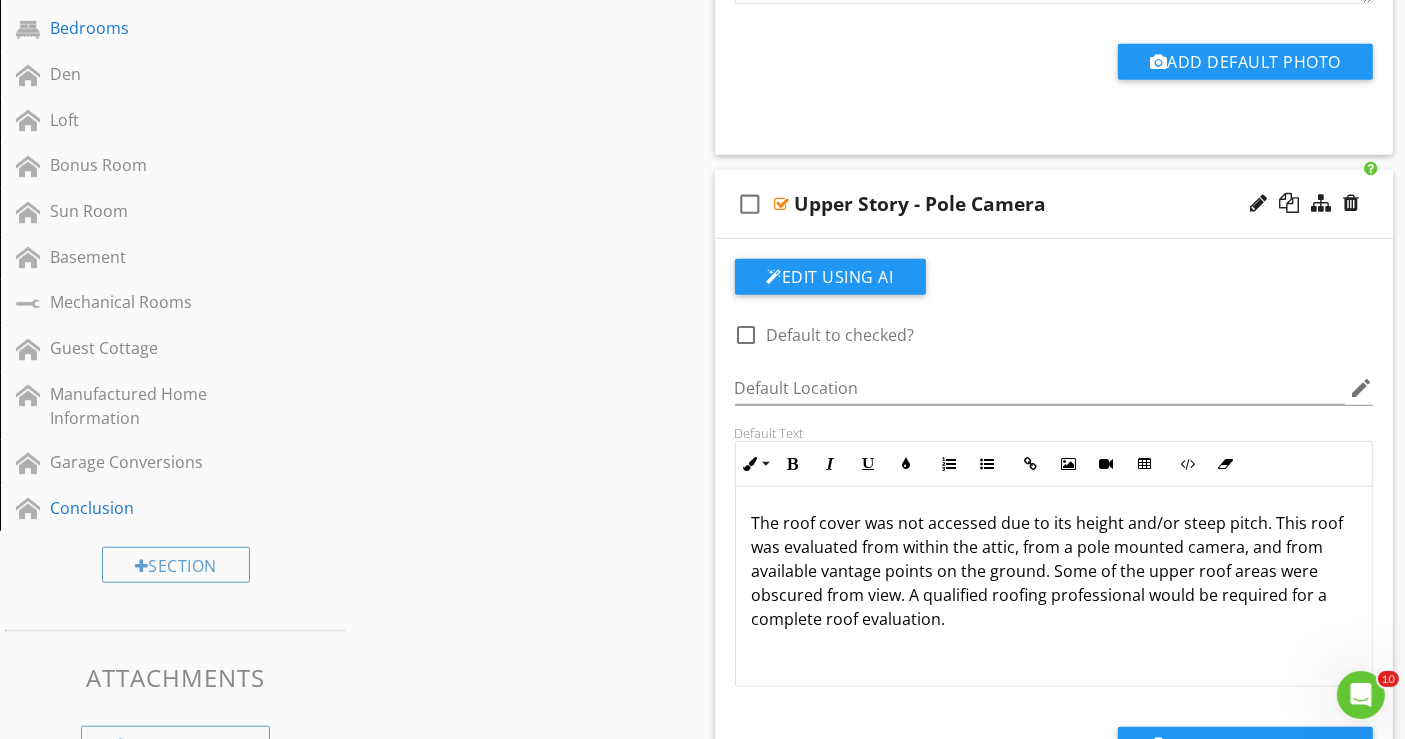 click on "check_box_outline_blank
Upper Story - Pole Camera" at bounding box center (1054, 204) 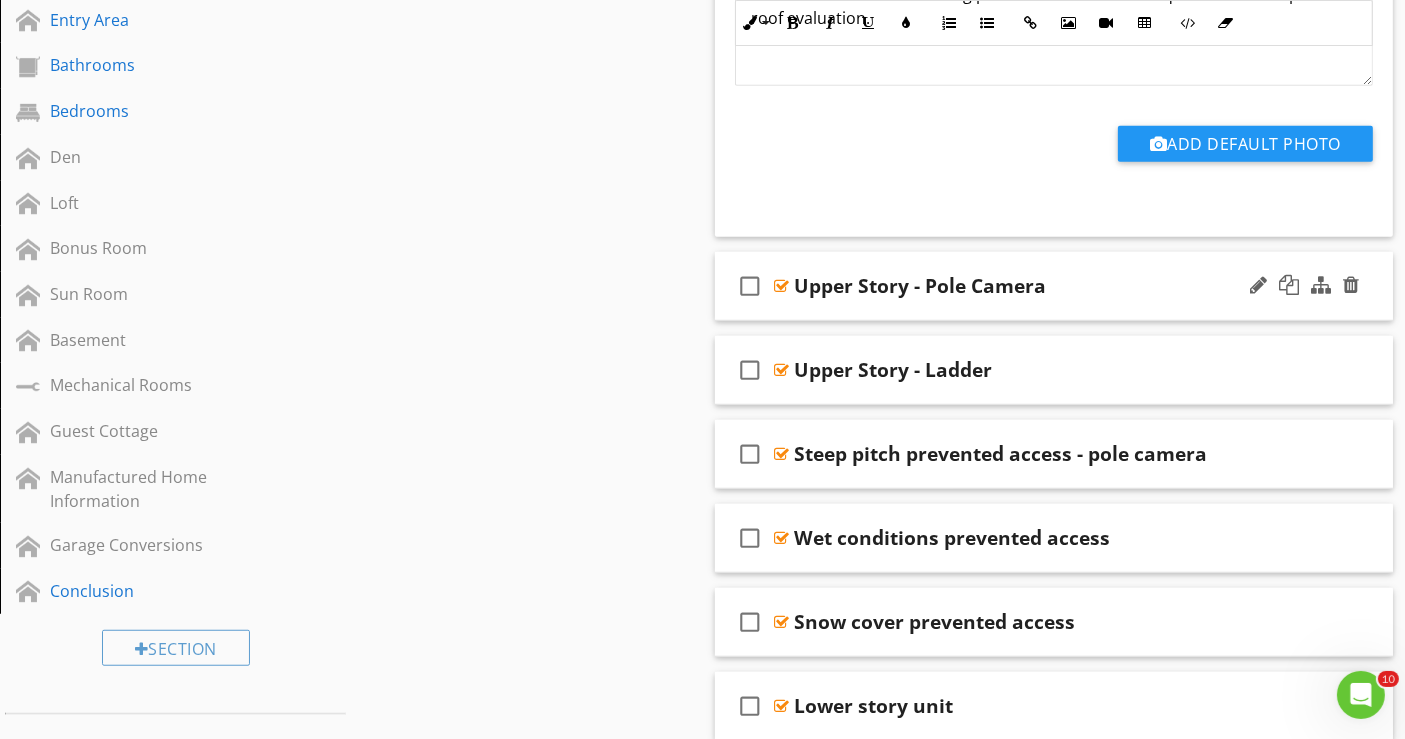 scroll, scrollTop: 1126, scrollLeft: 0, axis: vertical 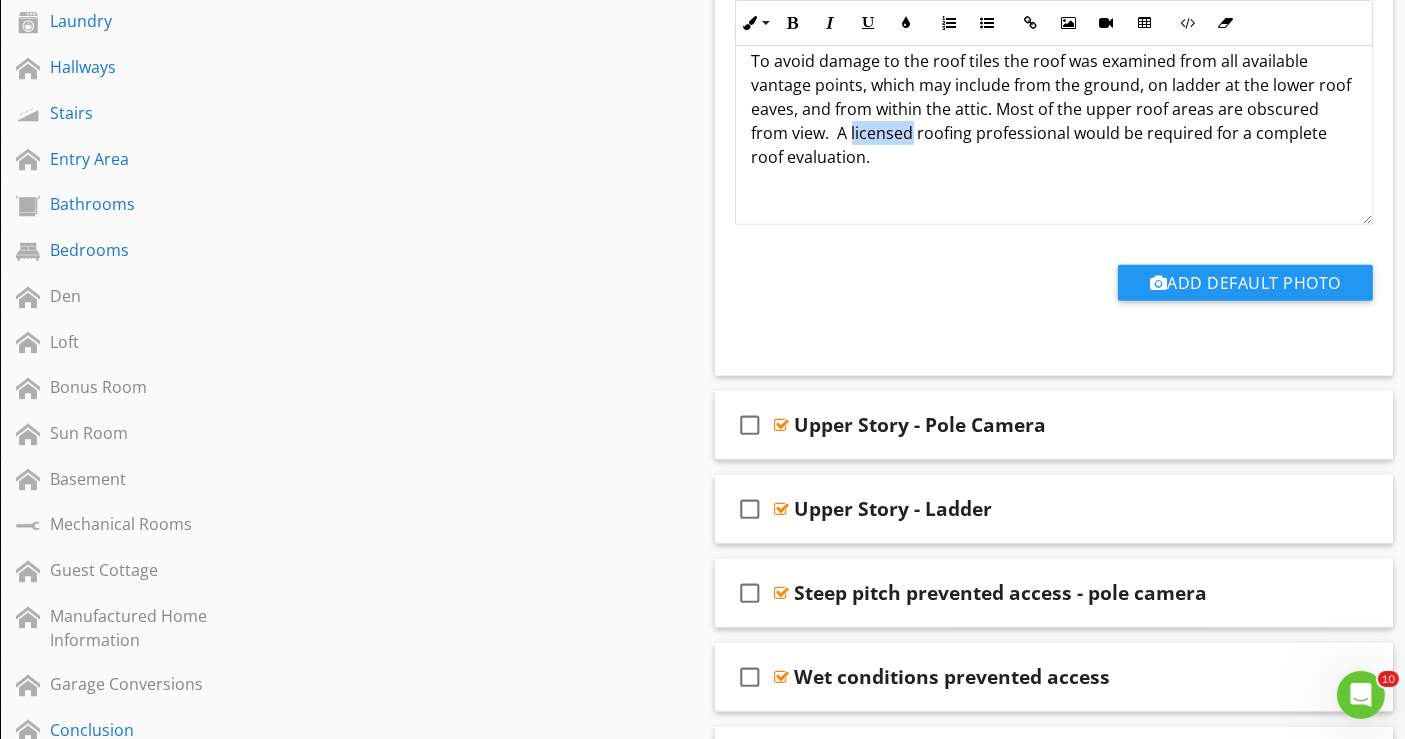 drag, startPoint x: 925, startPoint y: 131, endPoint x: 985, endPoint y: 139, distance: 60.530983 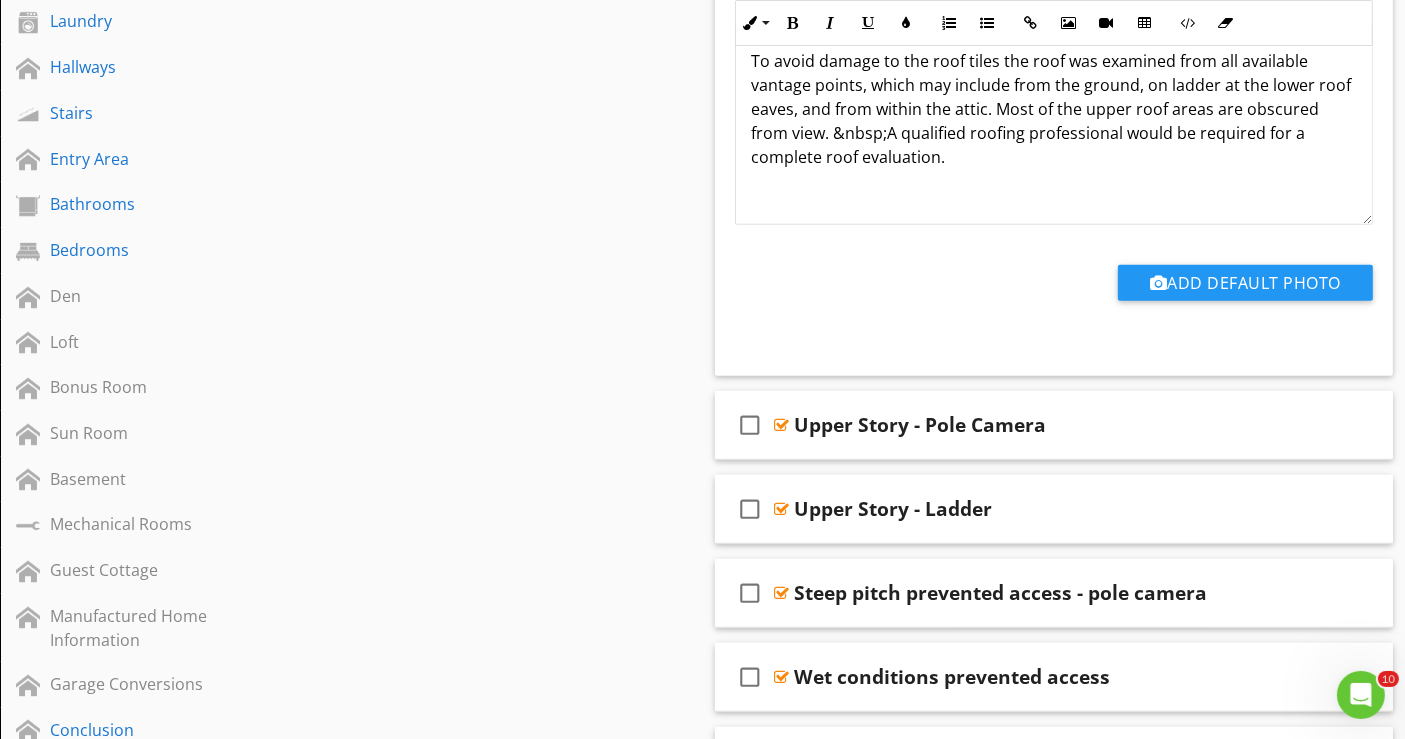 scroll, scrollTop: 0, scrollLeft: 0, axis: both 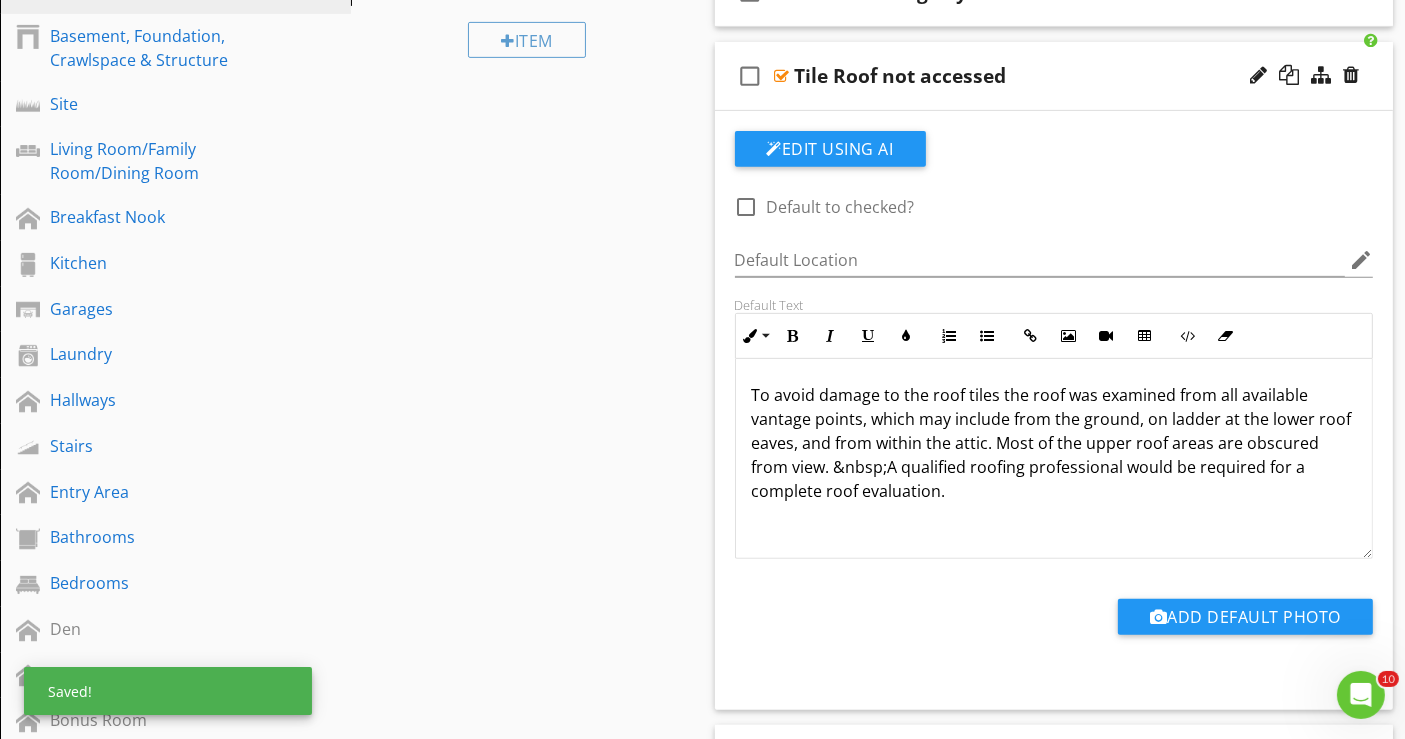 click on "check_box_outline_blank
Tile Roof not accessed" at bounding box center [1054, 76] 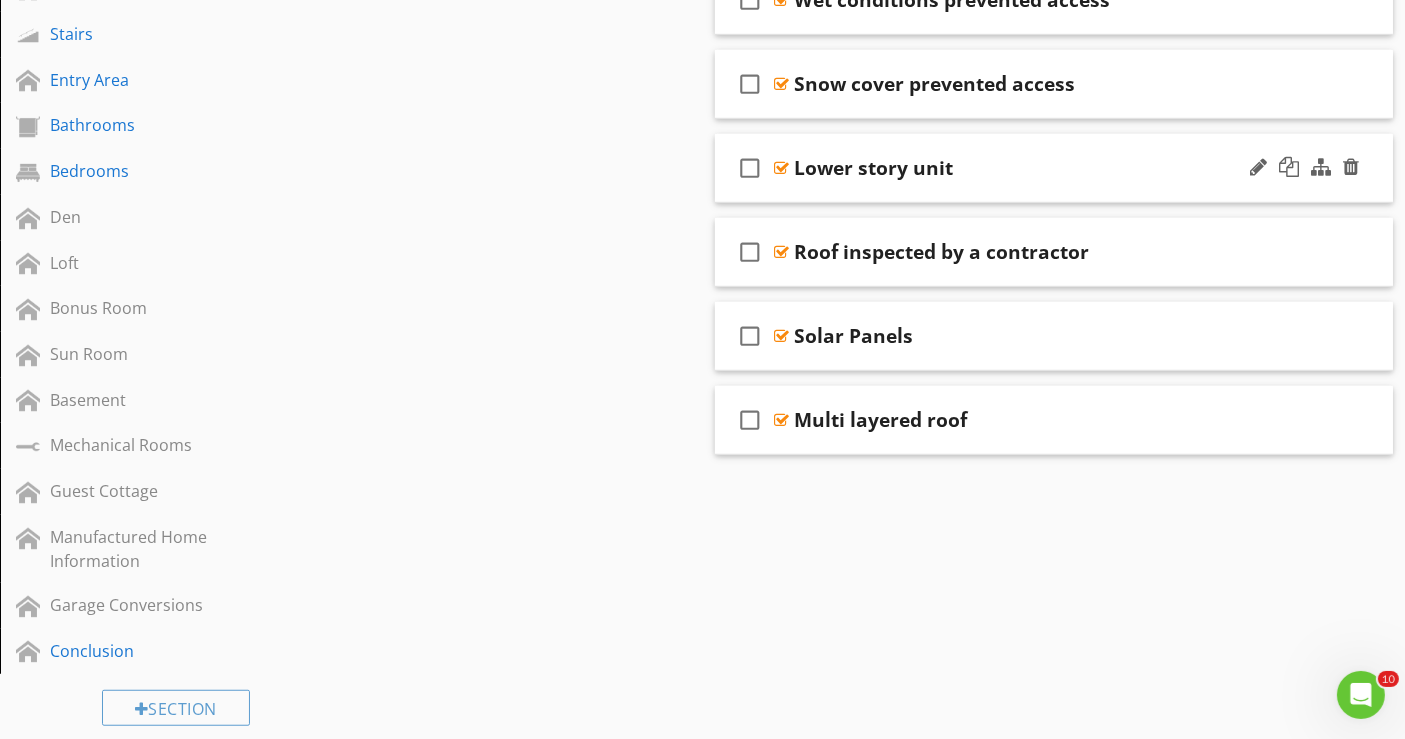 scroll, scrollTop: 1237, scrollLeft: 0, axis: vertical 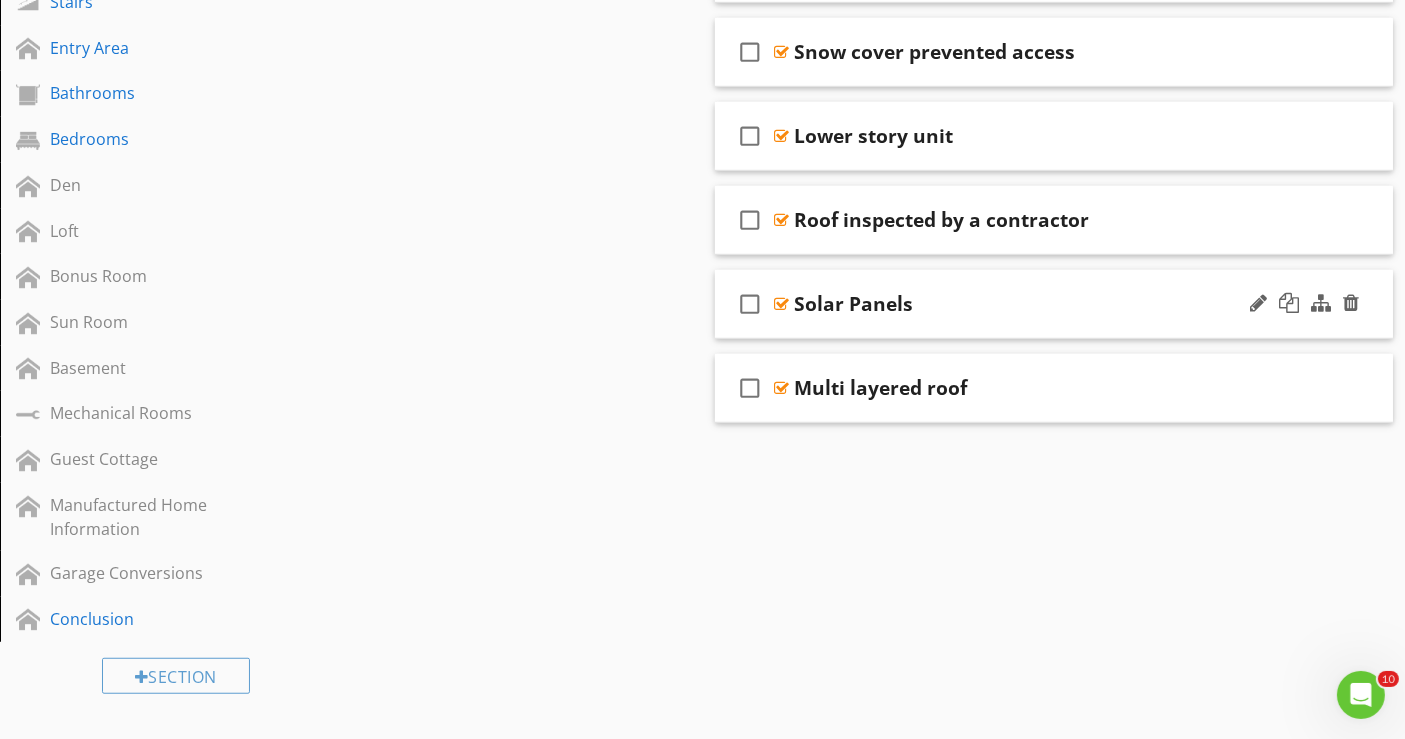 click on "check_box_outline_blank
Solar Panels" at bounding box center (1054, 304) 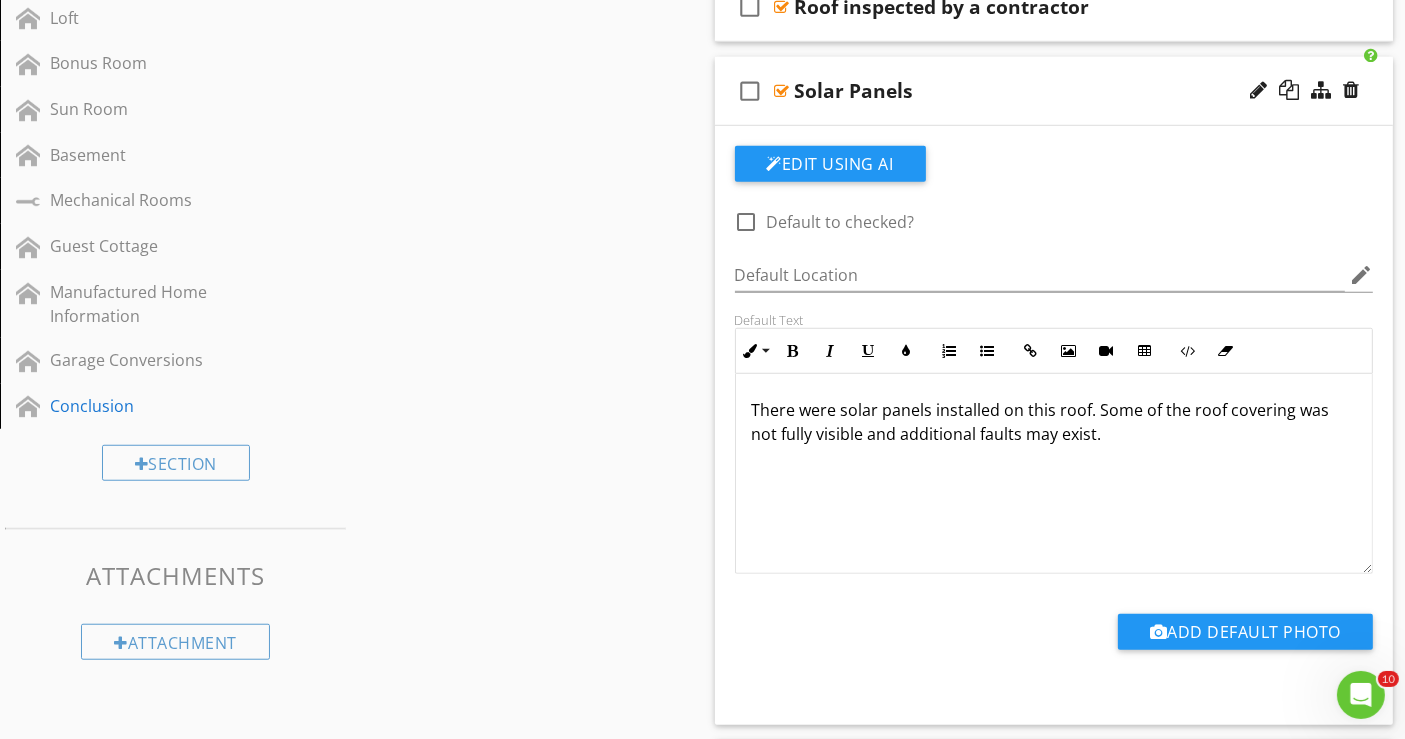 scroll, scrollTop: 1460, scrollLeft: 0, axis: vertical 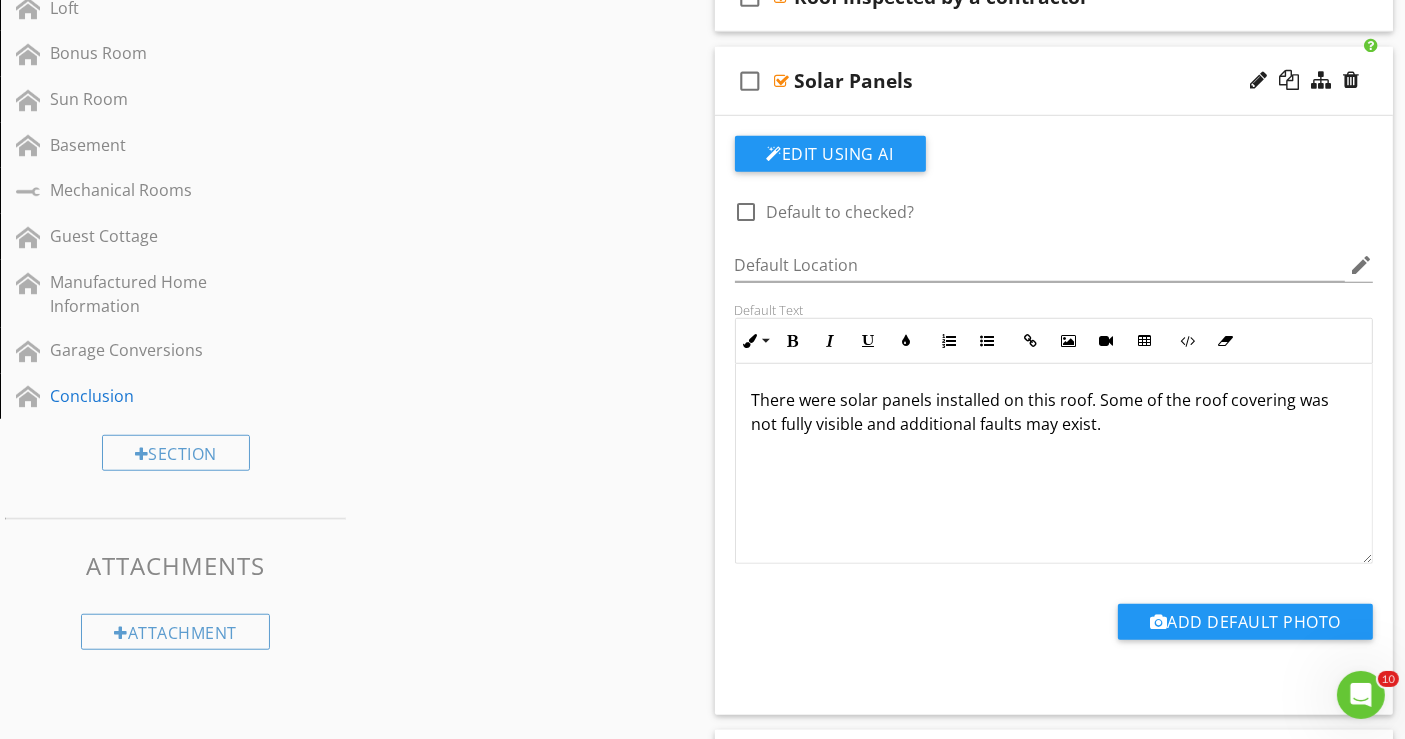 click on "There were solar panels installed on this roof. Some of the roof covering was not fully visible and additional faults may exist." at bounding box center (1054, 412) 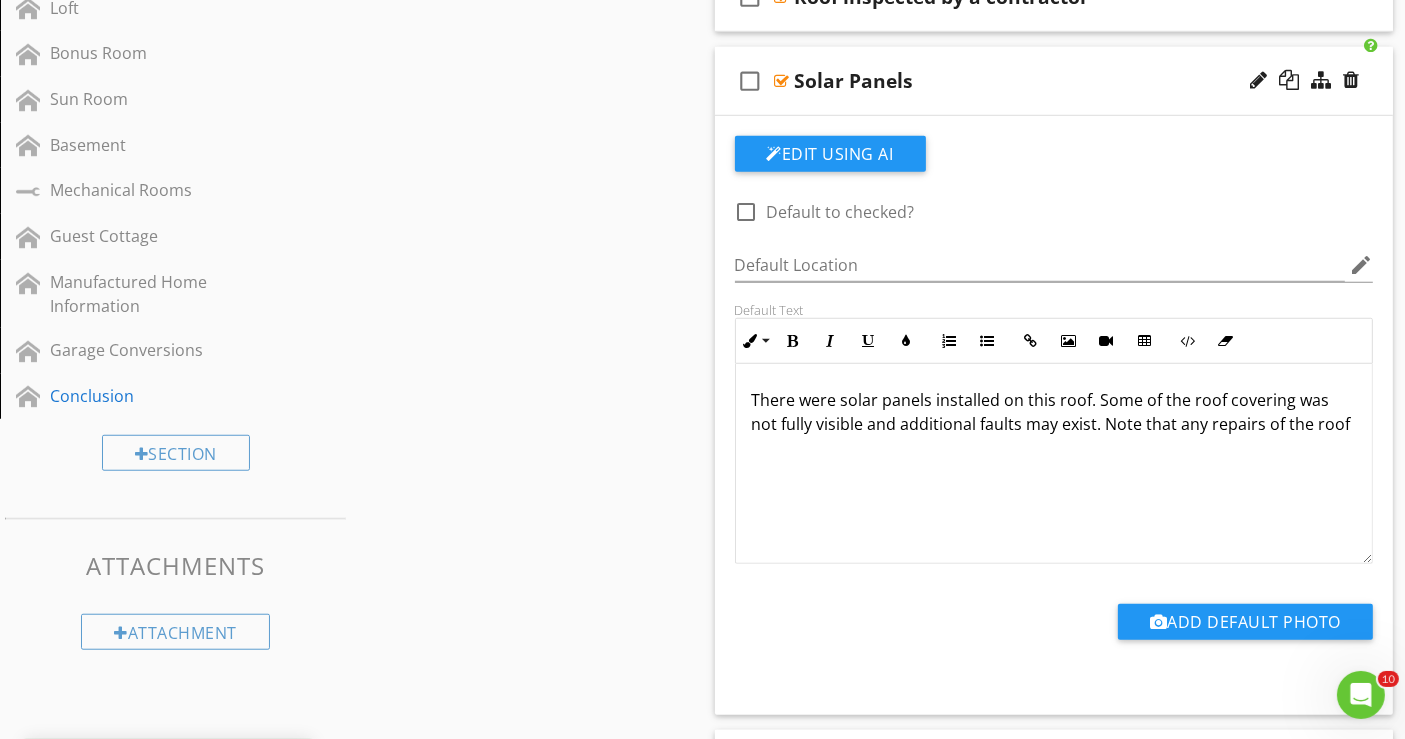 click on "There were solar panels installed on this roof. Some of the roof covering was not fully visible and additional faults may exist. Note that any repairs of the roof" at bounding box center [1054, 412] 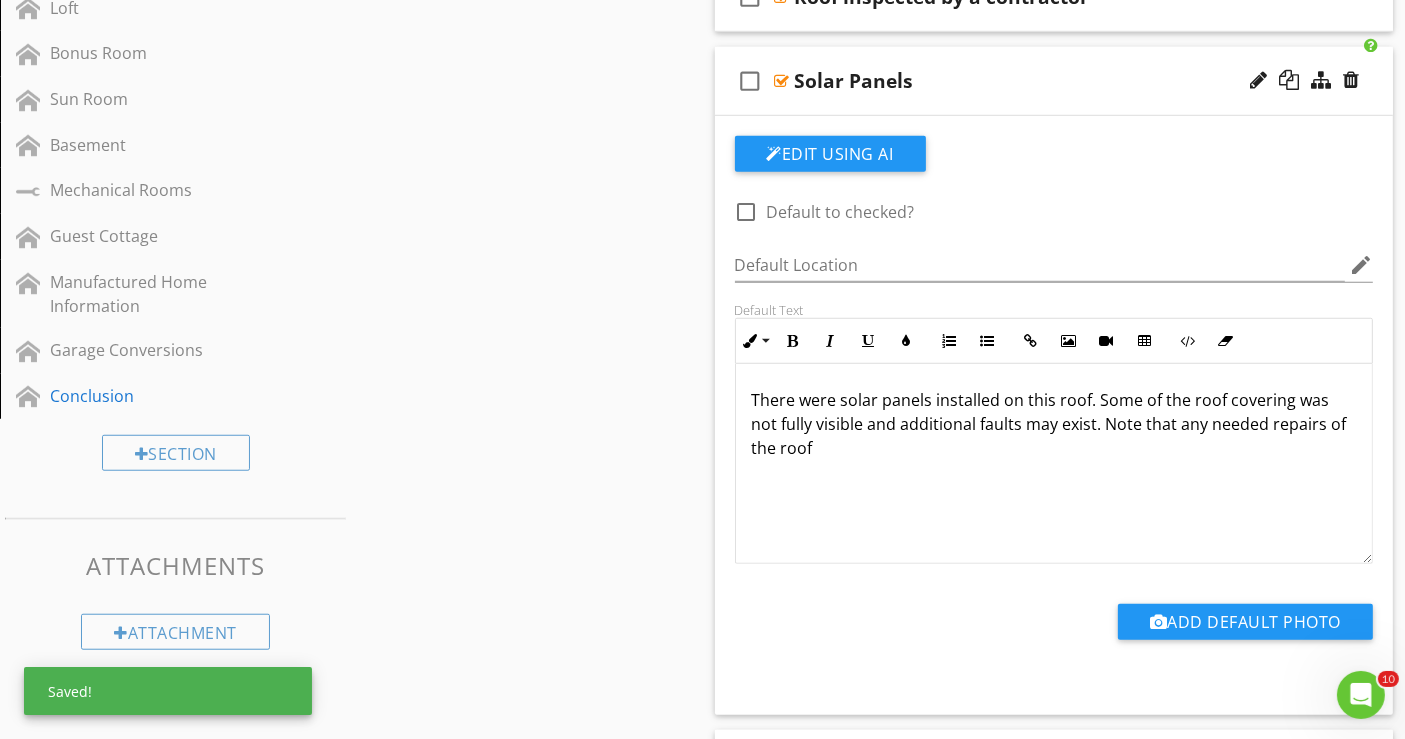 click on "There were solar panels installed on this roof. Some of the roof covering was not fully visible and additional faults may exist. Note that any needed repairs of the roof" at bounding box center [1054, 424] 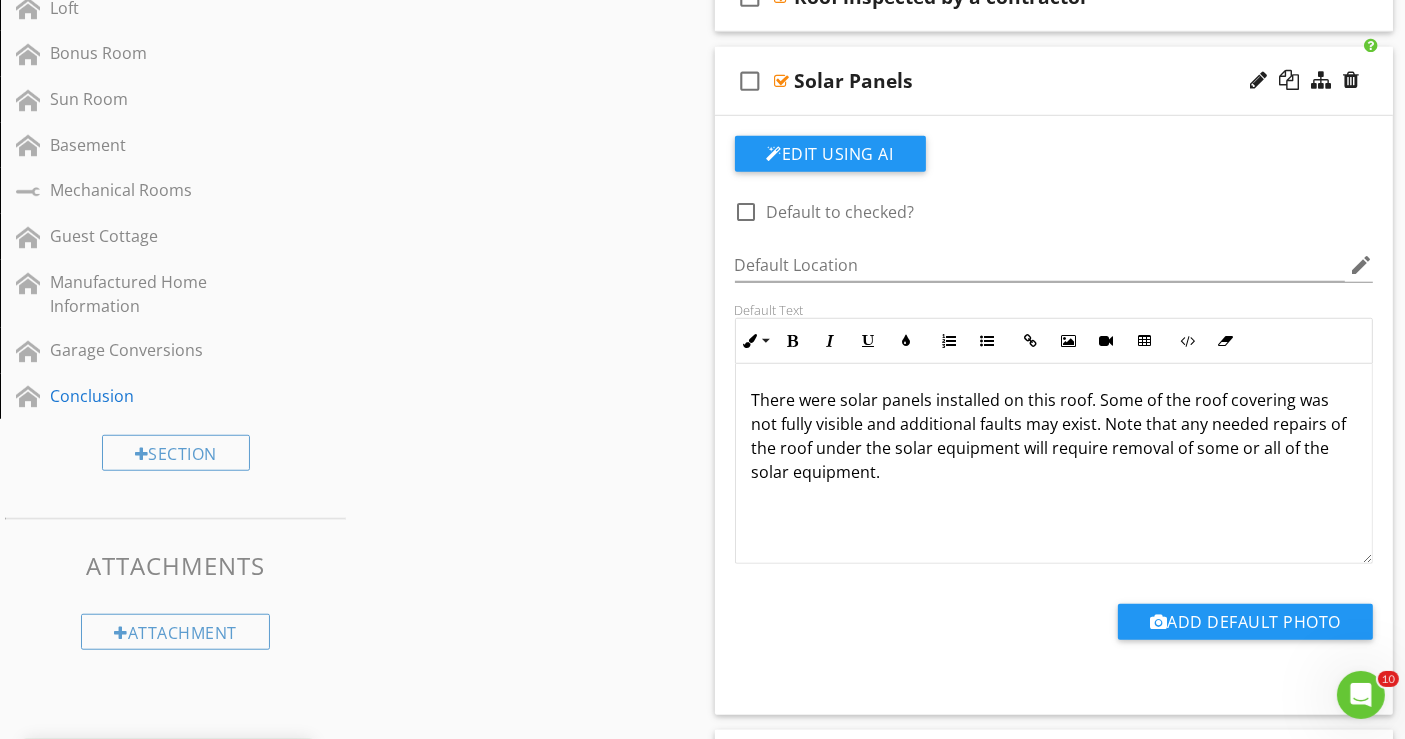 click on "There were solar panels installed on this roof. Some of the roof covering was not fully visible and additional faults may exist. Note that any needed repairs of the roof under the solar equipment will require removal of some or all of the solar equipment." at bounding box center [1054, 436] 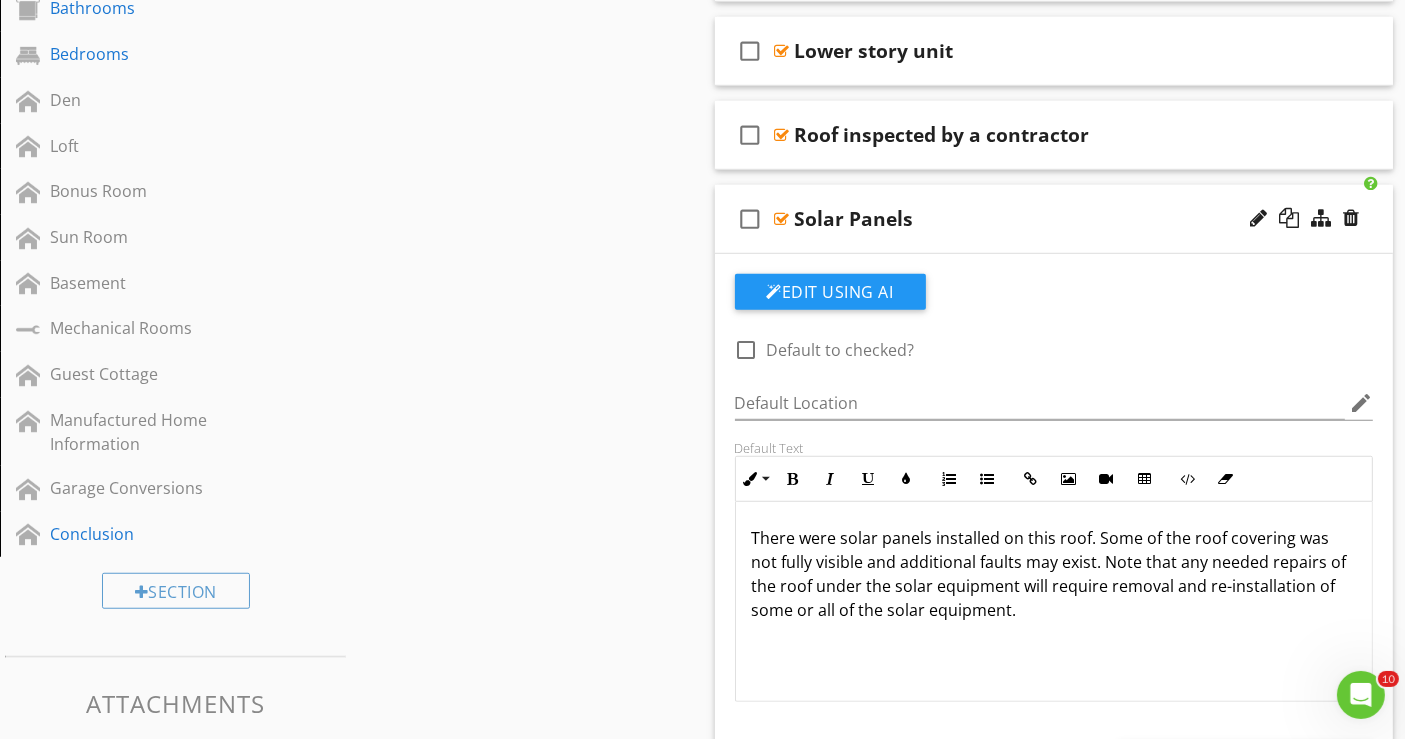 scroll, scrollTop: 1042, scrollLeft: 0, axis: vertical 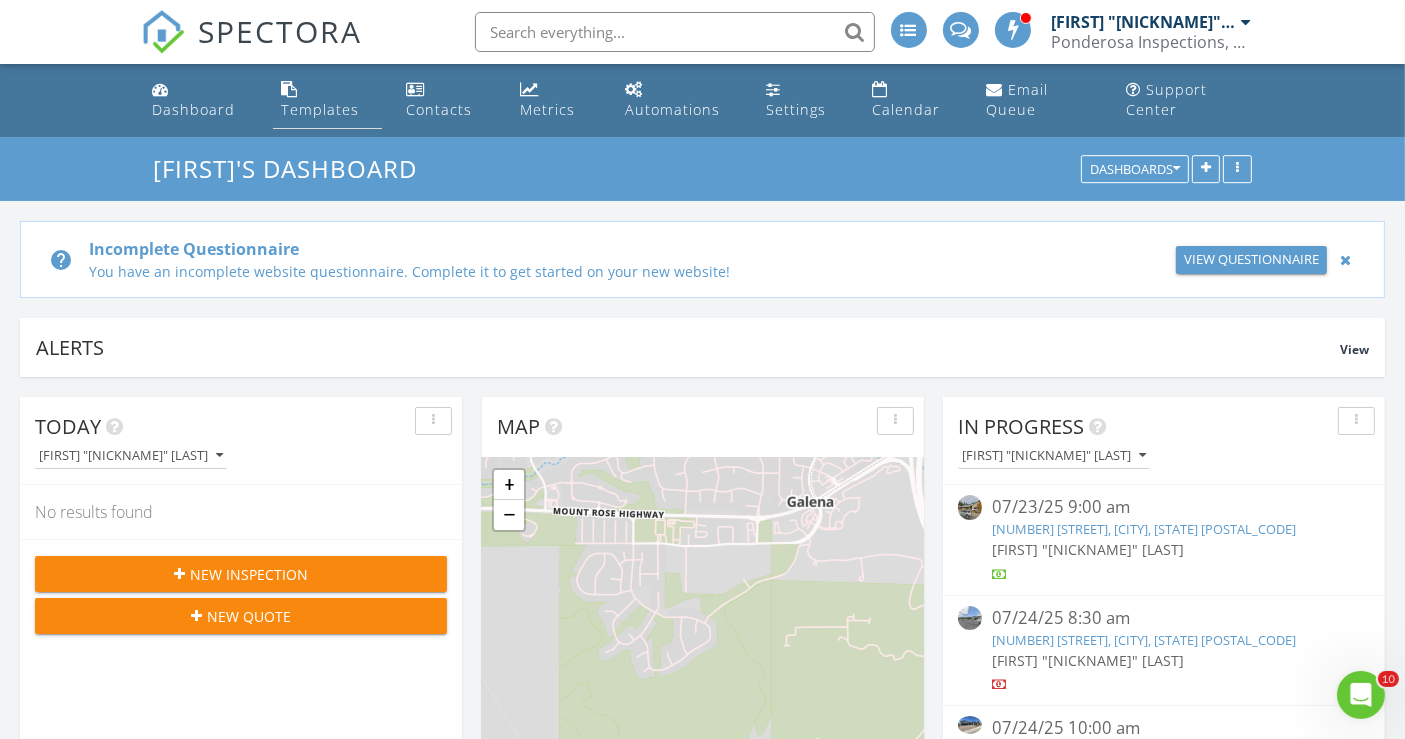 click on "Templates" at bounding box center [320, 109] 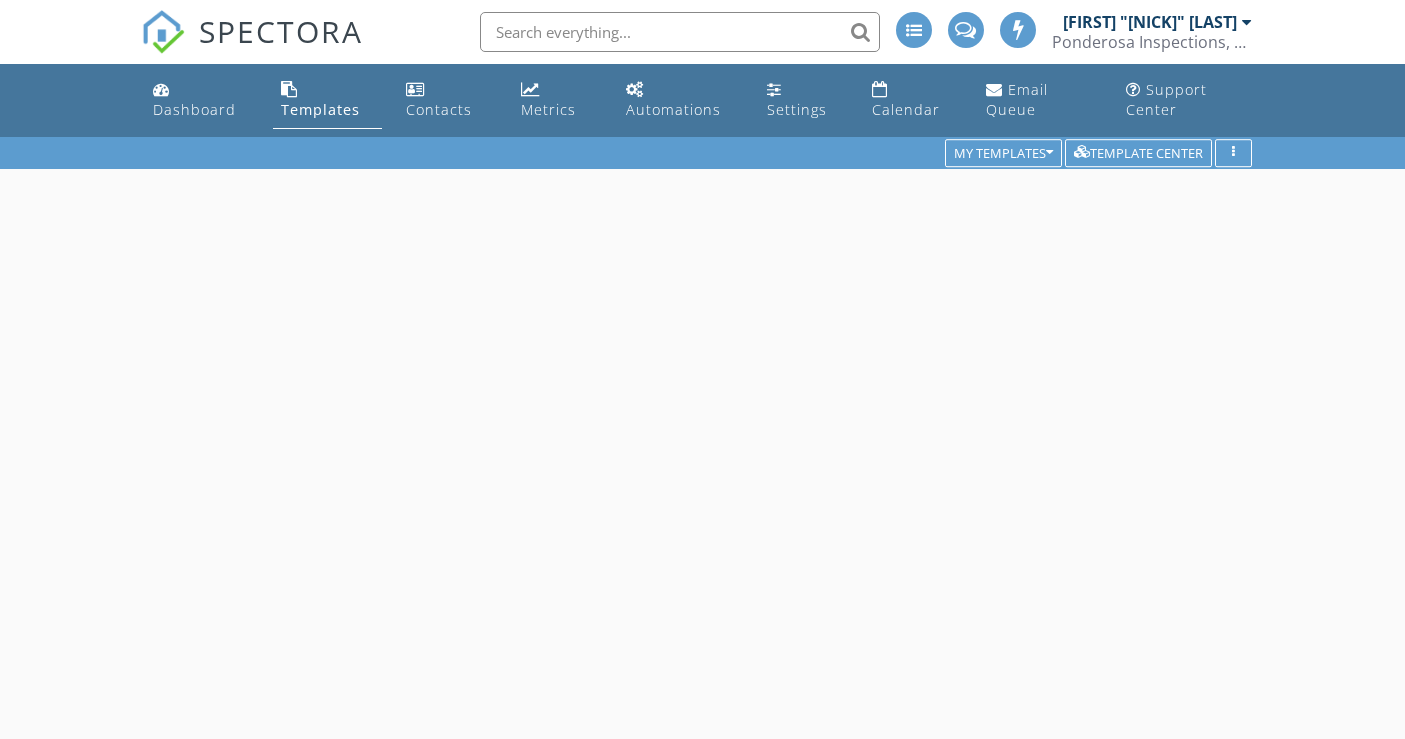 scroll, scrollTop: 0, scrollLeft: 0, axis: both 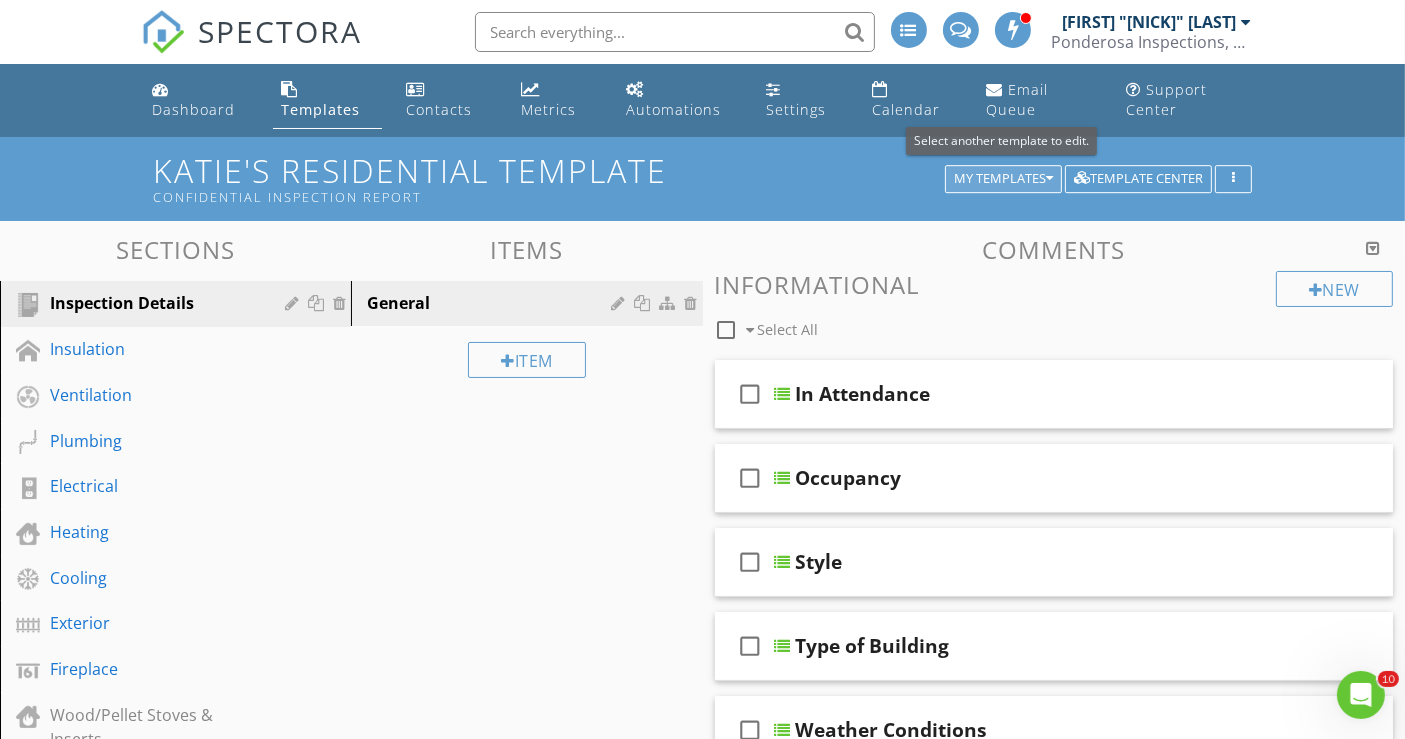 click at bounding box center (1049, 179) 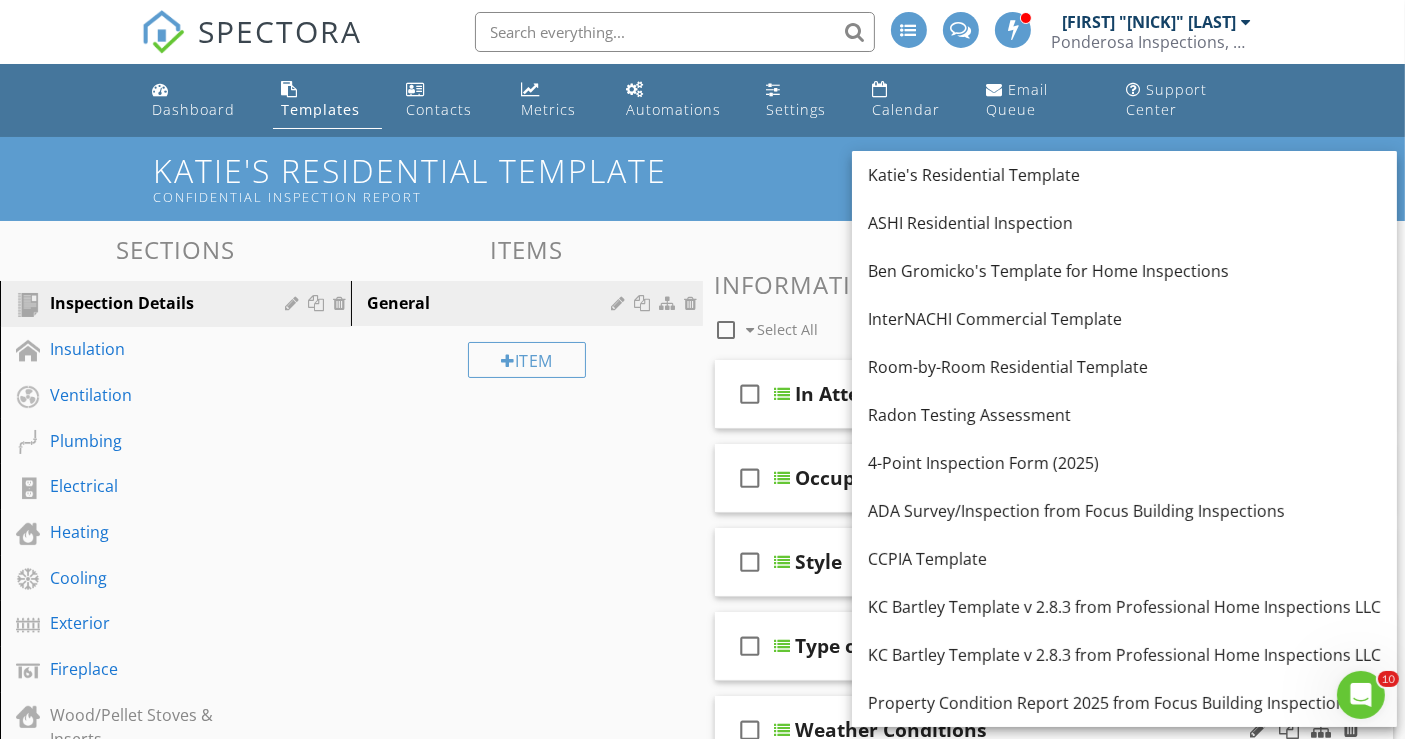click on "Property Condition Report  2025  from Focus Building Inspections" at bounding box center (1124, 703) 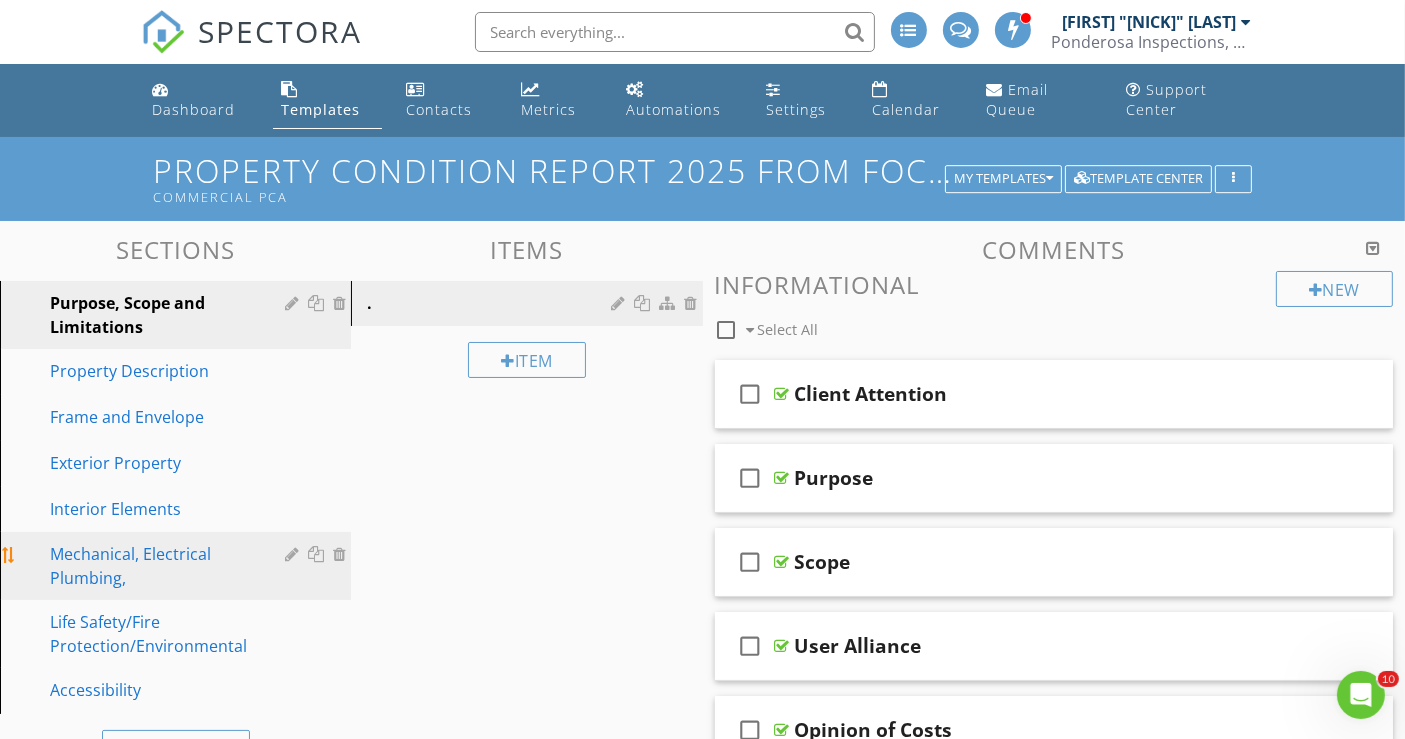 scroll, scrollTop: 111, scrollLeft: 0, axis: vertical 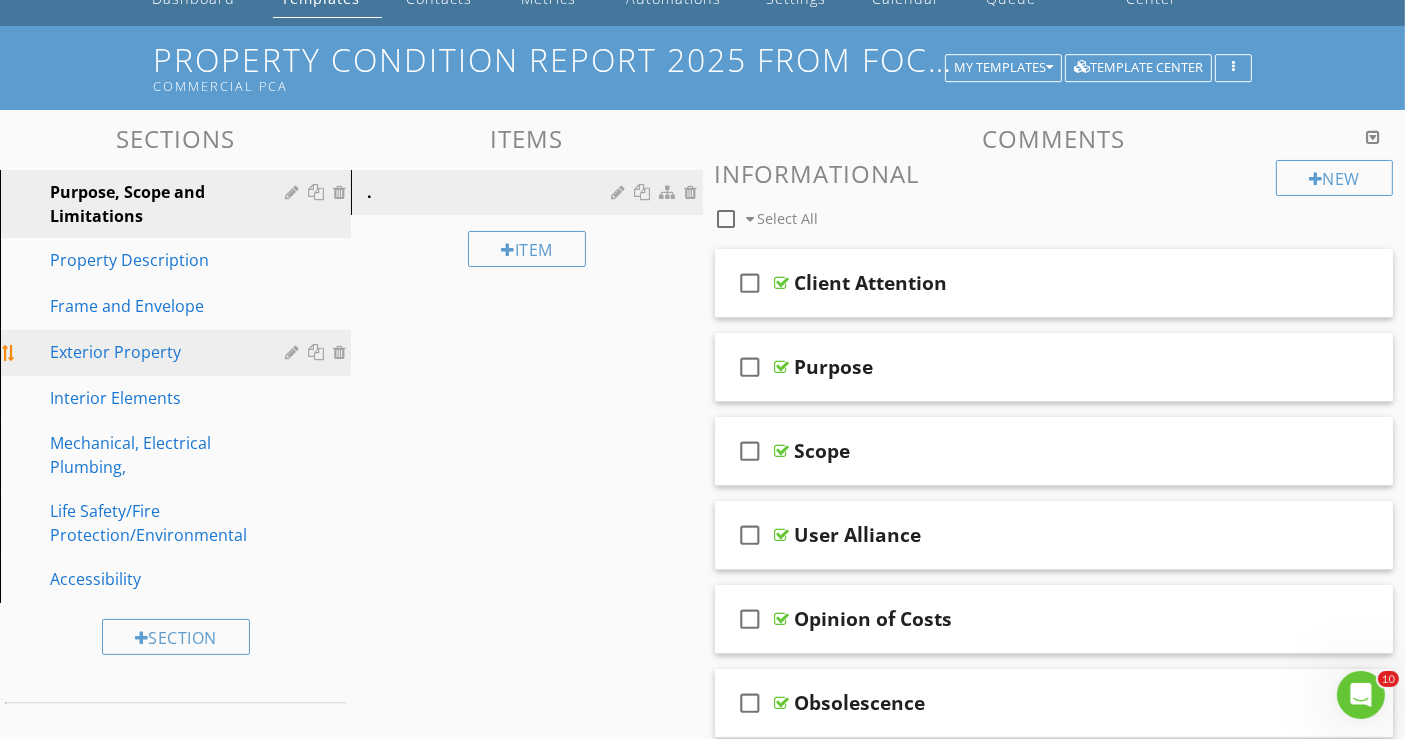 click on "Exterior Property" at bounding box center (153, 352) 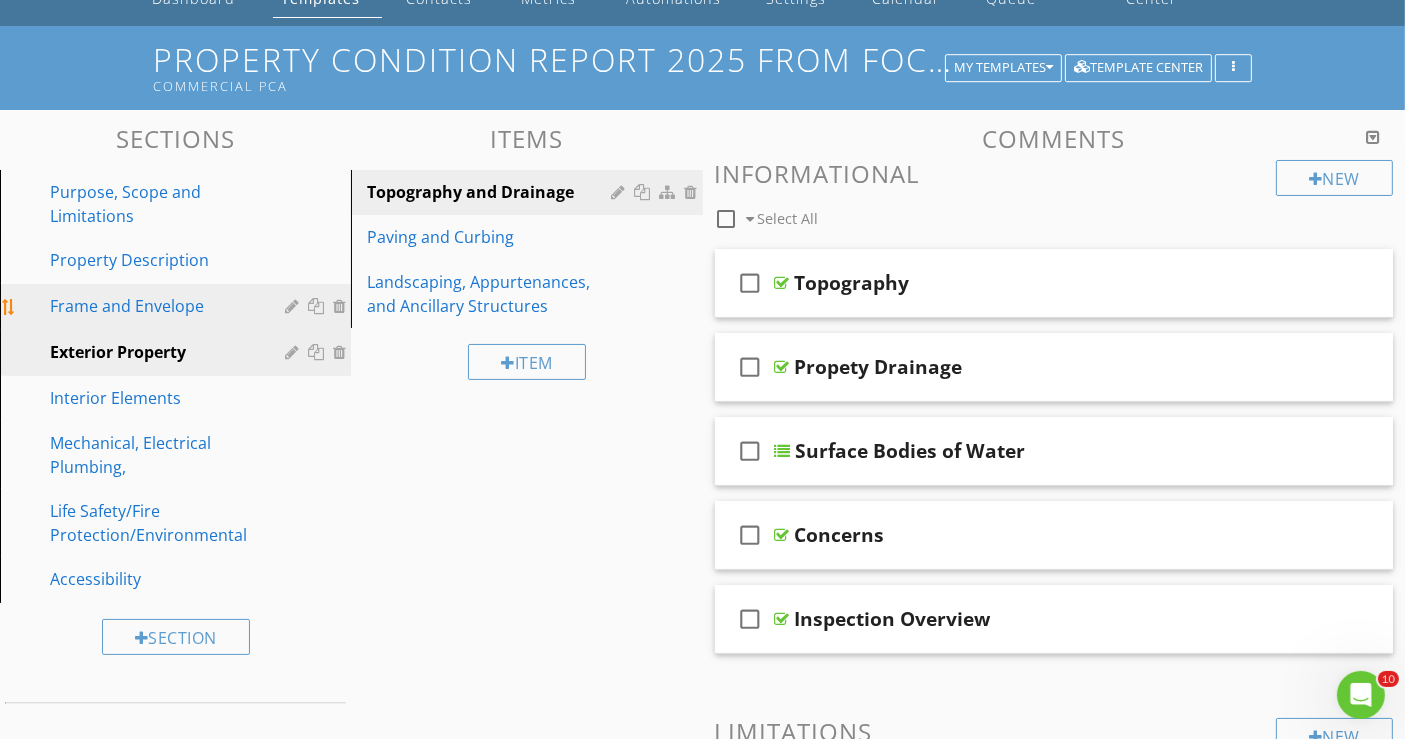 click on "Frame and Envelope" at bounding box center (153, 306) 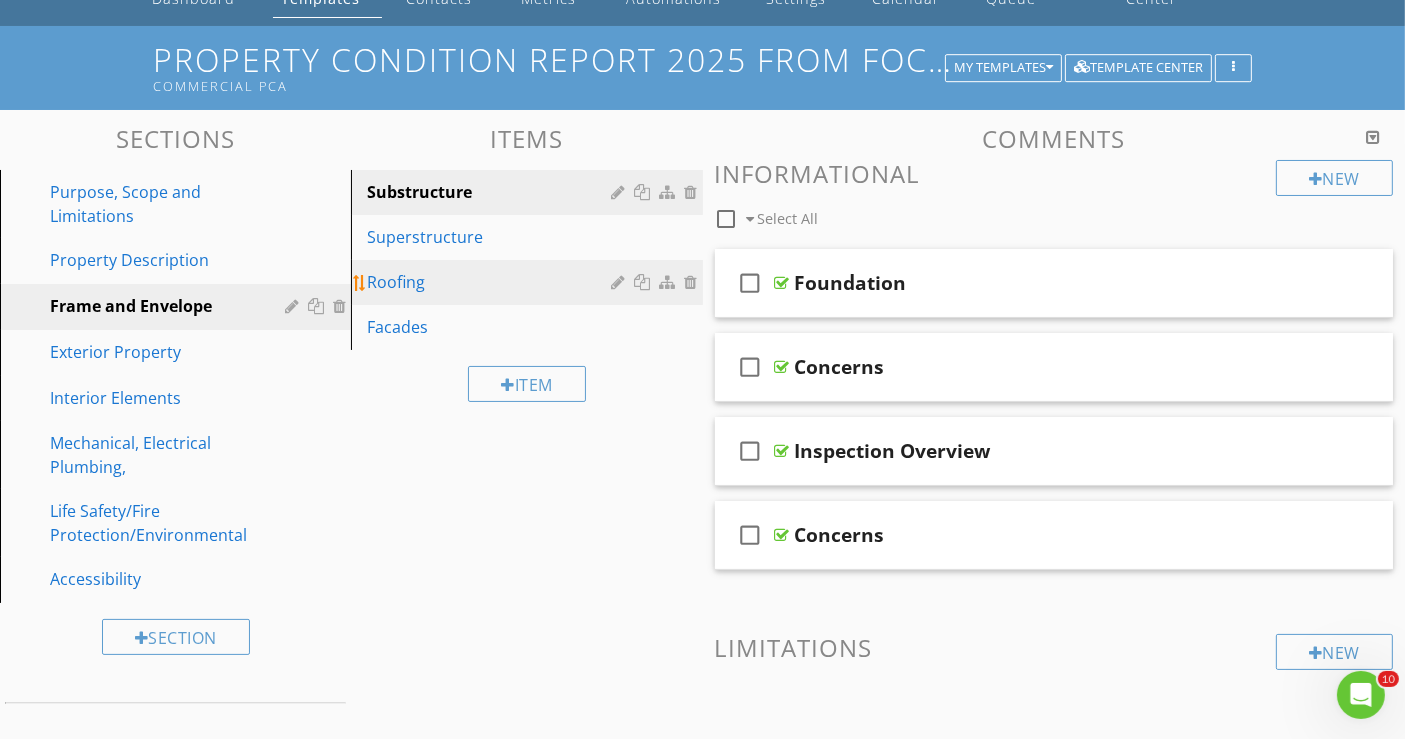 click on "Roofing" at bounding box center [492, 282] 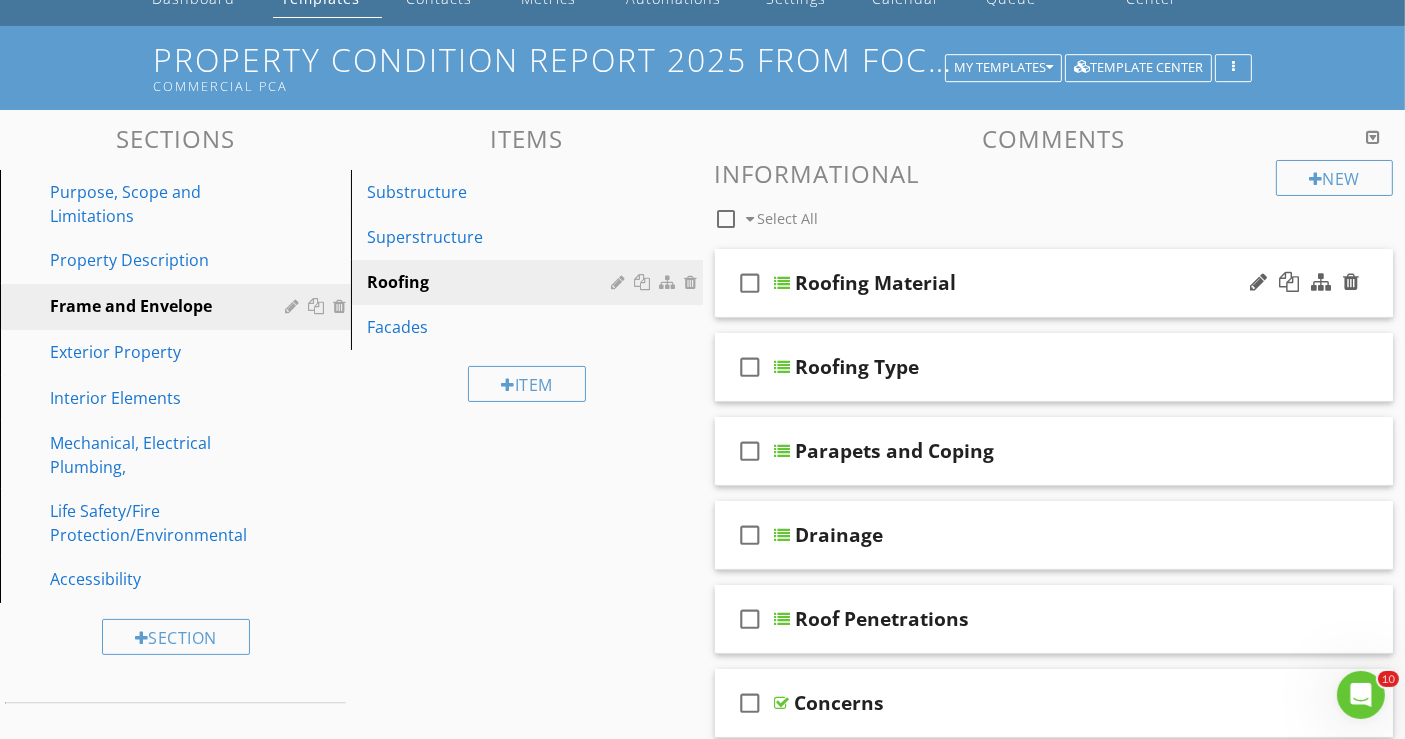 click on "check_box_outline_blank
Roofing Material" at bounding box center (1054, 283) 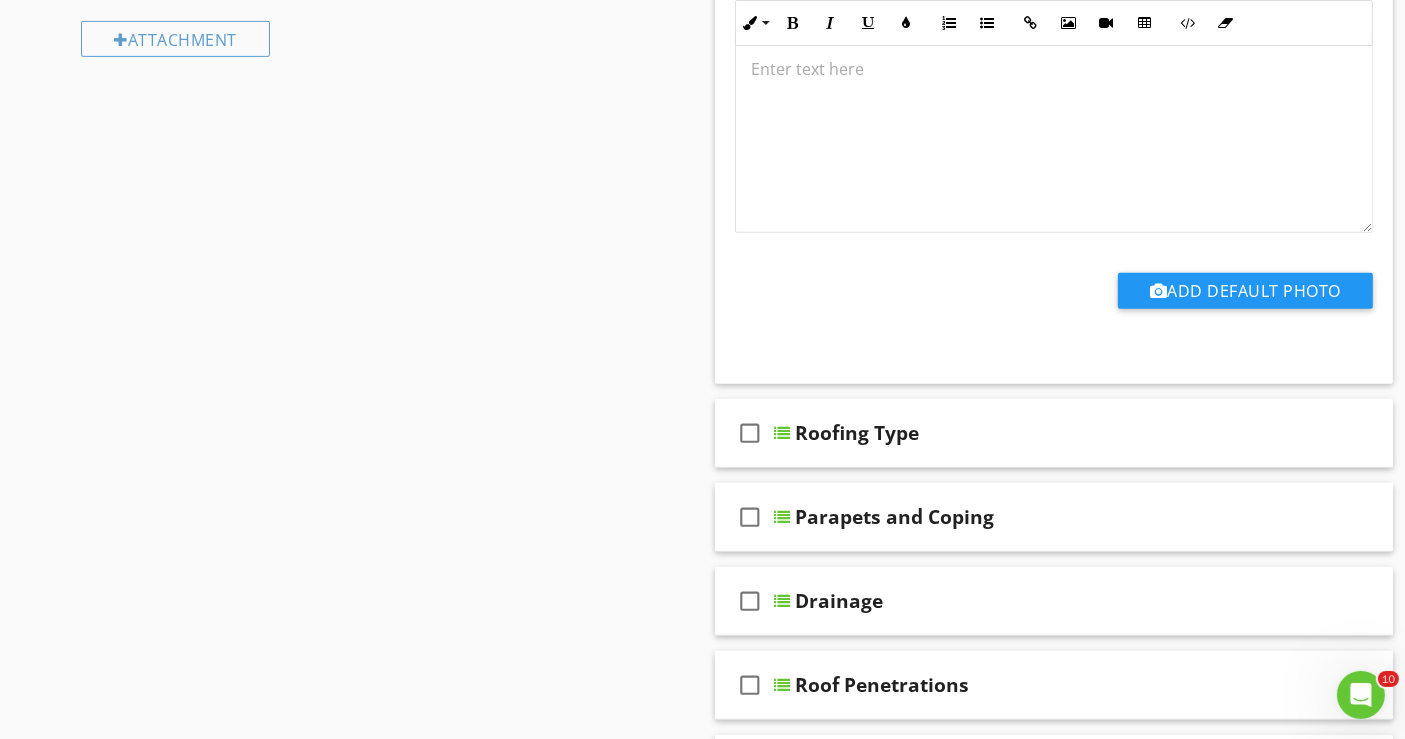 scroll, scrollTop: 1000, scrollLeft: 0, axis: vertical 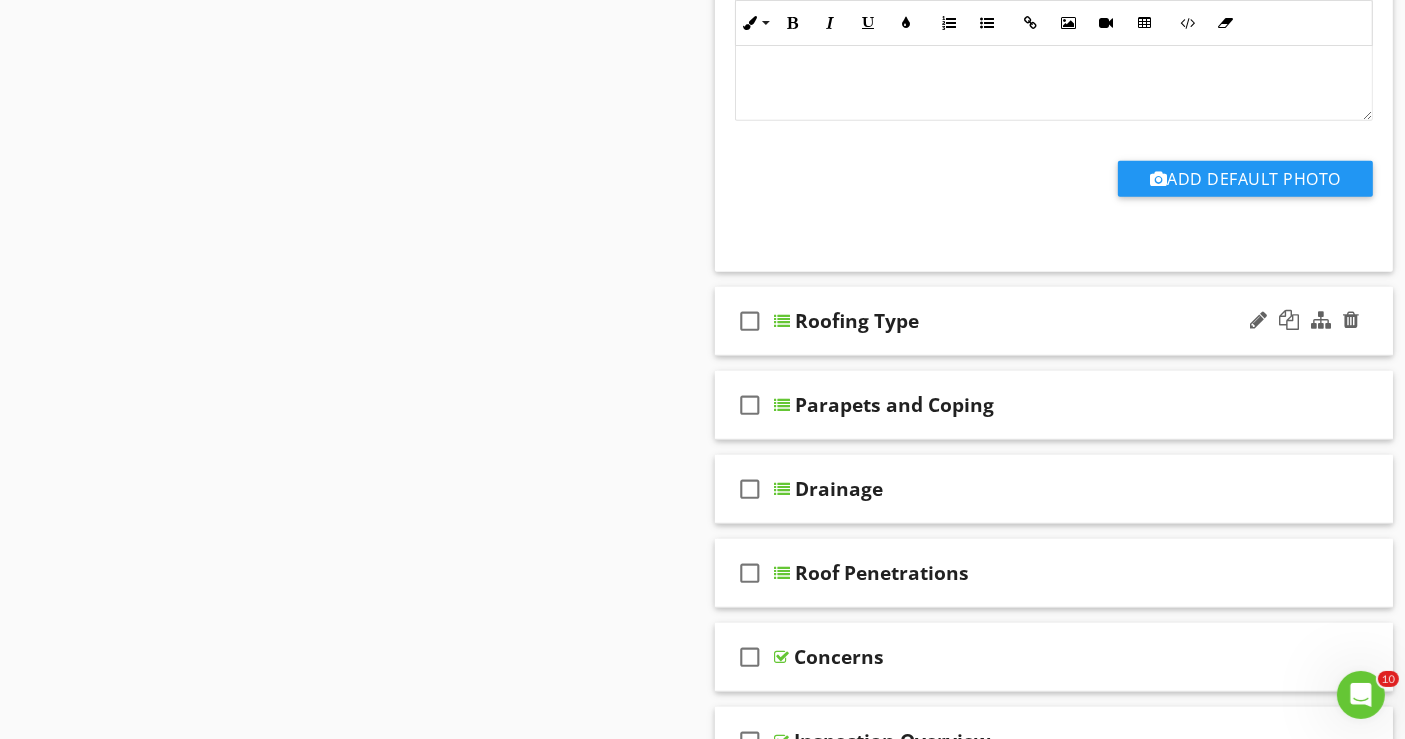 click on "check_box_outline_blank
Roofing Type" at bounding box center [1054, 321] 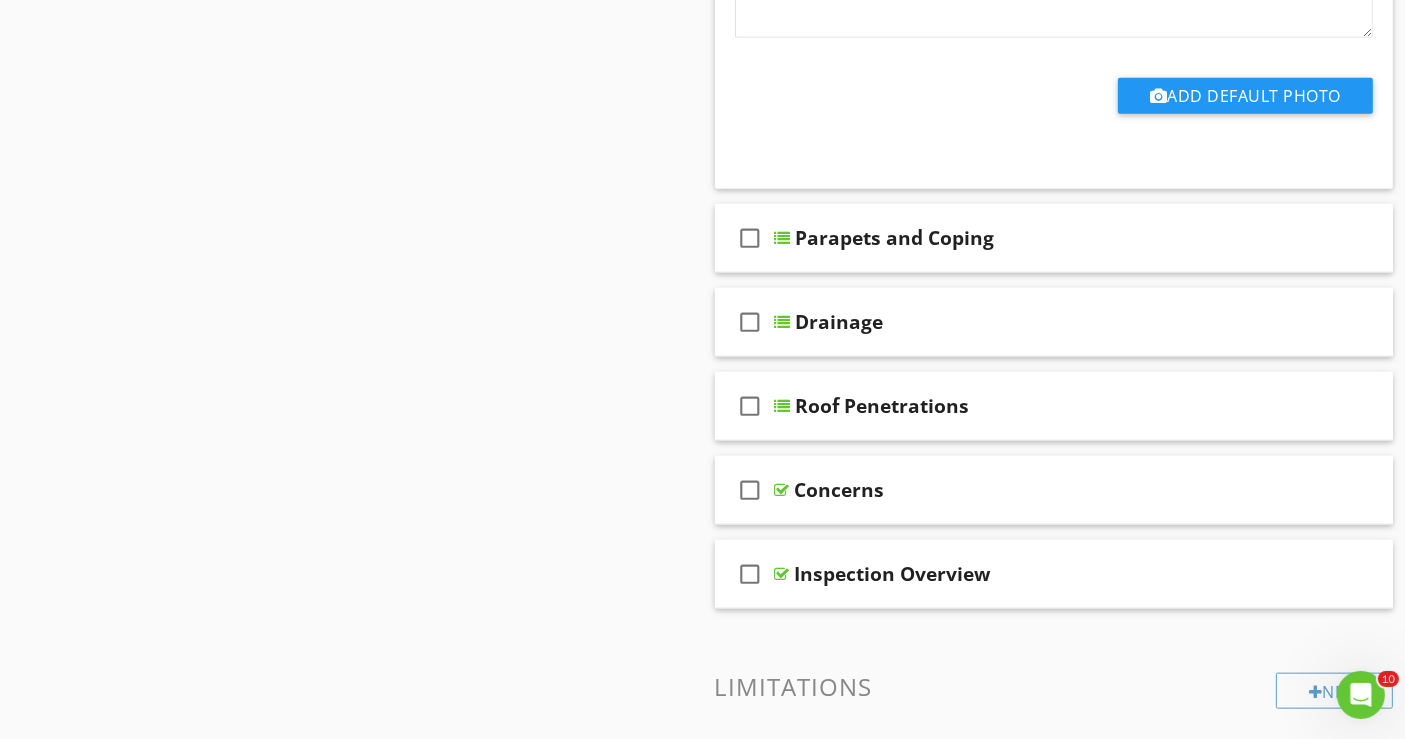 scroll, scrollTop: 2000, scrollLeft: 0, axis: vertical 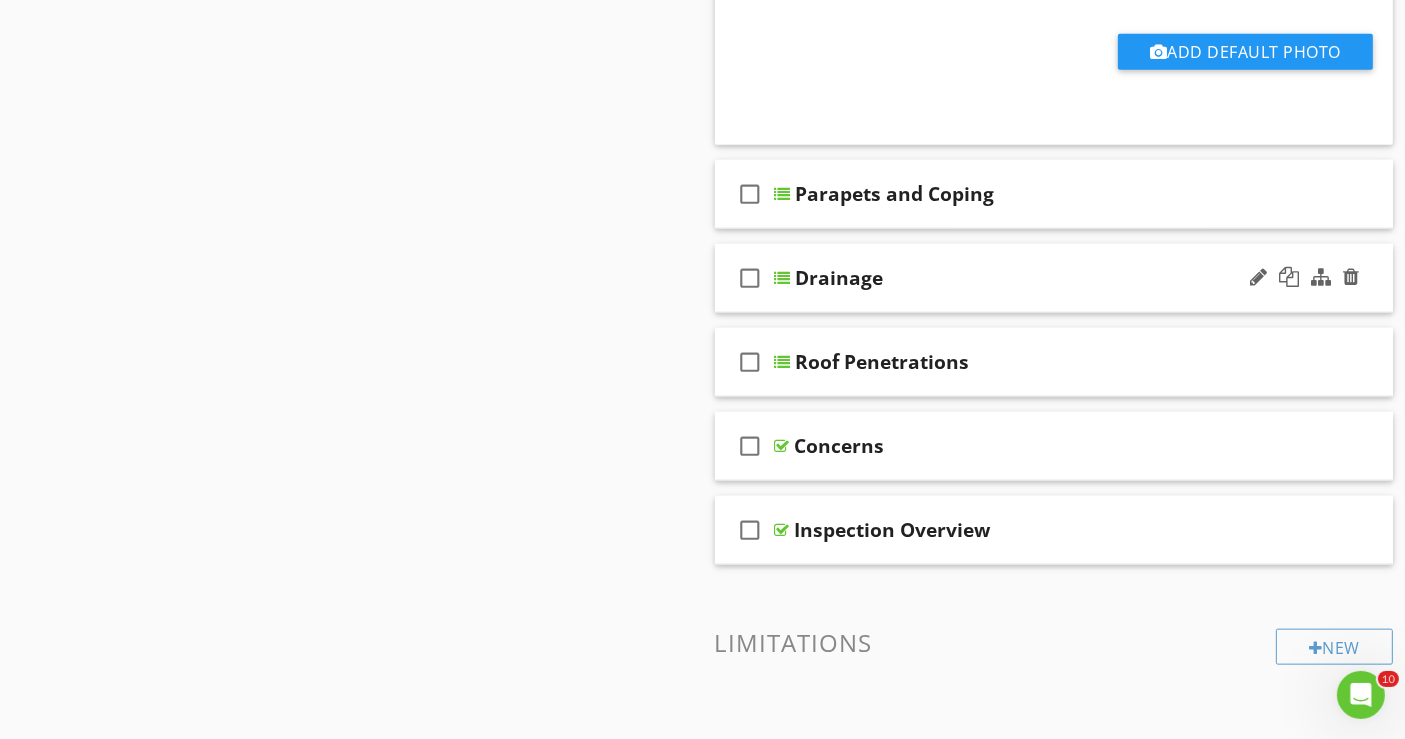 click on "check_box_outline_blank
Drainage" at bounding box center [1054, 278] 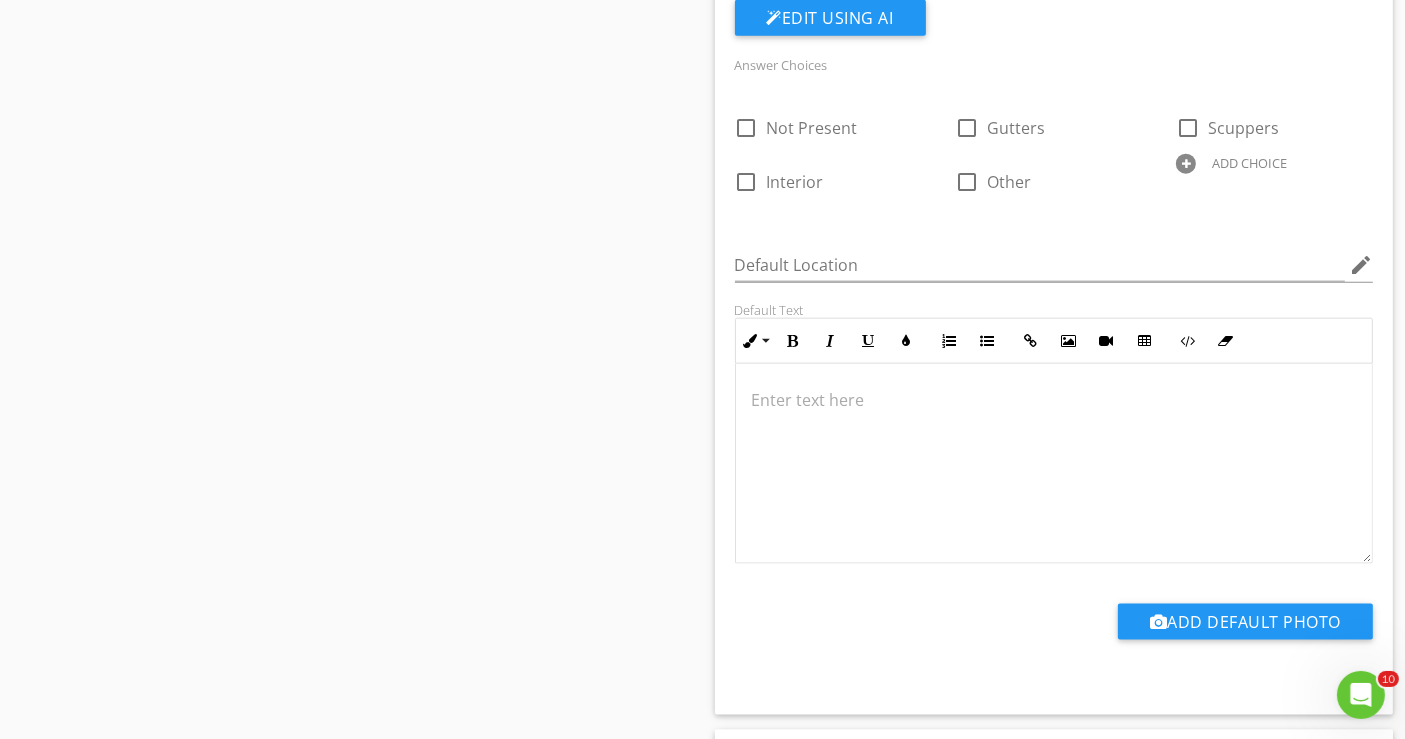 scroll, scrollTop: 2666, scrollLeft: 0, axis: vertical 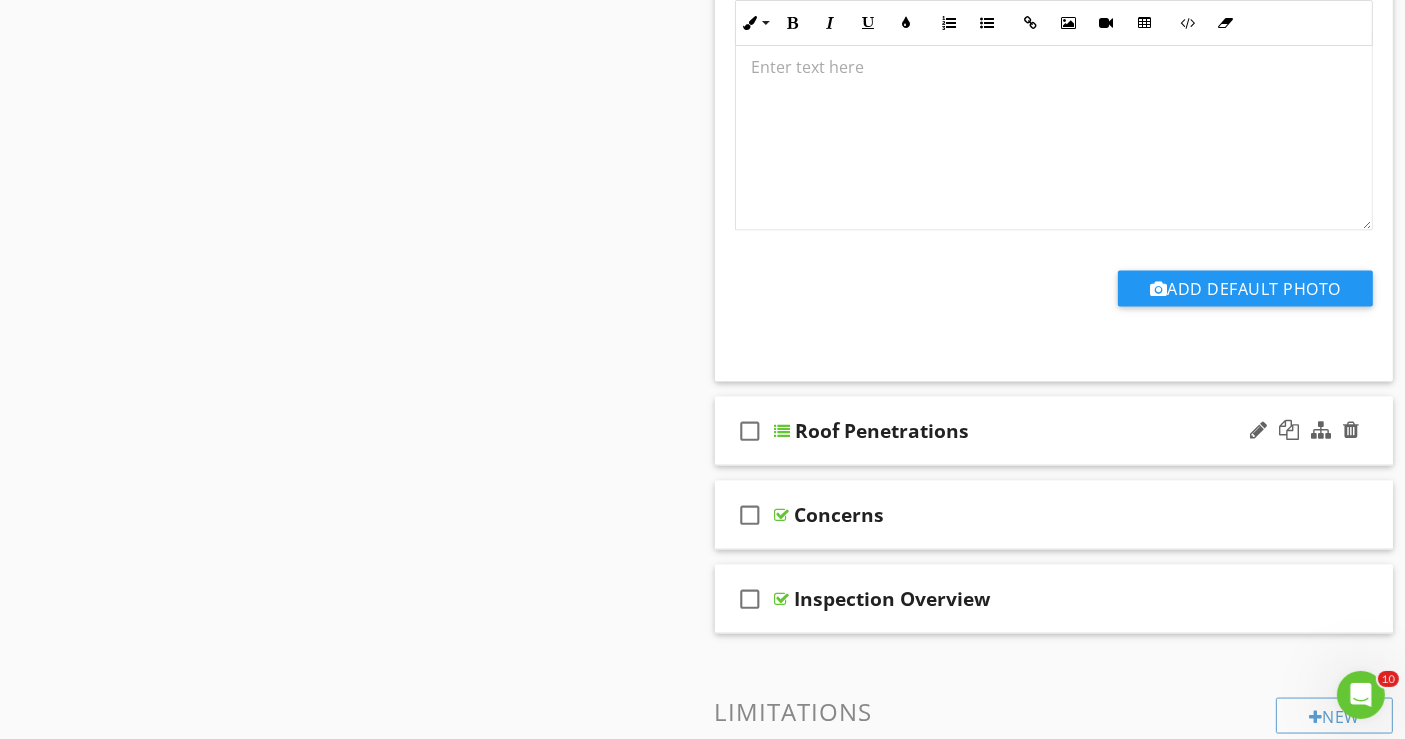 click on "check_box_outline_blank
Roof Penetrations" at bounding box center (1054, 431) 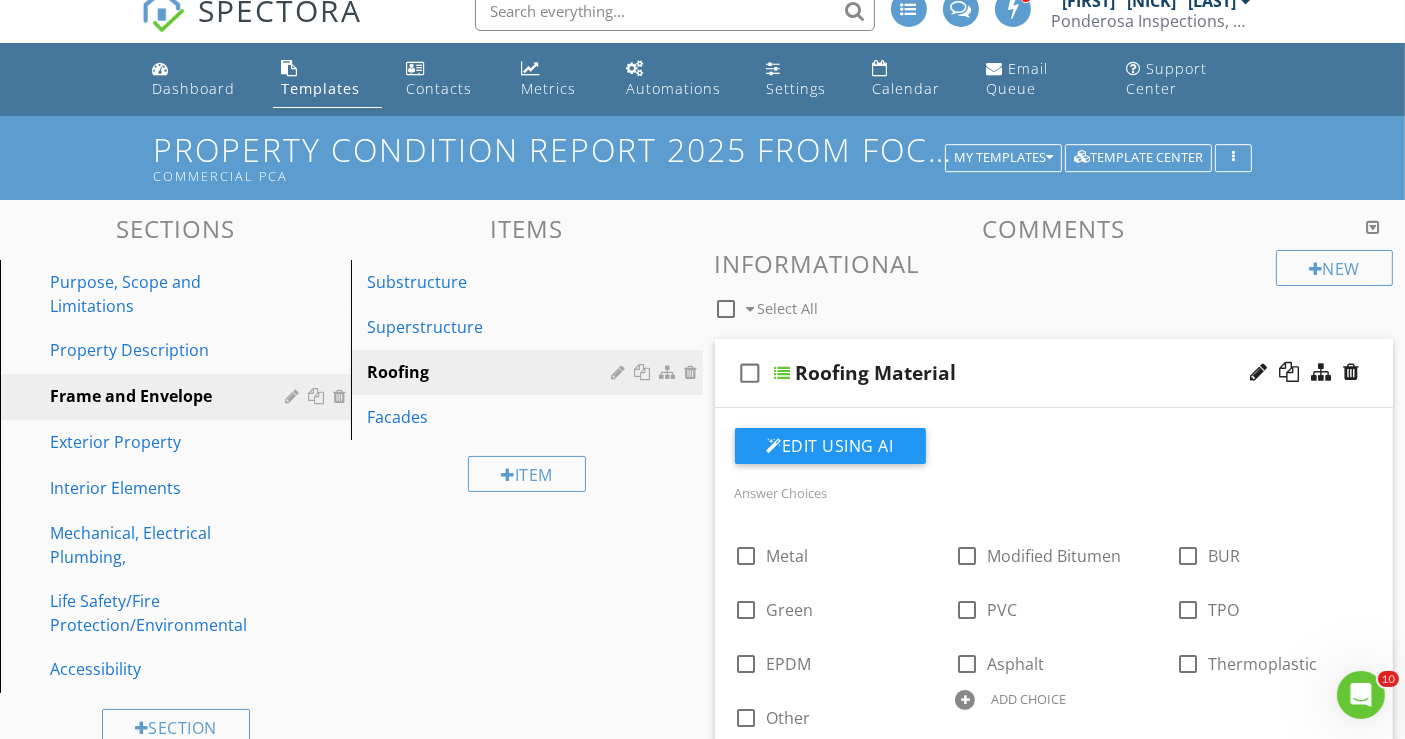 scroll, scrollTop: 0, scrollLeft: 0, axis: both 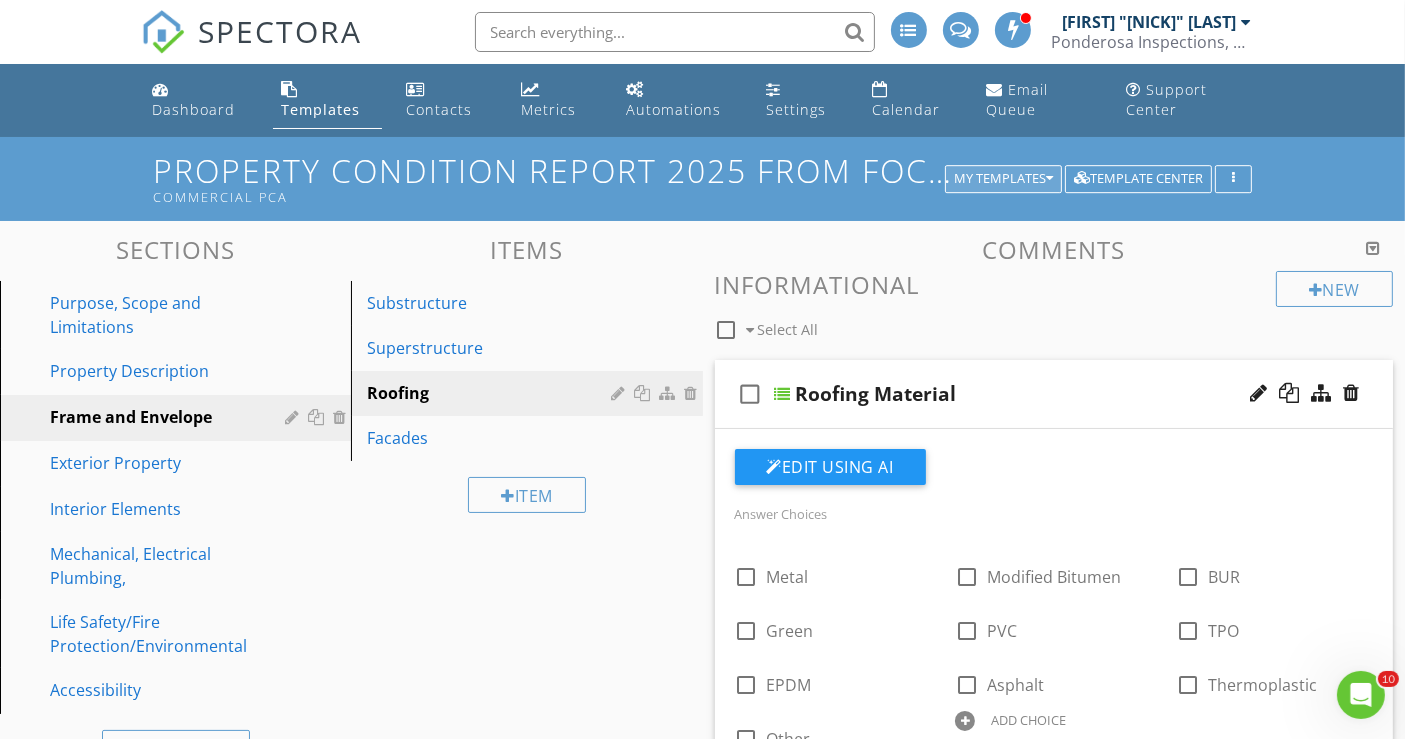 click on "My Templates" at bounding box center (1003, 179) 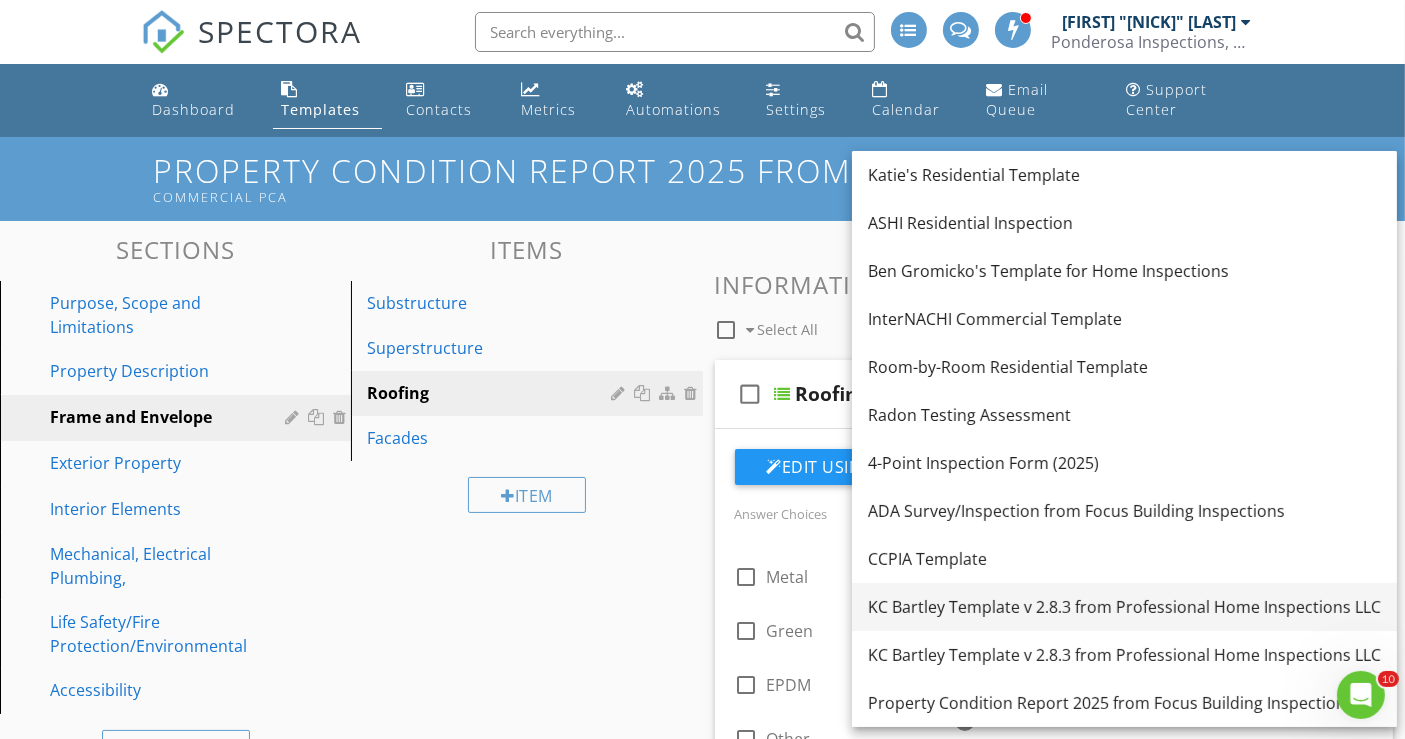 click on "KC Bartley Template v 2.8.3 from Professional Home Inspections LLC" at bounding box center (1124, 607) 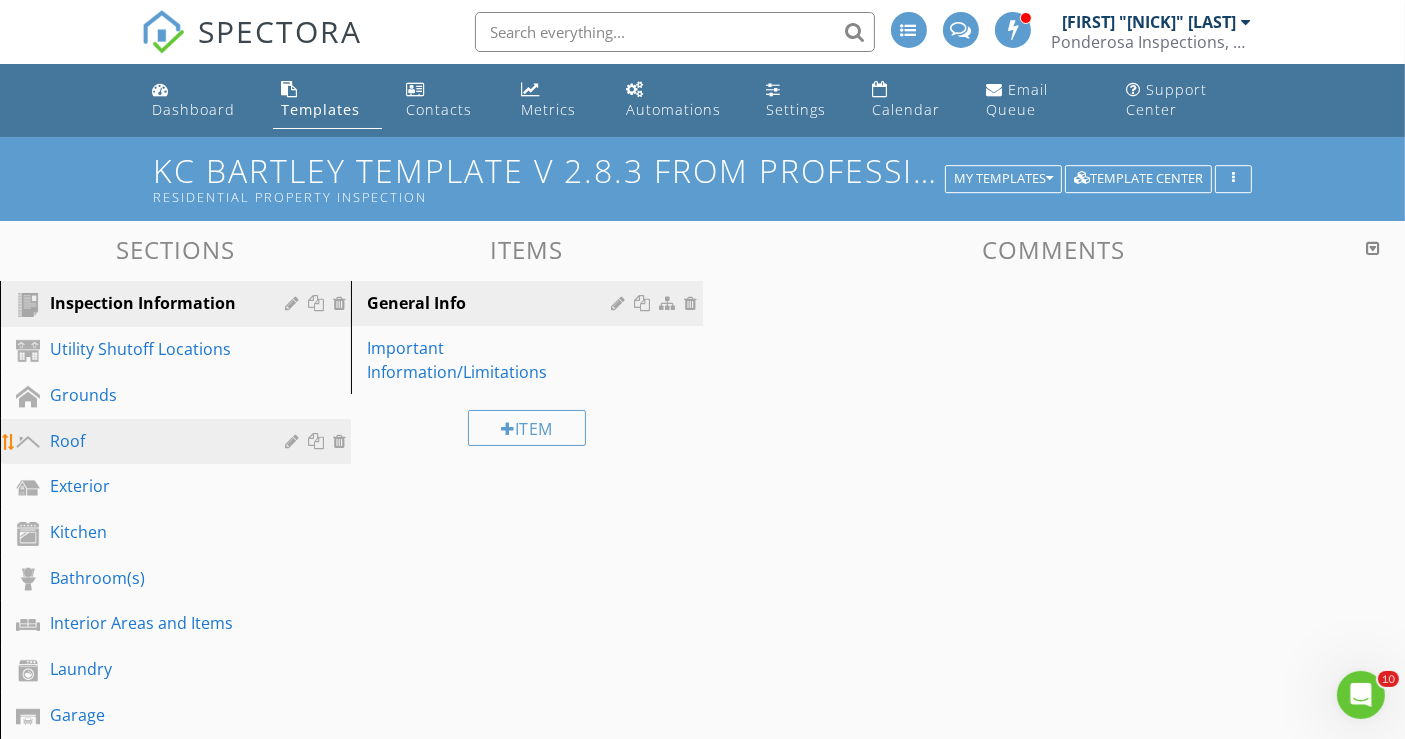click on "Roof" at bounding box center (153, 441) 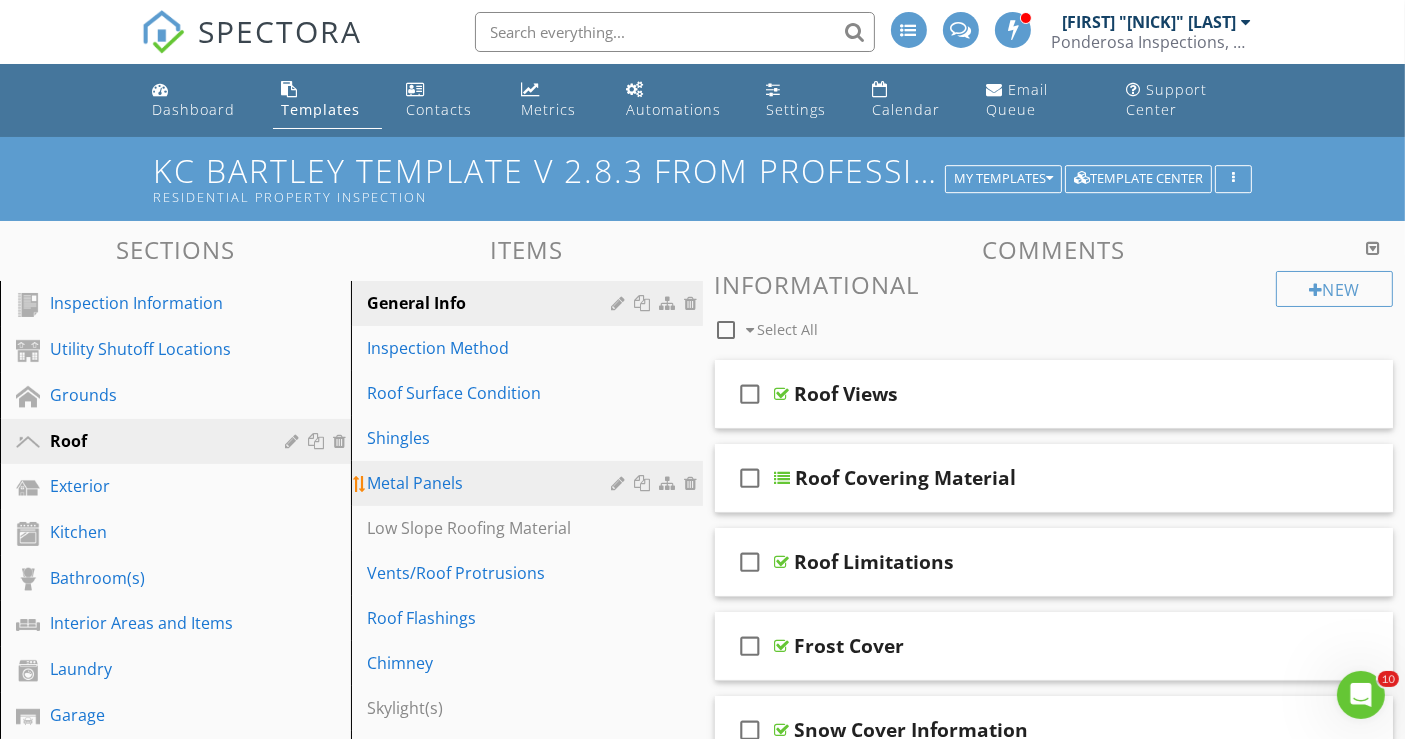 click on "Metal Panels" at bounding box center (492, 483) 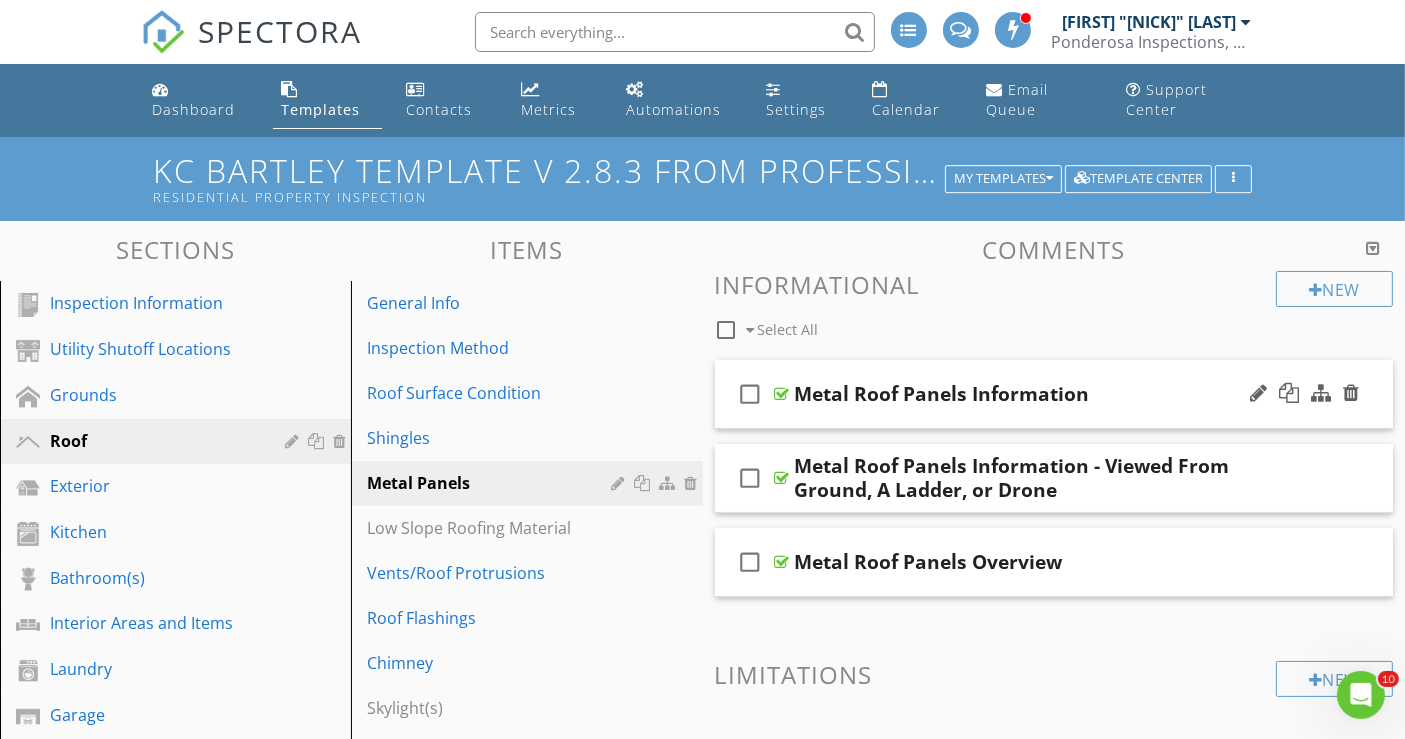 click on "check_box_outline_blank
Metal Roof Panels Information" at bounding box center (1054, 394) 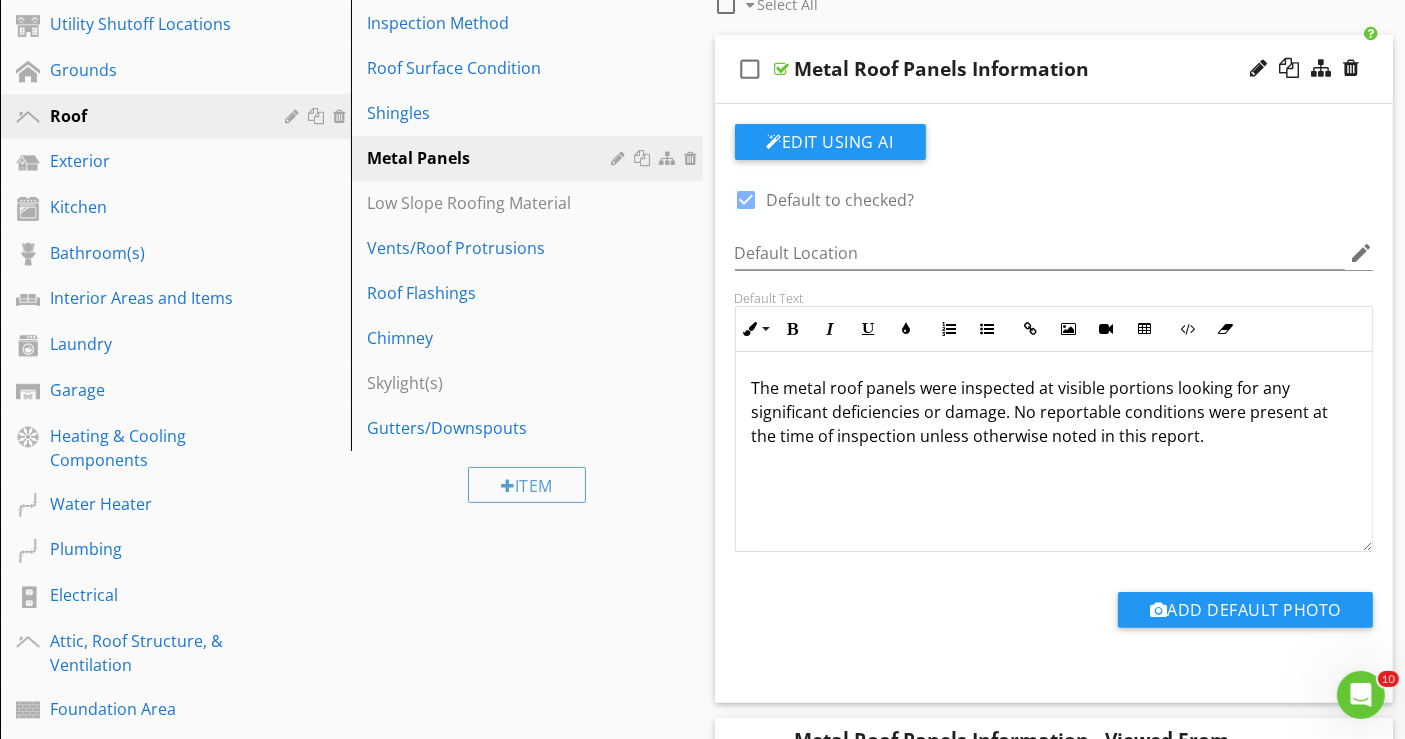 scroll, scrollTop: 333, scrollLeft: 0, axis: vertical 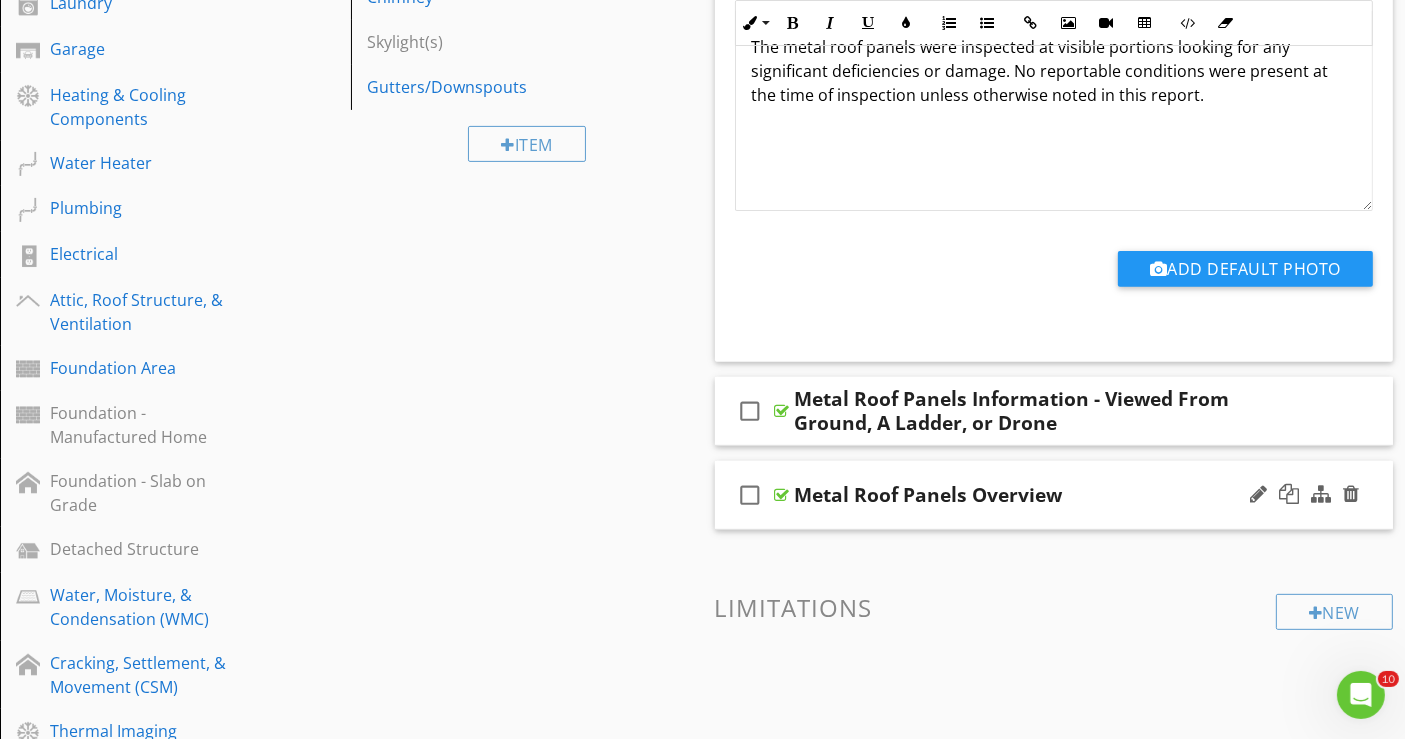 click on "check_box_outline_blank
Metal Roof Panels Overview" at bounding box center (1054, 495) 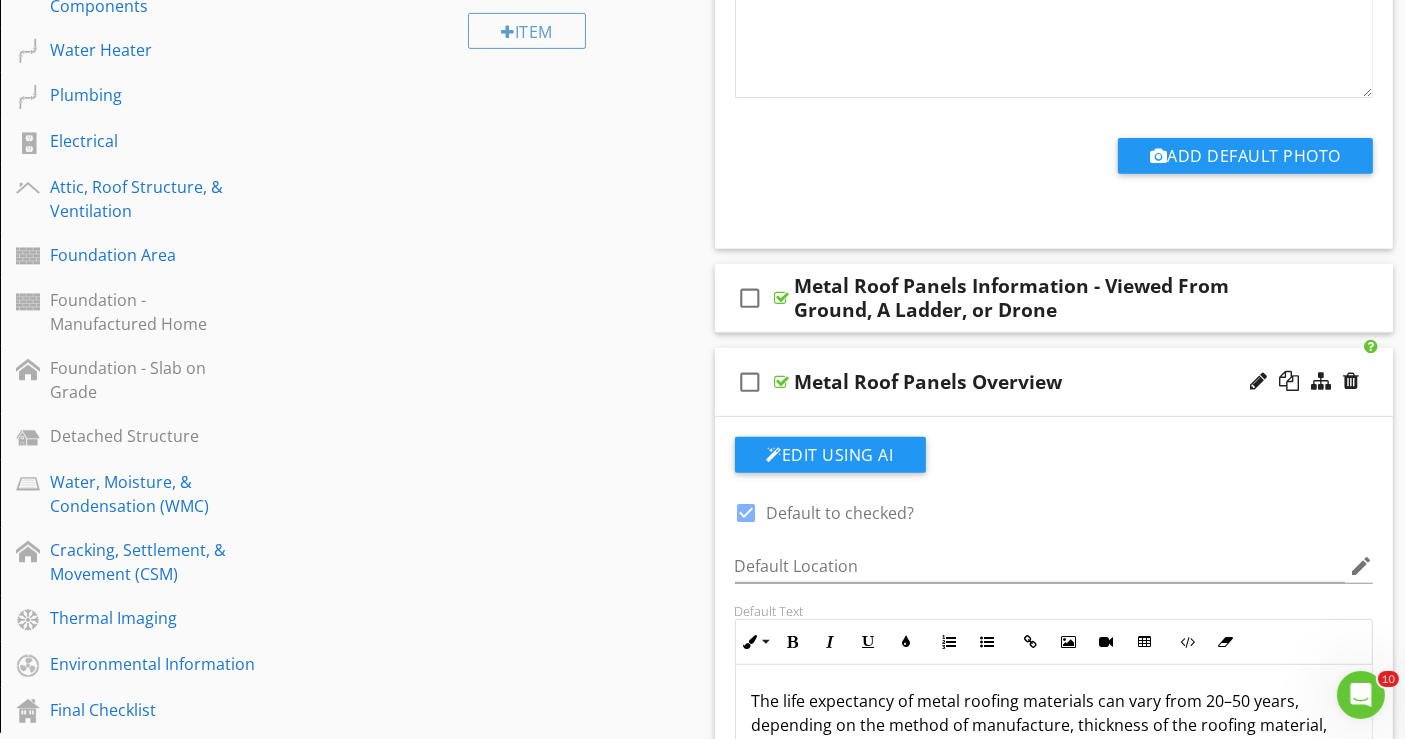 scroll, scrollTop: 1000, scrollLeft: 0, axis: vertical 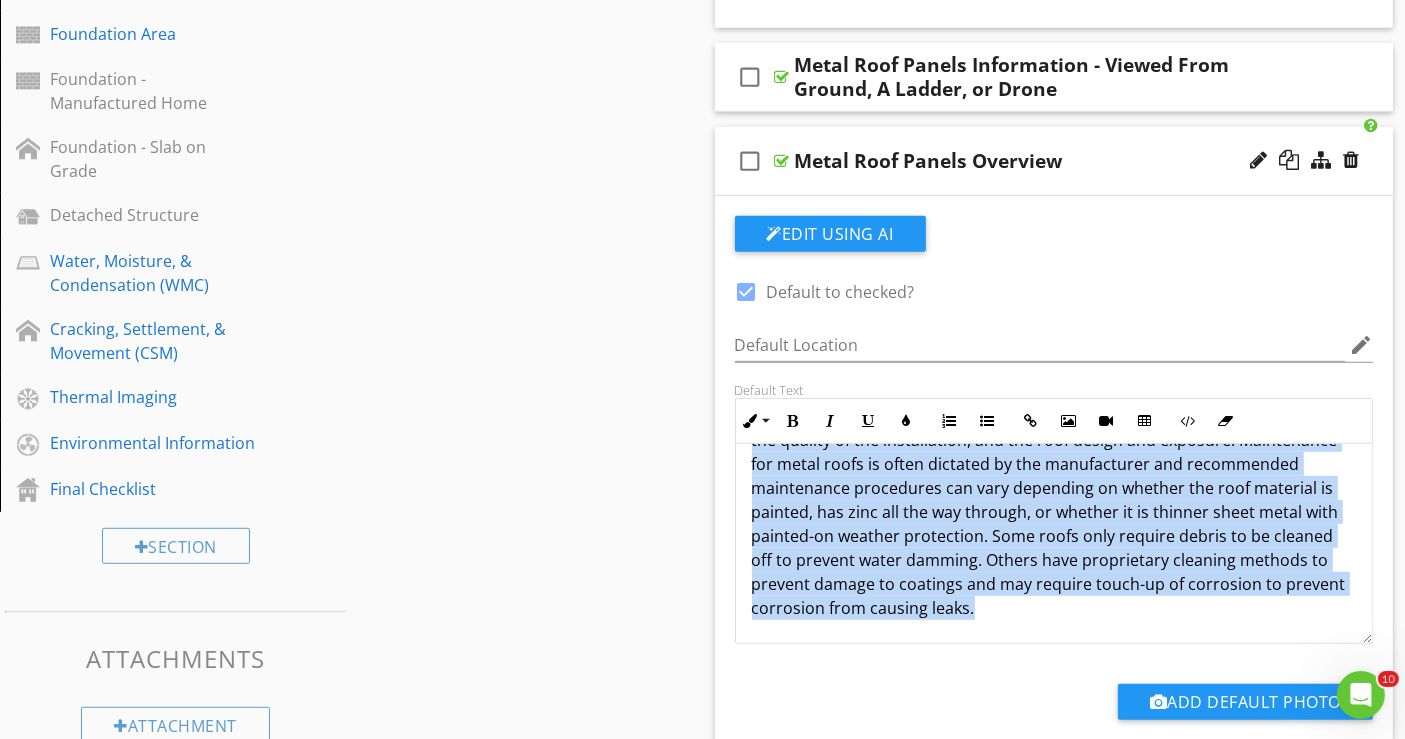 drag, startPoint x: 751, startPoint y: 475, endPoint x: 1035, endPoint y: 630, distance: 323.54443 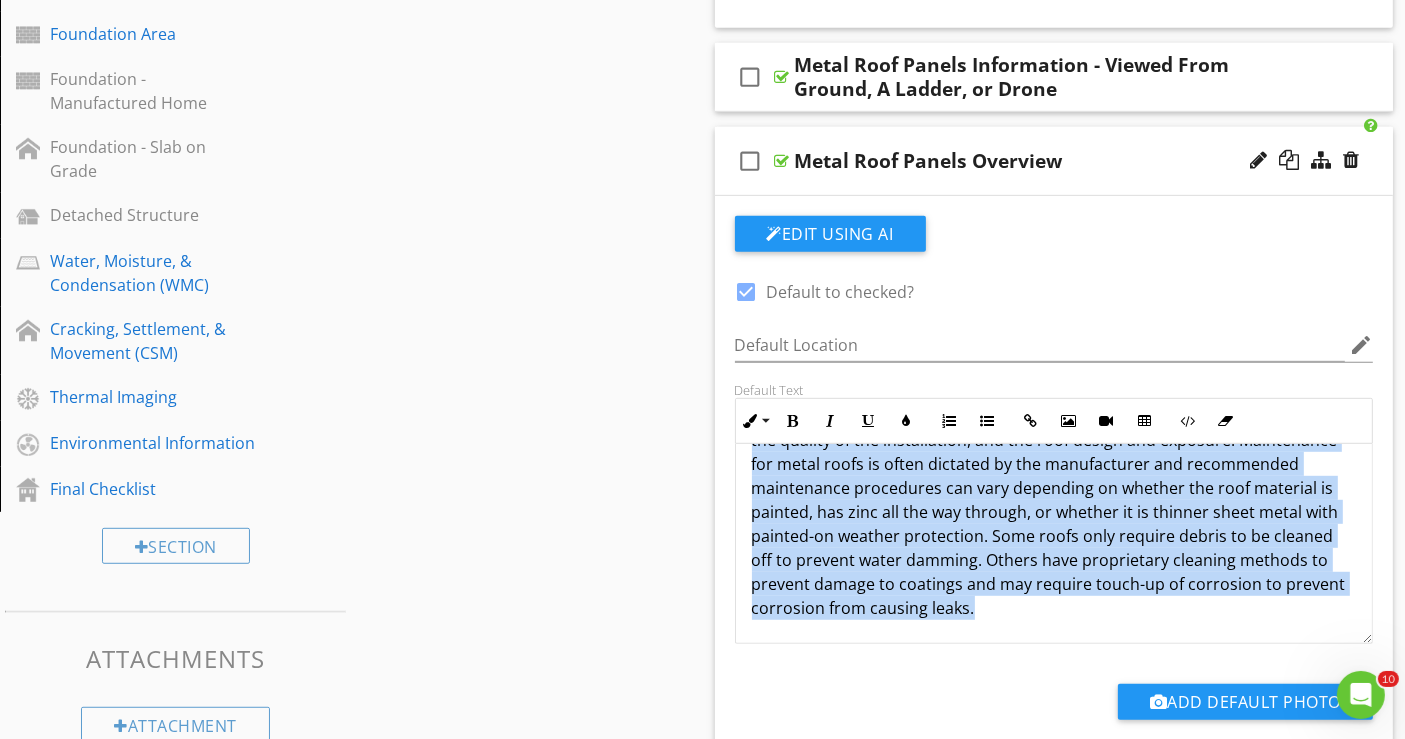 copy on "The life expectancy of metal roofing materials can vary from 20–50 years, depending on the method of manufacture, thickness of the roofing material, the quality of the installation, and the roof design and exposure. Maintenance for metal roofs is often dictated by the manufacturer and recommended maintenance procedures can vary depending on whether the roof material is painted, has zinc all the way through, or whether it is thinner sheet metal with painted-on weather protection. Some roofs only require debris to be cleaned off to prevent water damming. Others have proprietary cleaning methods to prevent damage to coatings and may require touch-up of corrosion to prevent corrosion from causing leaks." 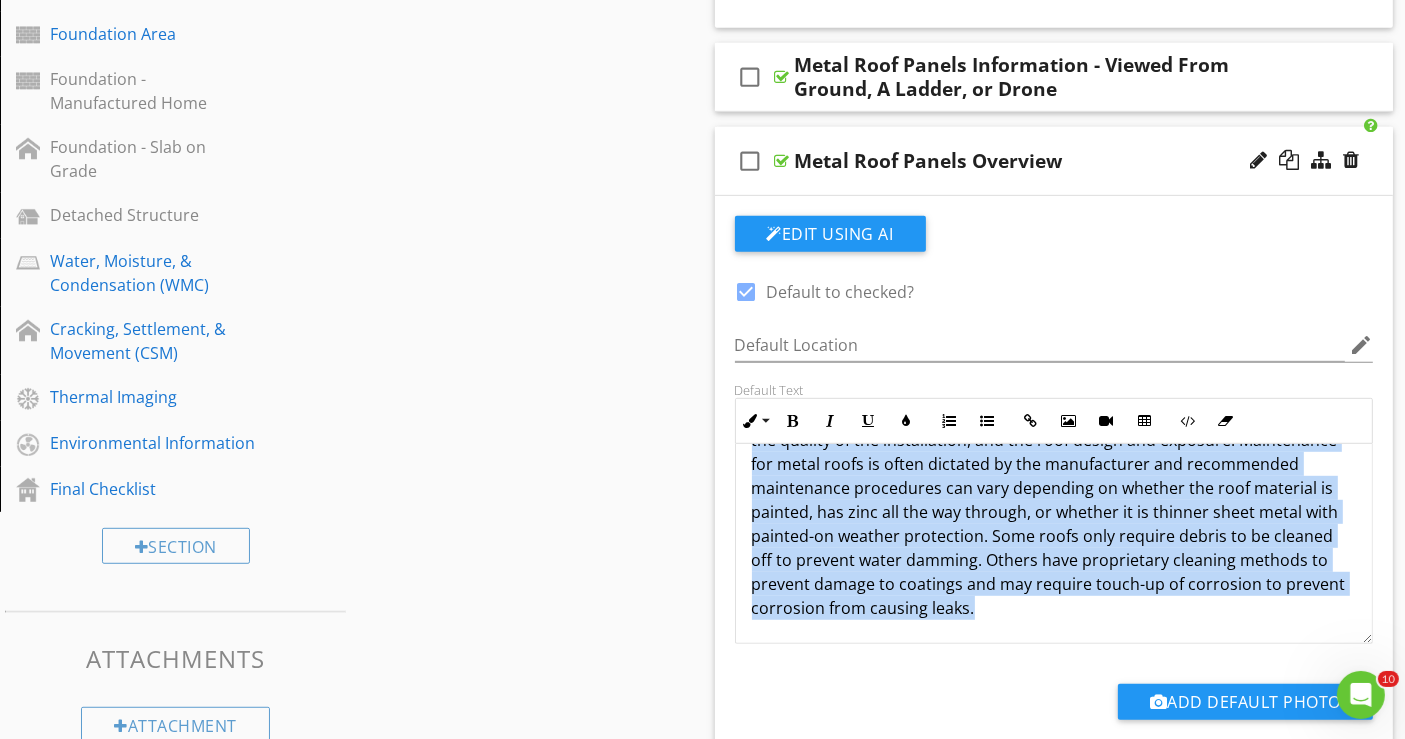 click on "The life expectancy of metal roofing materials can vary from 20–50 years, depending on the method of manufacture, thickness of the roofing material, the quality of the installation, and the roof design and exposure. Maintenance for metal roofs is often dictated by the manufacturer and recommended maintenance procedures can vary depending on whether the roof material is painted, has zinc all the way through, or whether it is thinner sheet metal with painted-on weather protection. Some roofs only require debris to be cleaned off to prevent water damming. Others have proprietary cleaning methods to prevent damage to coatings and may require touch-up of corrosion to prevent corrosion from causing leaks." at bounding box center [1054, 500] 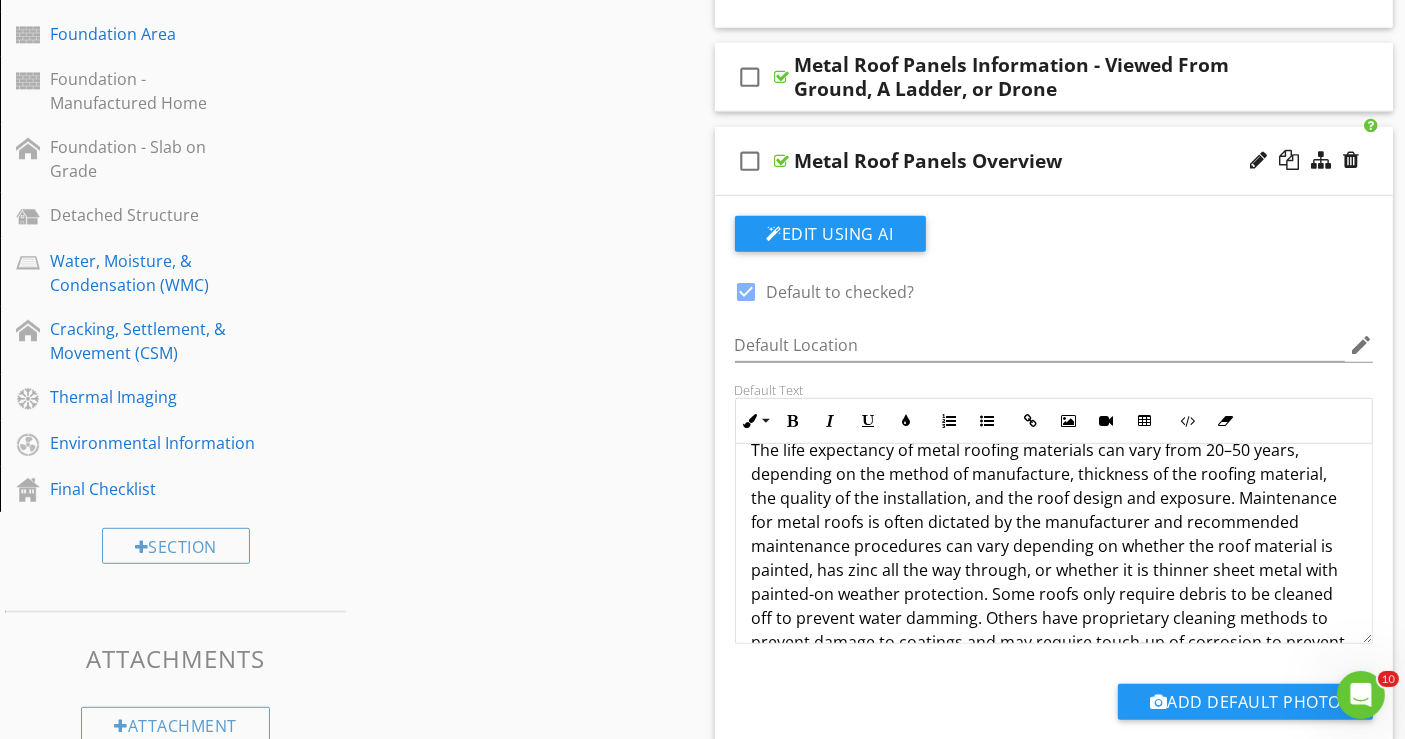 scroll, scrollTop: 0, scrollLeft: 0, axis: both 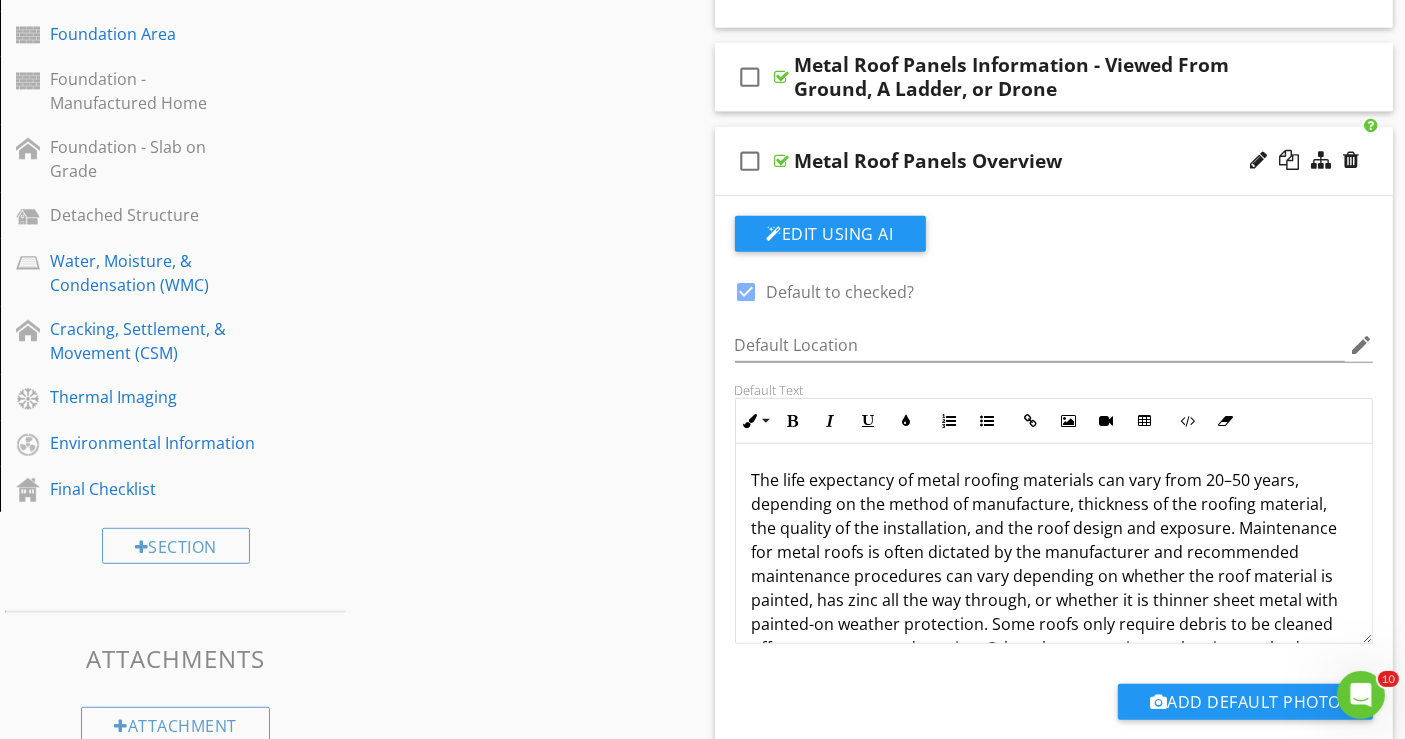 click on "check_box_outline_blank
Metal Roof Panels Overview" at bounding box center [1054, 161] 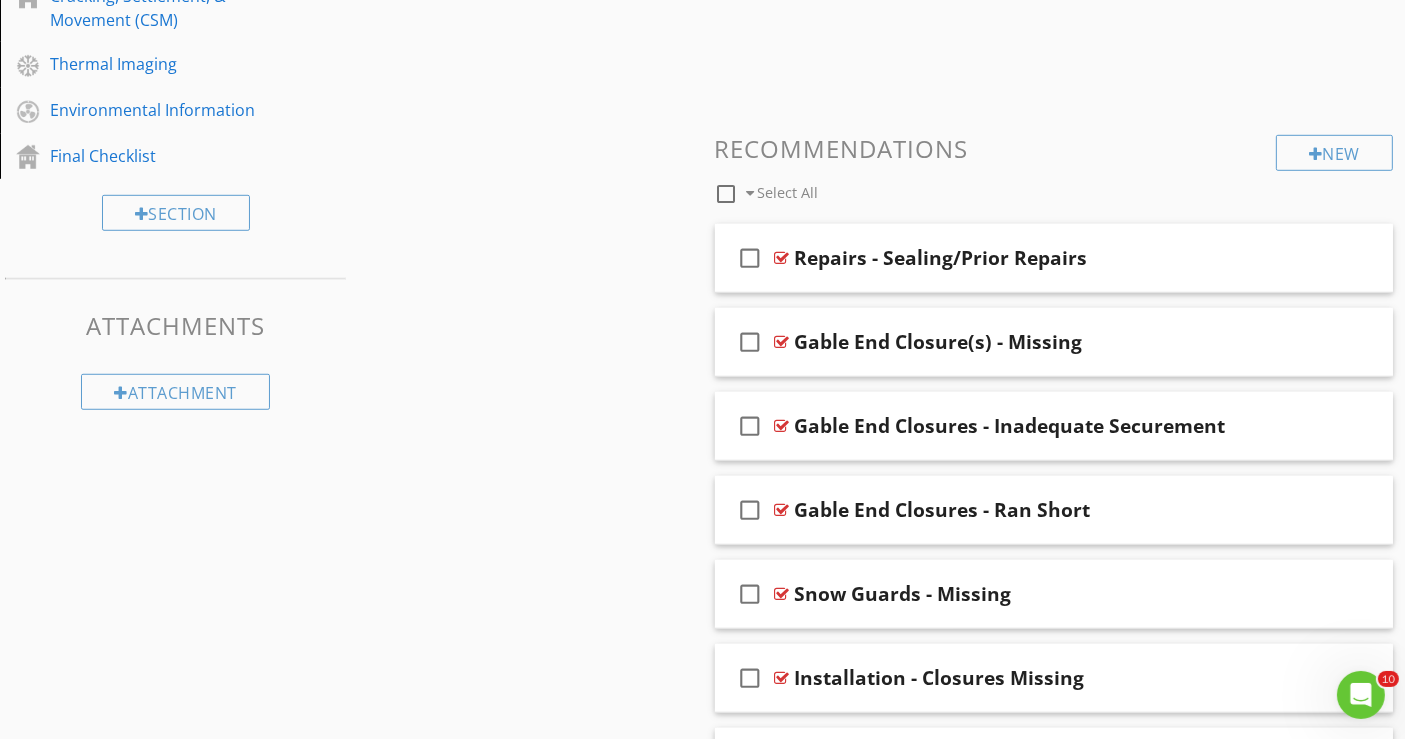 scroll, scrollTop: 1555, scrollLeft: 0, axis: vertical 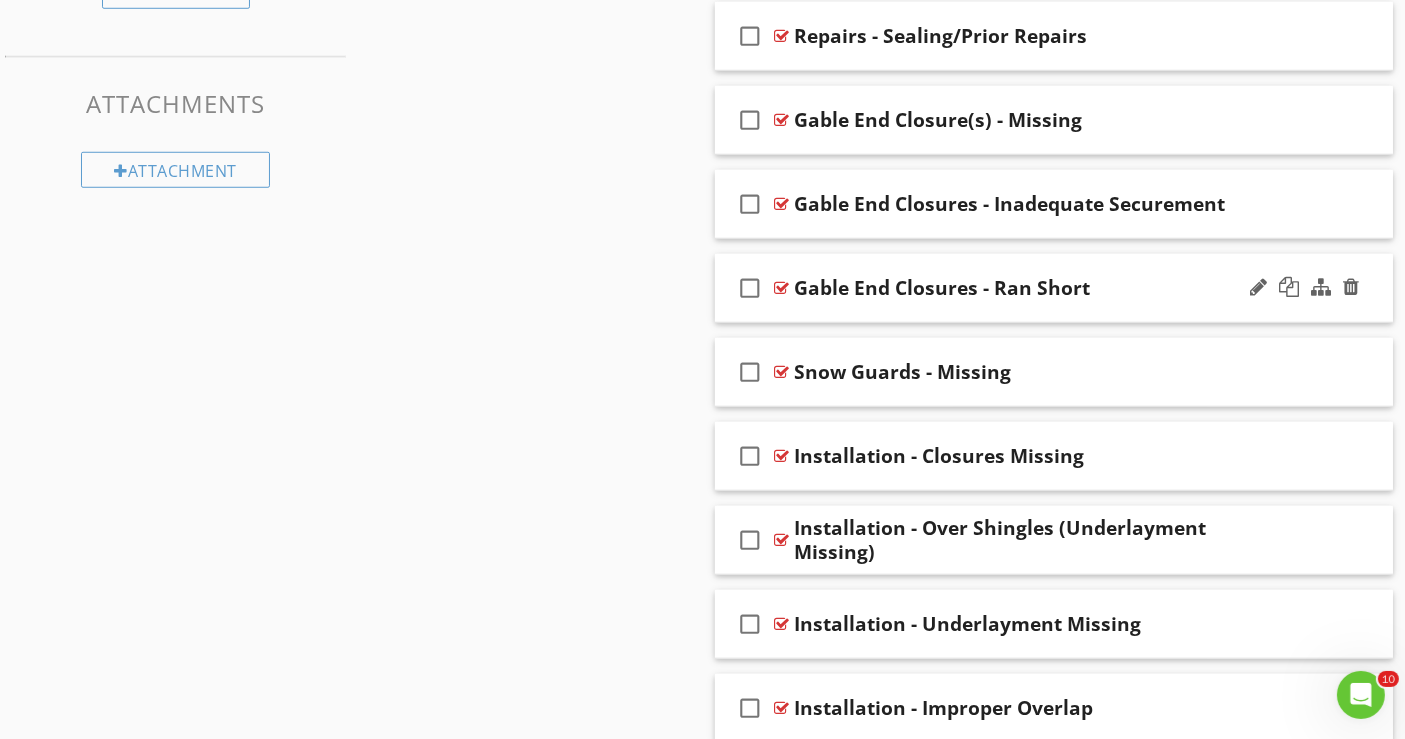 click on "check_box_outline_blank
Gable End Closures - Ran Short" at bounding box center (1054, 288) 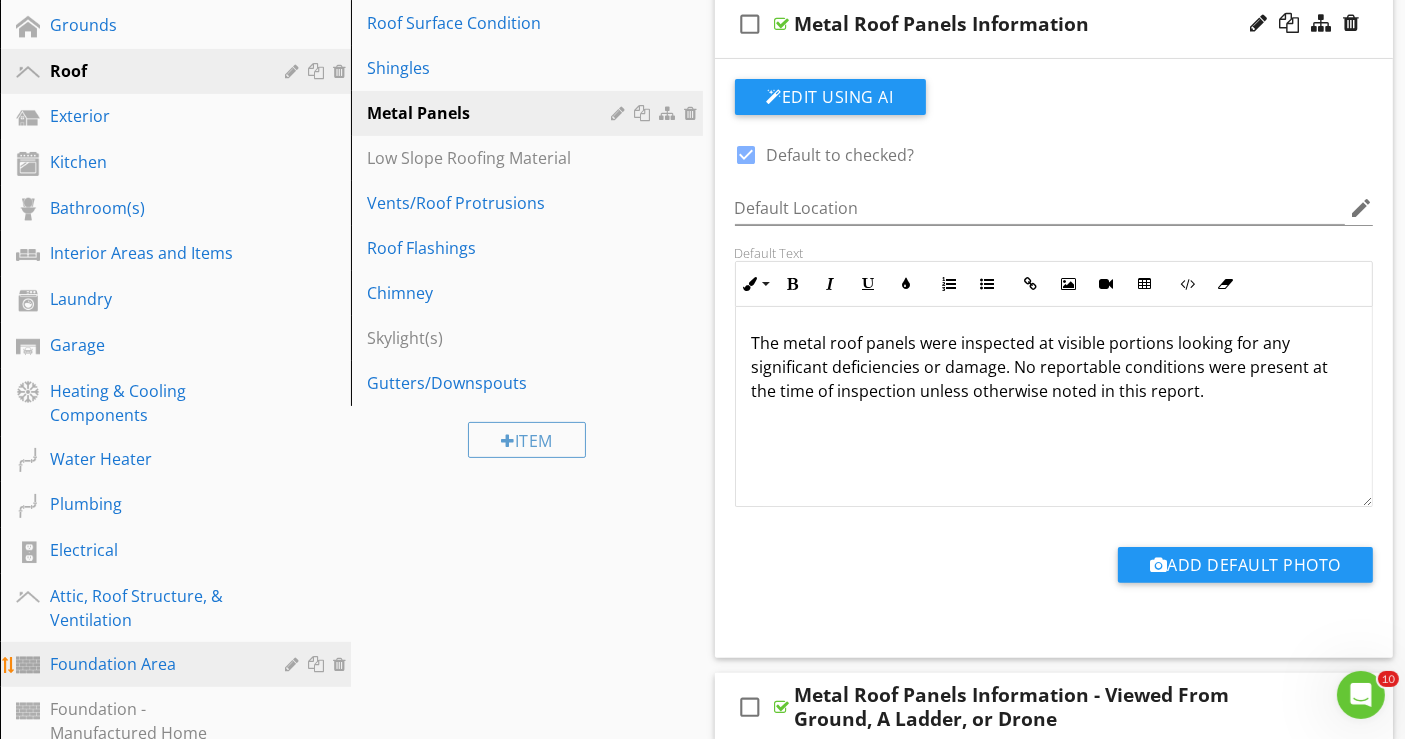 scroll, scrollTop: 333, scrollLeft: 0, axis: vertical 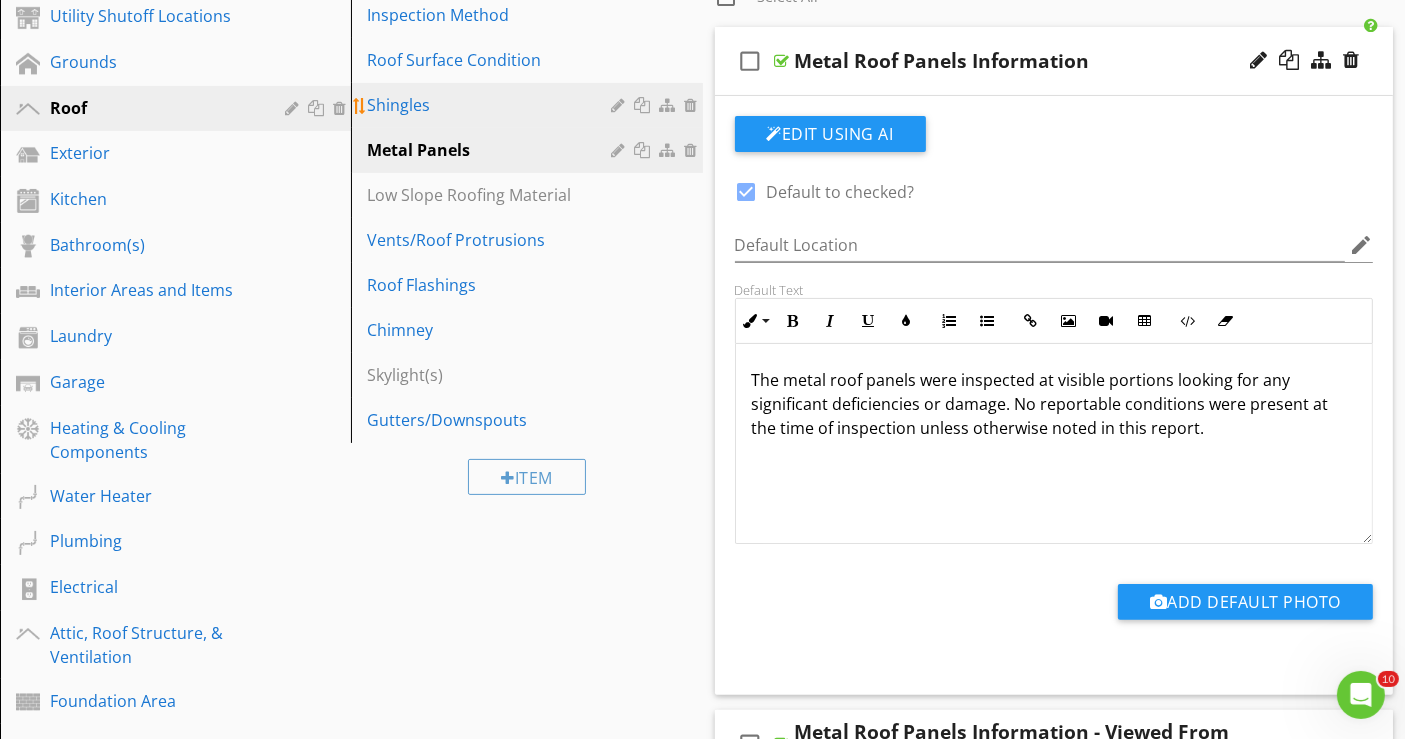click on "Shingles" at bounding box center [492, 105] 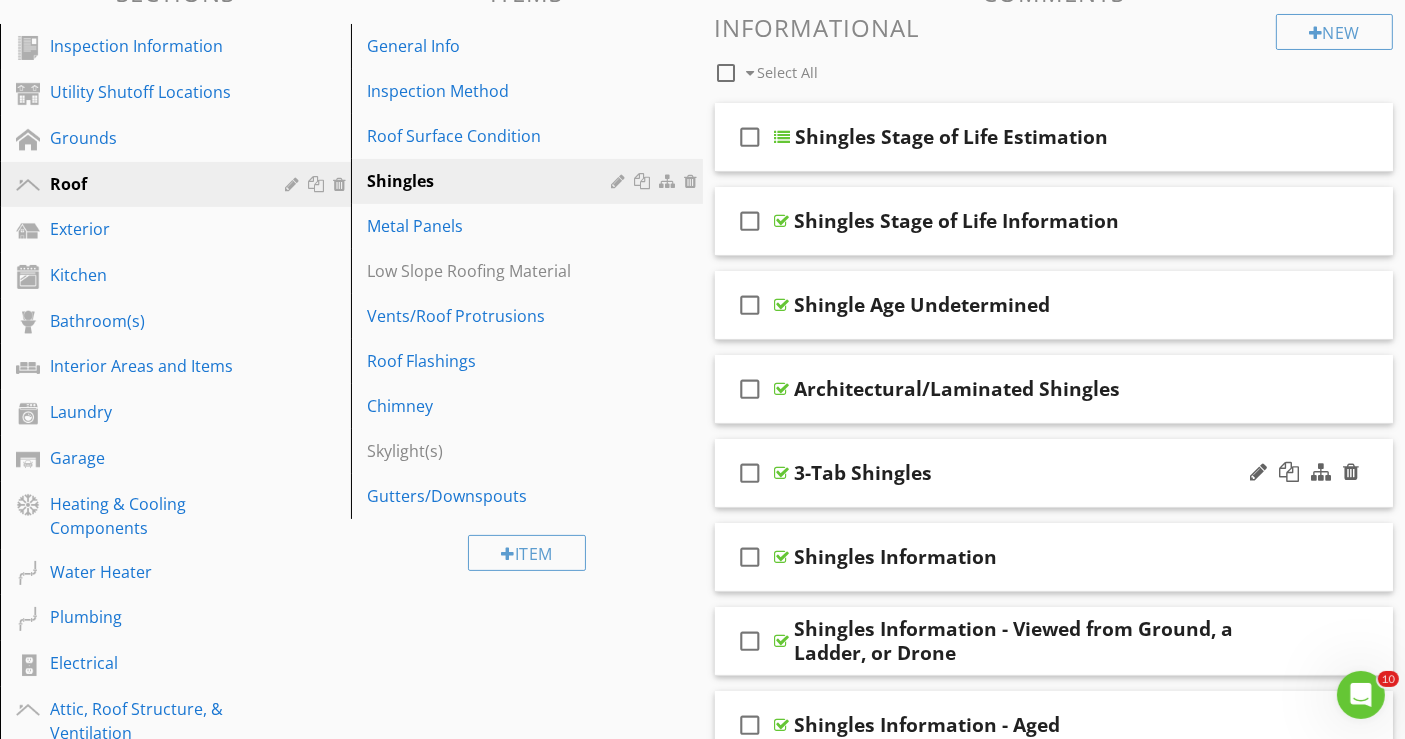 scroll, scrollTop: 222, scrollLeft: 0, axis: vertical 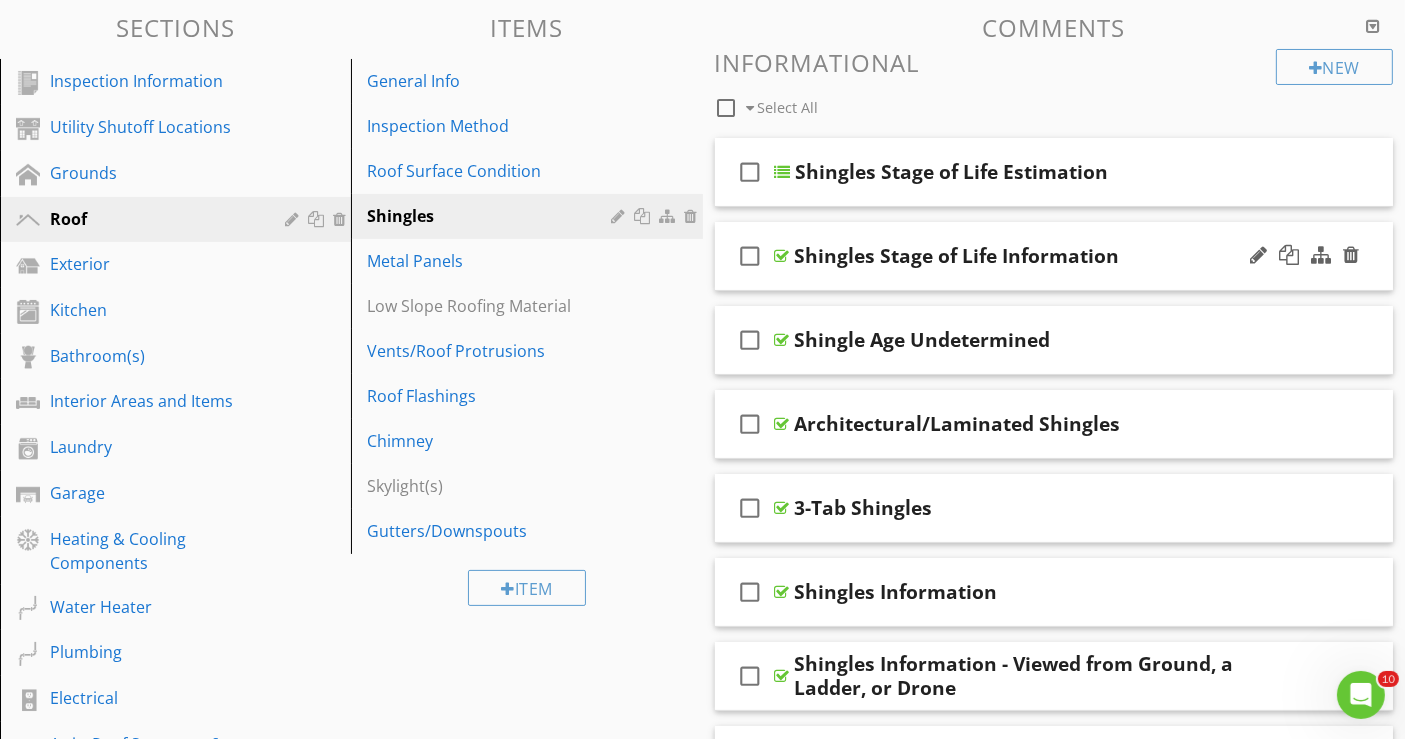 click on "check_box_outline_blank
Shingles Stage of Life Information" at bounding box center [1054, 256] 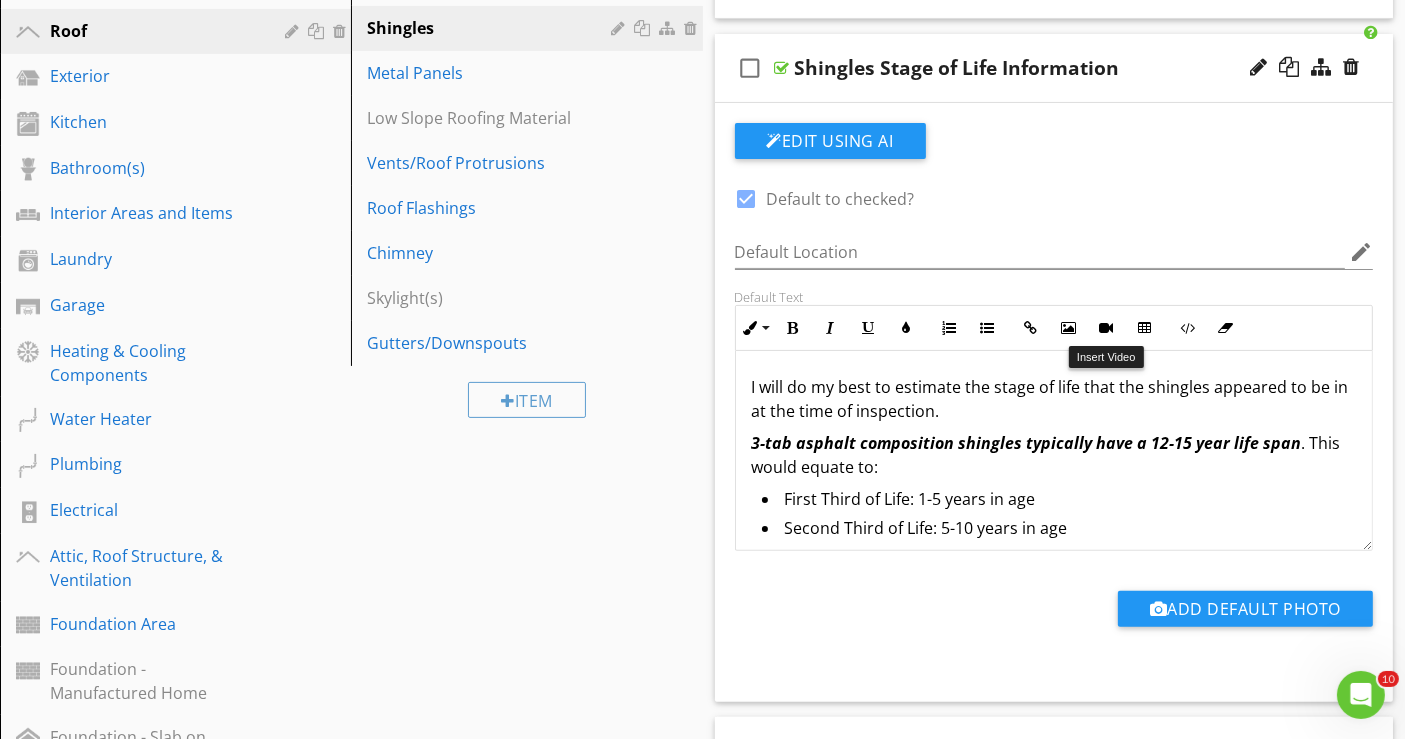 scroll, scrollTop: 444, scrollLeft: 0, axis: vertical 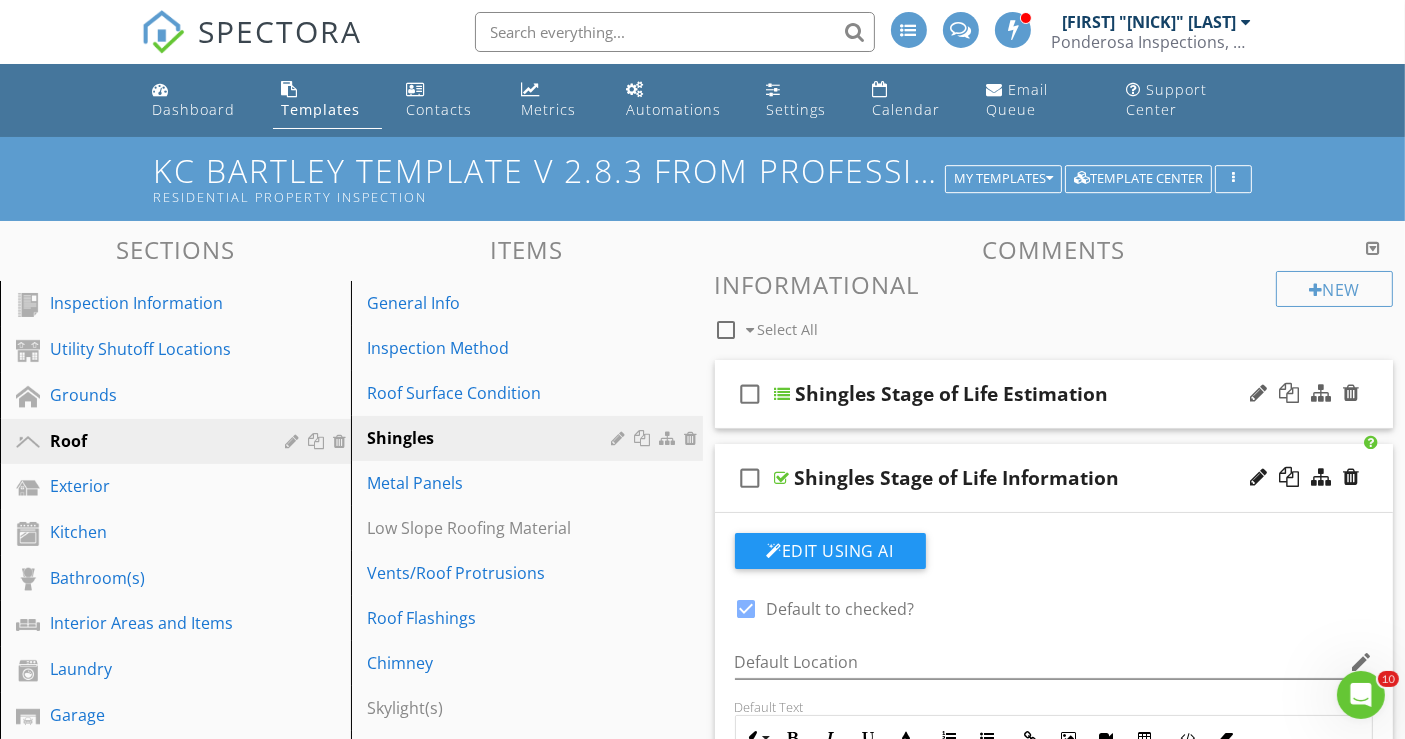 click on "check_box_outline_blank
Shingles Stage of Life Estimation" at bounding box center [1054, 394] 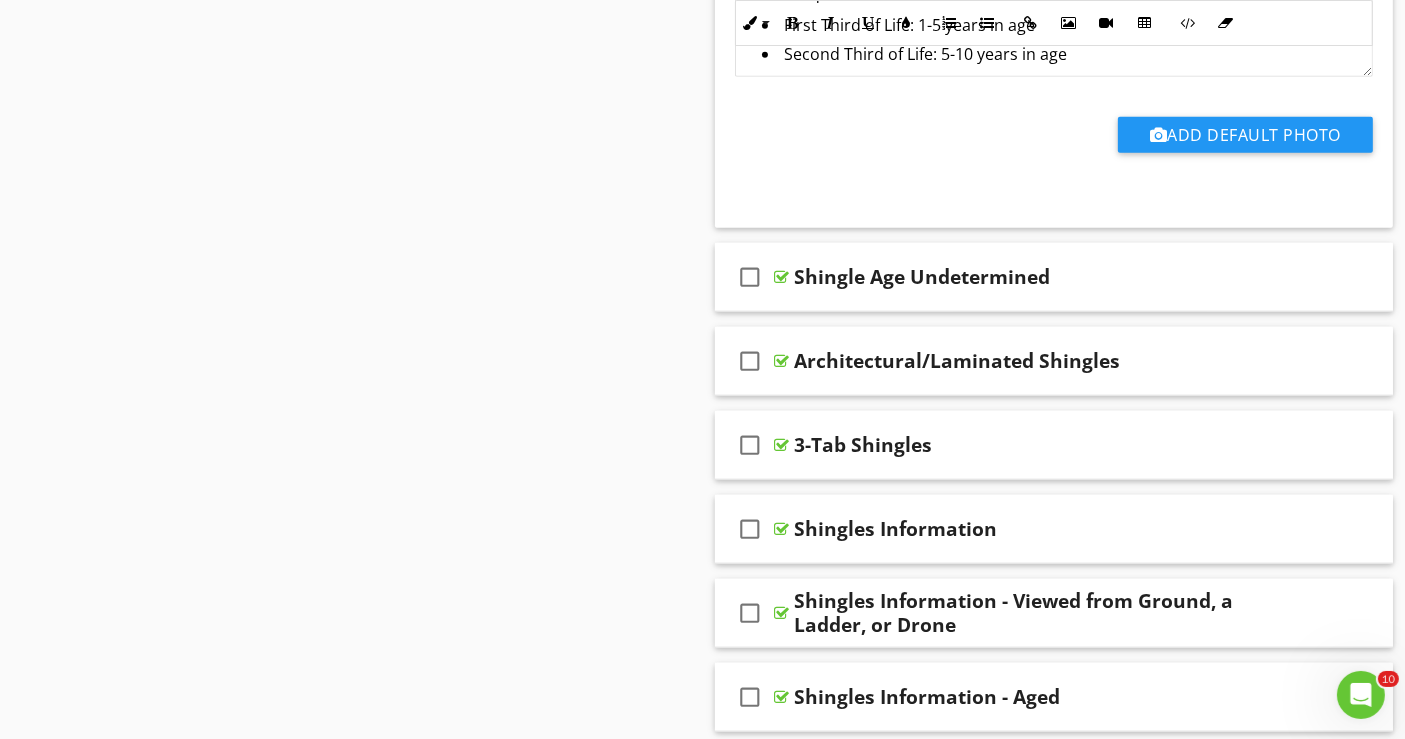 scroll, scrollTop: 1888, scrollLeft: 0, axis: vertical 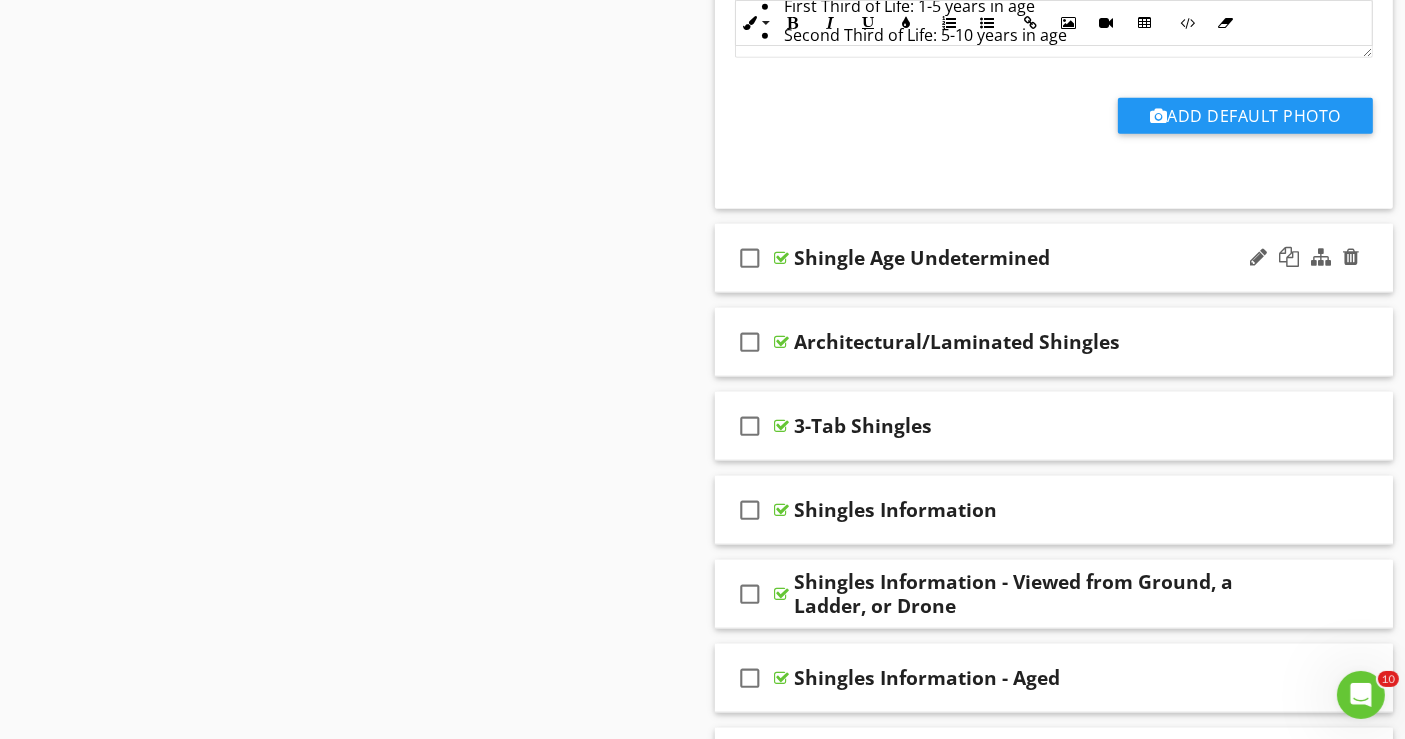 click on "check_box_outline_blank
Shingle Age Undetermined" at bounding box center [1054, 258] 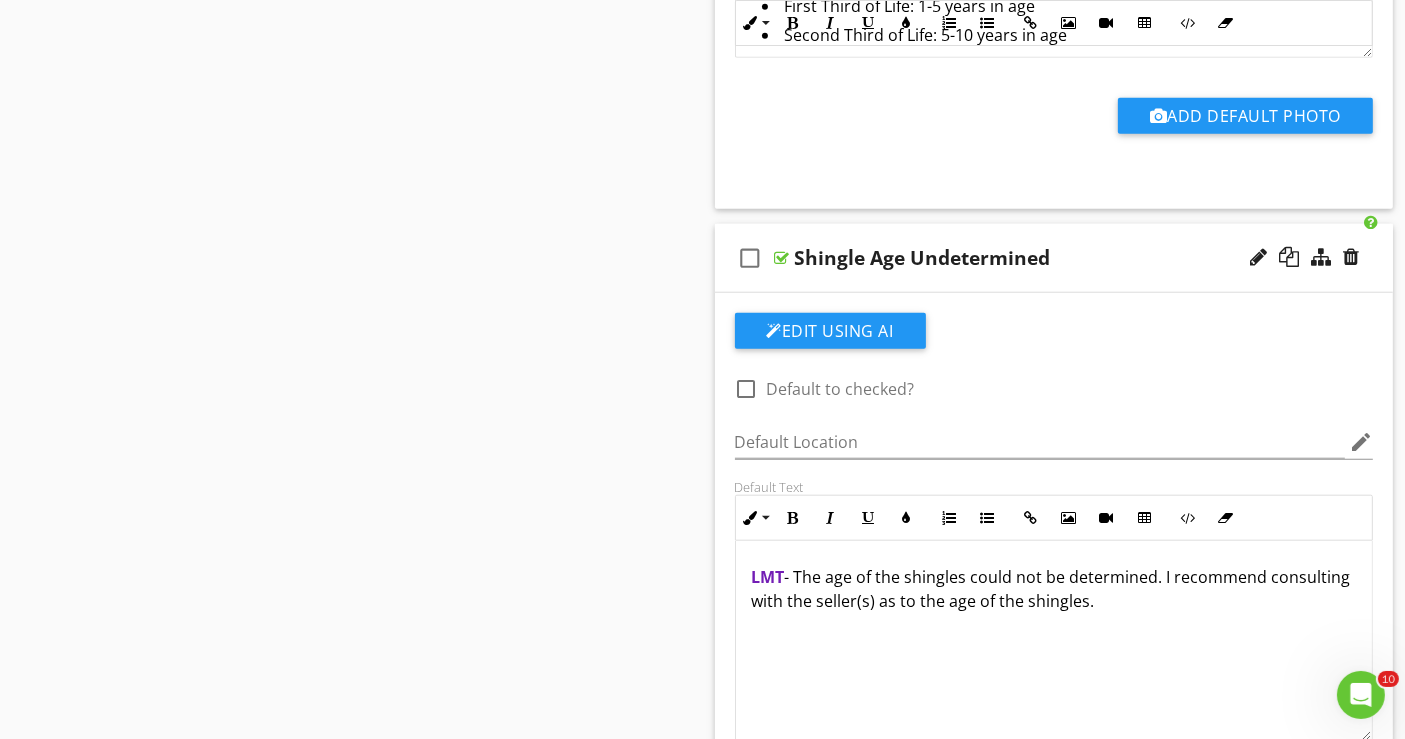 click on "check_box_outline_blank
Shingle Age Undetermined" at bounding box center [1054, 258] 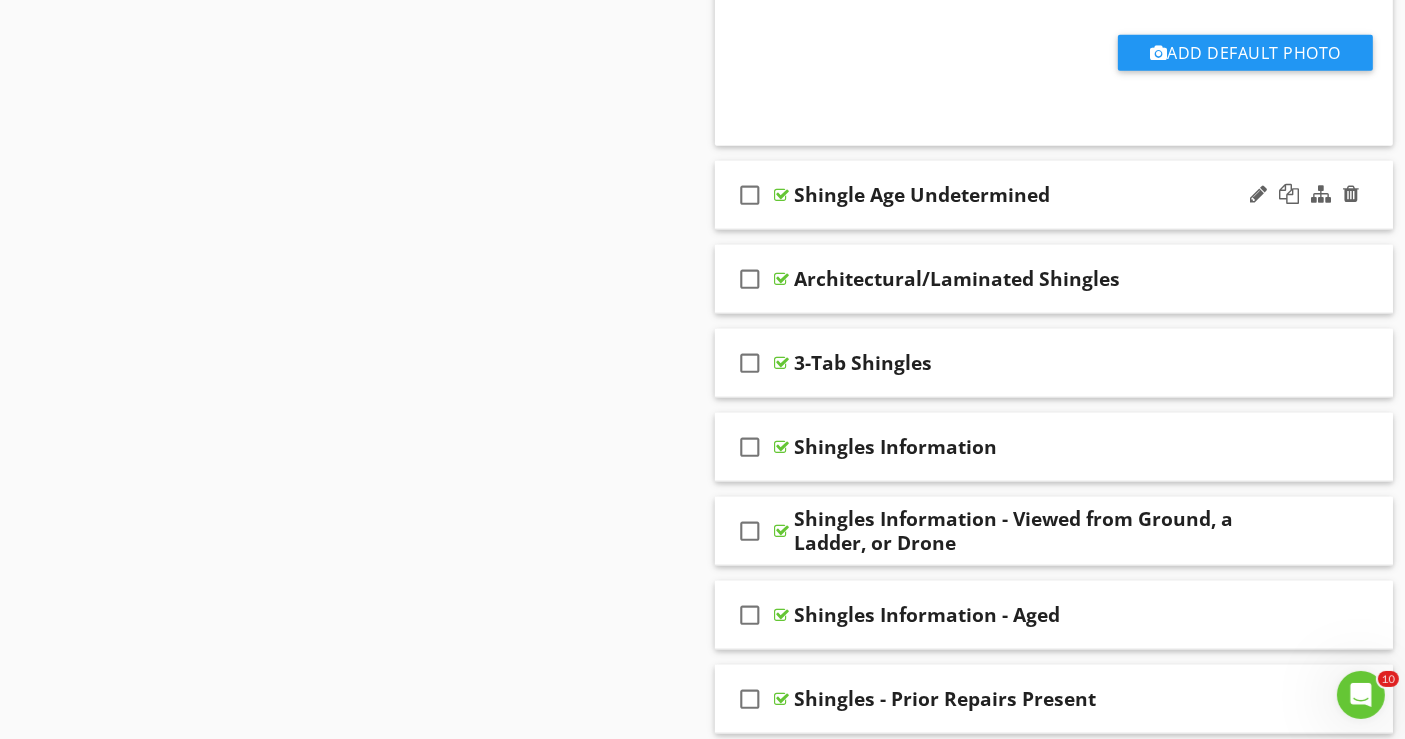 scroll, scrollTop: 2000, scrollLeft: 0, axis: vertical 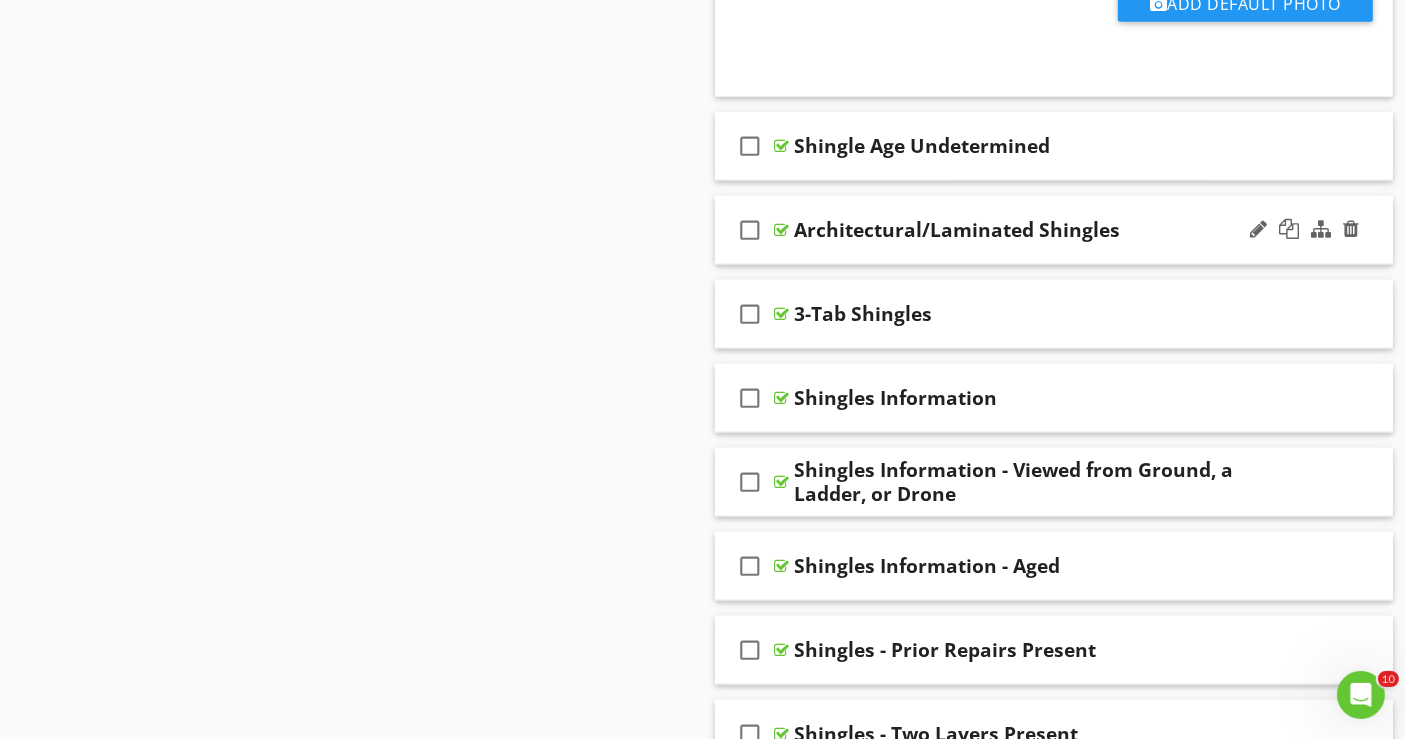 click on "check_box_outline_blank
Architectural/Laminated Shingles" at bounding box center (1054, 230) 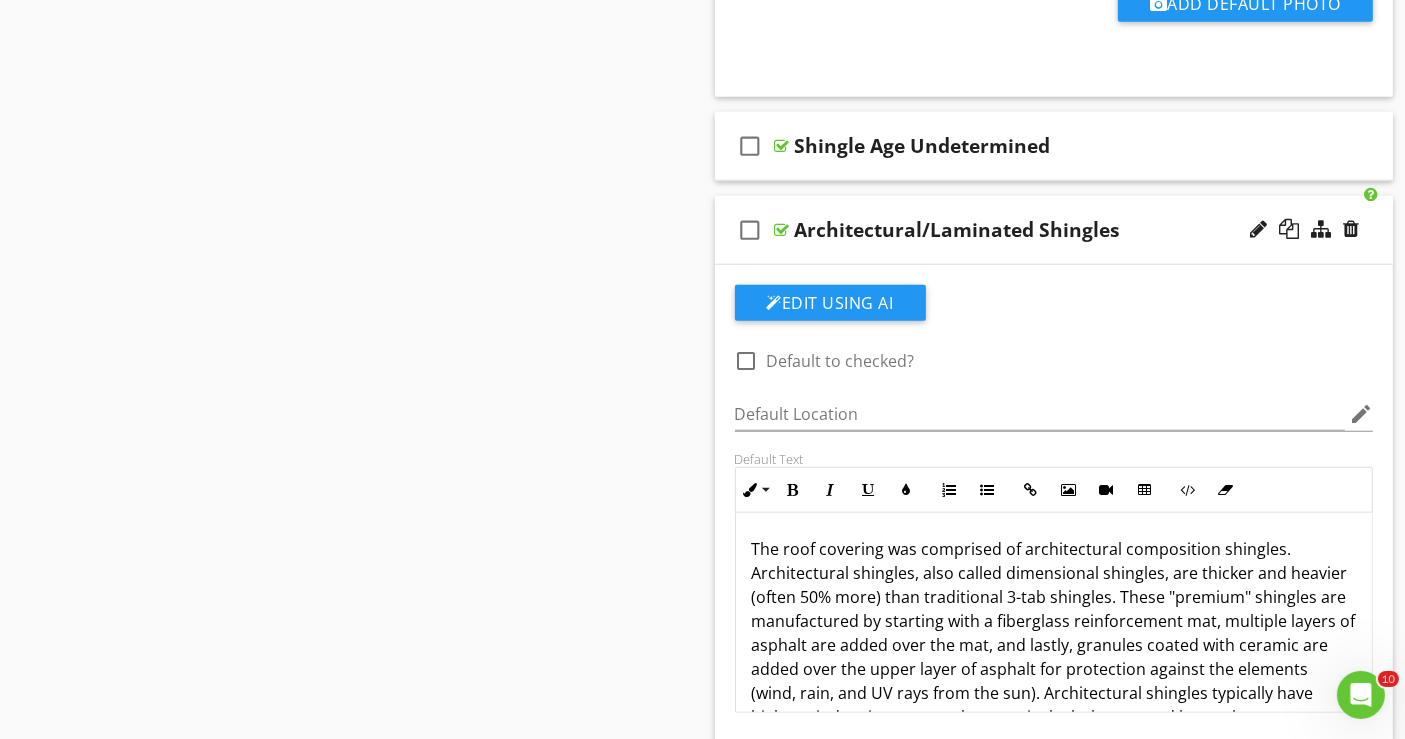 scroll, scrollTop: 2111, scrollLeft: 0, axis: vertical 